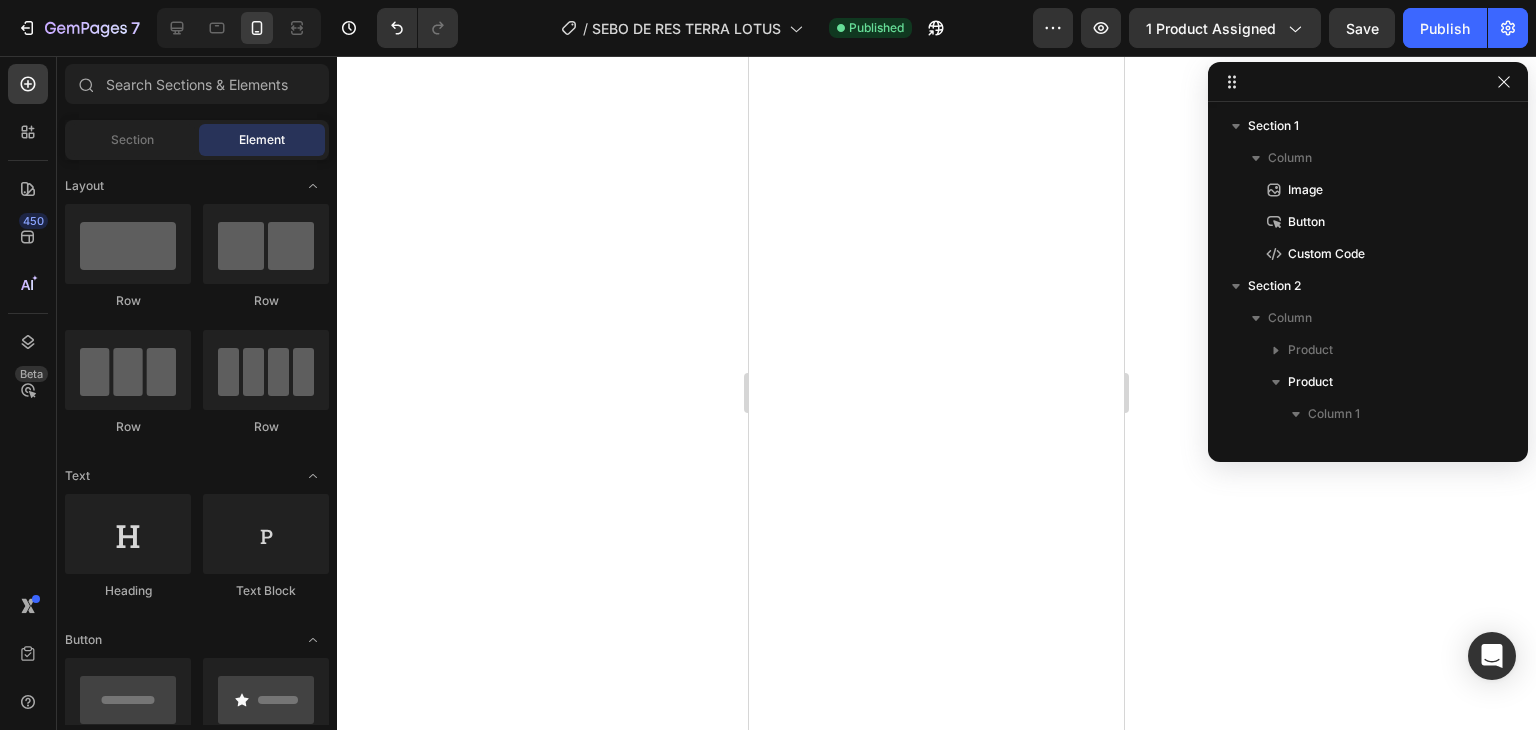 scroll, scrollTop: 0, scrollLeft: 0, axis: both 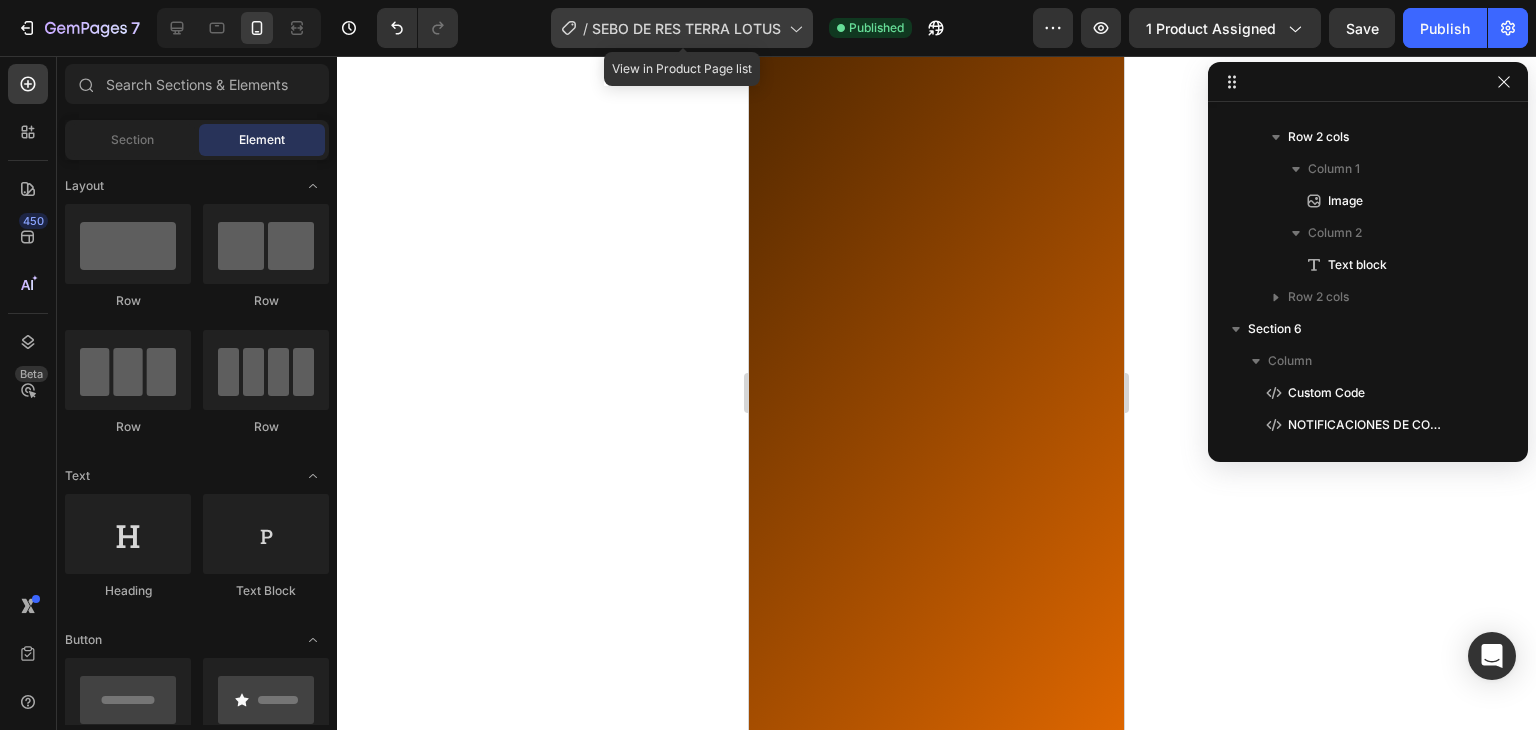 click on "SEBO DE RES TERRA LOTUS" at bounding box center (686, 28) 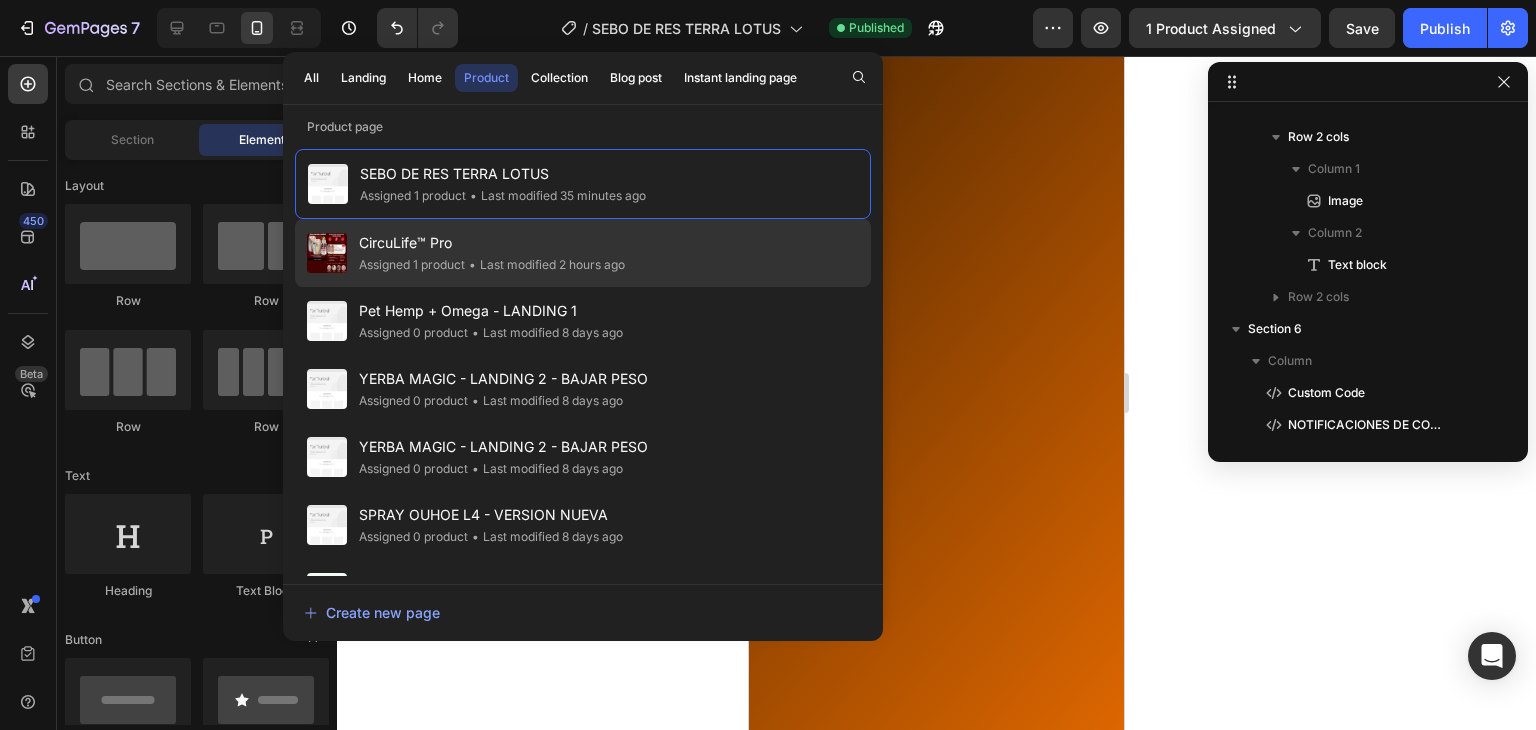 click on "CircuLife™ Pro" at bounding box center [492, 243] 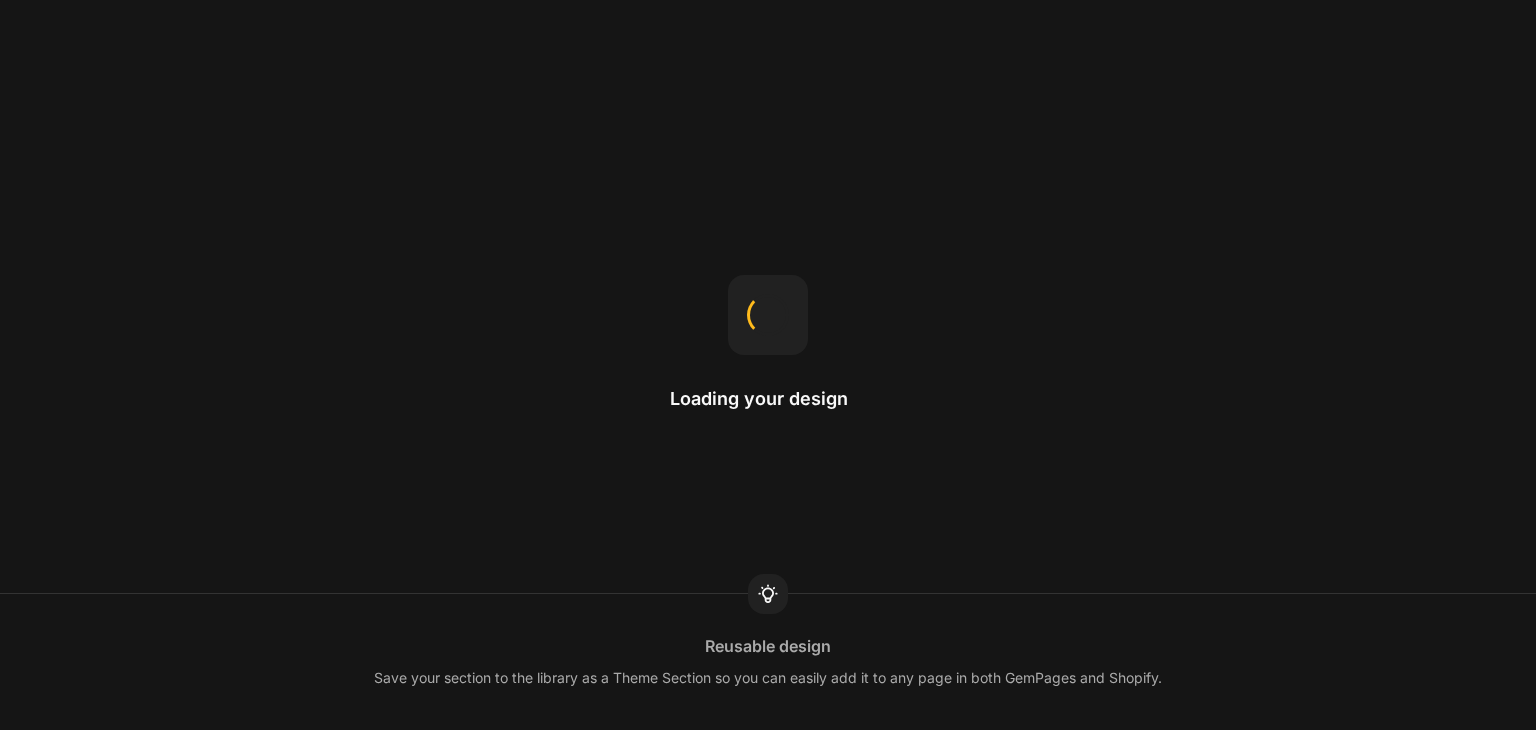 scroll, scrollTop: 0, scrollLeft: 0, axis: both 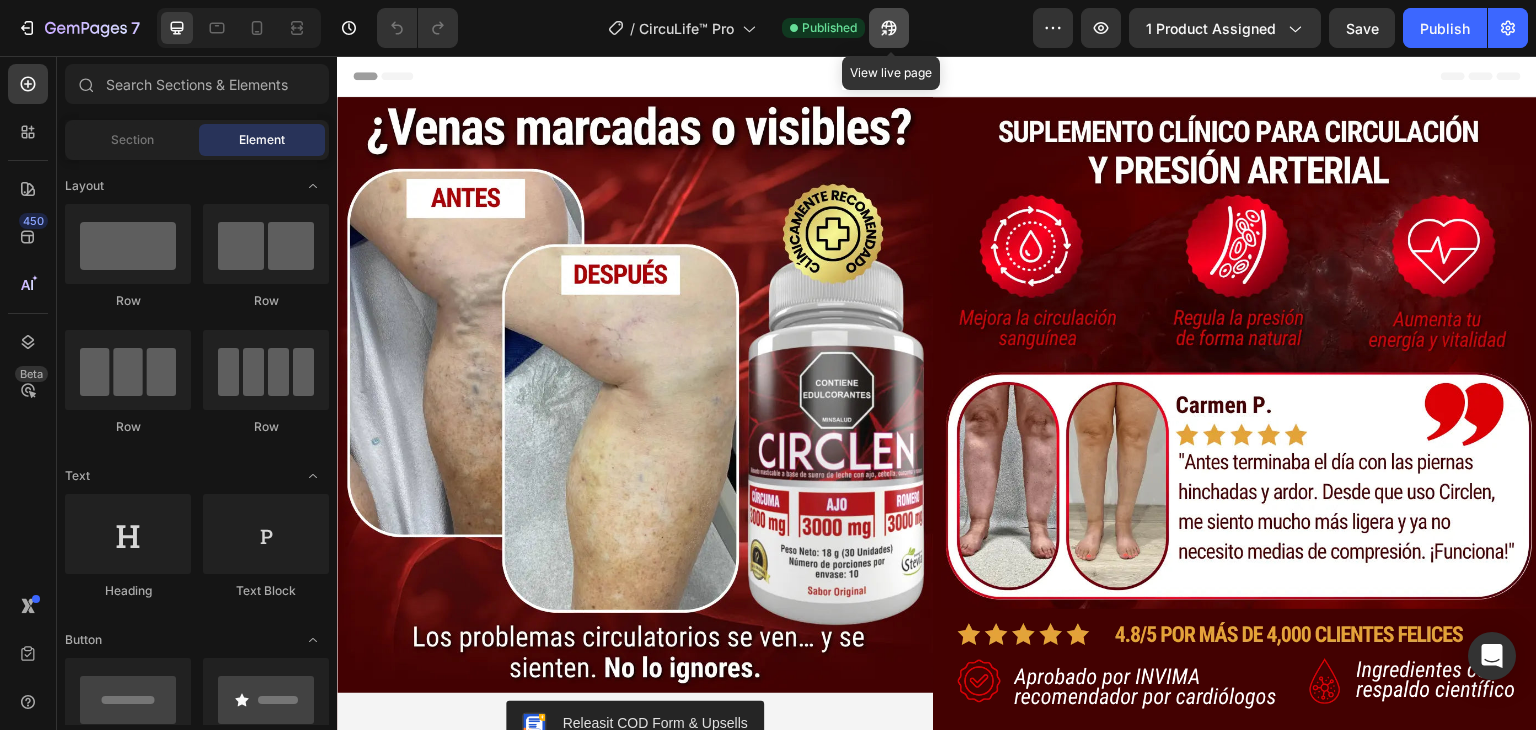 click 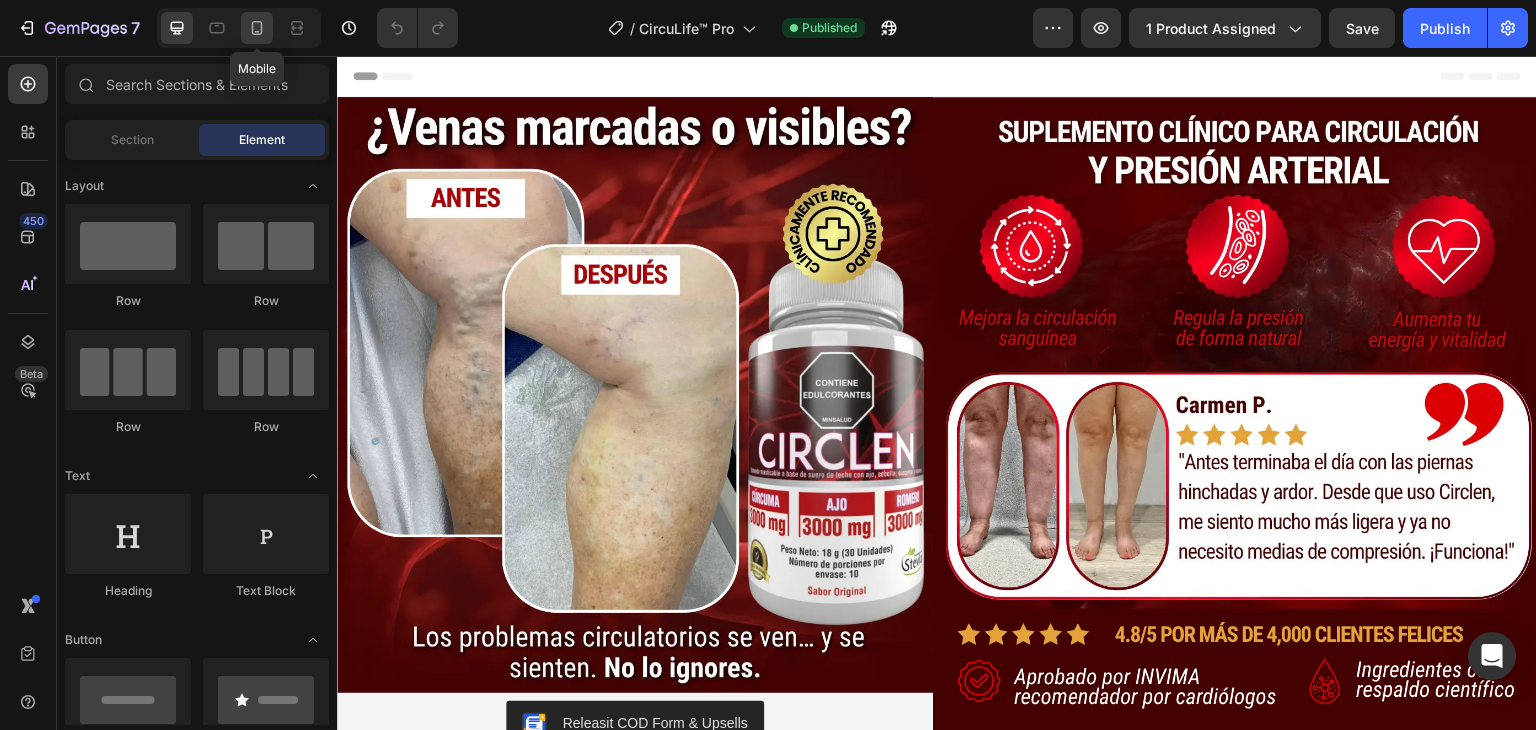 click 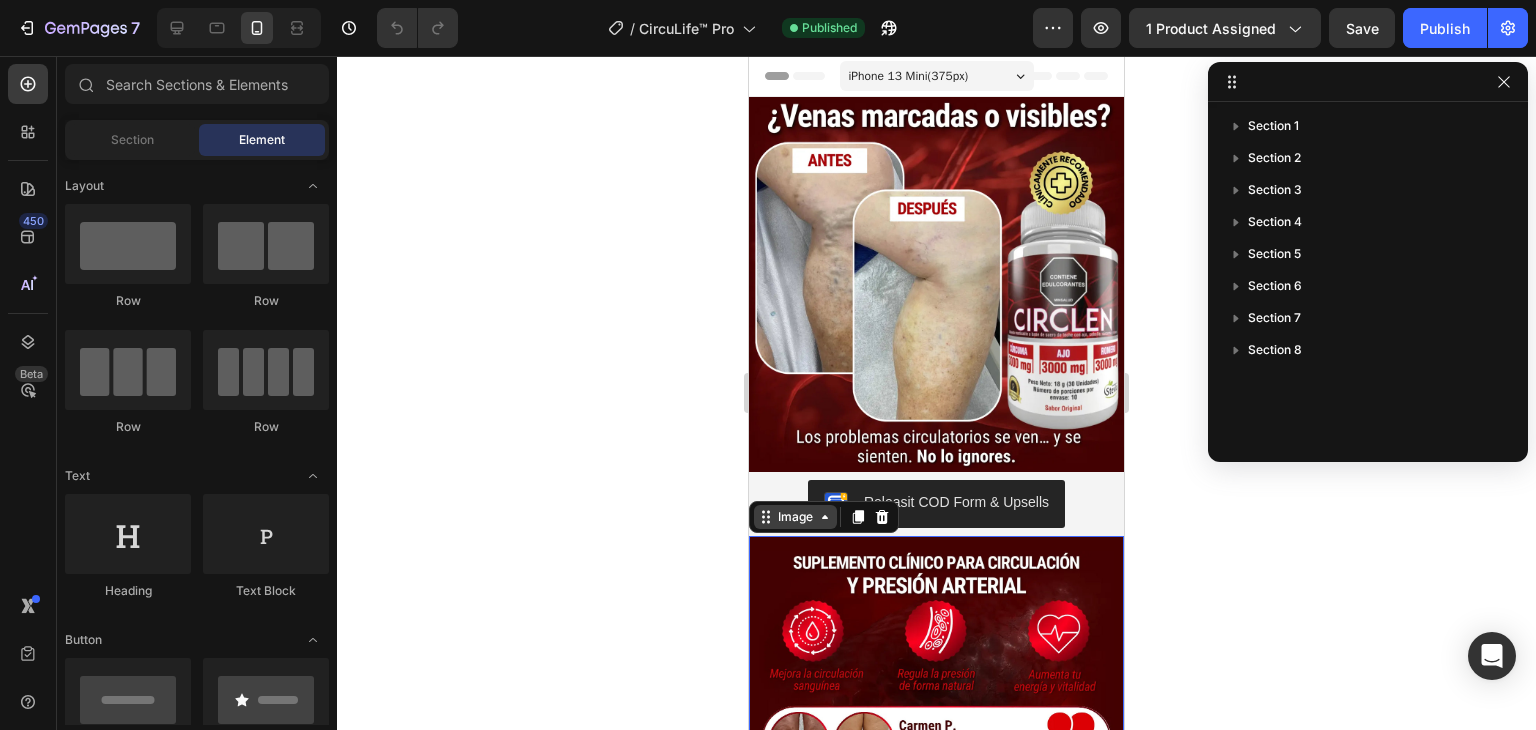 click on "Image" at bounding box center [795, 517] 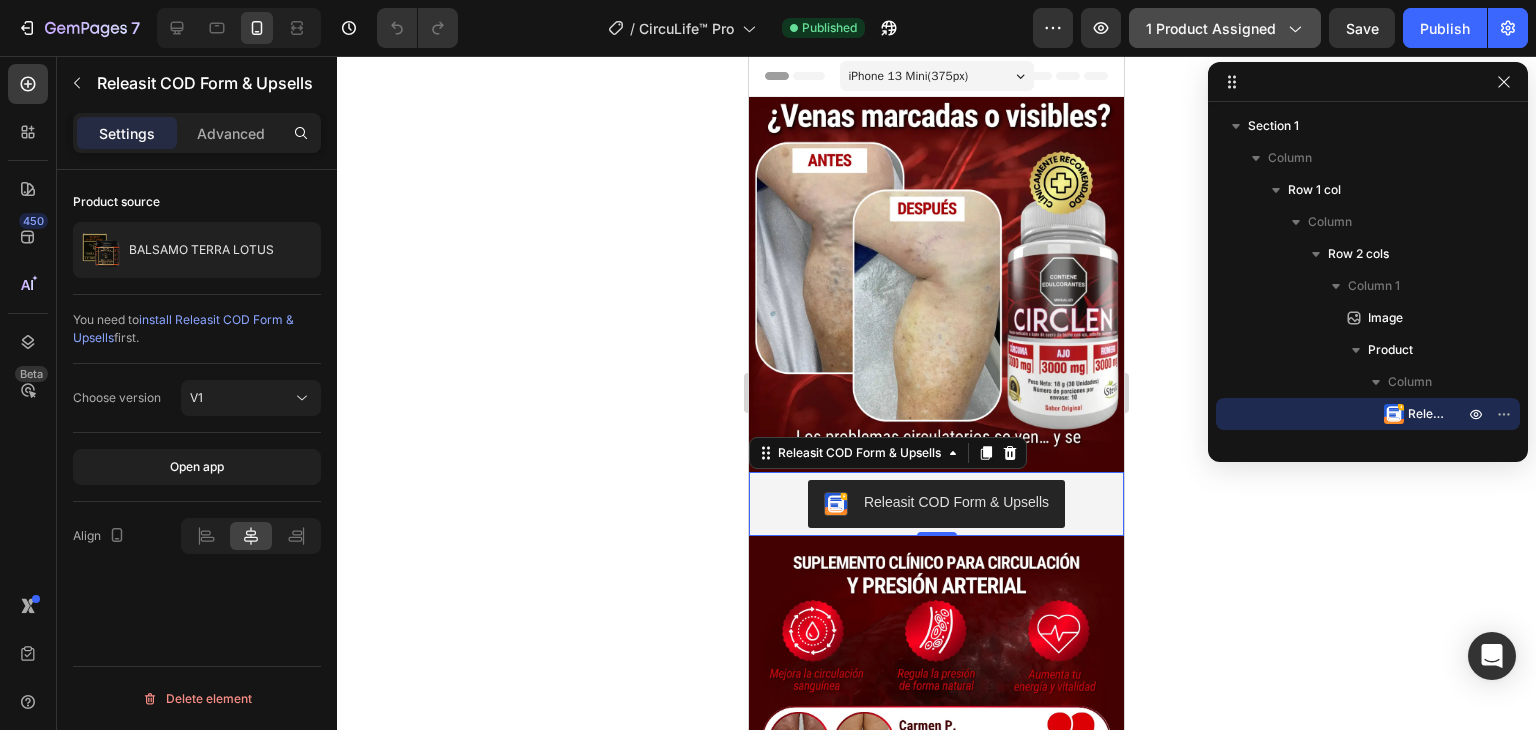 click on "1 product assigned" at bounding box center (1225, 28) 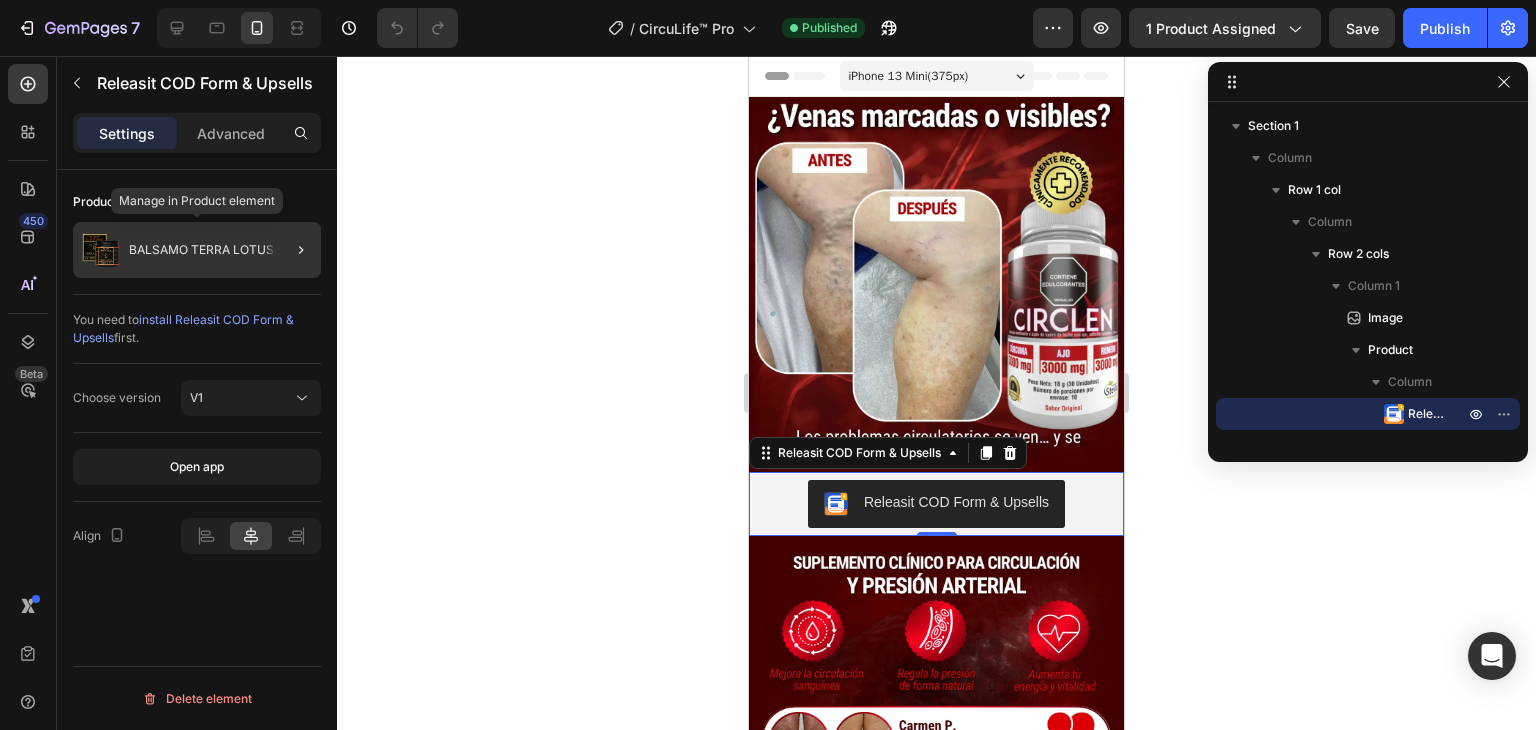 click on "BALSAMO TERRA LOTUS" 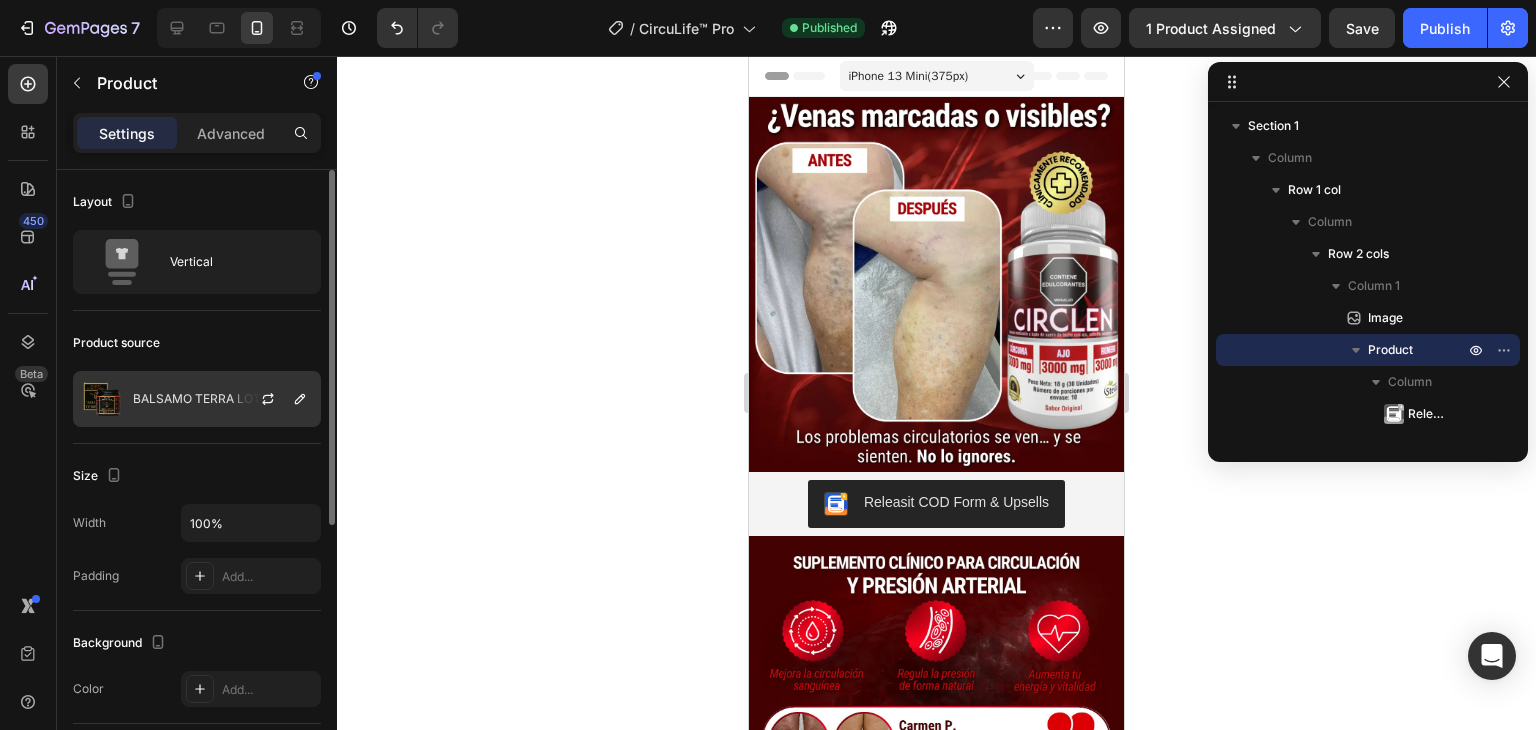 click on "BALSAMO TERRA LOTUS" 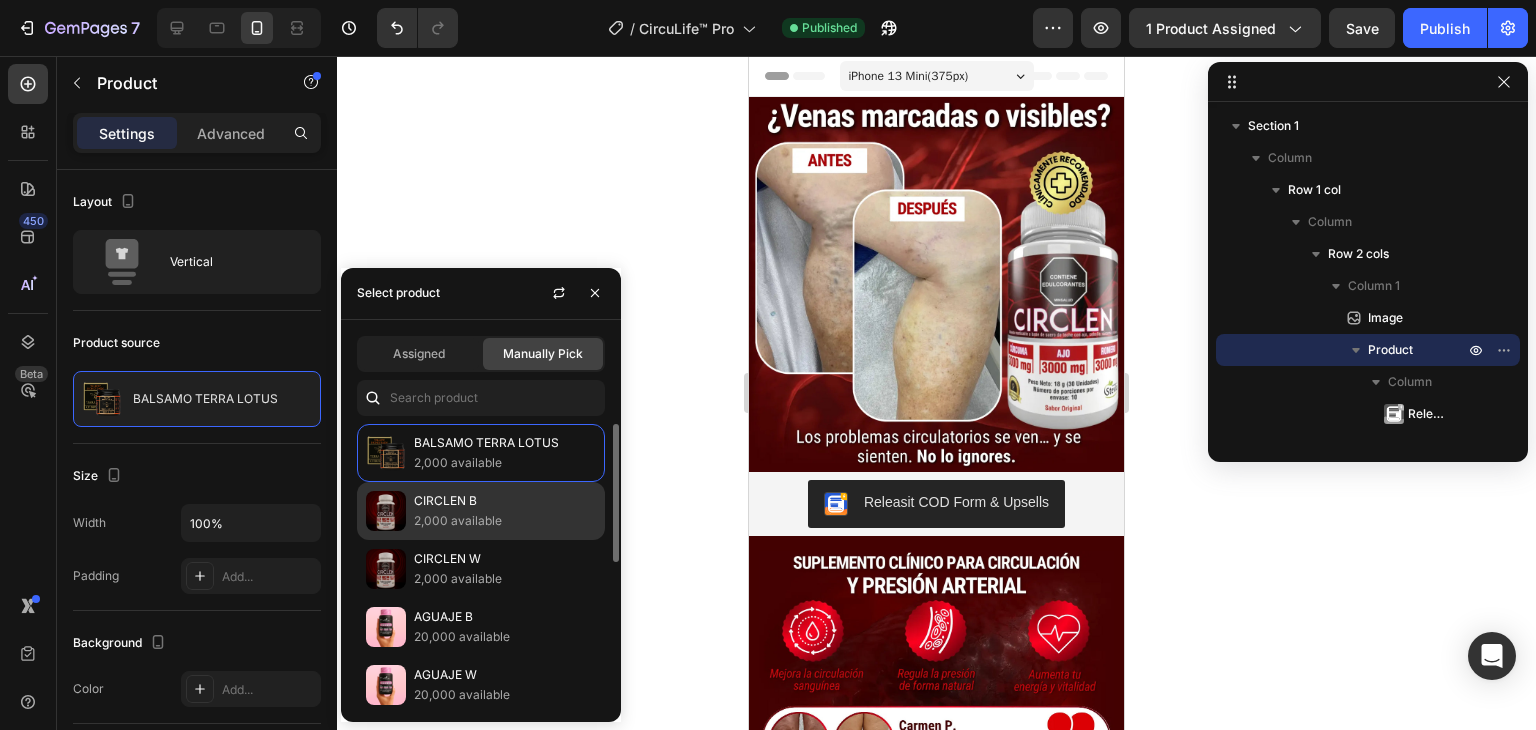 click on "2,000 available" at bounding box center [505, 521] 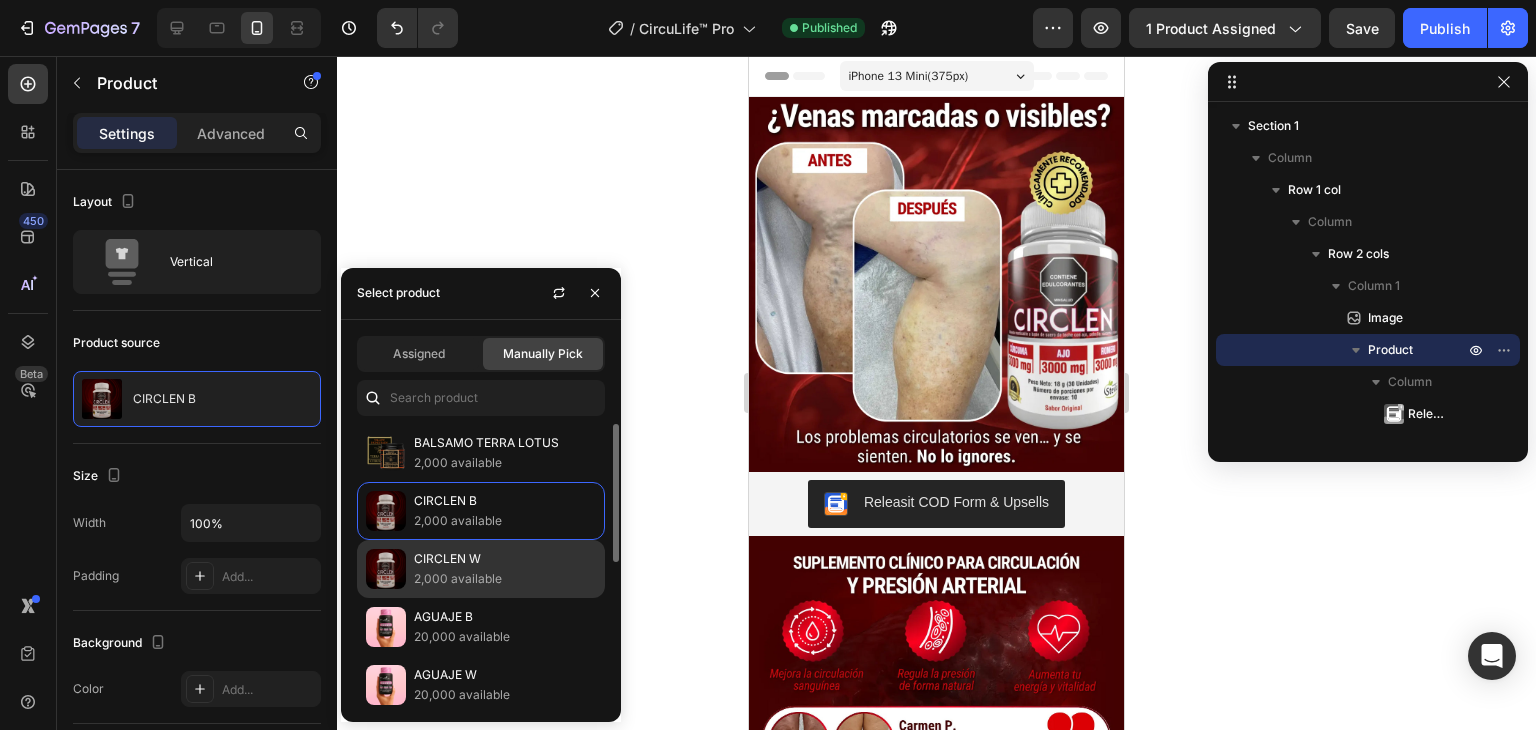 click on "CIRCLEN W" at bounding box center [505, 559] 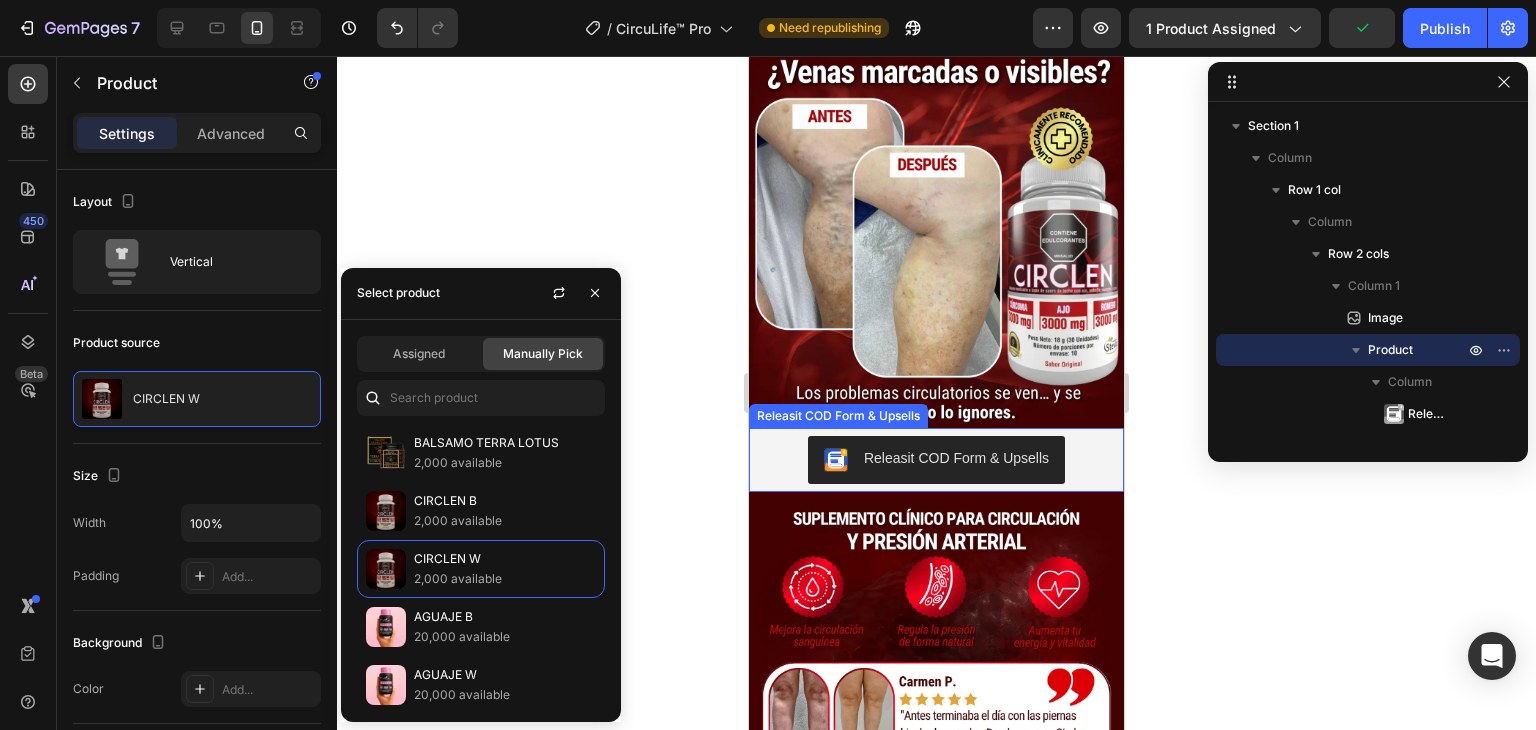 scroll, scrollTop: 44, scrollLeft: 0, axis: vertical 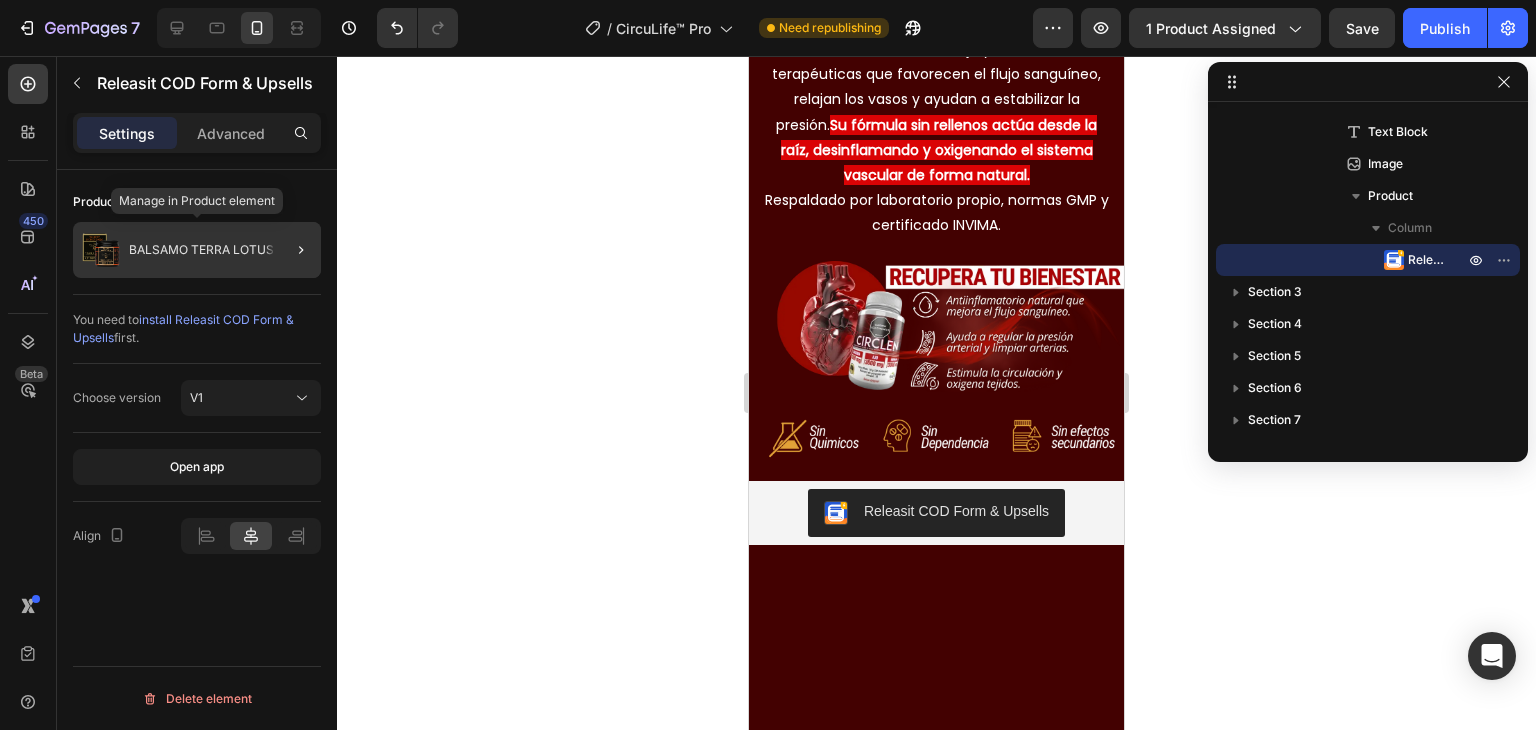 click on "BALSAMO TERRA LOTUS" at bounding box center [201, 250] 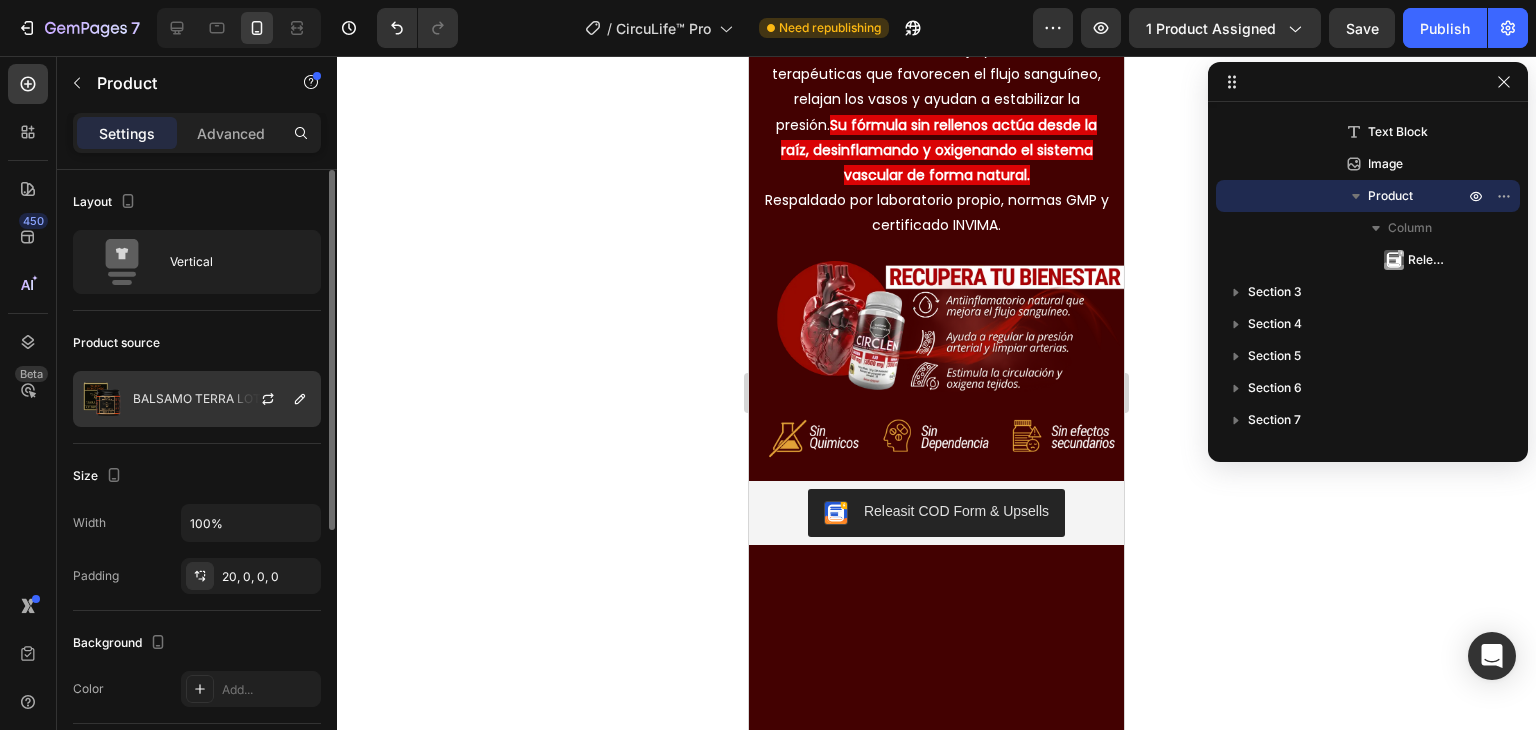 click at bounding box center (276, 399) 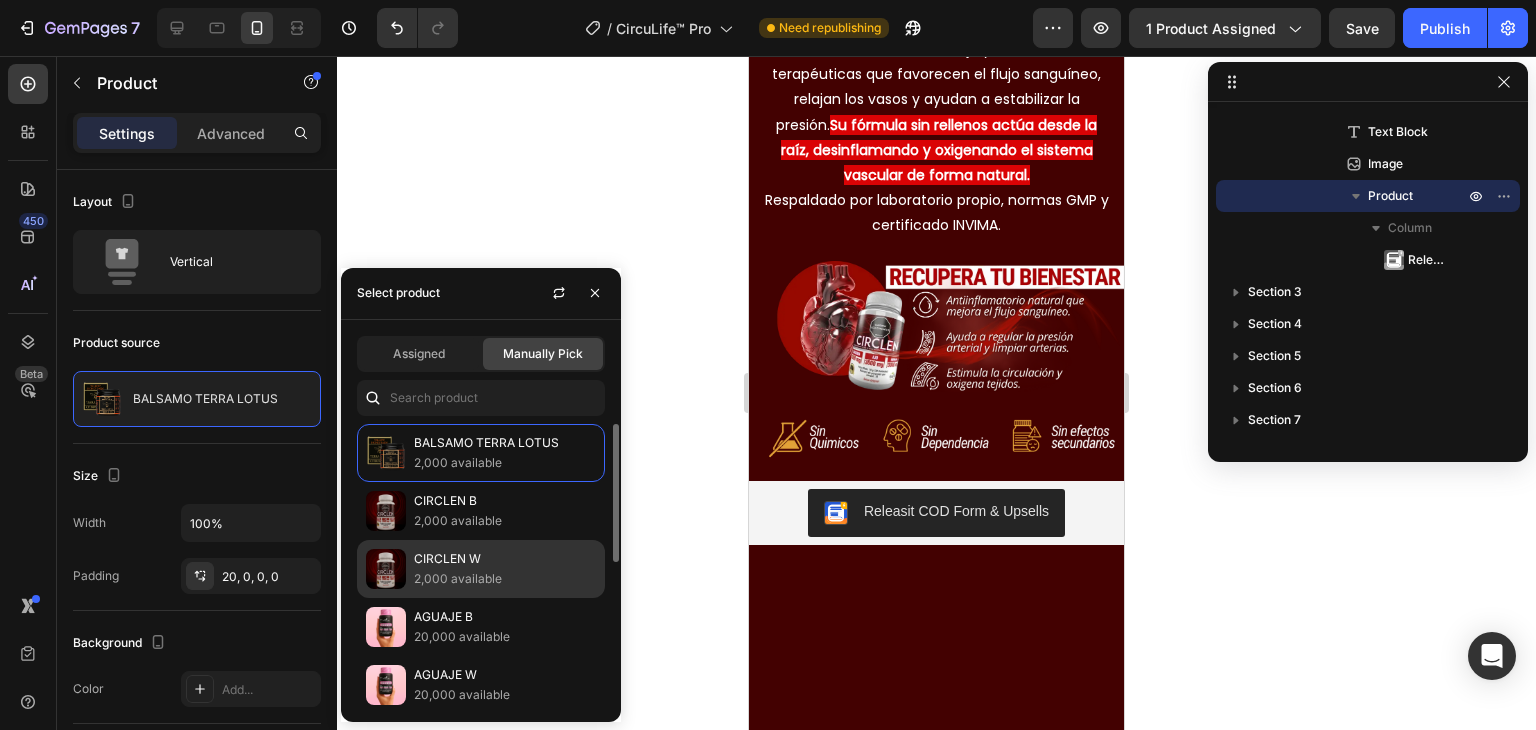 click on "CIRCLEN W" at bounding box center (505, 559) 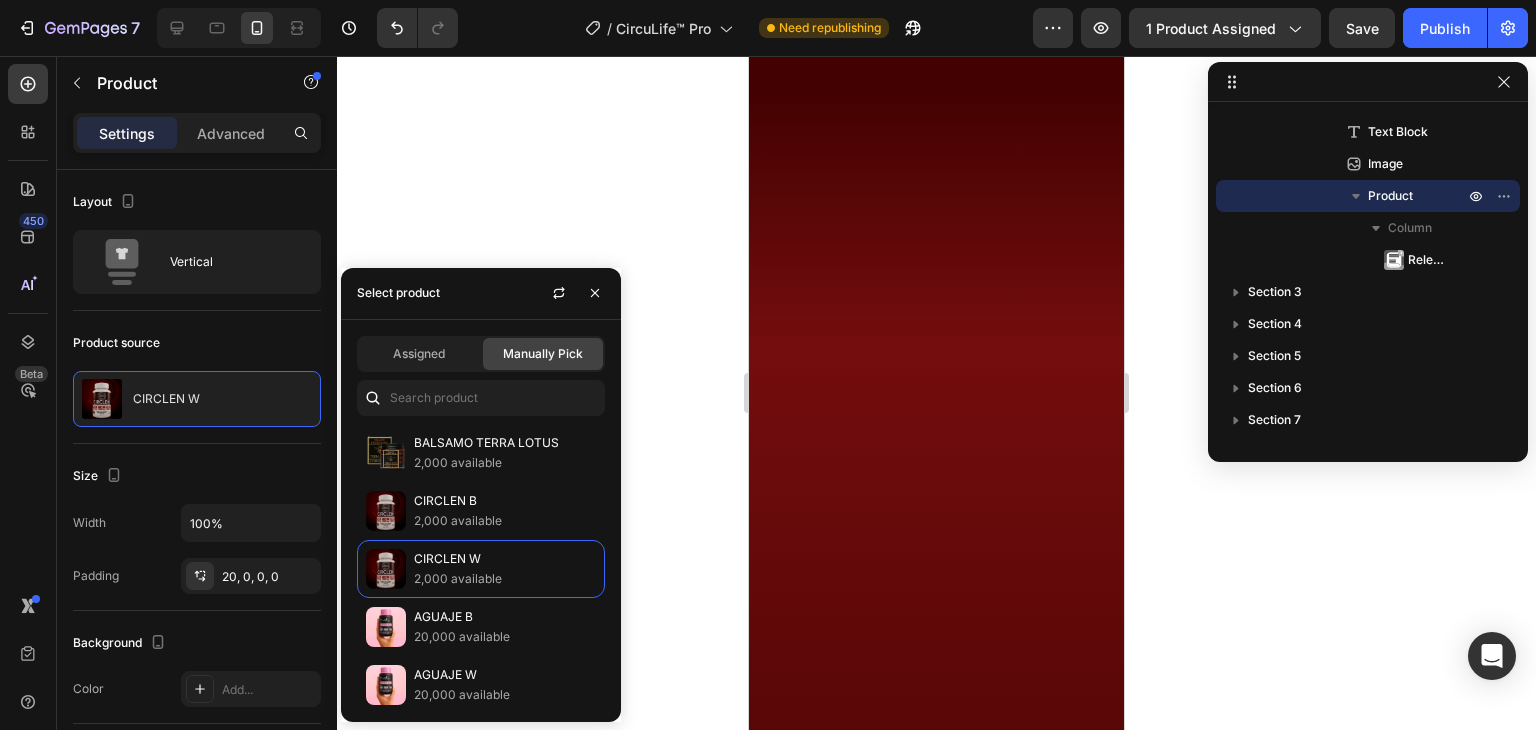scroll, scrollTop: 2438, scrollLeft: 0, axis: vertical 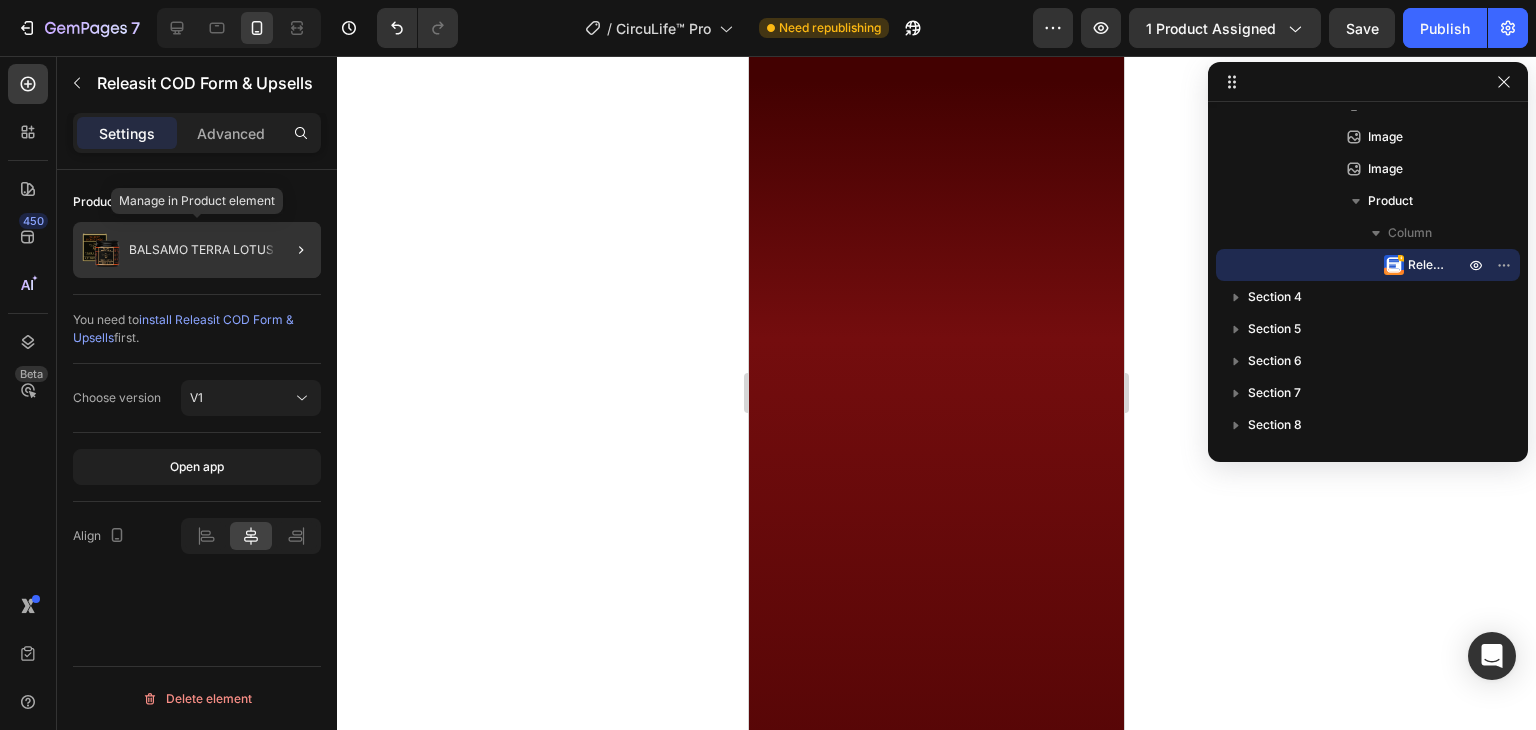 click on "BALSAMO TERRA LOTUS" 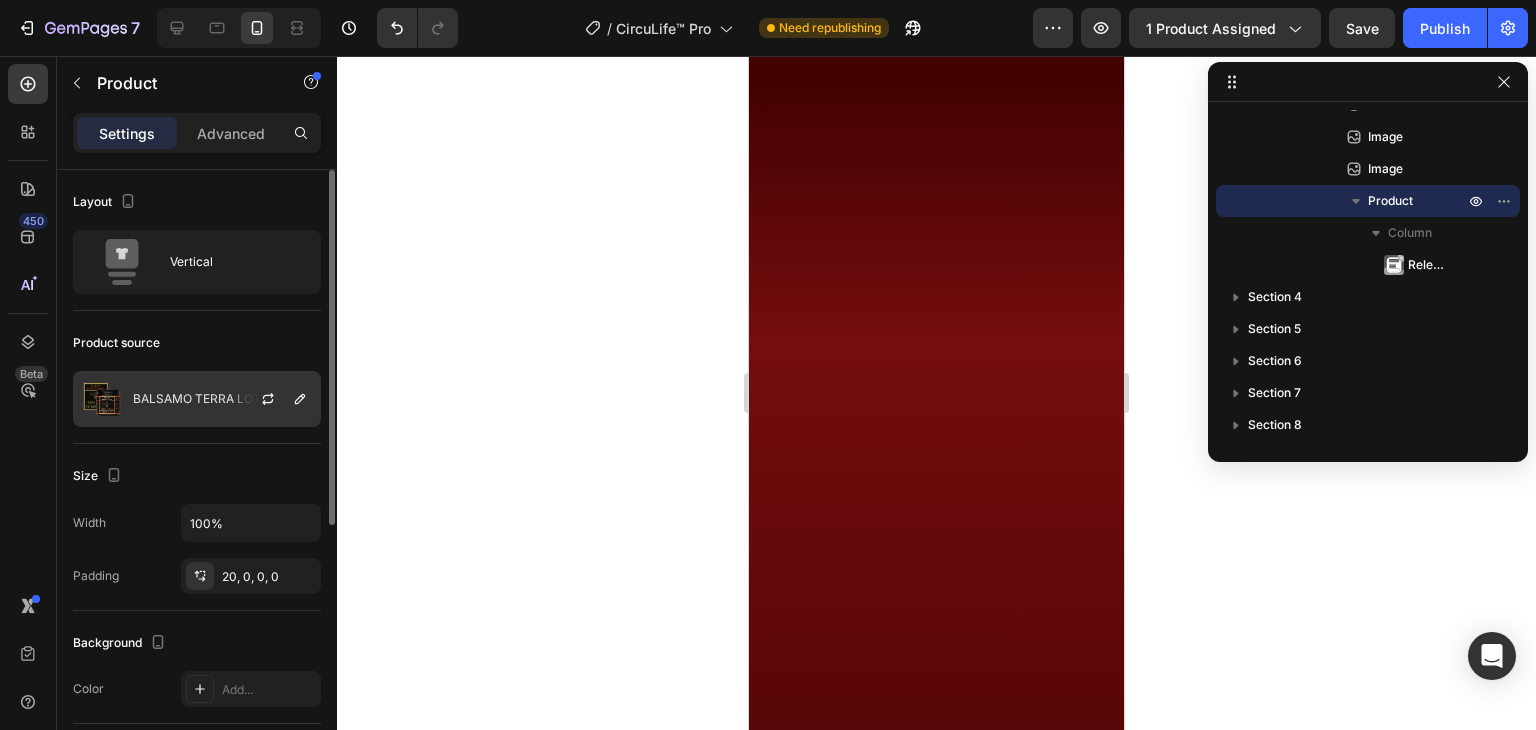 click on "BALSAMO TERRA LOTUS" 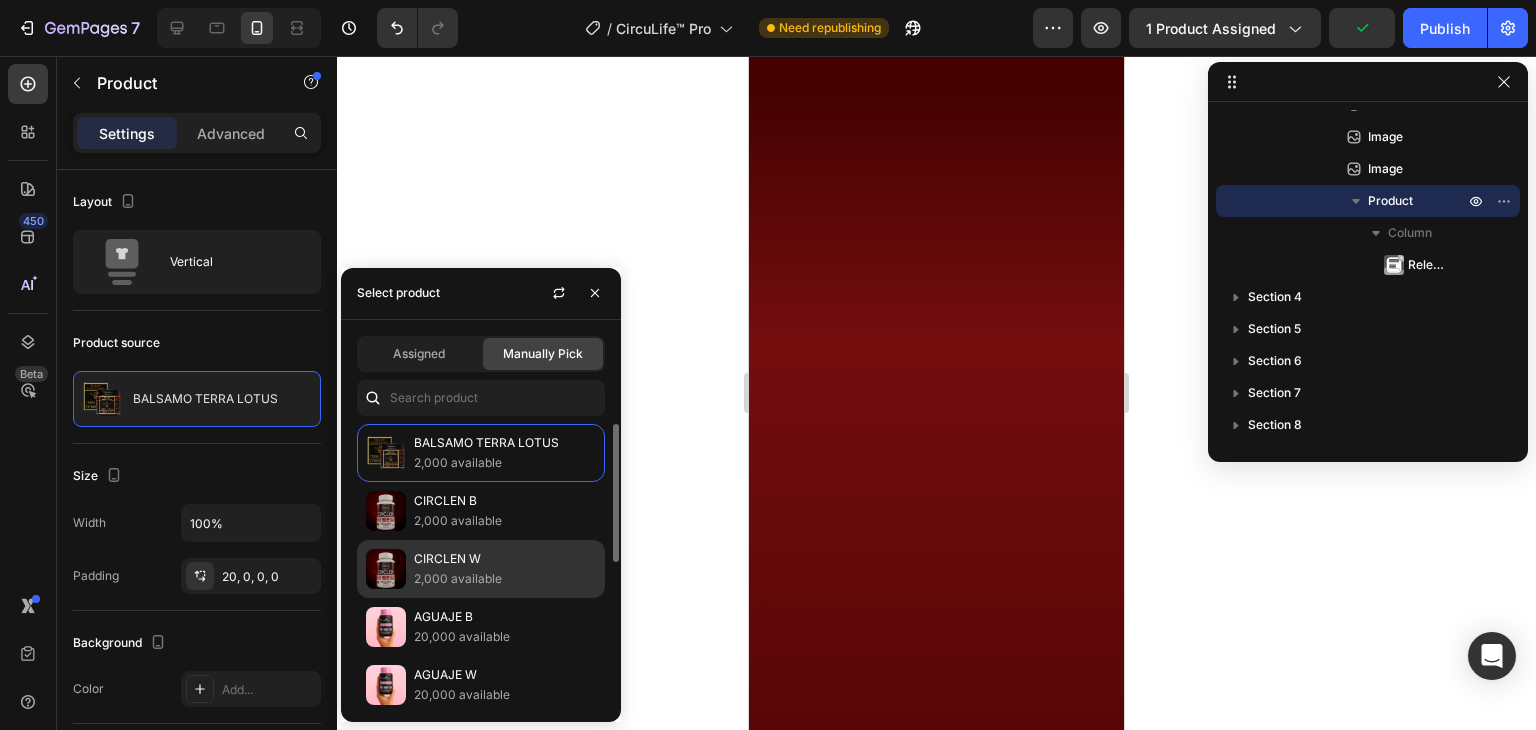 click on "CIRCLEN W" at bounding box center (505, 559) 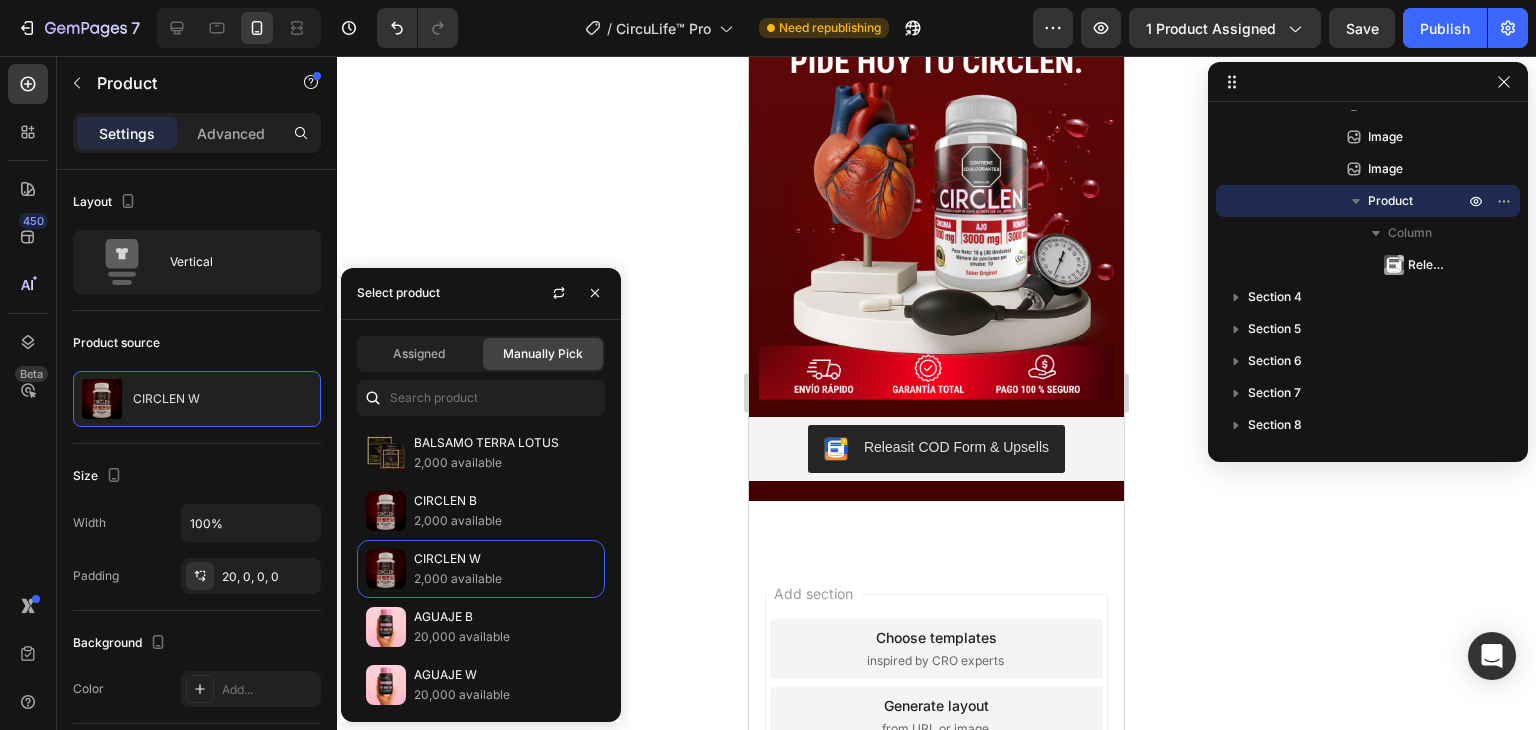 scroll, scrollTop: 3436, scrollLeft: 0, axis: vertical 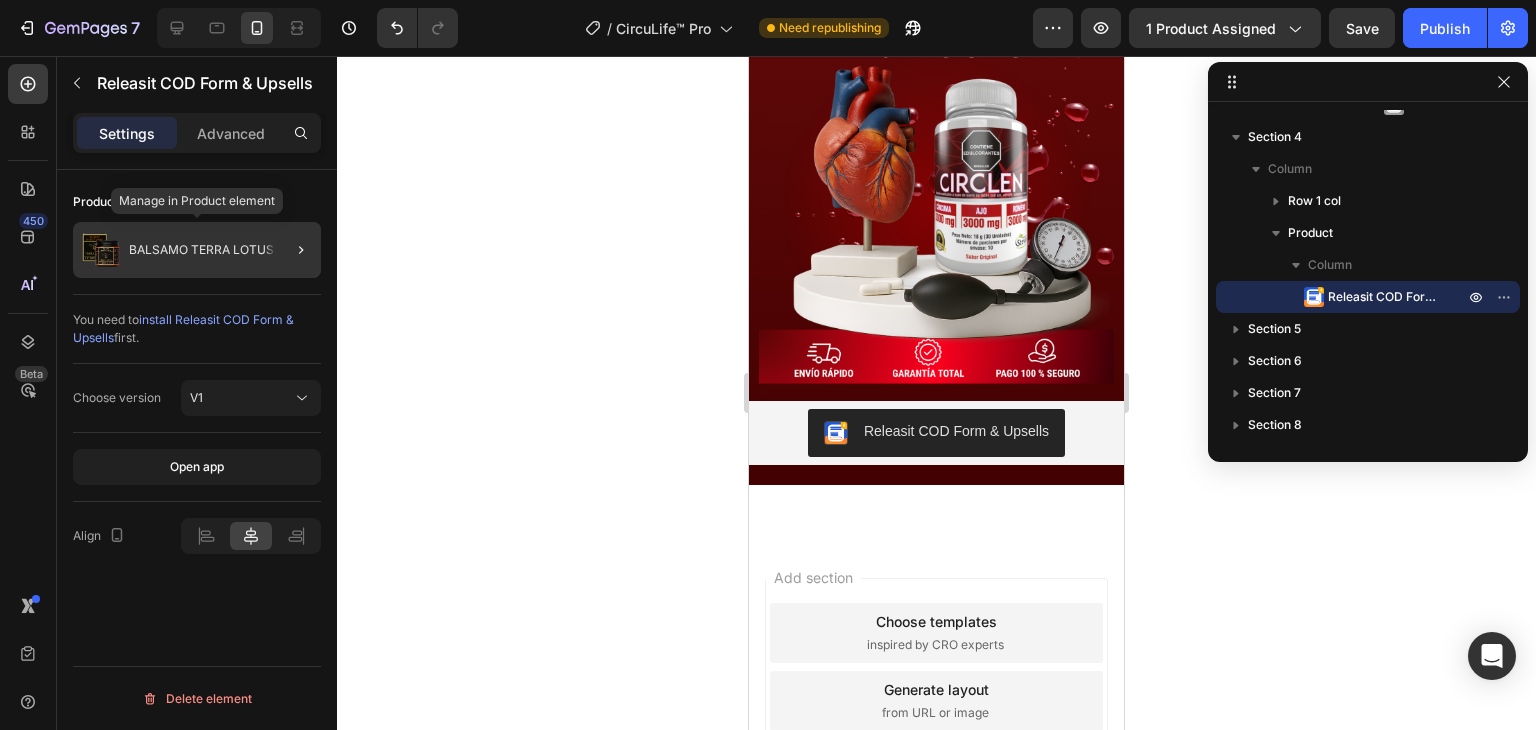 click on "BALSAMO TERRA LOTUS" 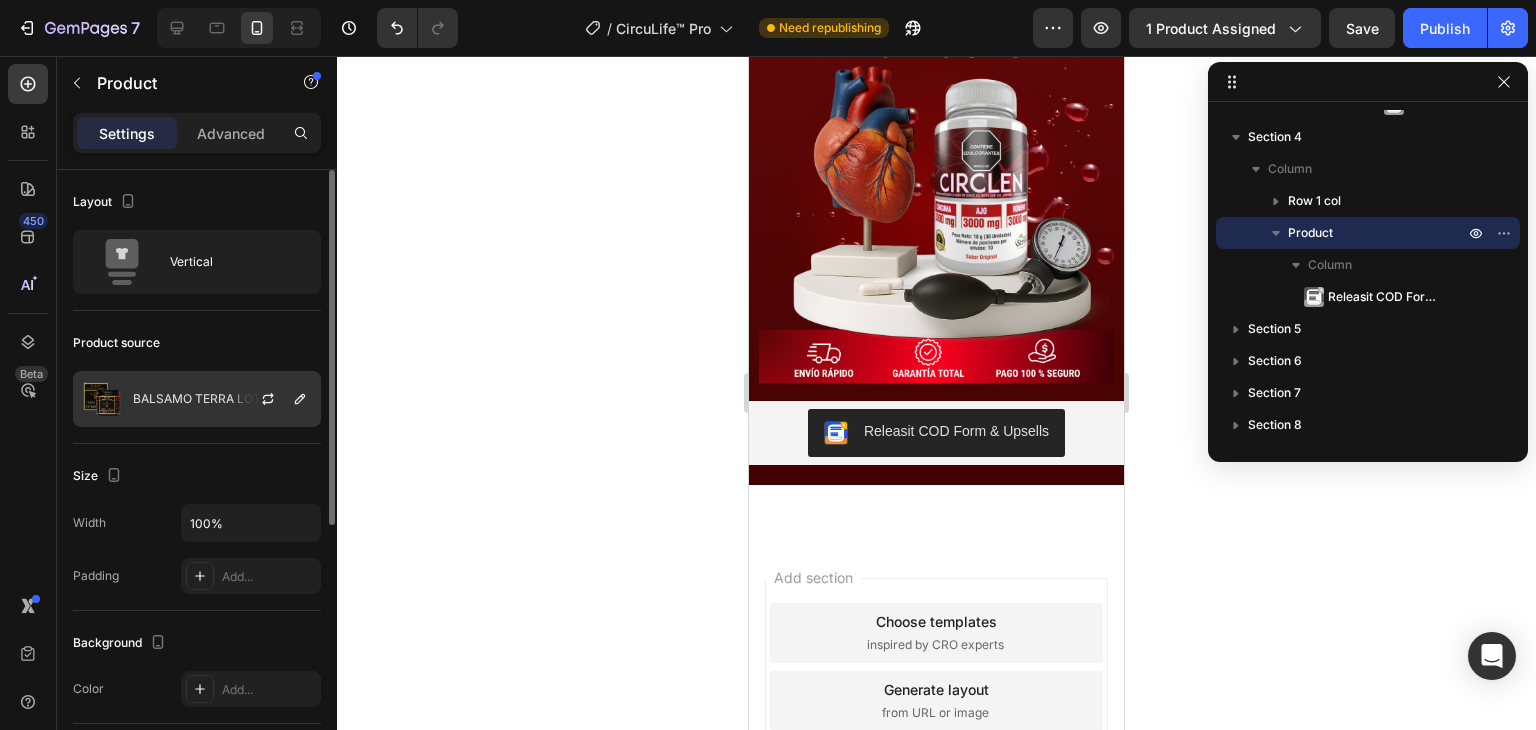 click at bounding box center (276, 399) 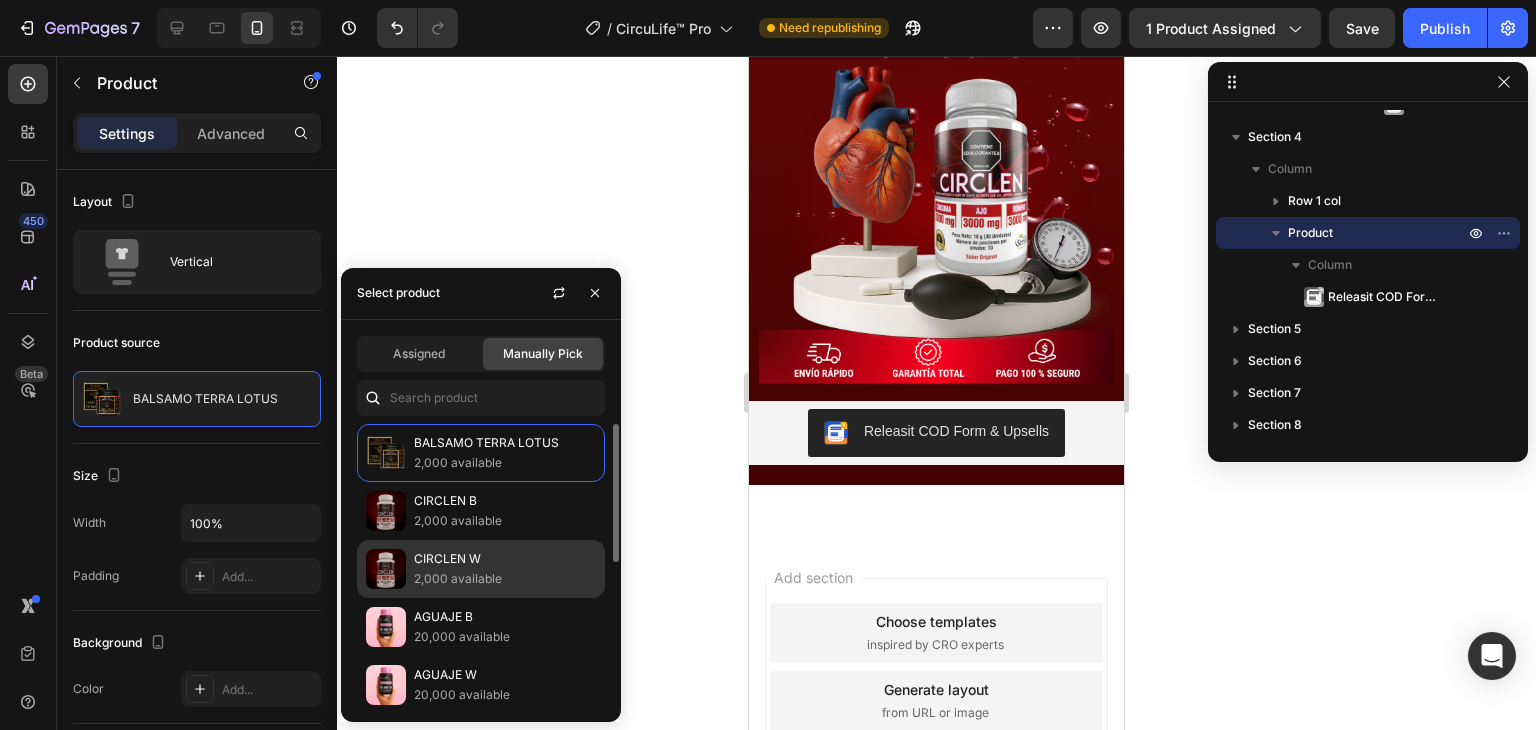 click on "2,000 available" at bounding box center (505, 579) 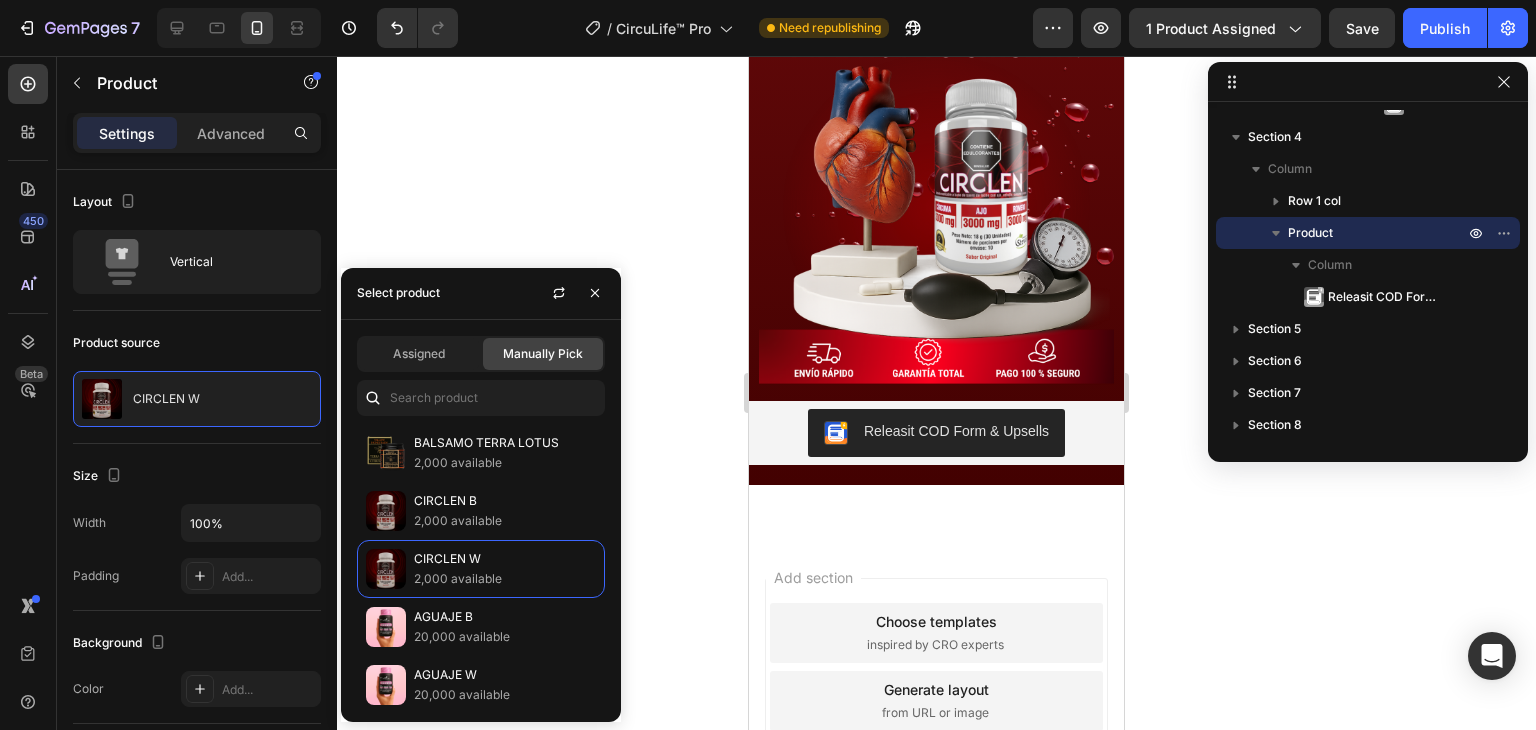 scroll, scrollTop: 1557, scrollLeft: 0, axis: vertical 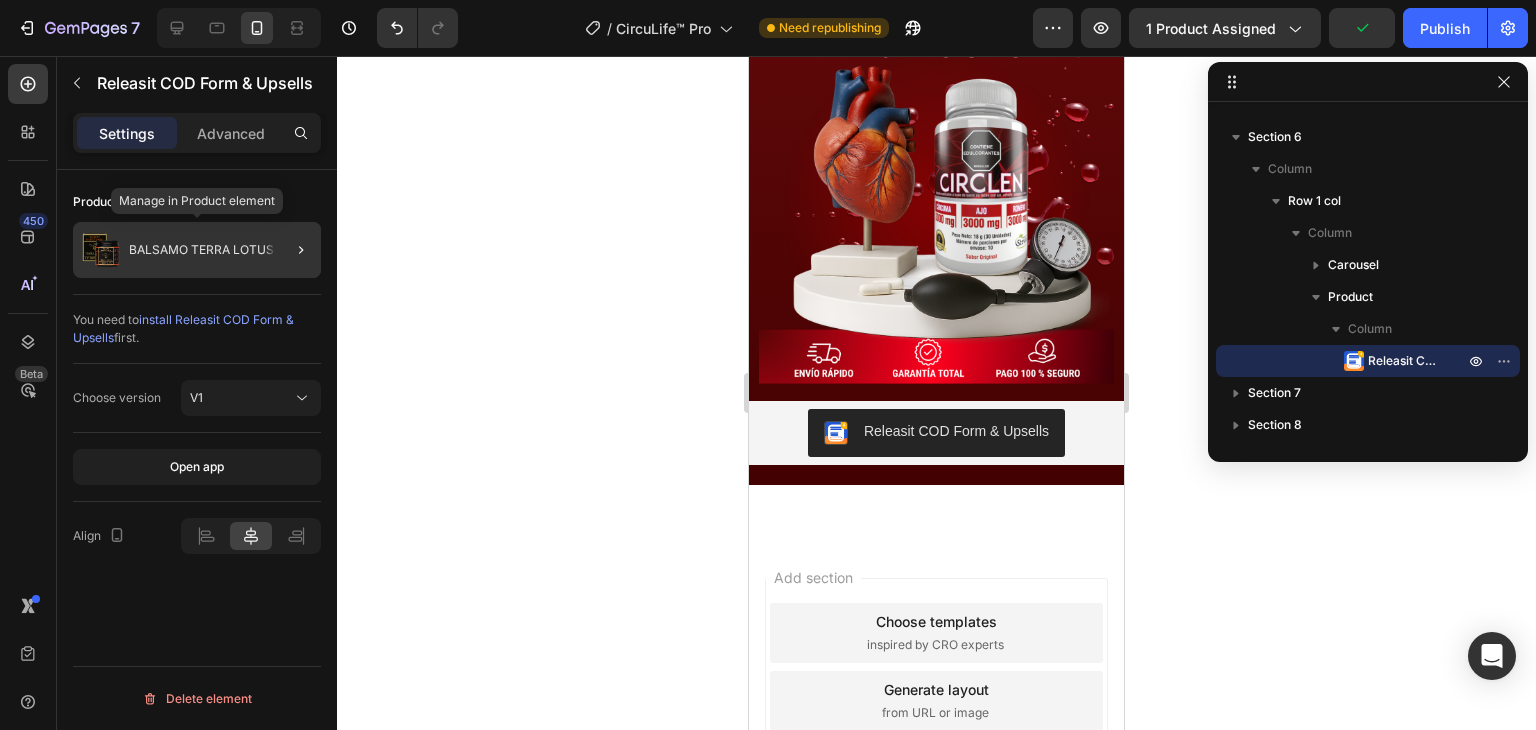 click on "BALSAMO TERRA LOTUS" at bounding box center (201, 250) 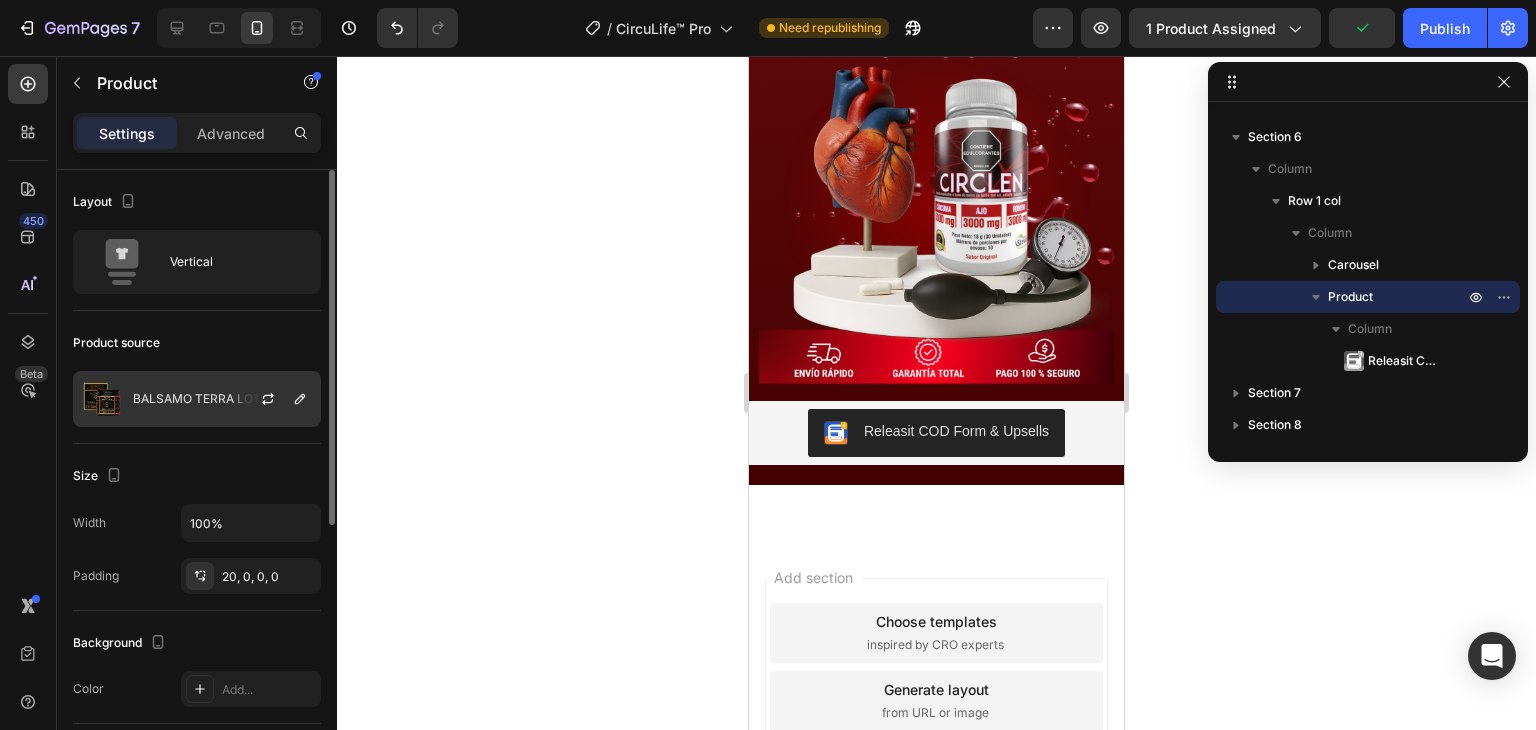 click at bounding box center [276, 399] 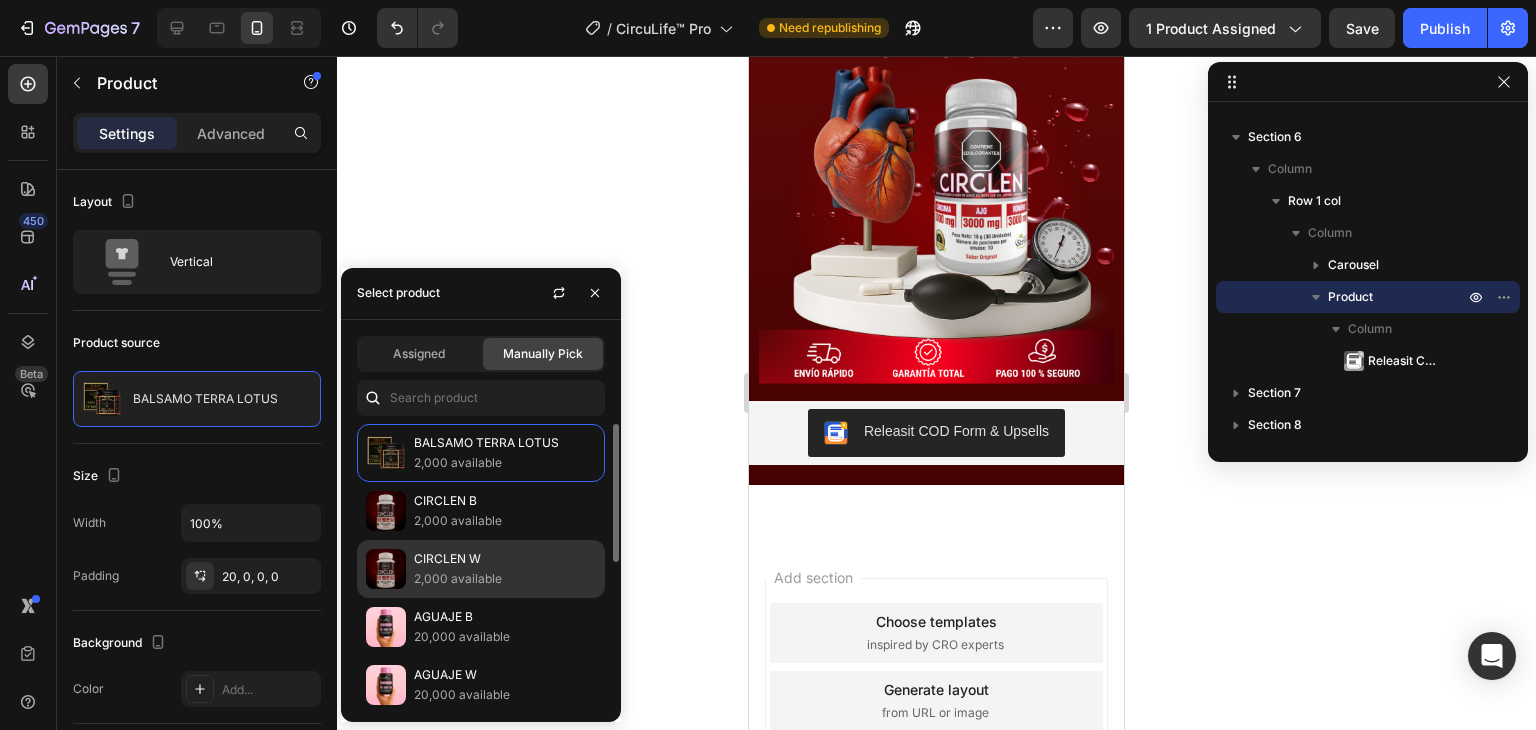click on "CIRCLEN W" at bounding box center [505, 559] 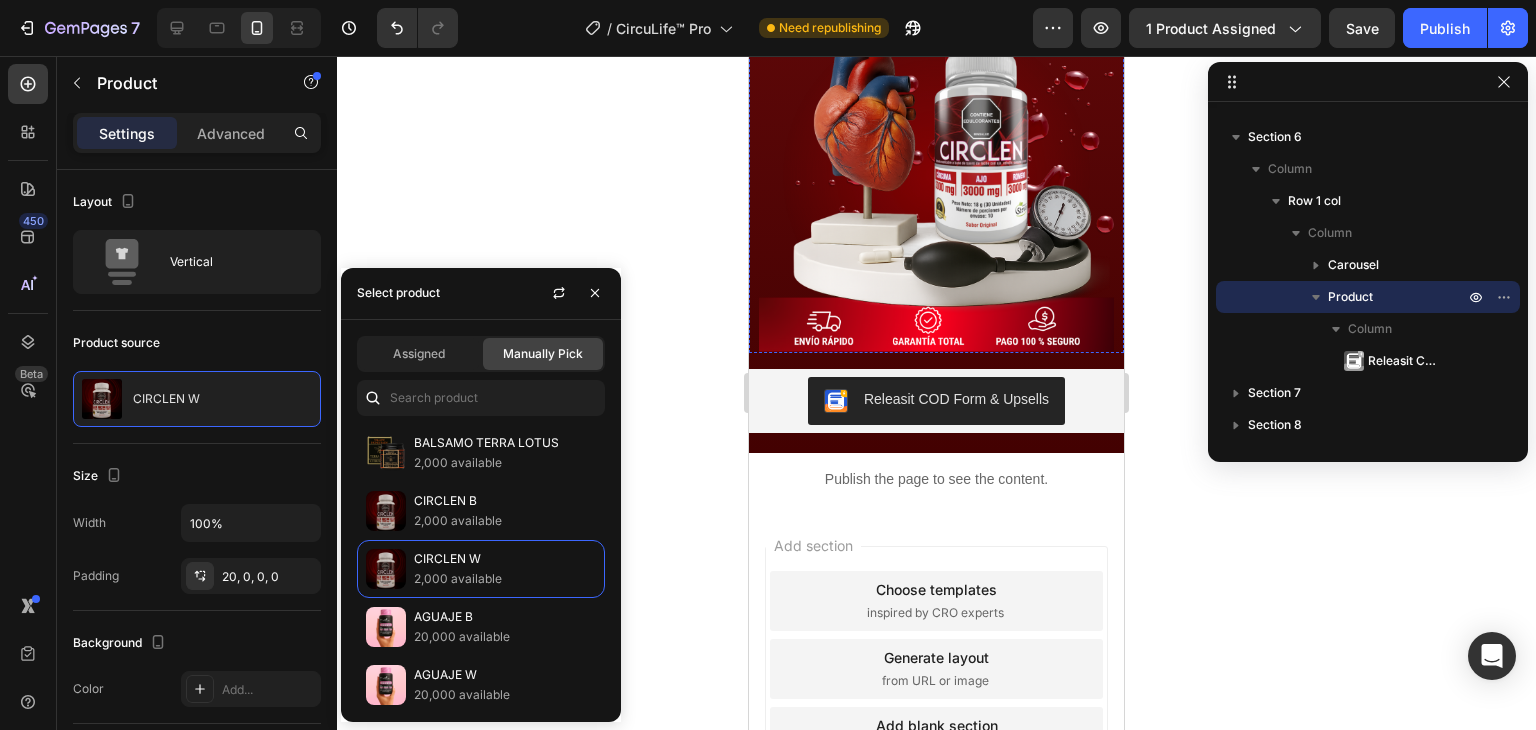 scroll, scrollTop: 4340, scrollLeft: 0, axis: vertical 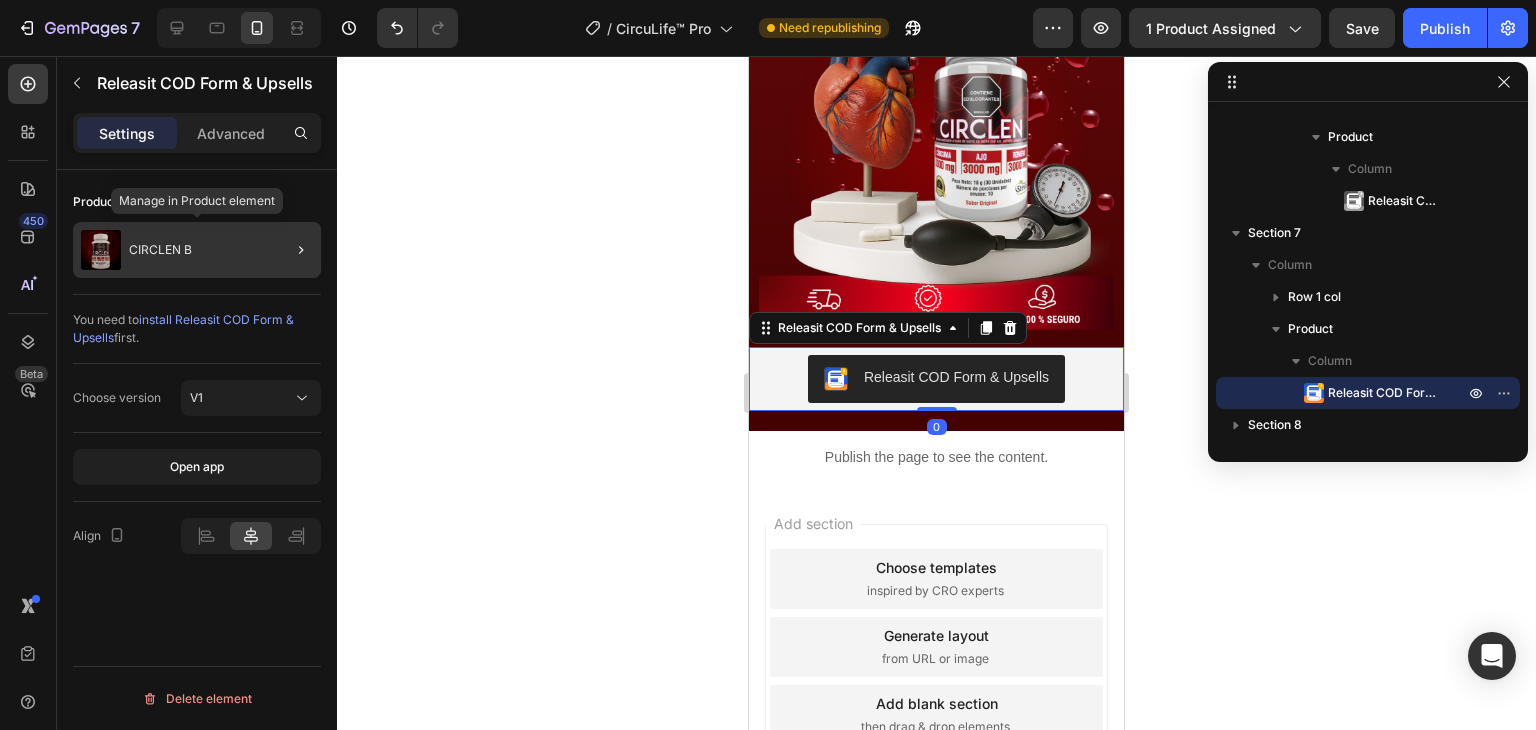 click on "CIRCLEN B" 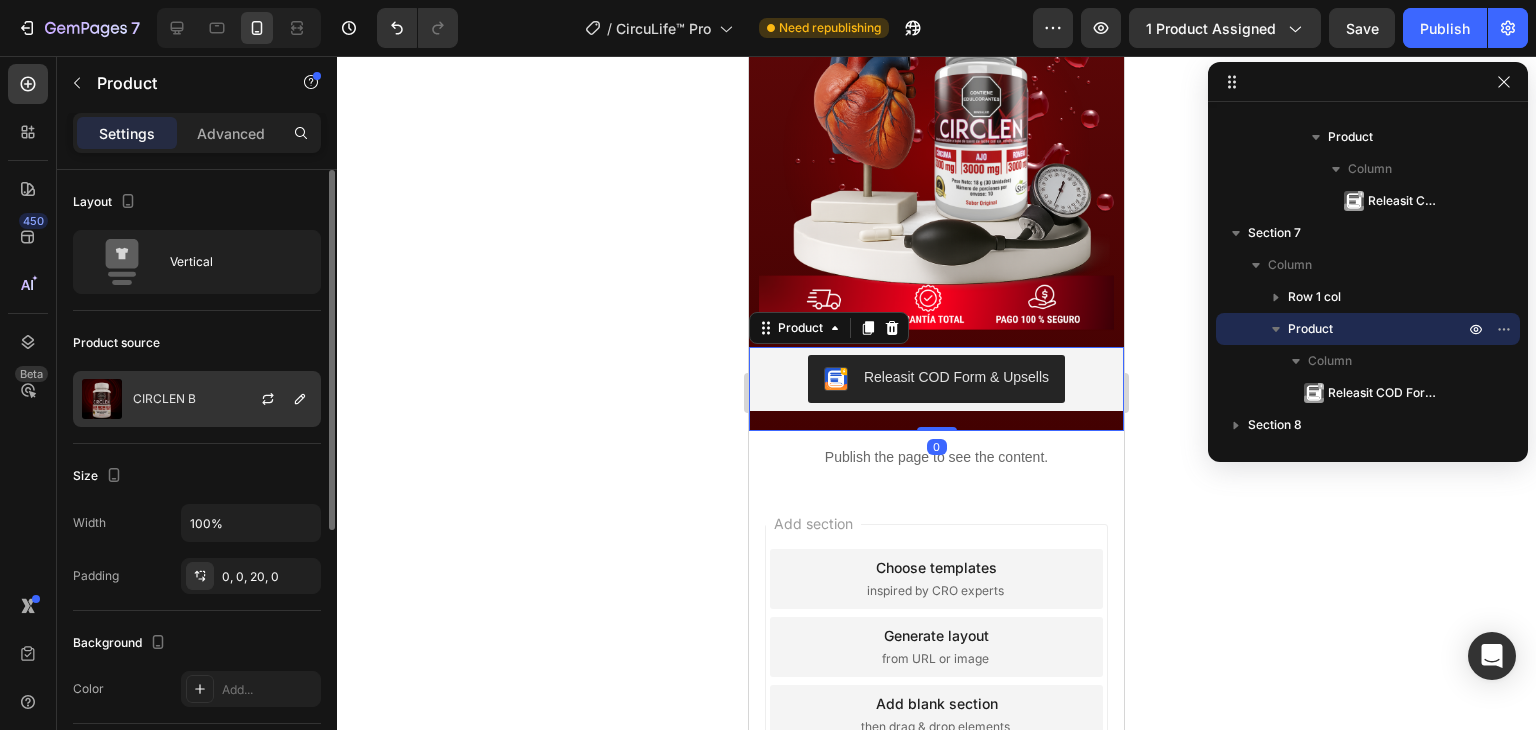 click on "CIRCLEN B" 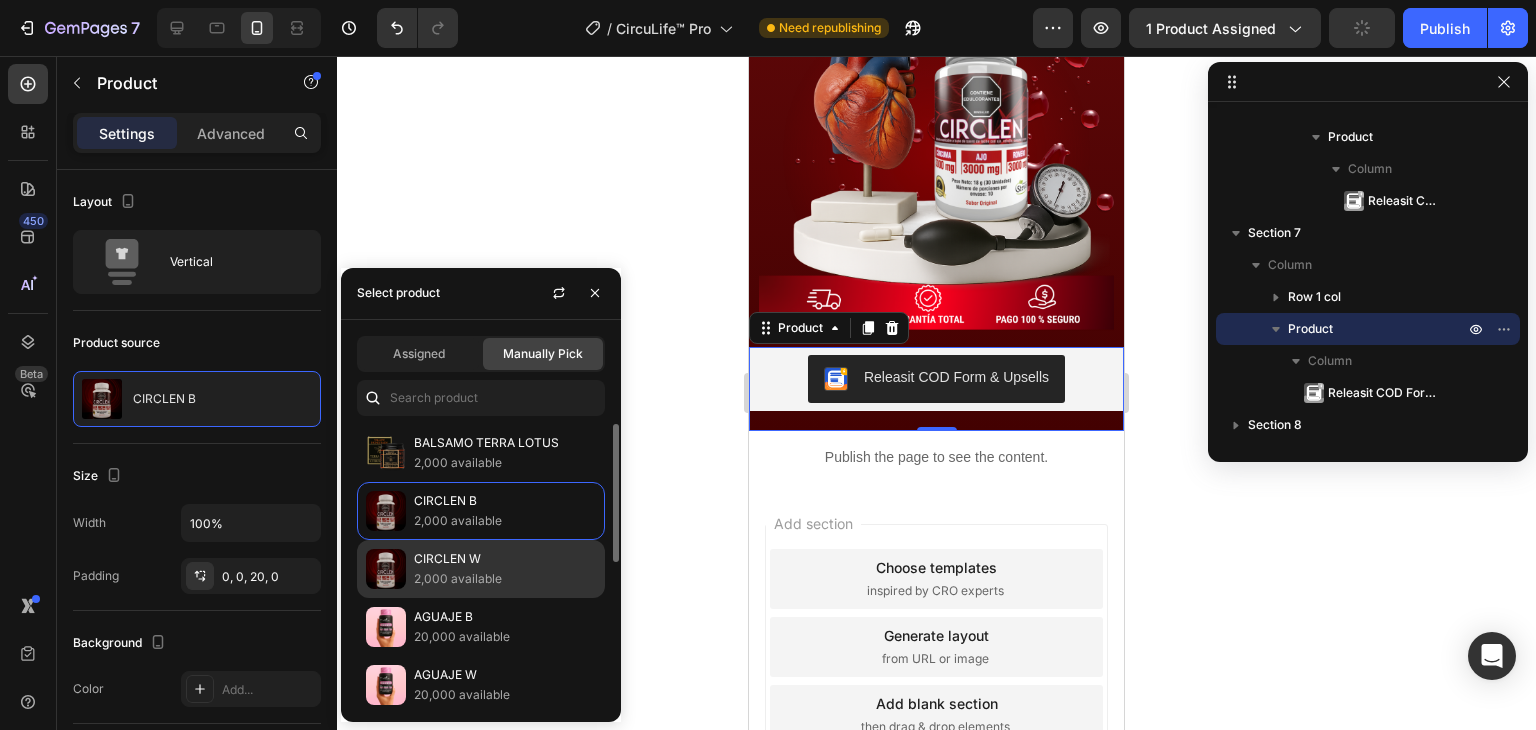 click on "CIRCLEN W" at bounding box center (505, 559) 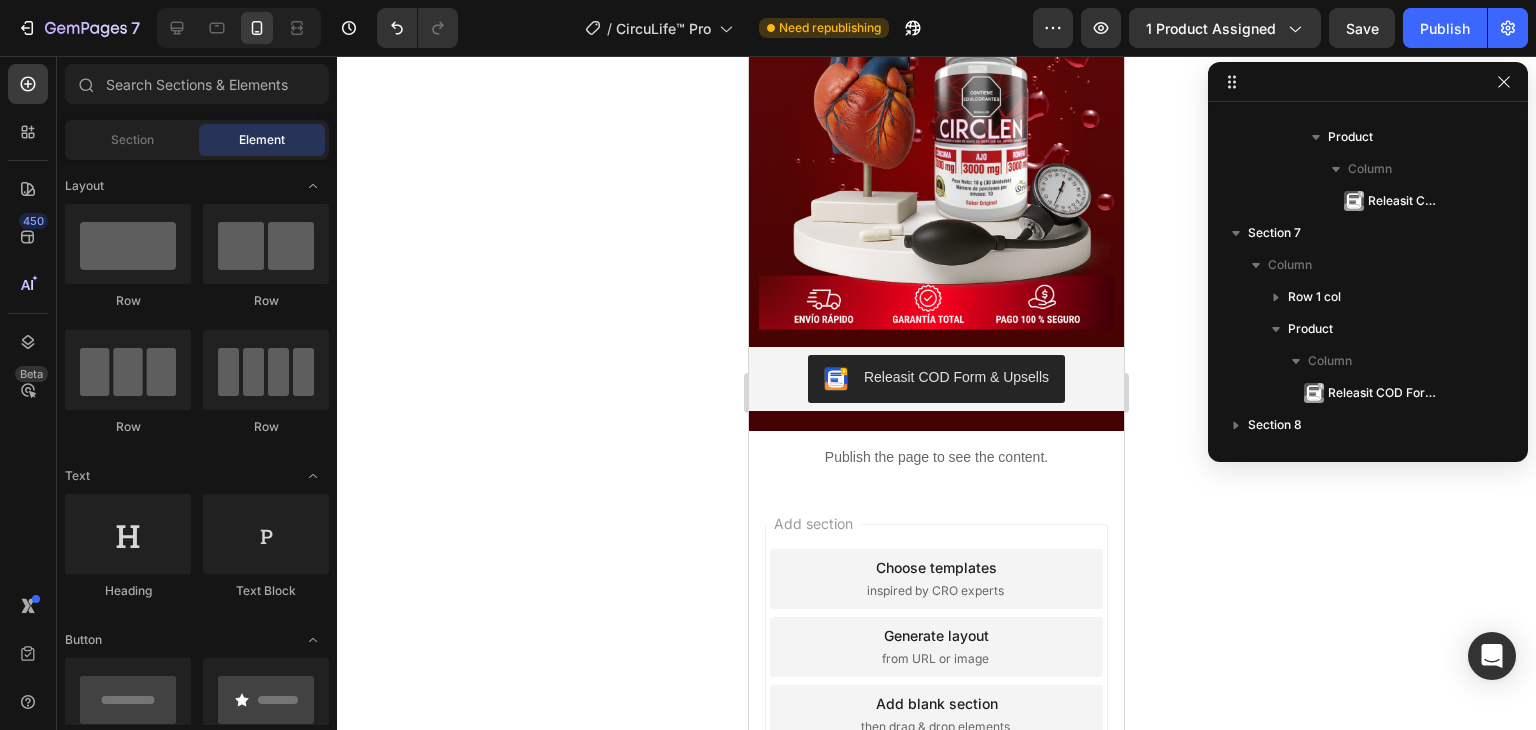 click on "Add section Choose templates inspired by CRO experts Generate layout from URL or image Add blank section then drag & drop elements" at bounding box center [936, 647] 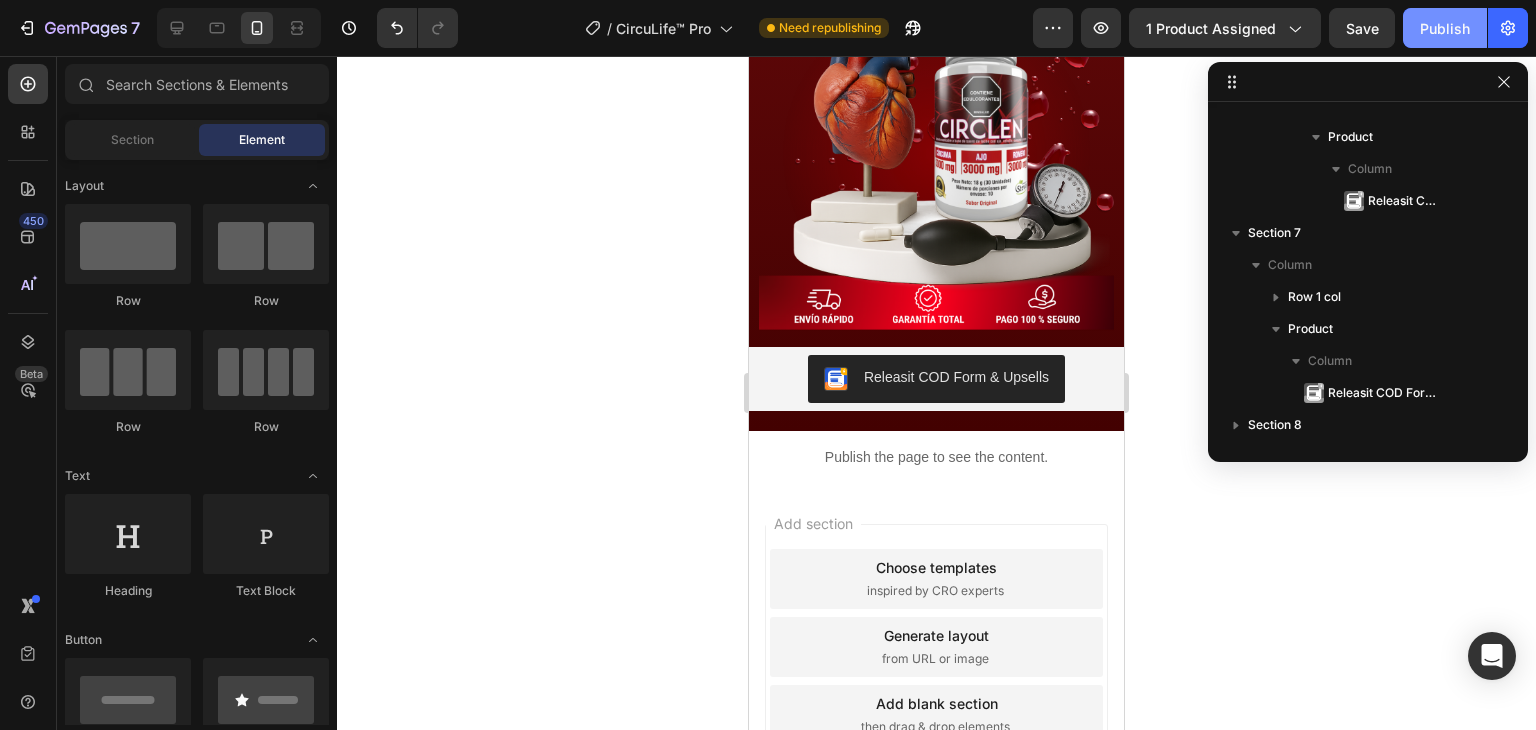 click on "Publish" at bounding box center (1445, 28) 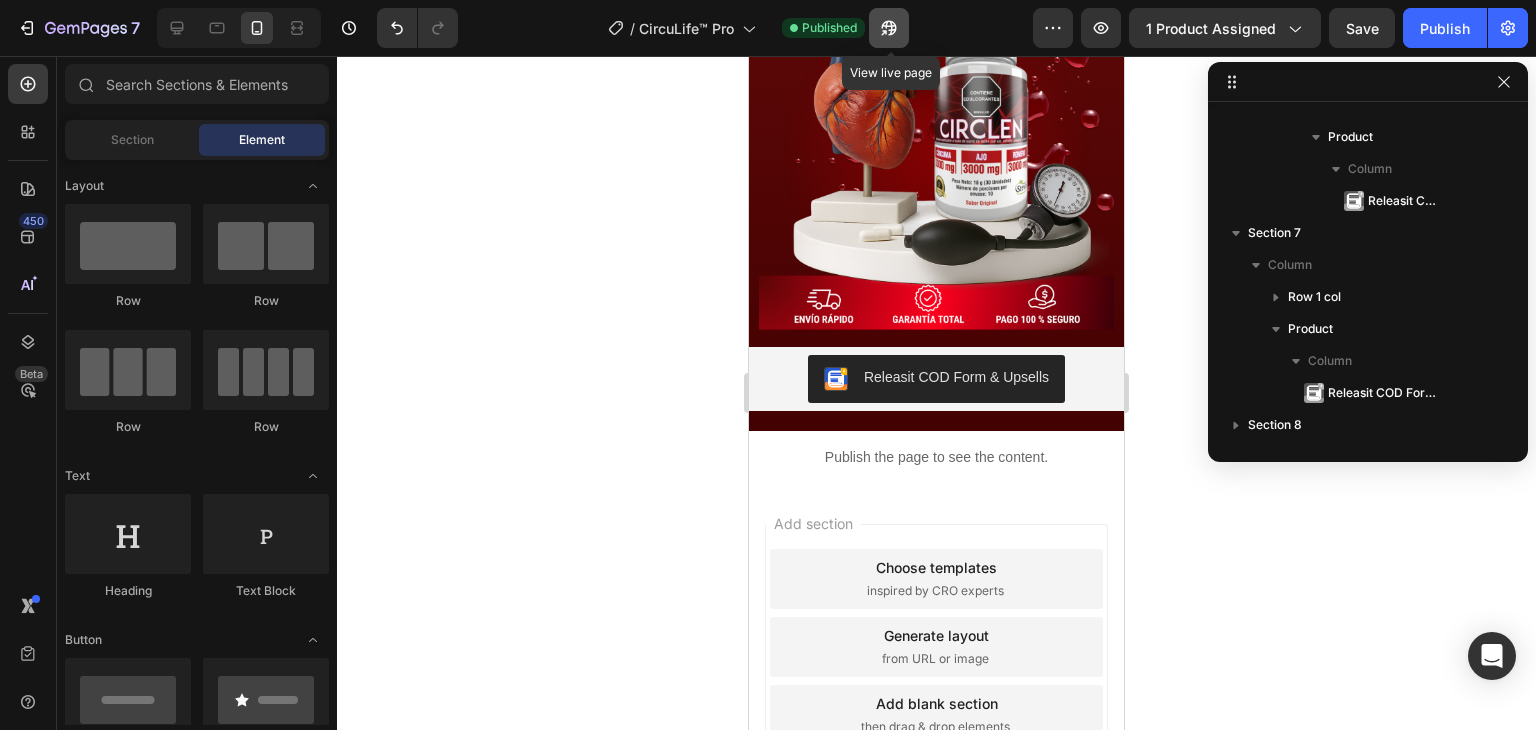 click 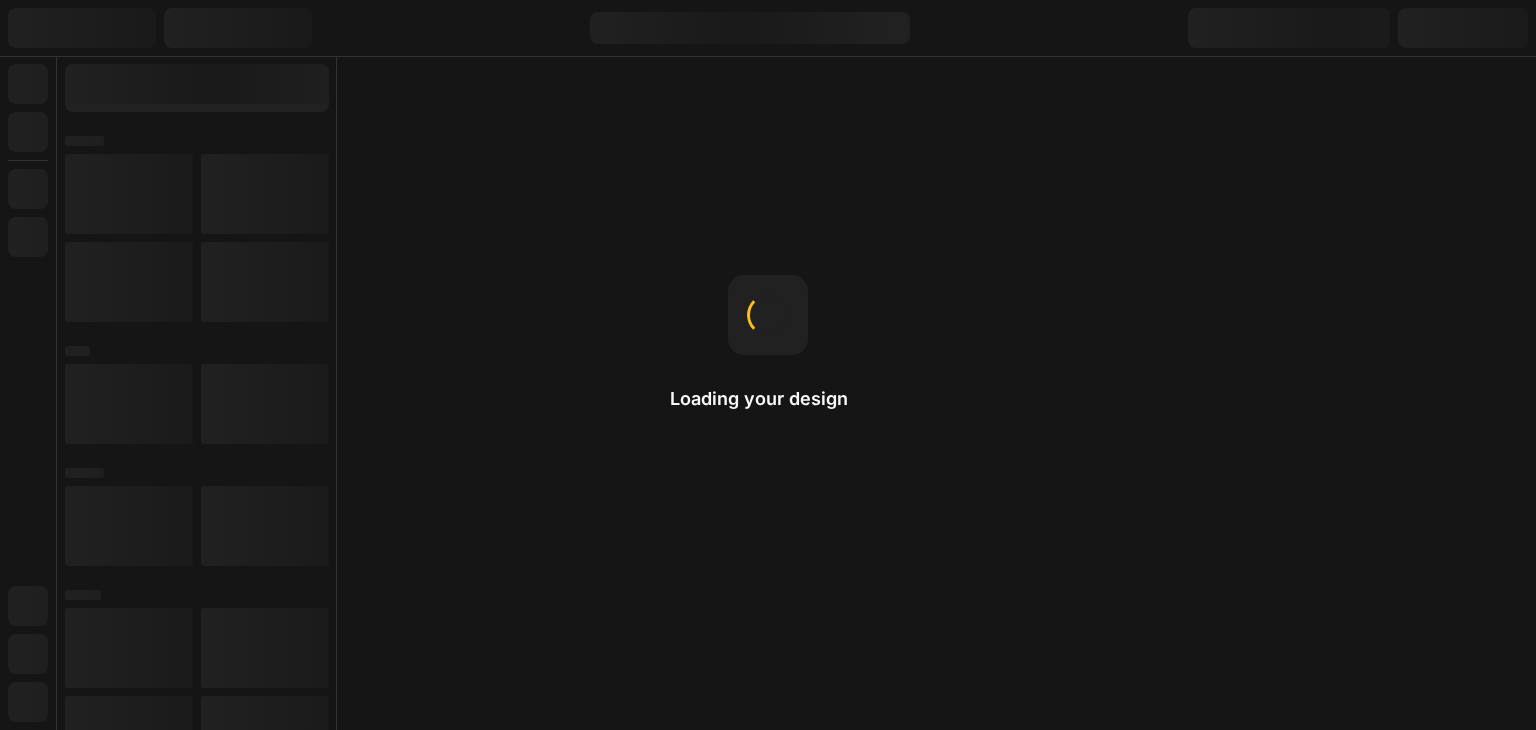 click on "Loading your design Fit to content This adjusts the column width to fit the content inside." at bounding box center (768, 365) 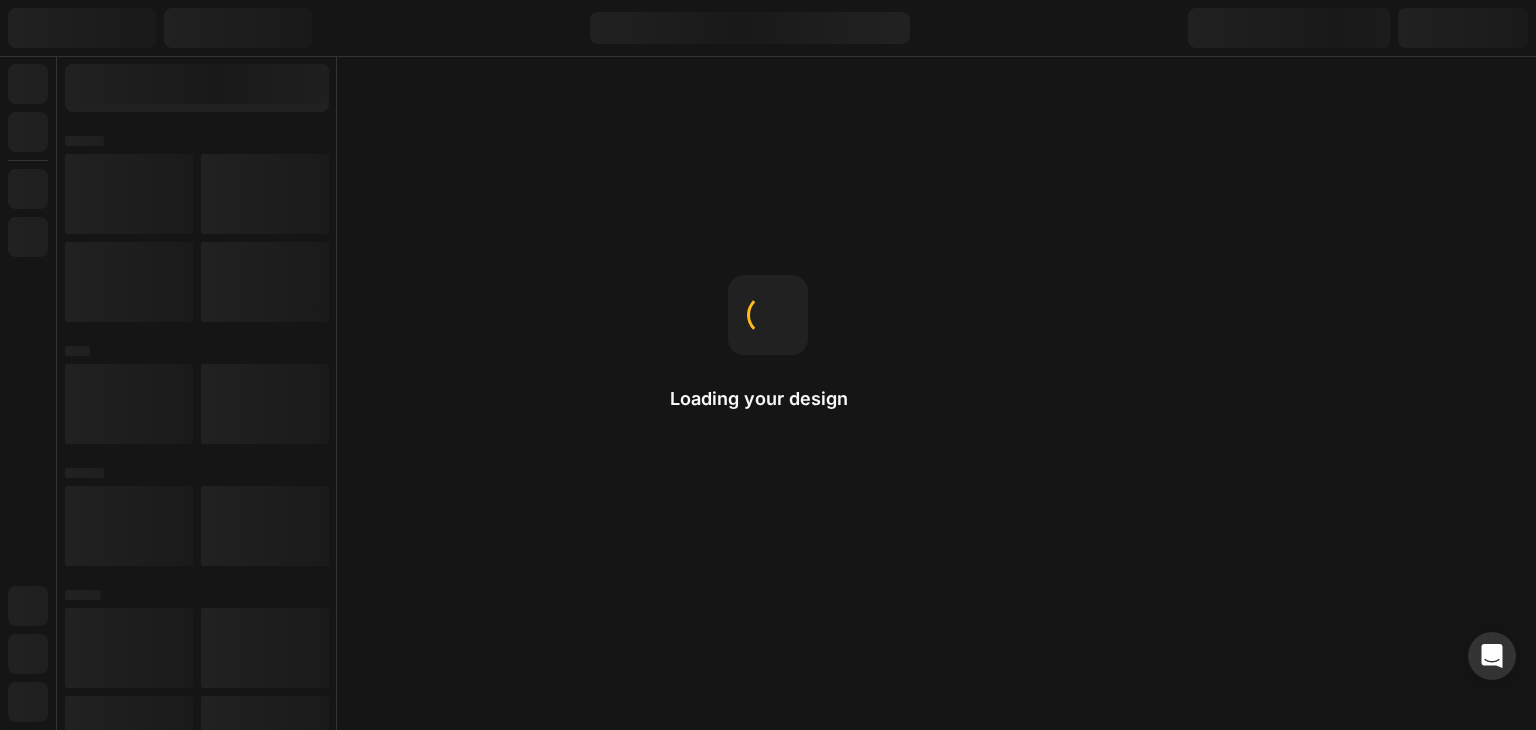 scroll, scrollTop: 0, scrollLeft: 0, axis: both 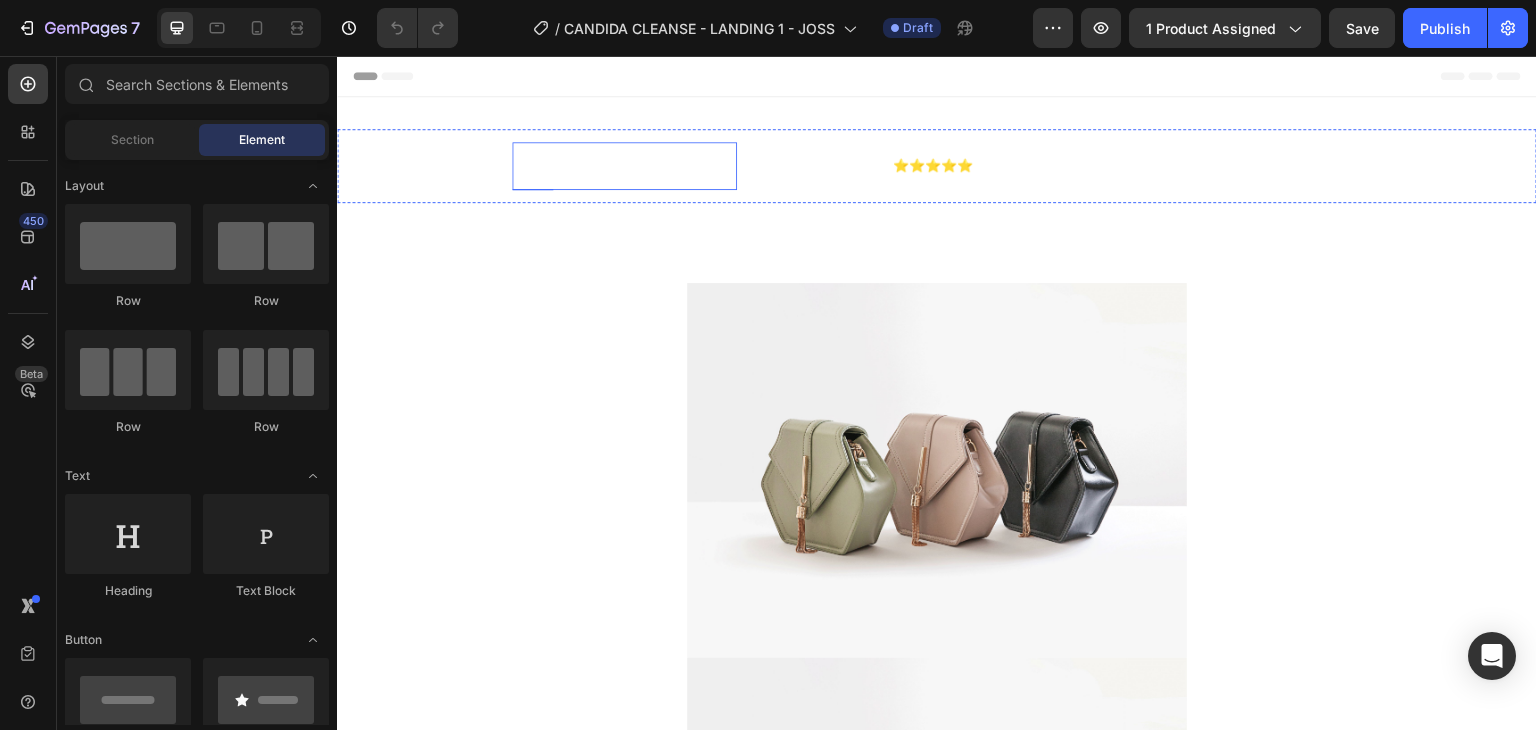 drag, startPoint x: 595, startPoint y: 74, endPoint x: 757, endPoint y: 213, distance: 213.4596 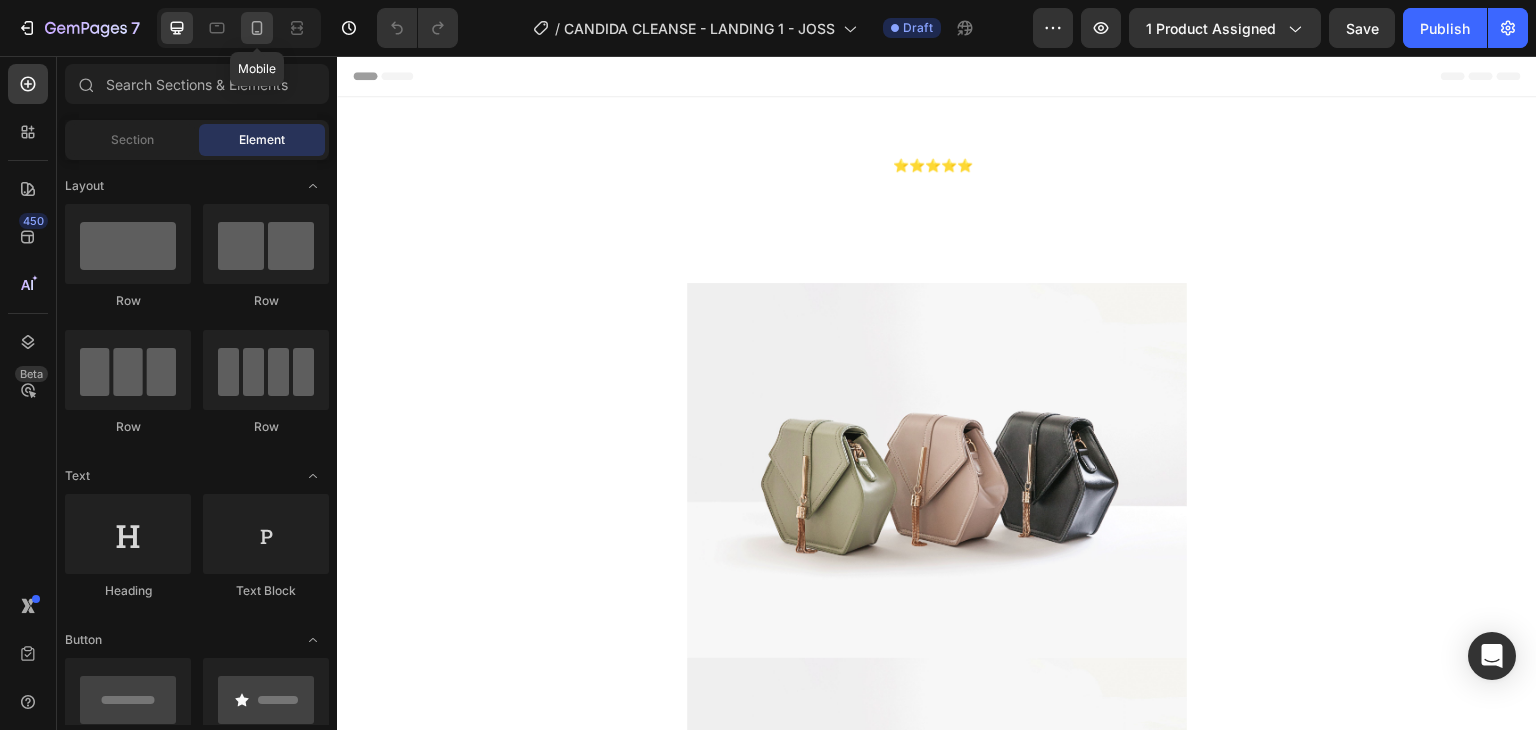 click 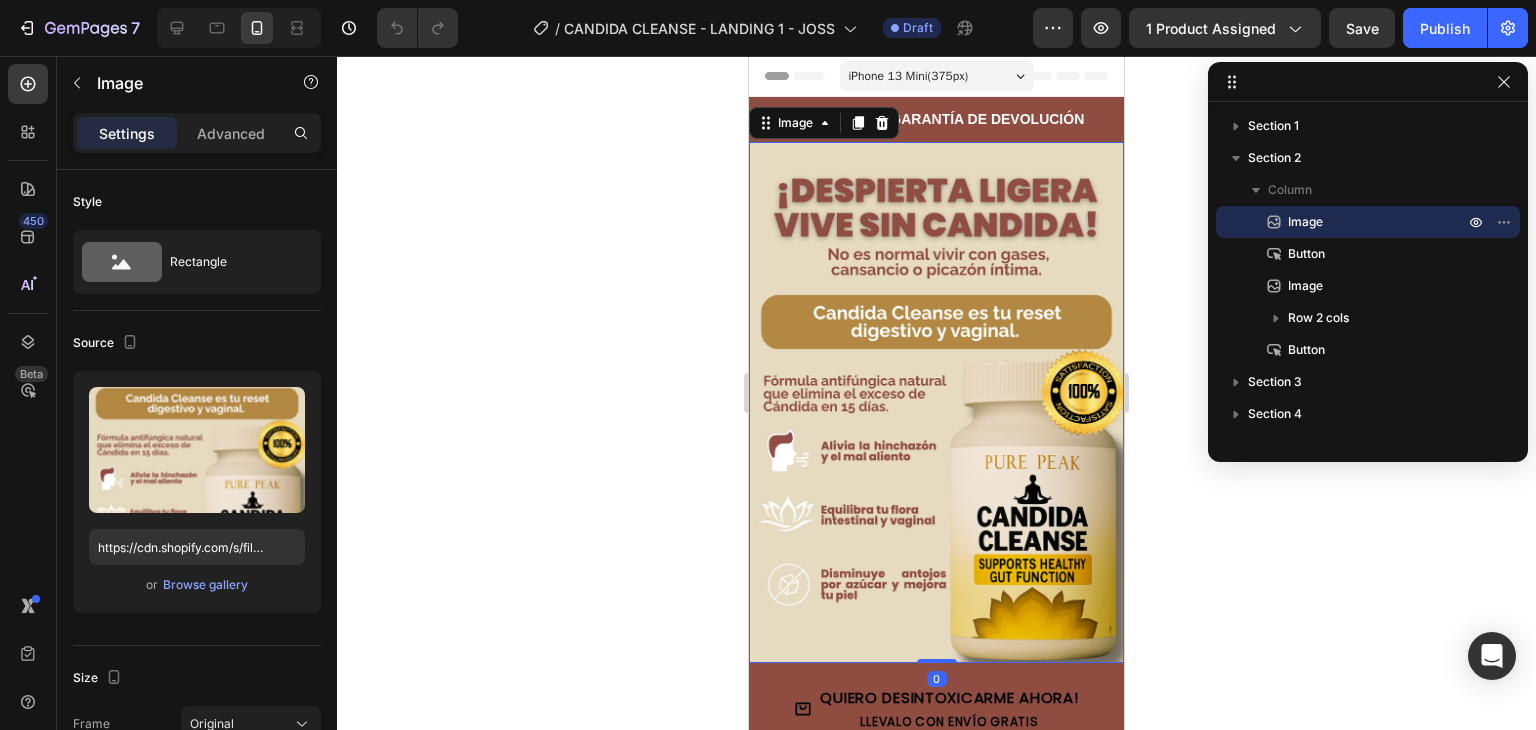 click at bounding box center (936, 402) 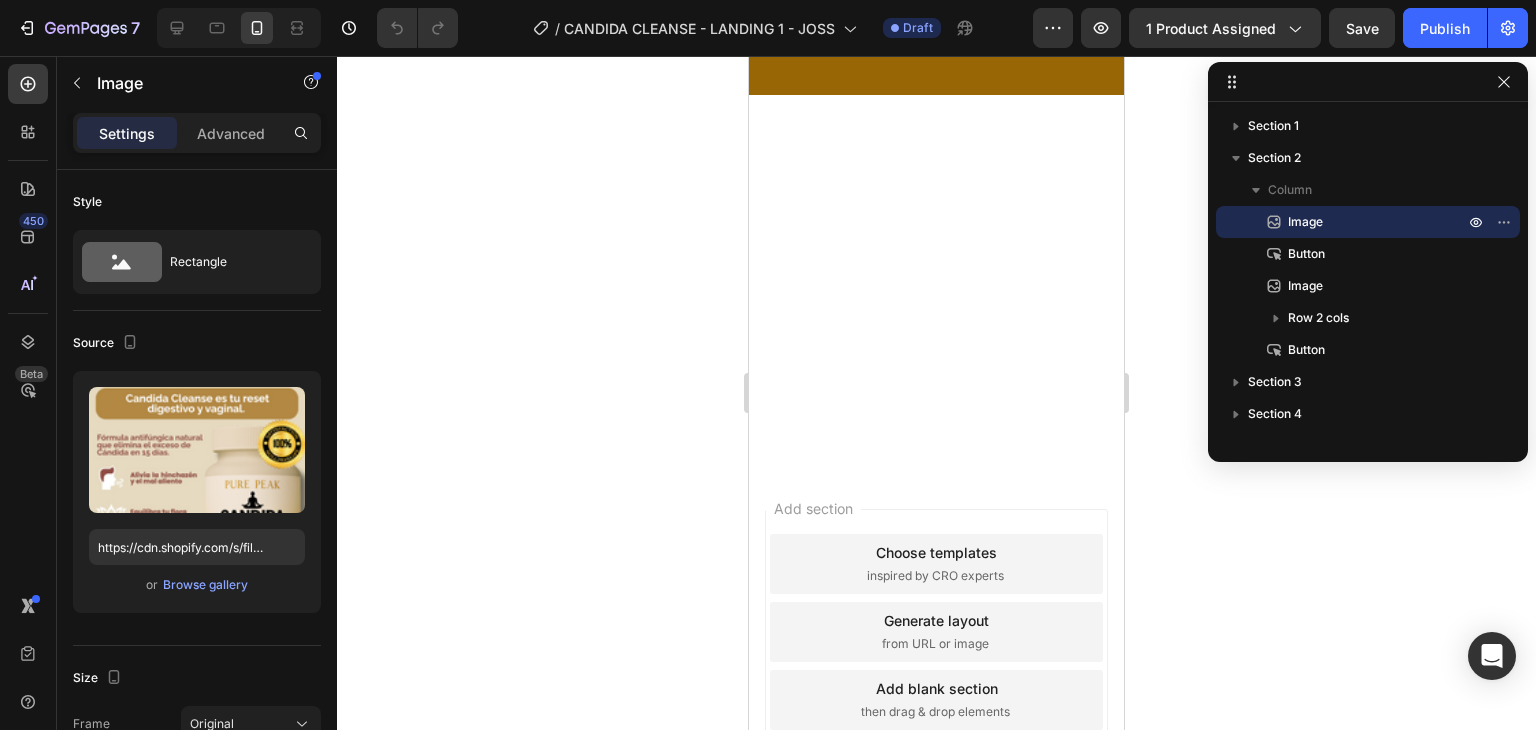 scroll, scrollTop: 3300, scrollLeft: 0, axis: vertical 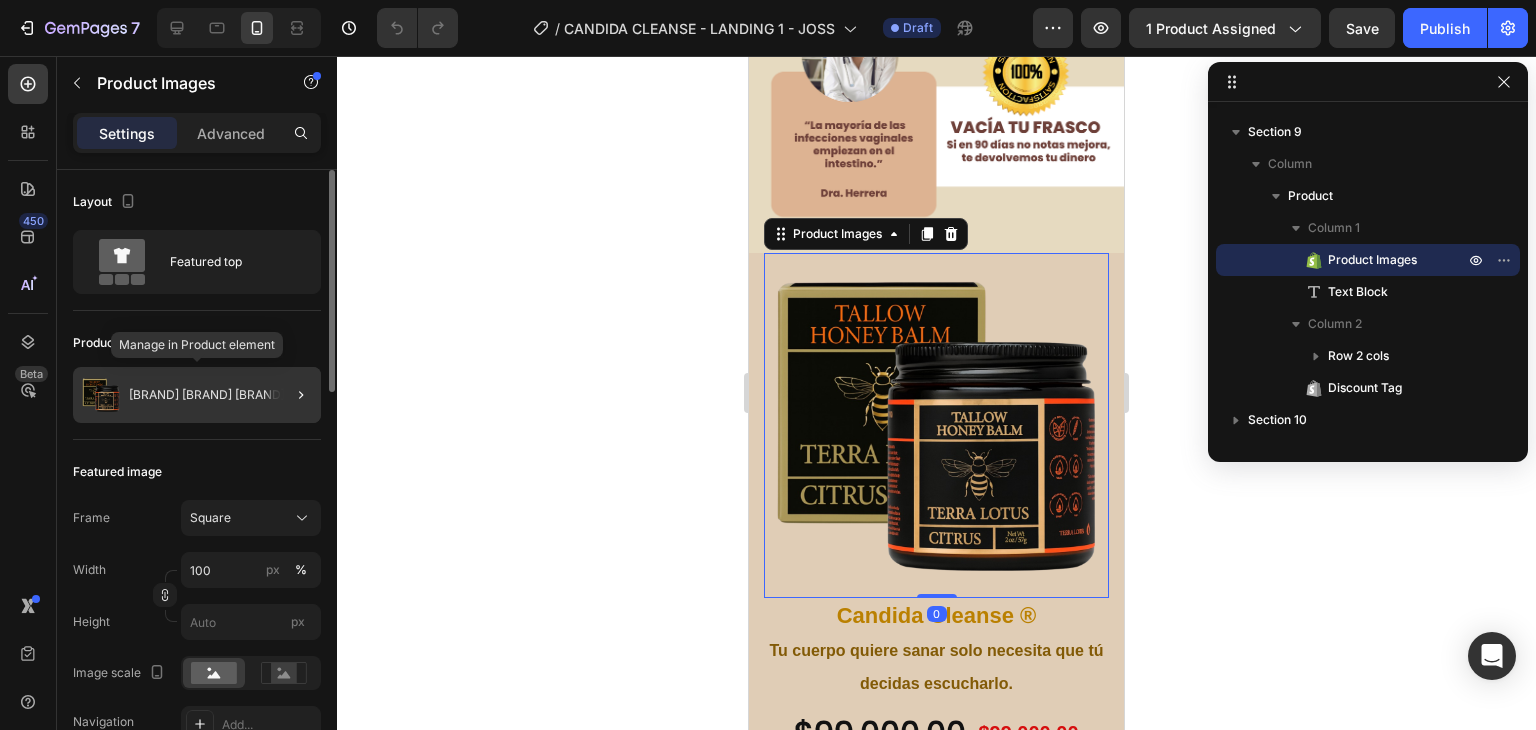 click on "BALSAMO TERRA LOTUS" at bounding box center [207, 395] 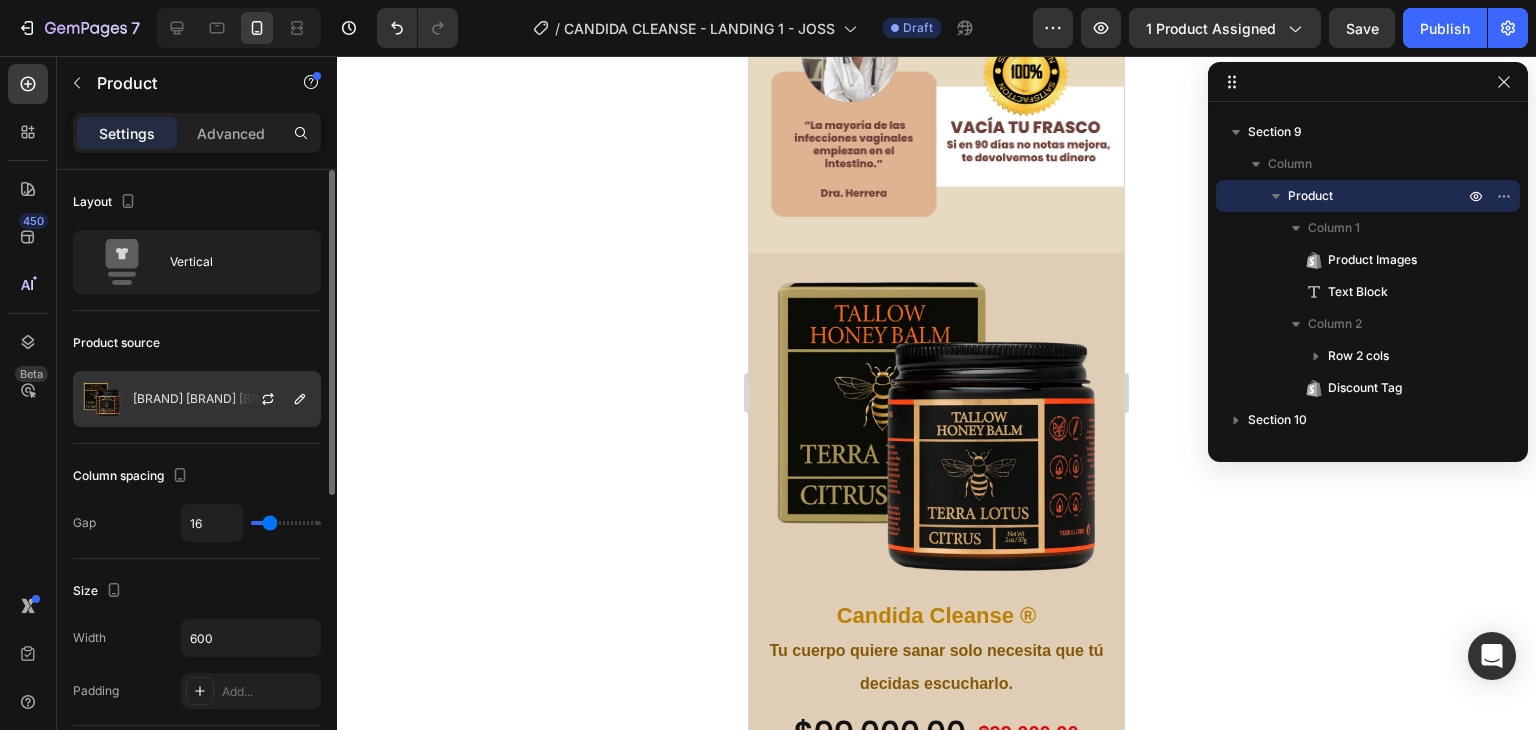 click at bounding box center [276, 399] 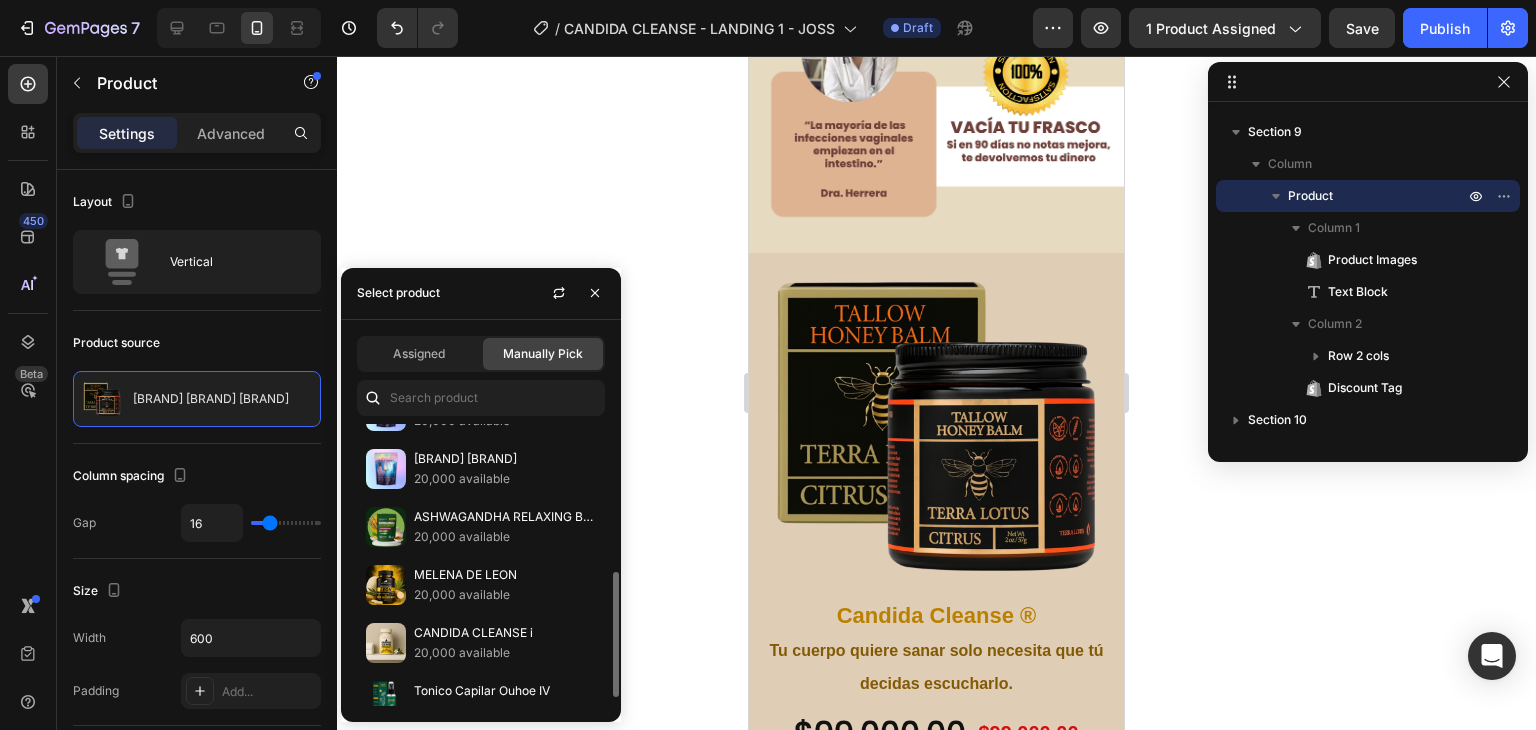 scroll, scrollTop: 332, scrollLeft: 0, axis: vertical 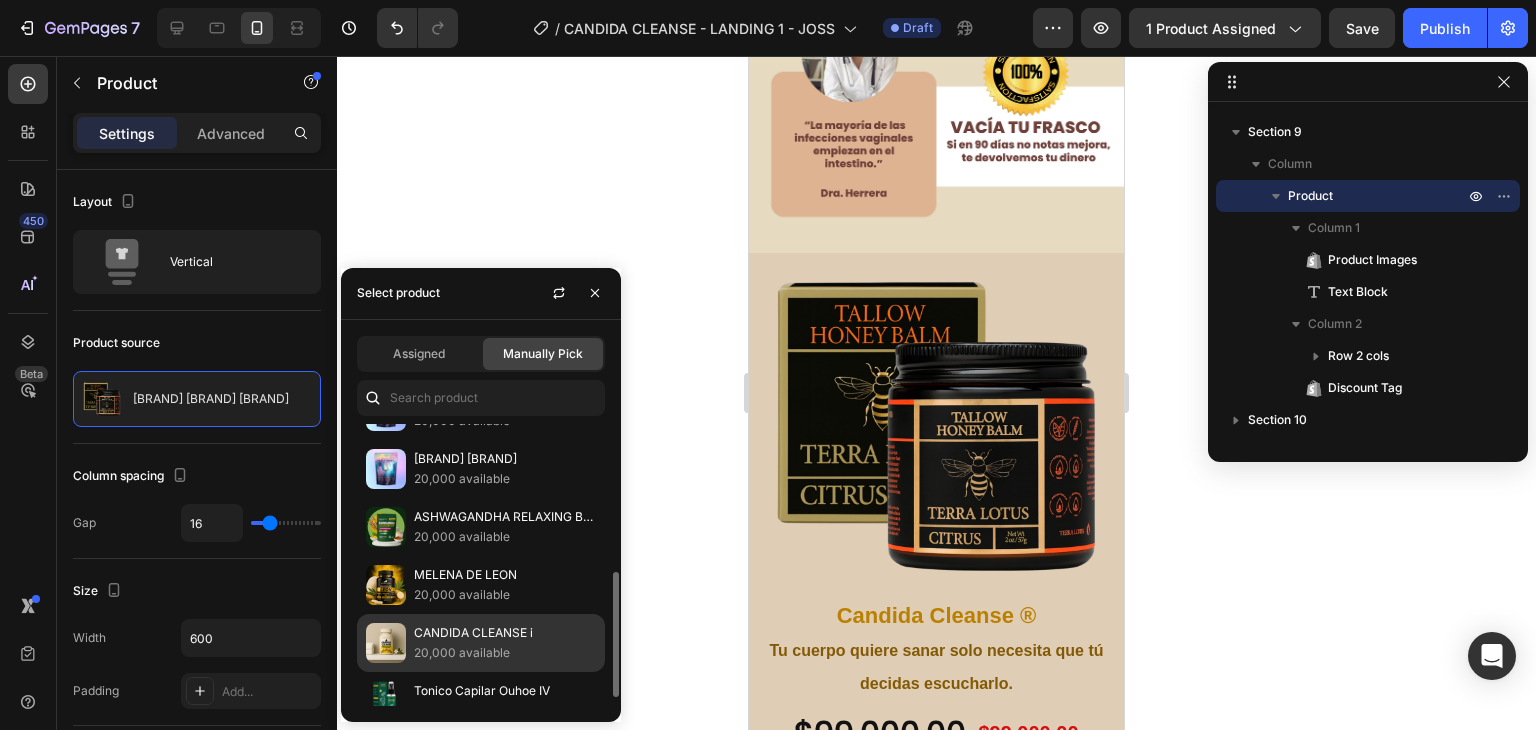 click on "CANDIDA CLEANSE i" at bounding box center [505, 633] 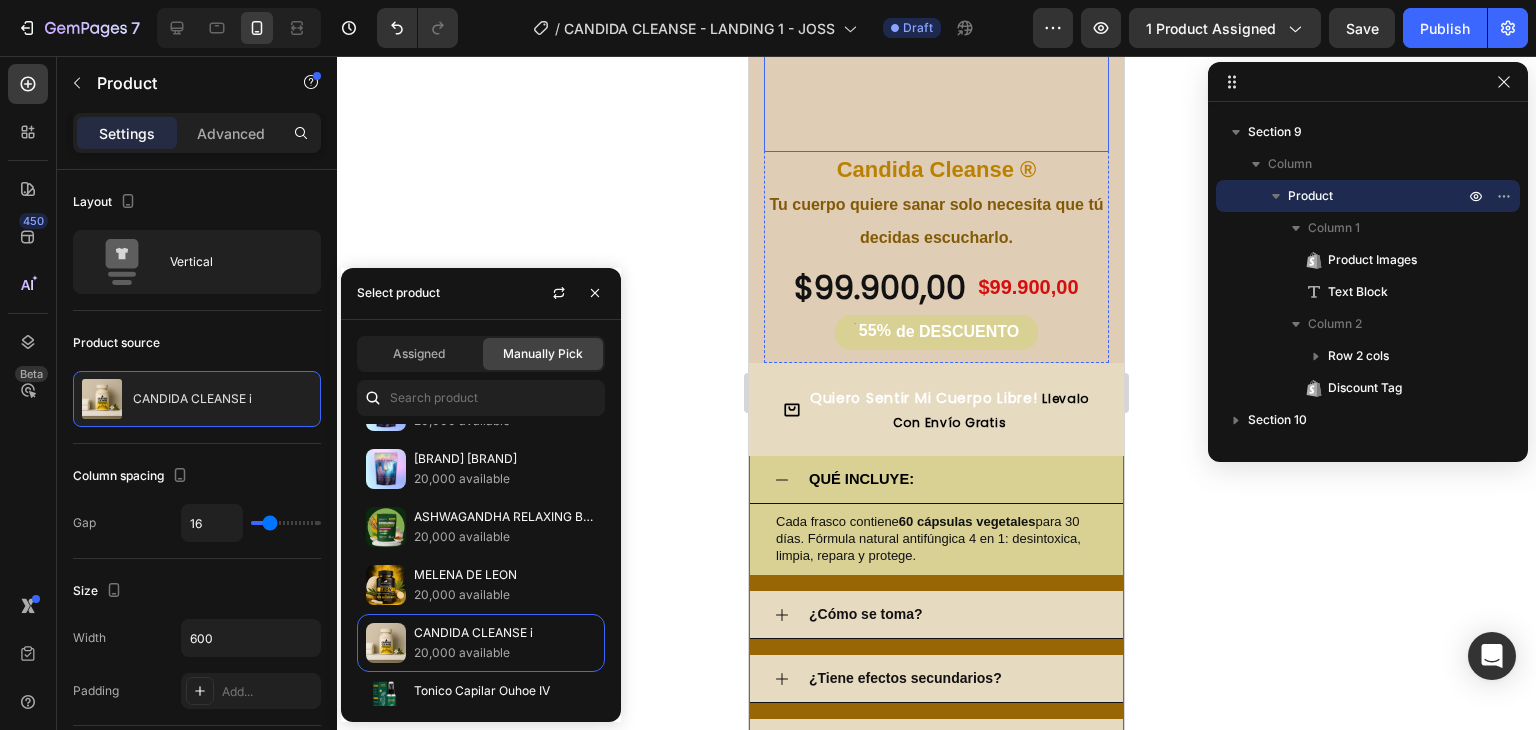scroll, scrollTop: 4592, scrollLeft: 0, axis: vertical 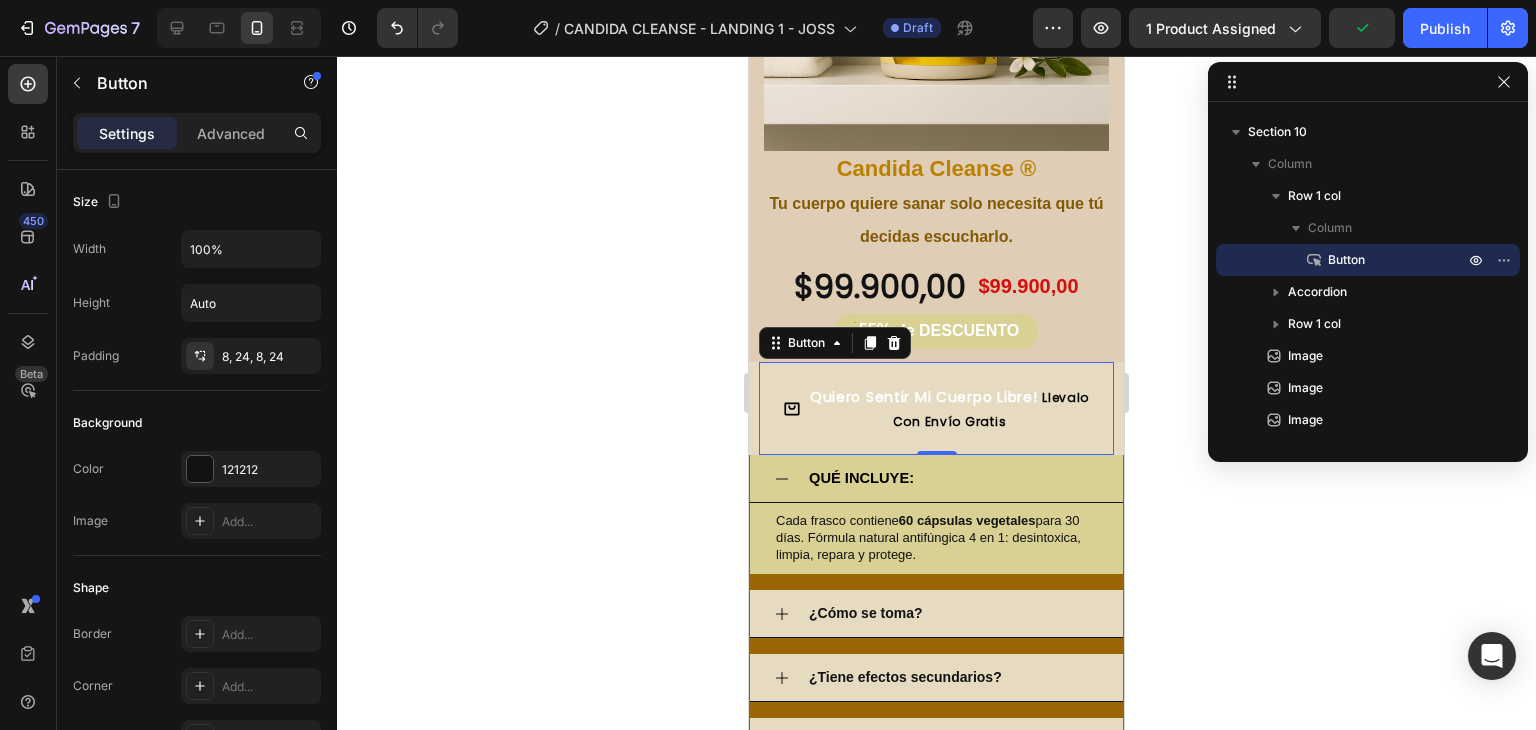 click 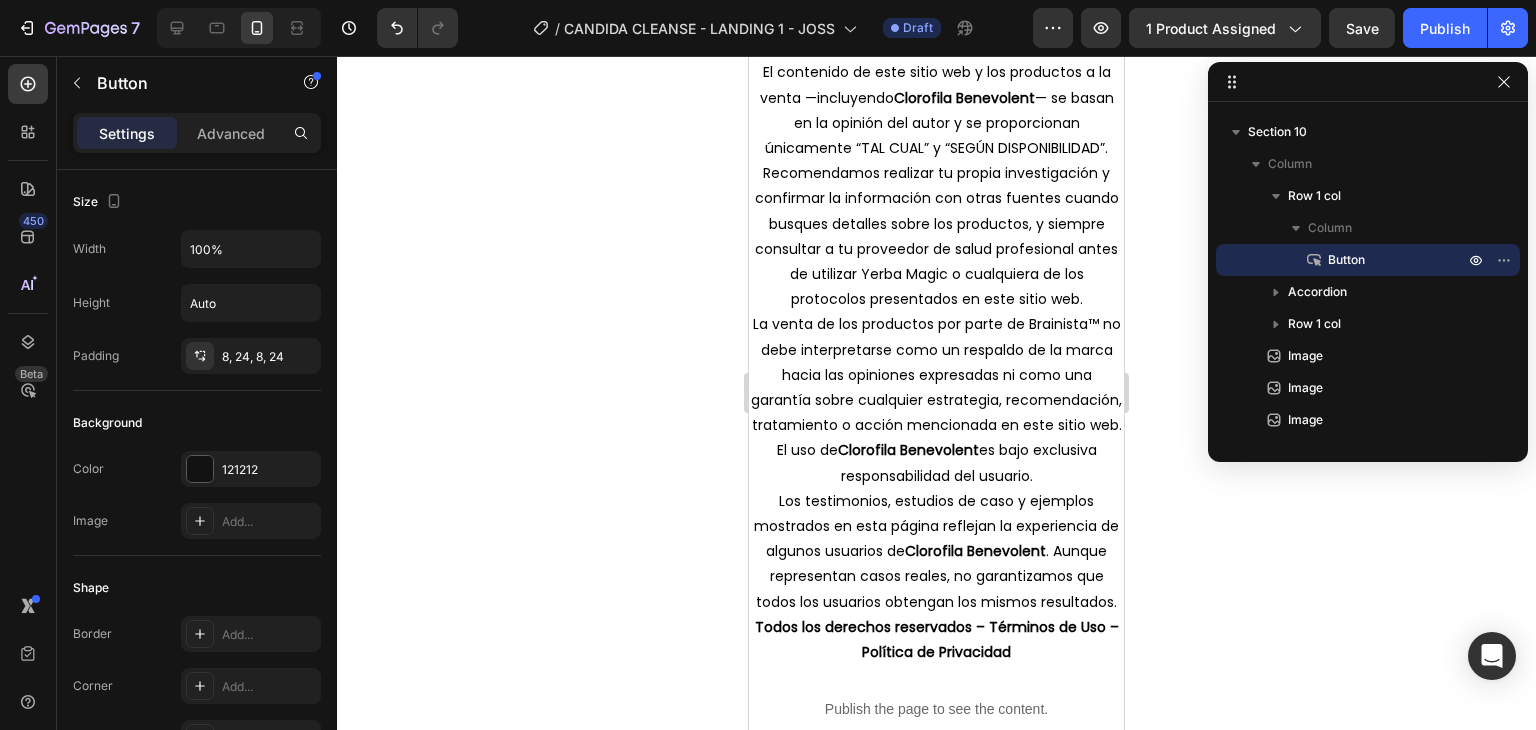 scroll, scrollTop: 8573, scrollLeft: 0, axis: vertical 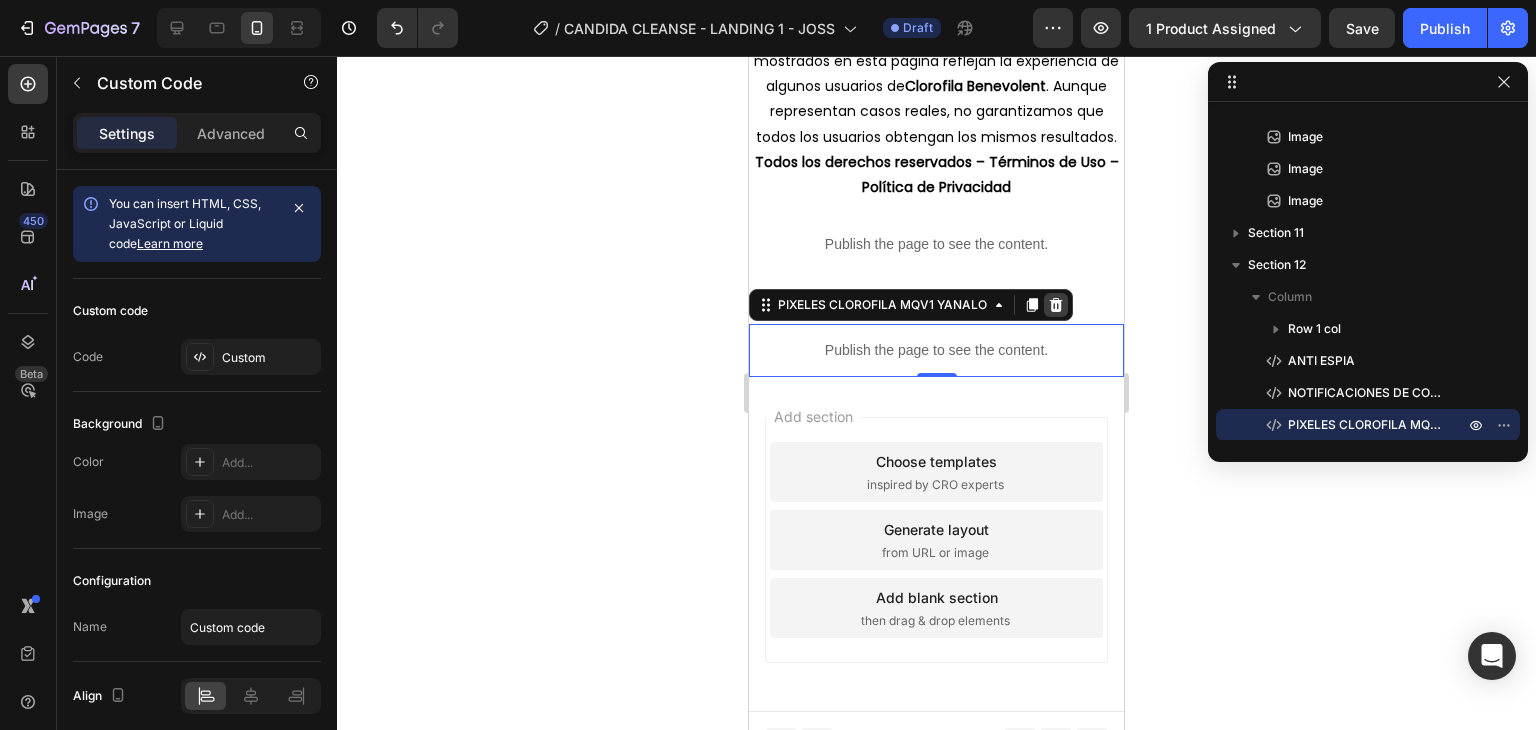click at bounding box center [1056, 305] 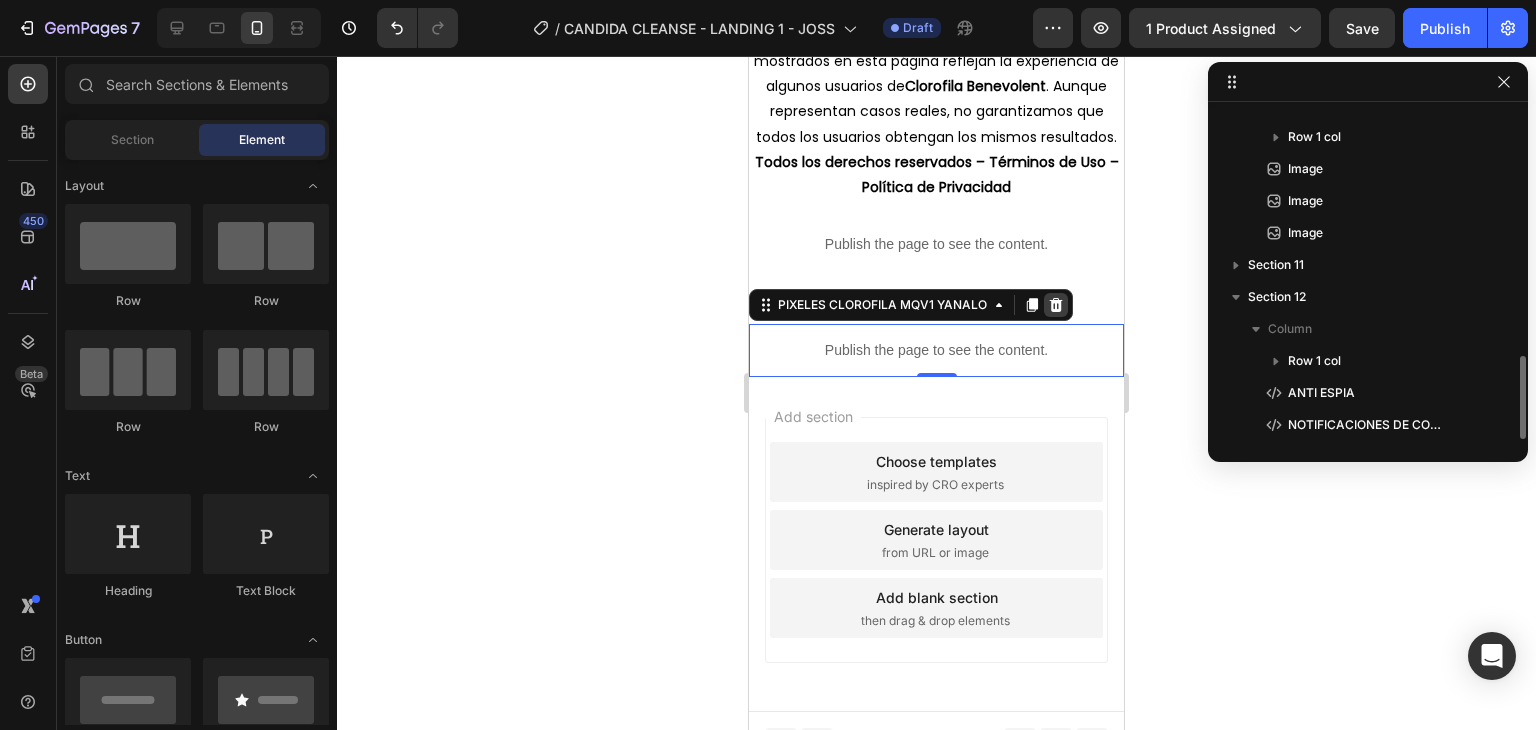 scroll, scrollTop: 8520, scrollLeft: 0, axis: vertical 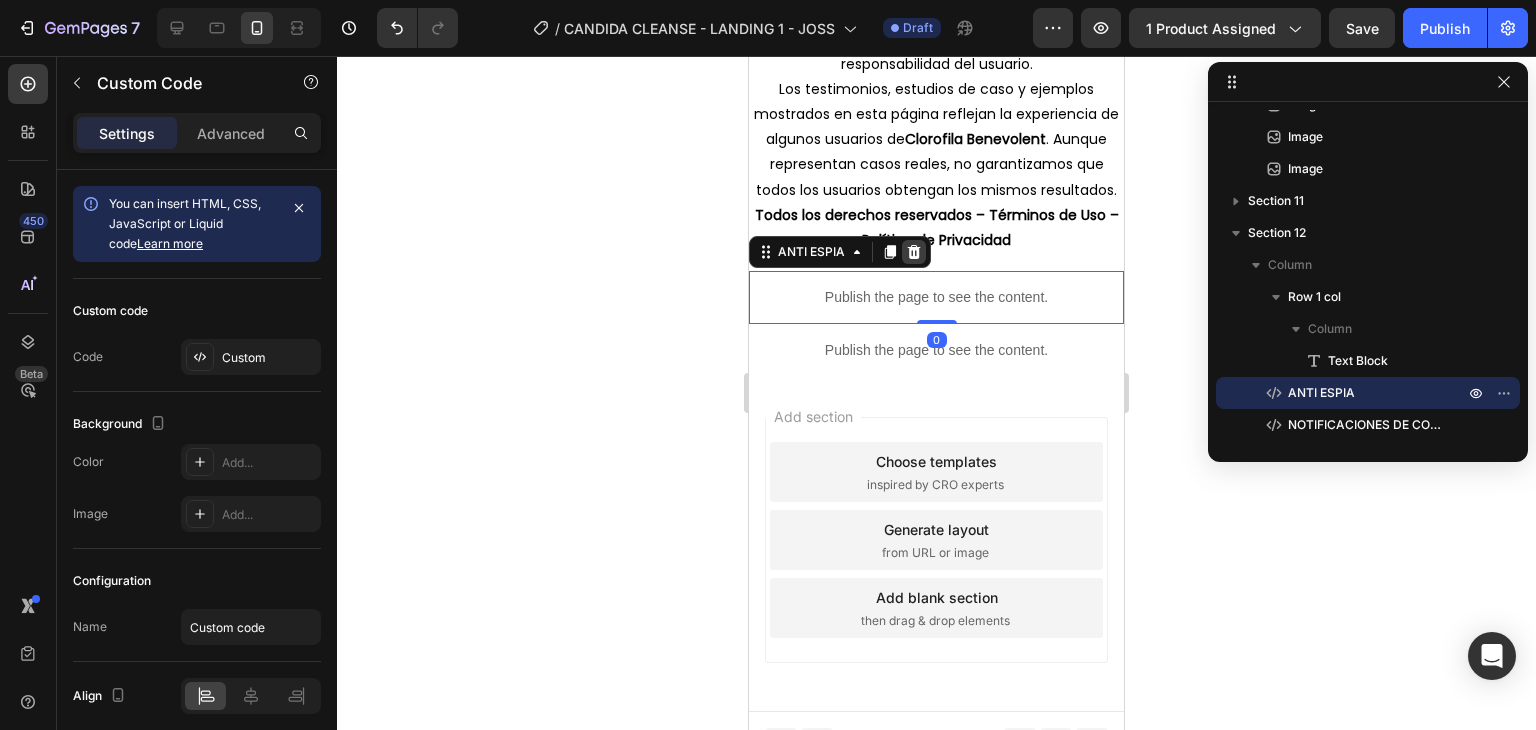 click 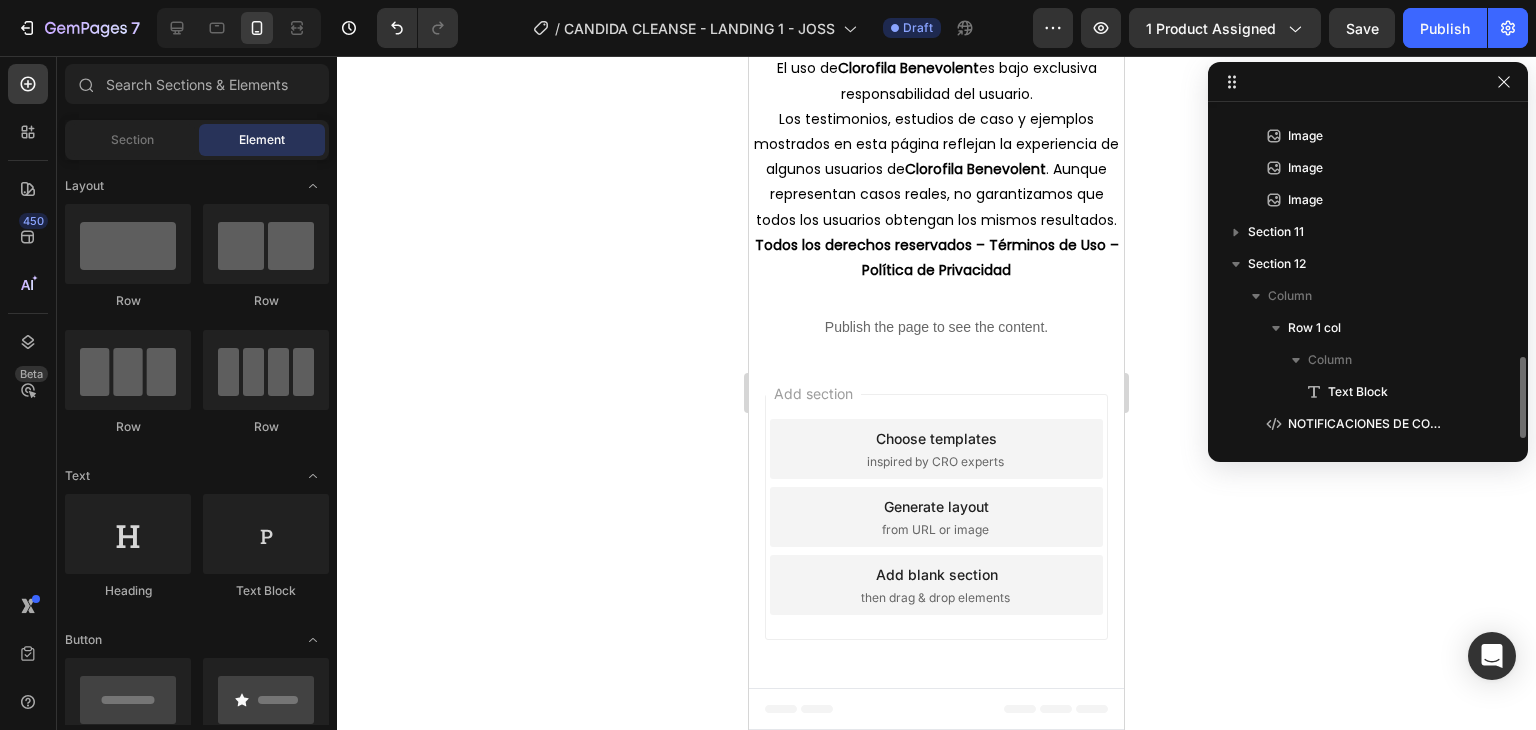 scroll, scrollTop: 1013, scrollLeft: 0, axis: vertical 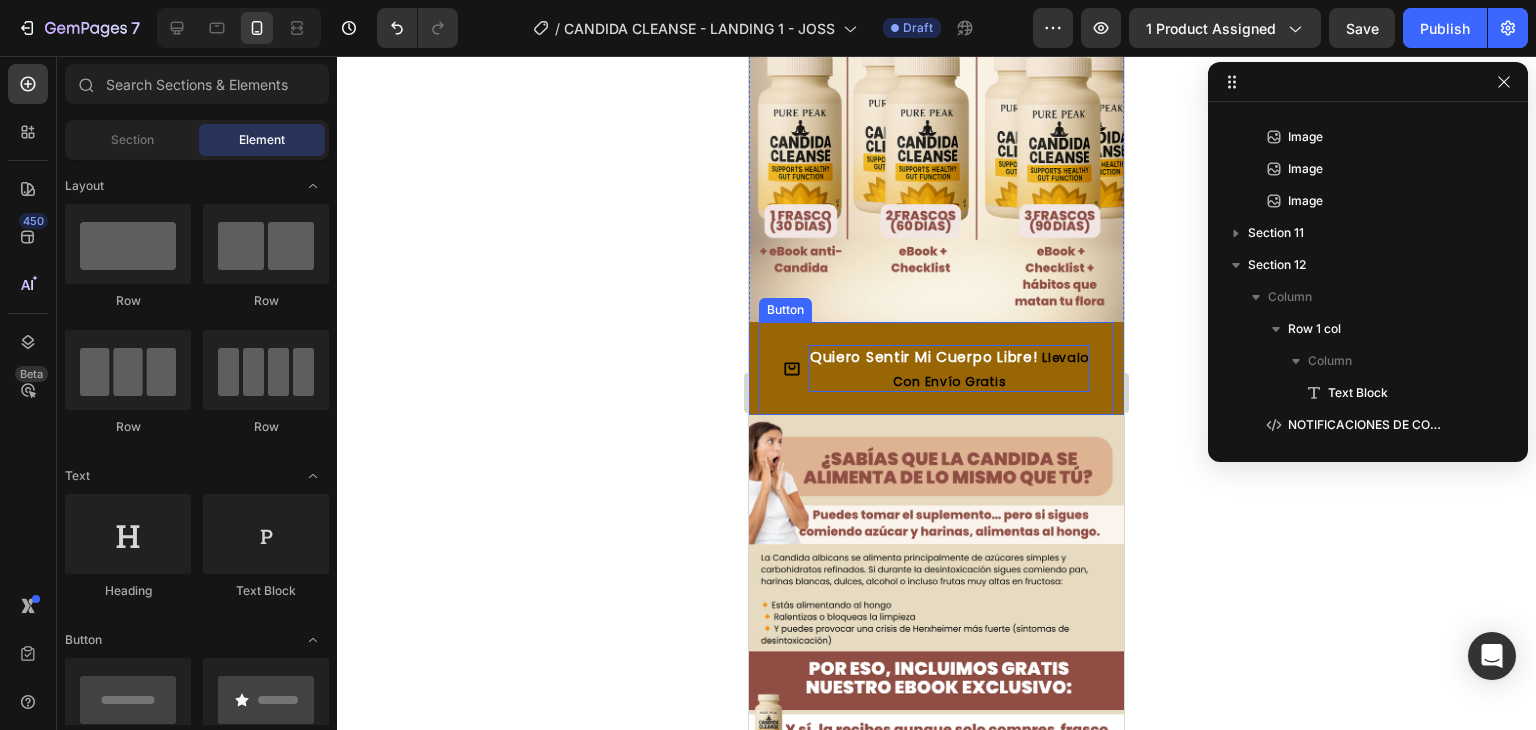 click on "llevalo con envío gratis" at bounding box center (991, 369) 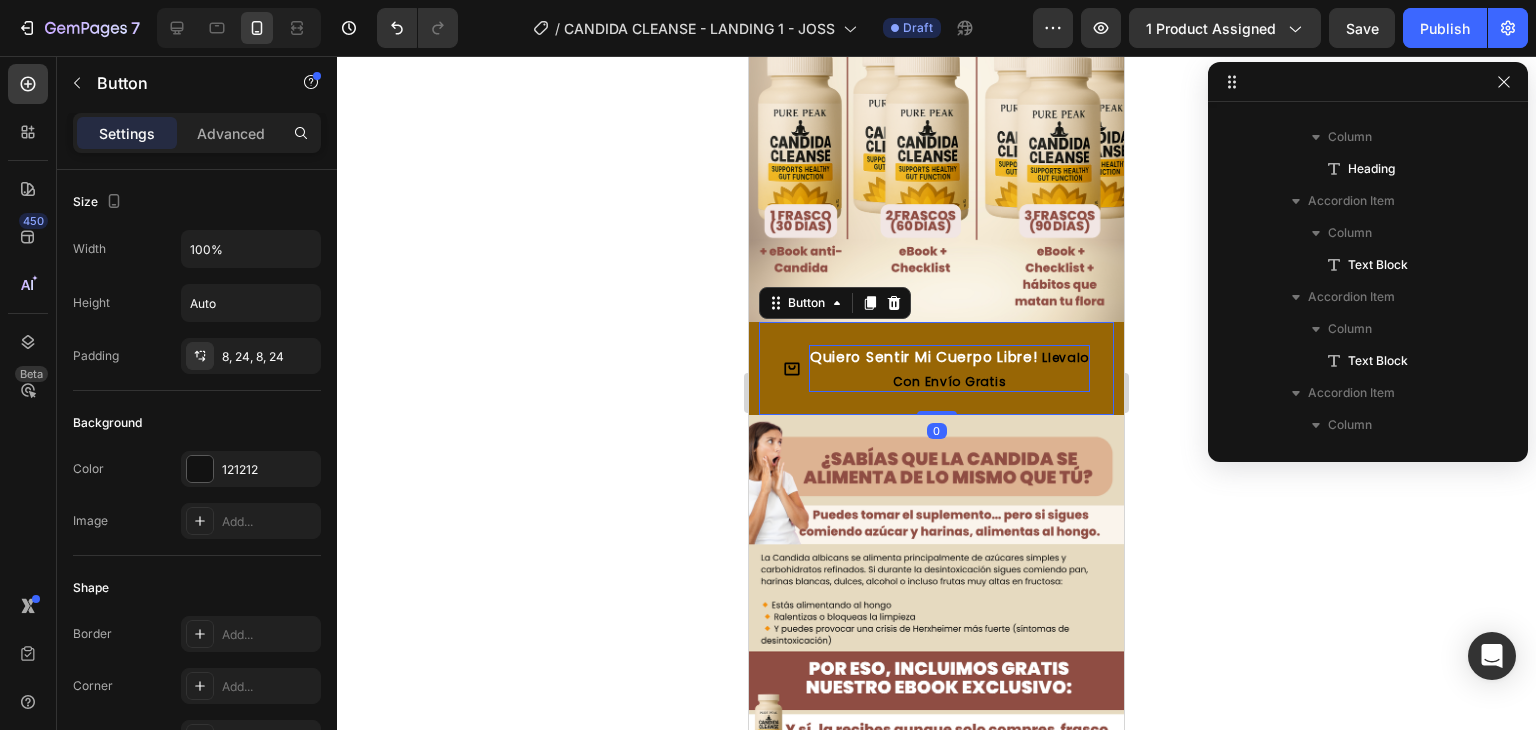 scroll, scrollTop: 1626, scrollLeft: 0, axis: vertical 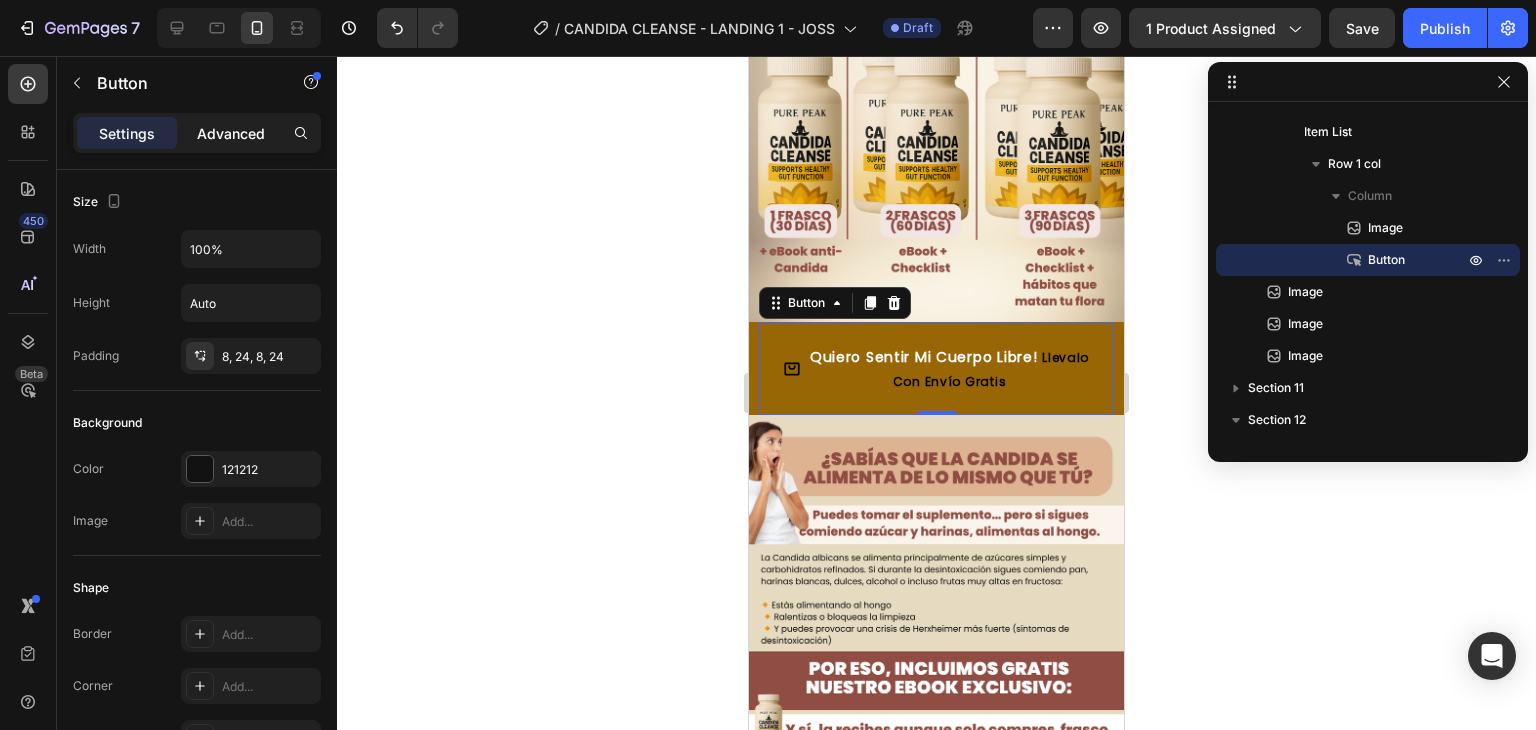 click on "Advanced" at bounding box center (231, 133) 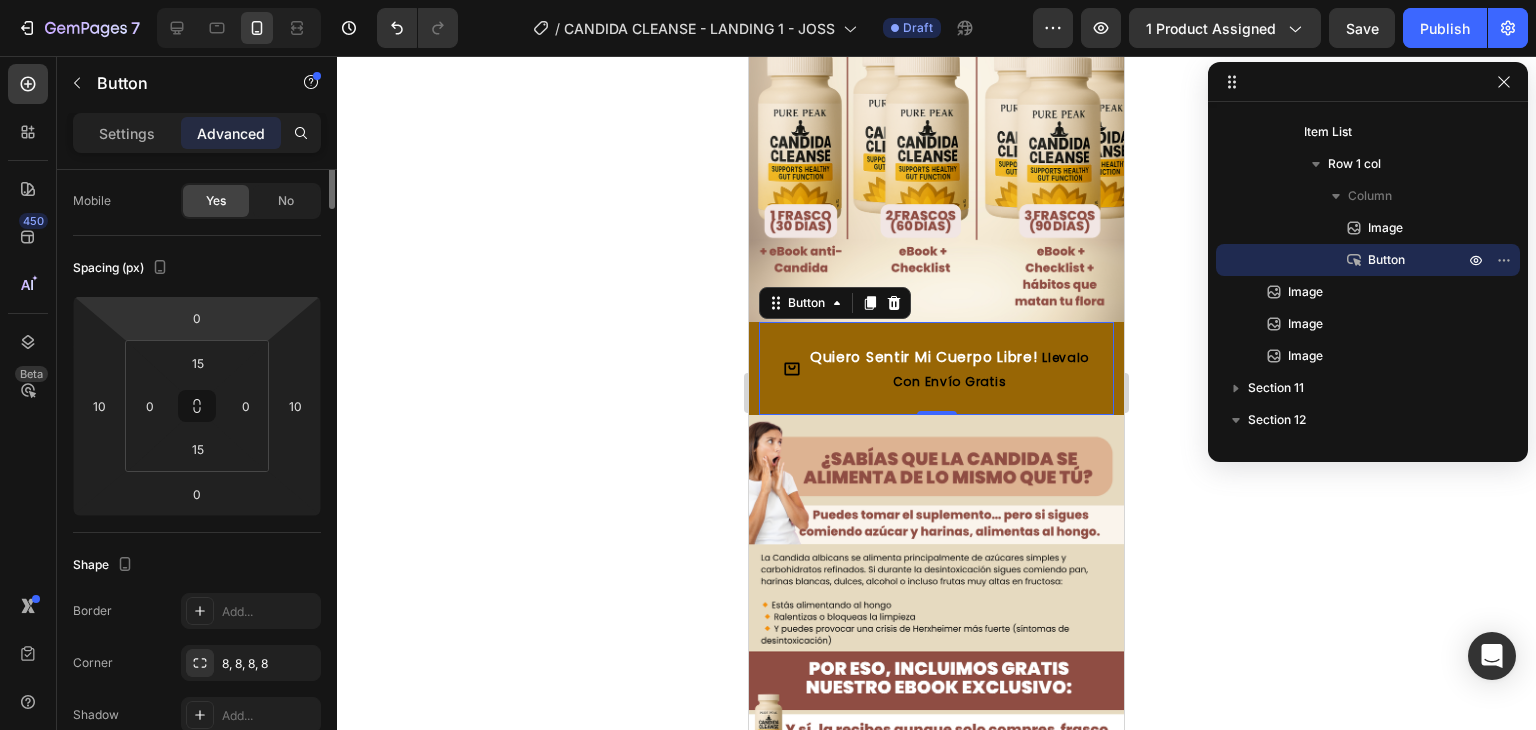 scroll, scrollTop: 0, scrollLeft: 0, axis: both 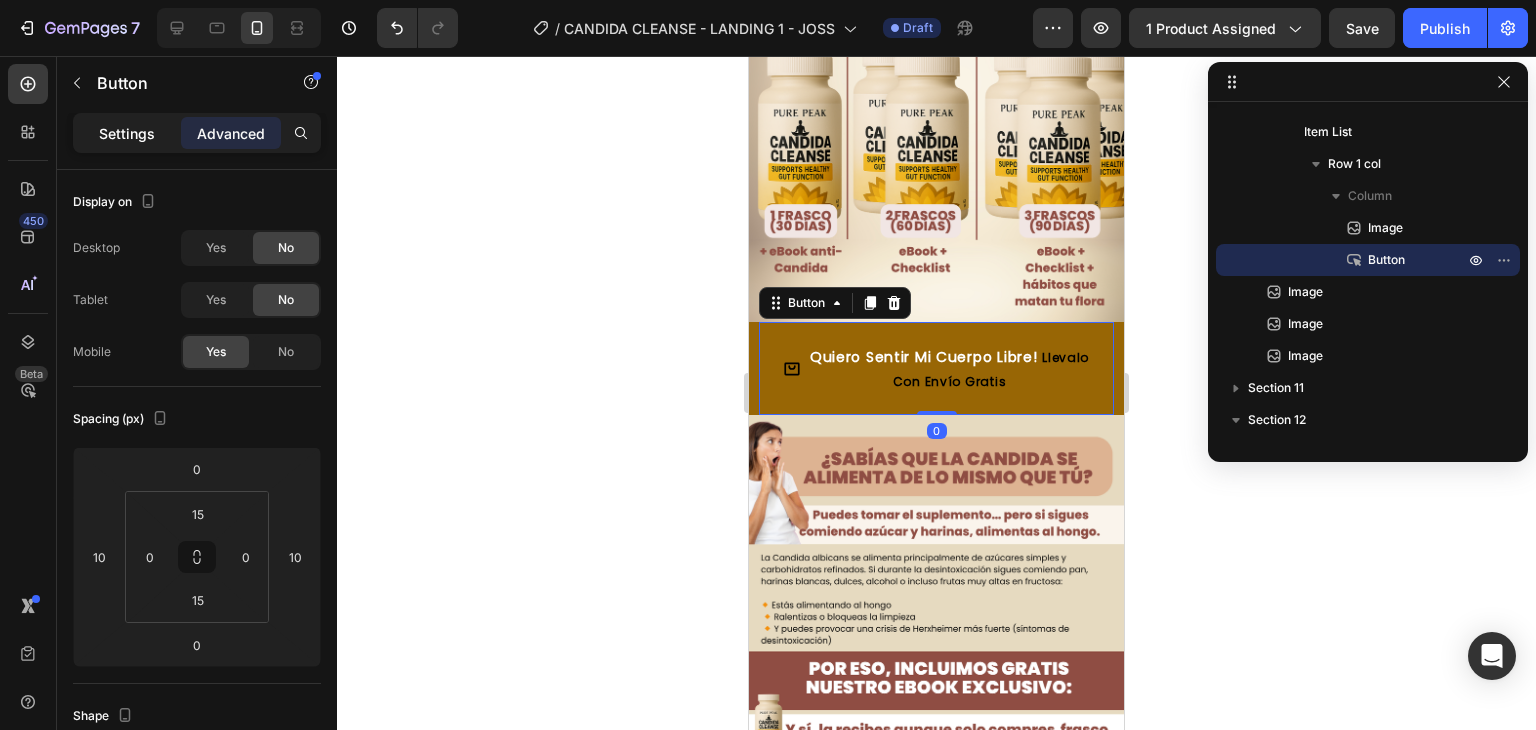 click on "Settings" at bounding box center (127, 133) 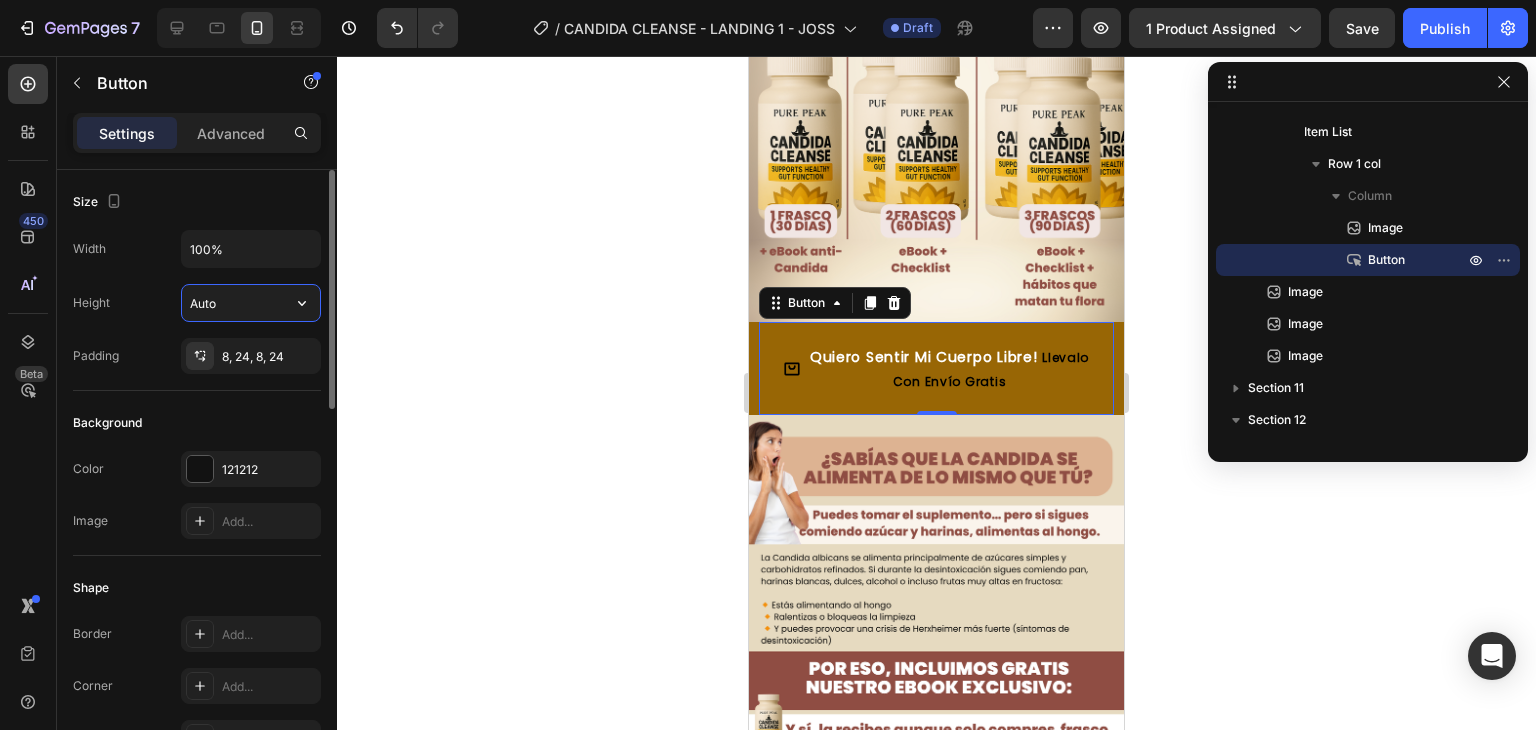 click on "Auto" at bounding box center [251, 303] 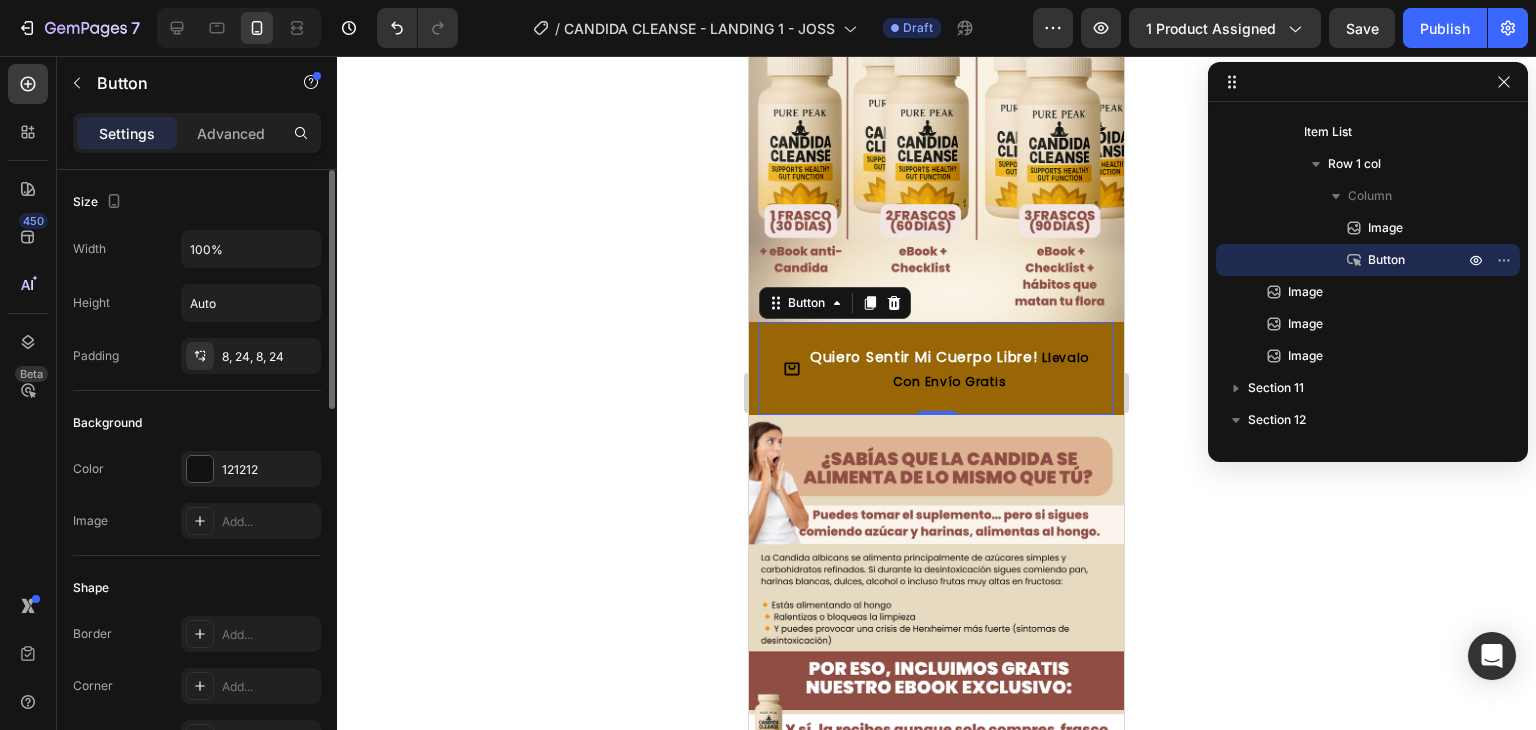 click on "Background Color 121212 Image Add..." 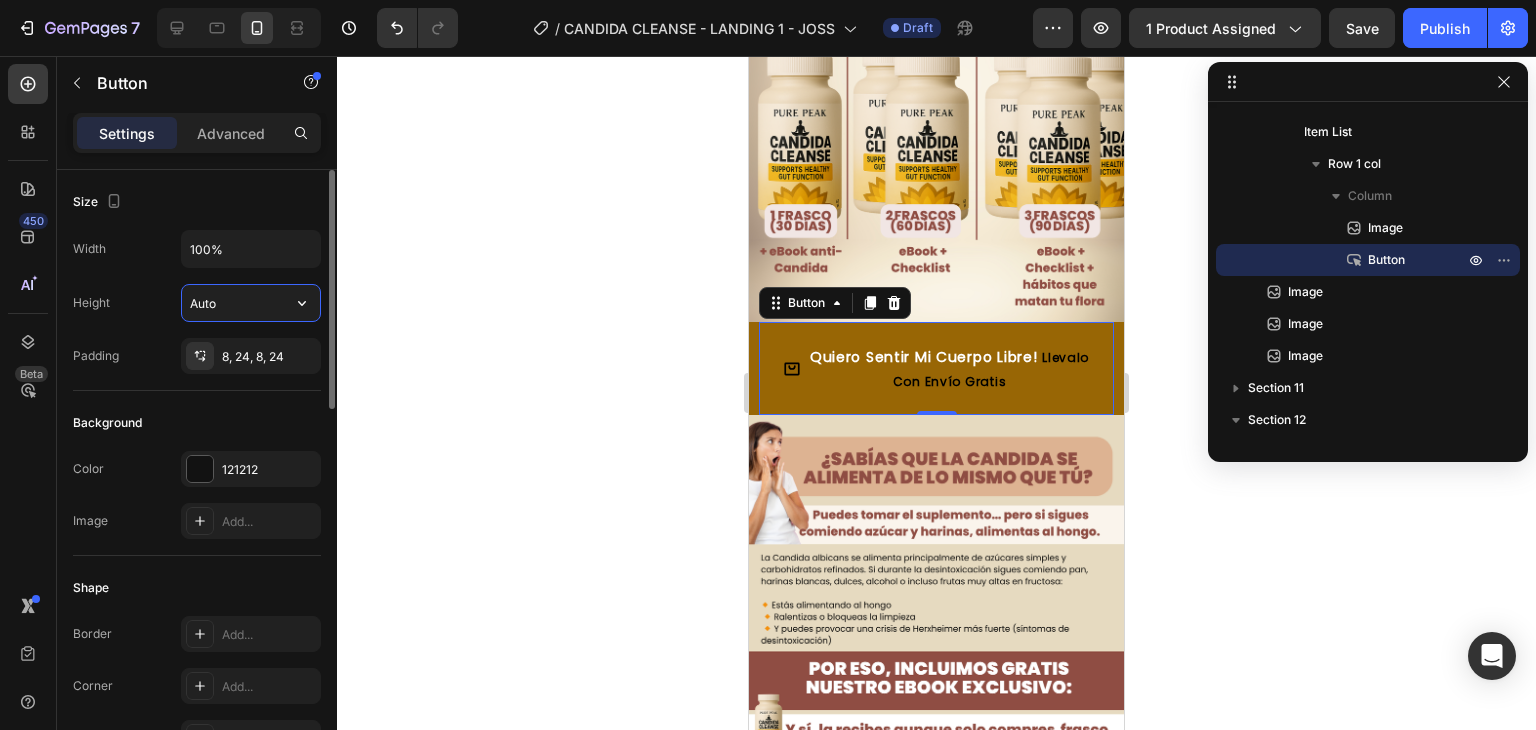 click on "Auto" at bounding box center [251, 303] 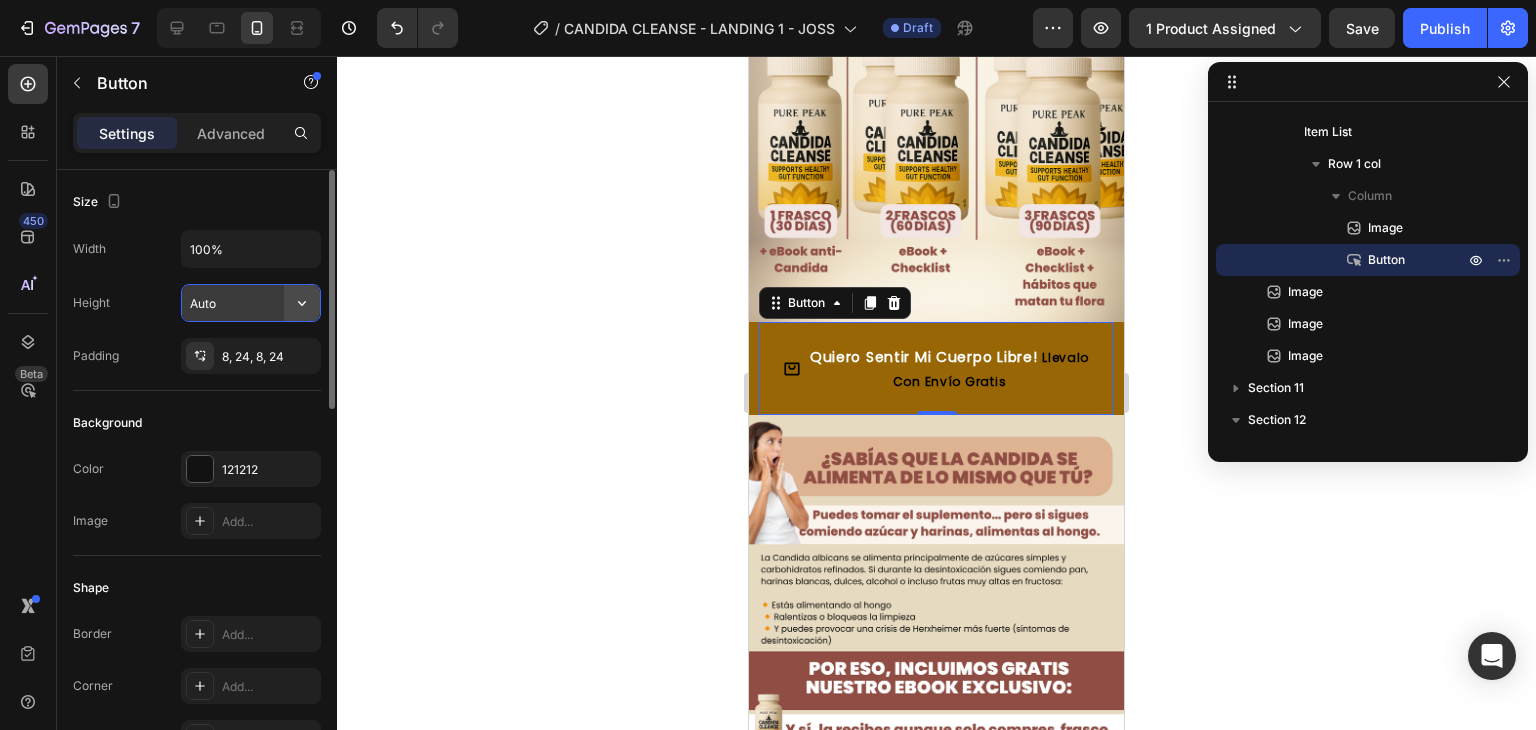 click 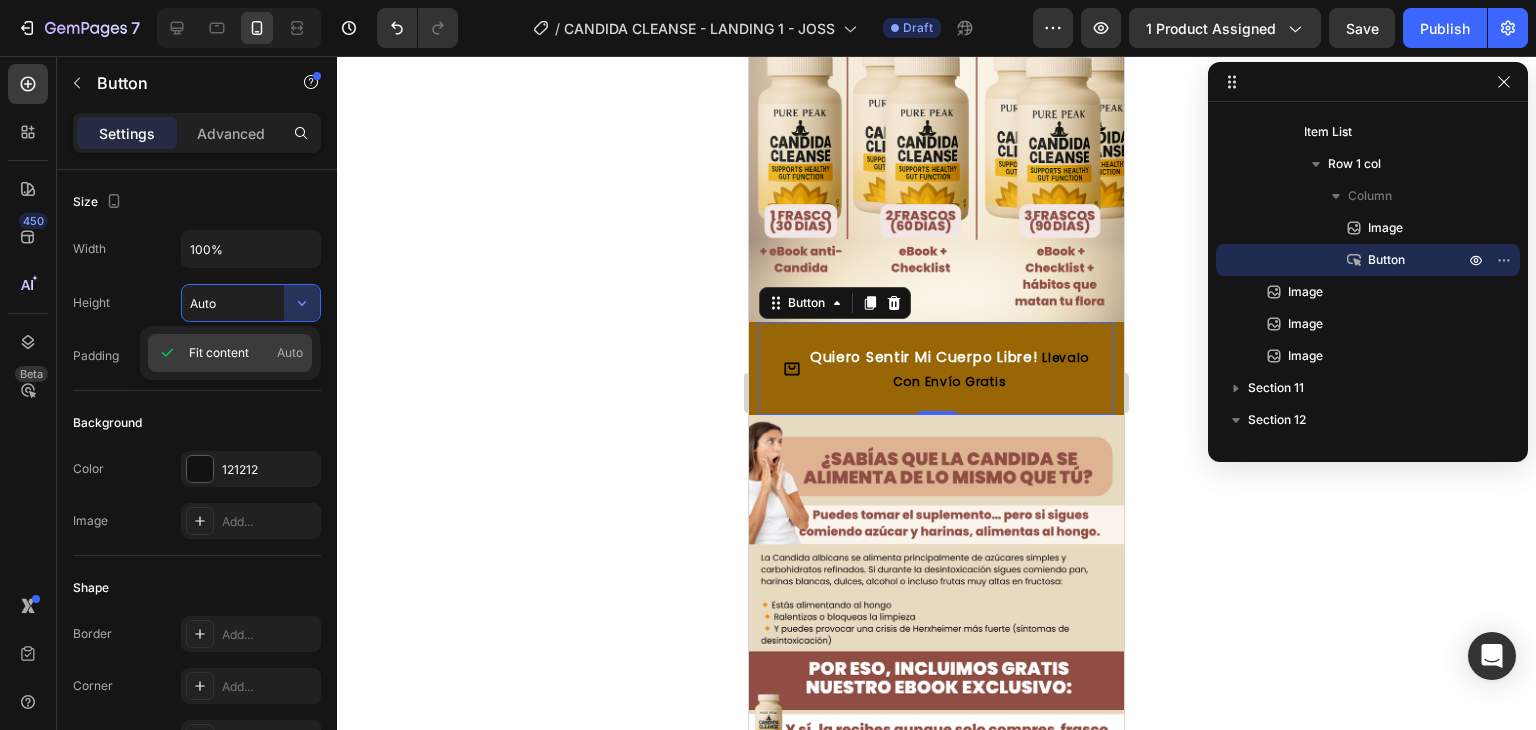 click on "Fit content Auto" 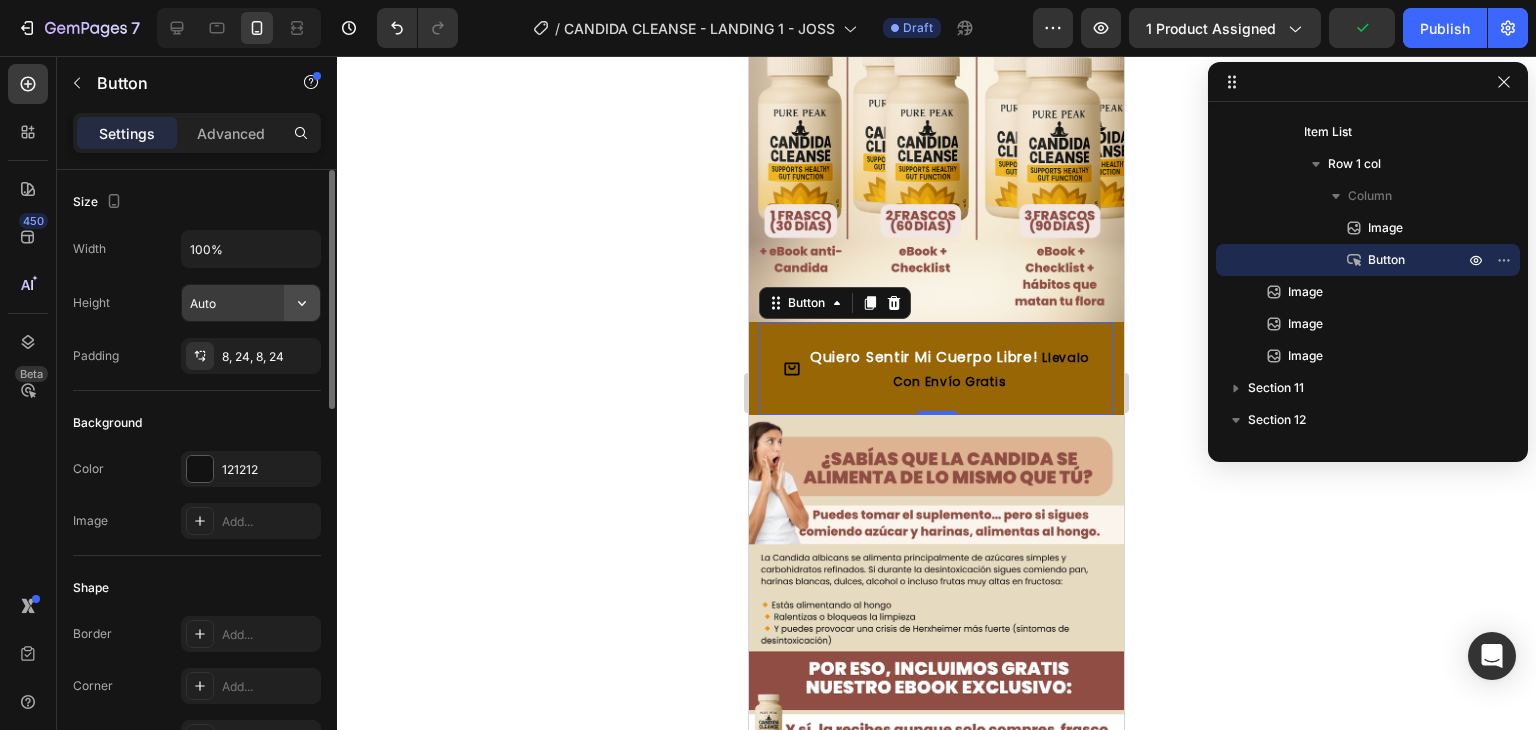 click 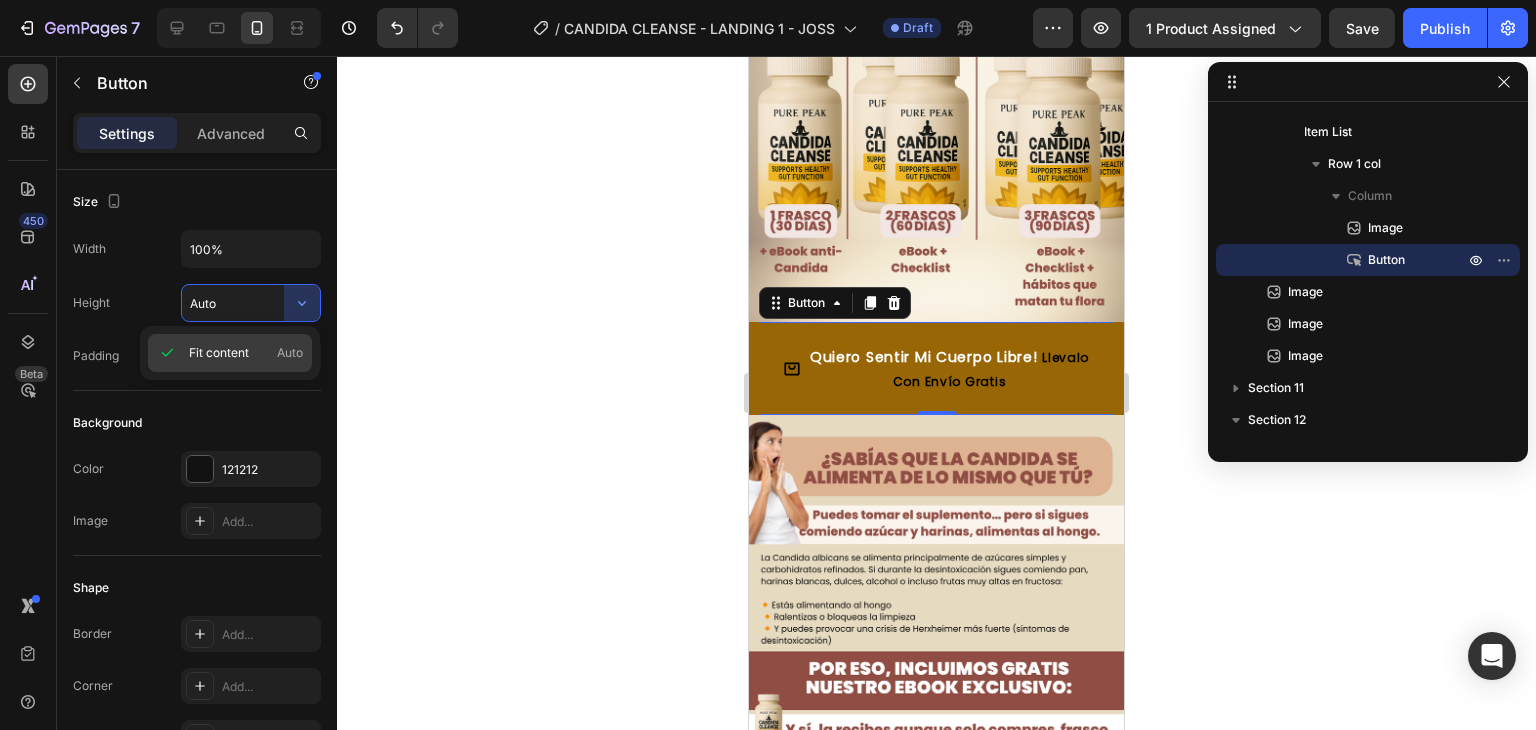 click on "Fit content" at bounding box center [219, 353] 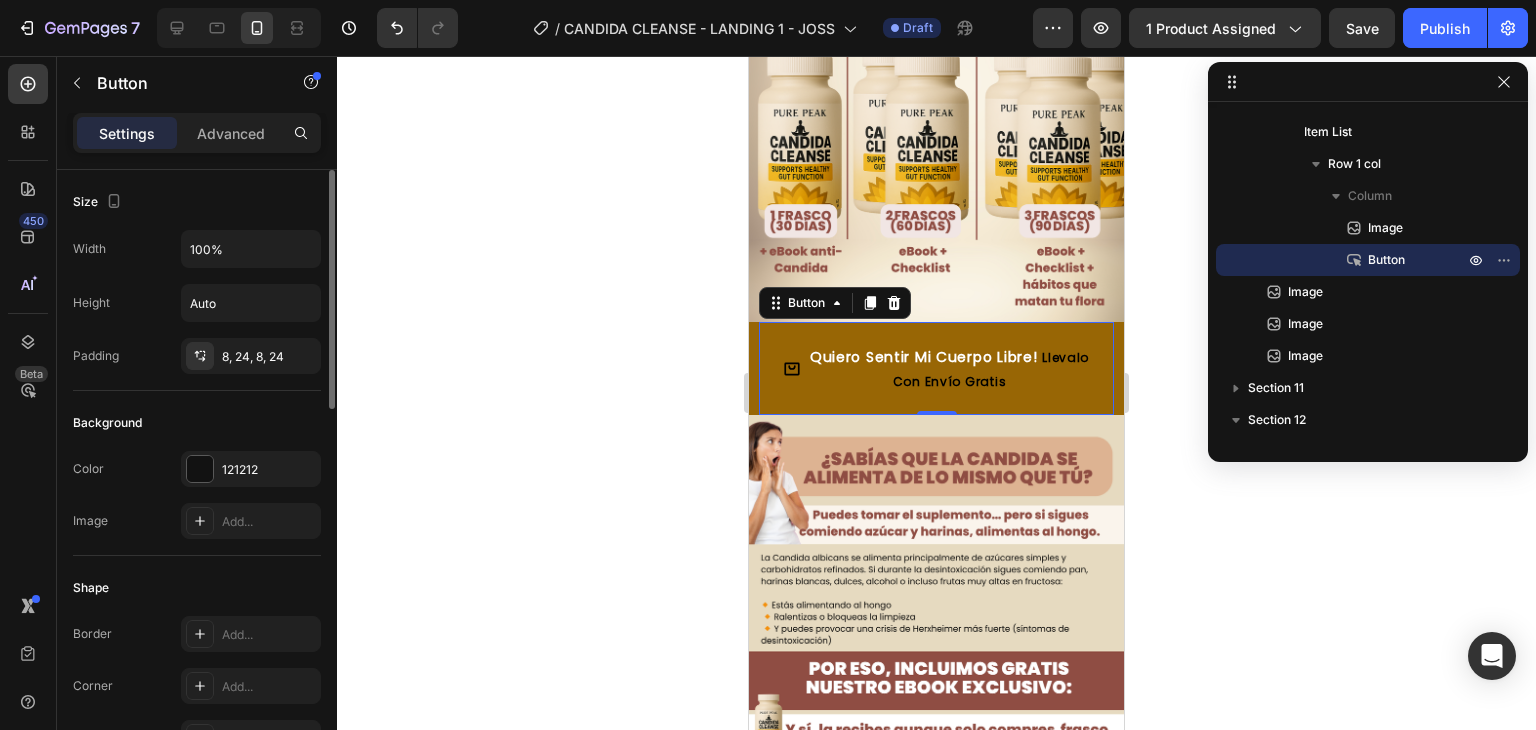 click on "Background" at bounding box center (197, 423) 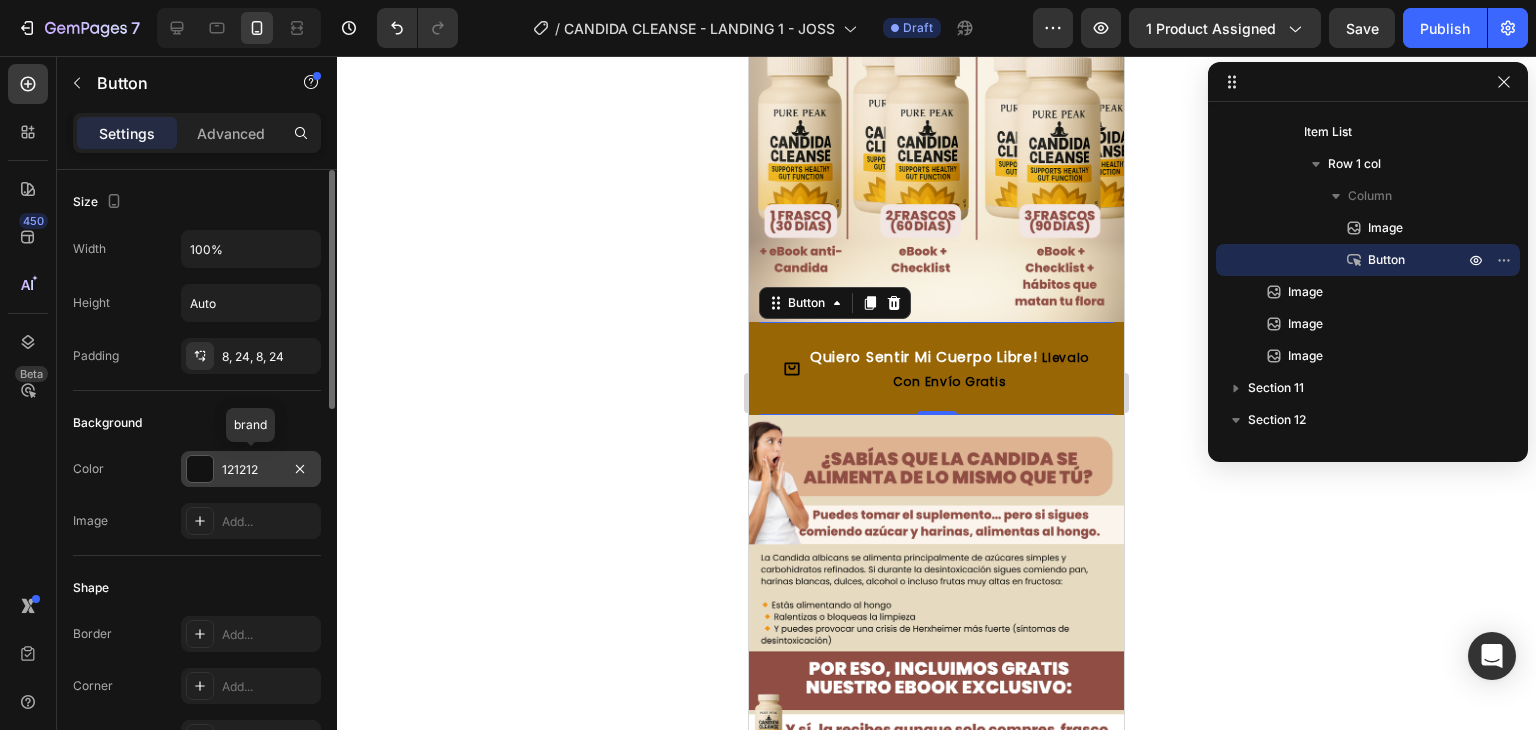 click at bounding box center (200, 469) 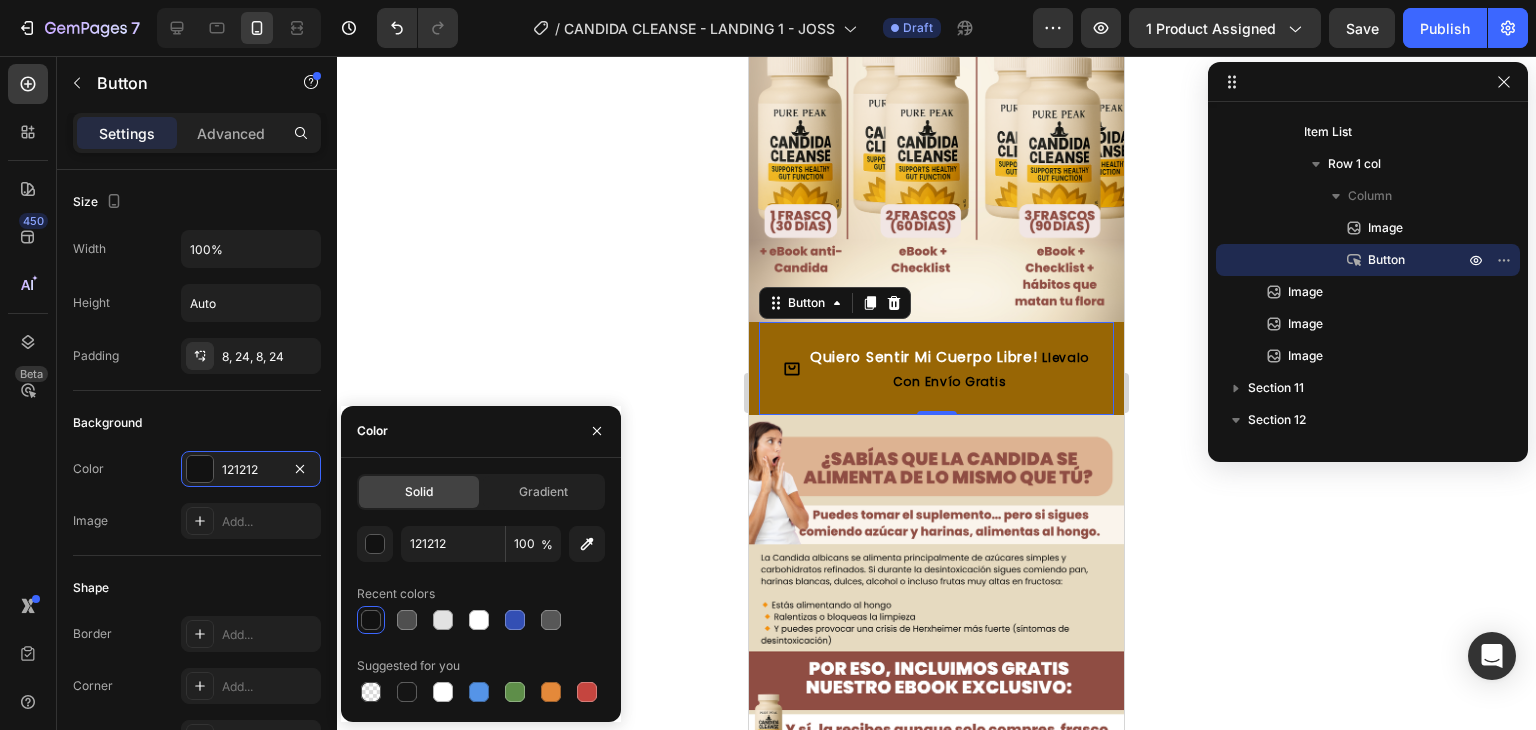 click 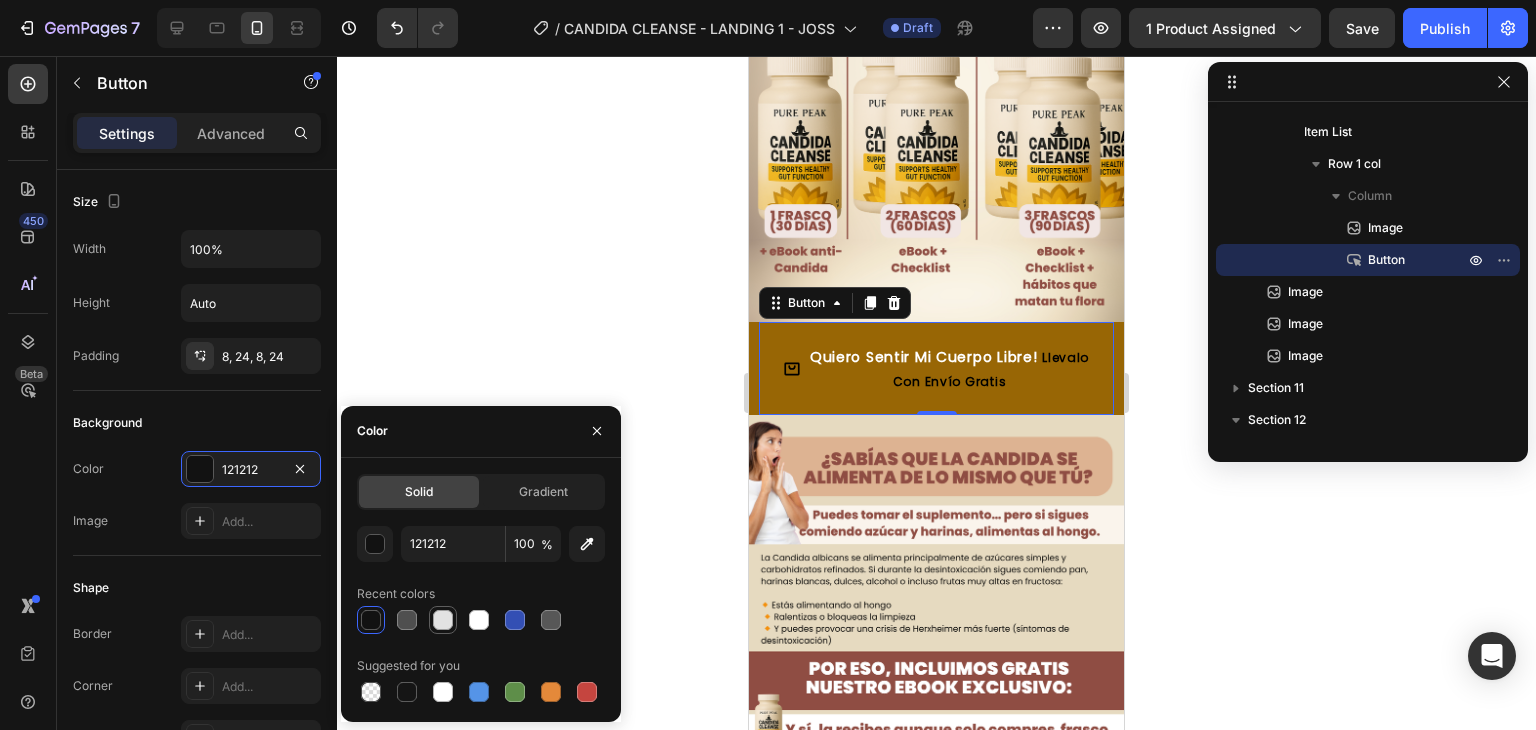 click at bounding box center [443, 620] 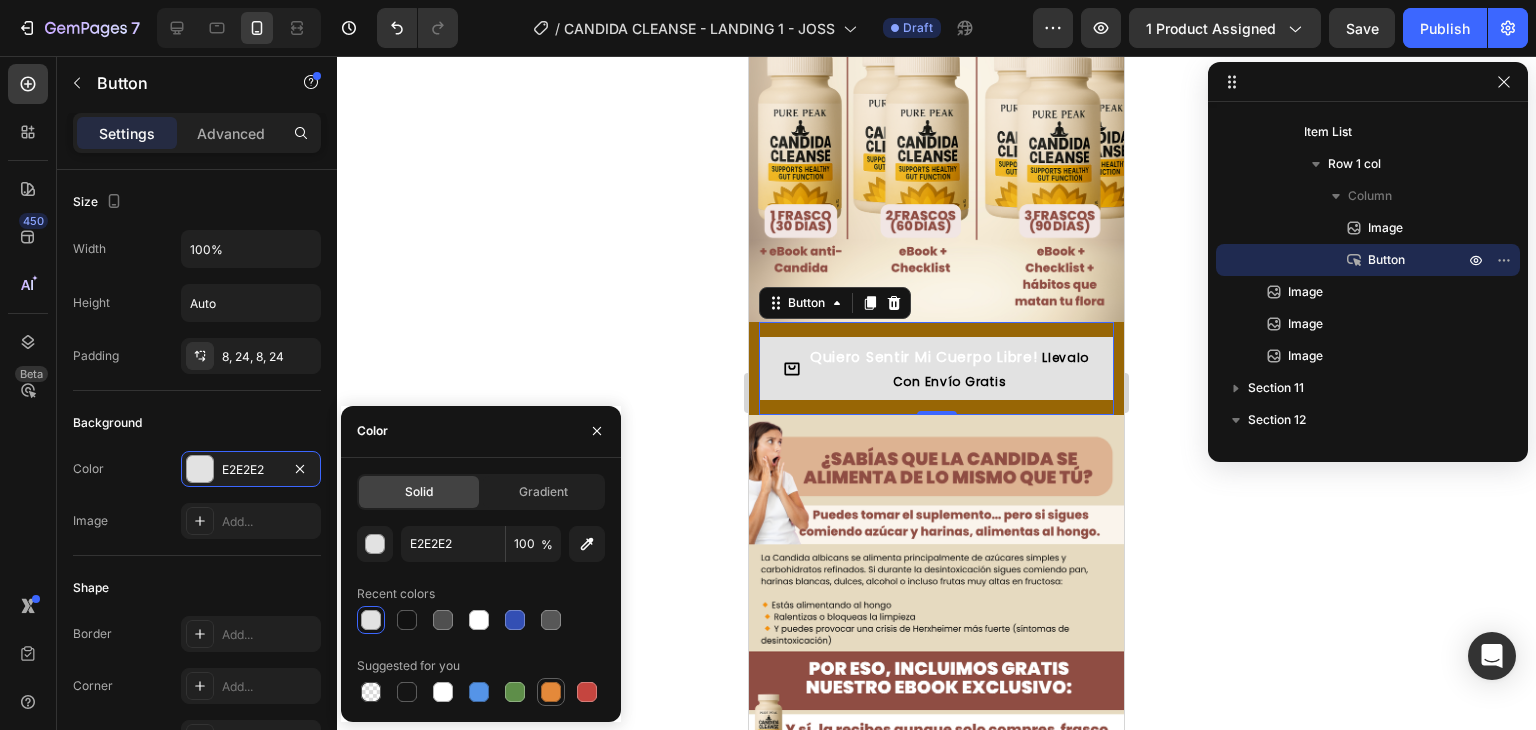 click at bounding box center [551, 692] 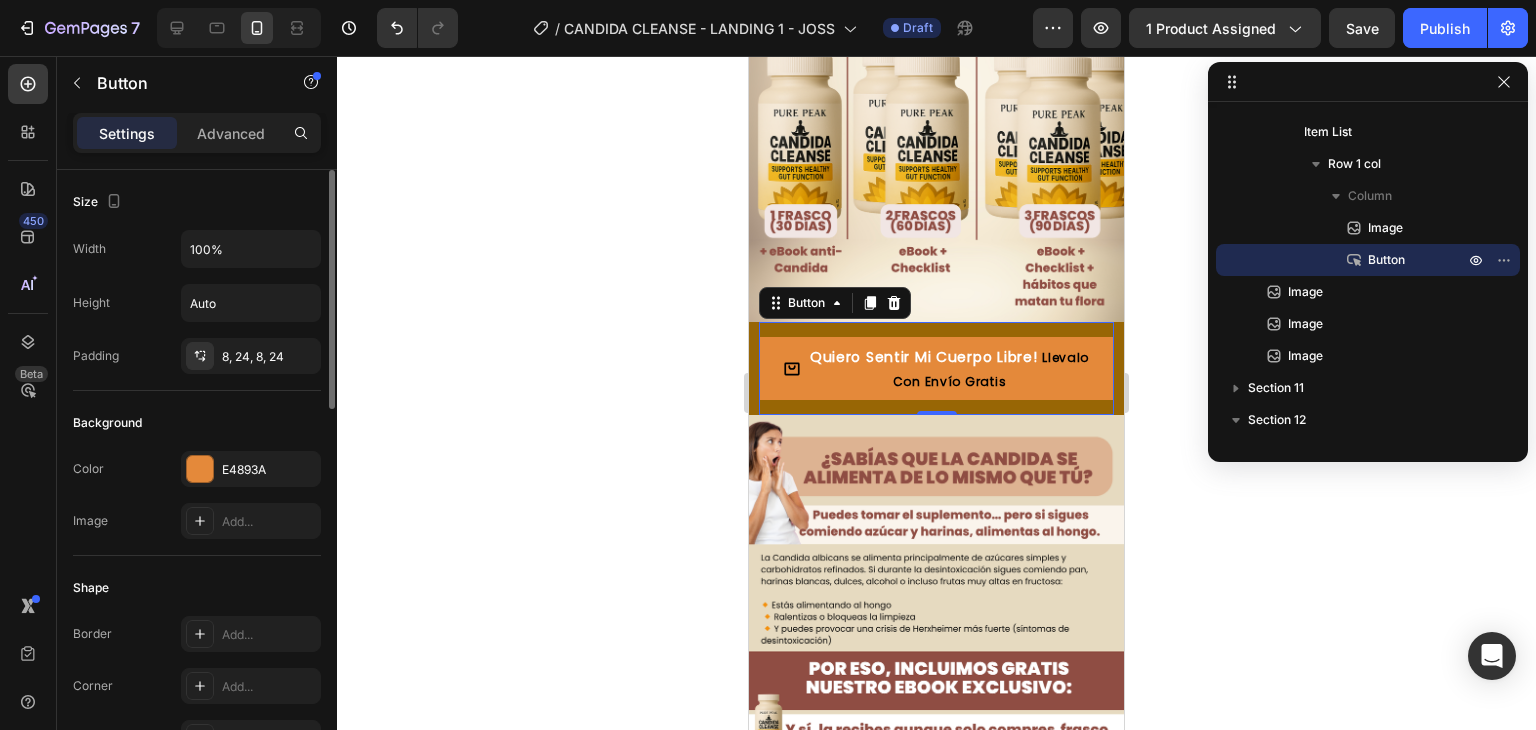 click on "Shape" at bounding box center (197, 588) 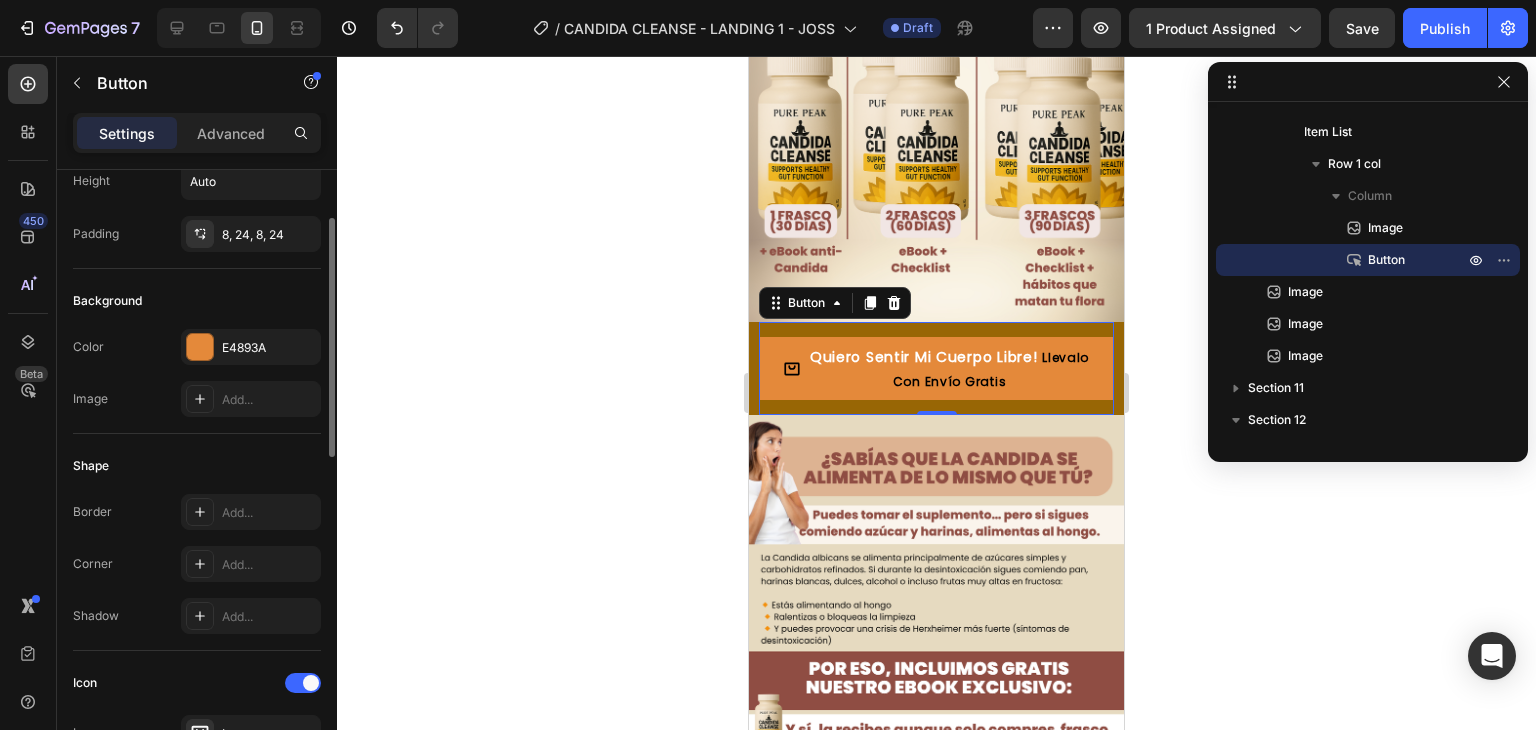 scroll, scrollTop: 123, scrollLeft: 0, axis: vertical 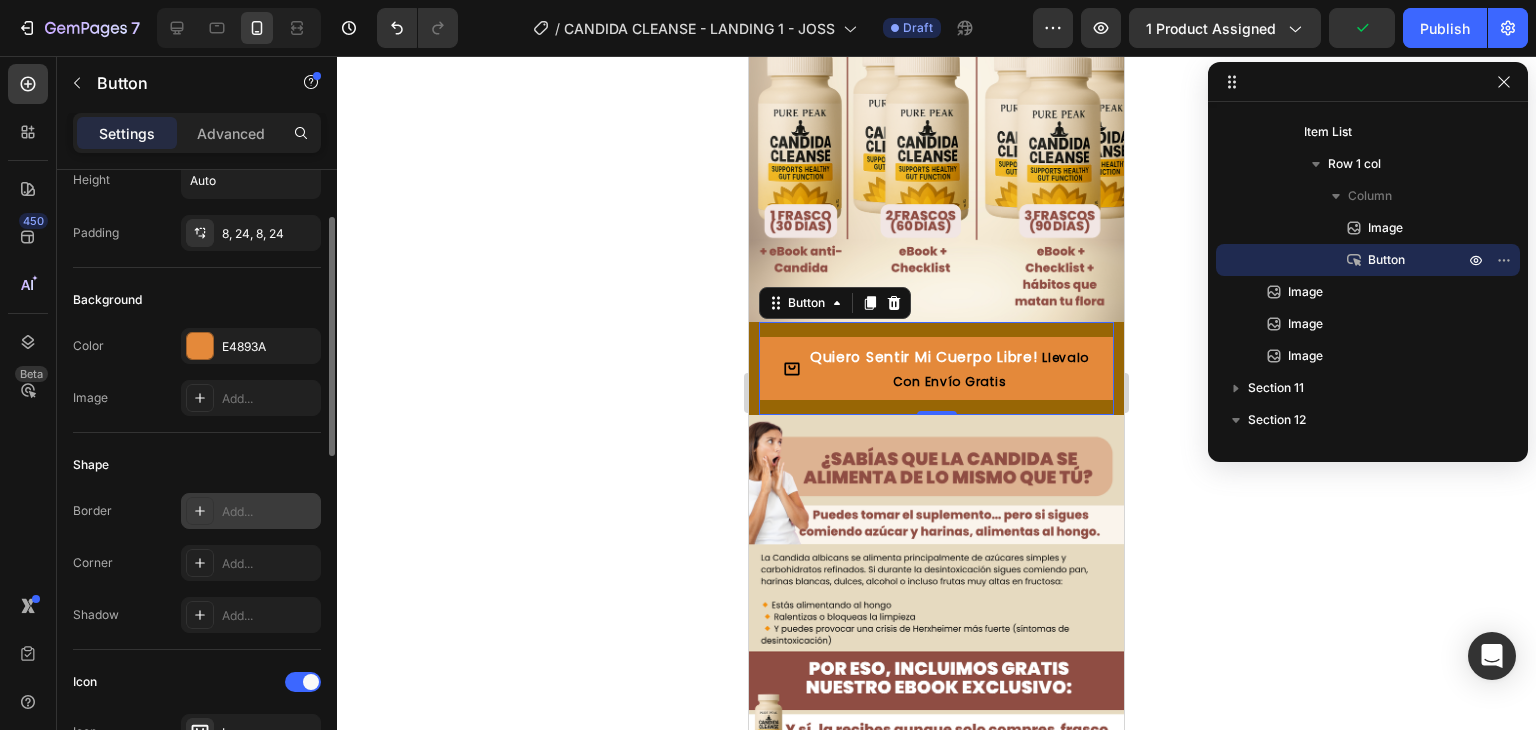 click on "Add..." at bounding box center [269, 512] 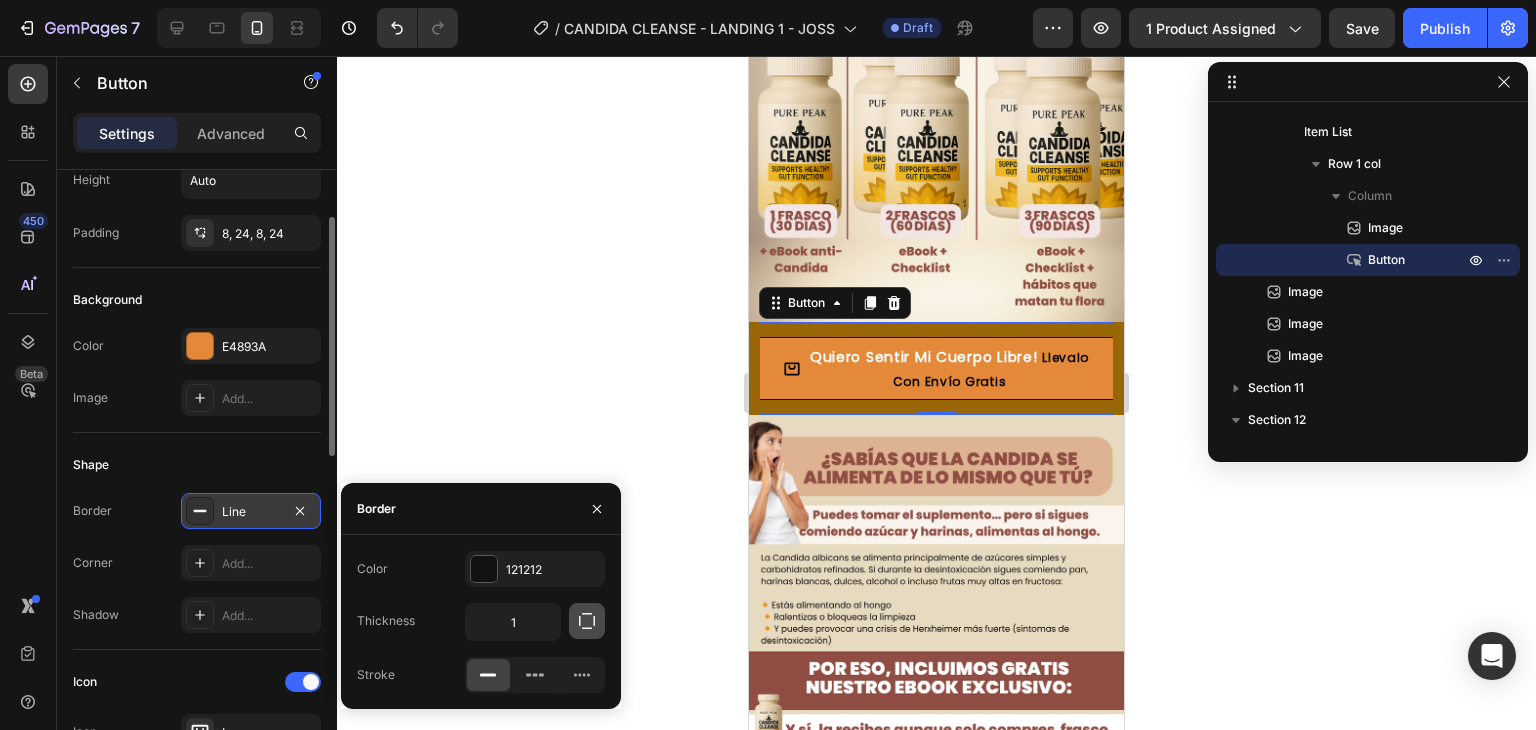 click 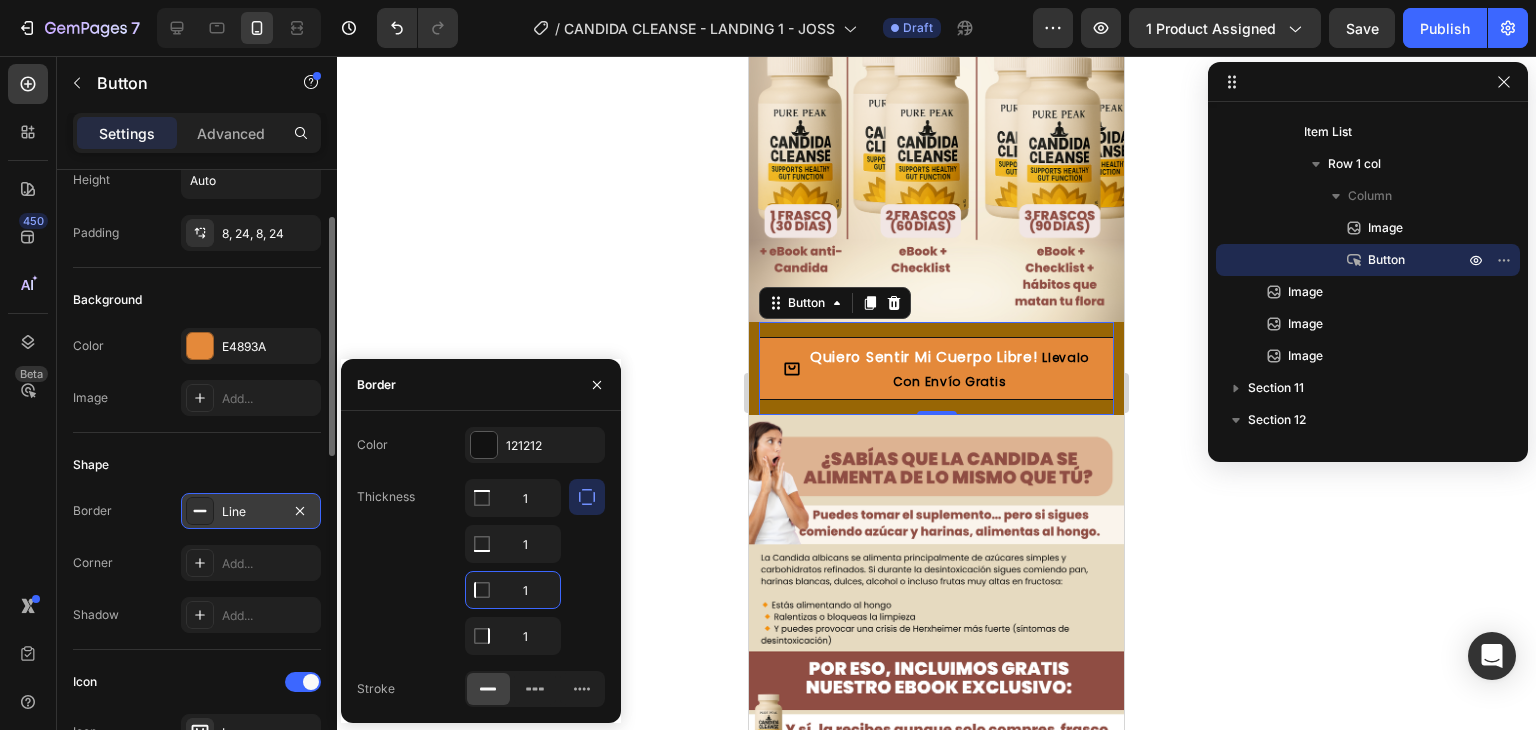 click on "1" at bounding box center [513, 590] 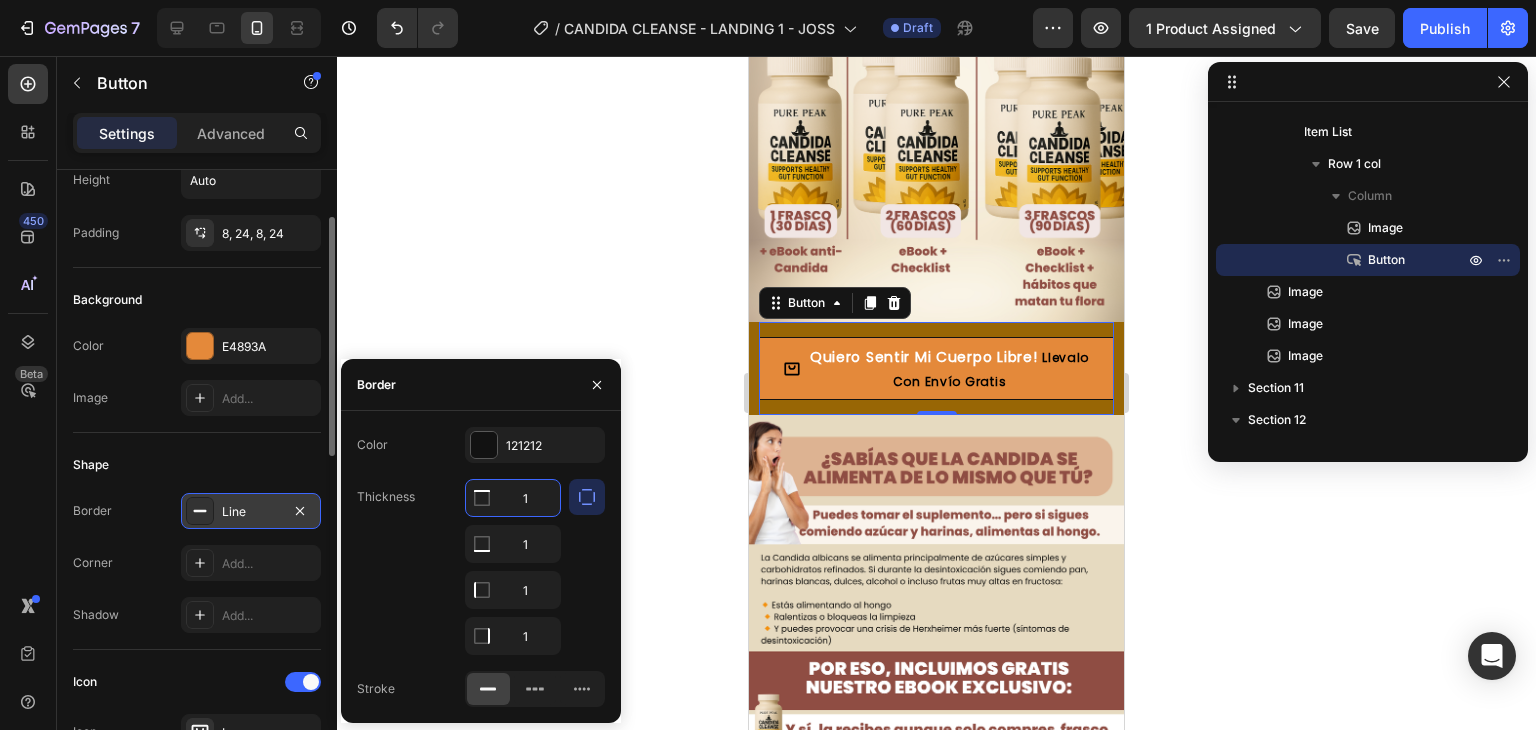 click on "1" at bounding box center [513, 498] 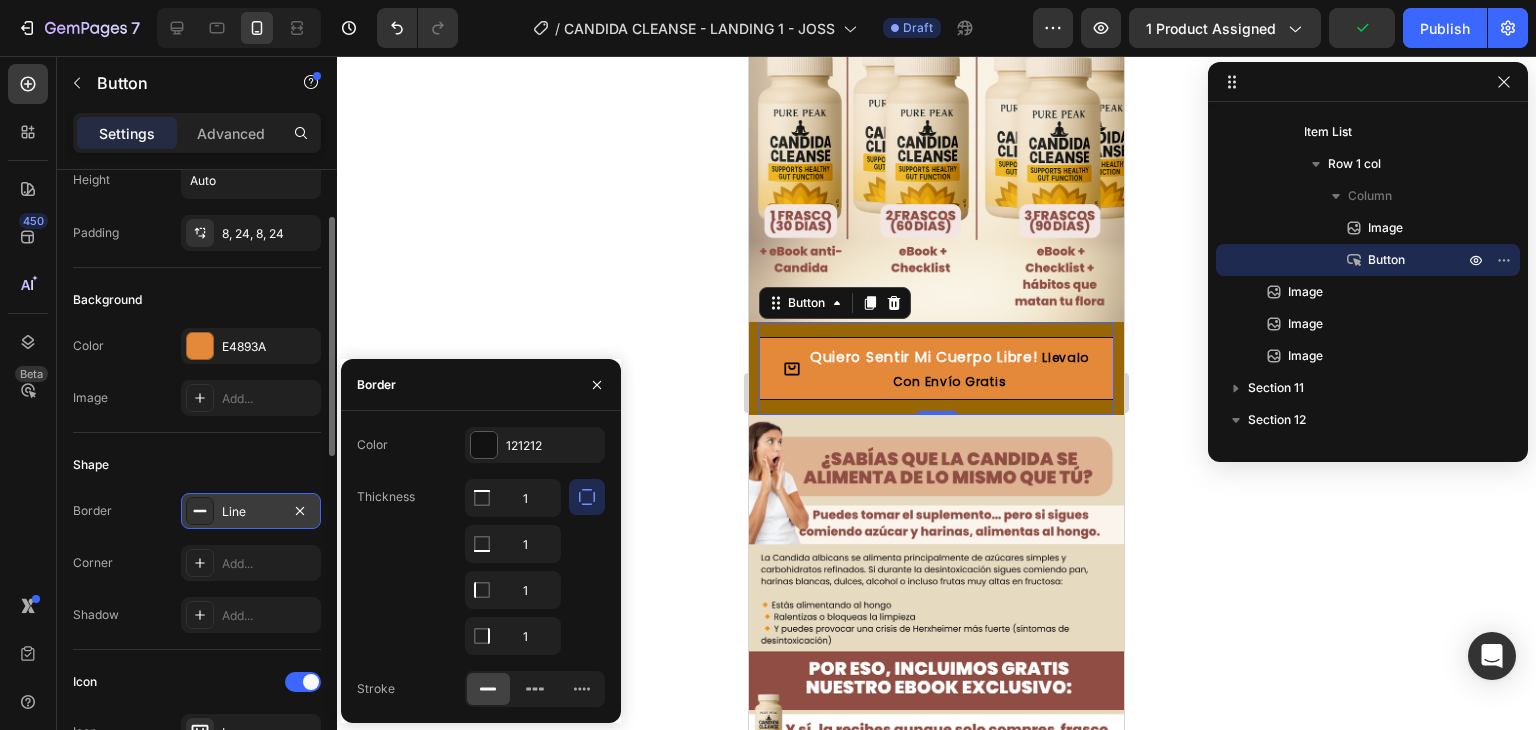 click 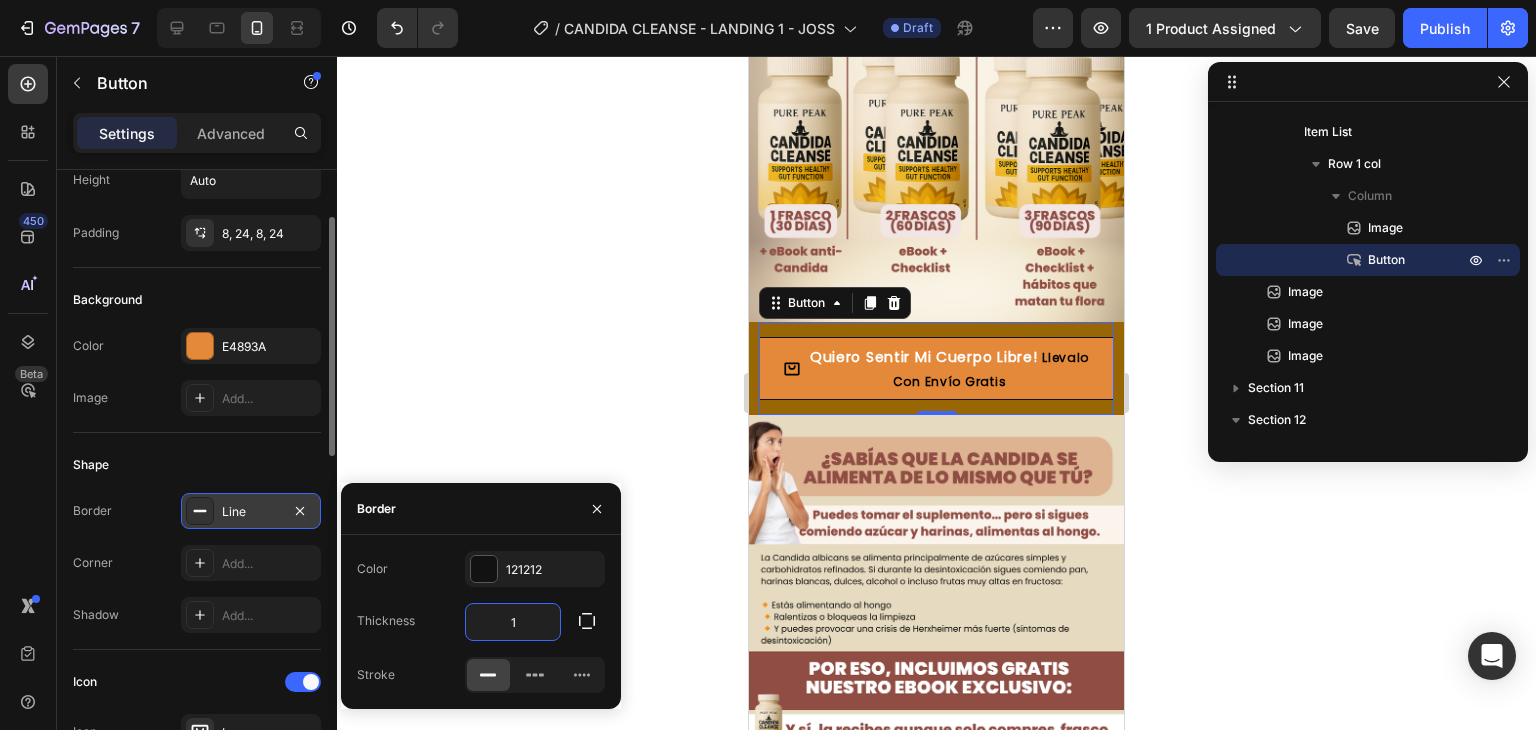 click on "1" at bounding box center [513, 622] 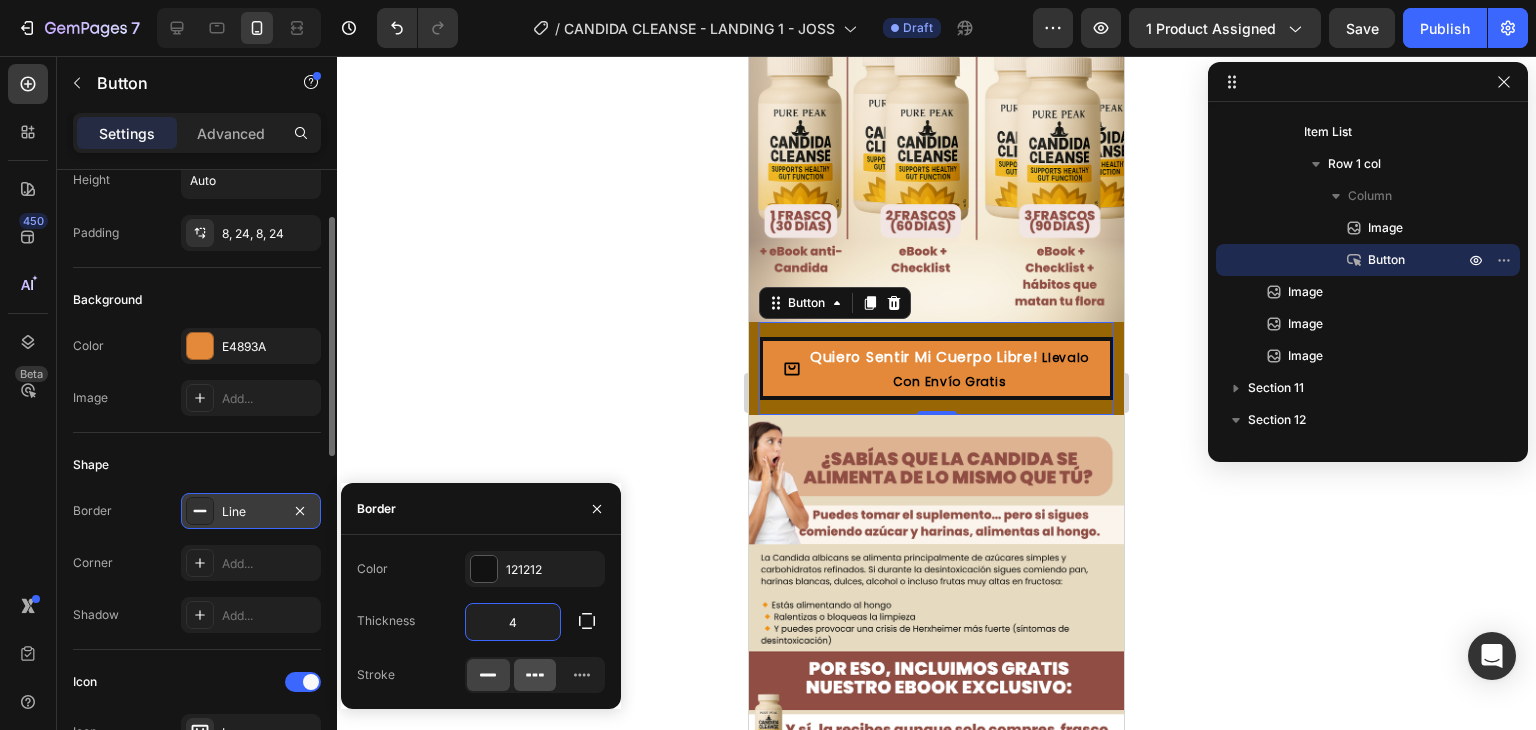 type on "4" 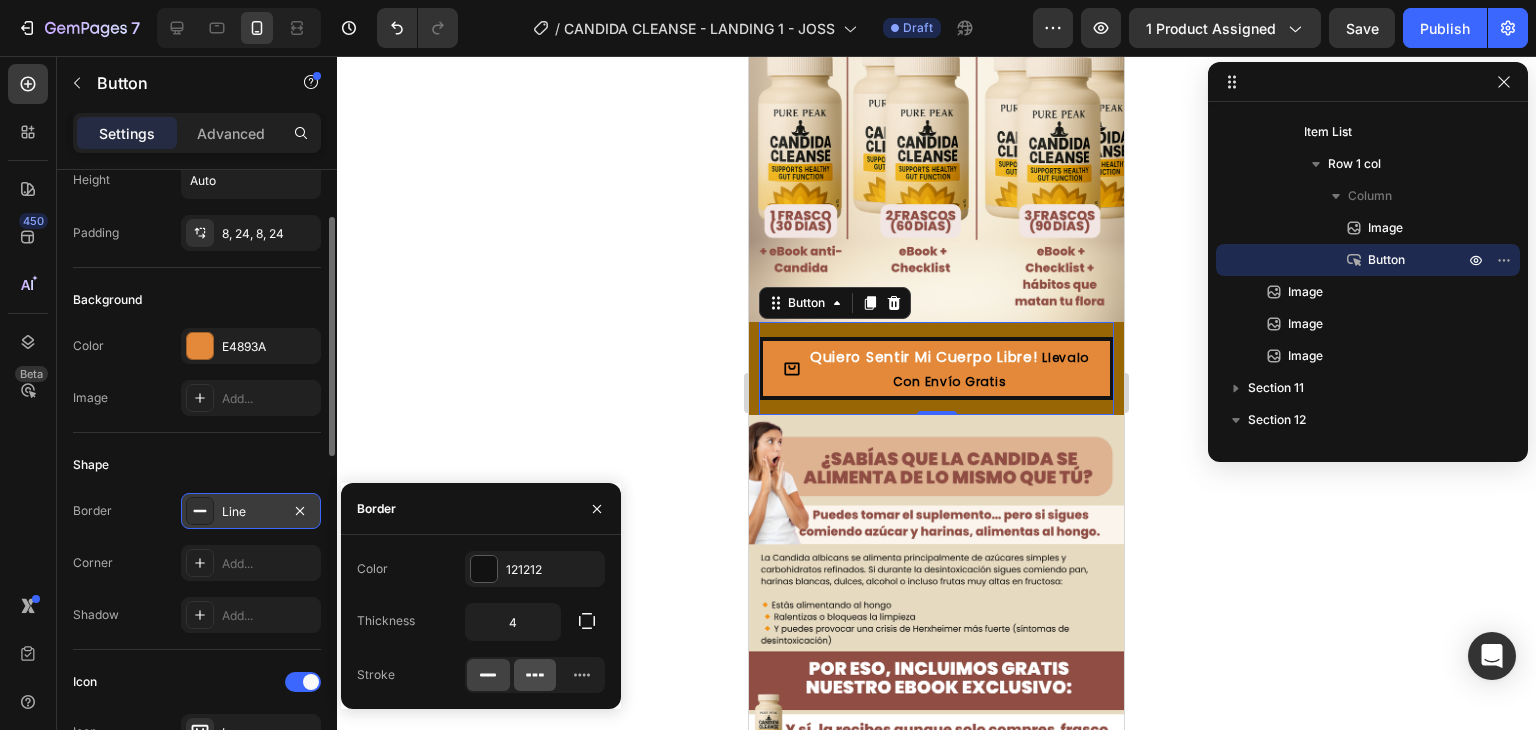 click 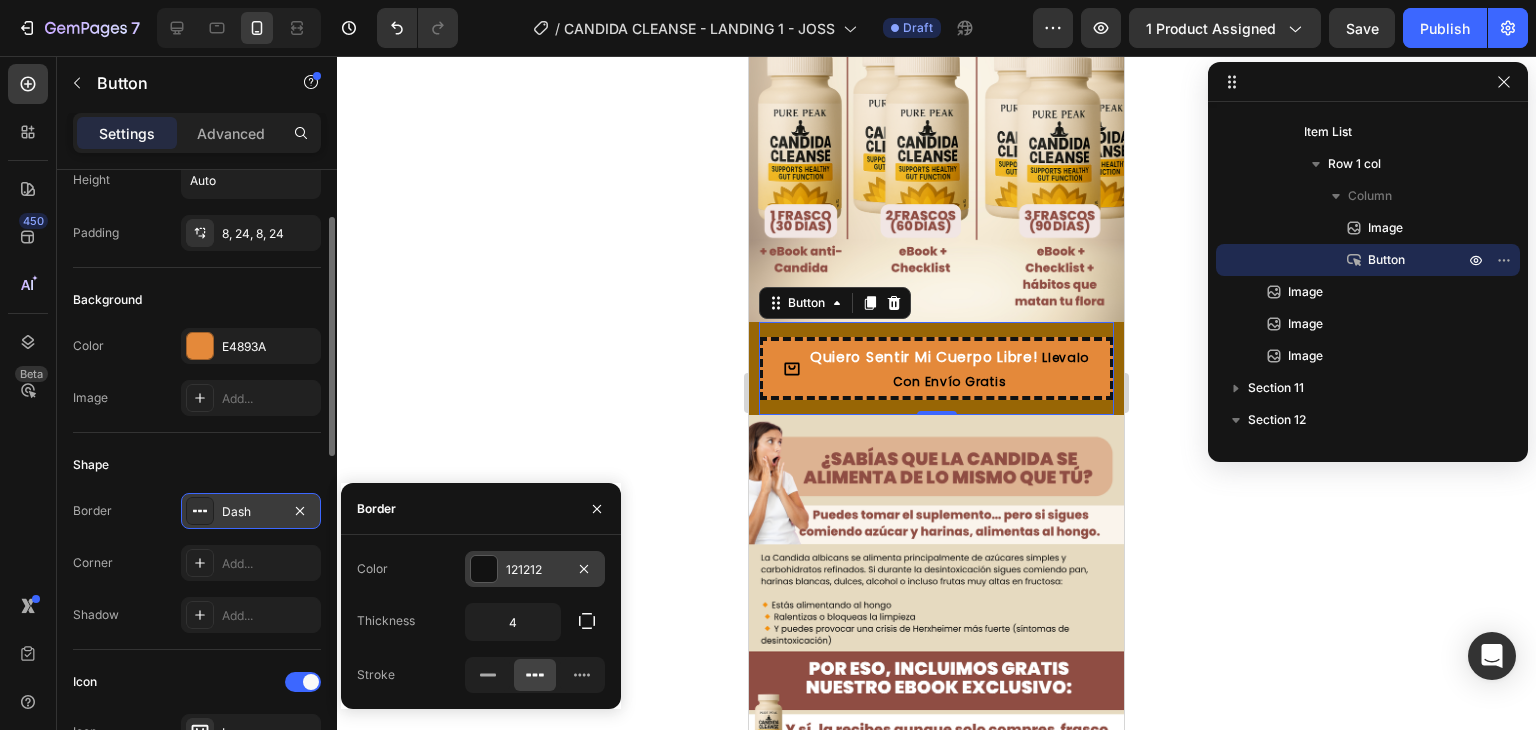 click at bounding box center (484, 569) 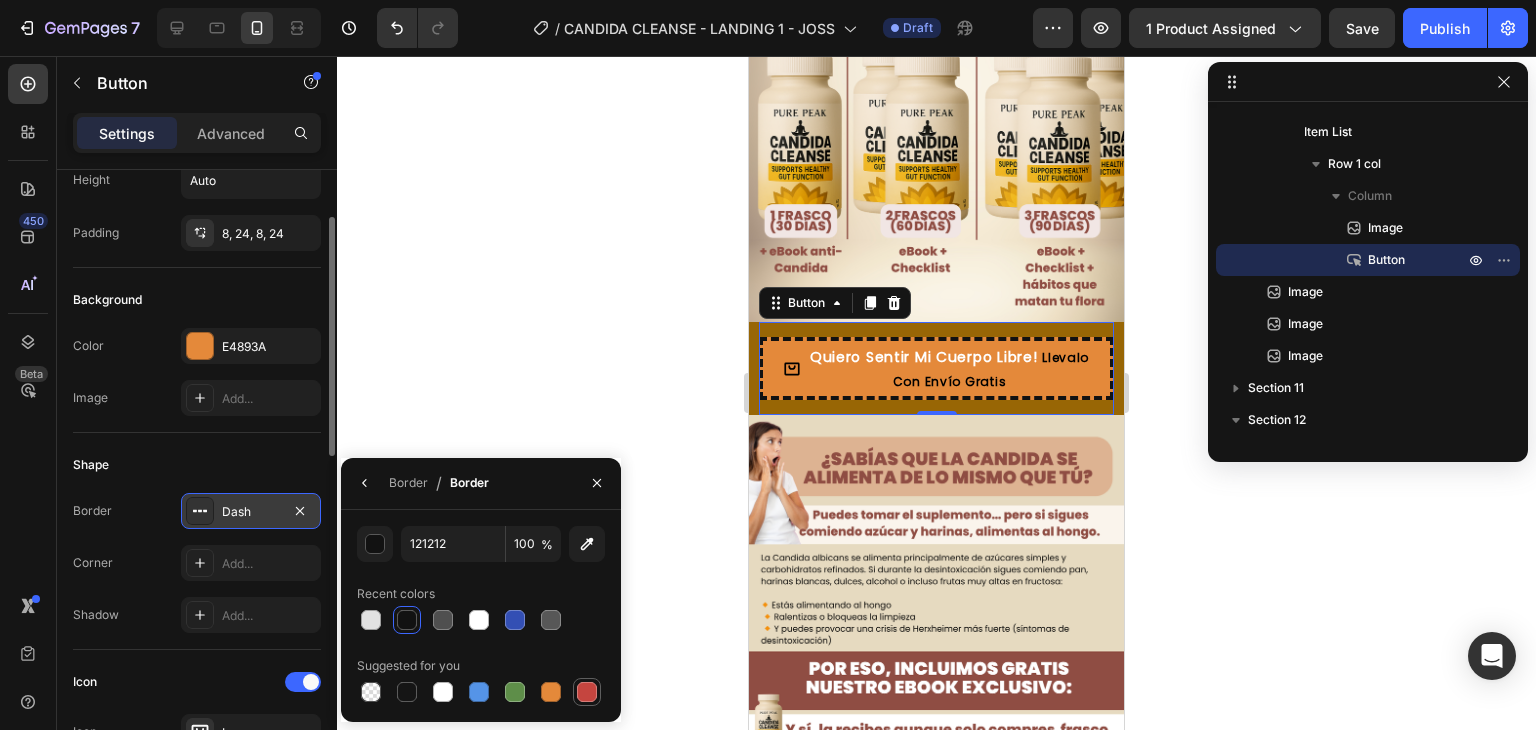 click at bounding box center (587, 692) 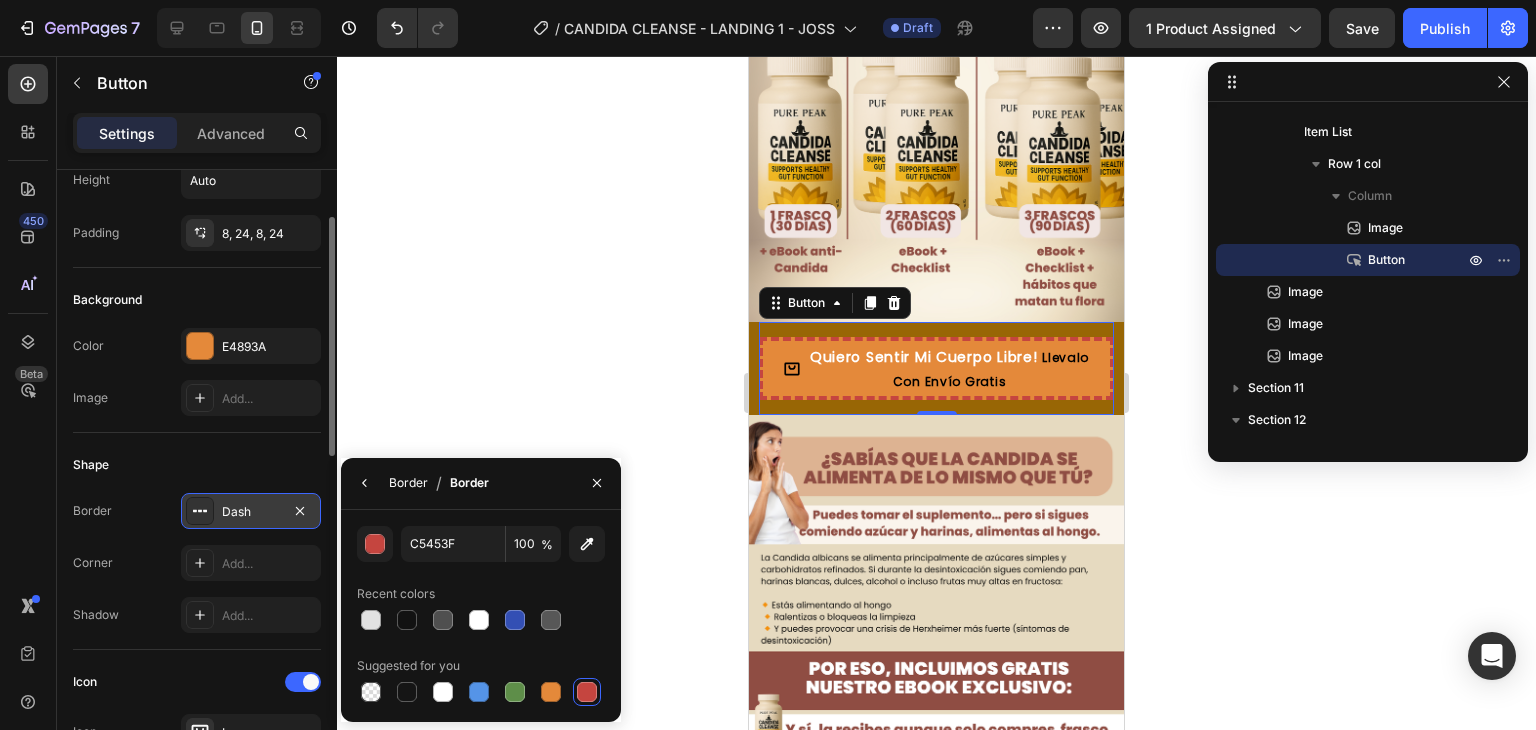 click on "Border" at bounding box center (408, 483) 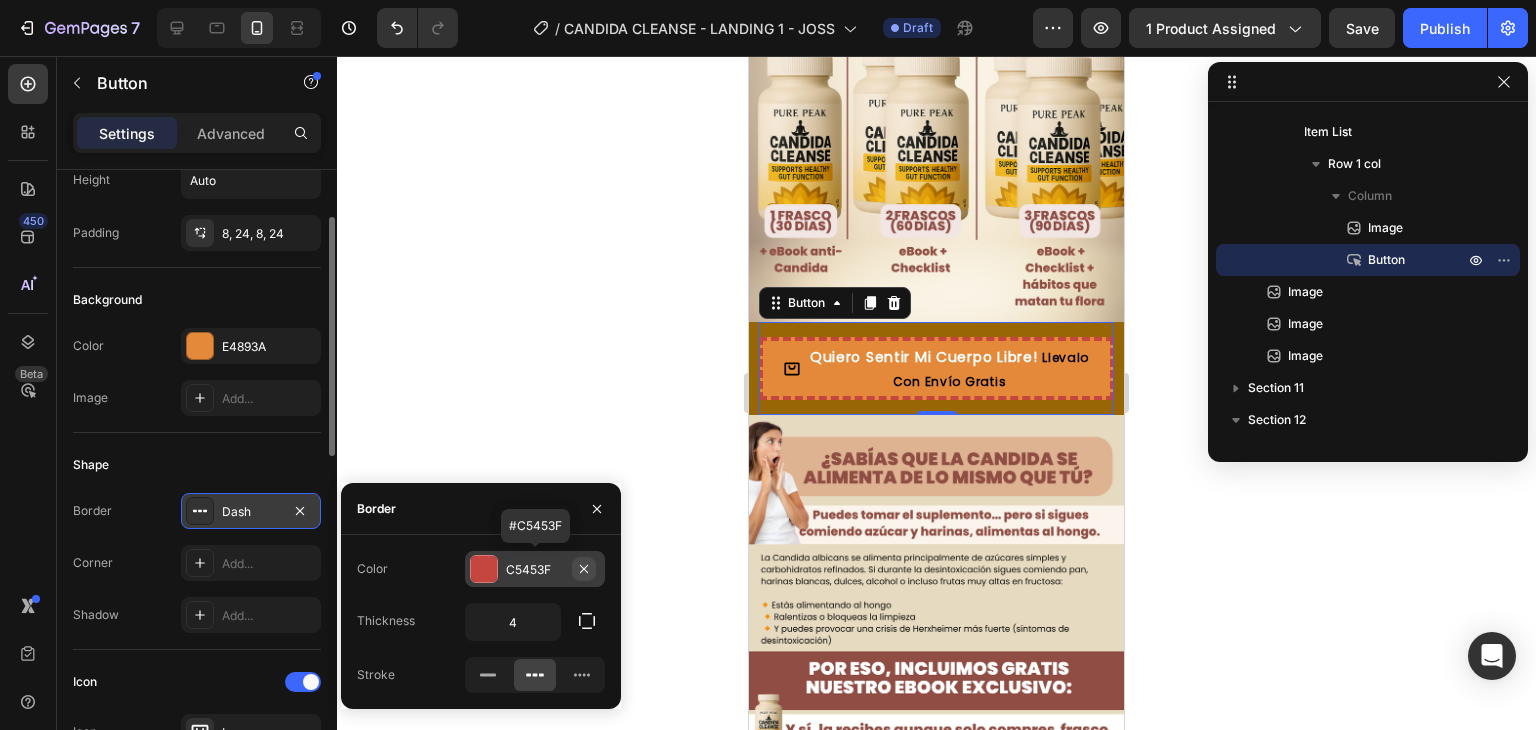 click 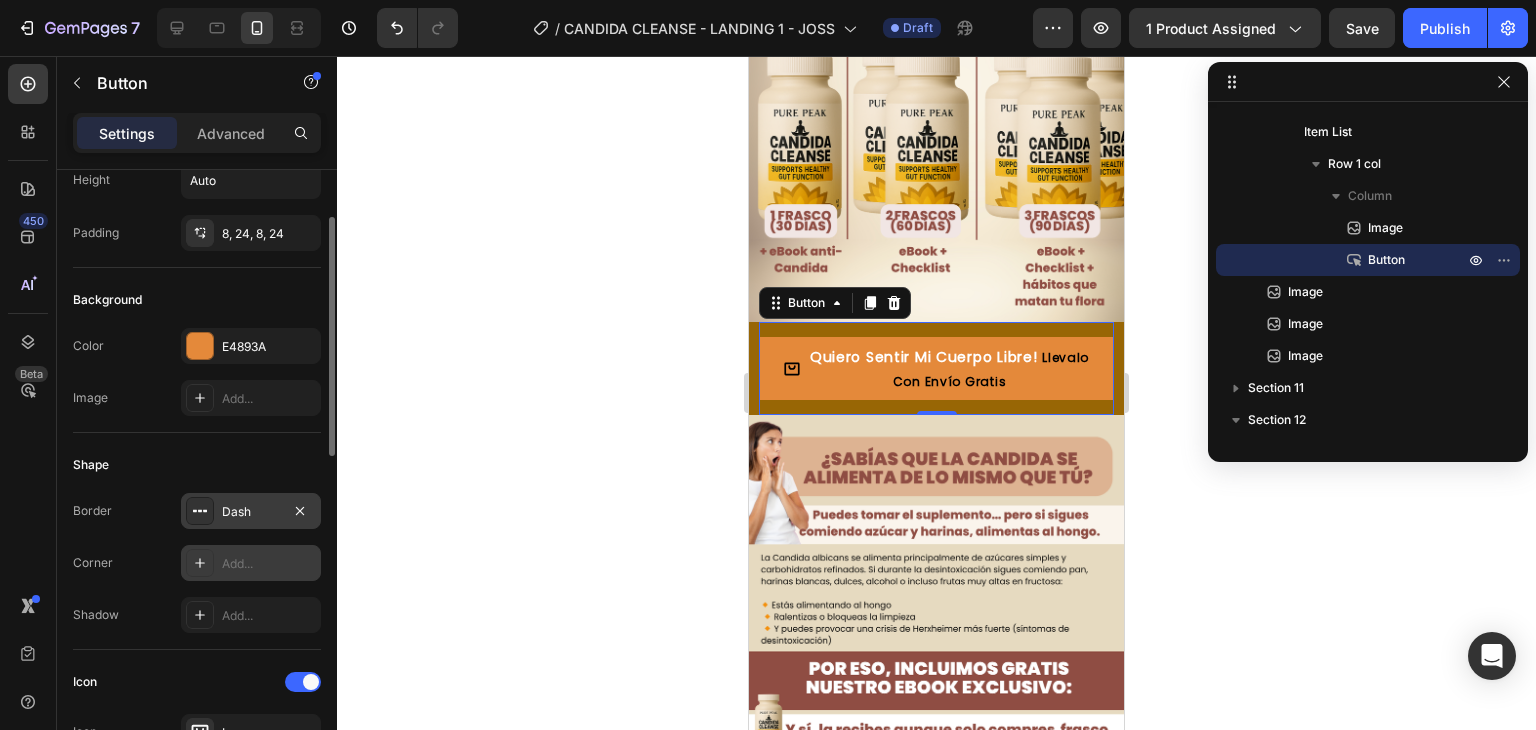click on "Add..." at bounding box center (269, 564) 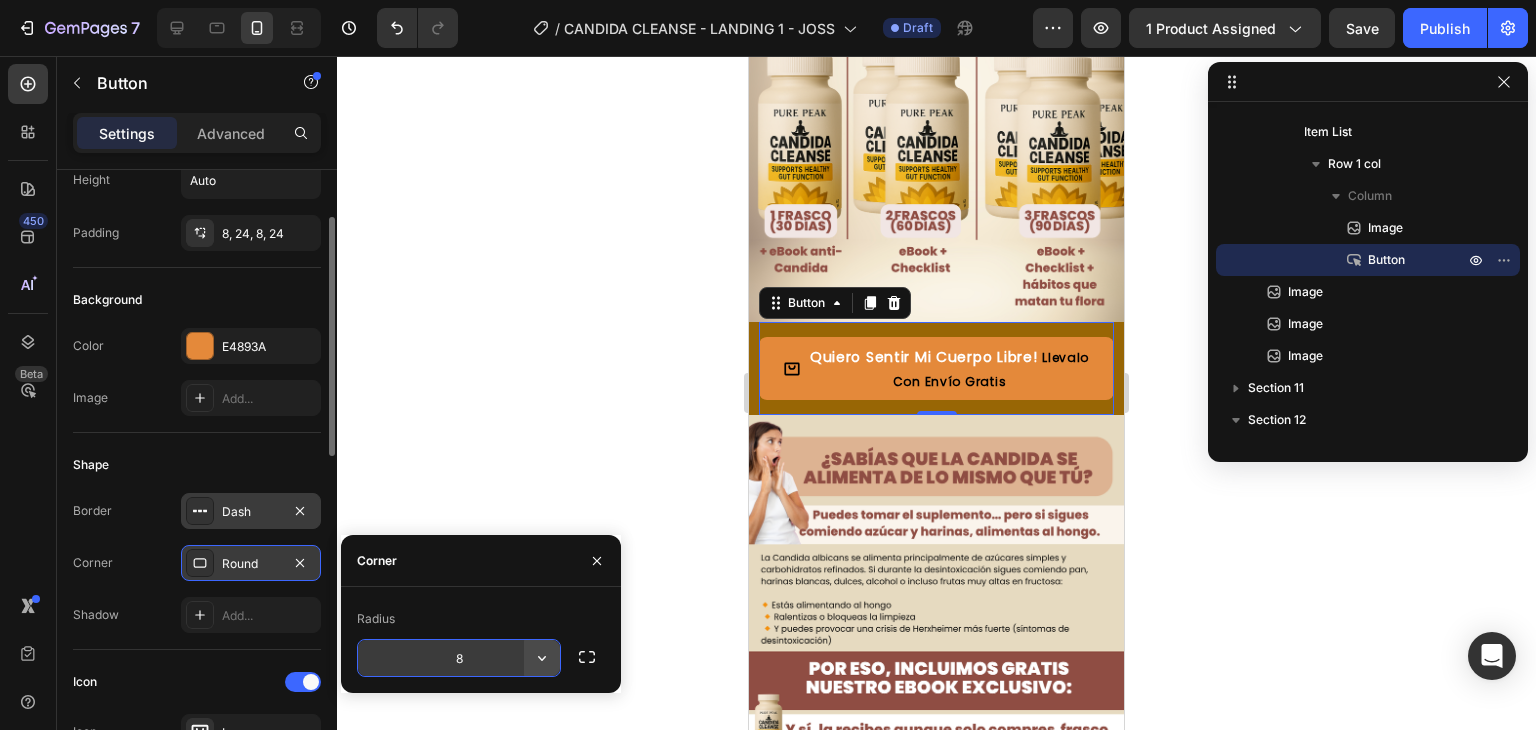 click 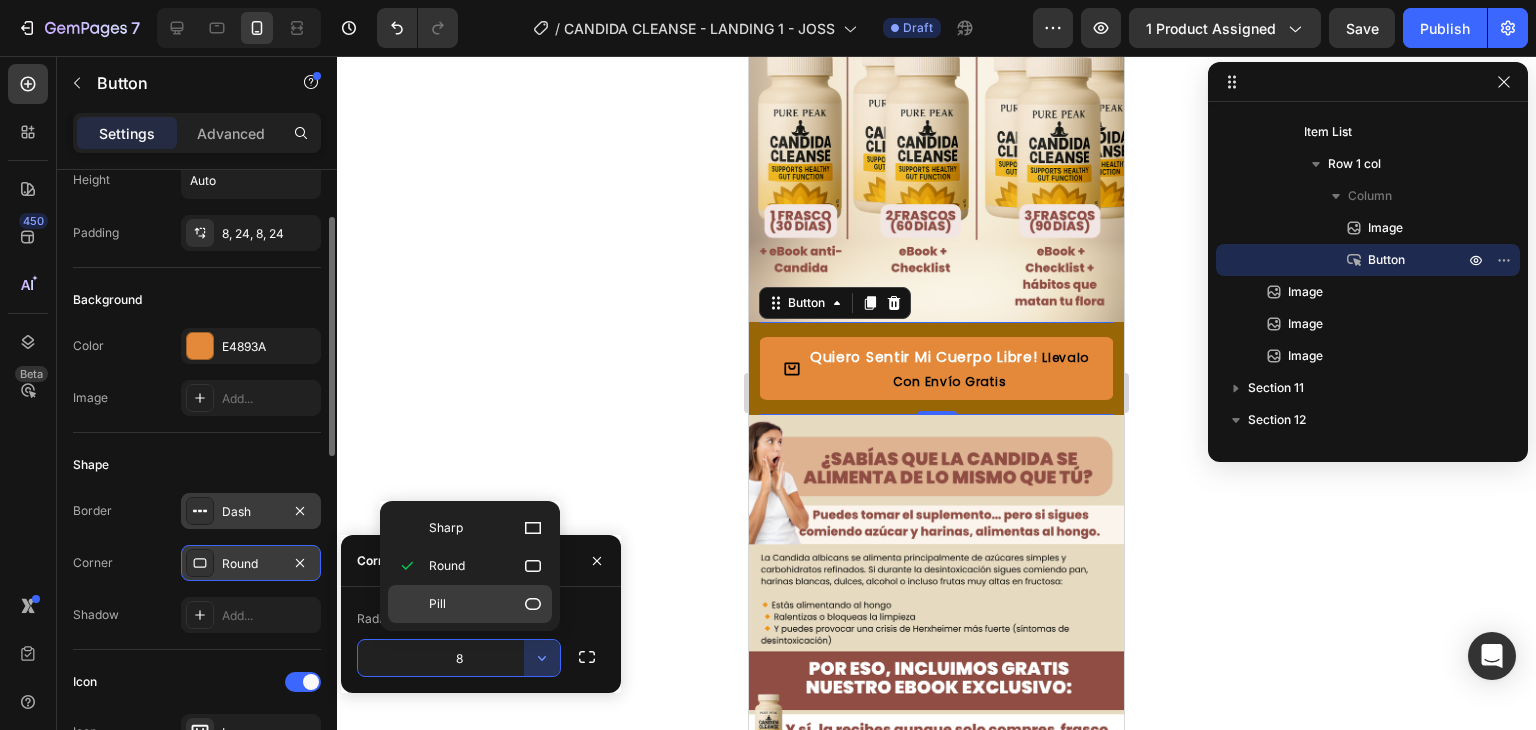 click 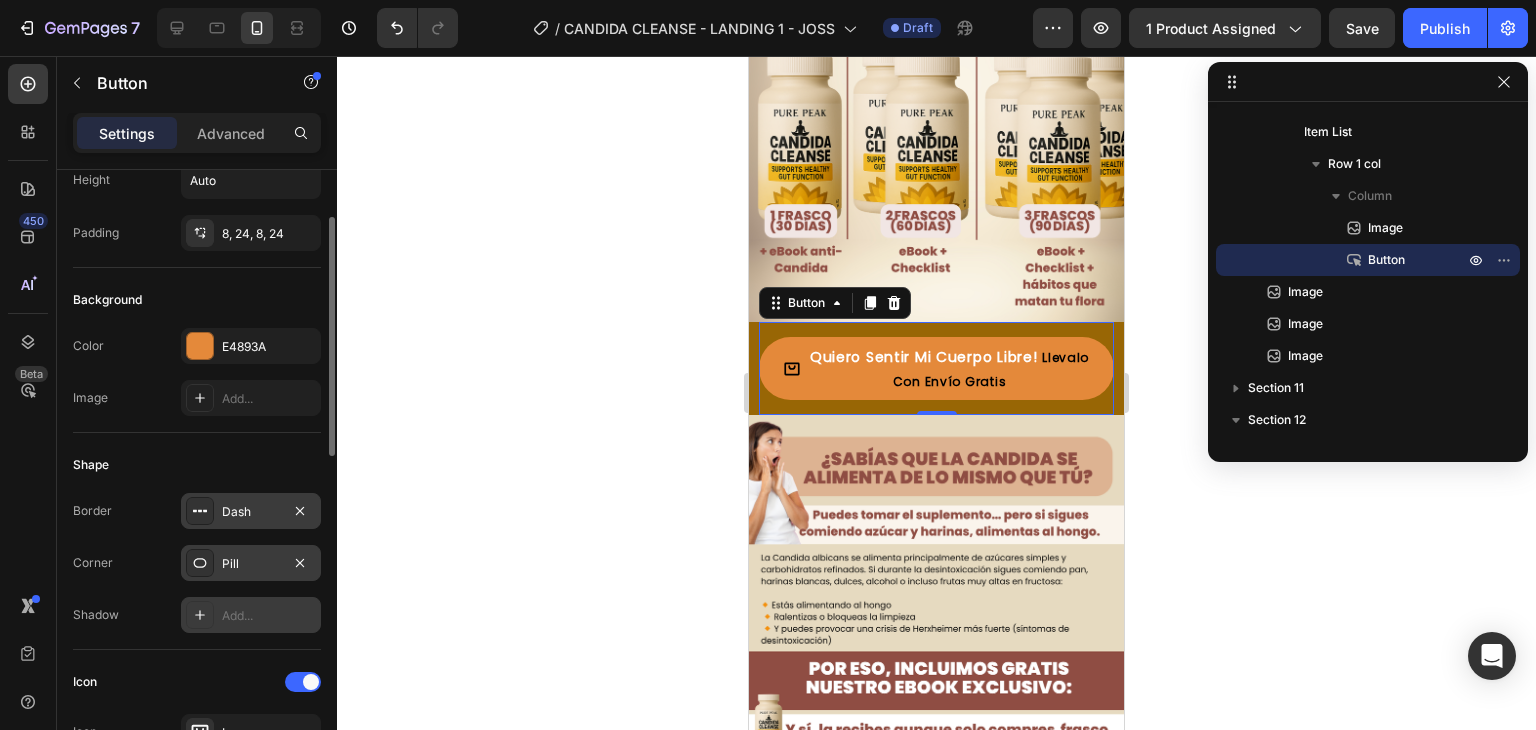 click on "Add..." at bounding box center (251, 615) 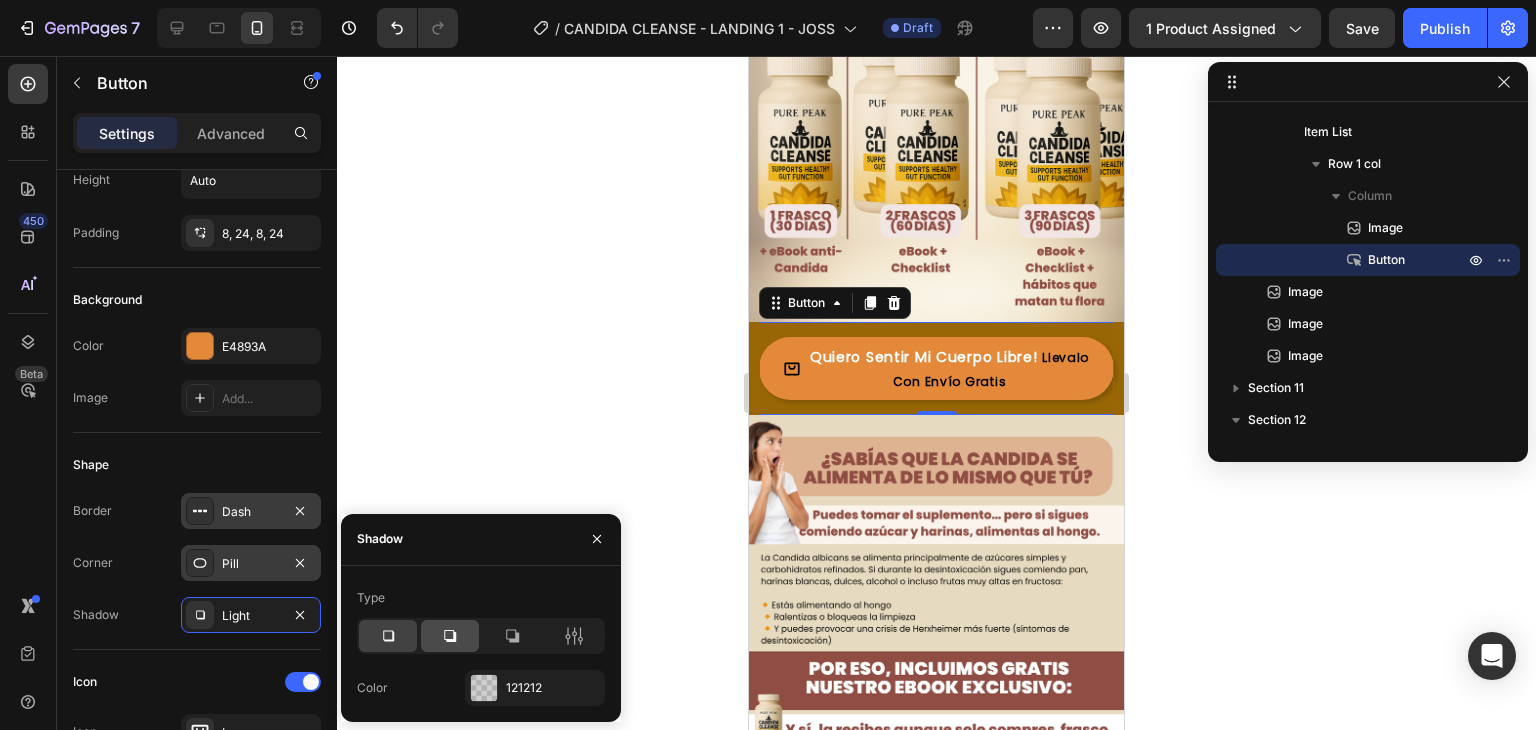 click 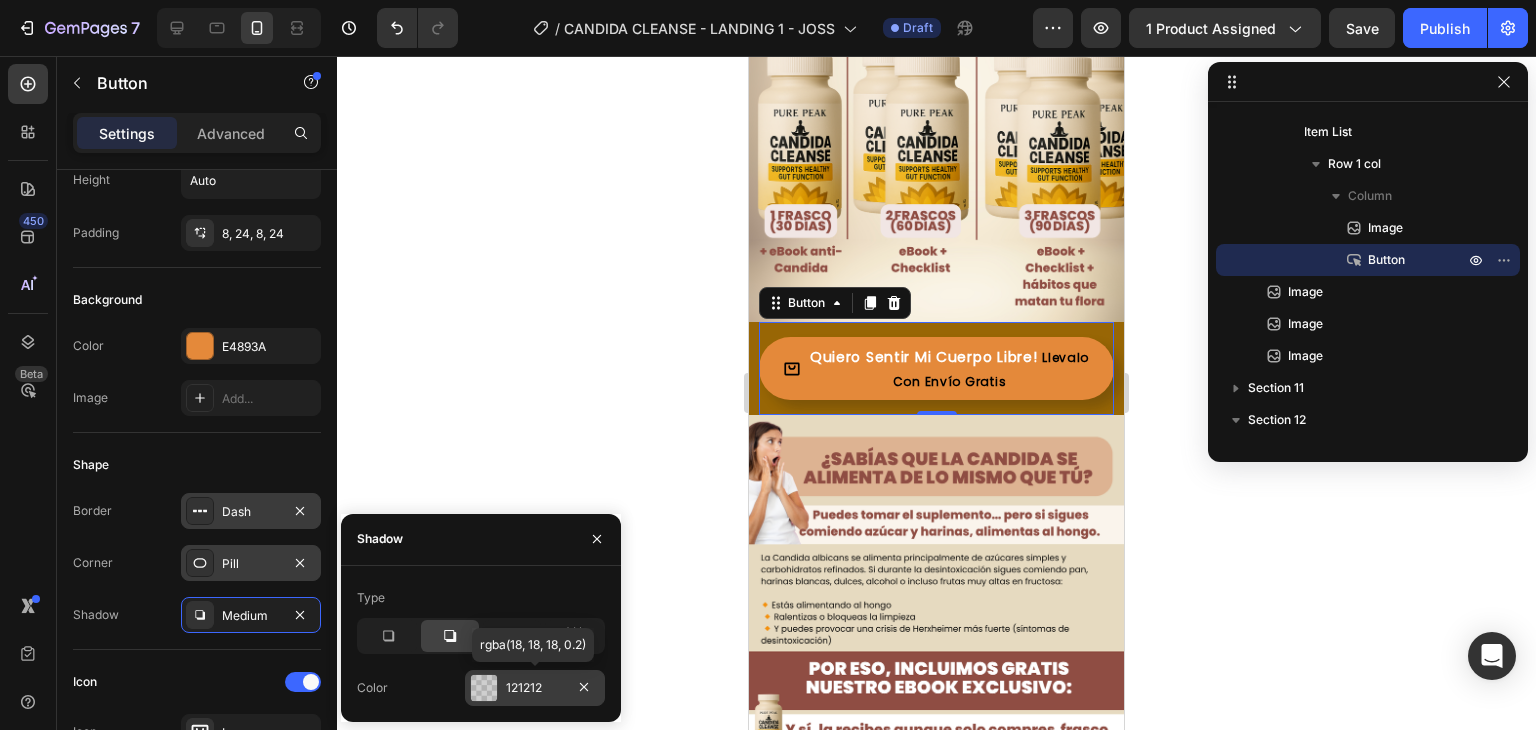 click at bounding box center [484, 688] 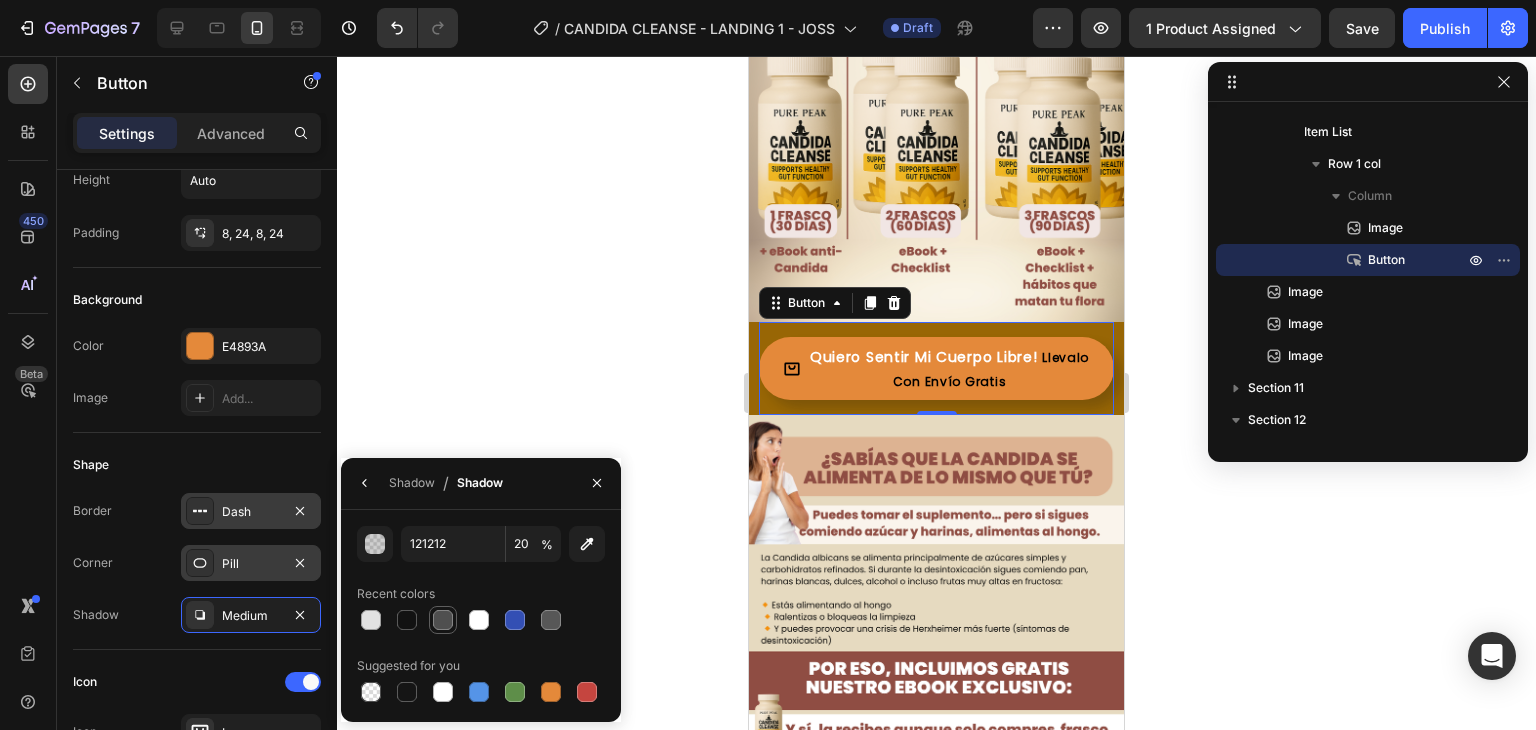 click at bounding box center (443, 620) 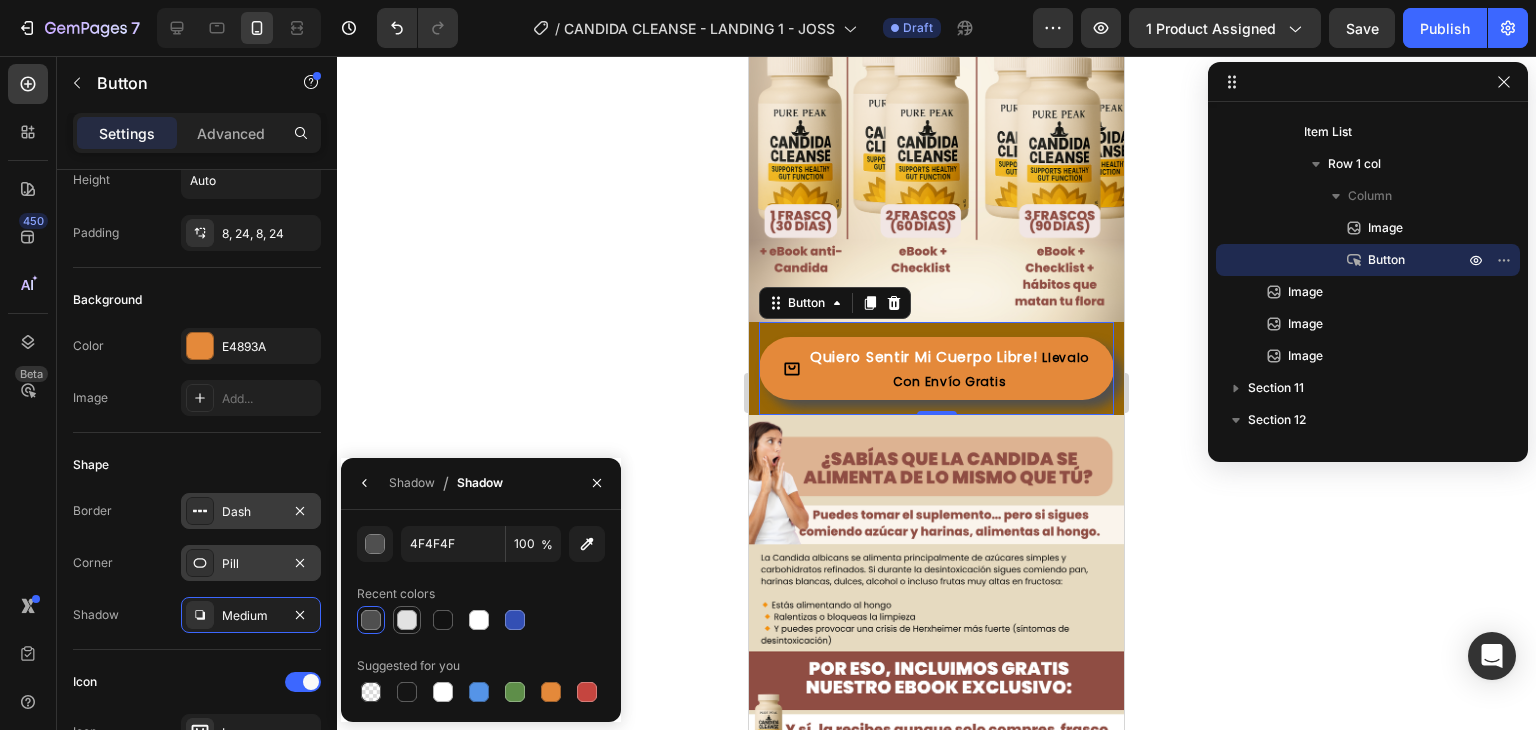 click at bounding box center [407, 620] 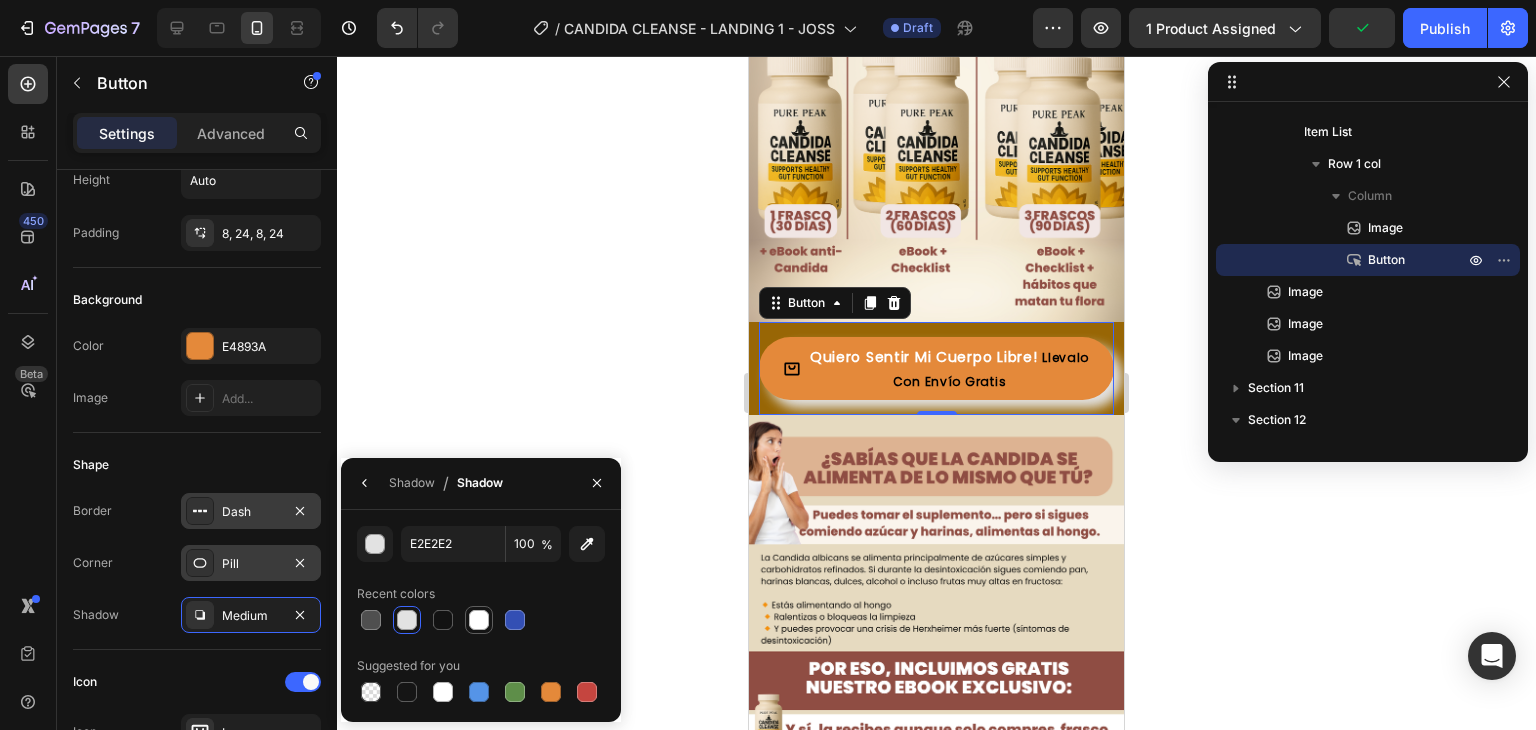 click at bounding box center [479, 620] 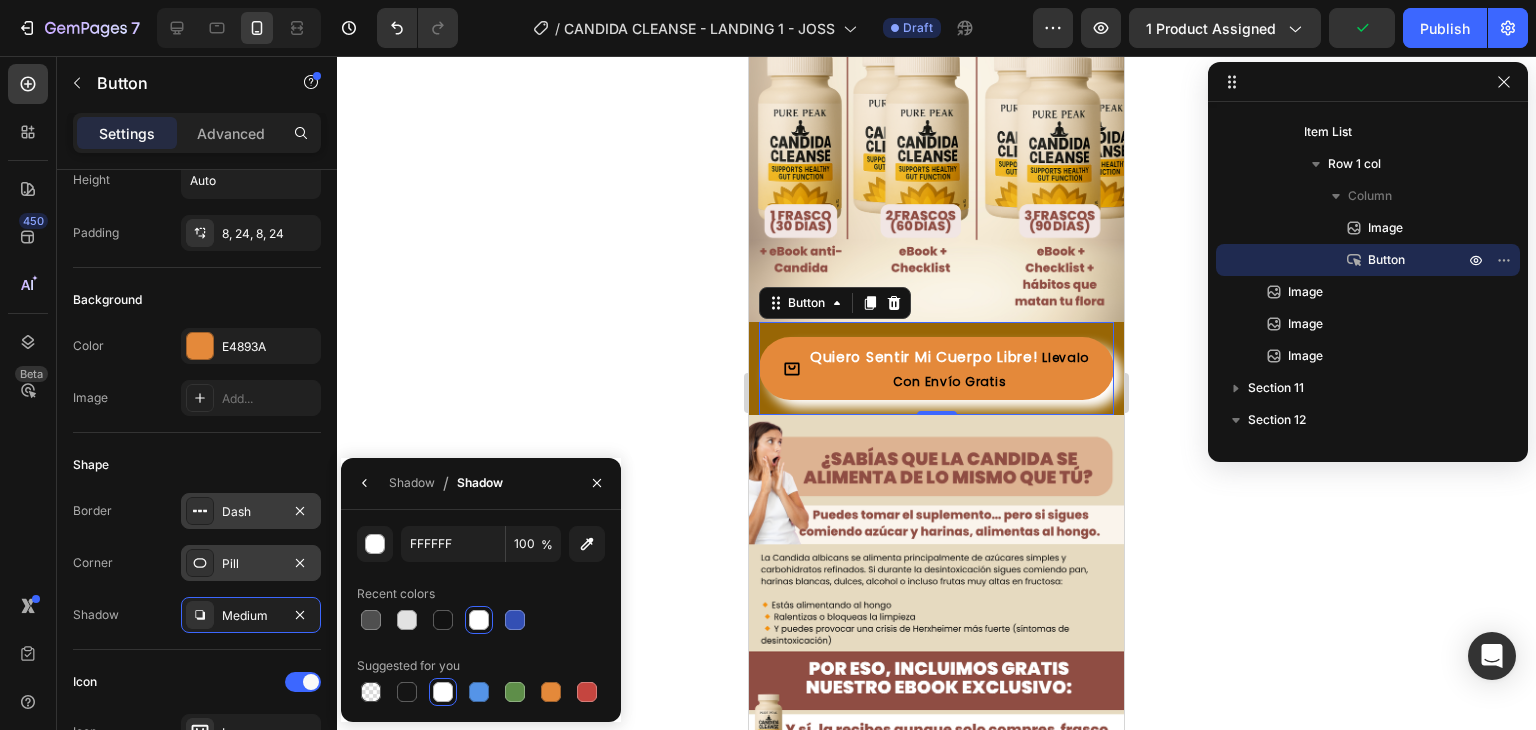 click at bounding box center (479, 620) 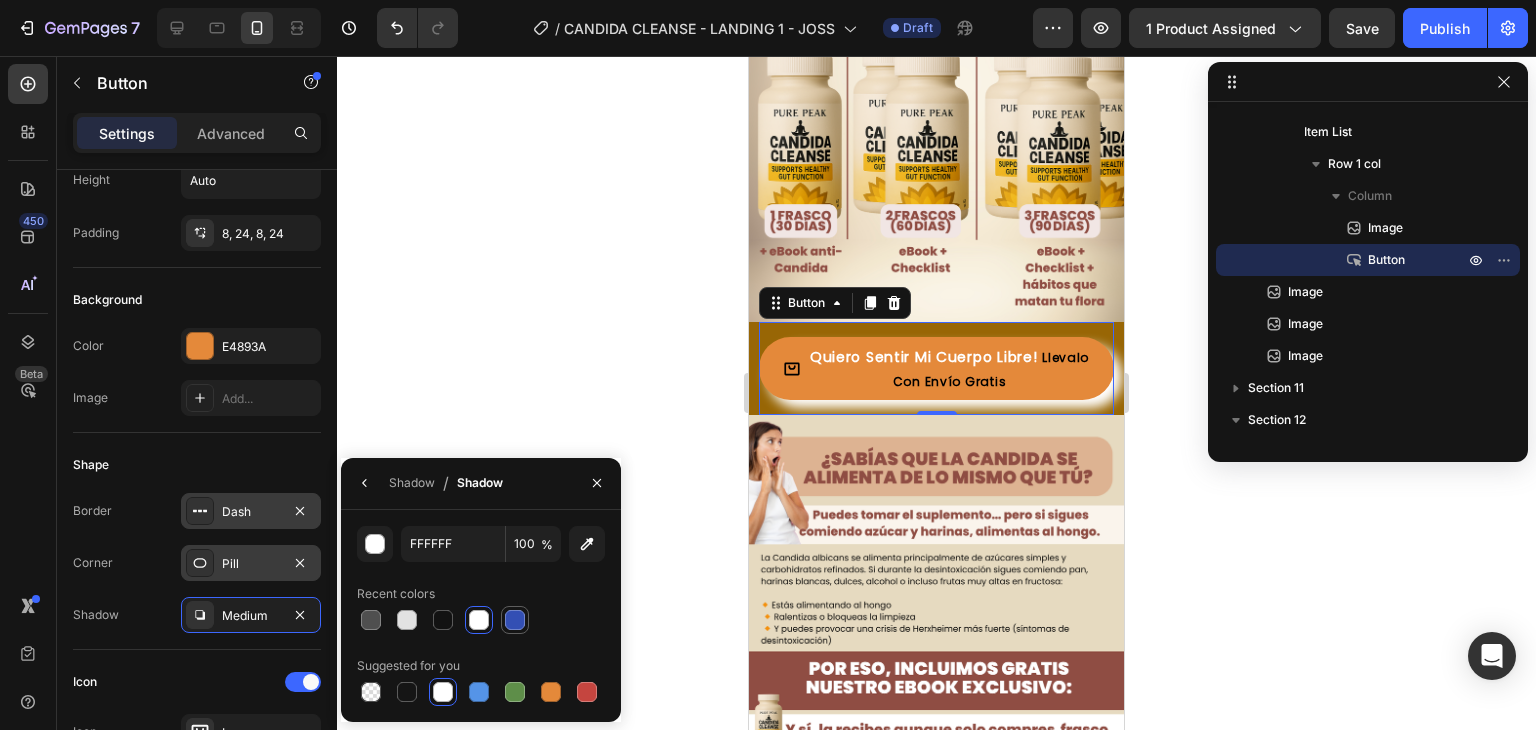 click at bounding box center [515, 620] 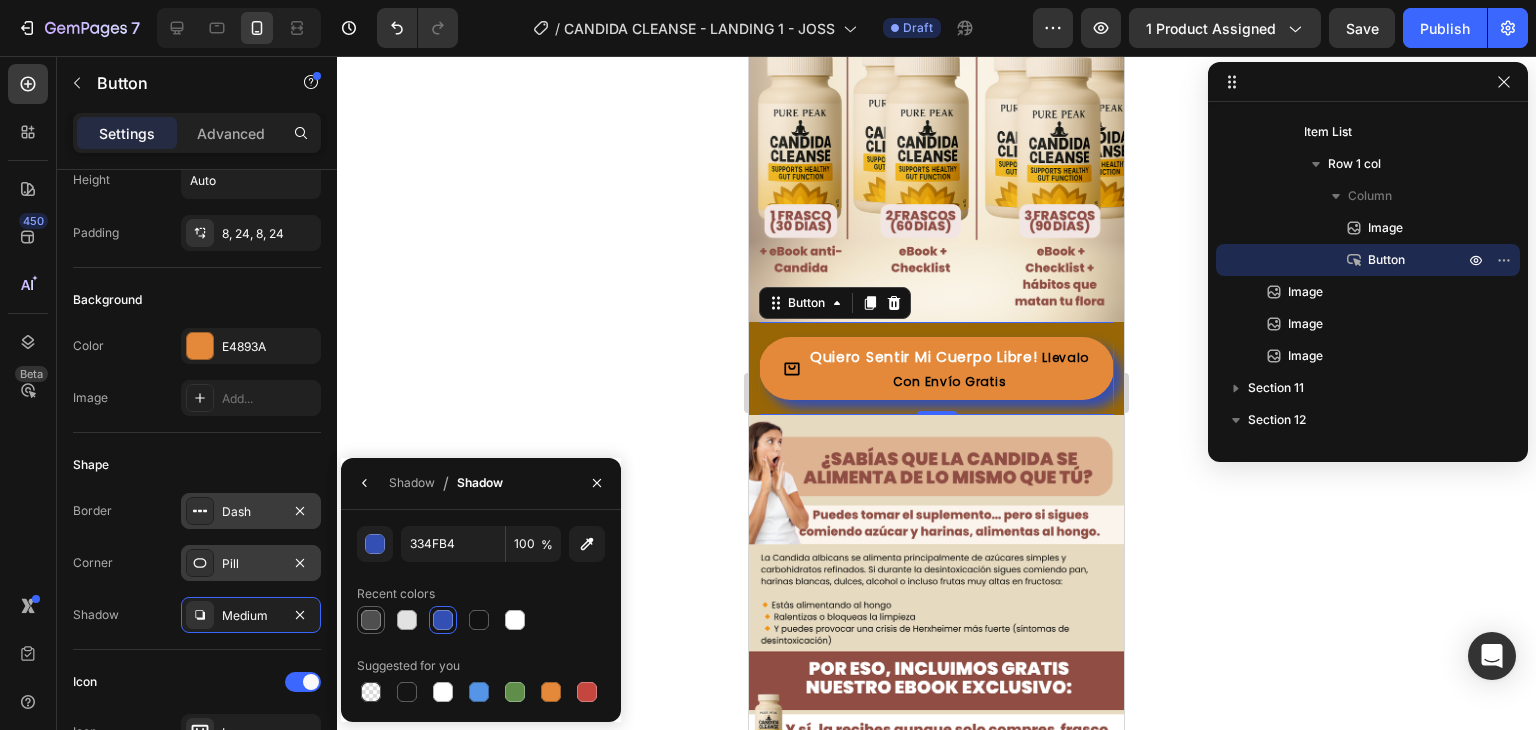 click at bounding box center (371, 620) 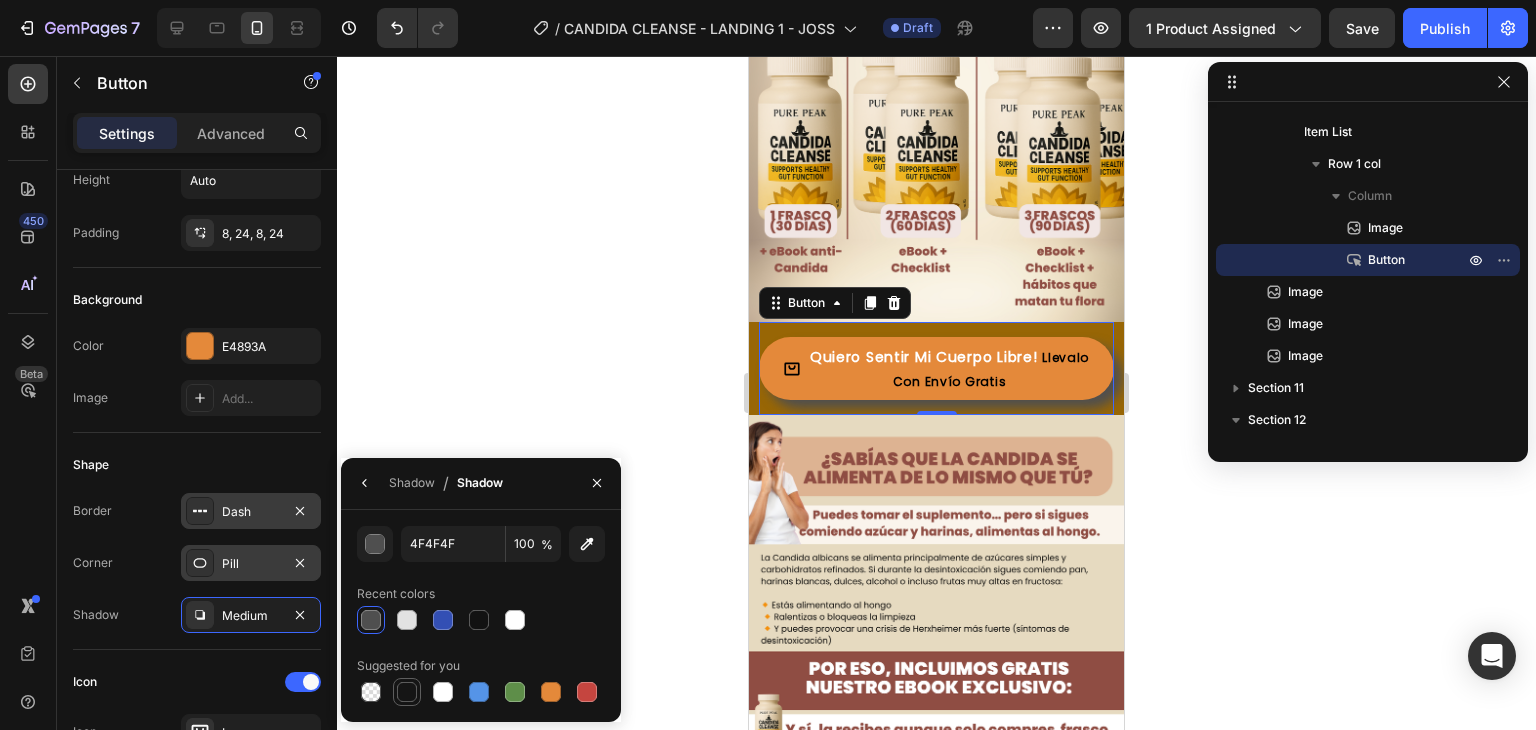 click at bounding box center (407, 692) 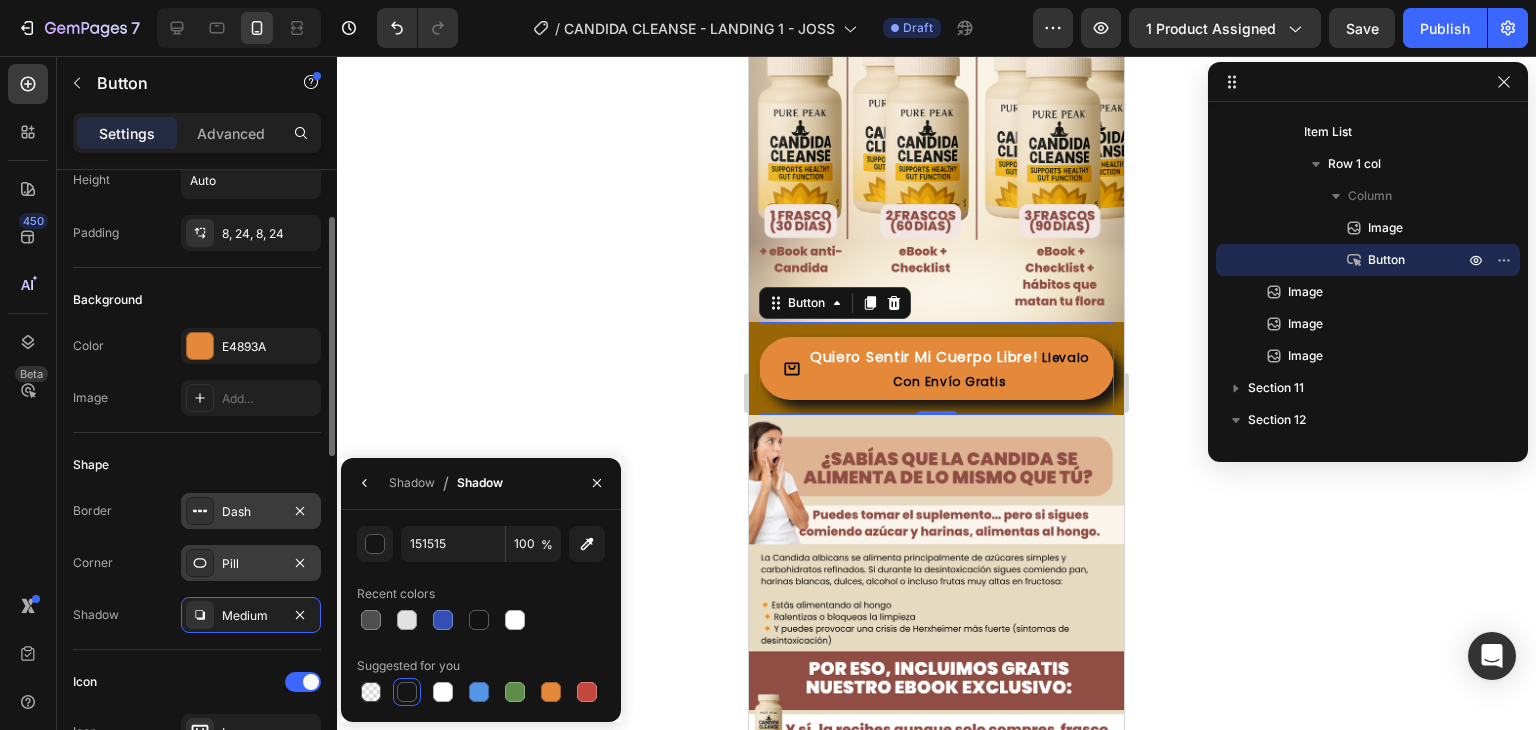 click on "Icon Icon
Icon Position Left Right Gap 8" 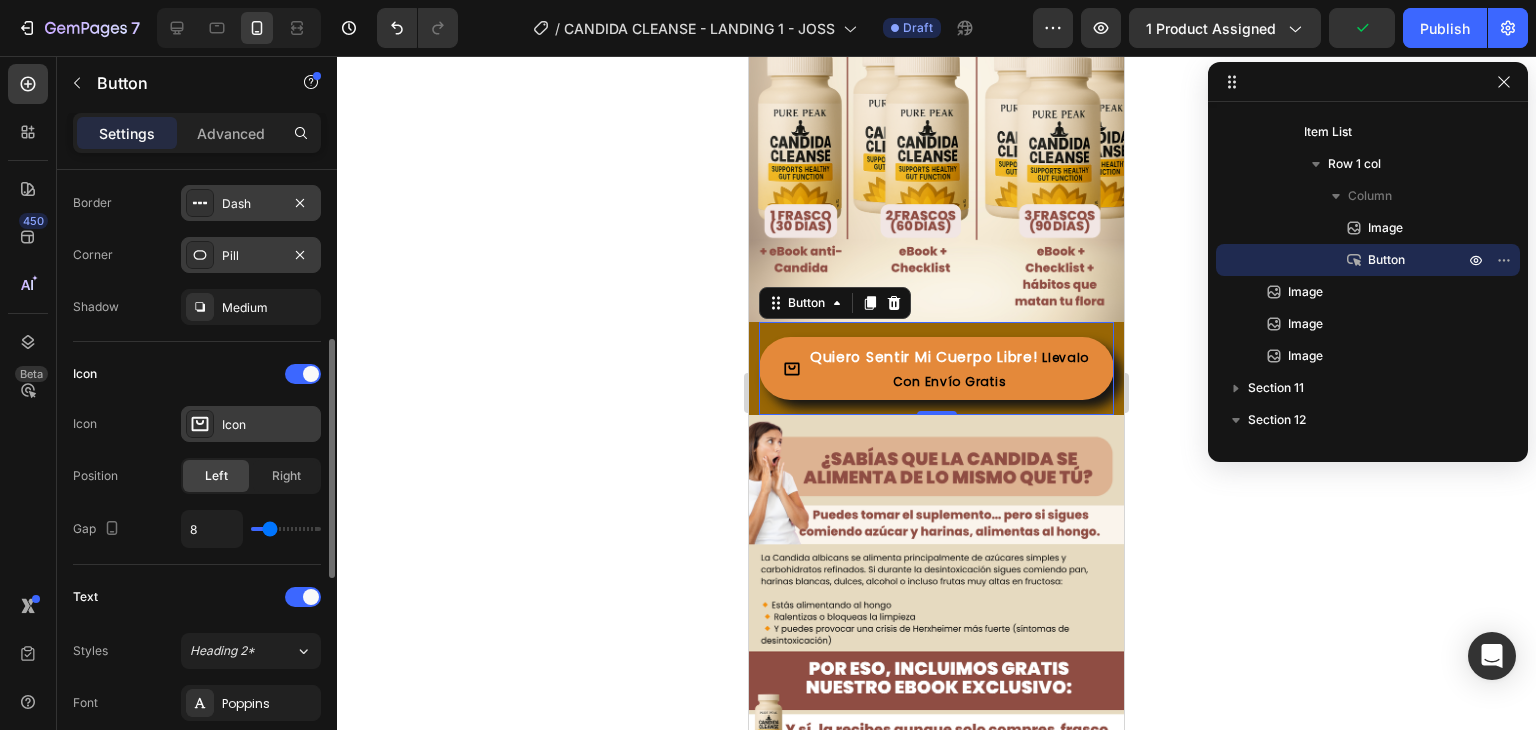 scroll, scrollTop: 432, scrollLeft: 0, axis: vertical 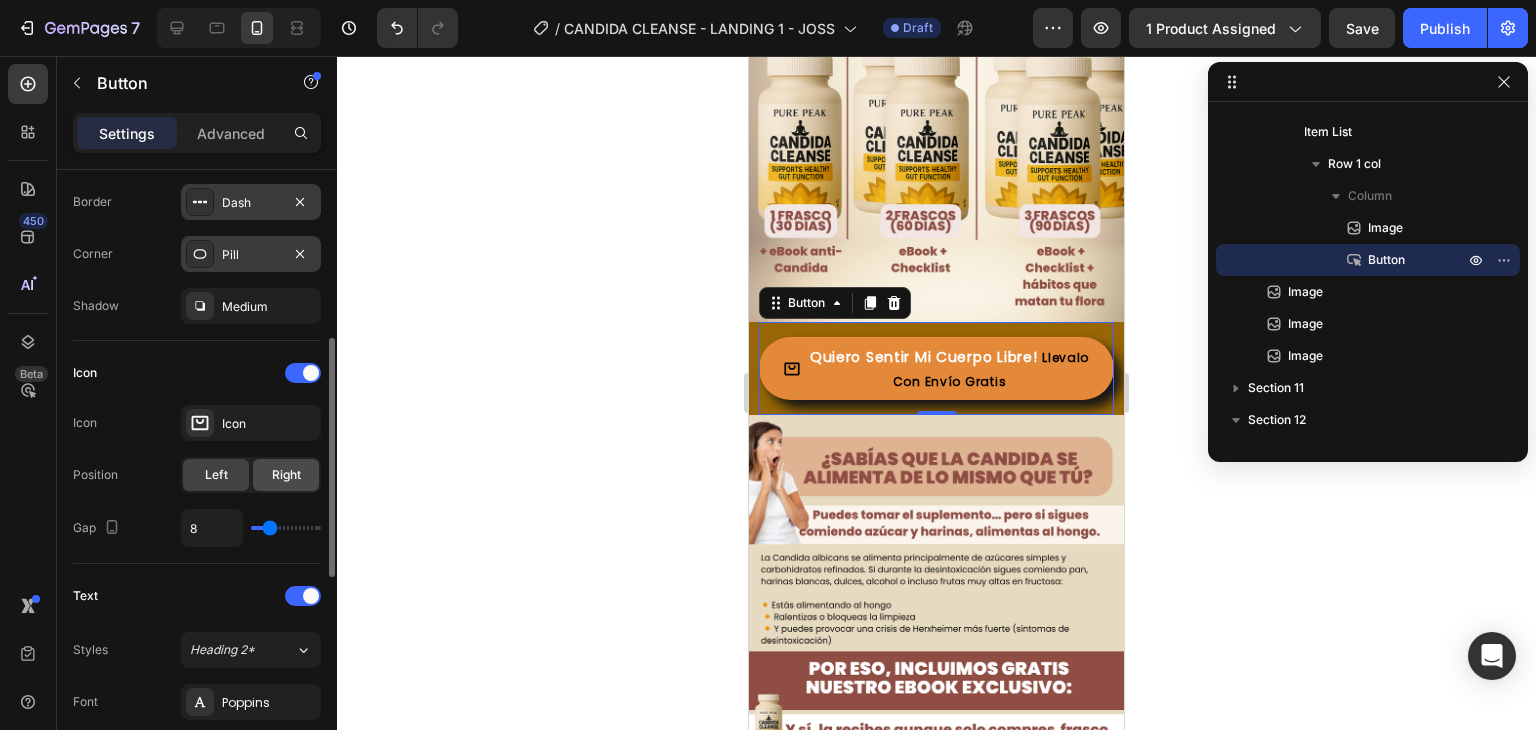 click on "Right" 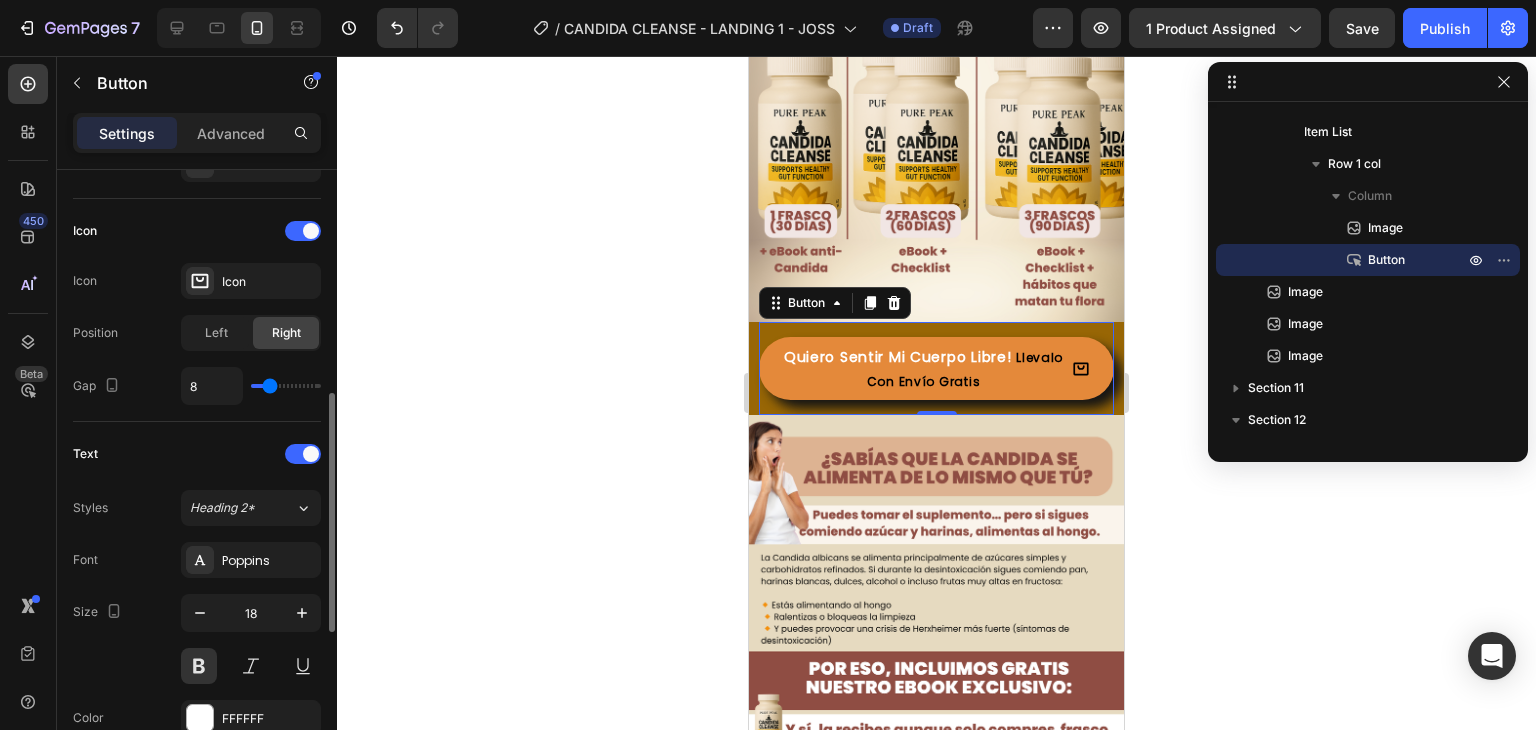 scroll, scrollTop: 575, scrollLeft: 0, axis: vertical 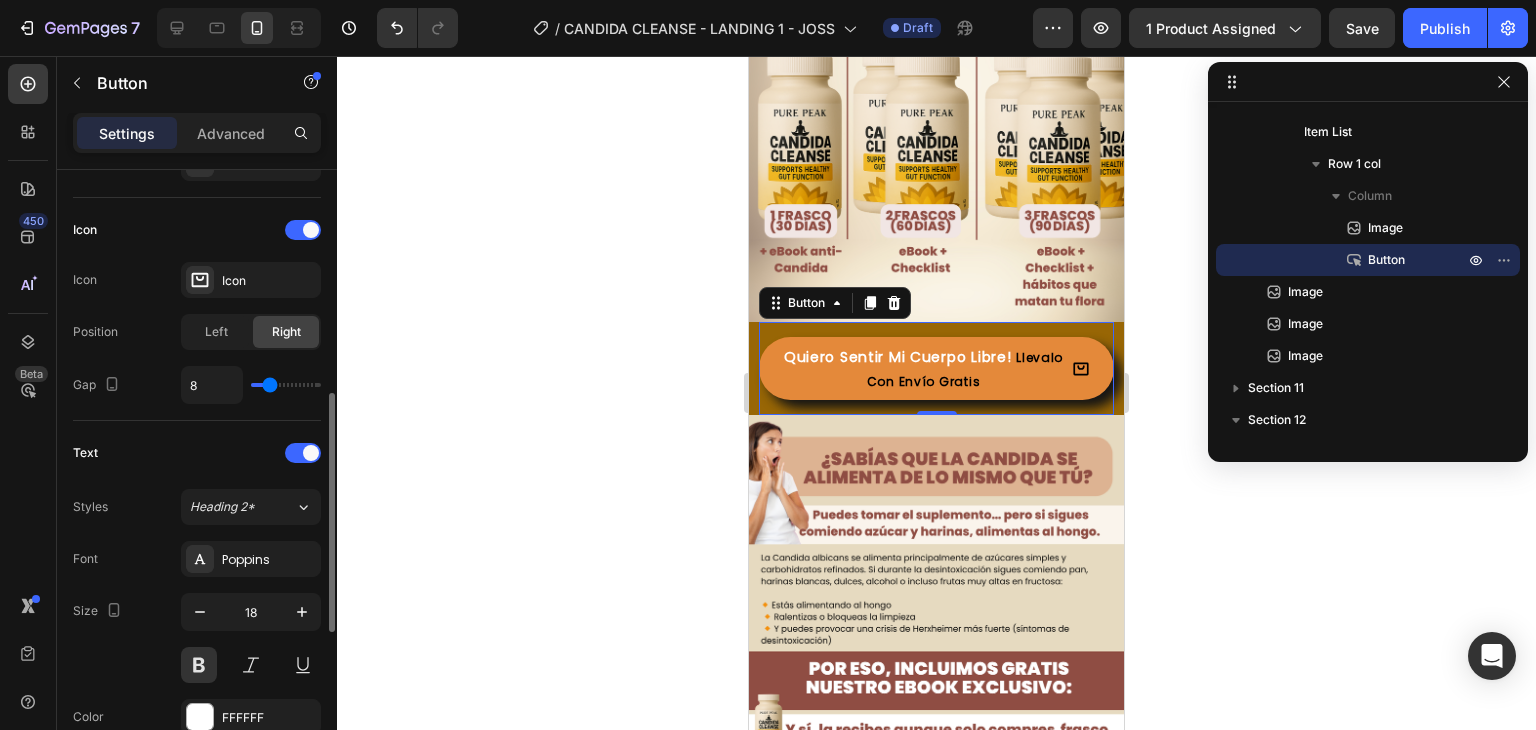 type on "10" 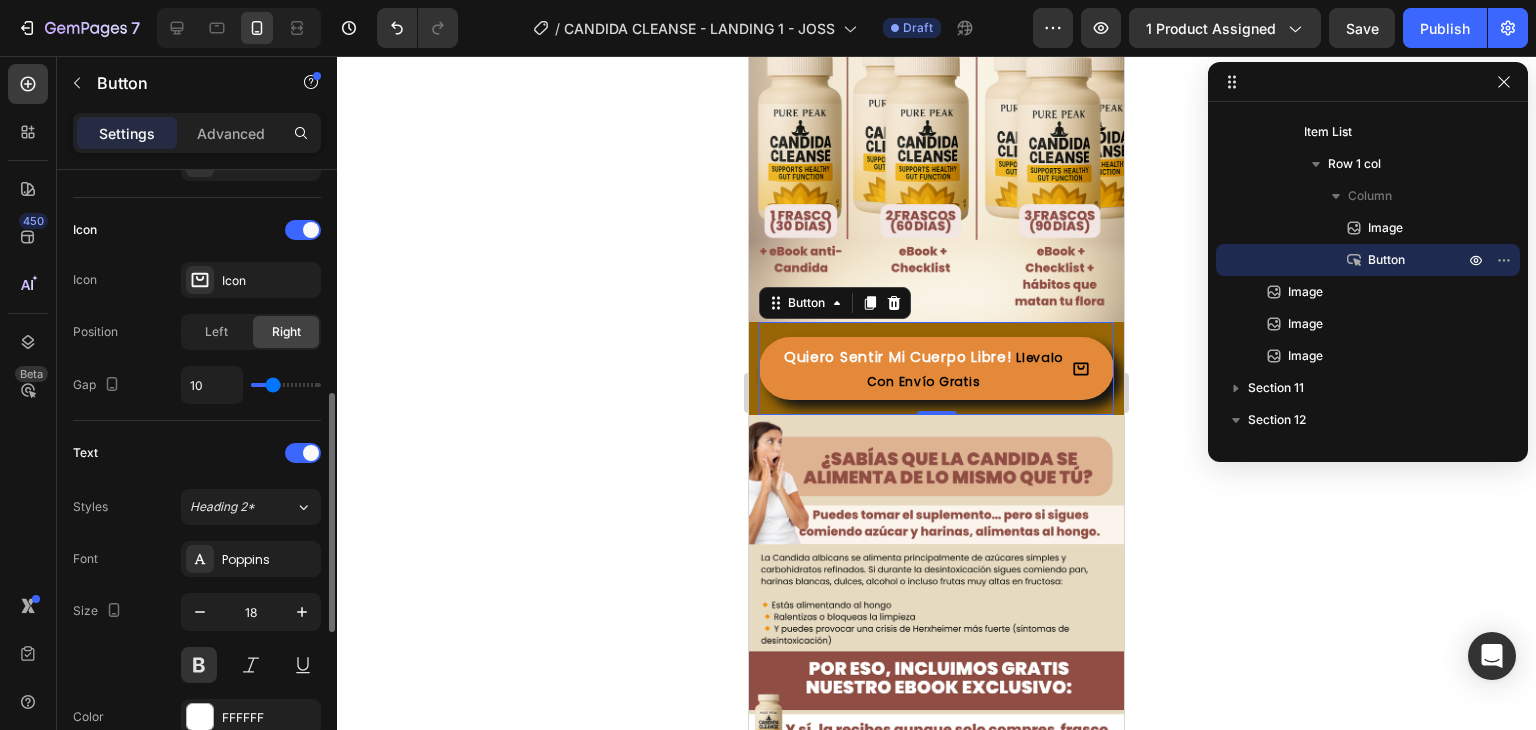 type on "13" 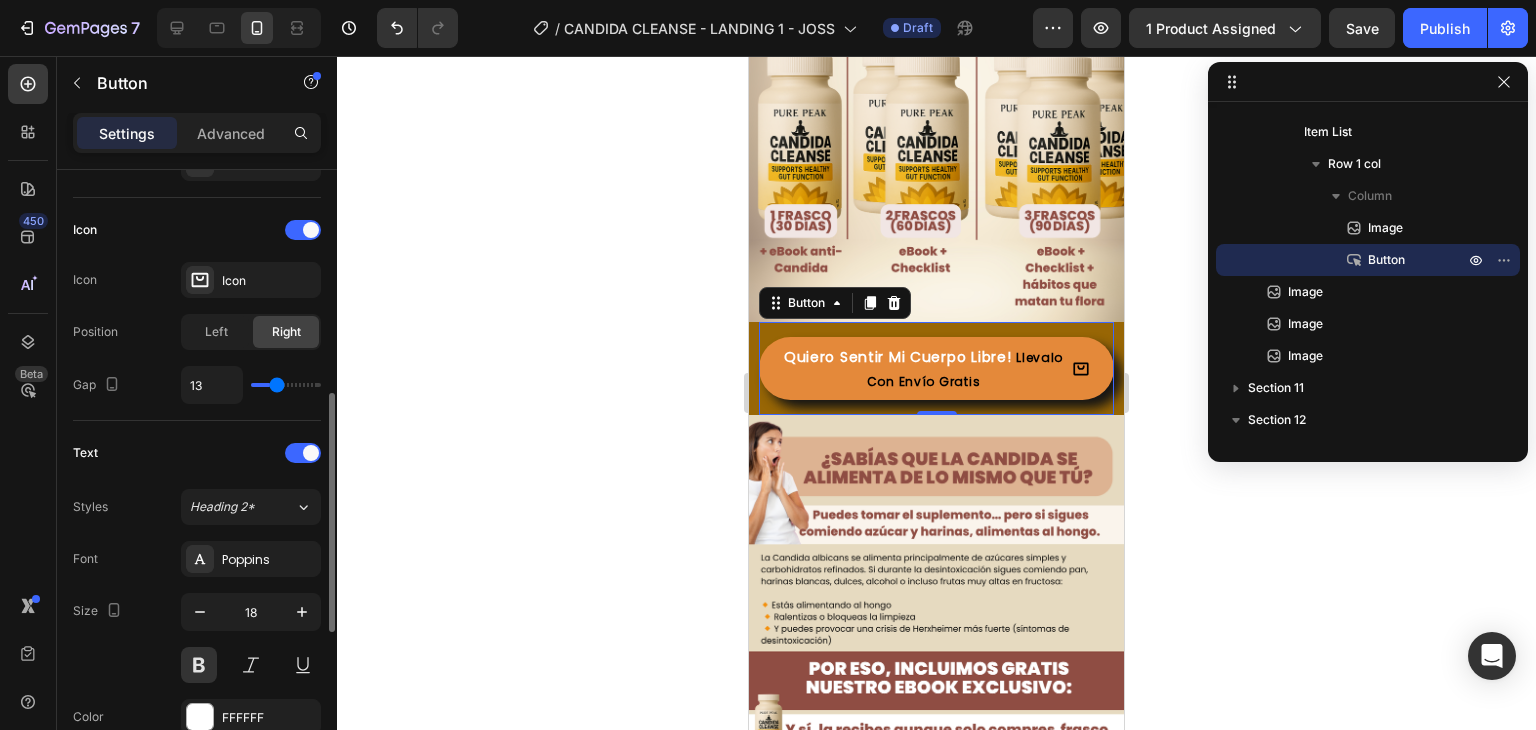 type on "15" 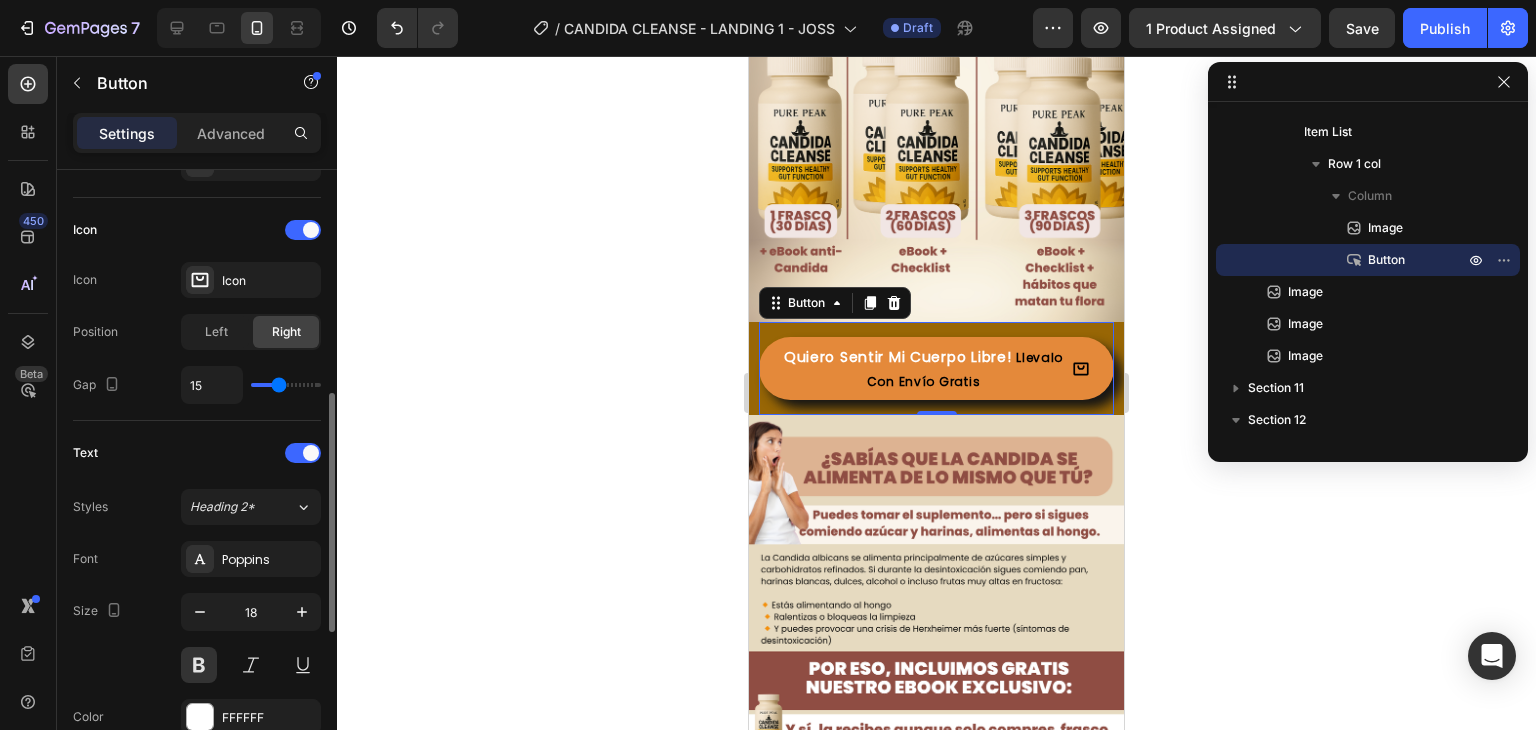 type on "16" 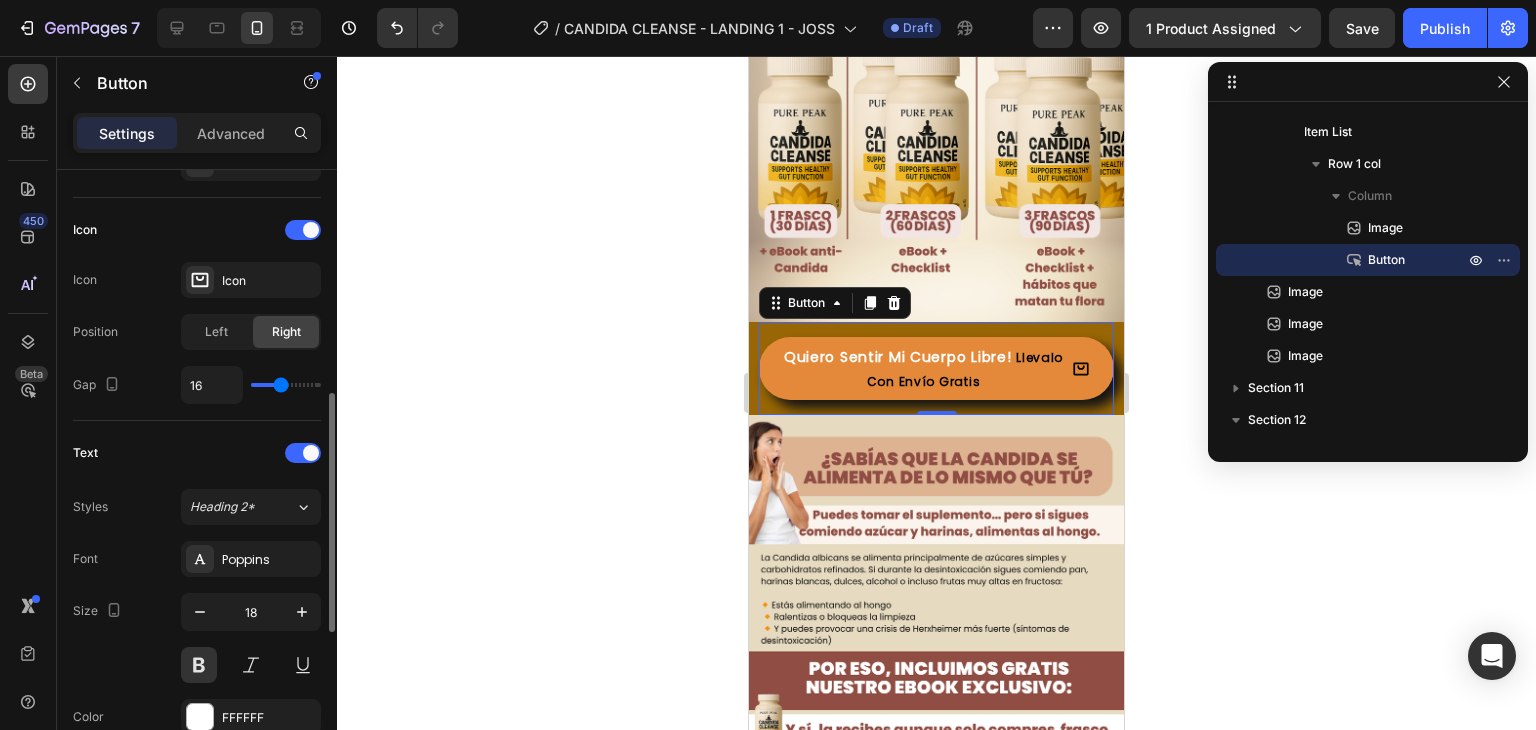 type on "18" 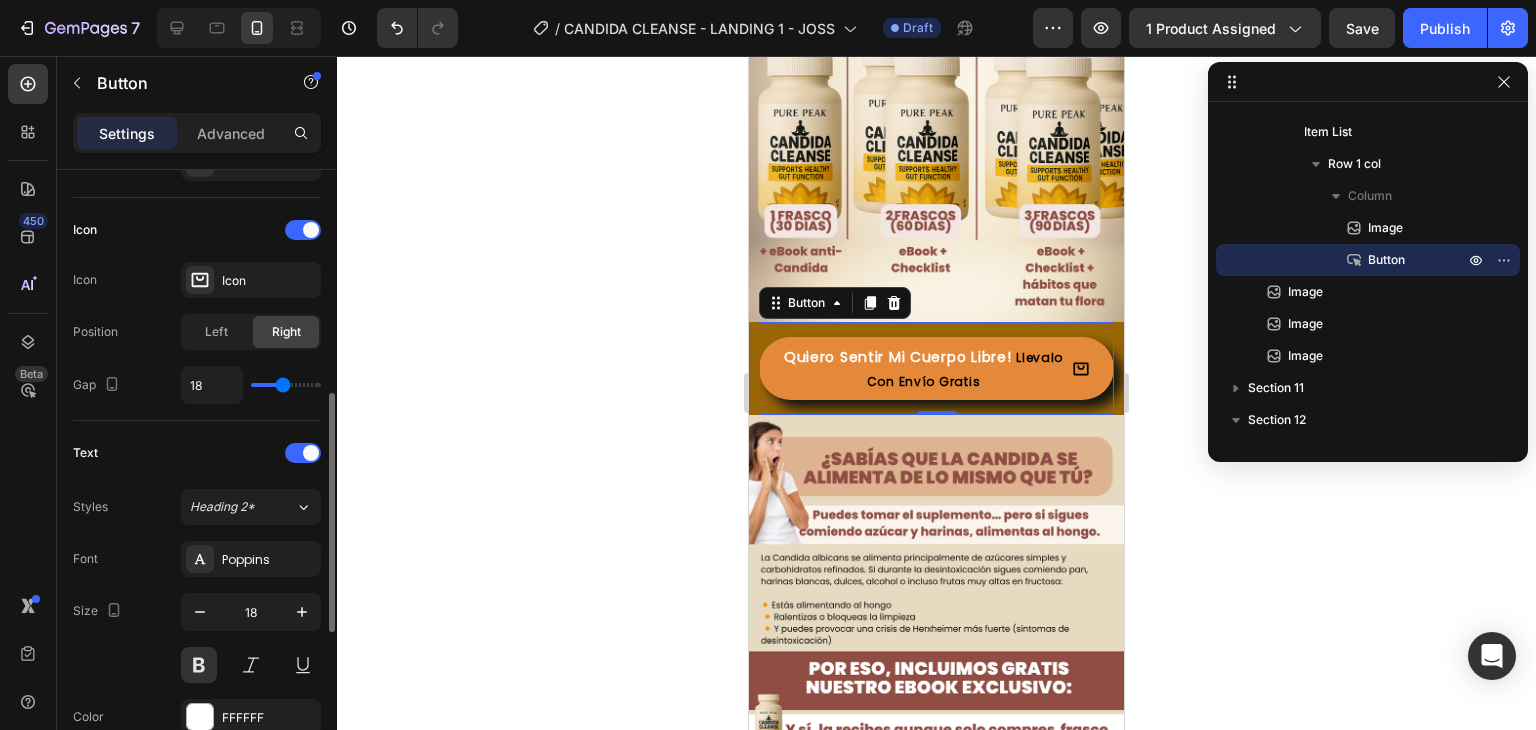 type on "19" 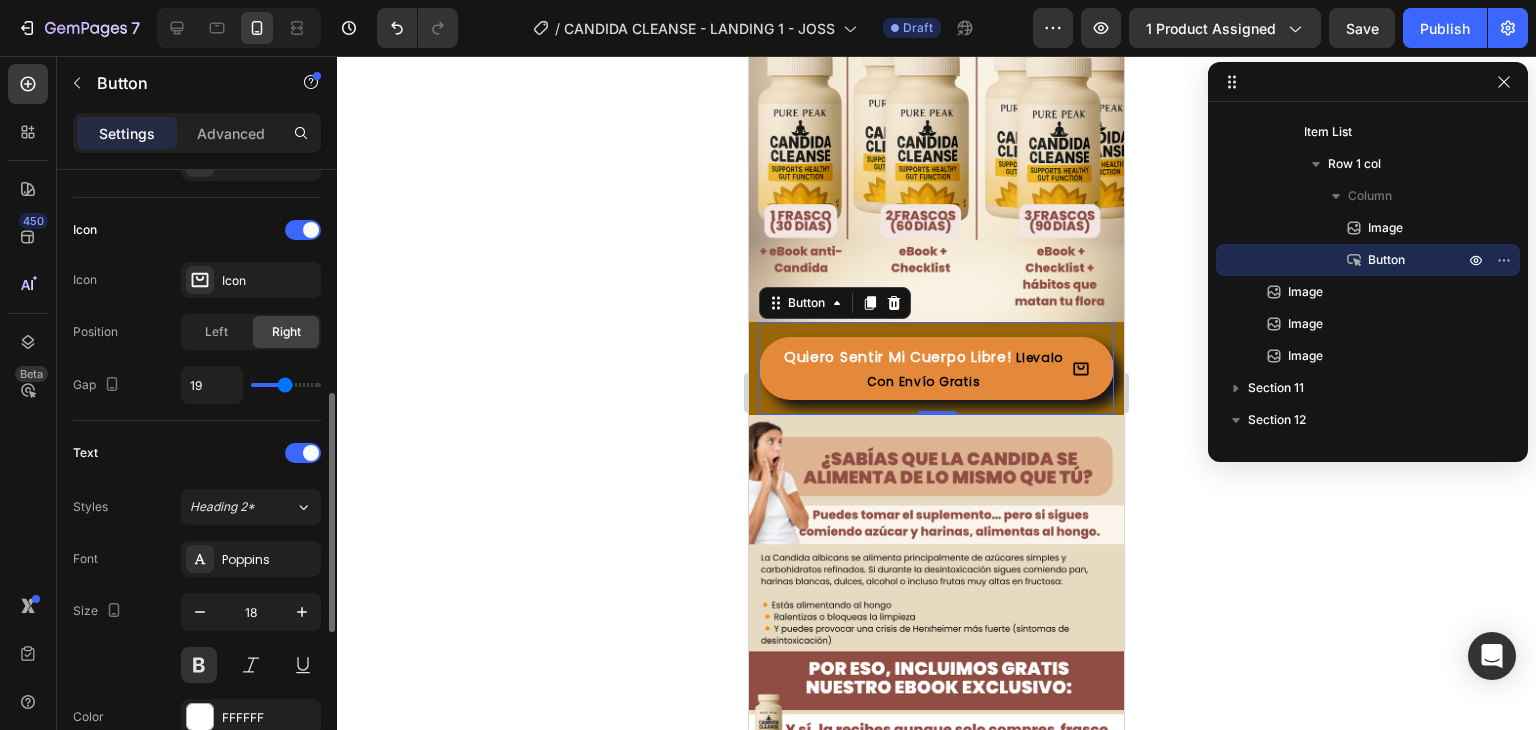 type on "20" 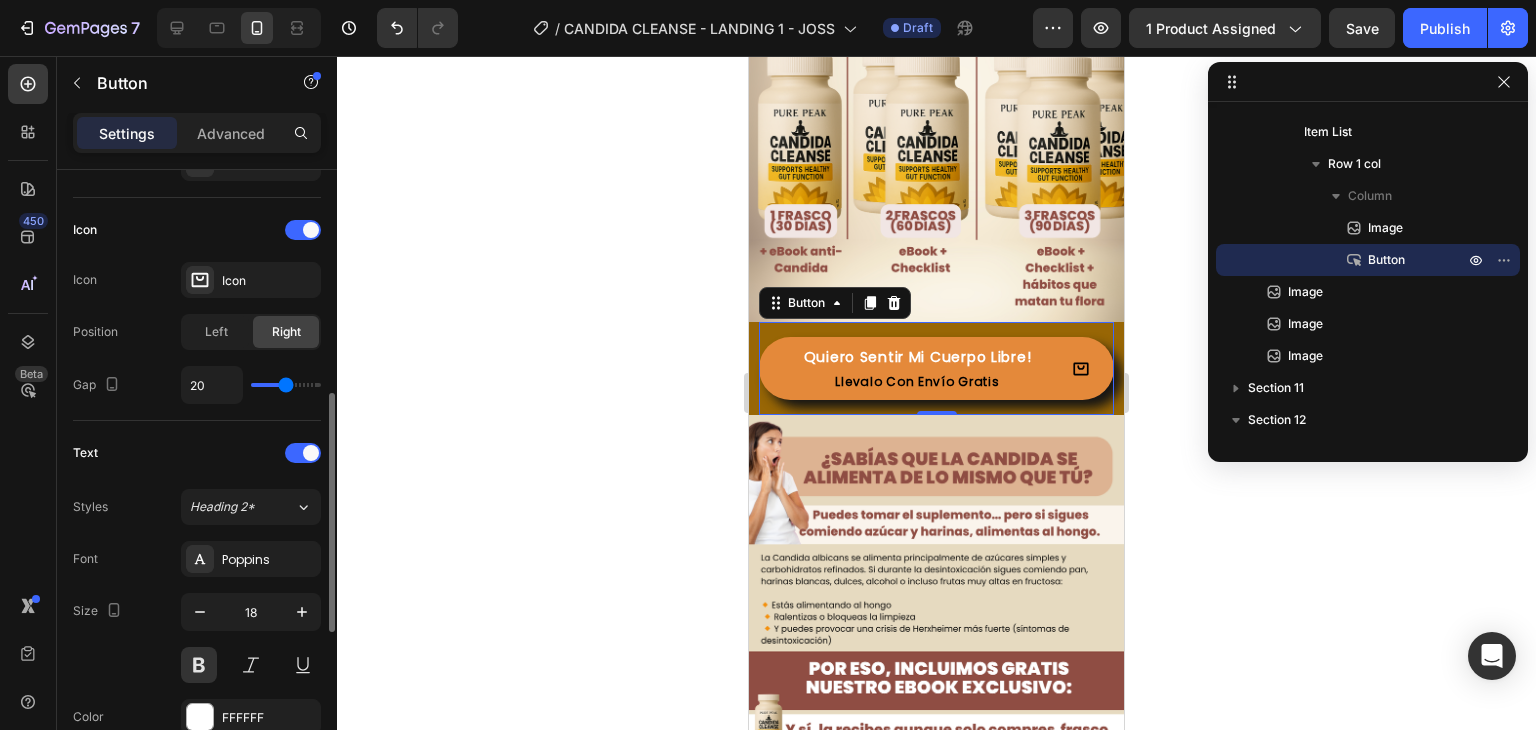 type on "21" 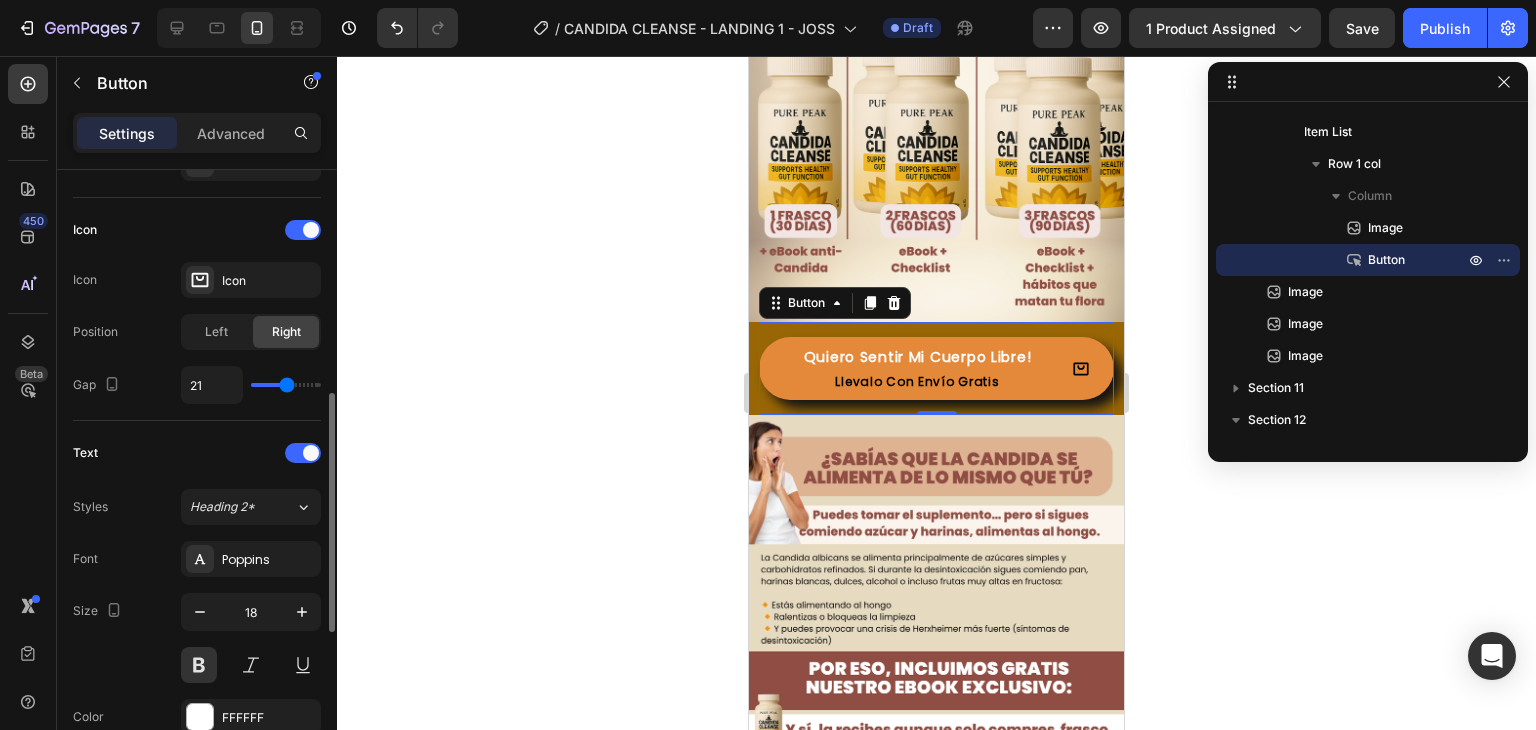 type on "22" 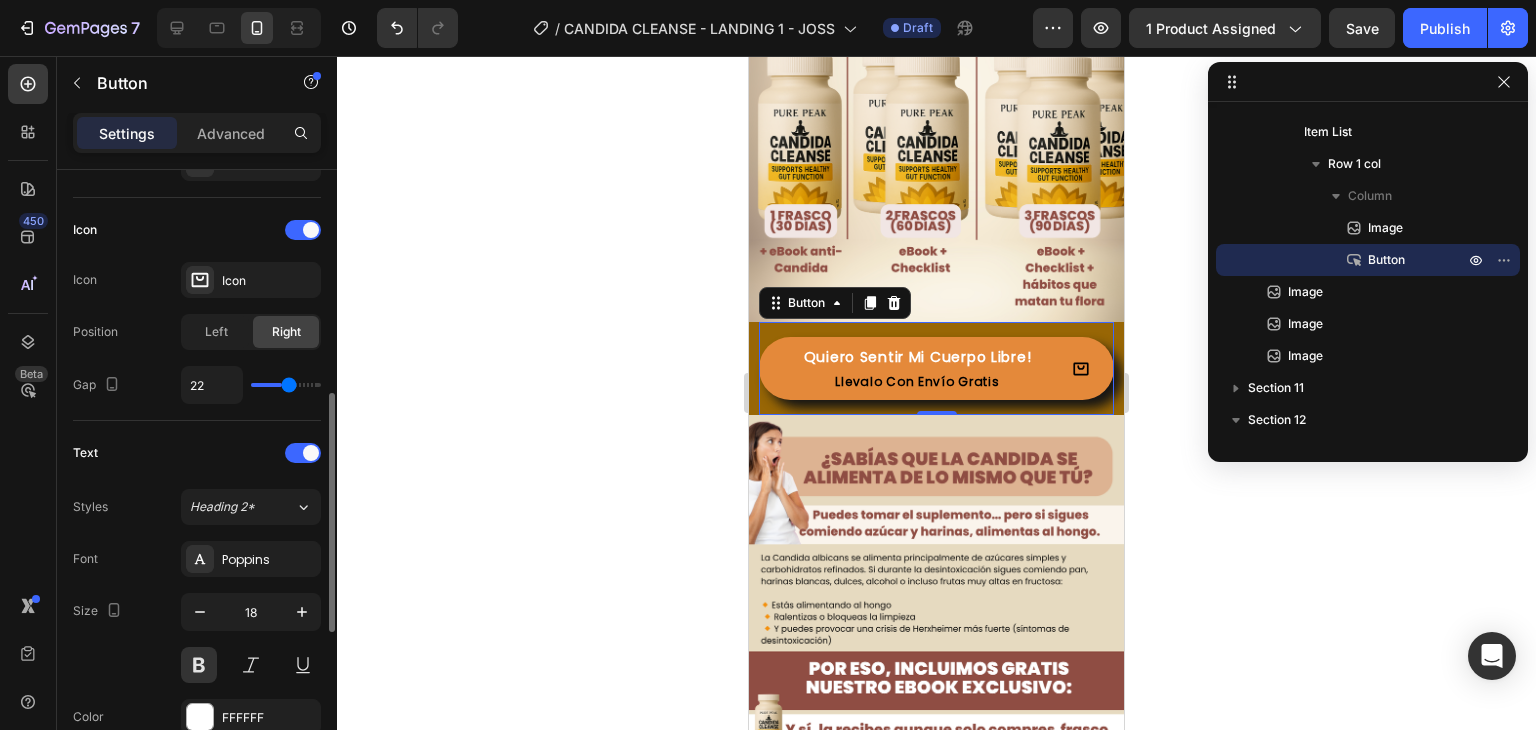 type on "23" 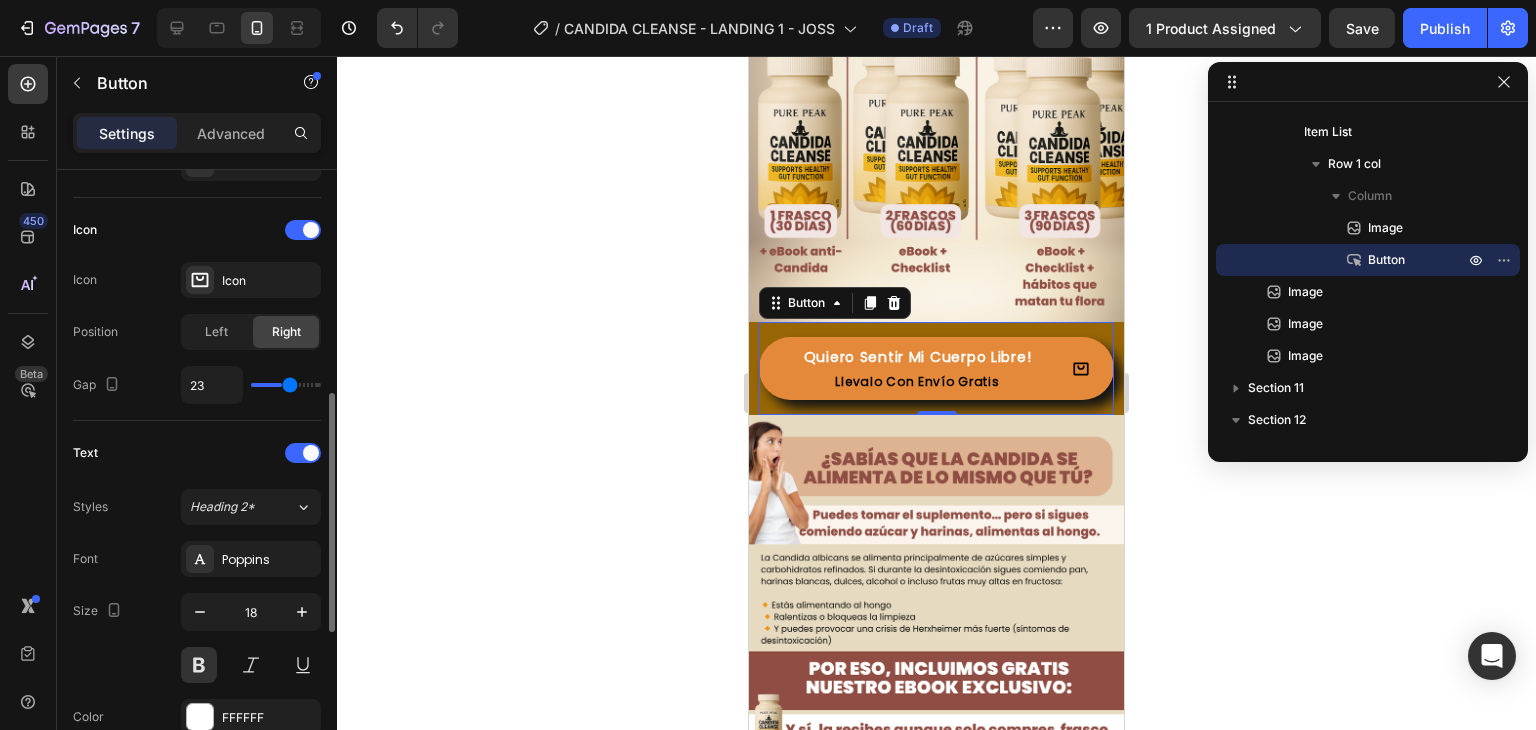 type on "24" 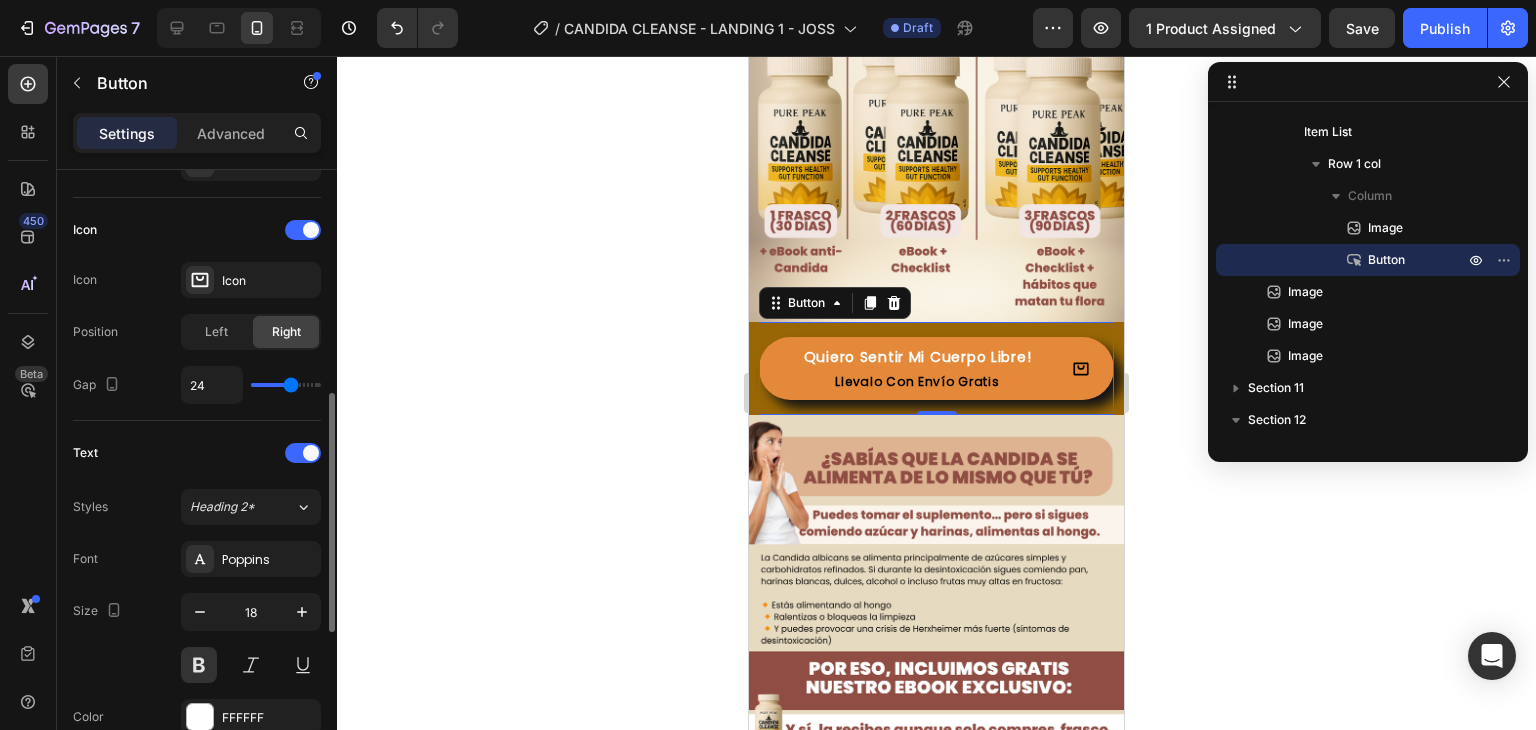 type on "25" 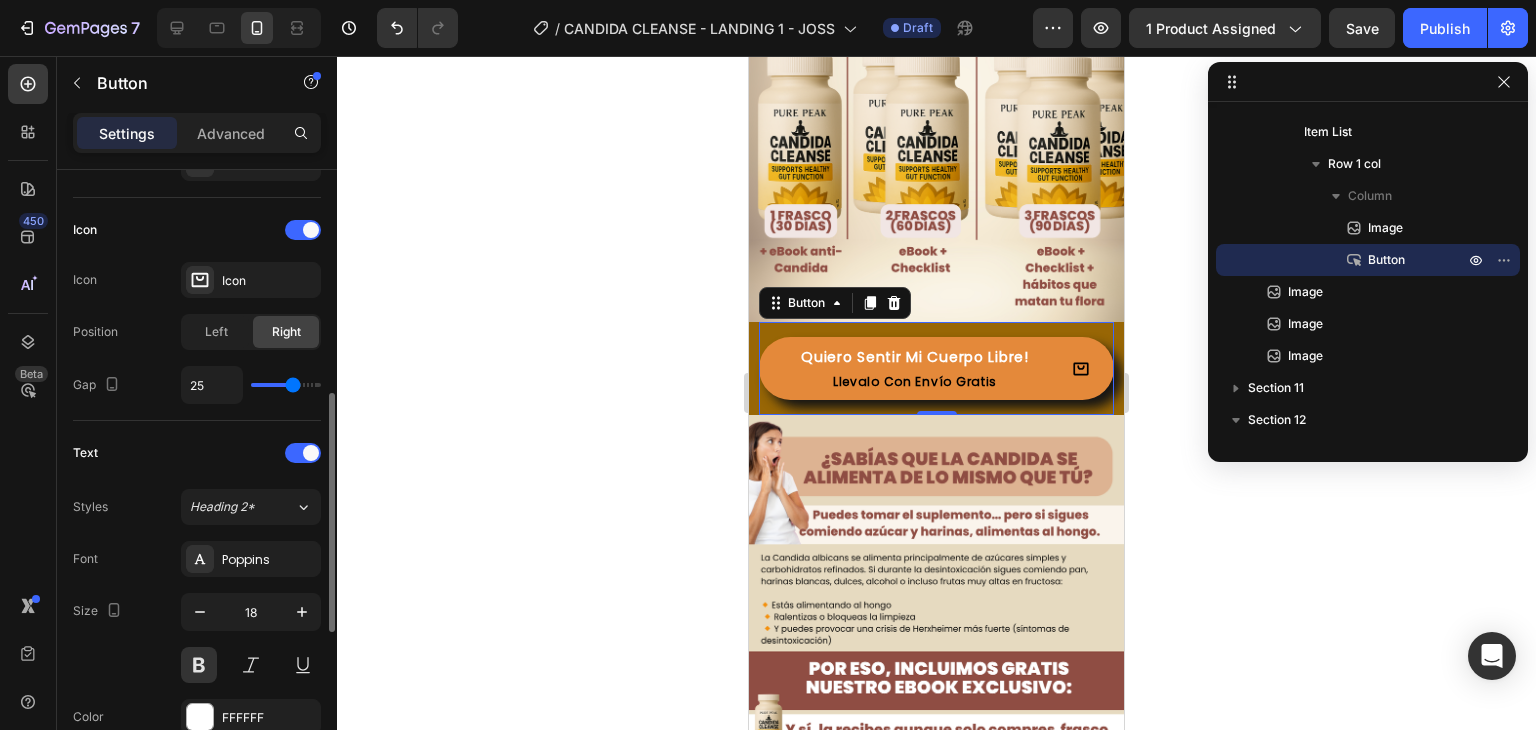 type on "24" 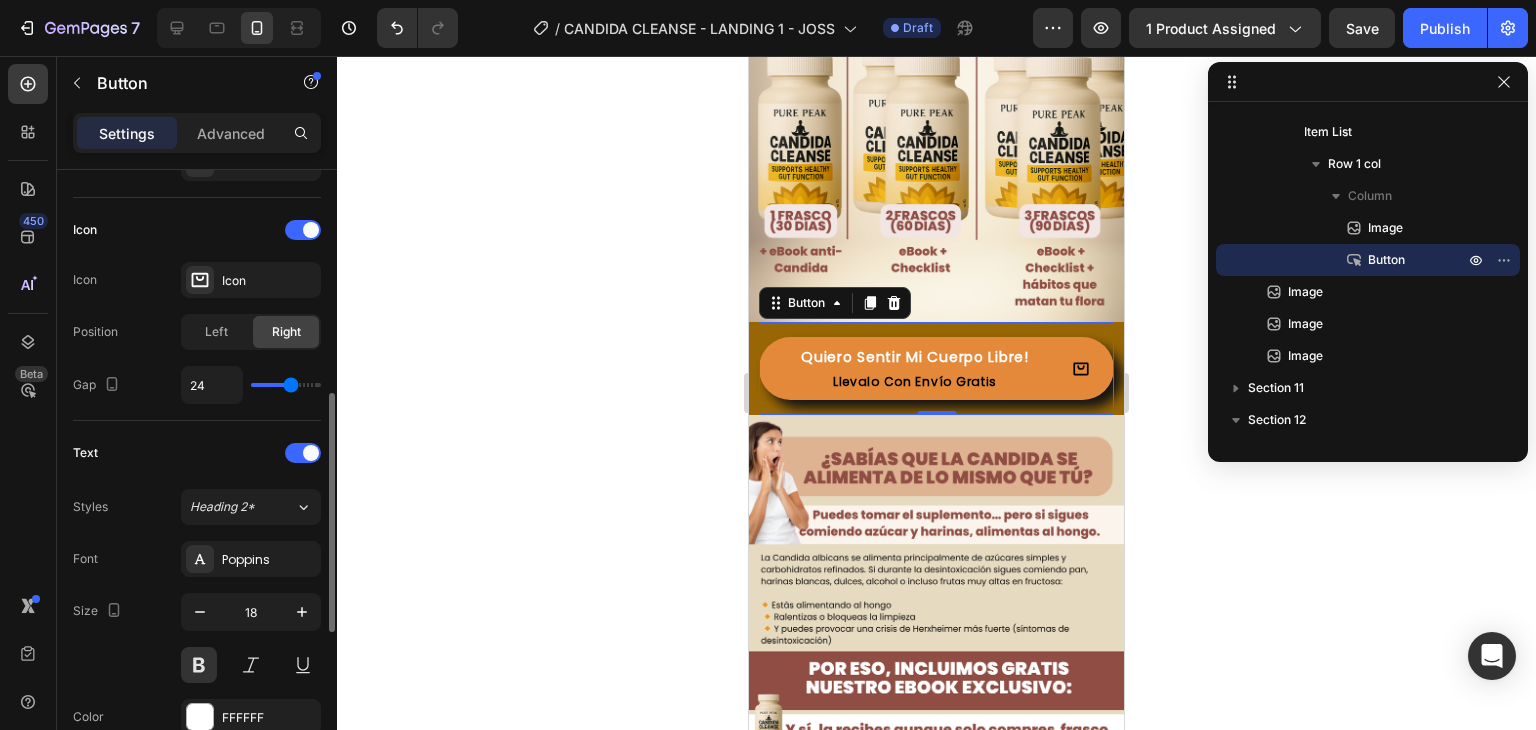 type on "21" 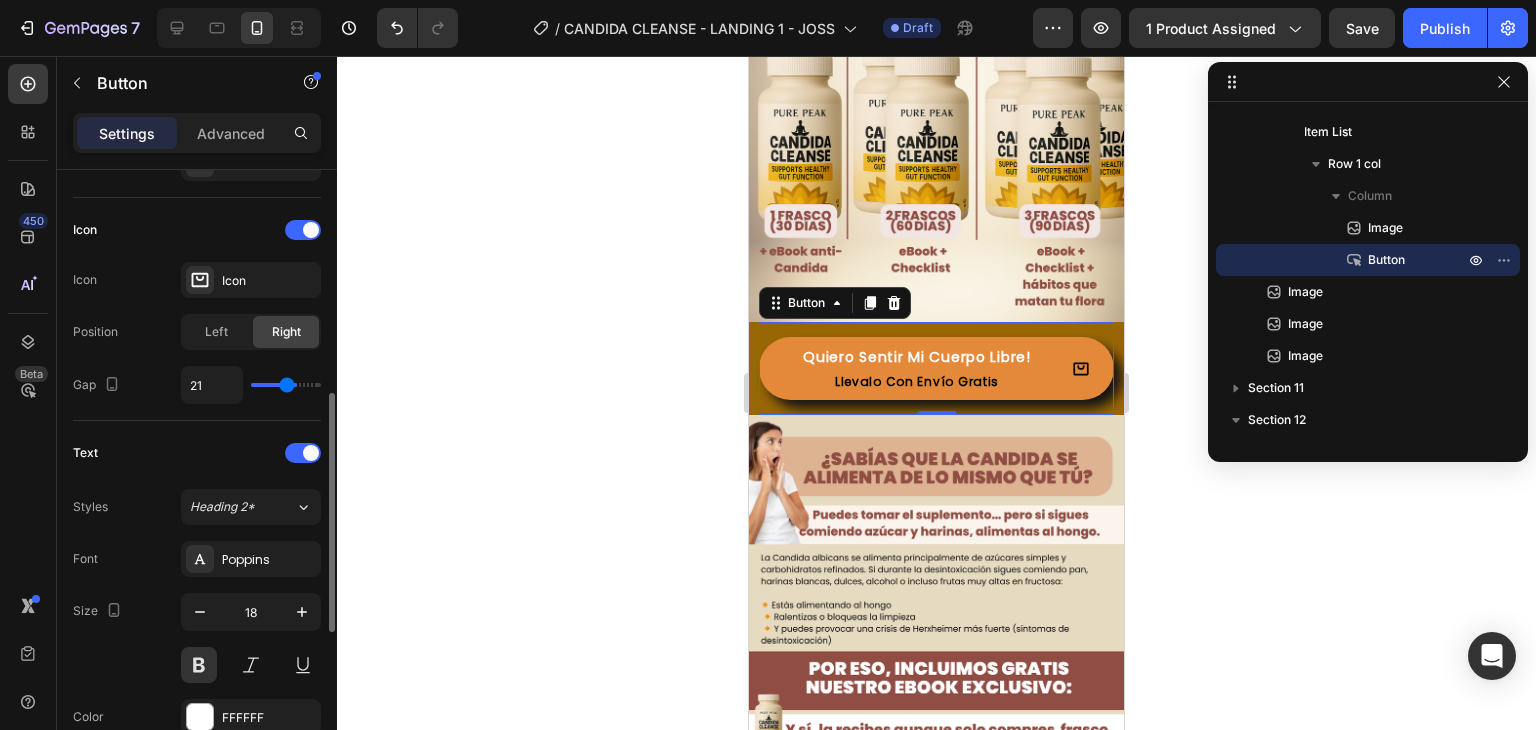 type on "19" 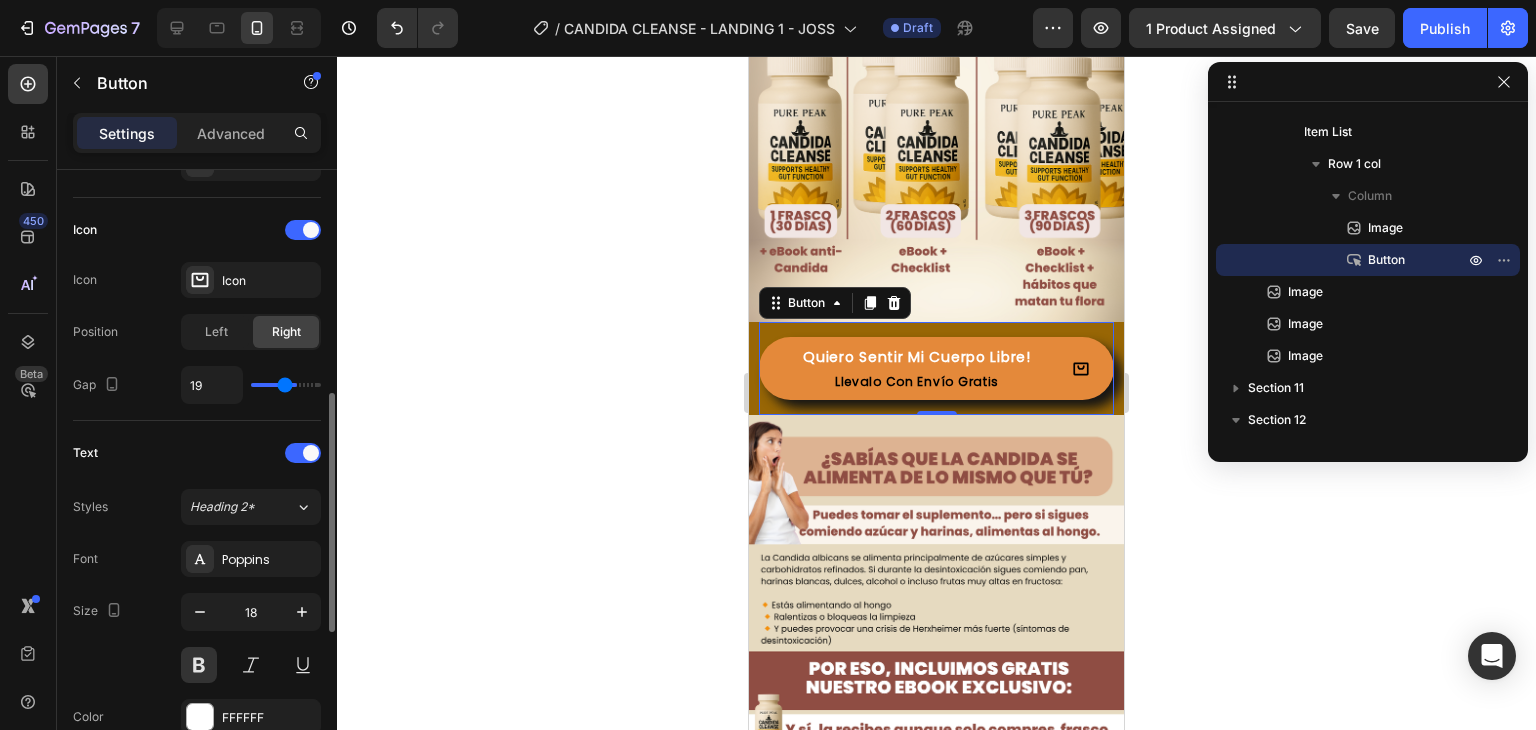 type on "17" 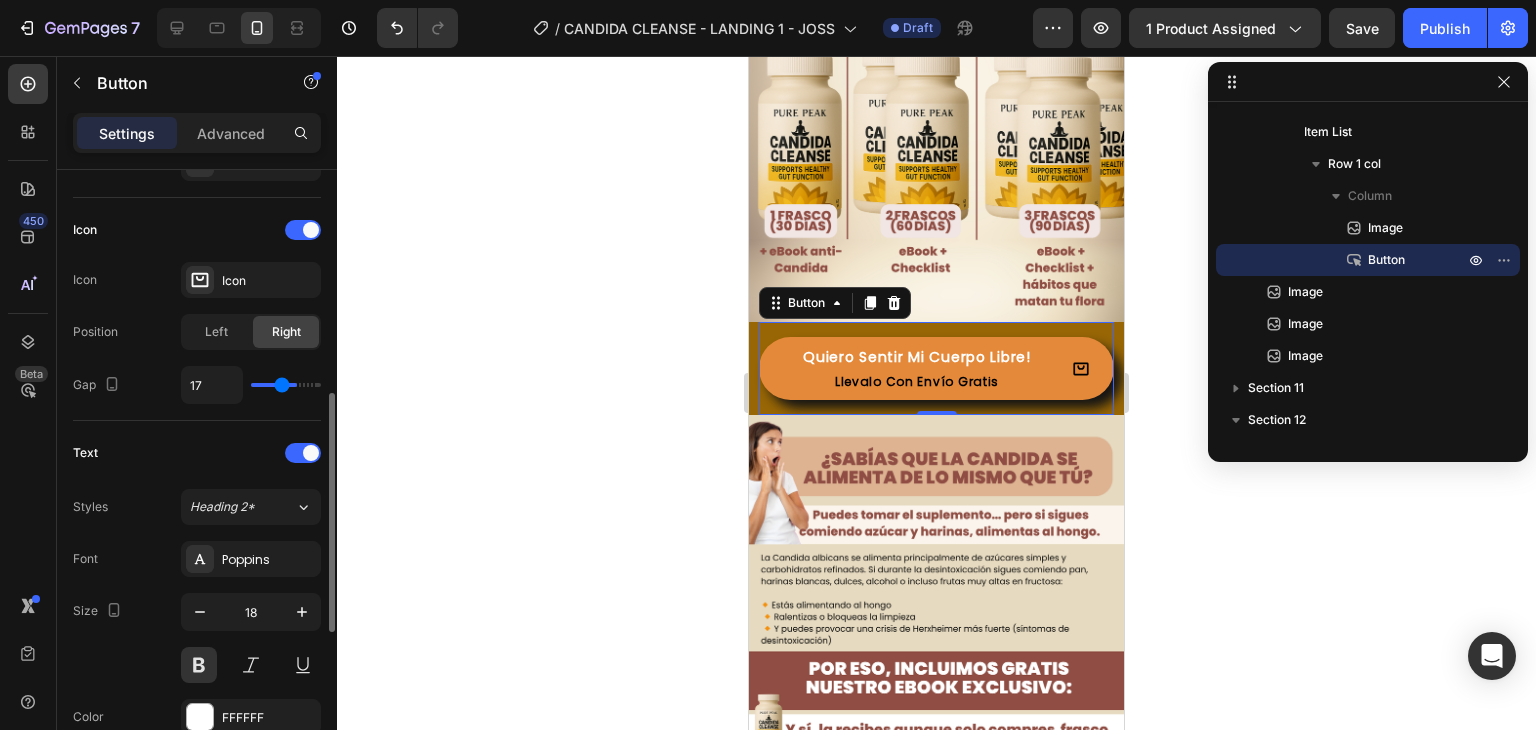 type on "14" 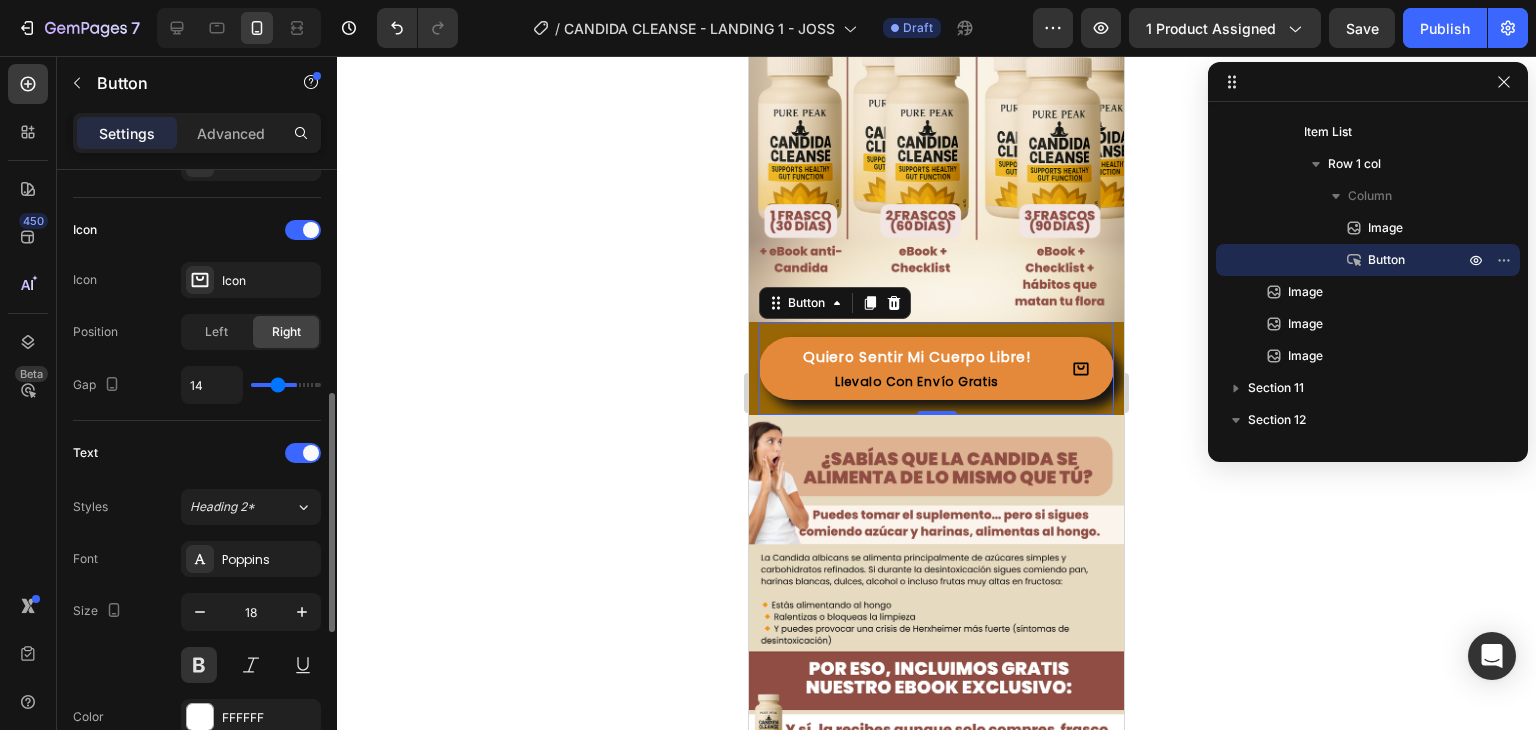 type on "11" 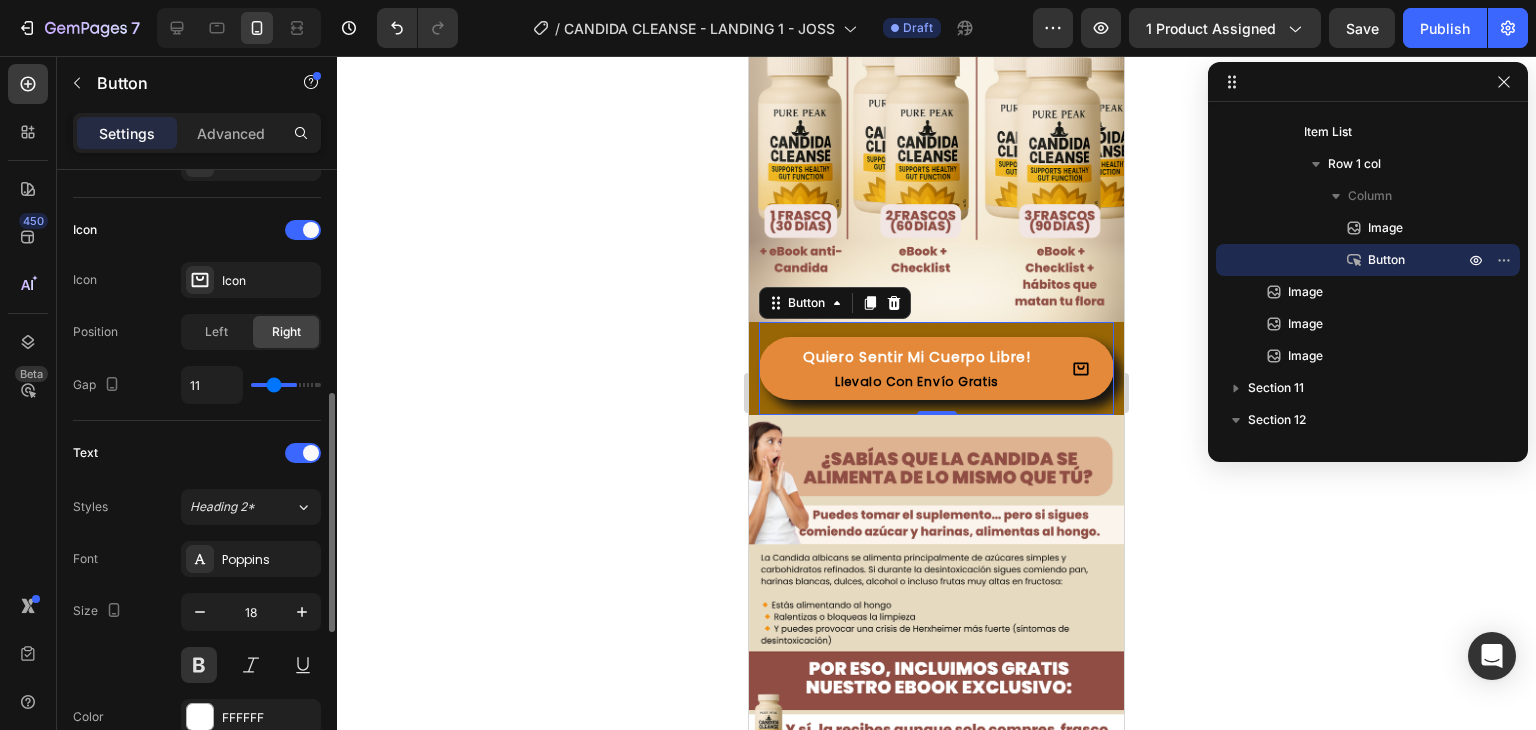 type on "10" 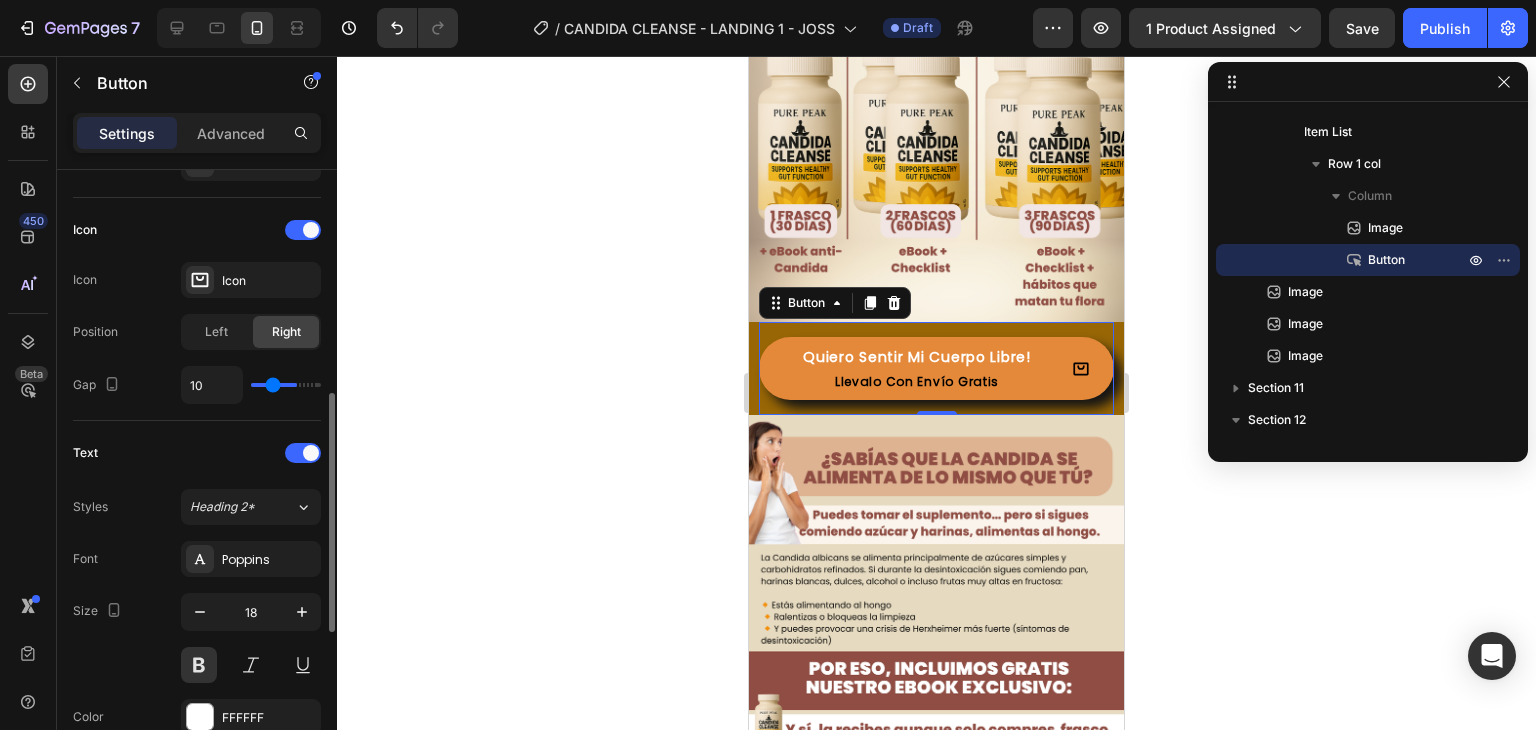 type on "8" 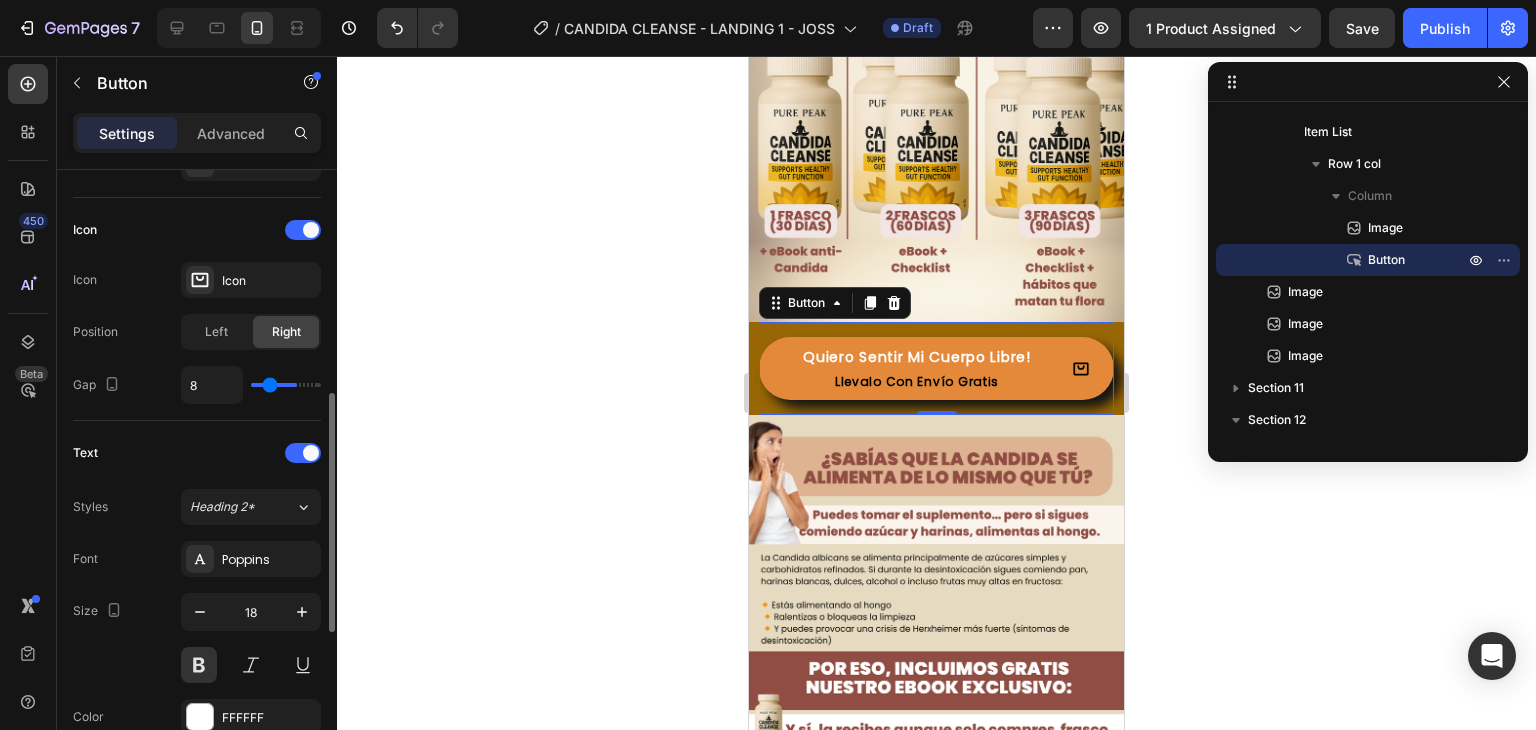 type on "7" 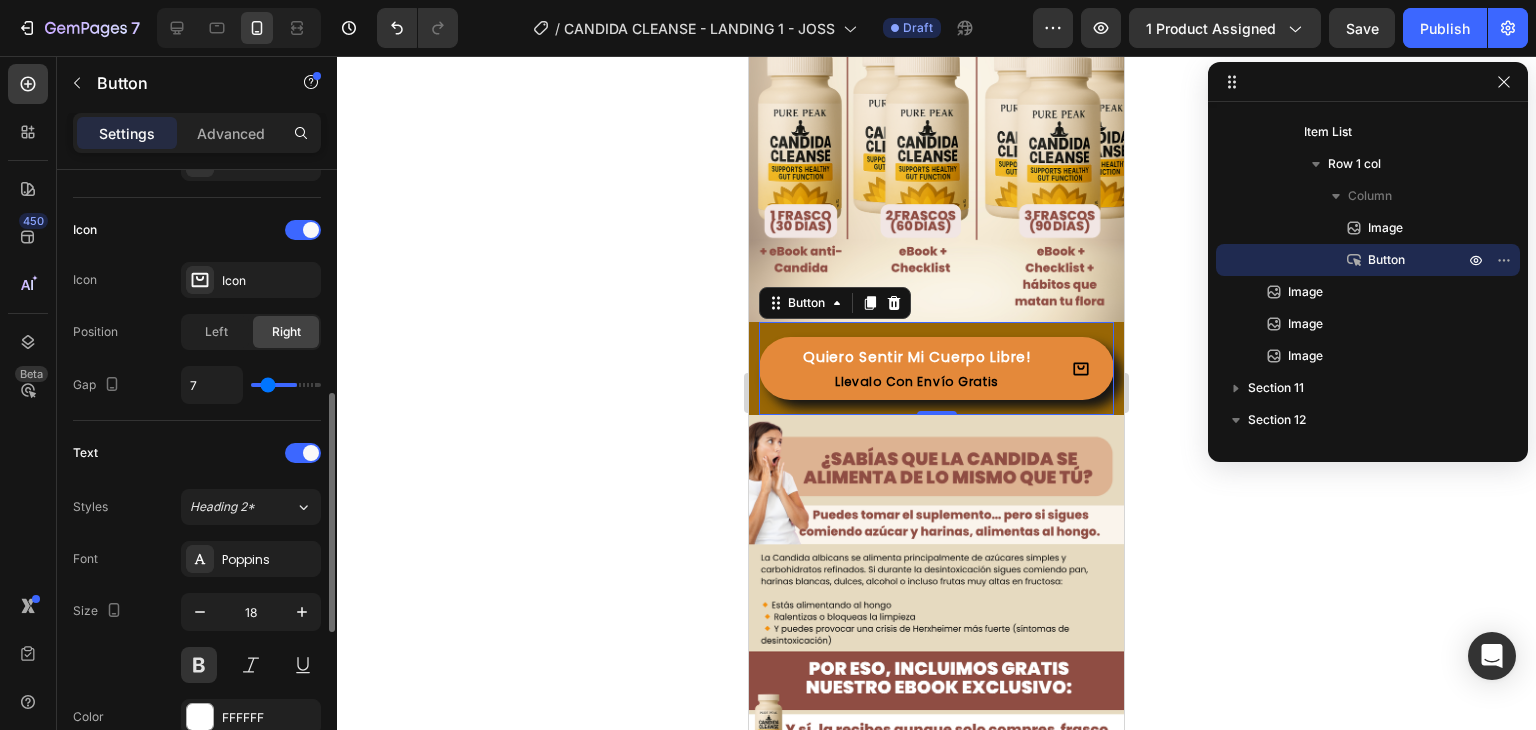 type on "6" 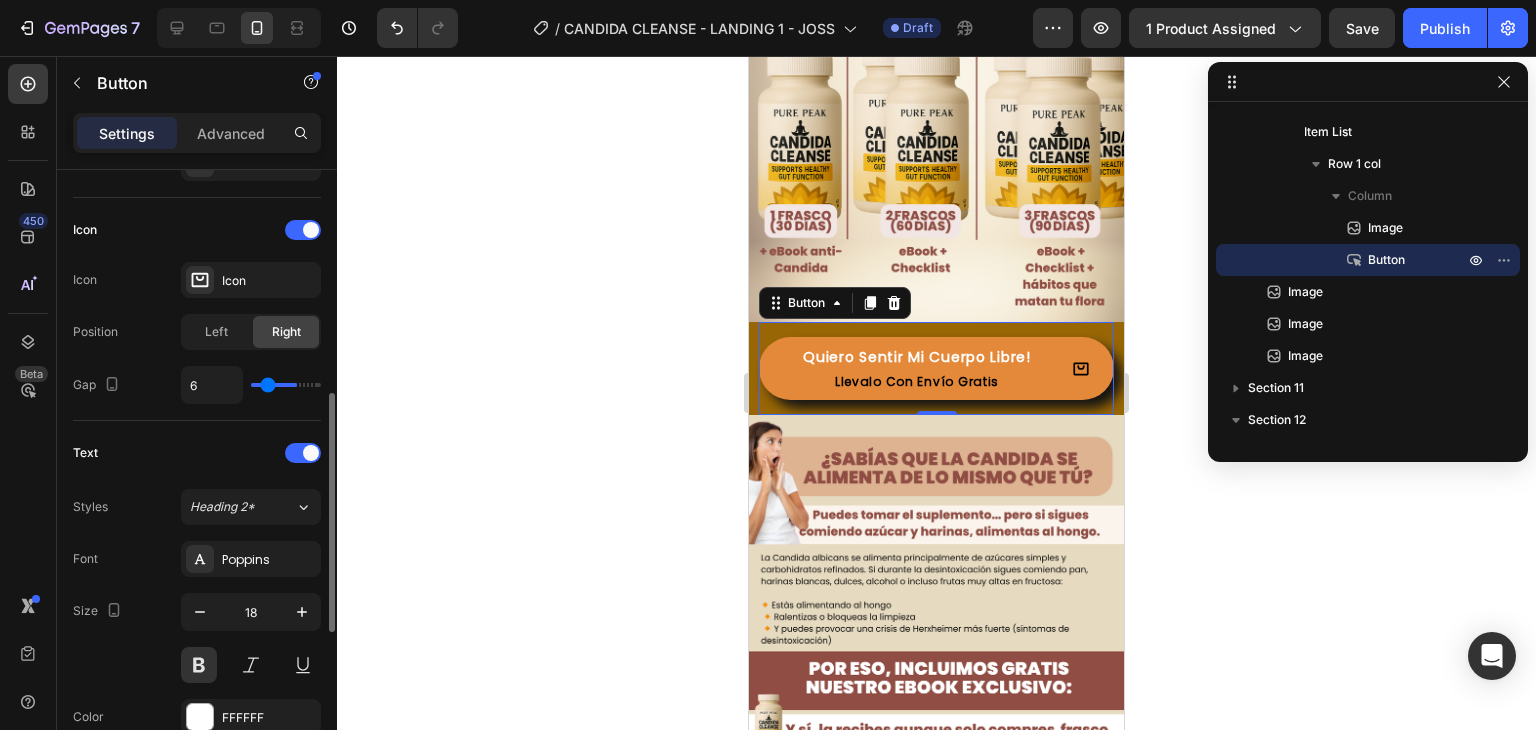 type on "6" 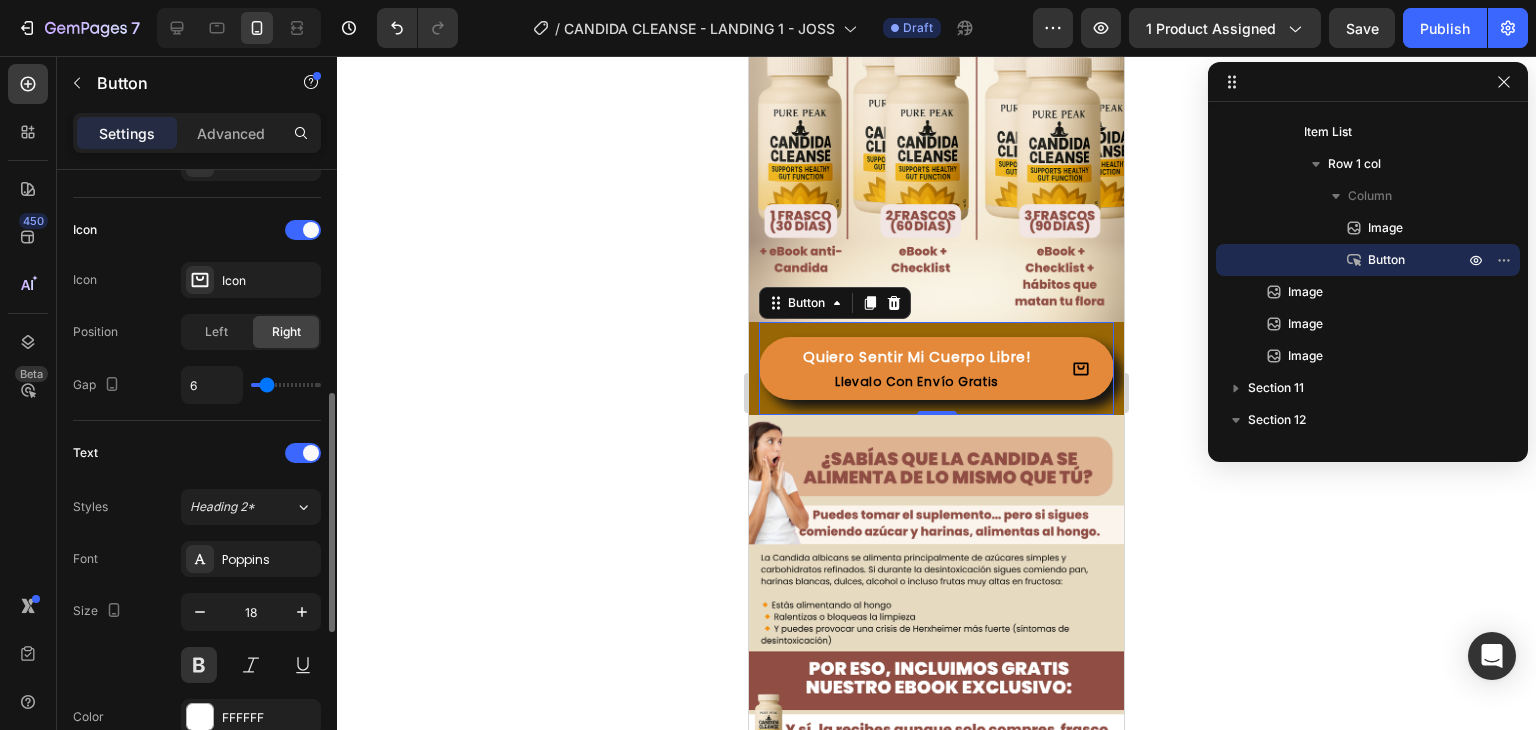 type on "5" 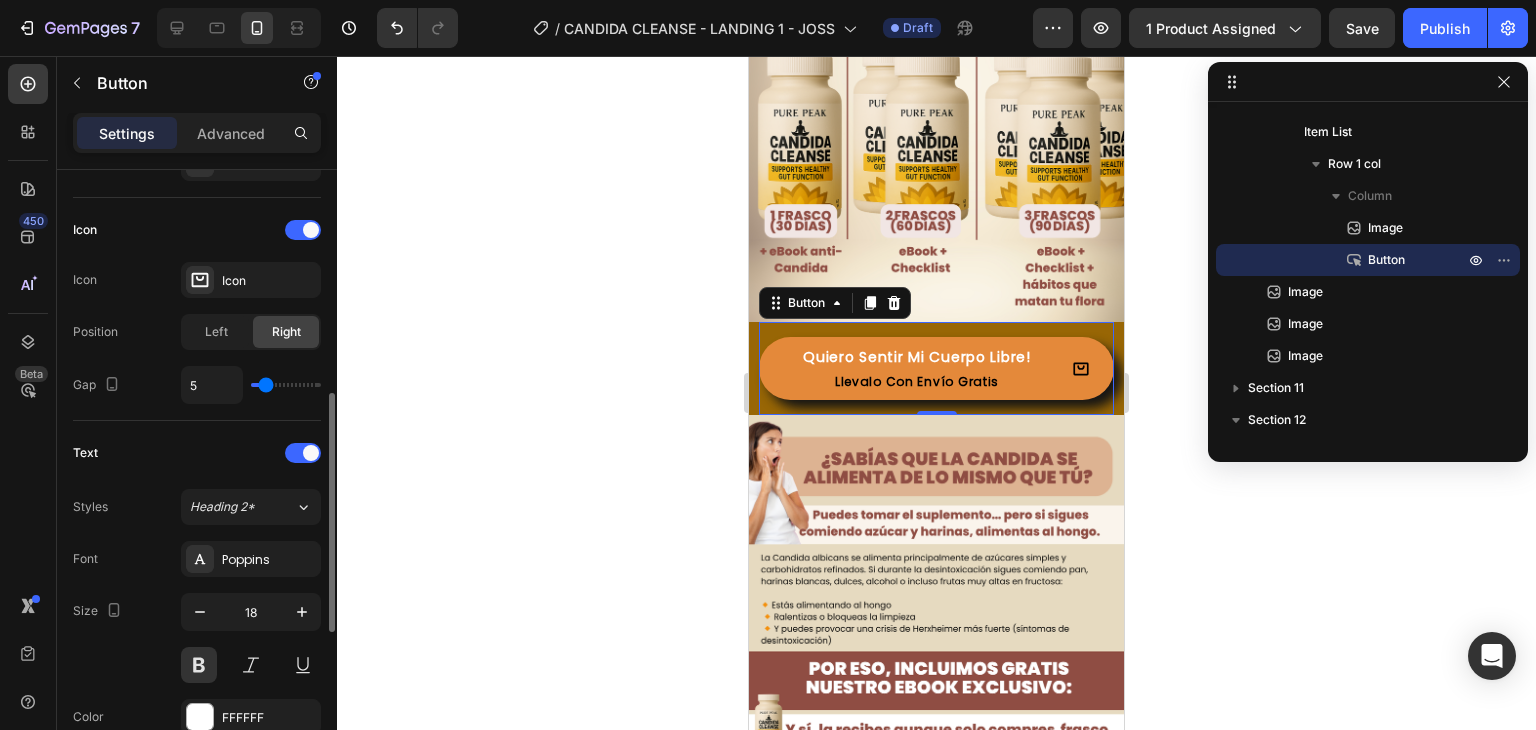 type on "4" 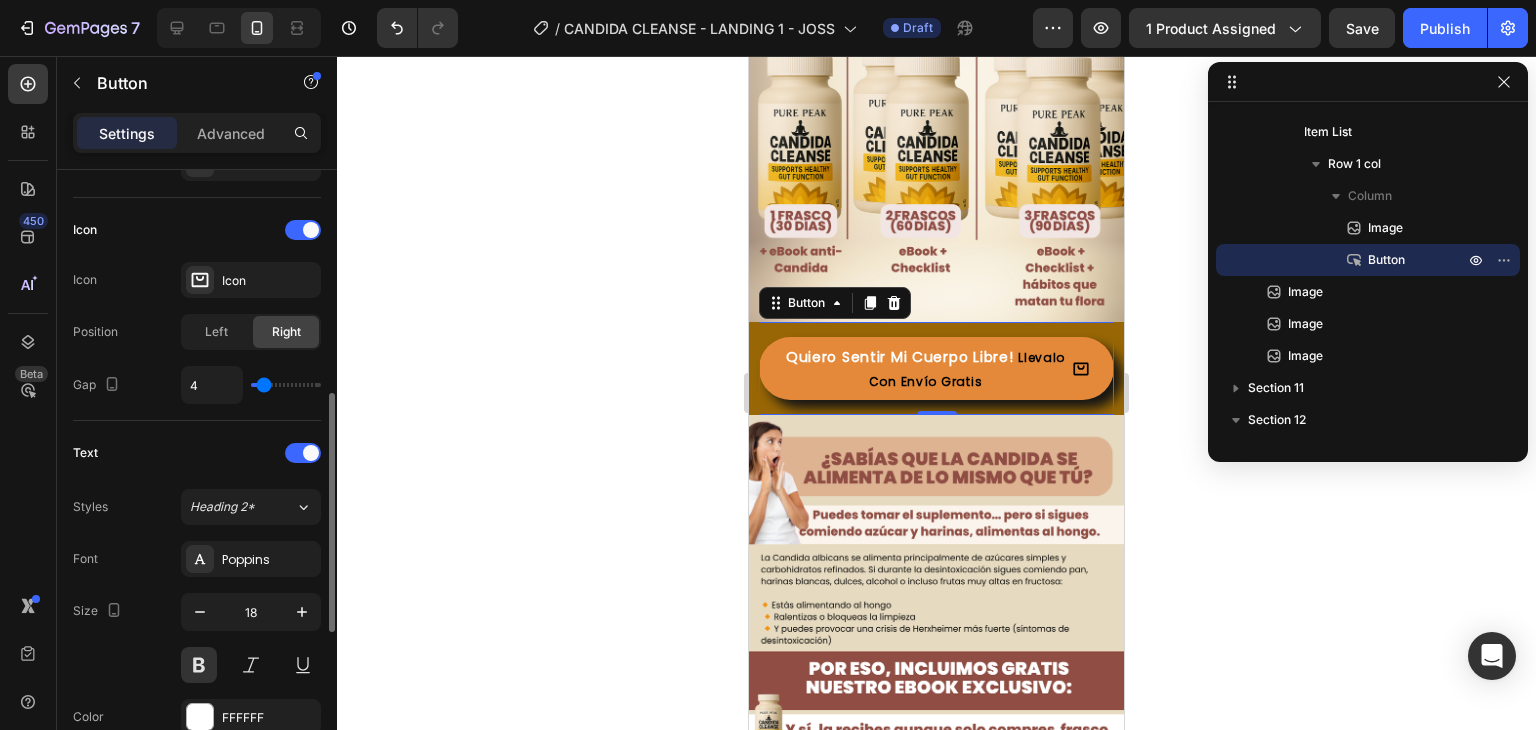 type on "3" 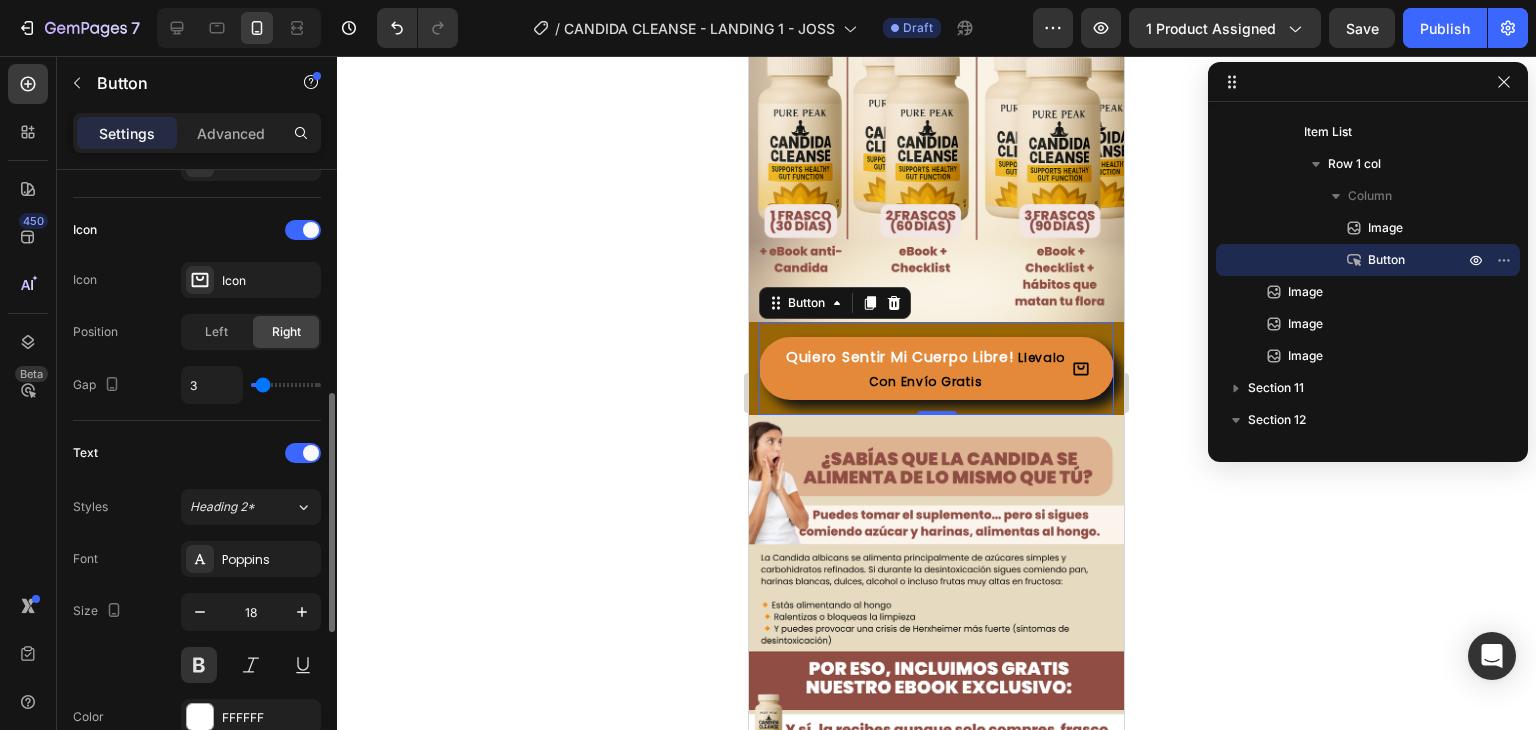 type on "2" 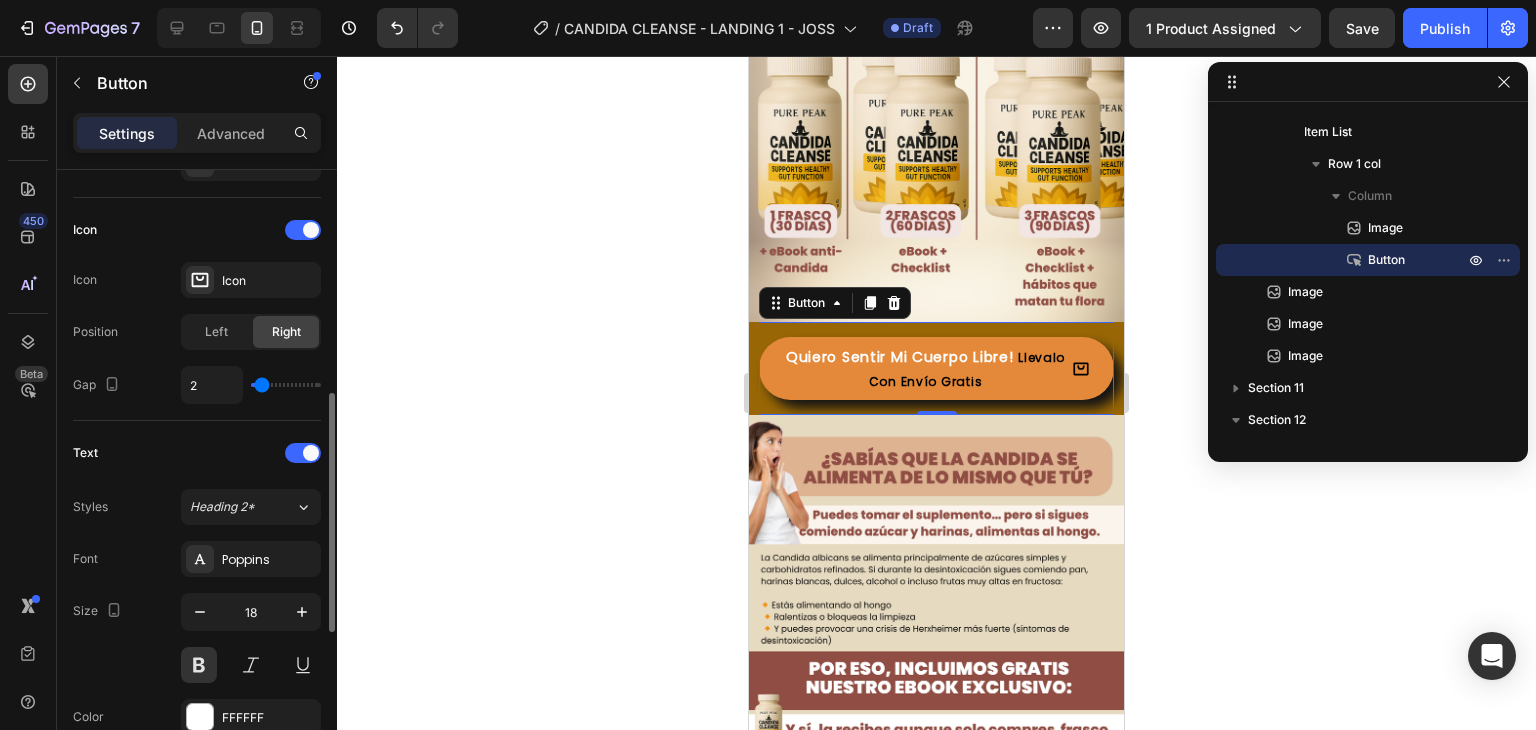 type on "1" 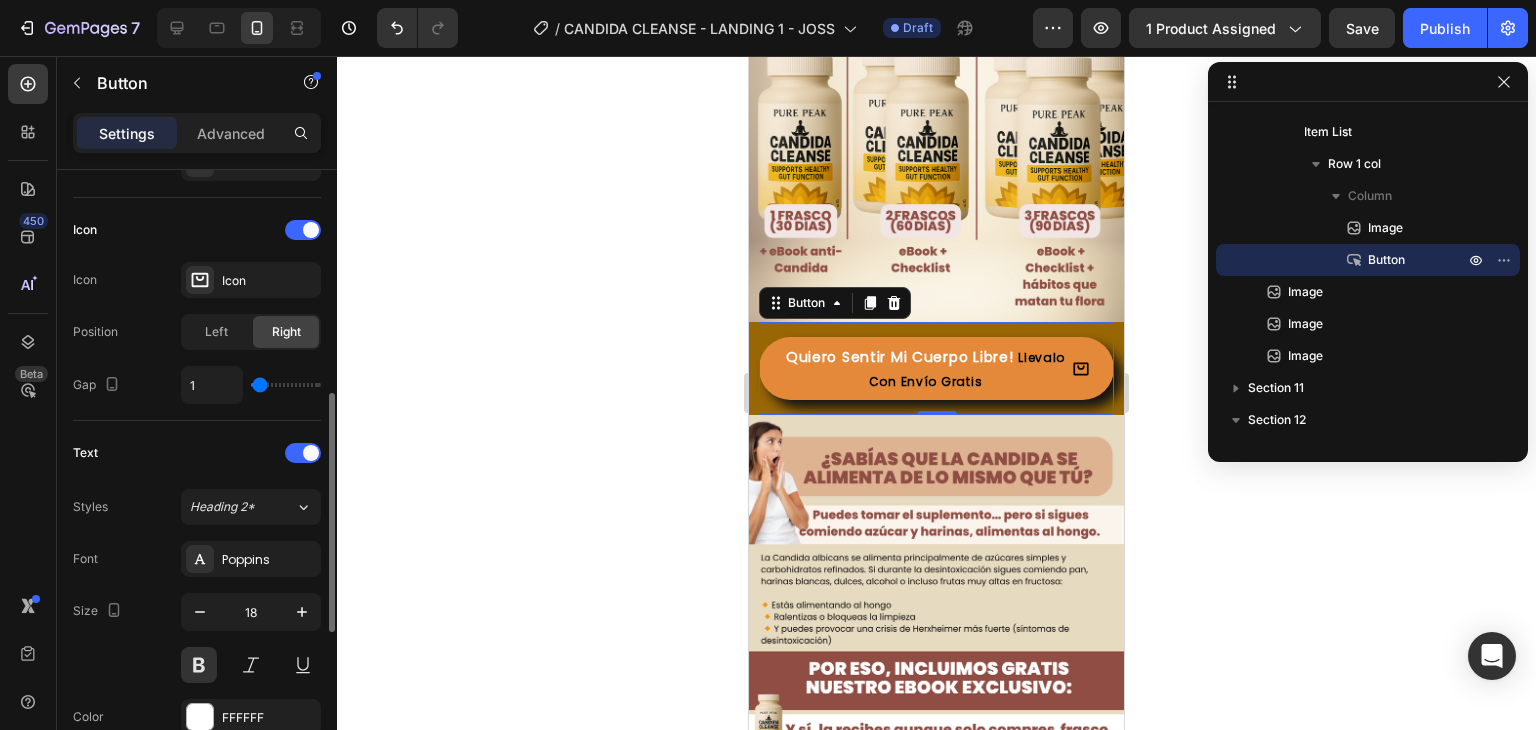 type on "0" 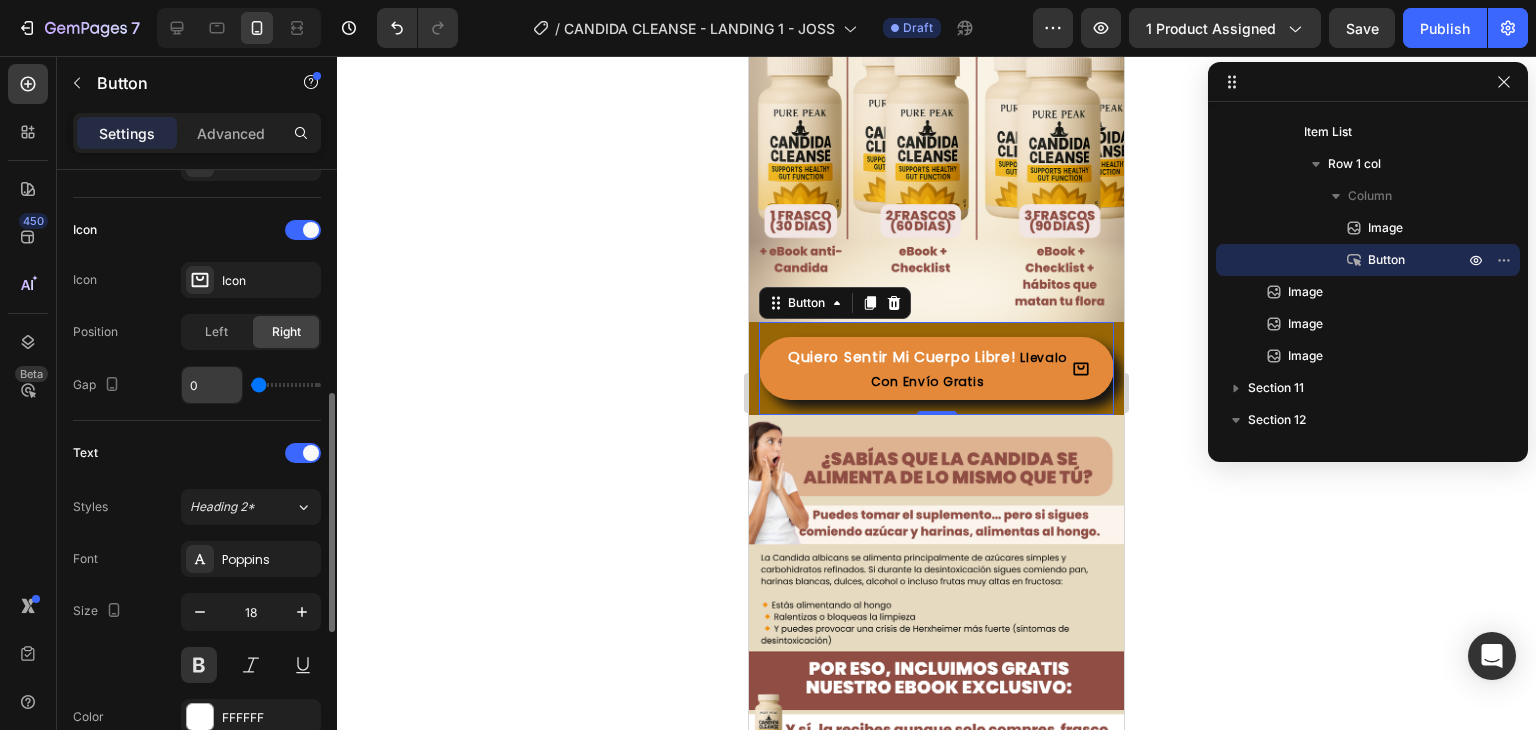 drag, startPoint x: 271, startPoint y: 379, endPoint x: 235, endPoint y: 388, distance: 37.107952 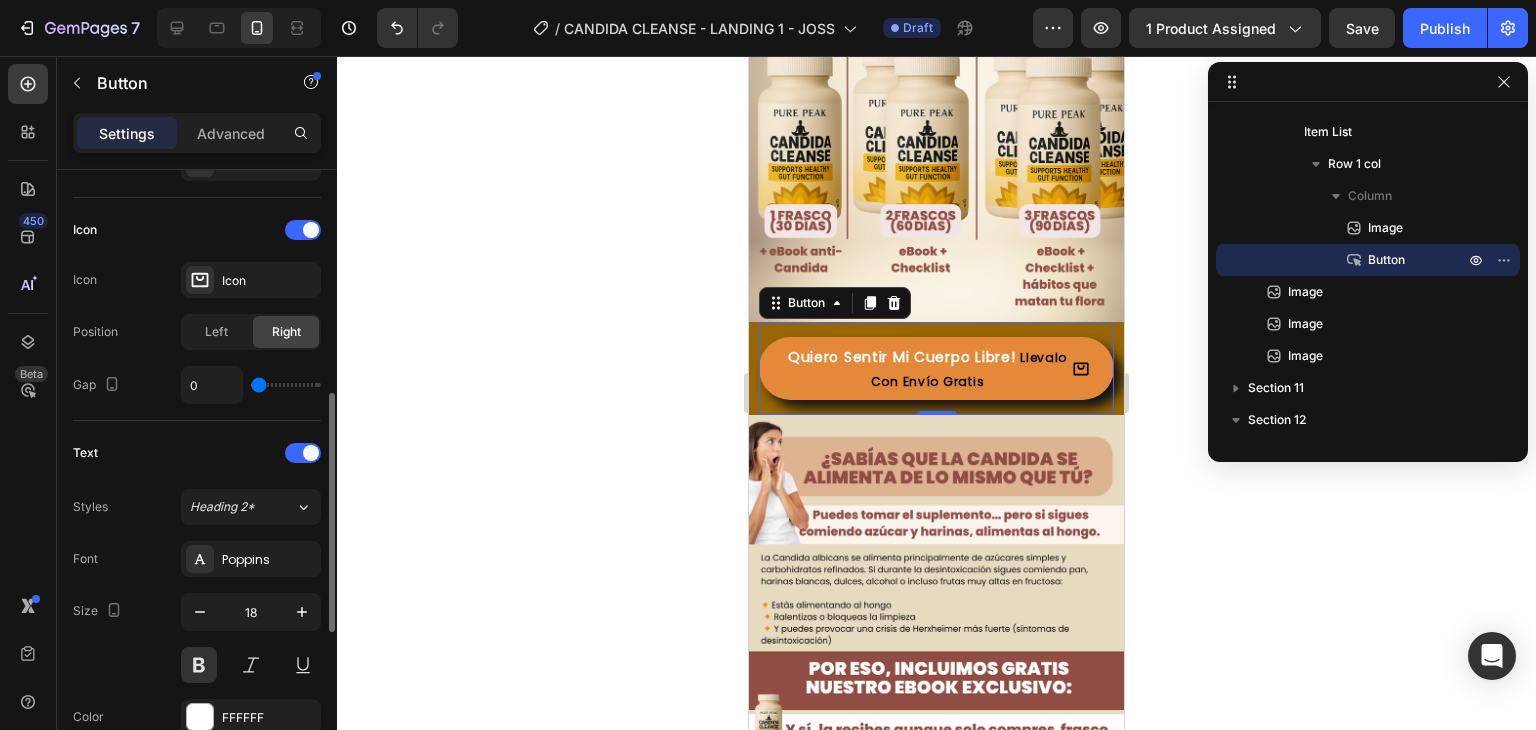 click on "Text" at bounding box center [197, 453] 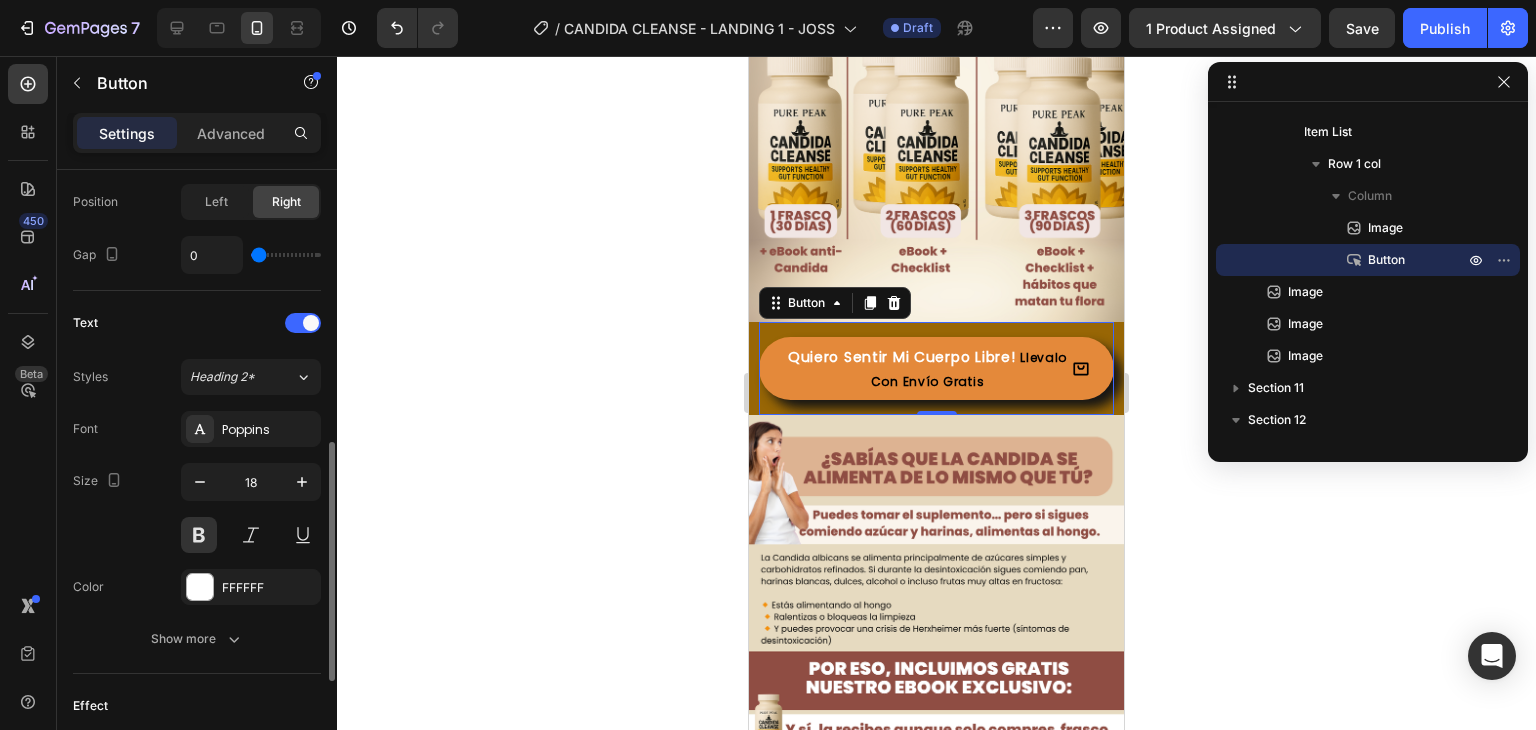 scroll, scrollTop: 706, scrollLeft: 0, axis: vertical 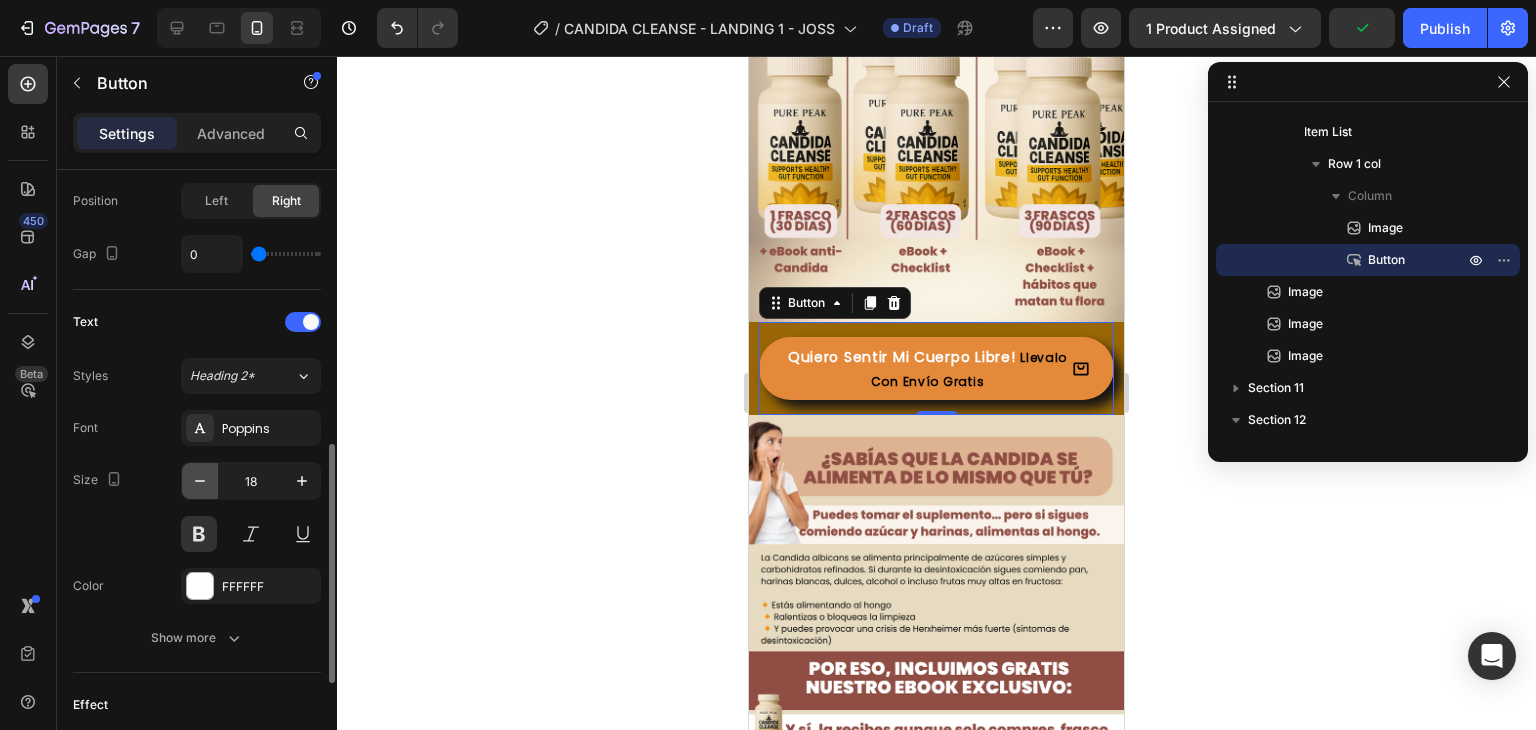 click at bounding box center [200, 481] 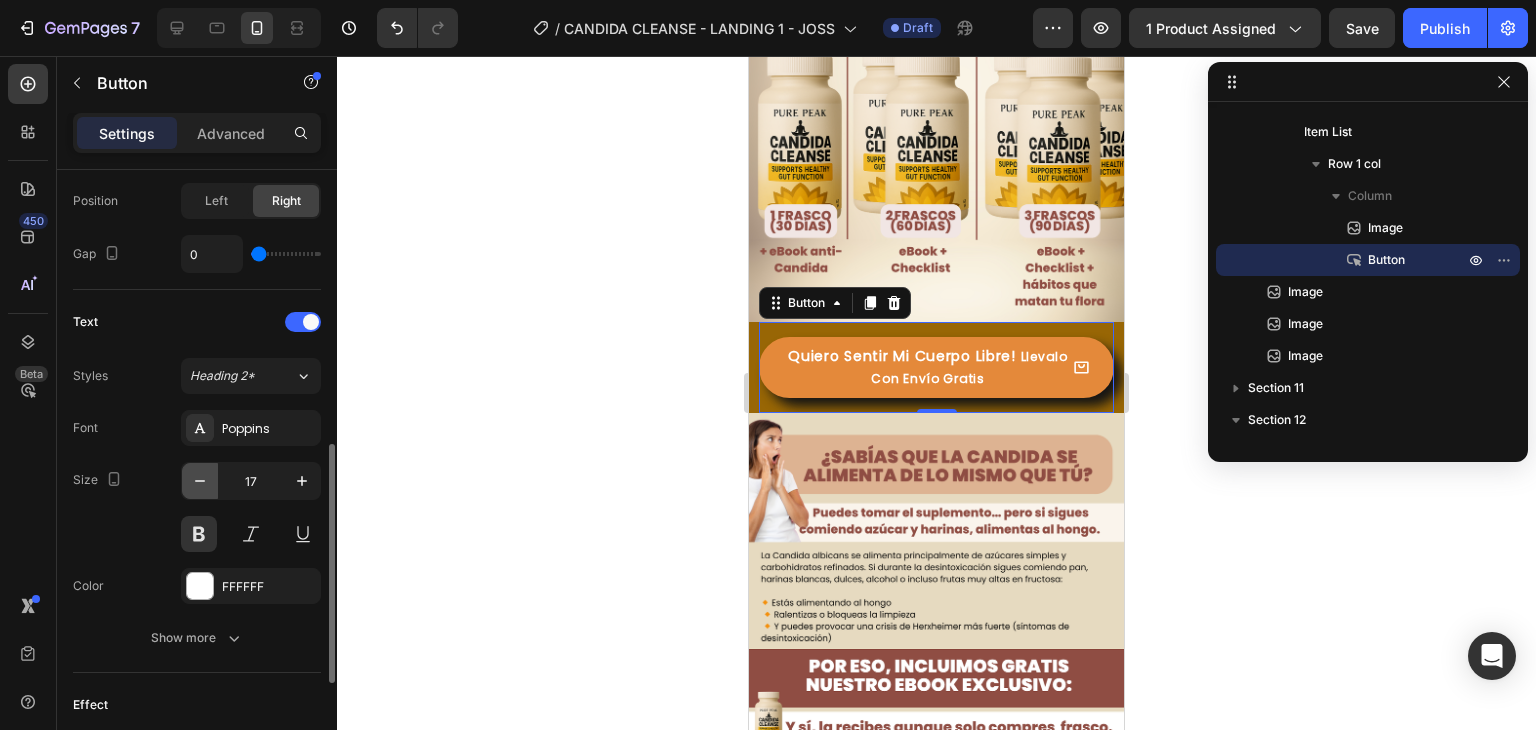 click at bounding box center [200, 481] 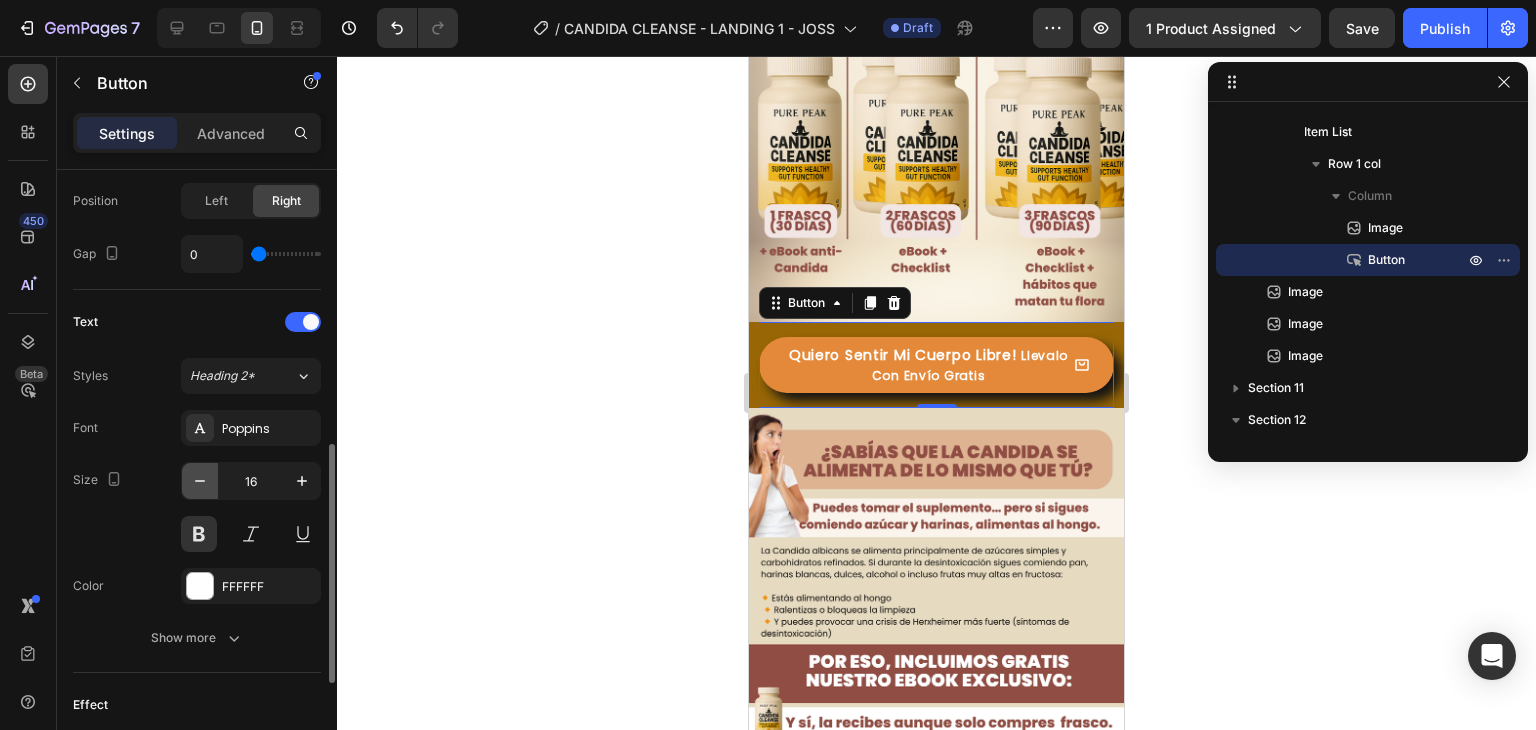 click at bounding box center [200, 481] 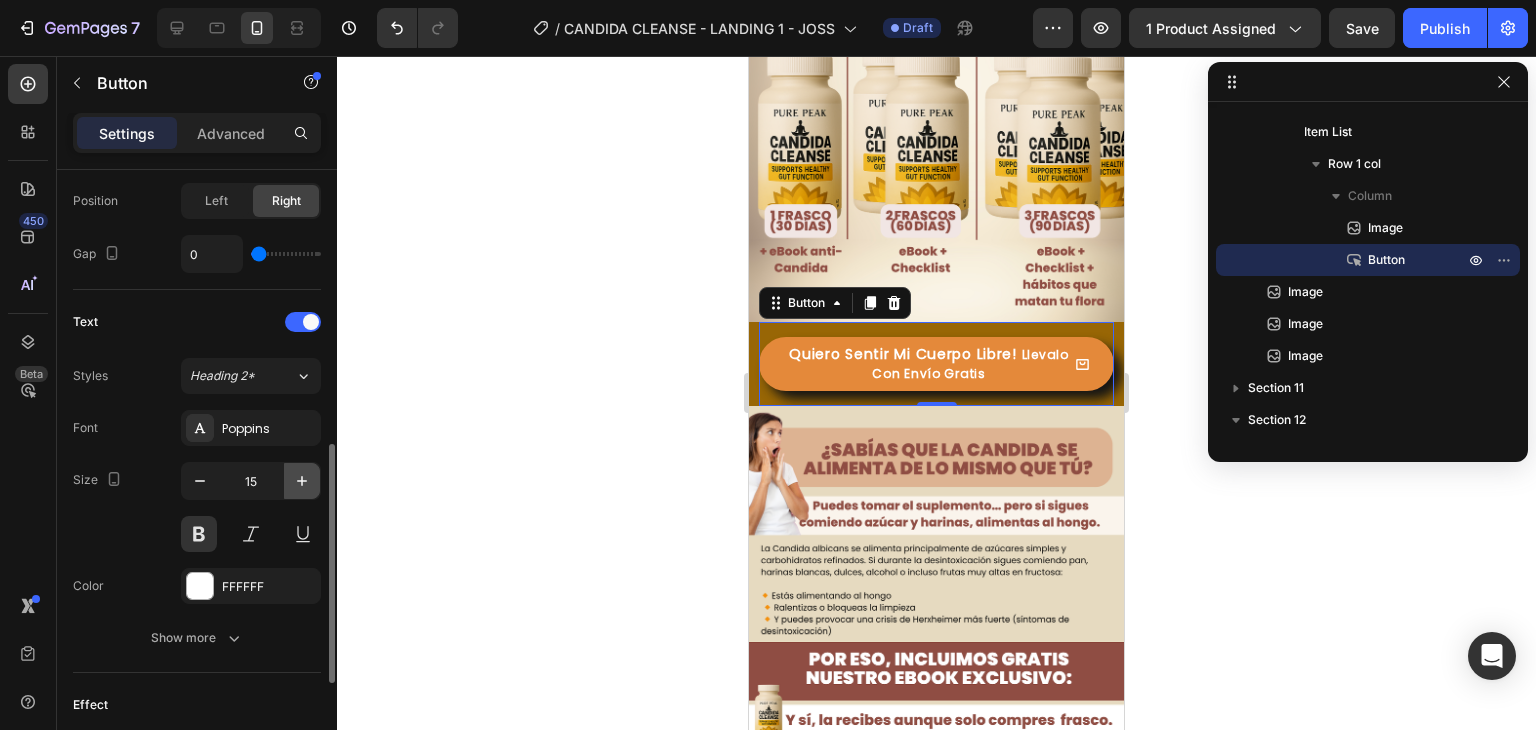 click 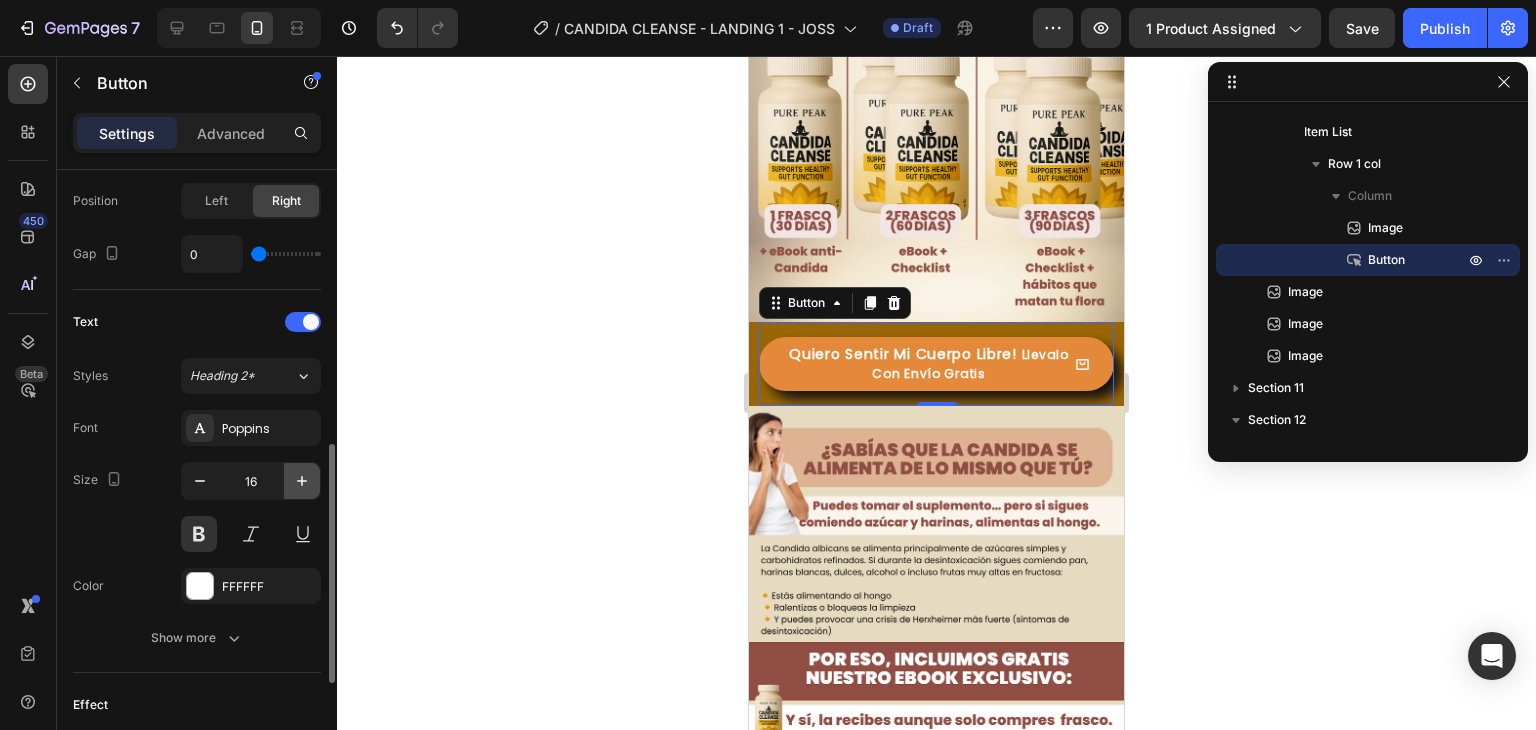 click 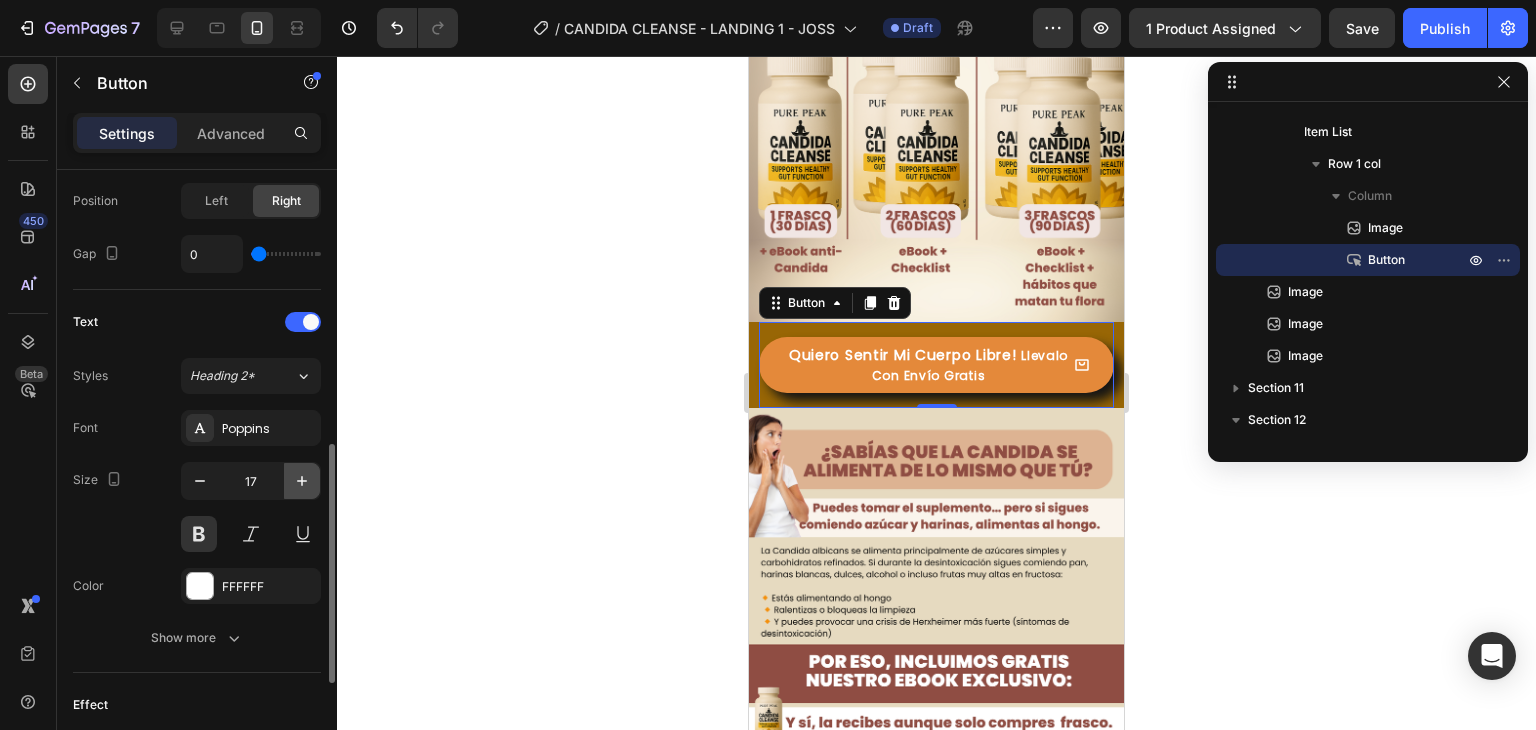 click 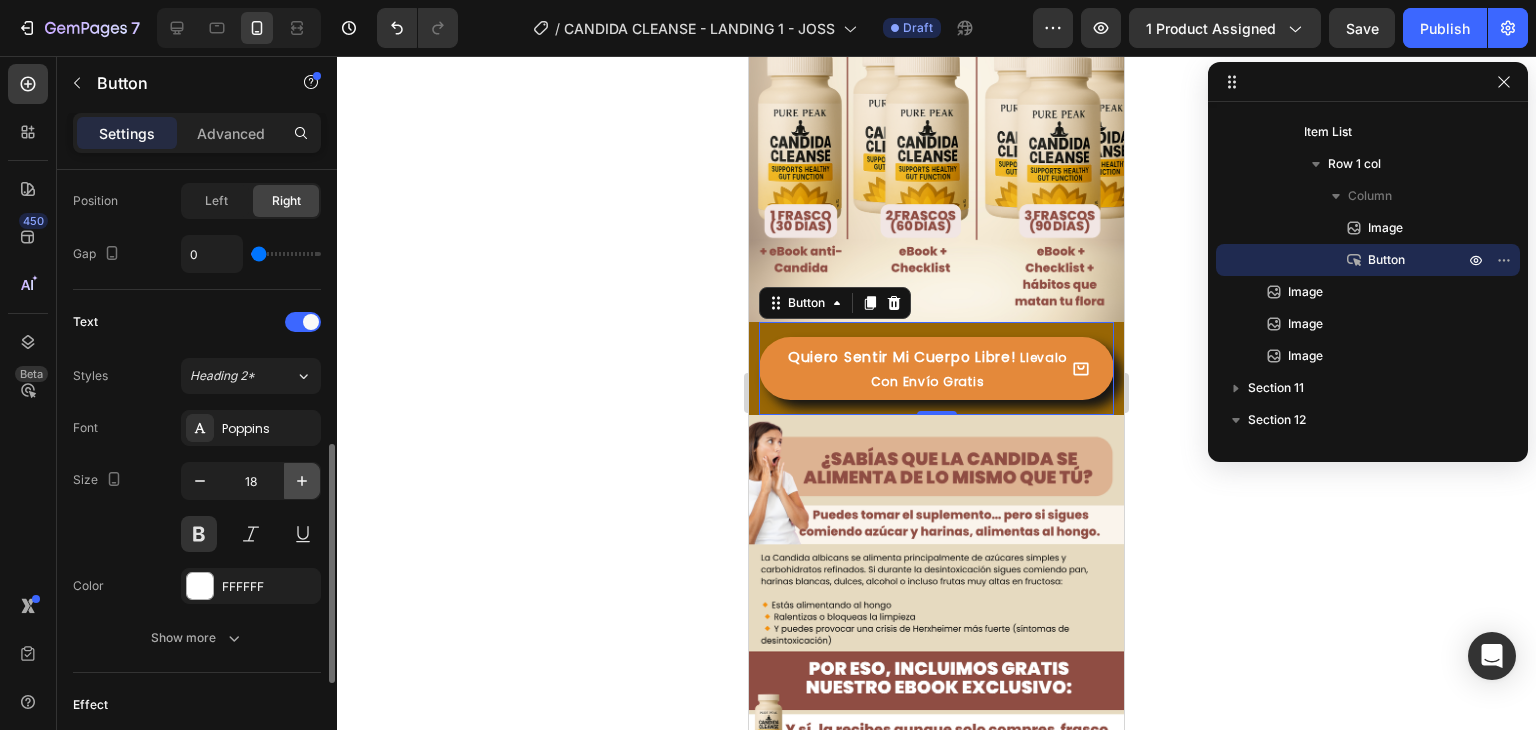 click 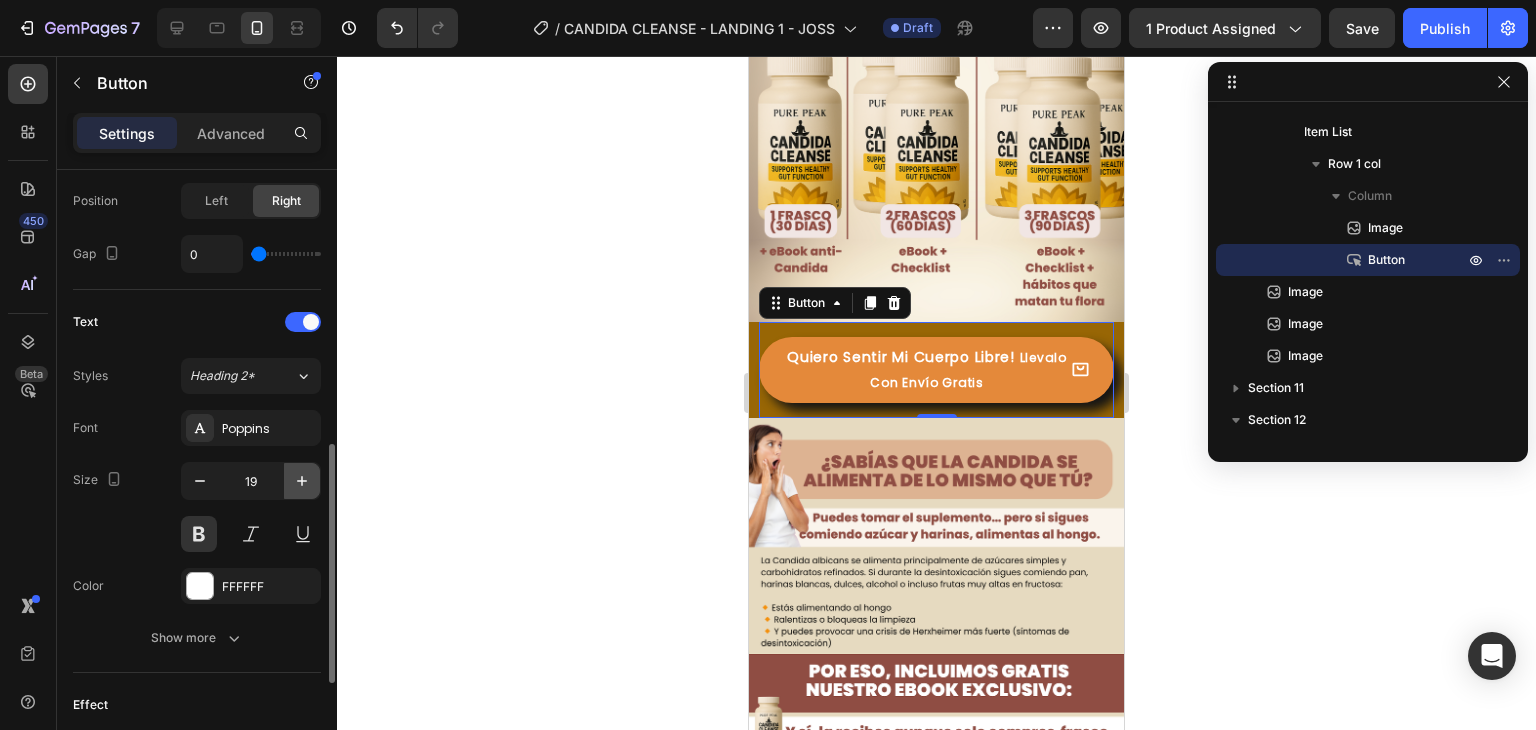 click 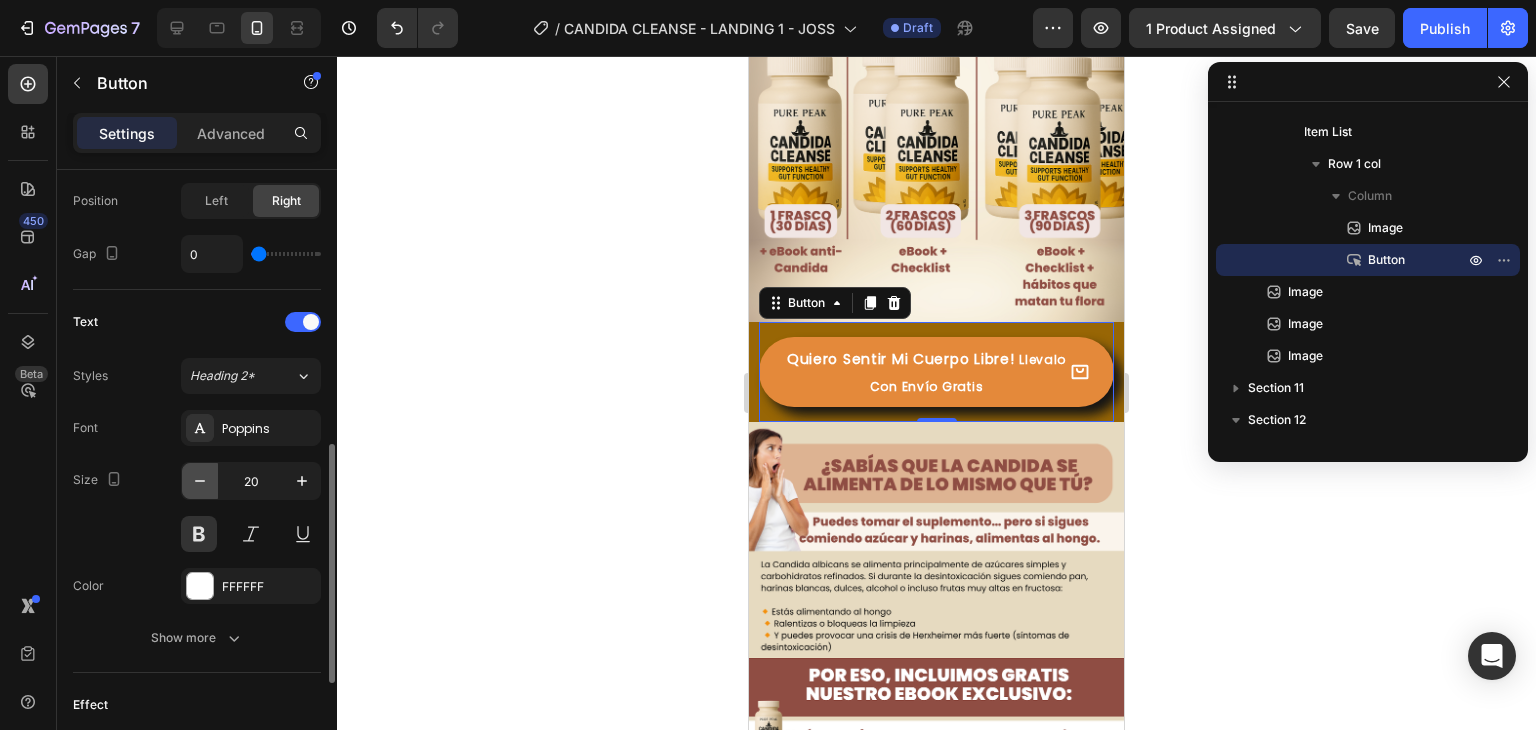 click 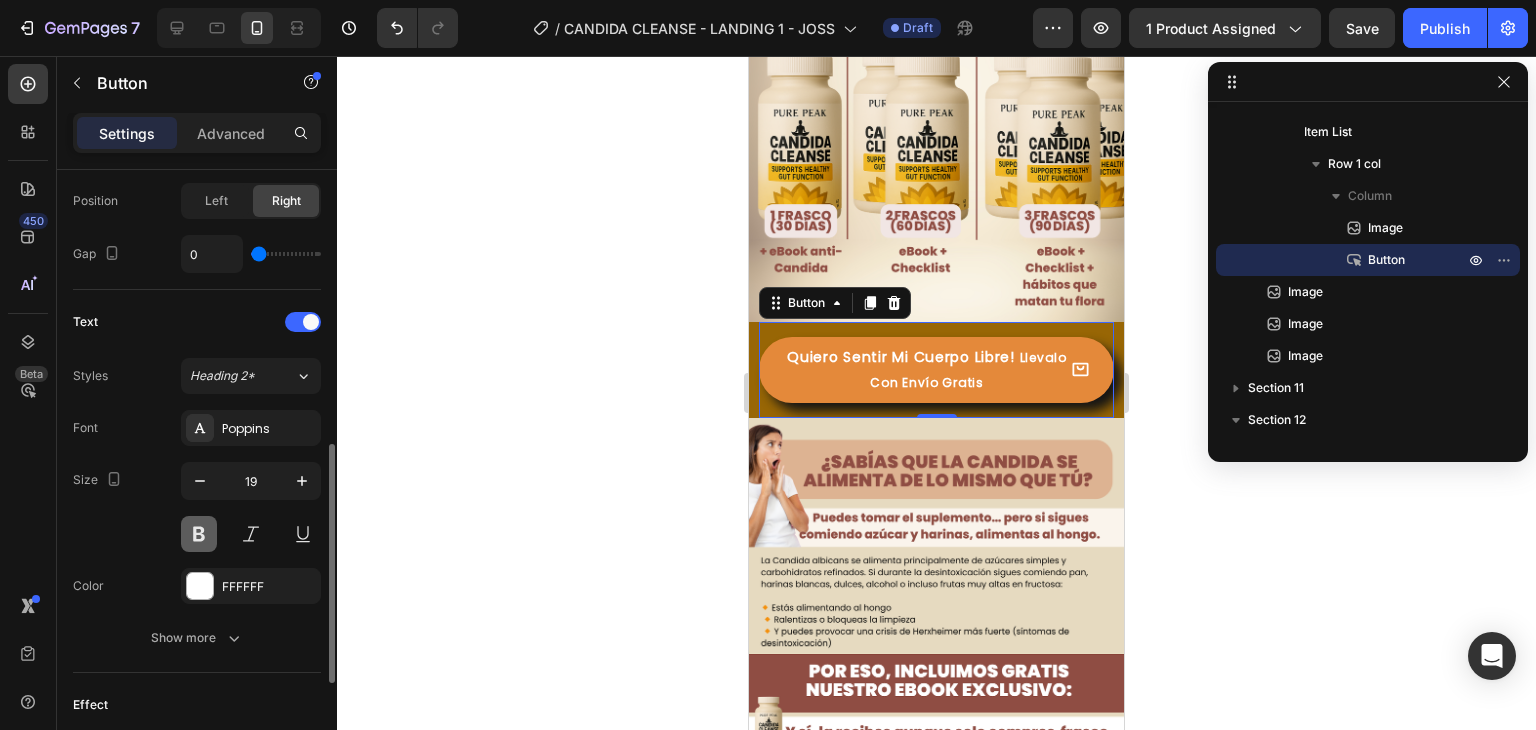 click at bounding box center [199, 534] 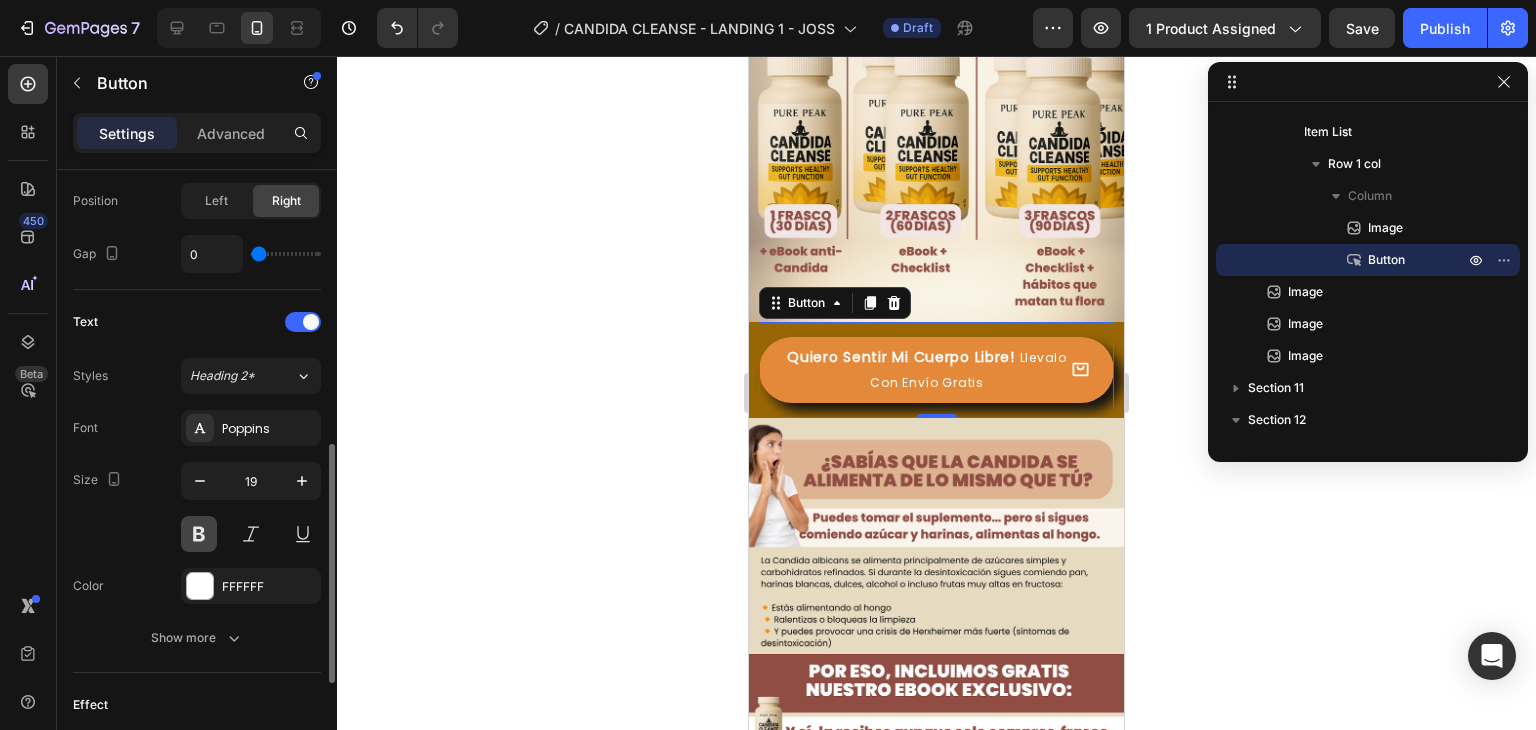 click at bounding box center [199, 534] 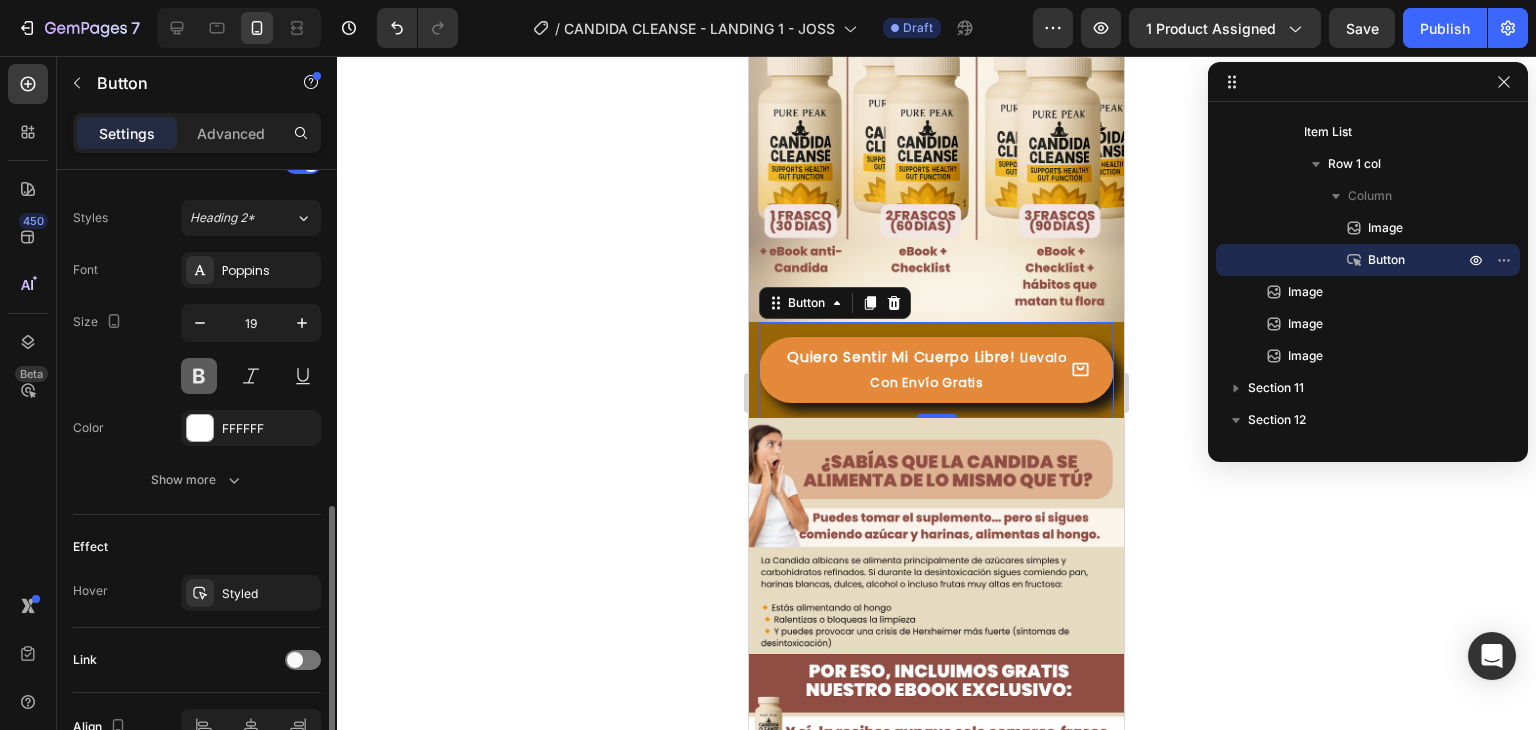scroll, scrollTop: 864, scrollLeft: 0, axis: vertical 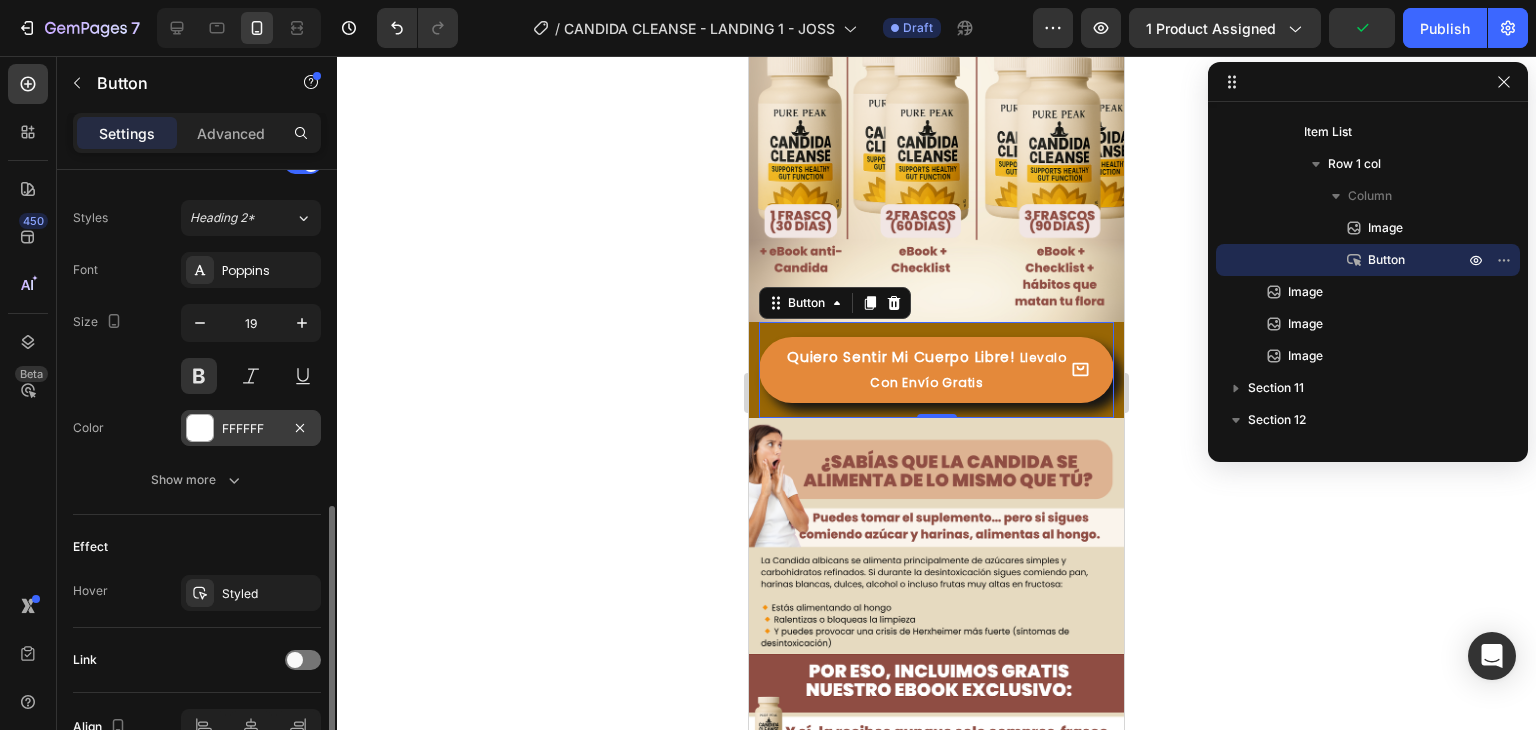 click at bounding box center (200, 428) 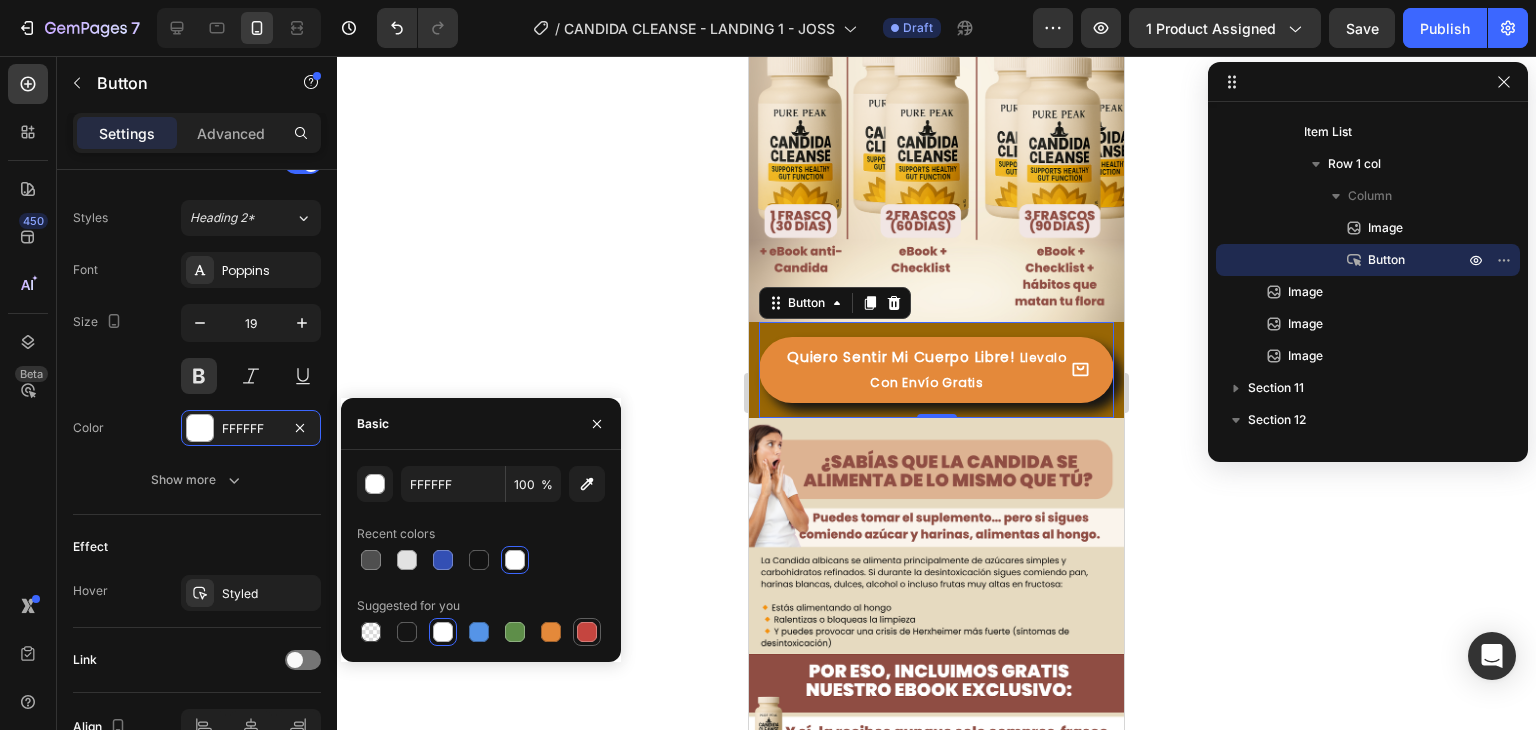click at bounding box center [587, 632] 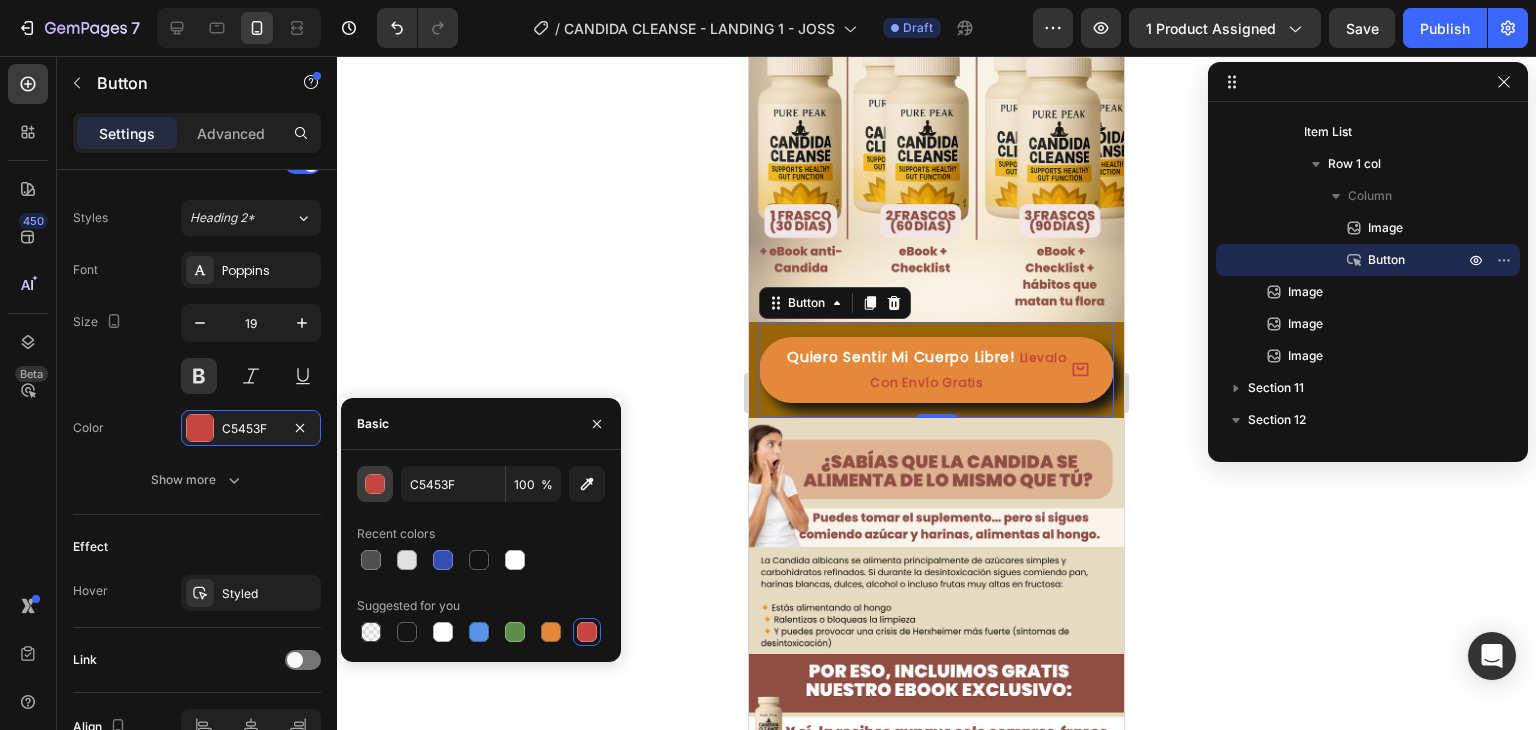 click at bounding box center (375, 484) 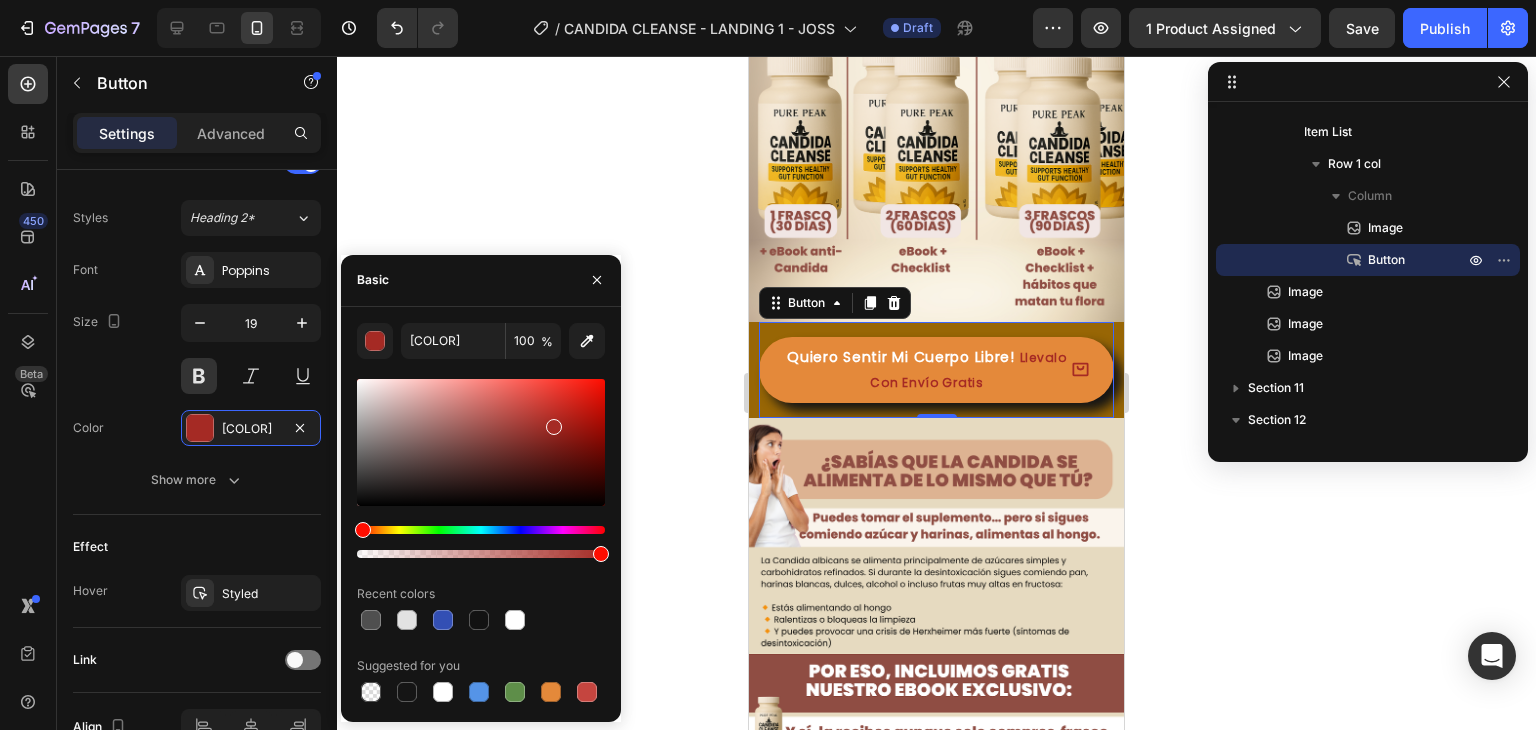 type on "[HASH]" 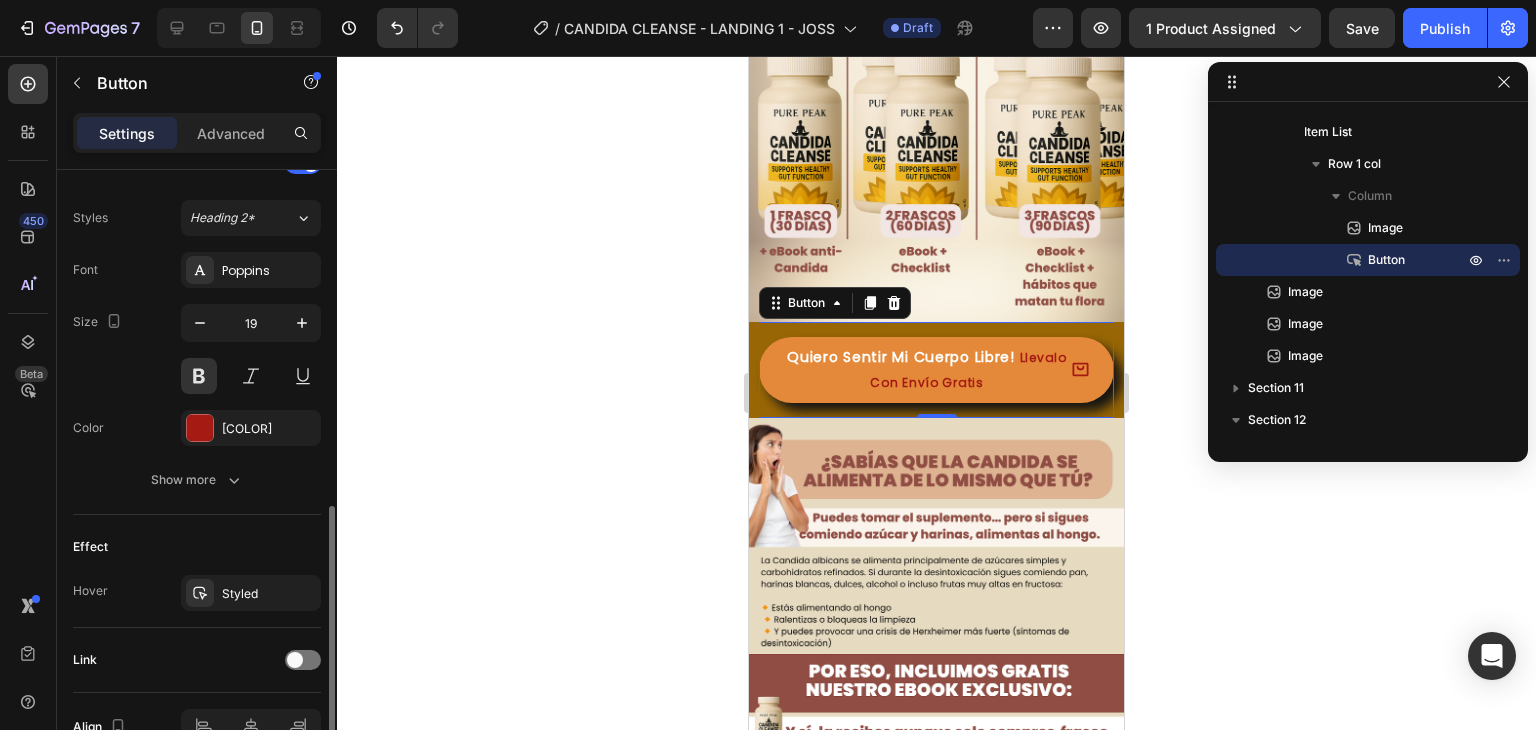 click on "Effect" at bounding box center (197, 547) 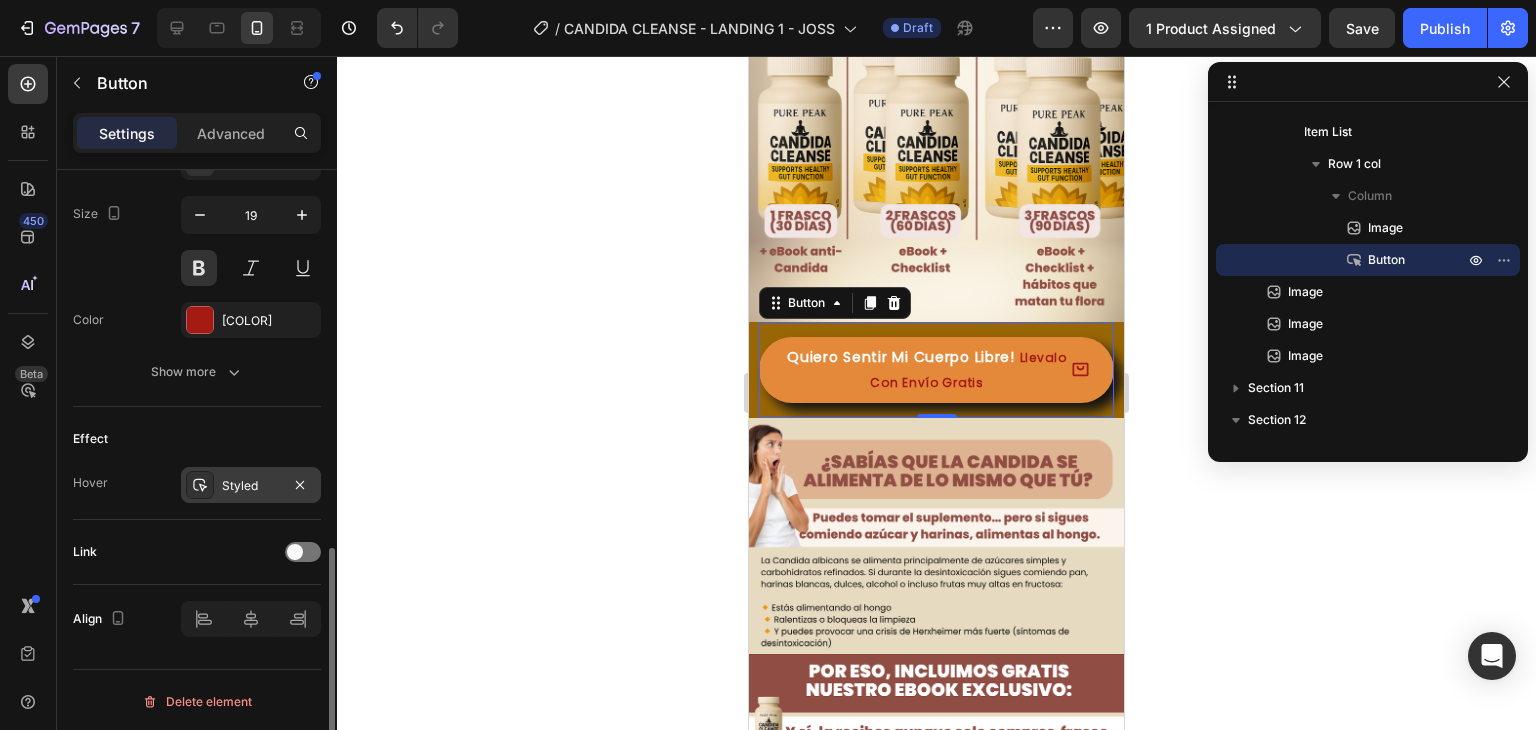 click on "Styled" at bounding box center [251, 486] 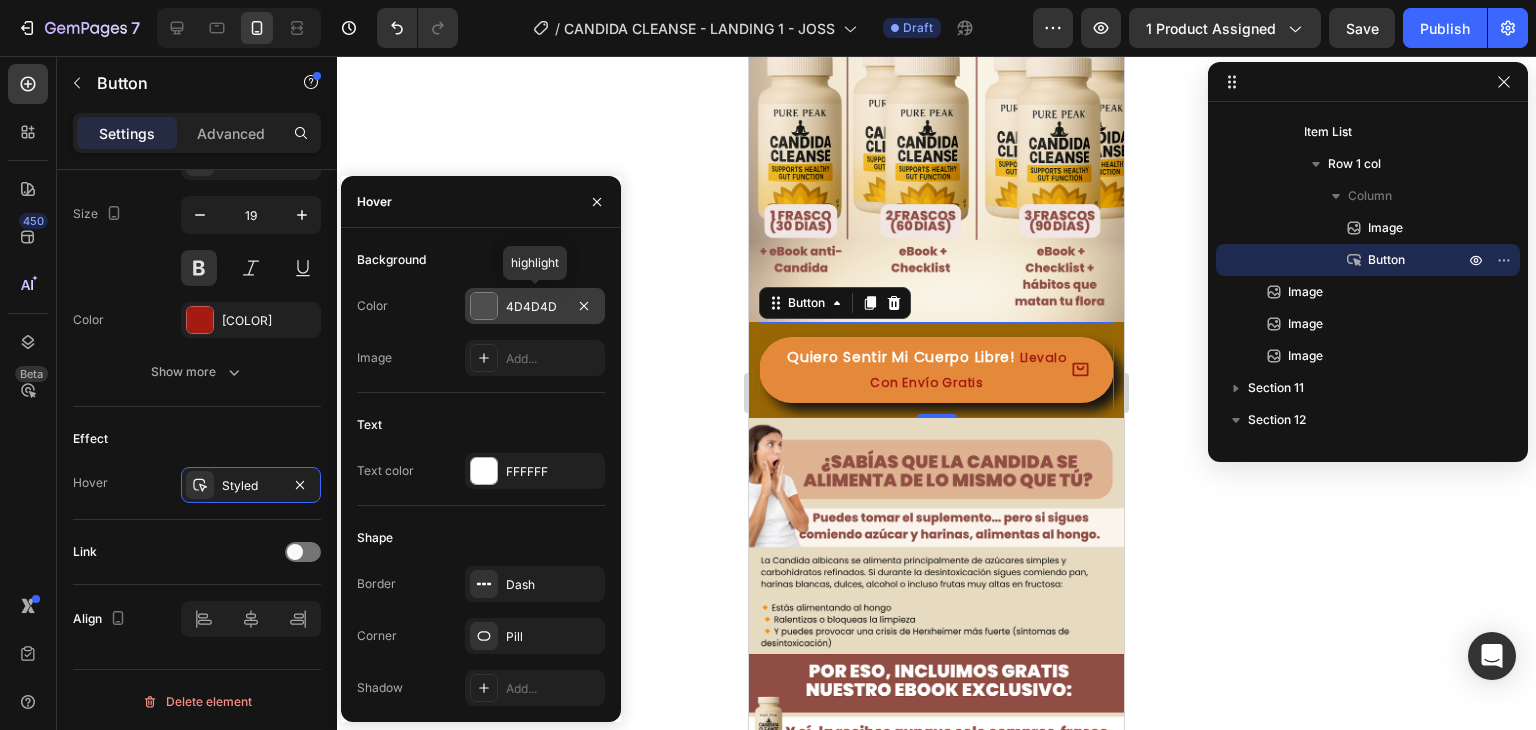 click at bounding box center [484, 306] 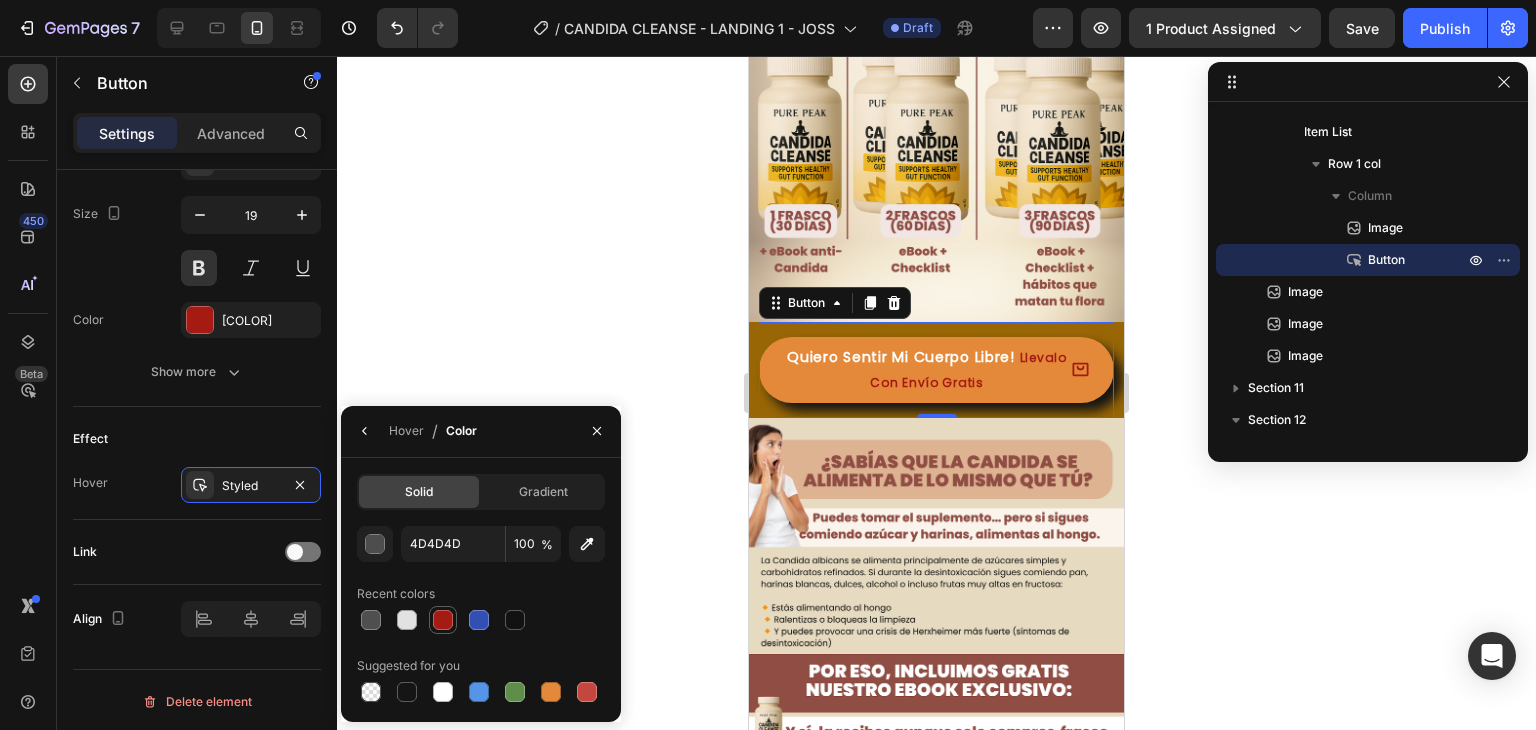 click at bounding box center (443, 620) 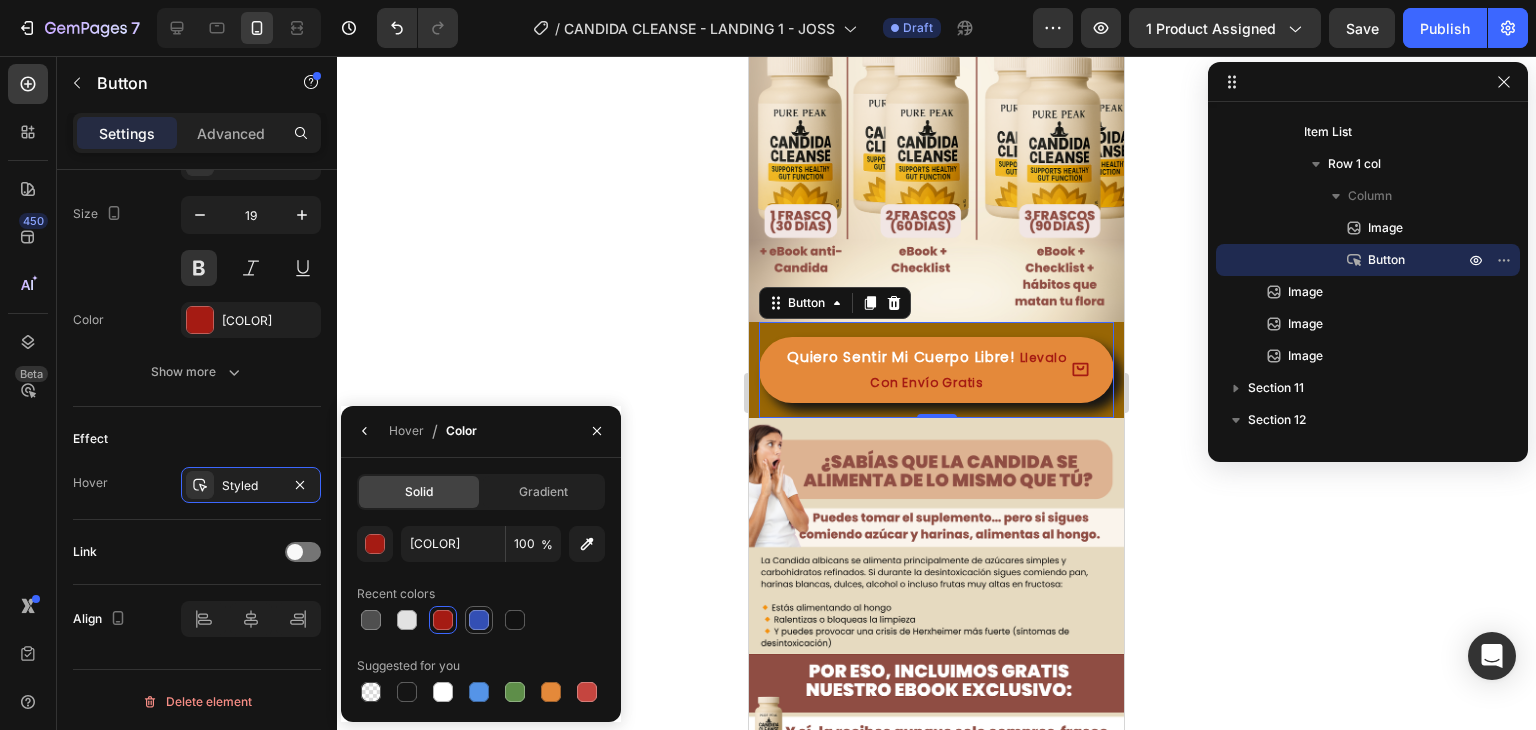 click at bounding box center (479, 620) 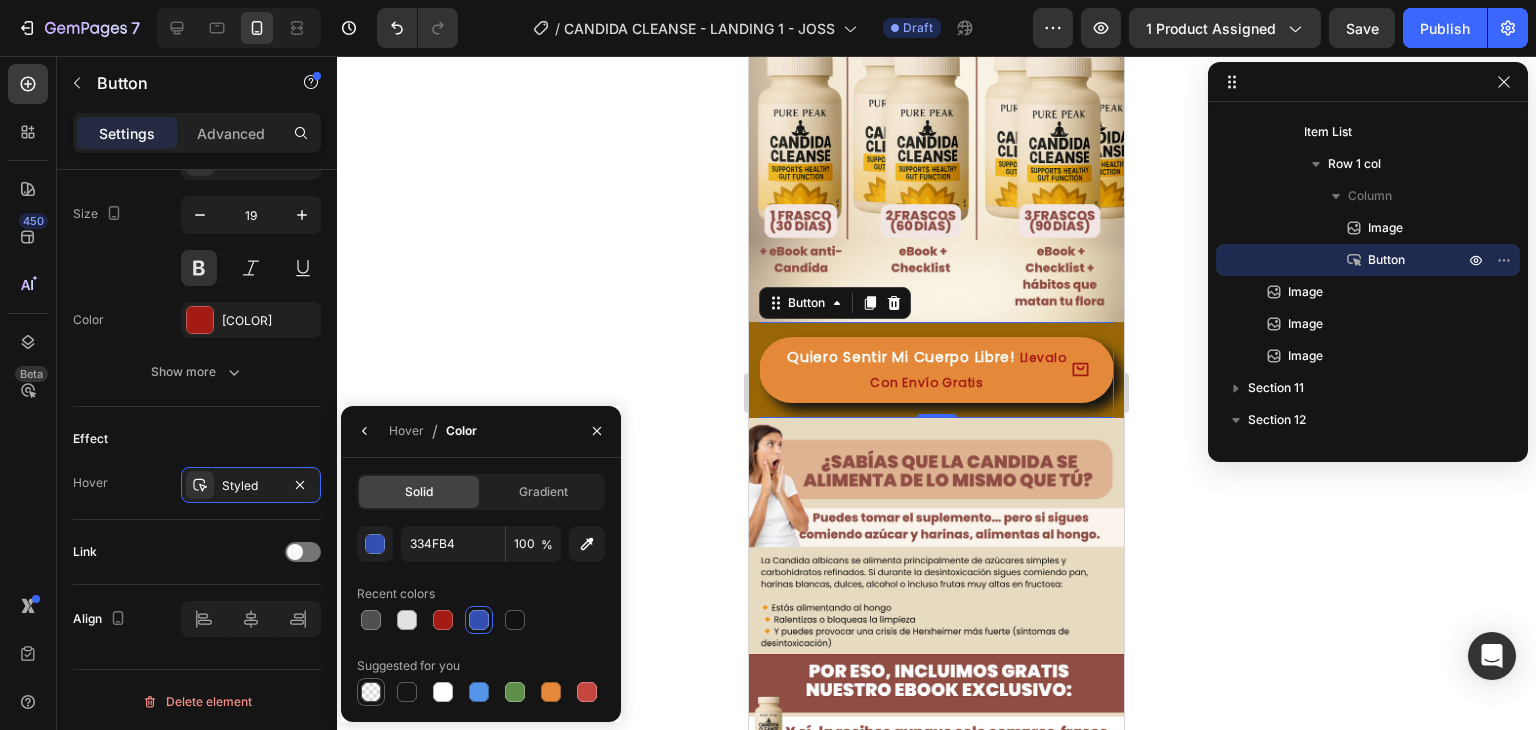 click at bounding box center [371, 692] 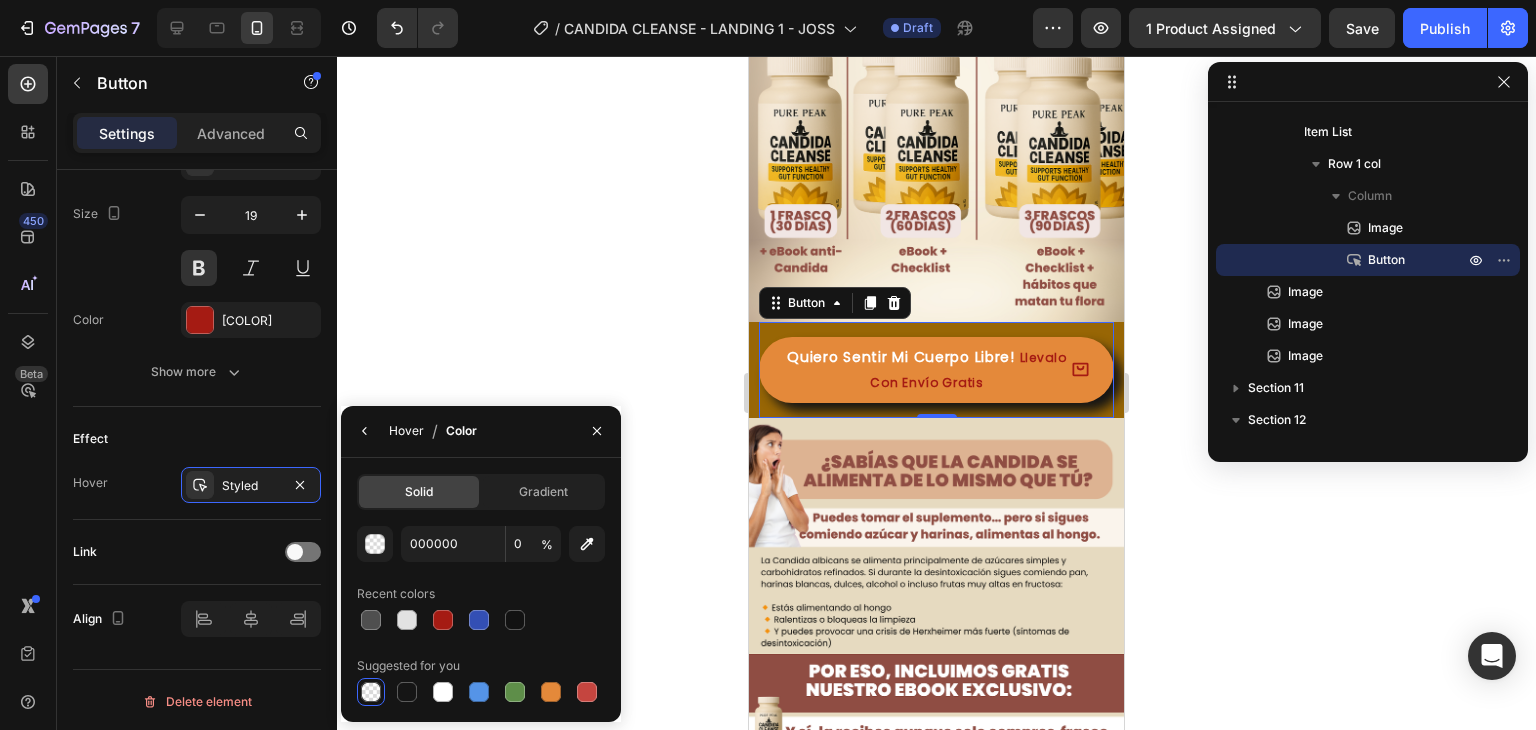 click on "Hover" at bounding box center (406, 431) 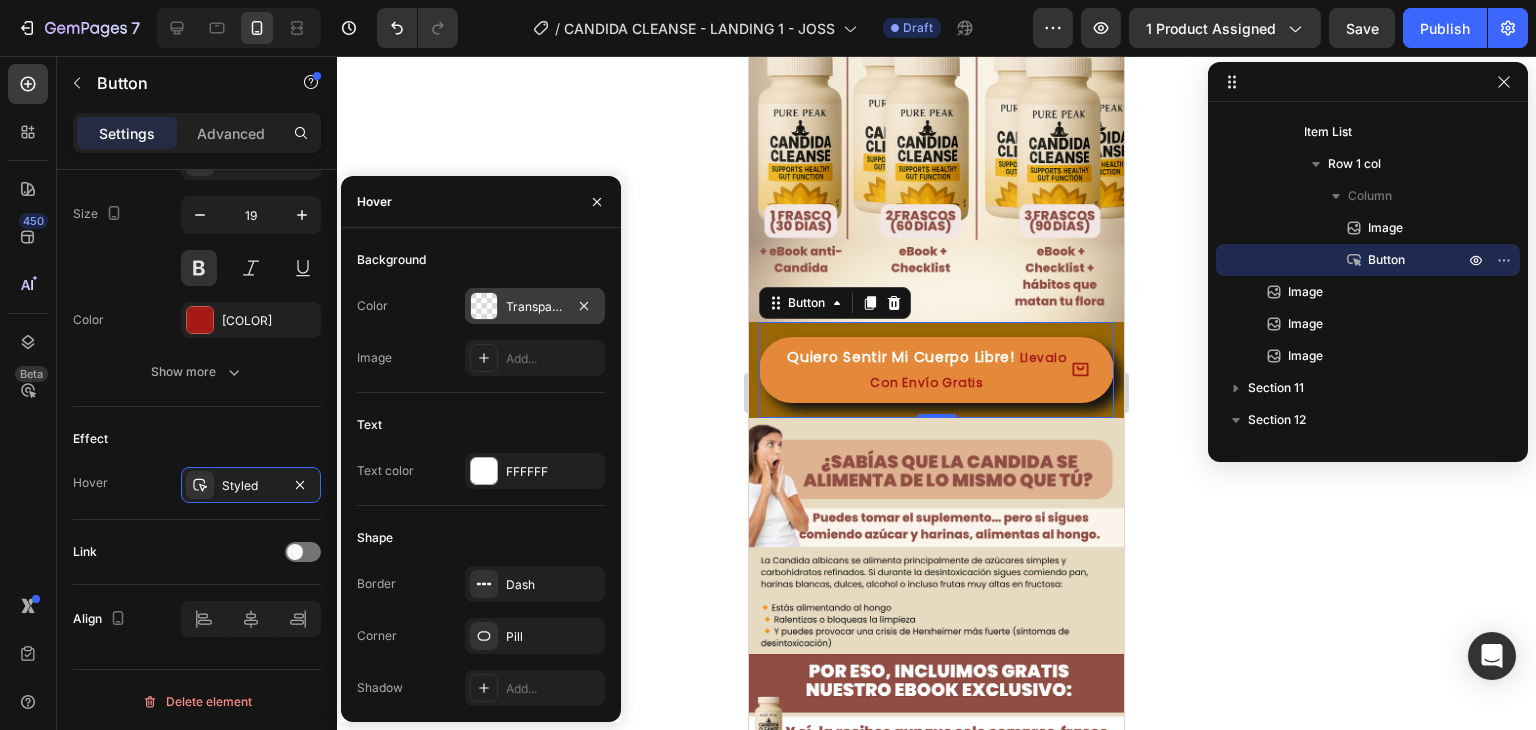 click at bounding box center [484, 306] 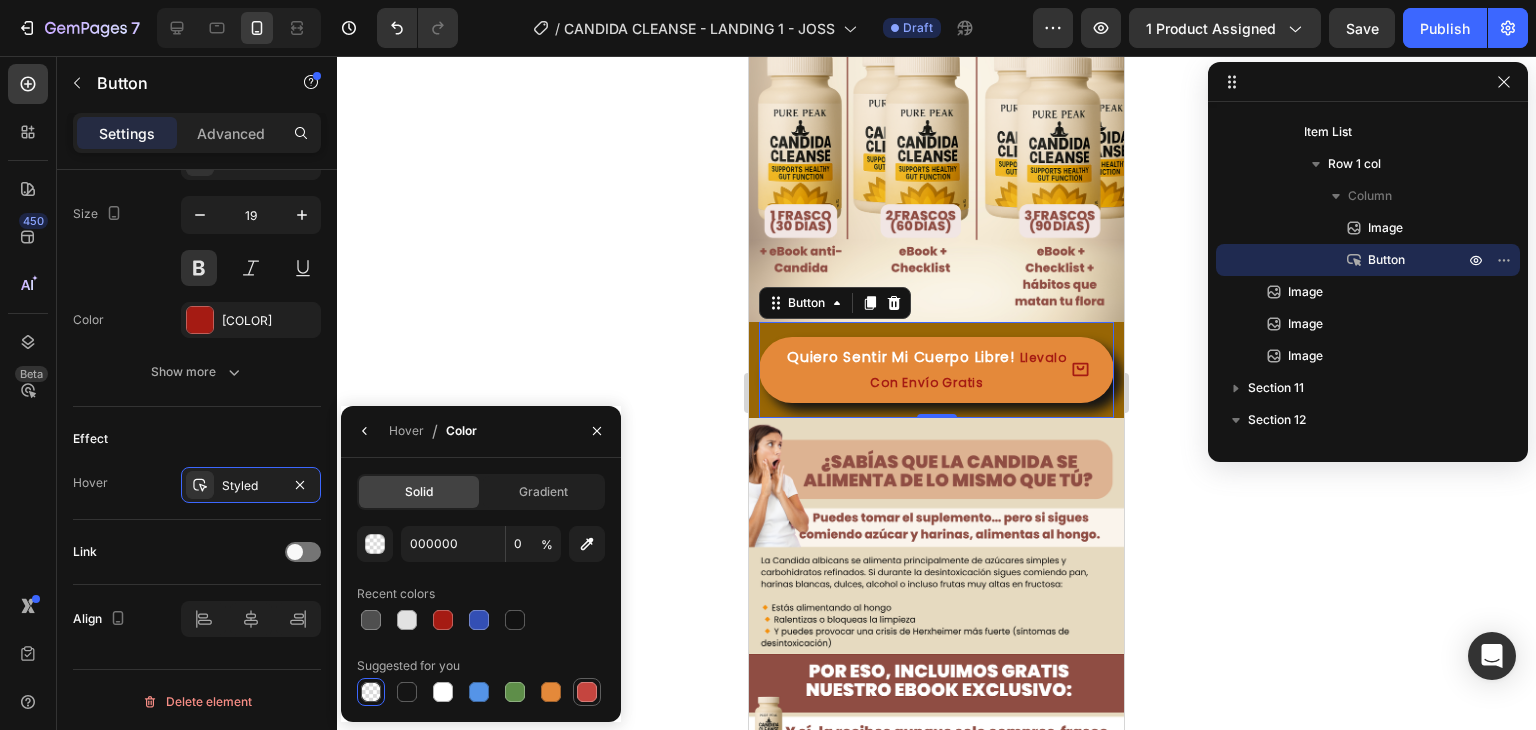 click at bounding box center (587, 692) 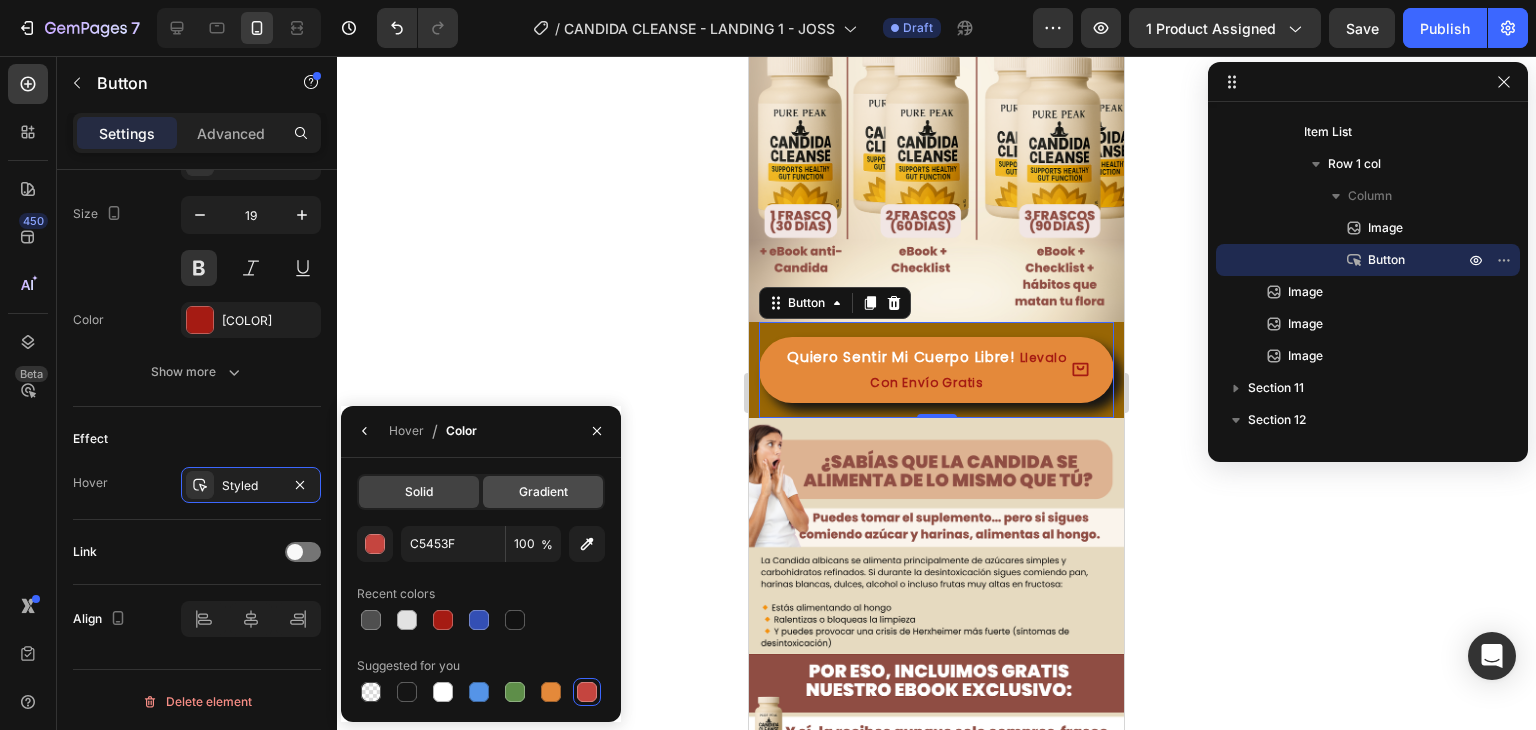 click on "Gradient" 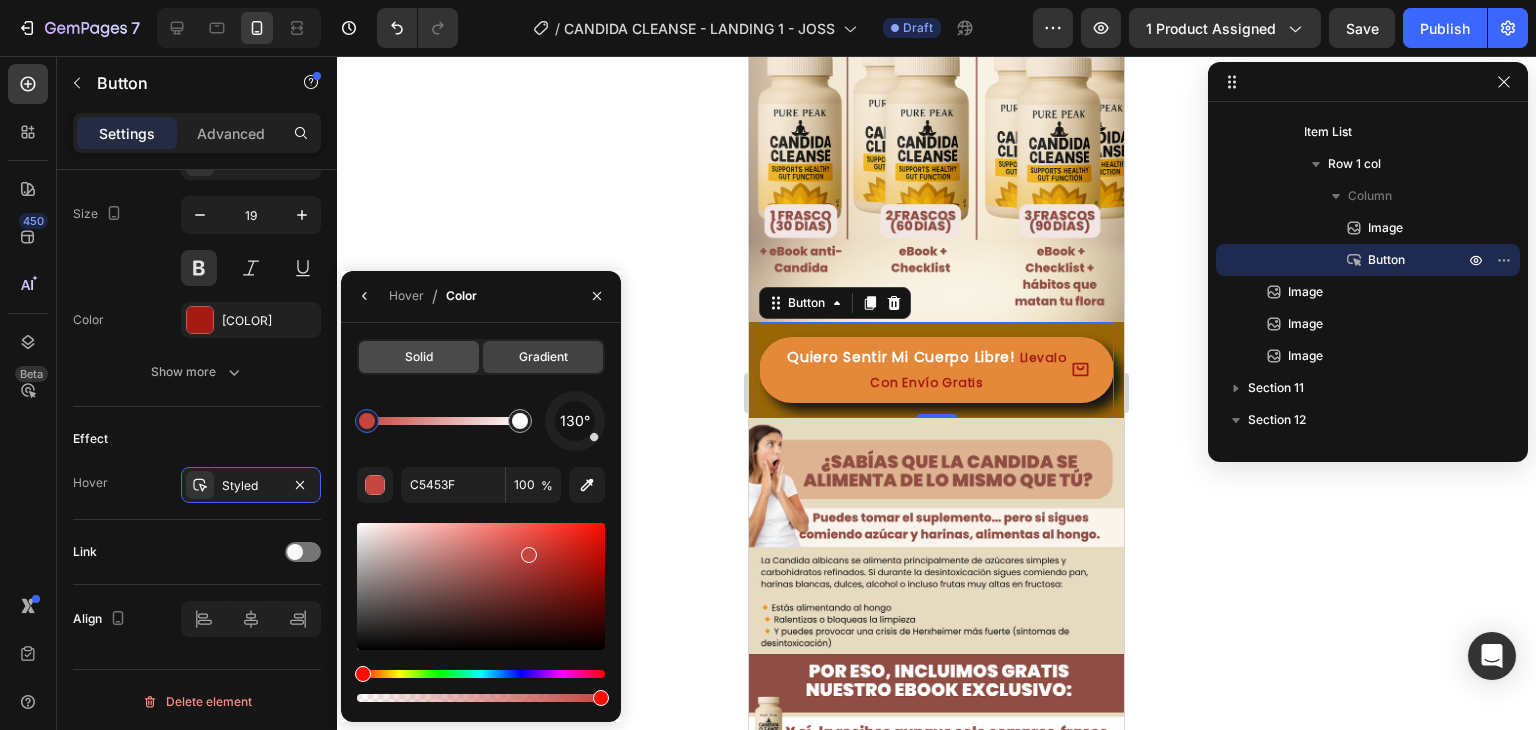 click on "Solid" 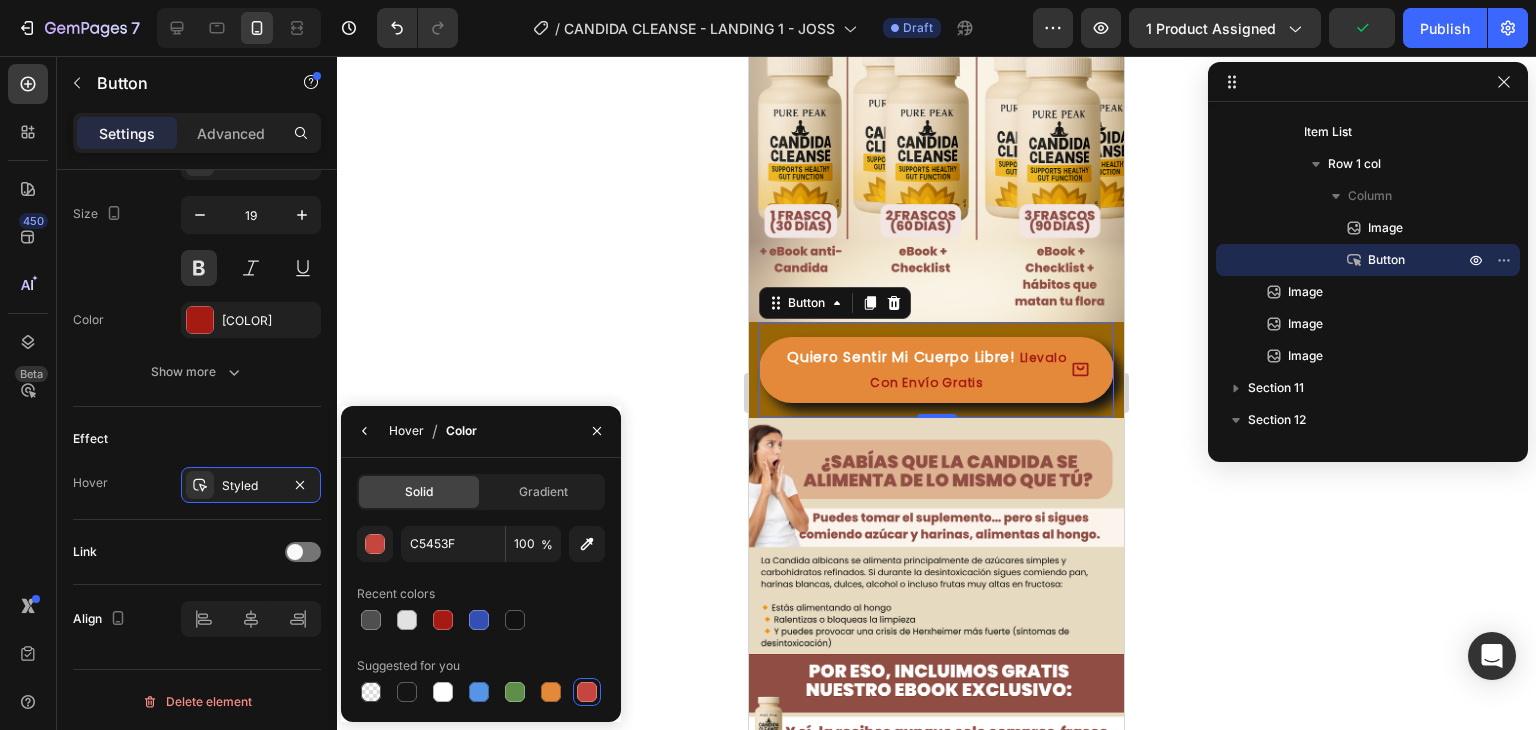 click on "Hover" at bounding box center [406, 431] 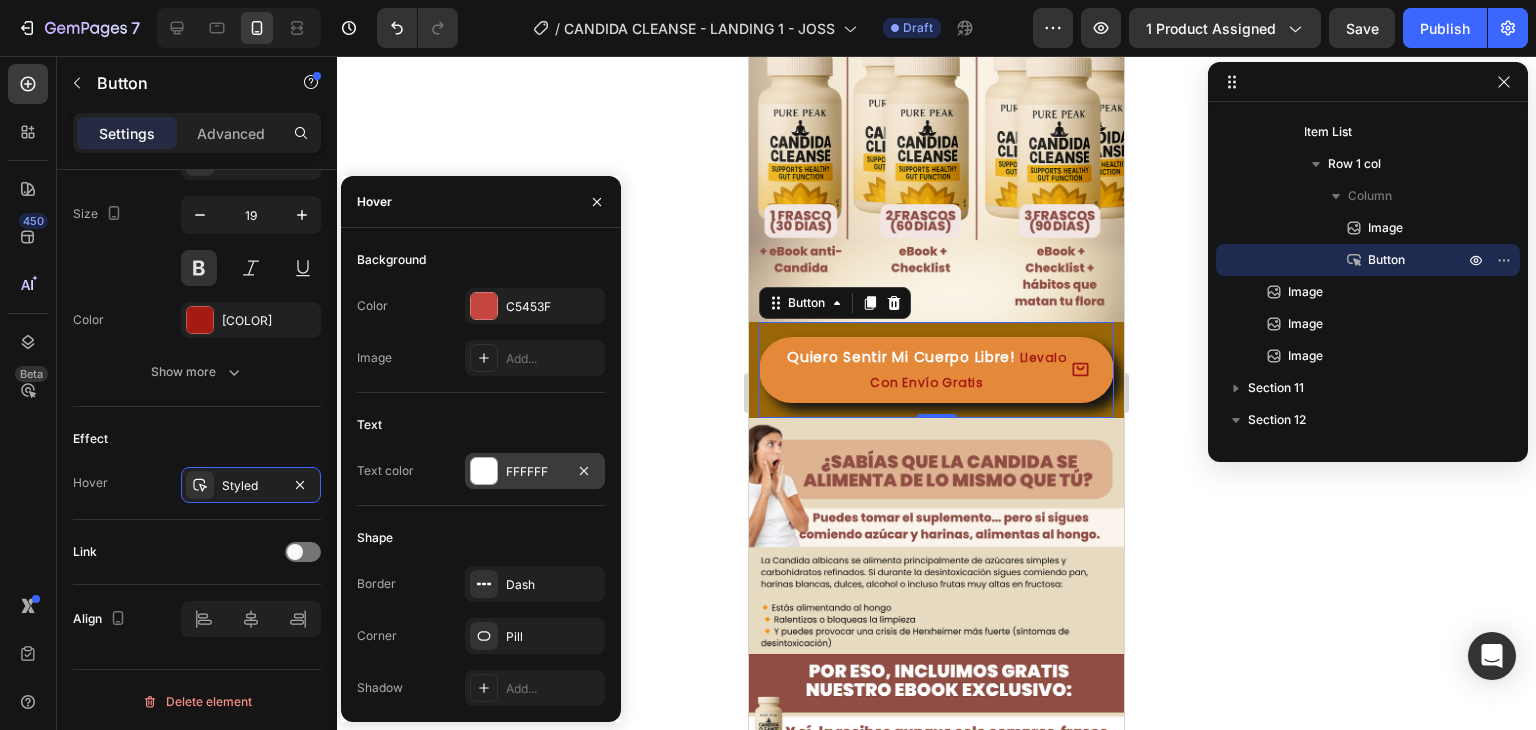 click on "FFFFFF" at bounding box center (535, 471) 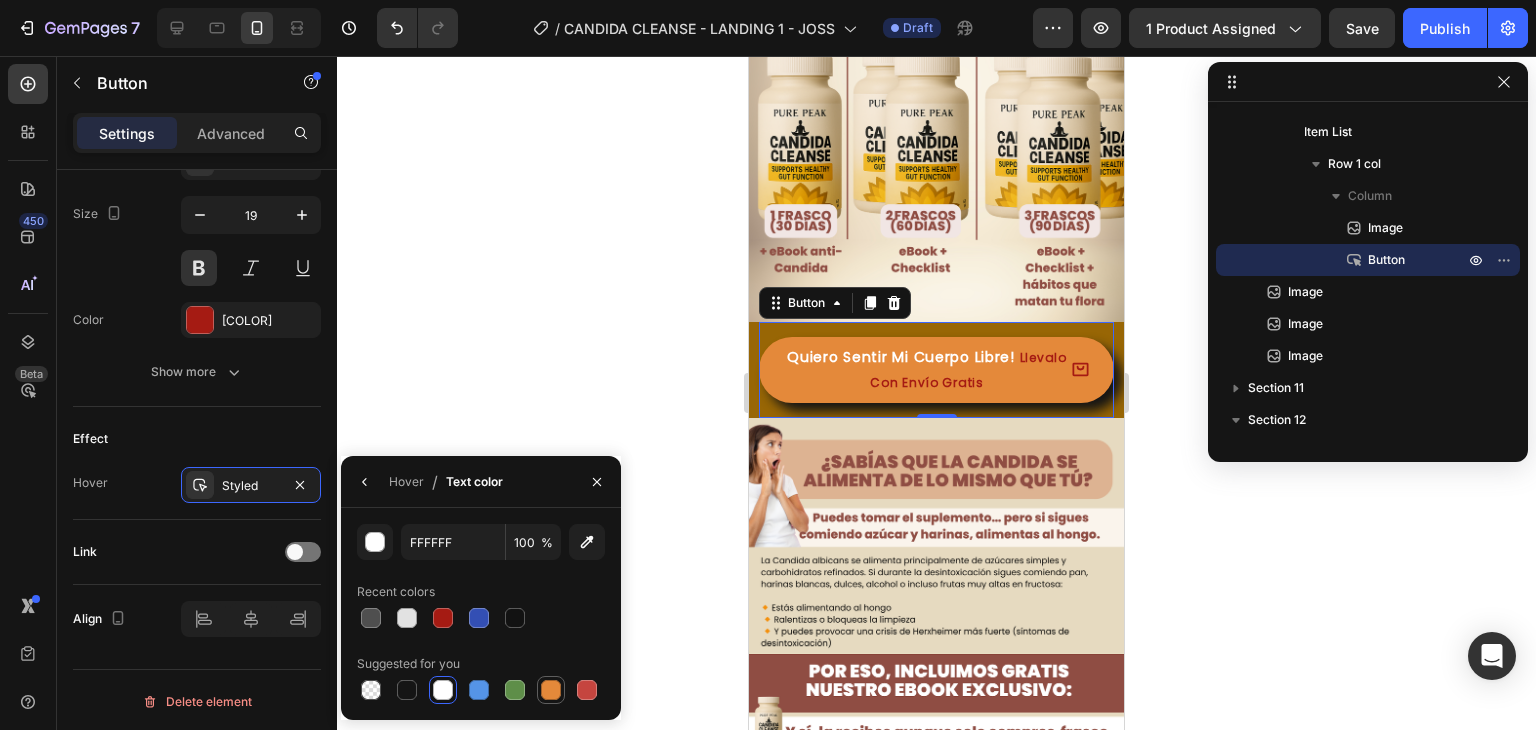 click at bounding box center (551, 690) 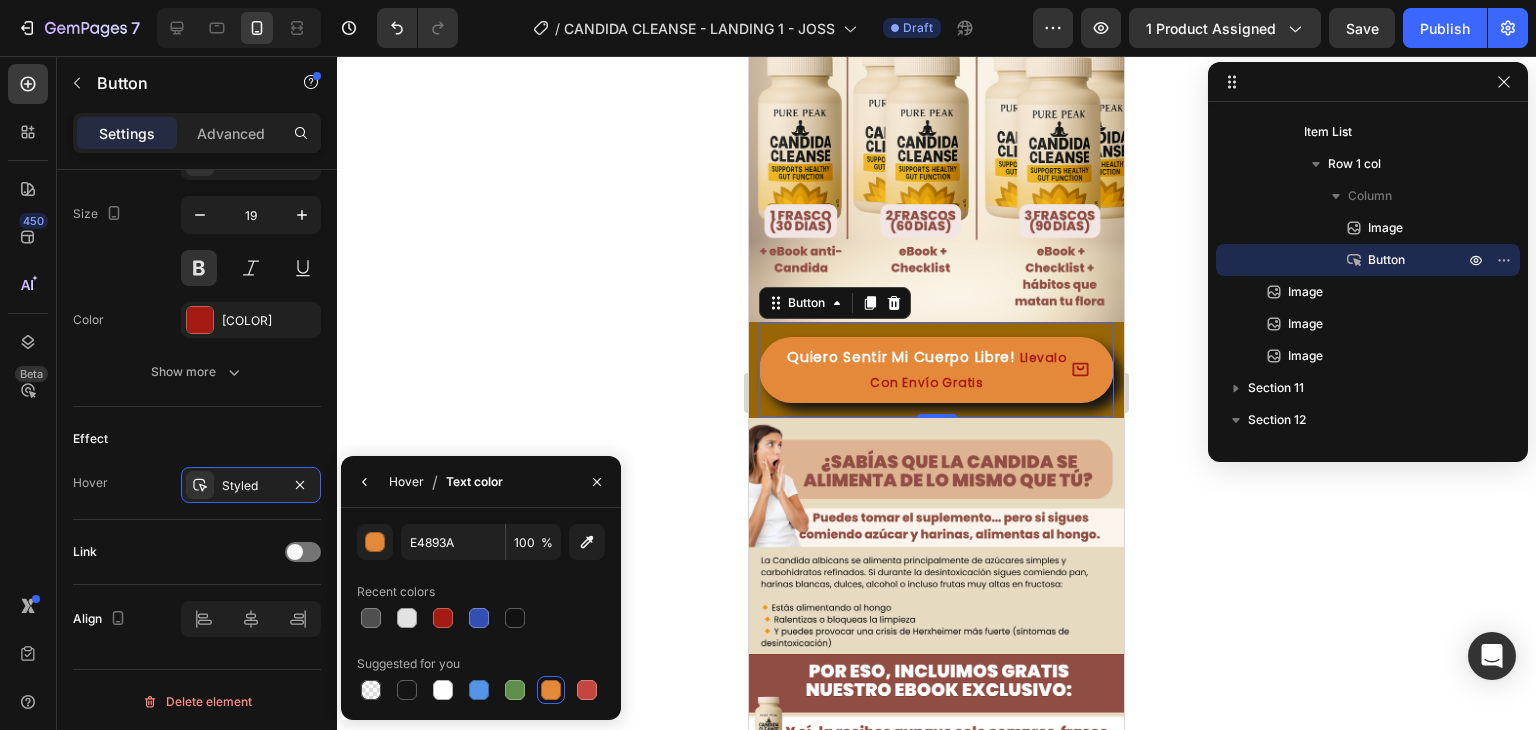 click on "Hover" at bounding box center (406, 482) 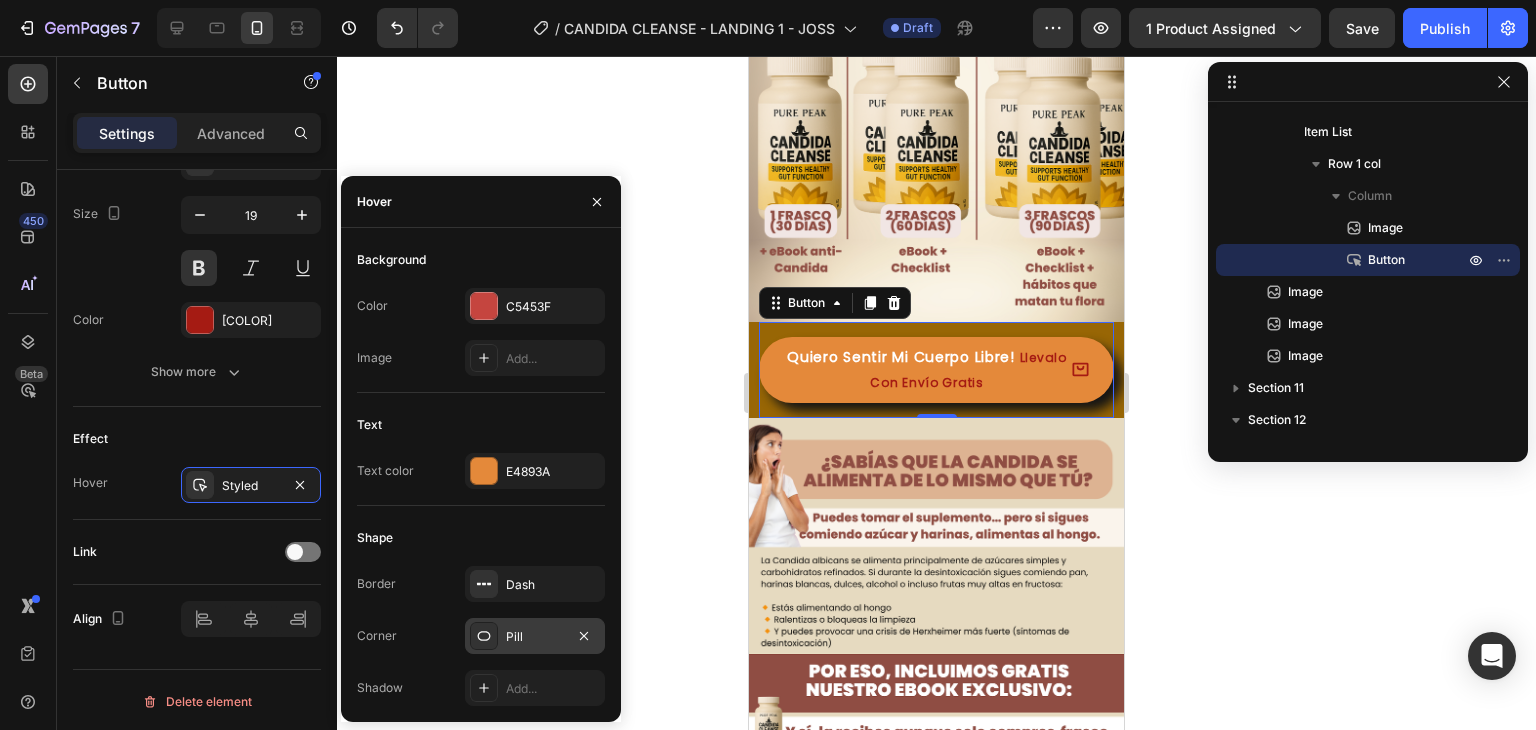 click at bounding box center (484, 636) 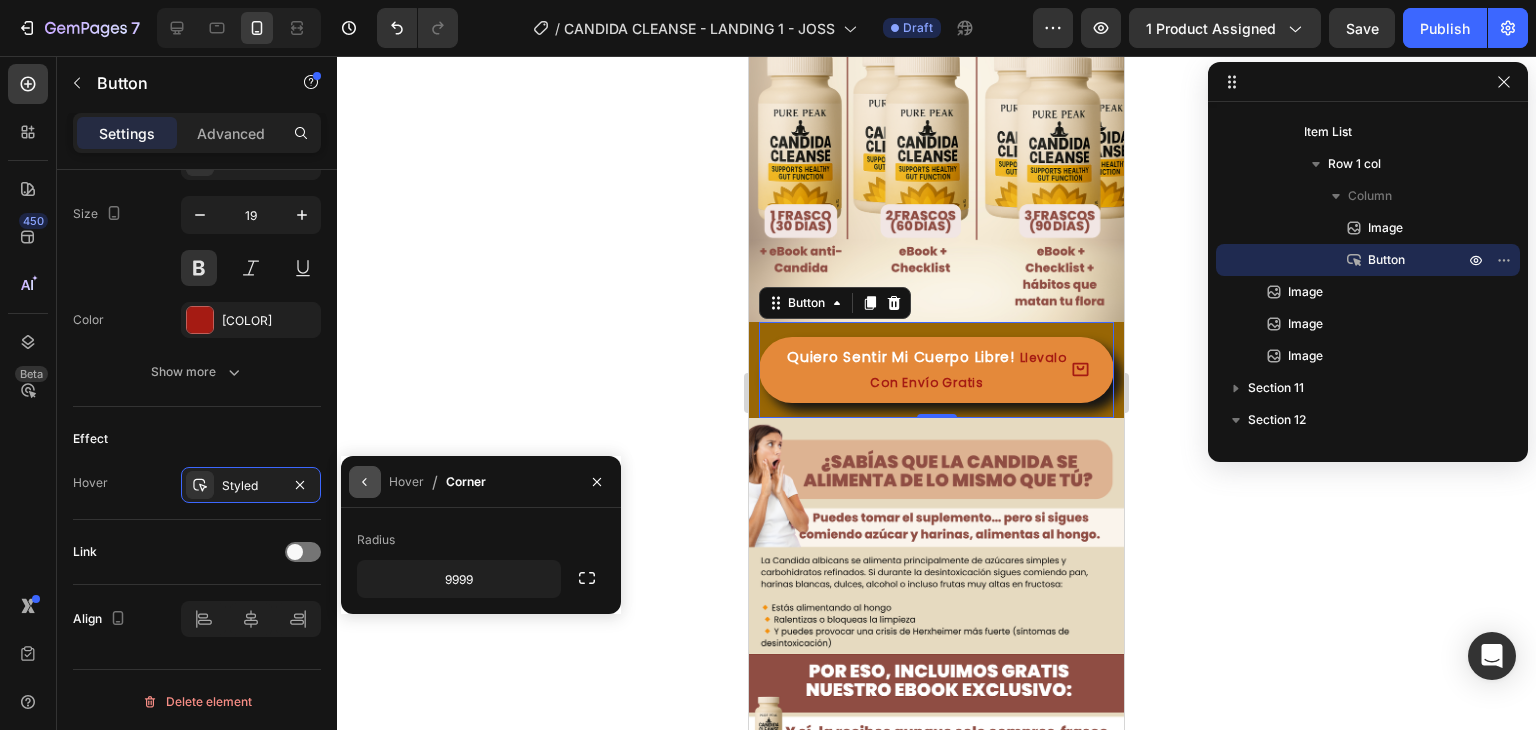 click at bounding box center [365, 482] 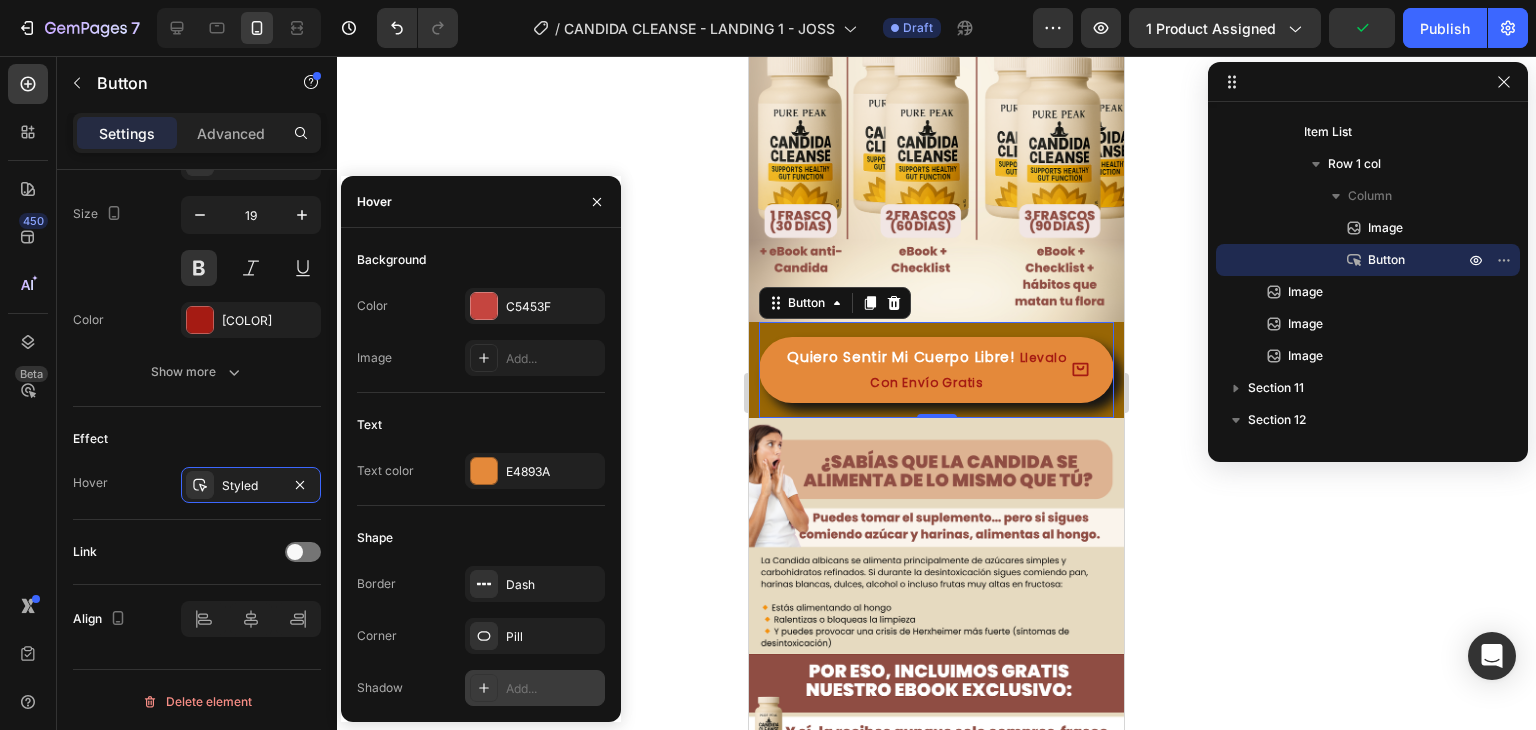 click on "Add..." at bounding box center (535, 688) 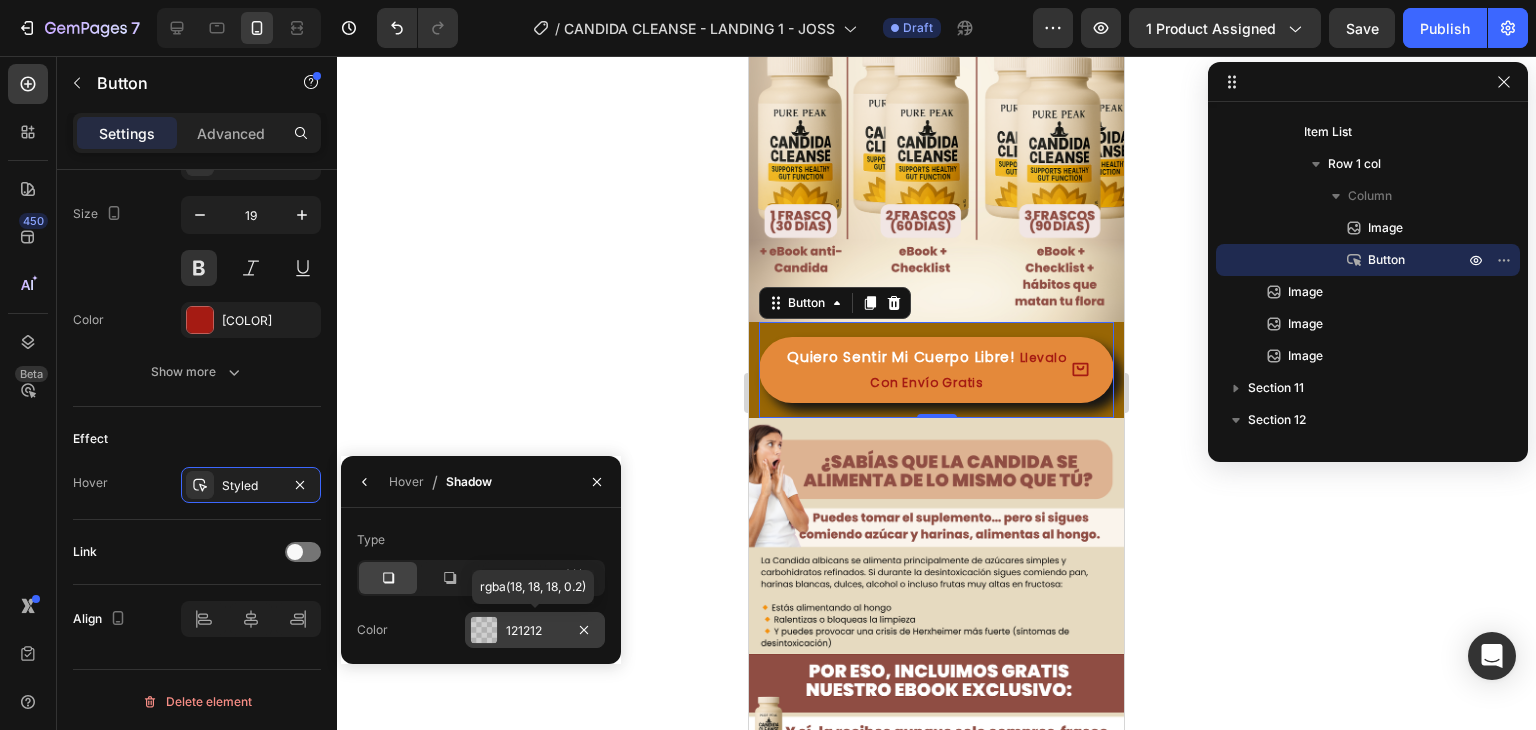 click at bounding box center (484, 630) 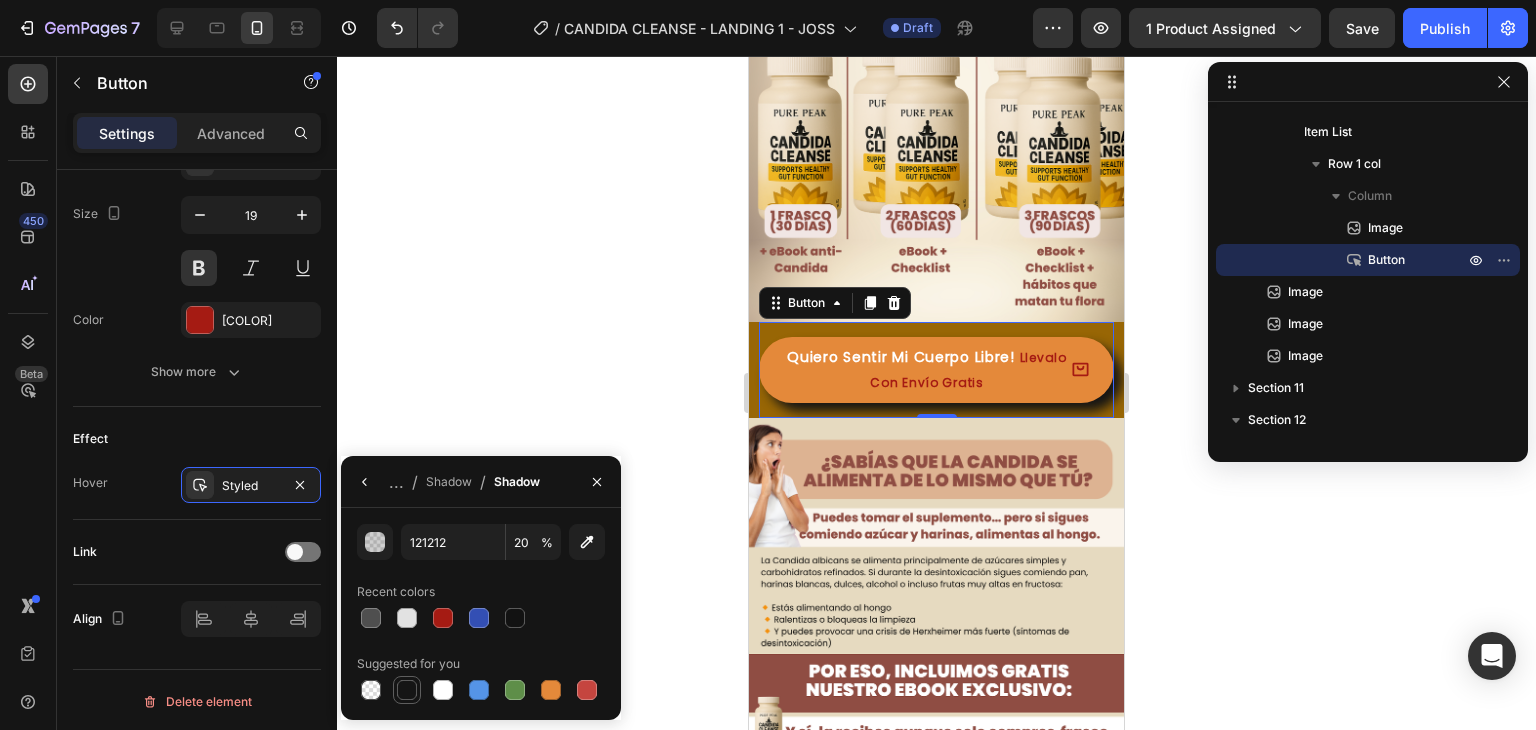 click at bounding box center [407, 690] 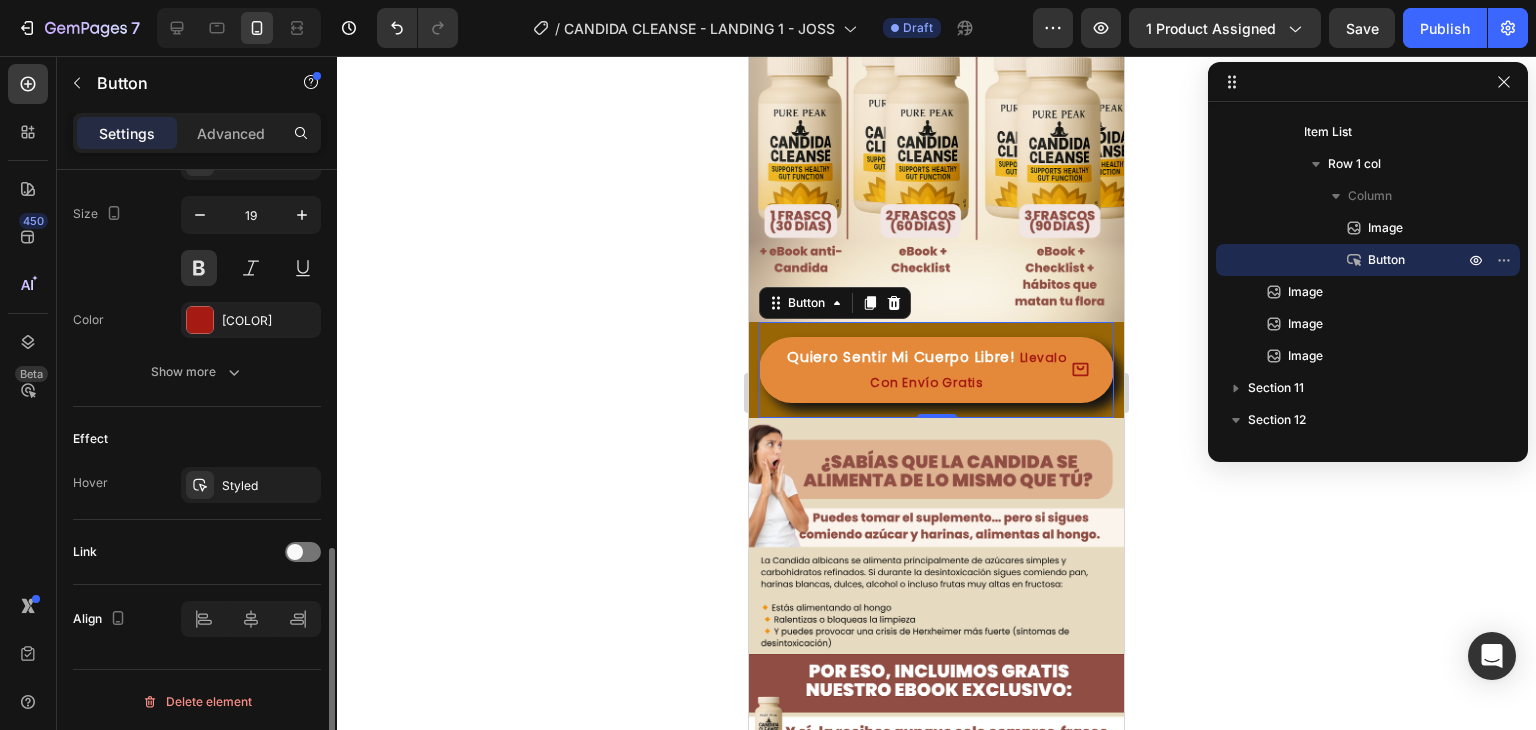 click on "Link" at bounding box center (197, 552) 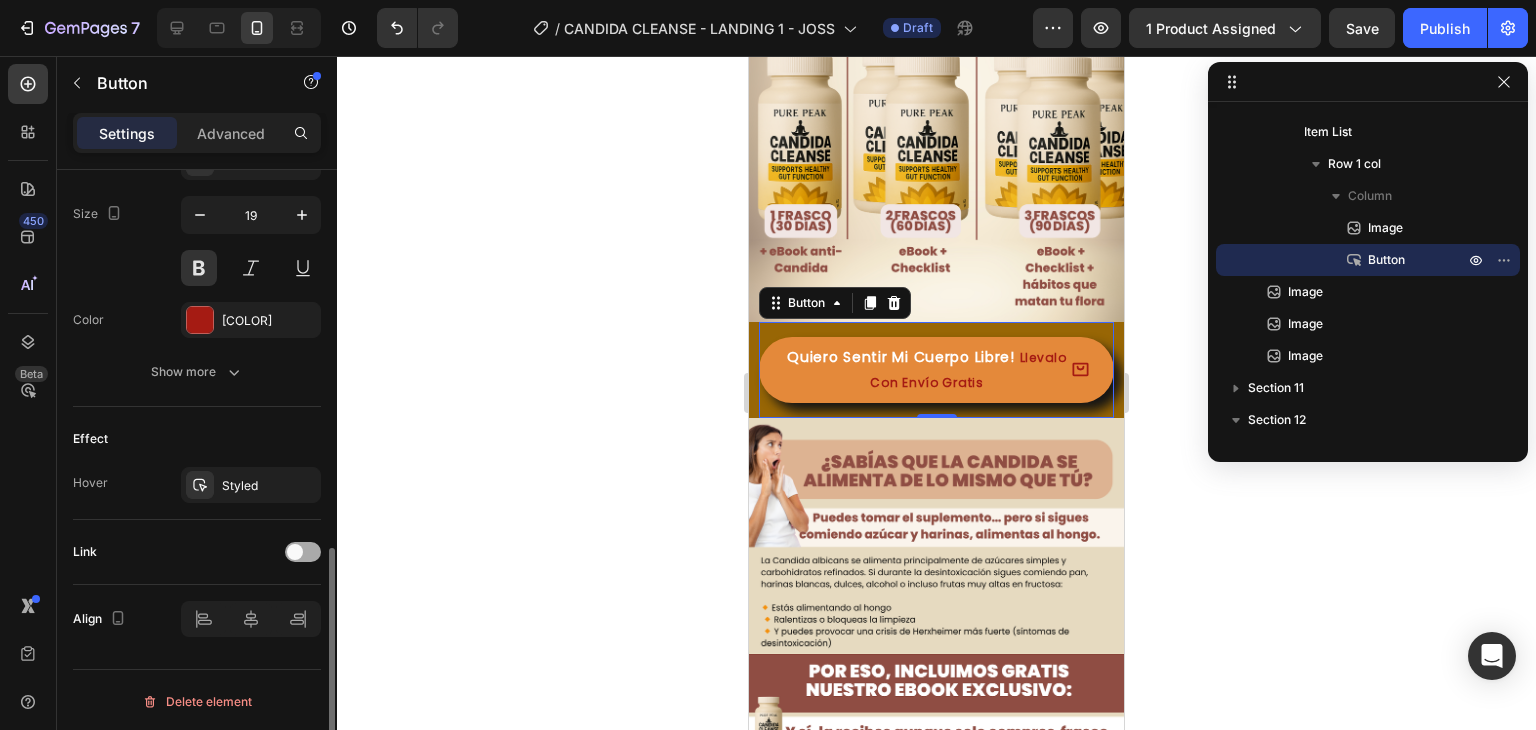 click at bounding box center [303, 552] 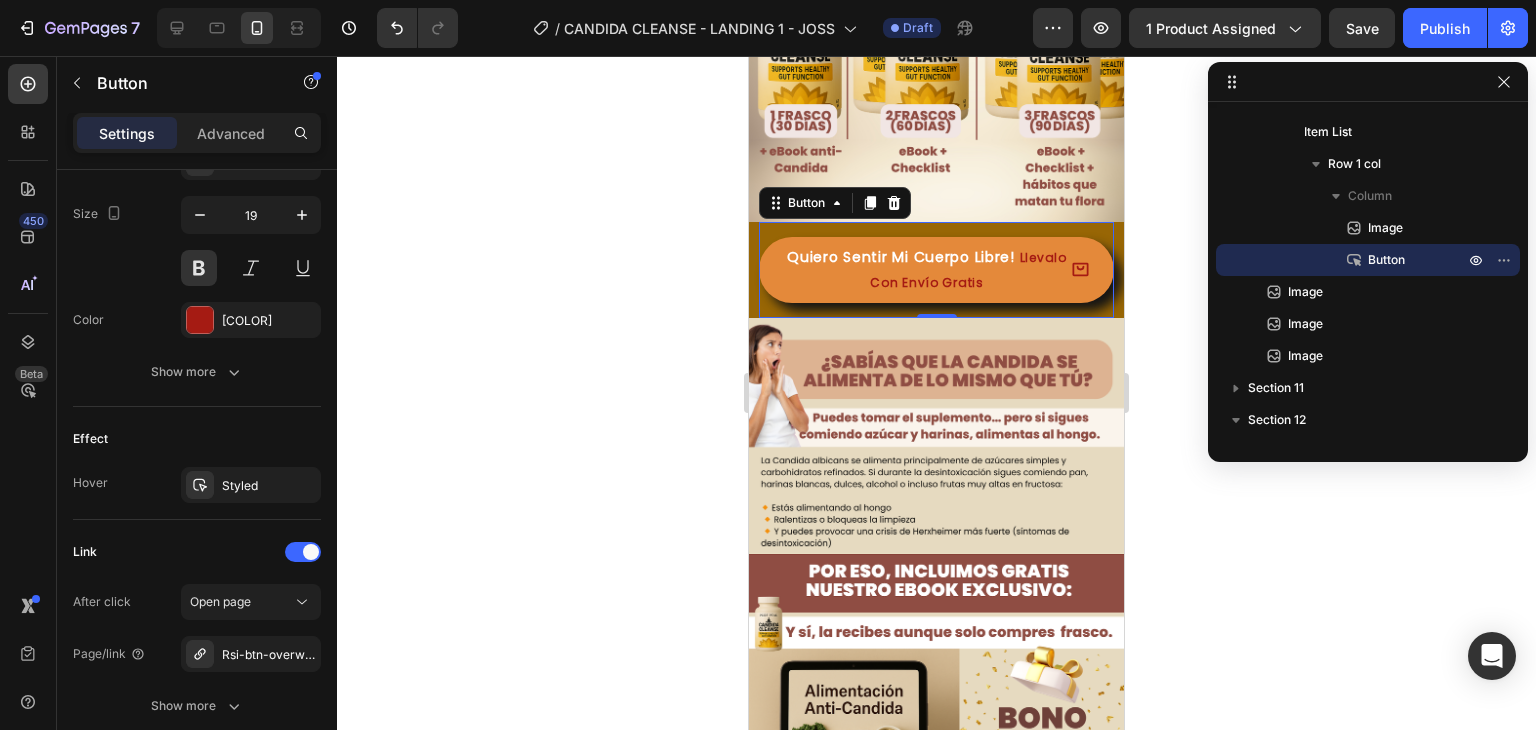 scroll, scrollTop: 5866, scrollLeft: 0, axis: vertical 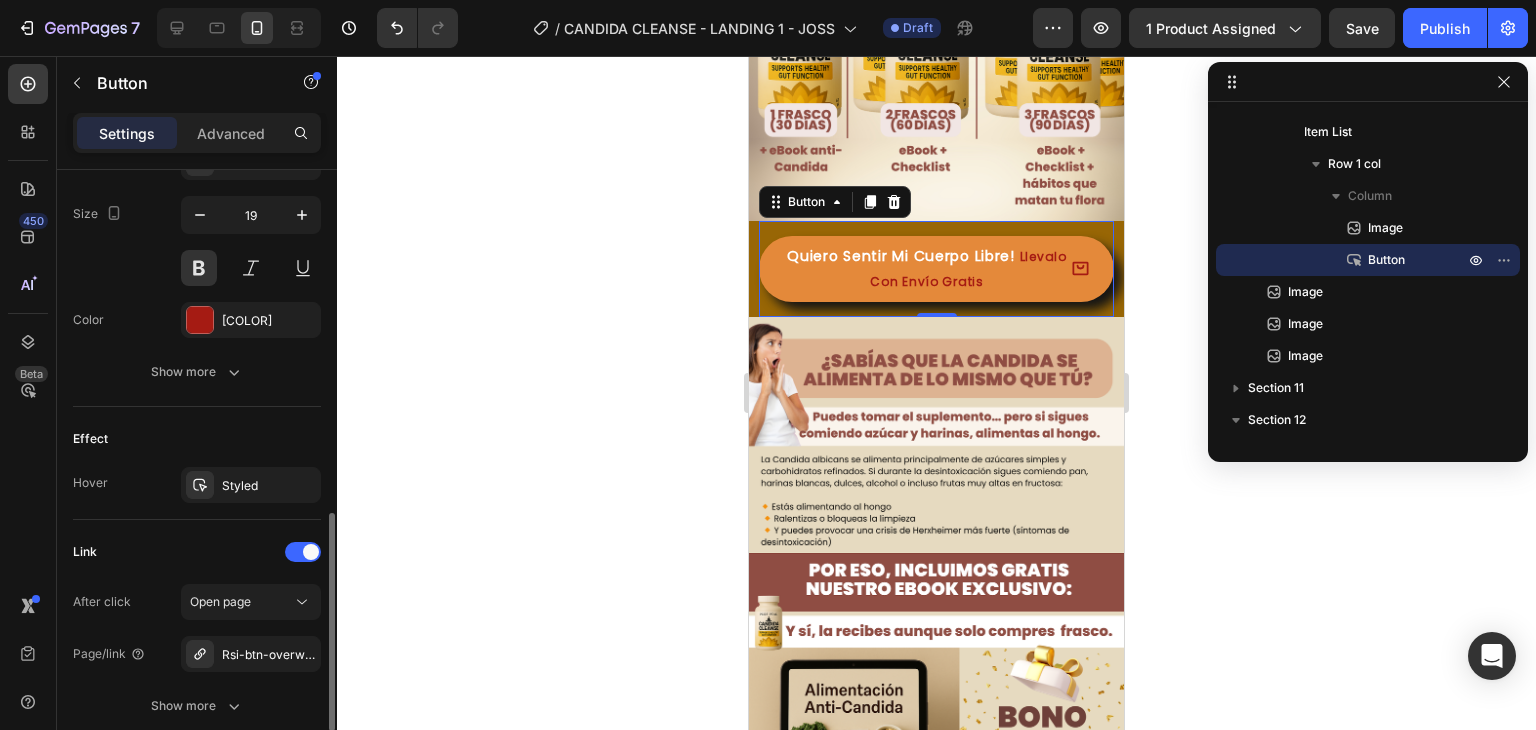 click on "Text Styles Heading 2* Font Poppins Size 19 Color A51B13 Show more" 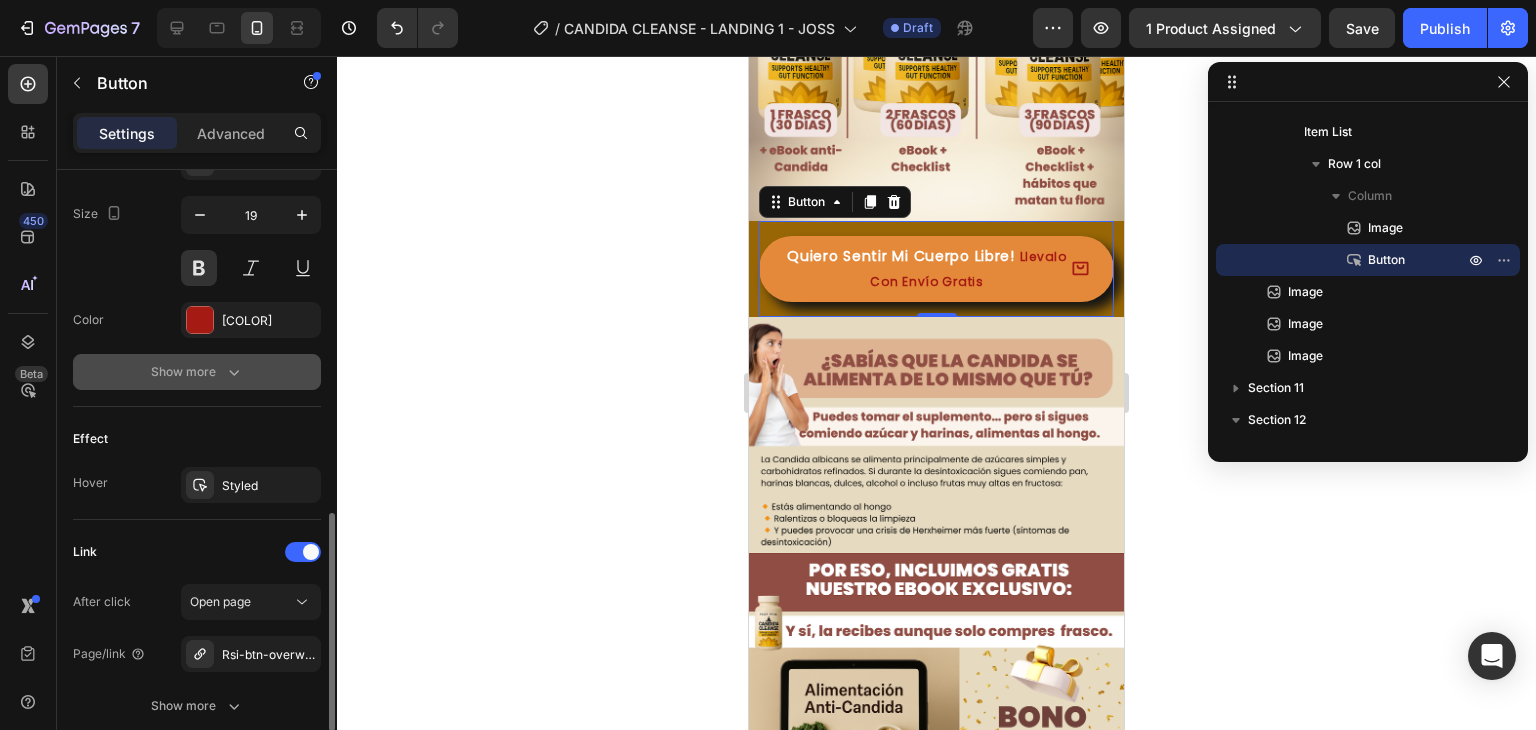 click 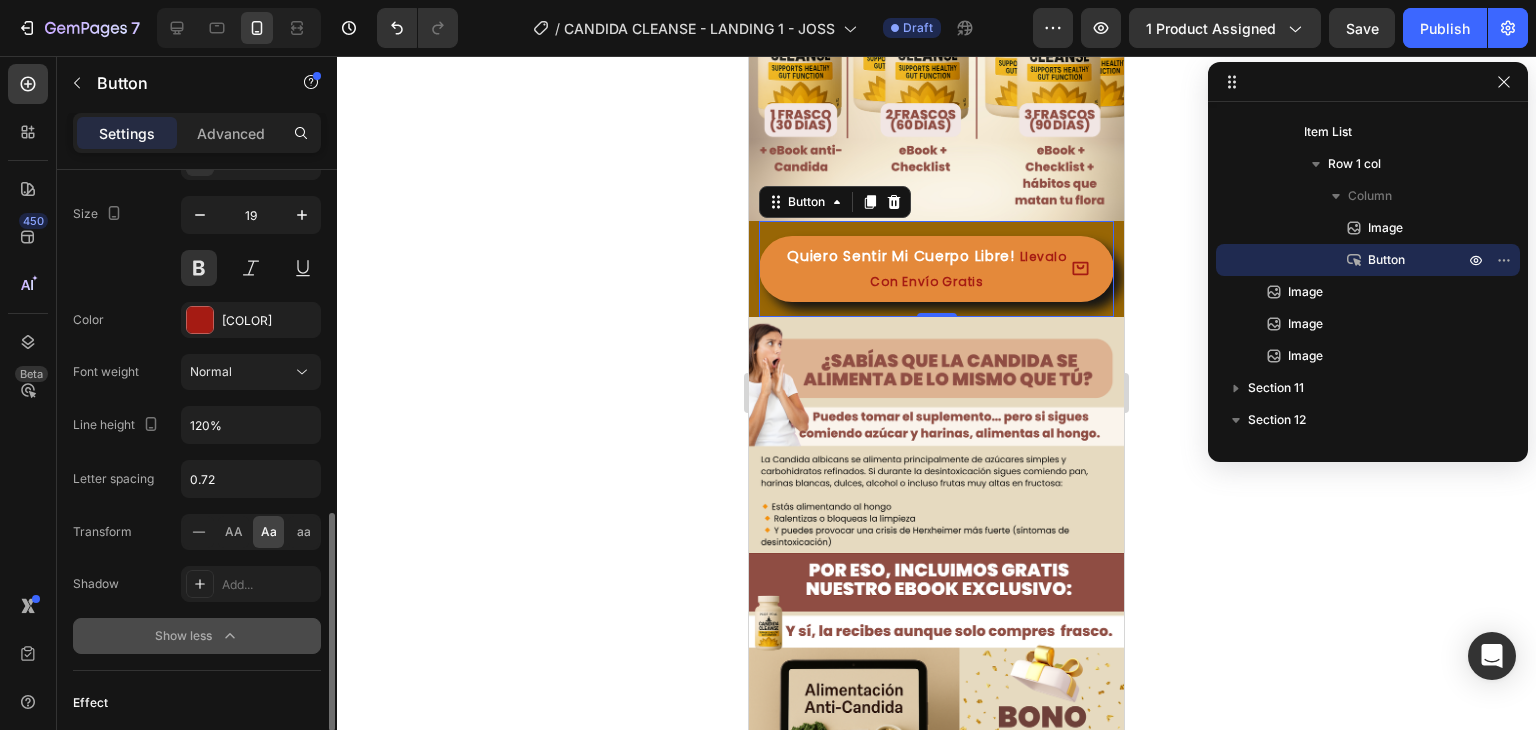 click on "Normal" at bounding box center (211, 371) 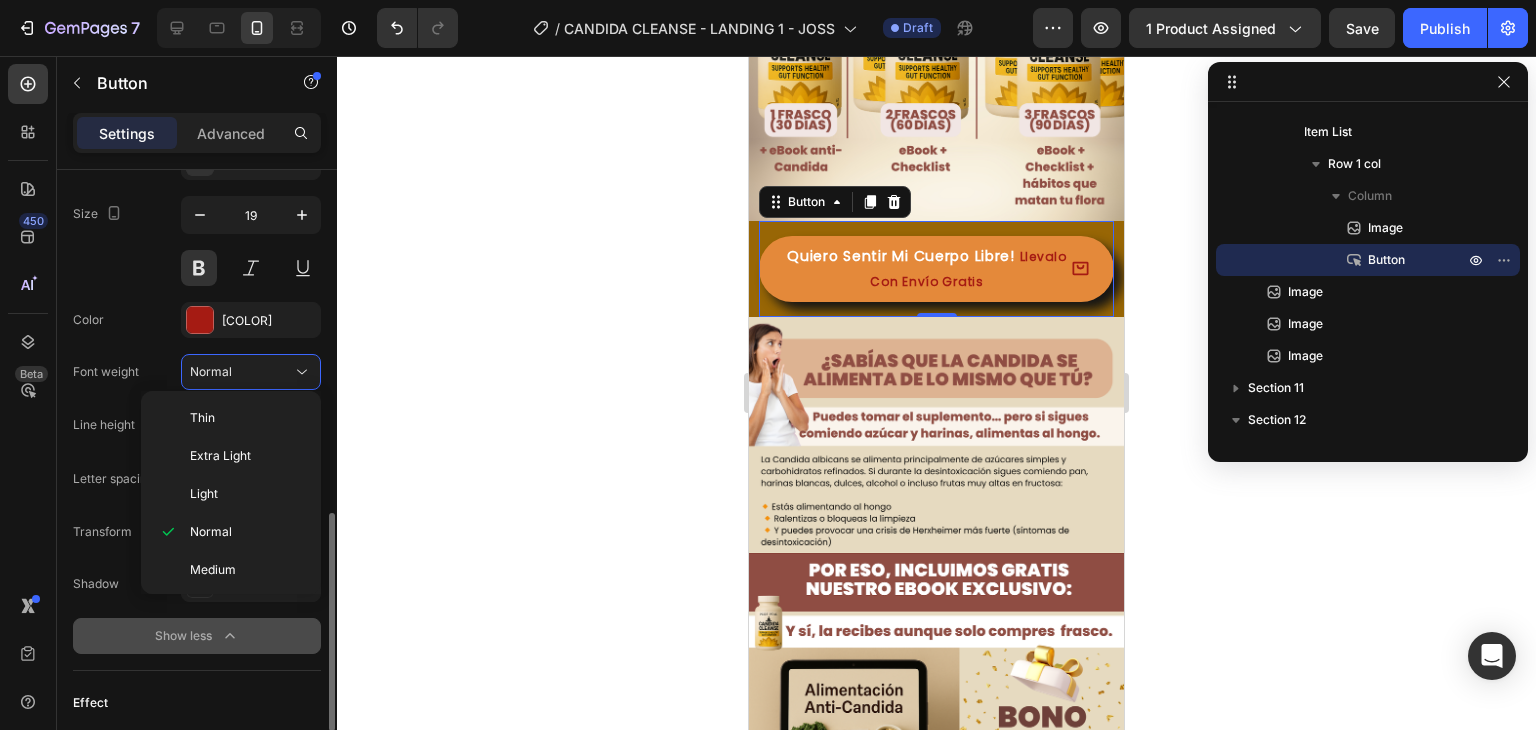 click on "Normal" at bounding box center [211, 371] 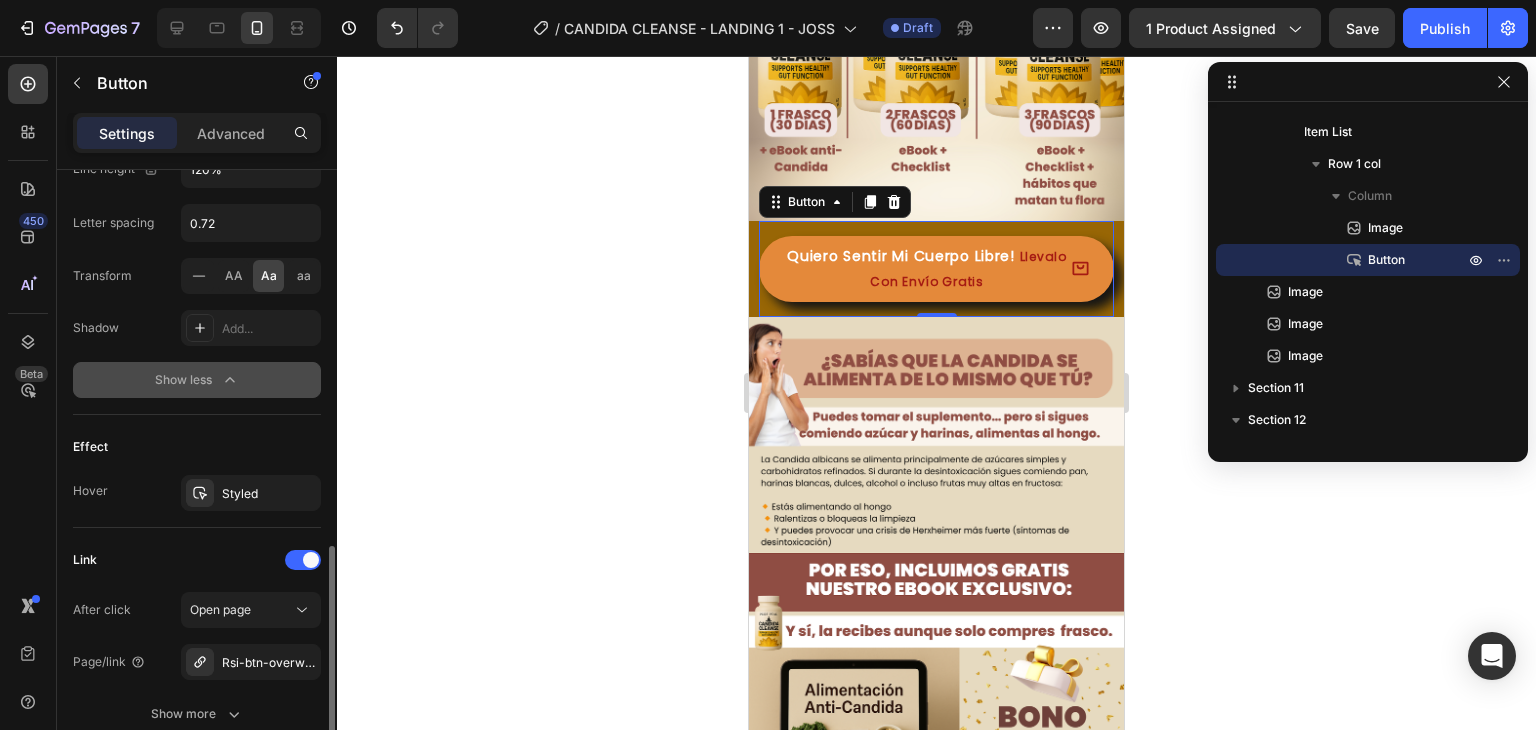 scroll, scrollTop: 1227, scrollLeft: 0, axis: vertical 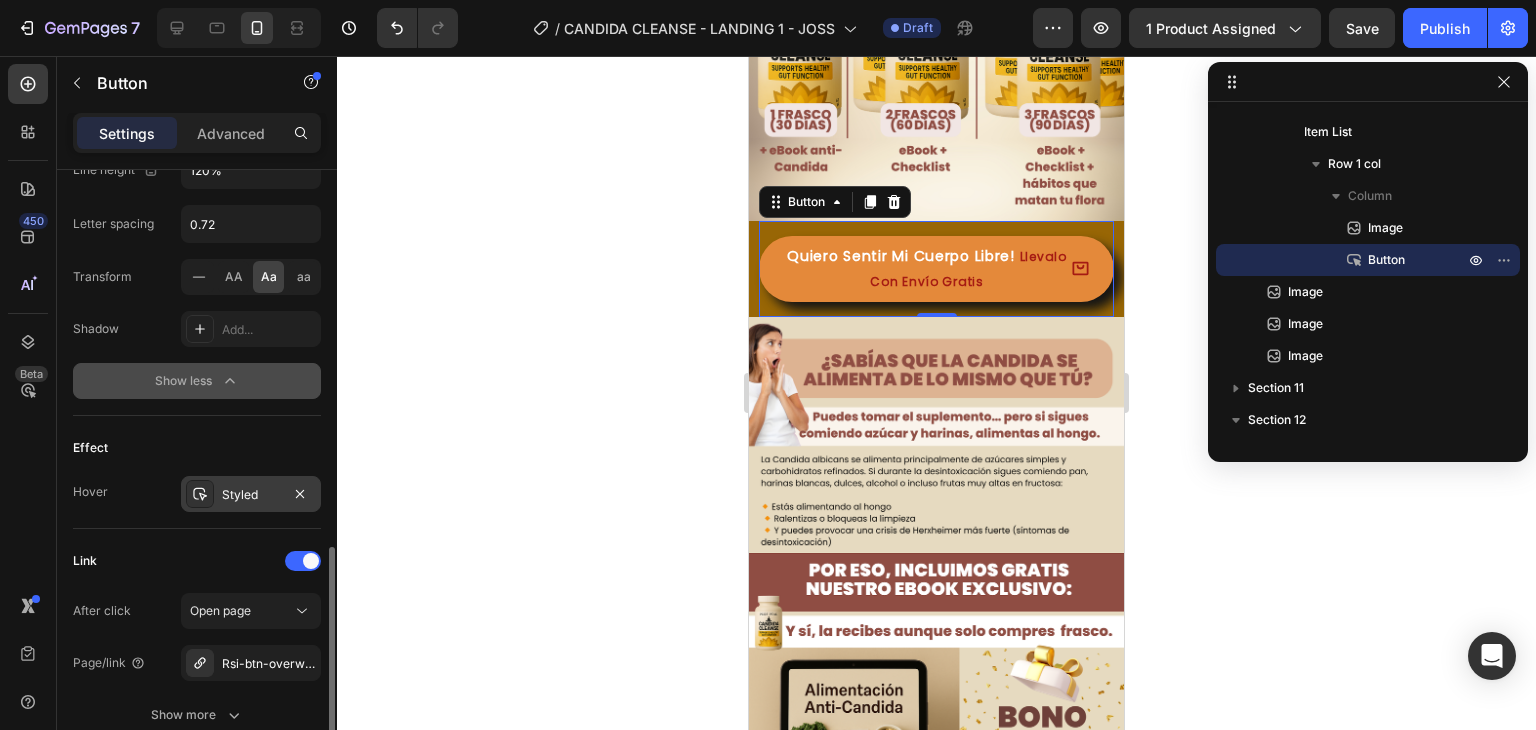 click 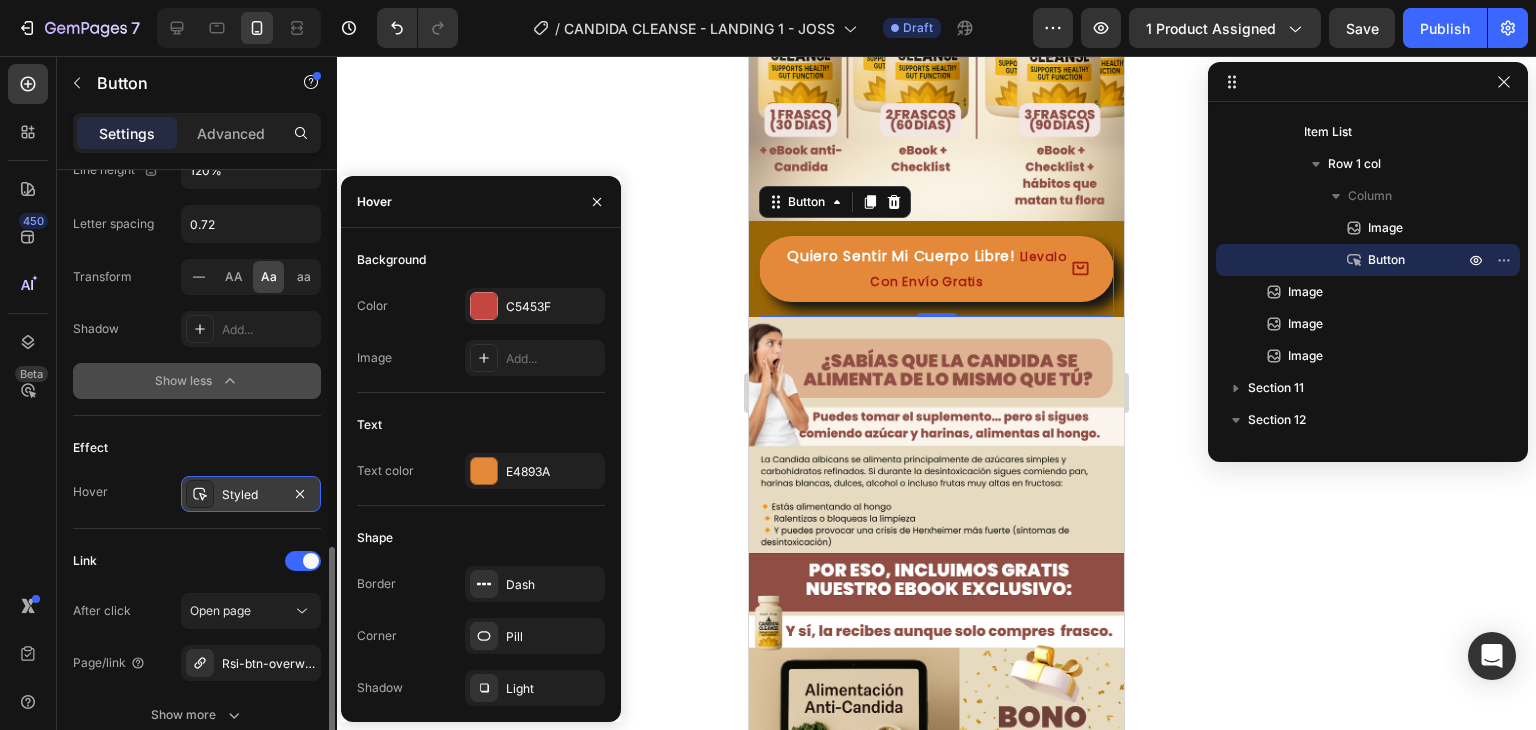 click 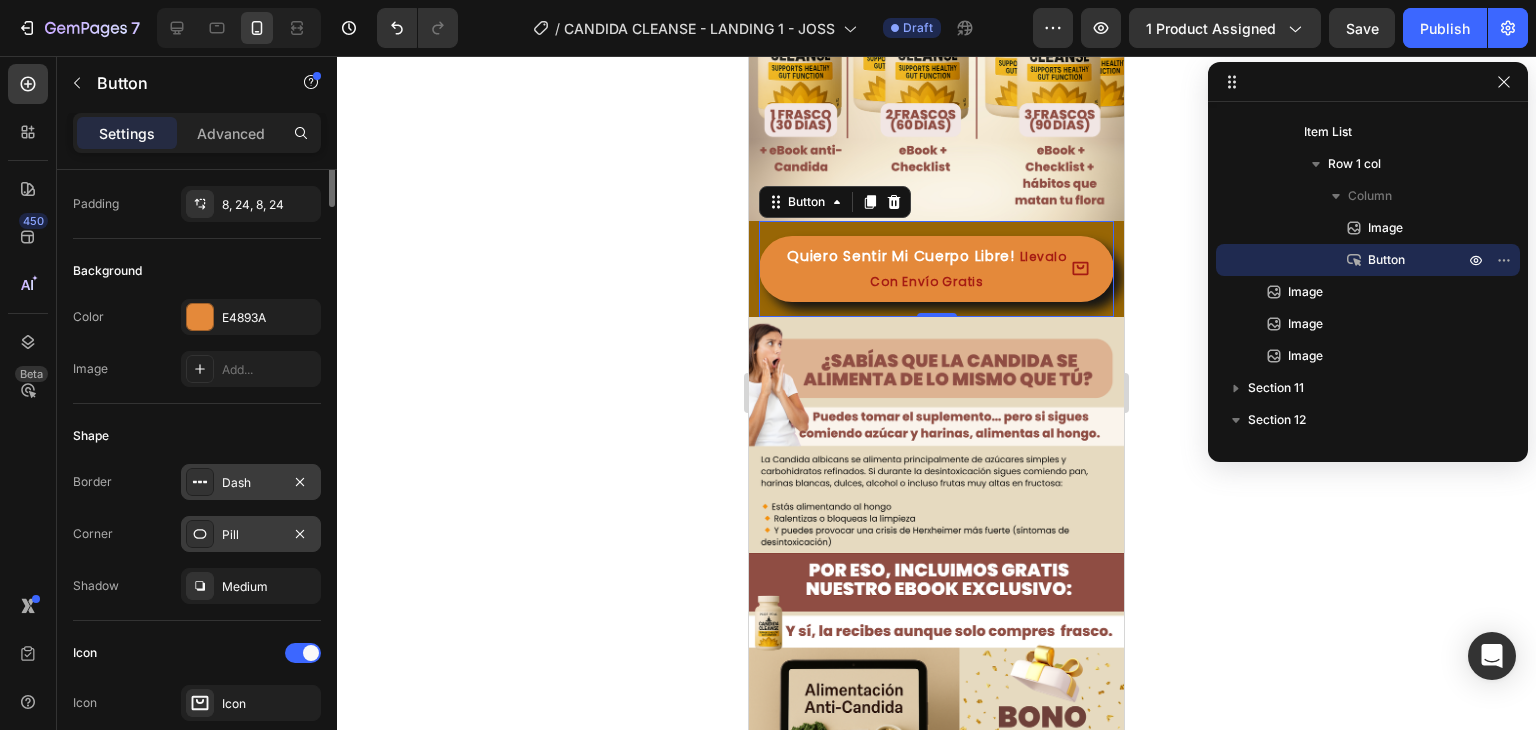 scroll, scrollTop: 0, scrollLeft: 0, axis: both 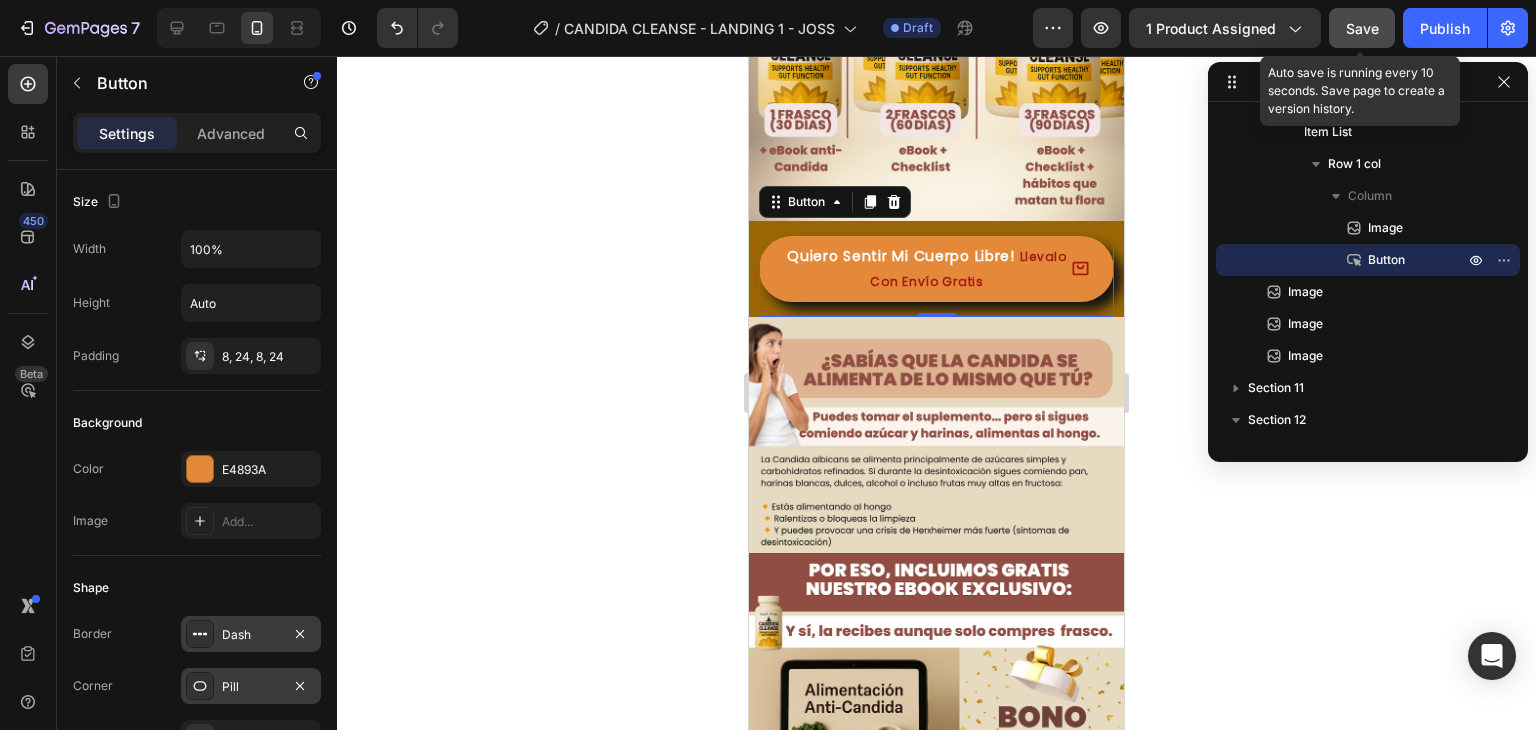 click on "Save" at bounding box center (1362, 28) 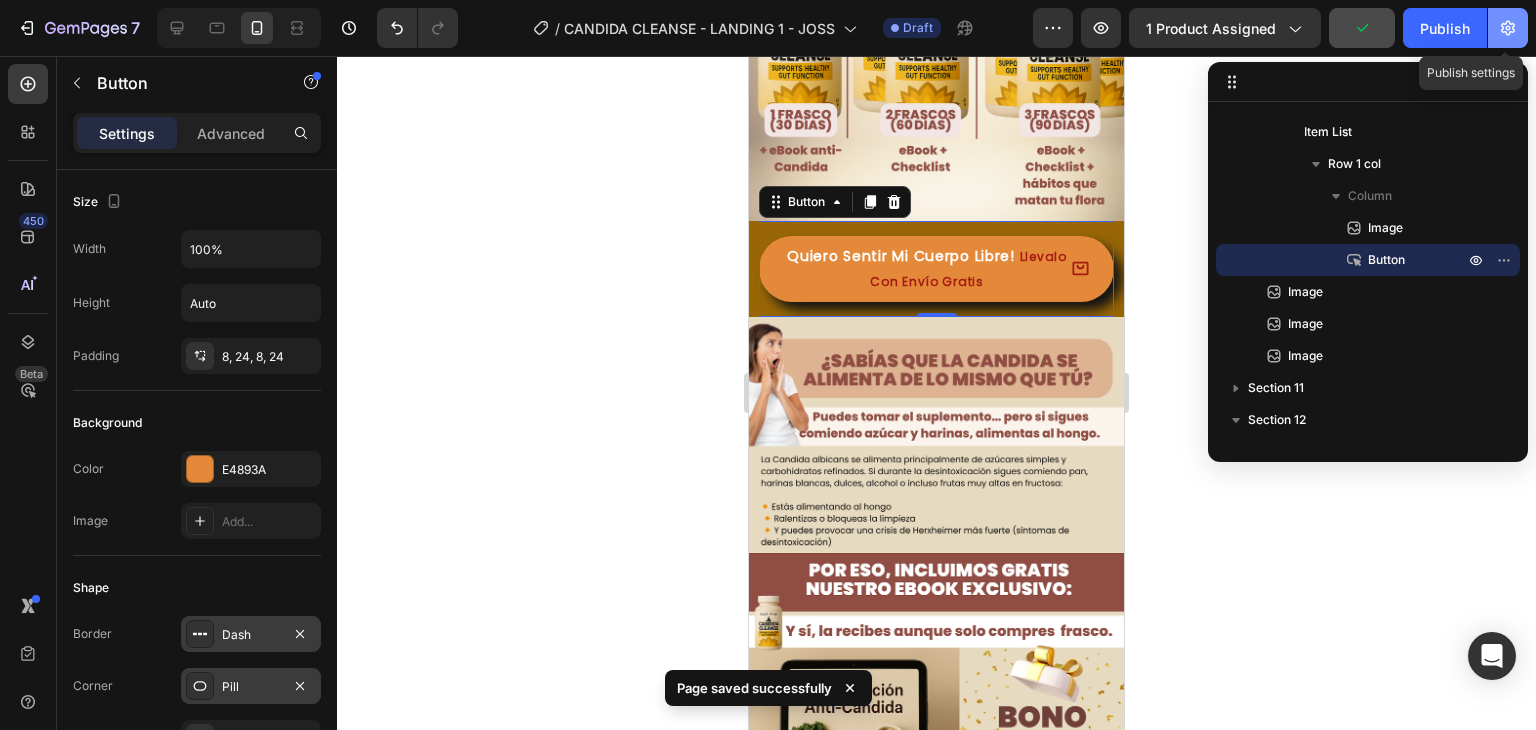 click 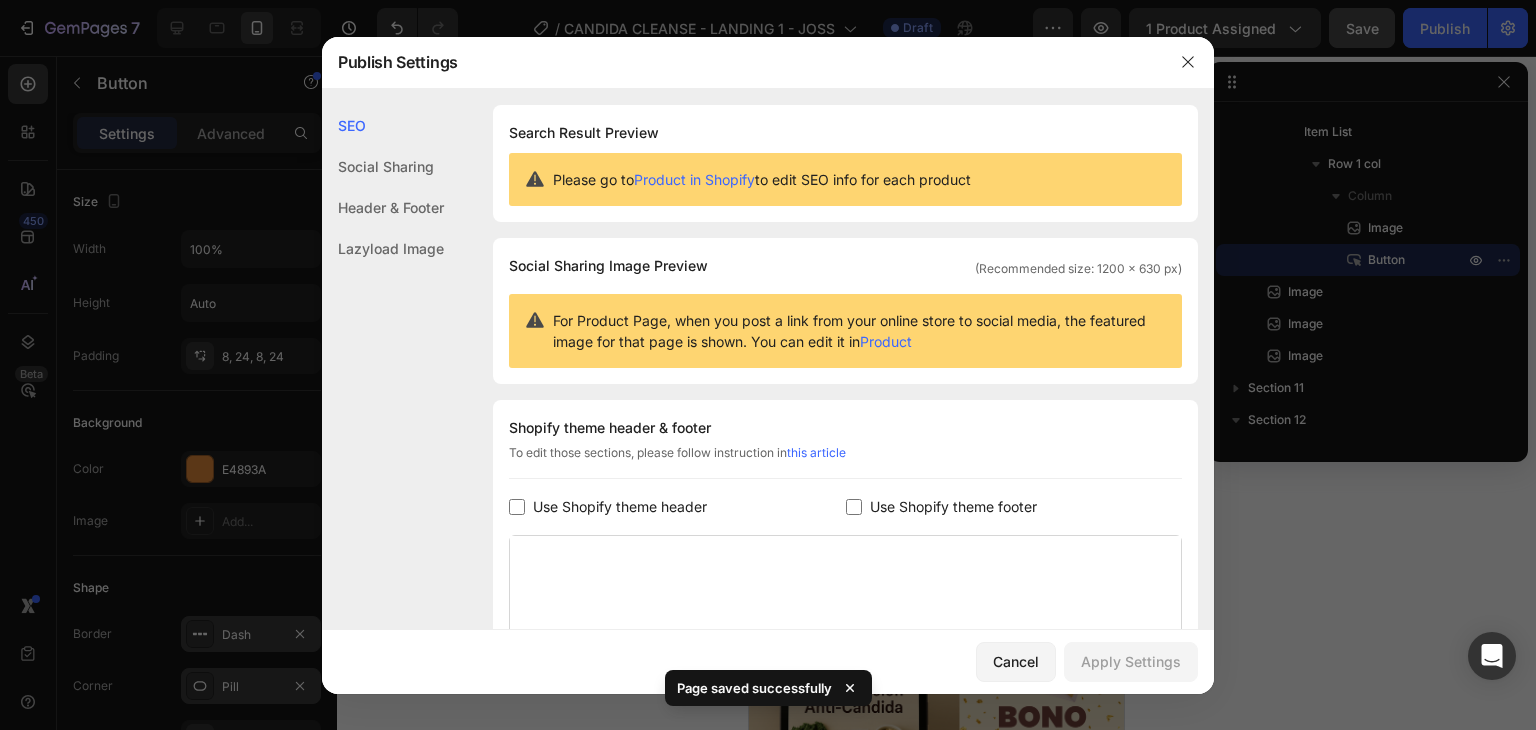 click on "Use Shopify theme footer" at bounding box center (953, 507) 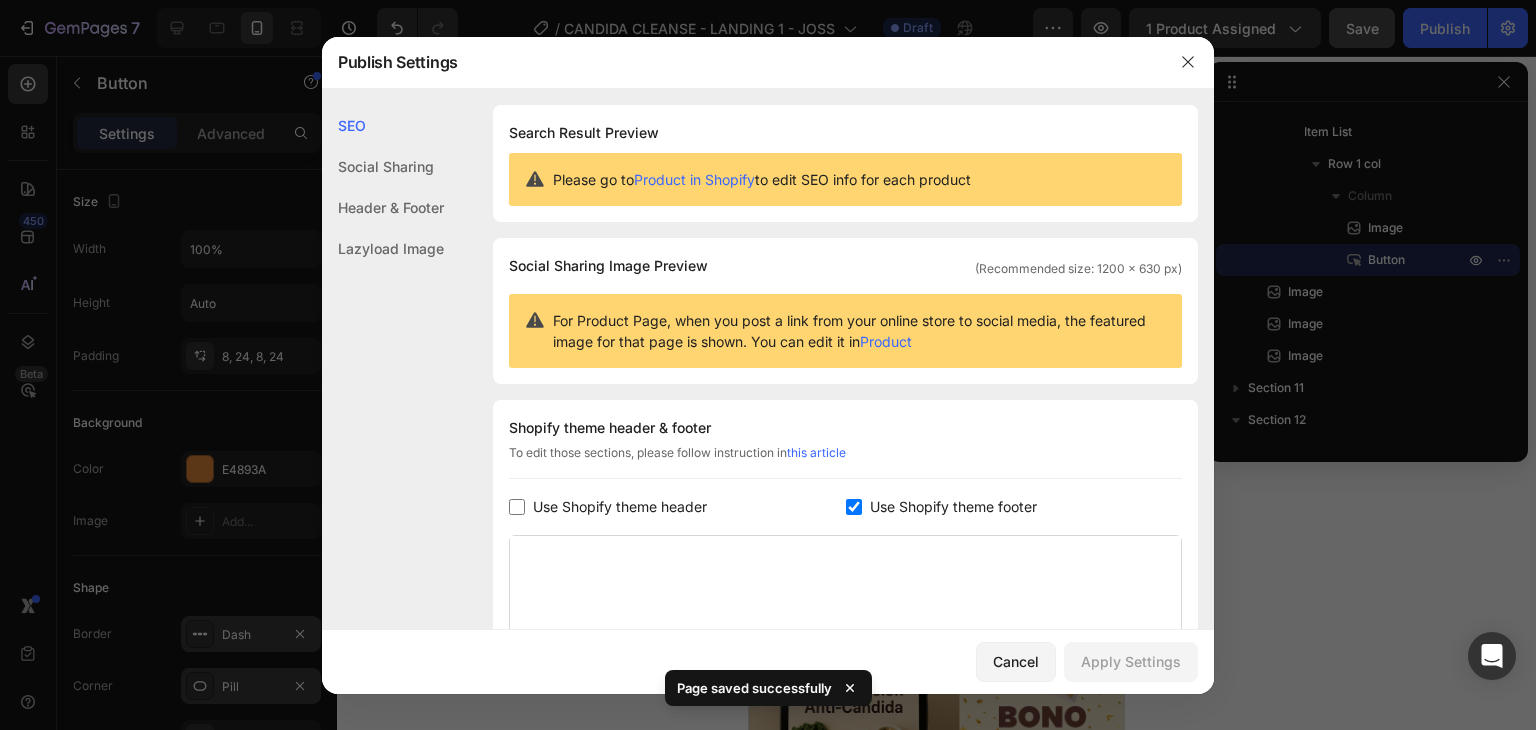 checkbox on "true" 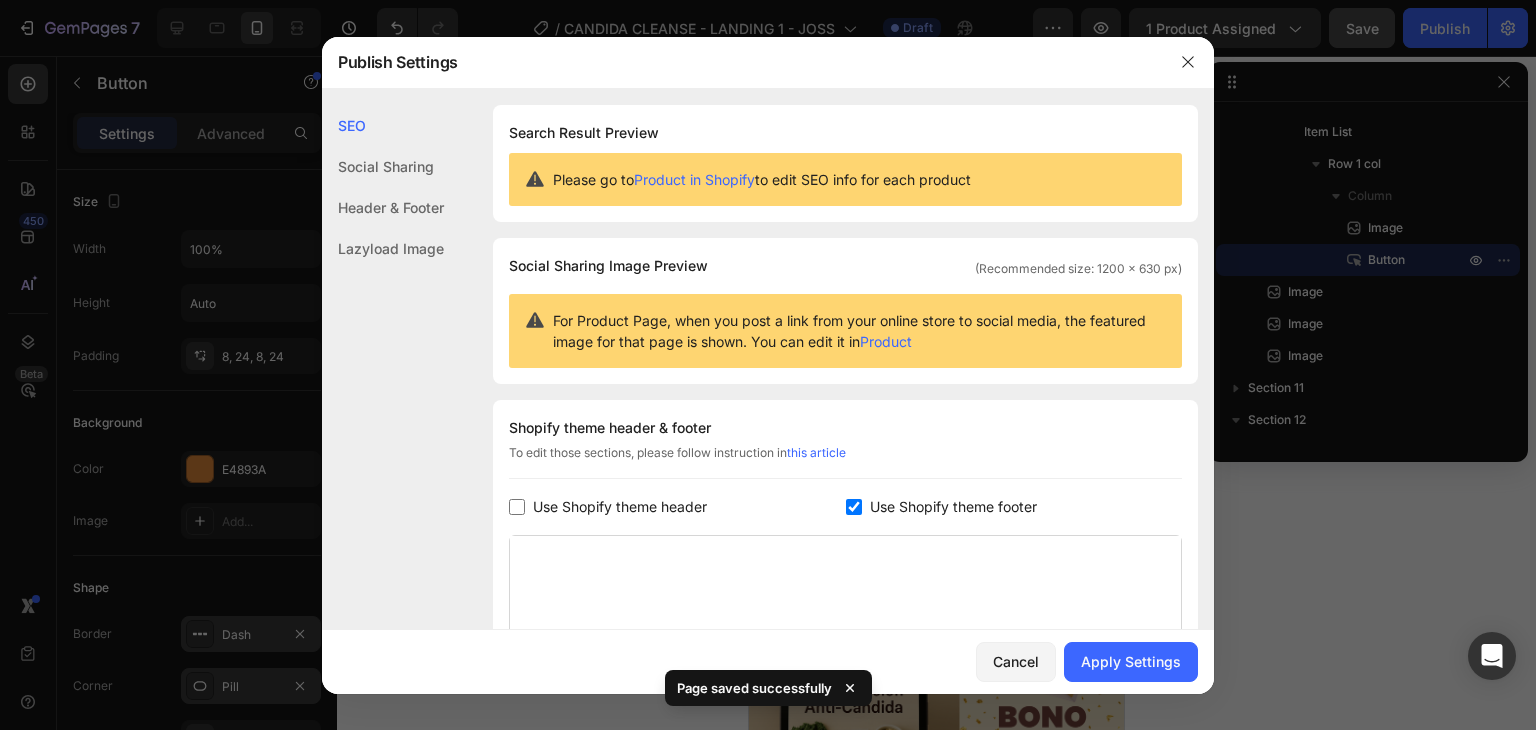 click on "Use Shopify theme header" at bounding box center [620, 507] 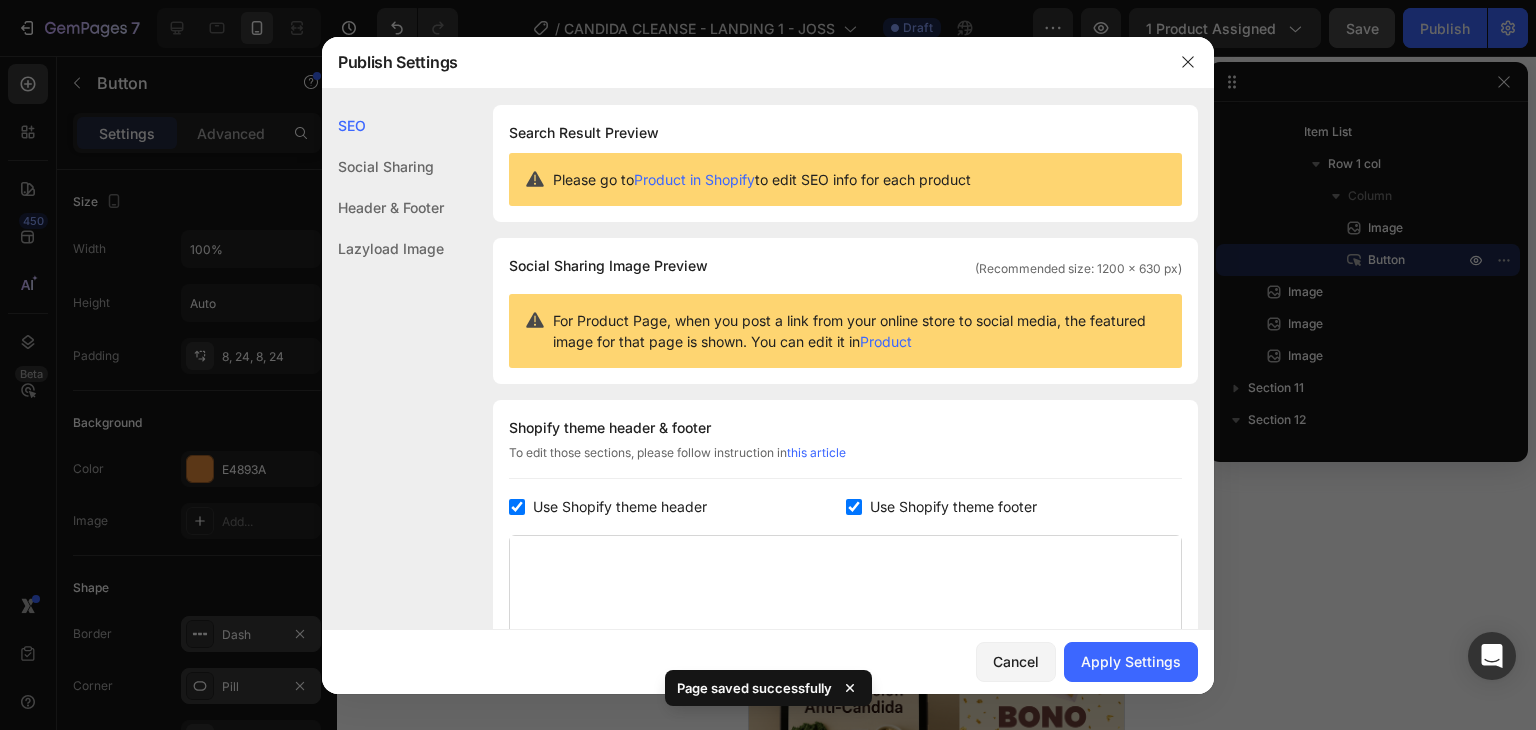 checkbox on "true" 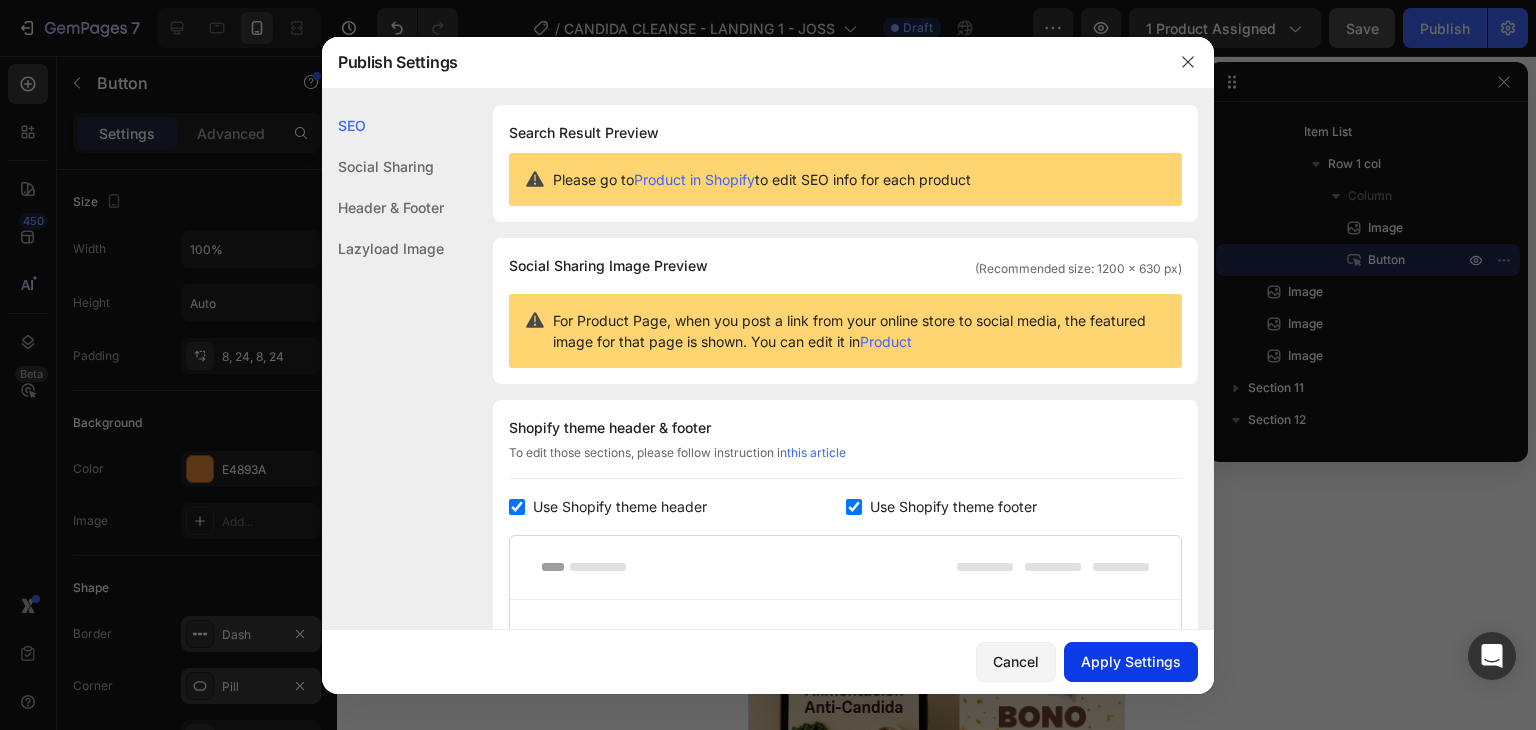 click on "Apply Settings" at bounding box center [1131, 661] 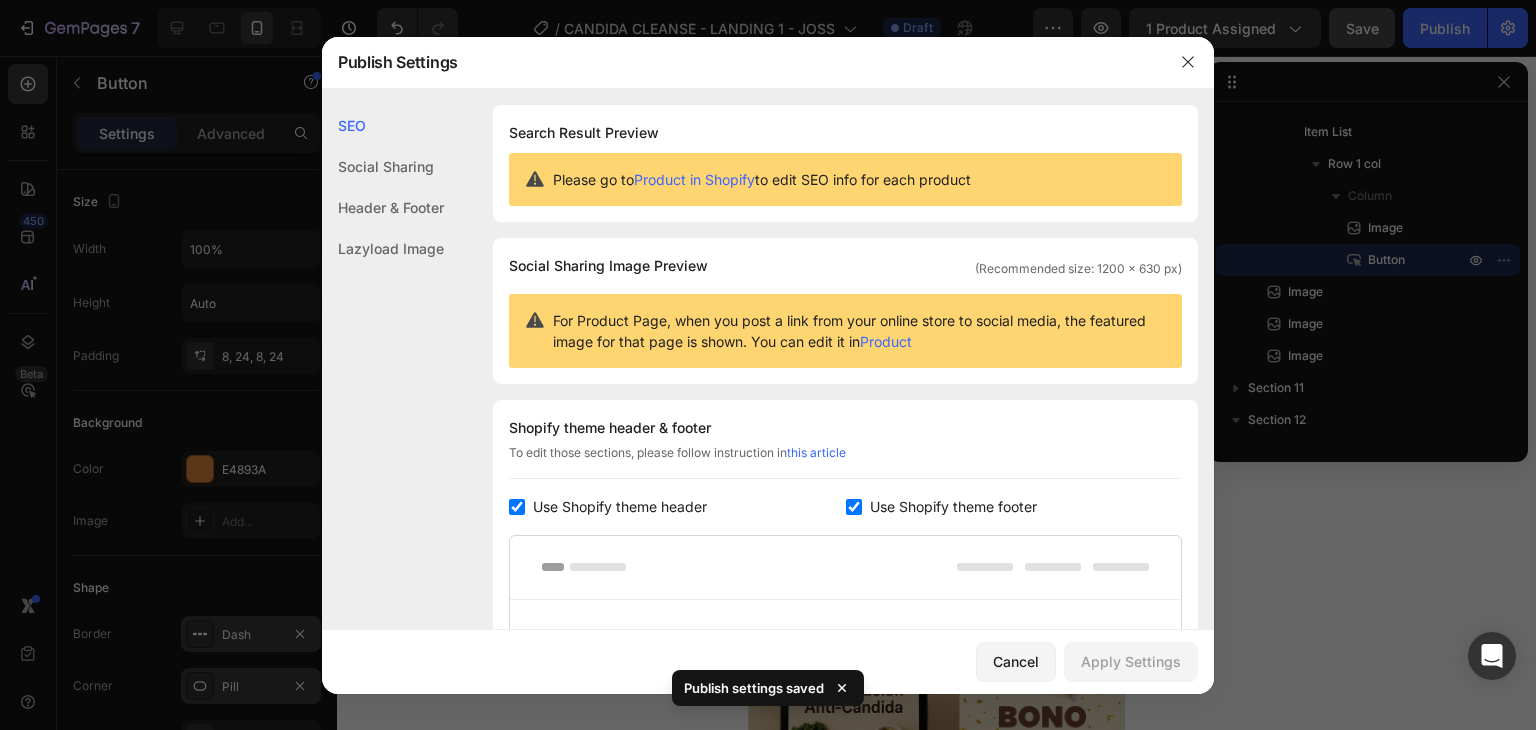 click on "Use Shopify theme footer" at bounding box center (953, 507) 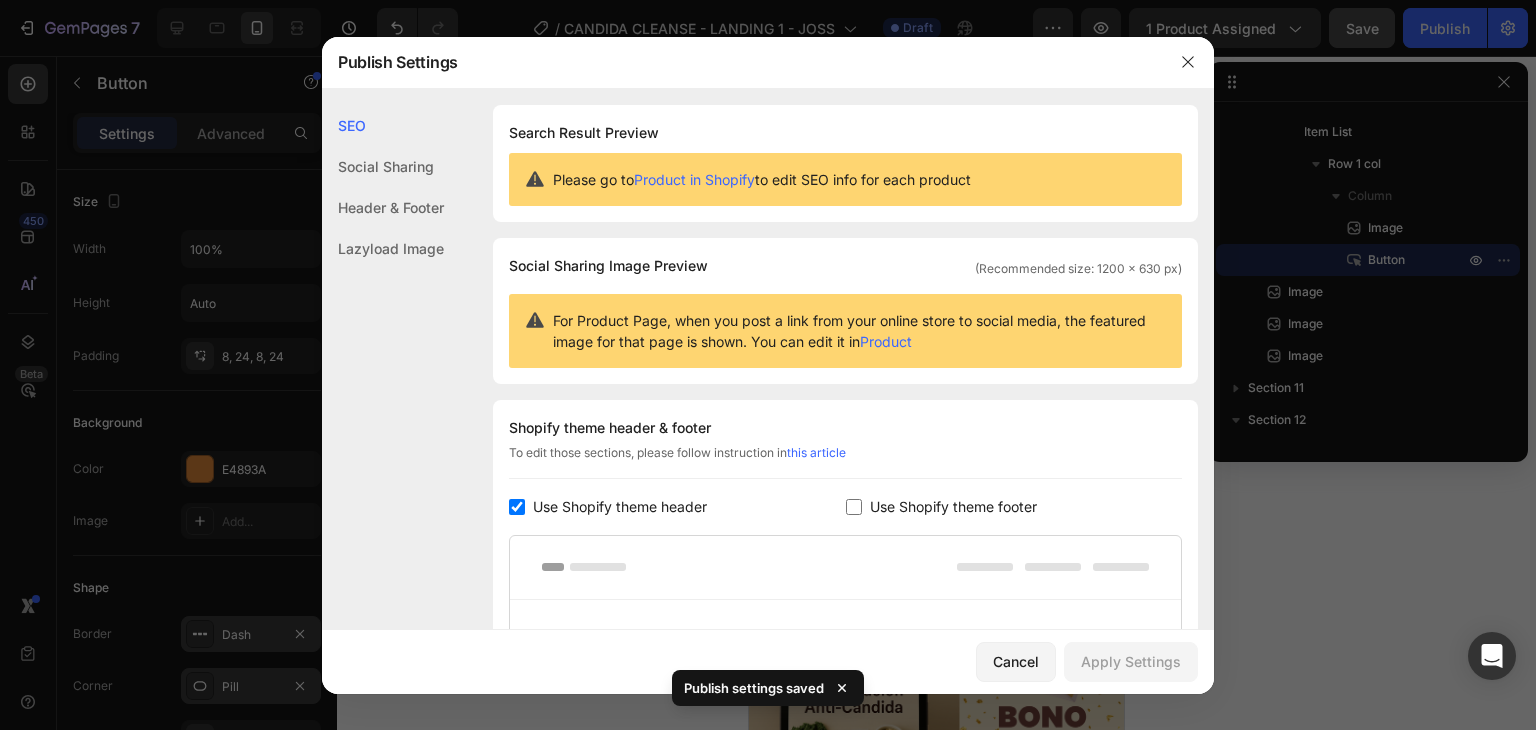 checkbox on "false" 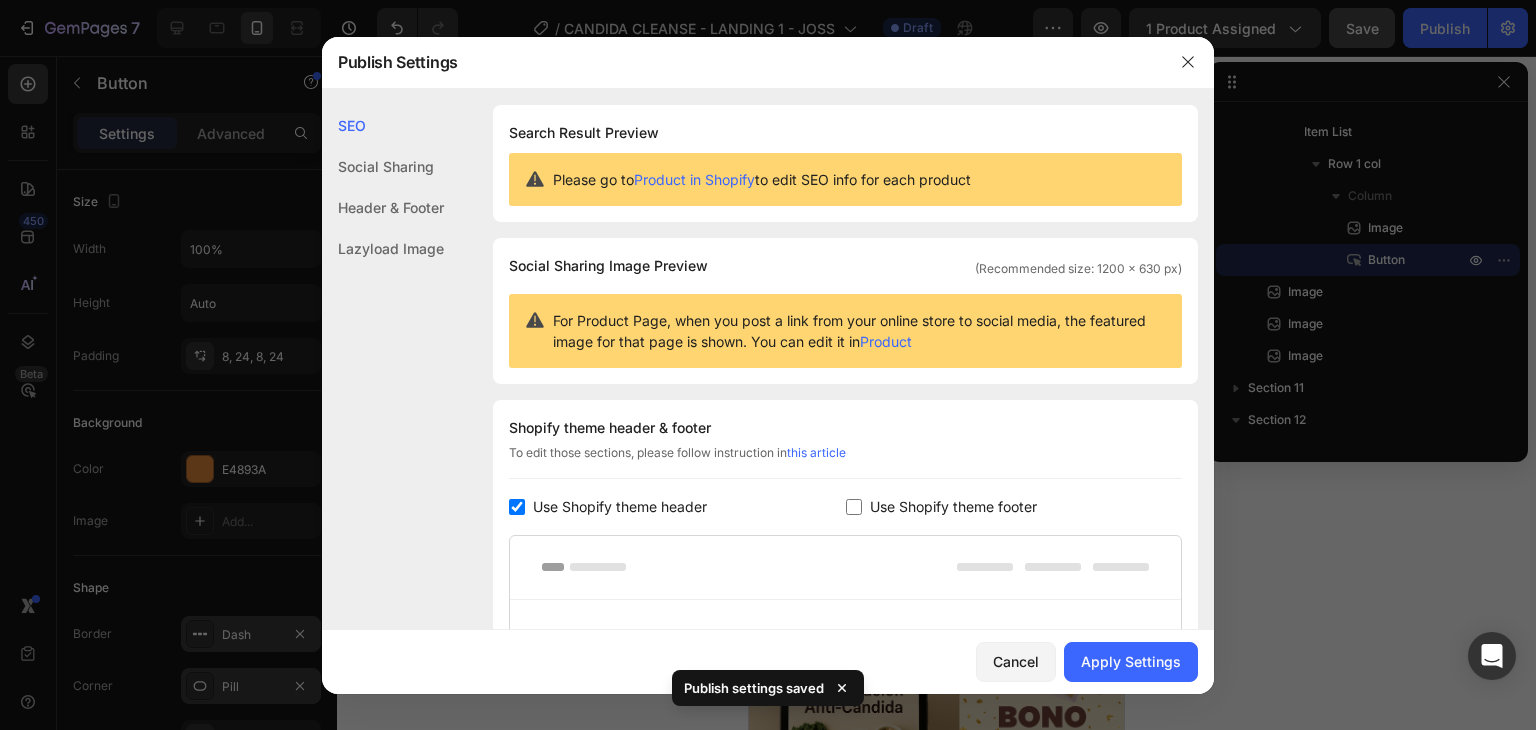 drag, startPoint x: 698, startPoint y: 505, endPoint x: 1258, endPoint y: 711, distance: 596.6875 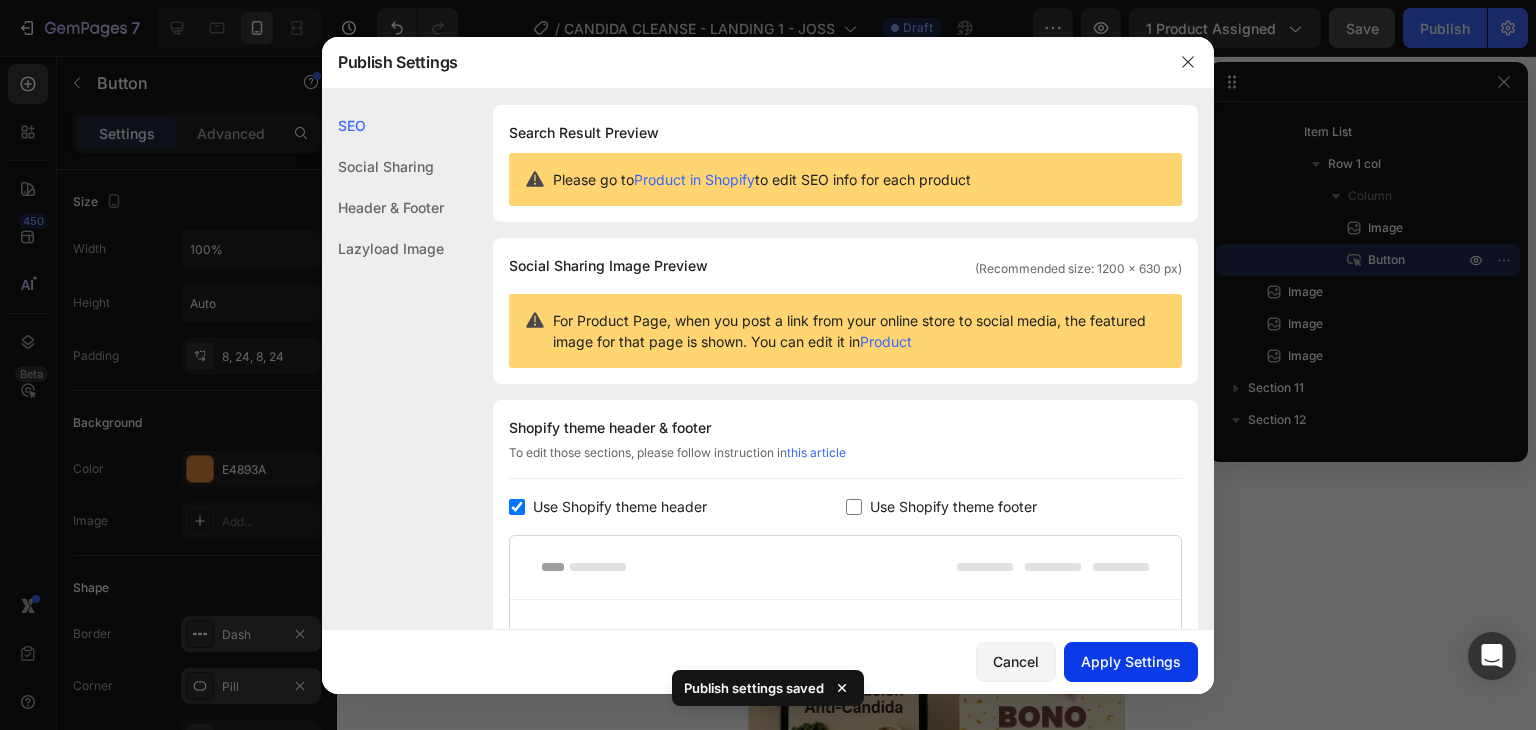 click on "Apply Settings" at bounding box center [1131, 661] 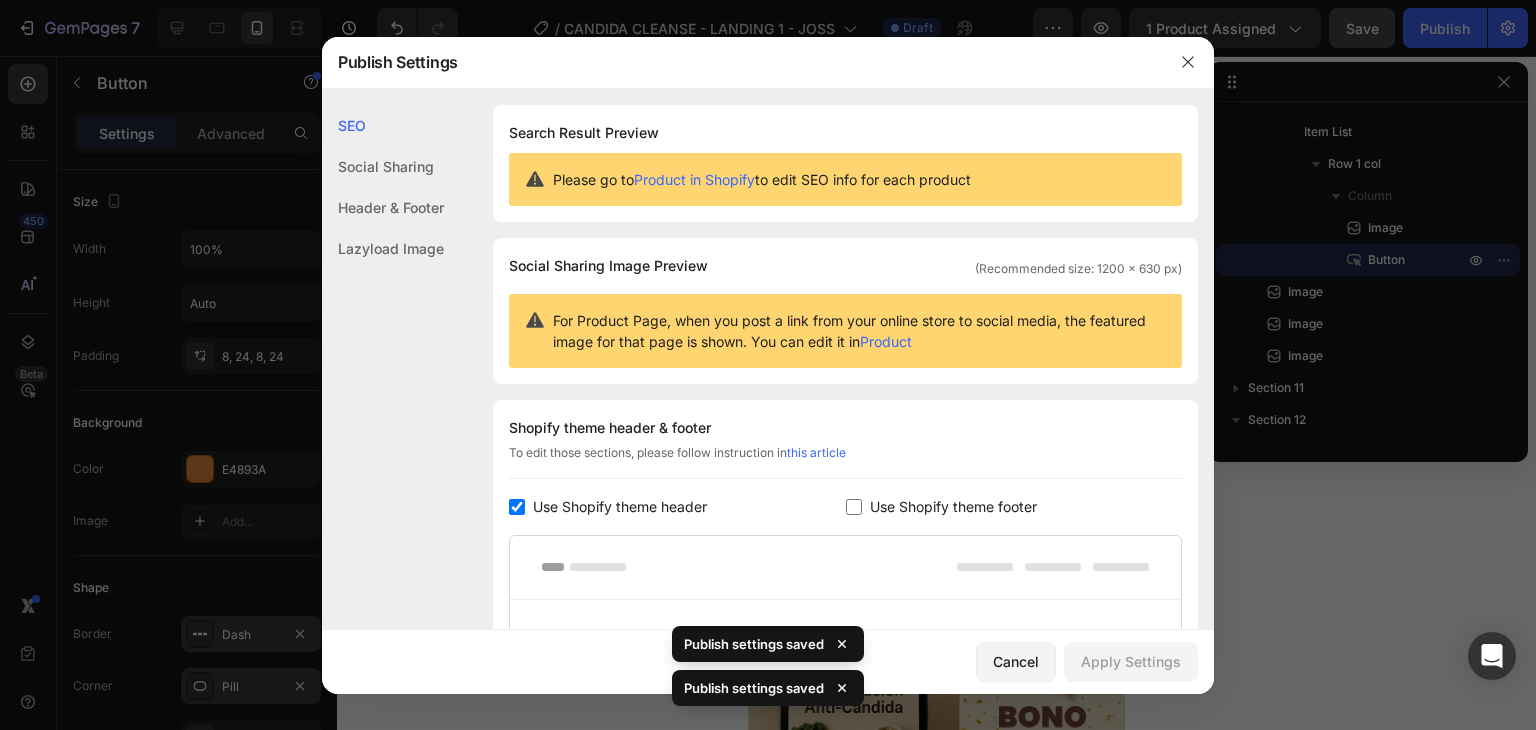 click on "Use Shopify theme header" at bounding box center (620, 507) 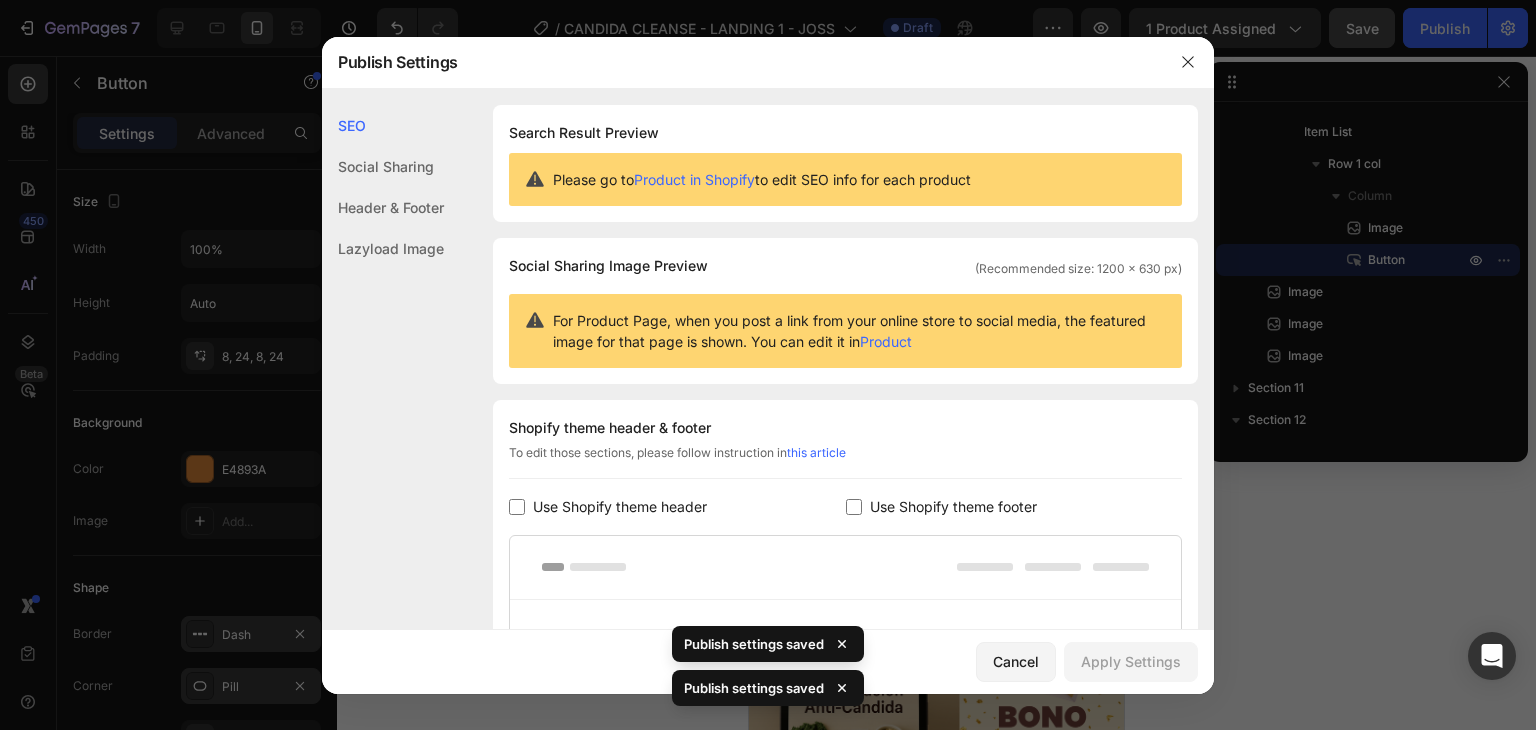 checkbox on "false" 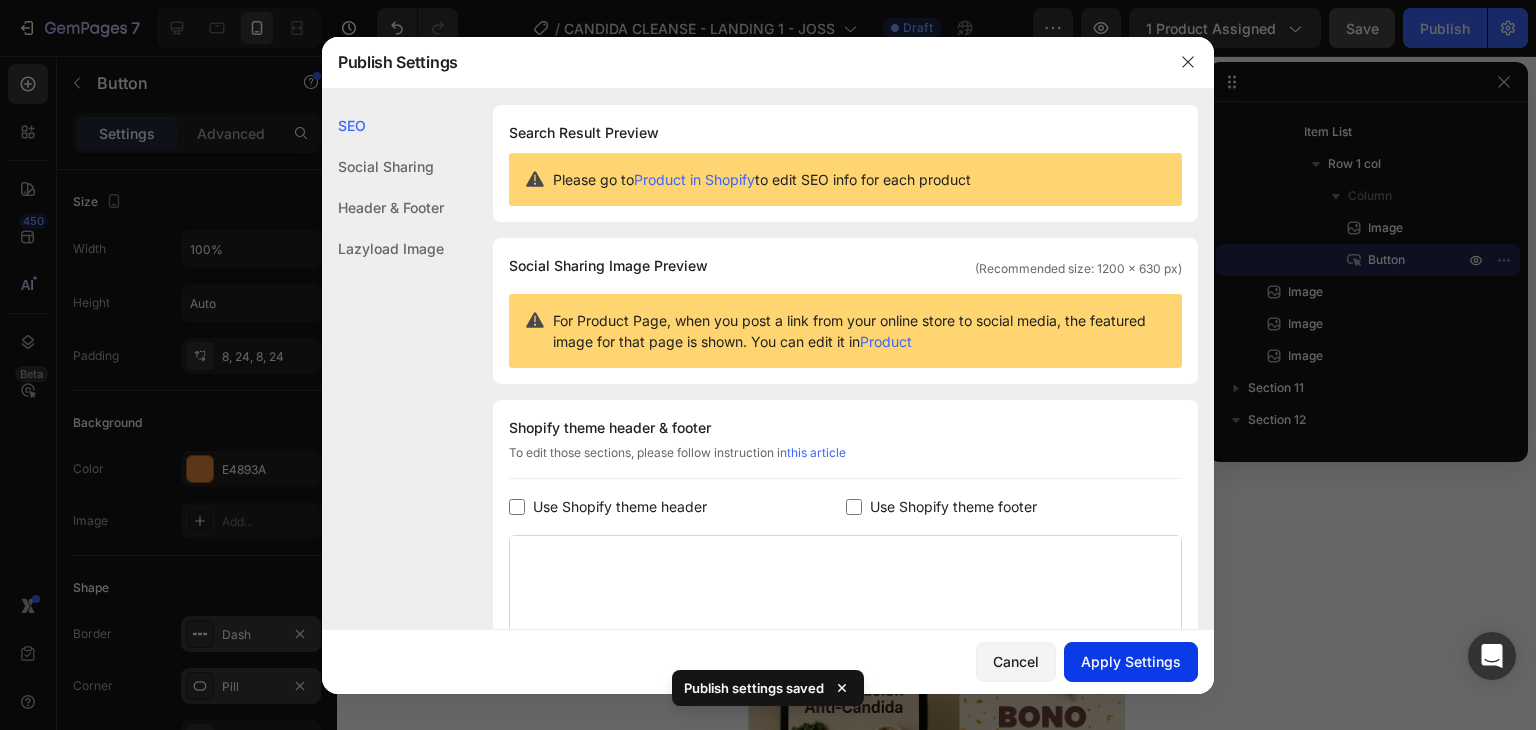 click on "Apply Settings" at bounding box center [1131, 661] 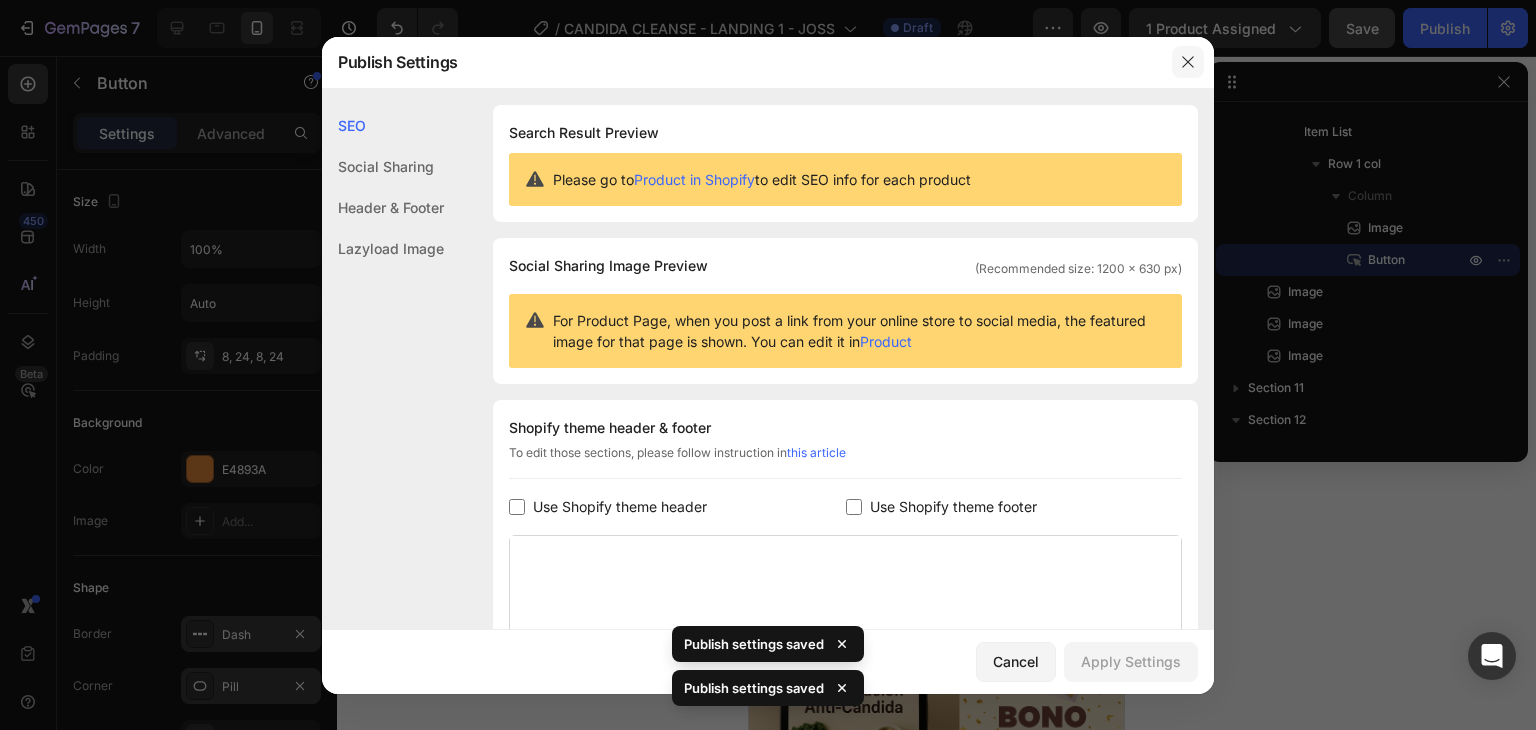 click at bounding box center (1188, 62) 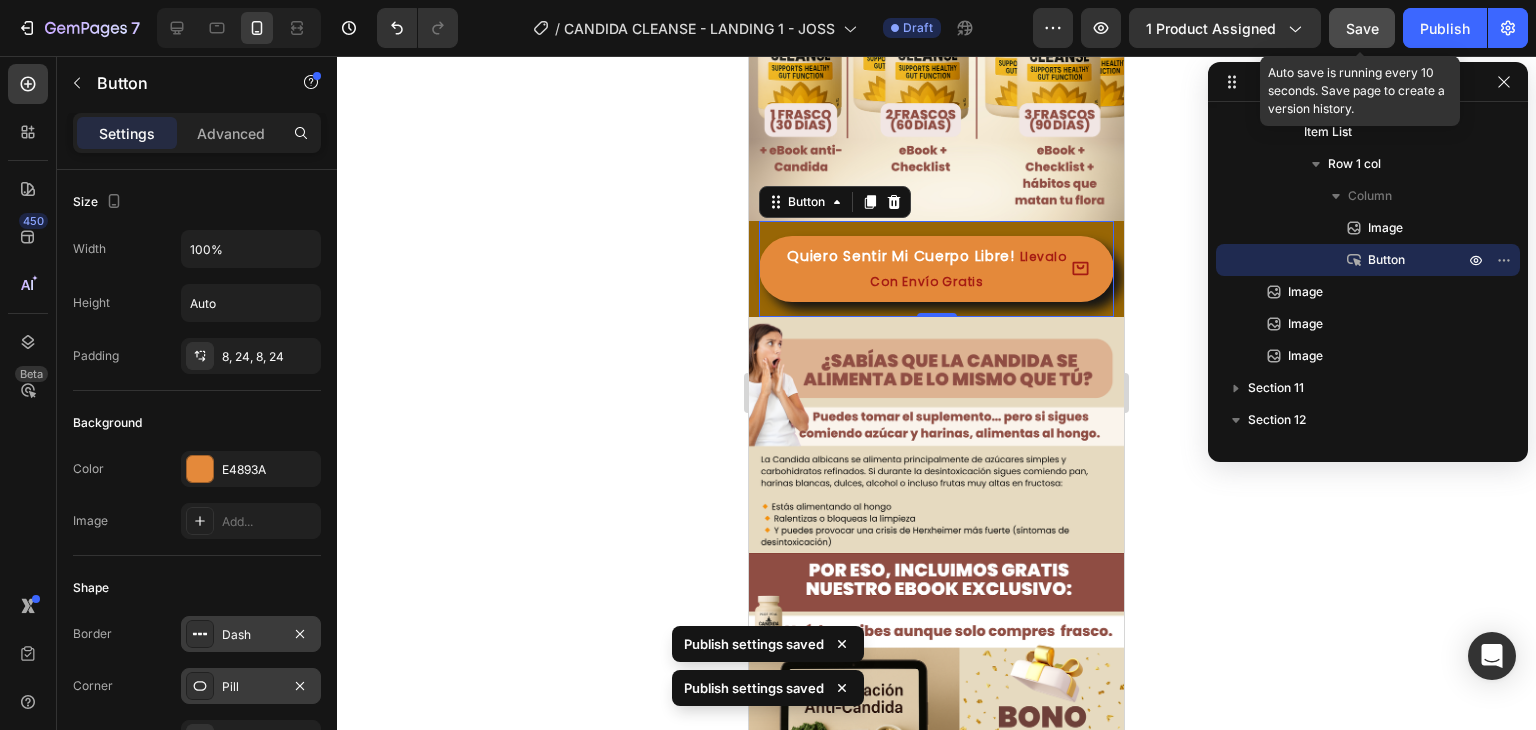 click on "Save" at bounding box center [1362, 28] 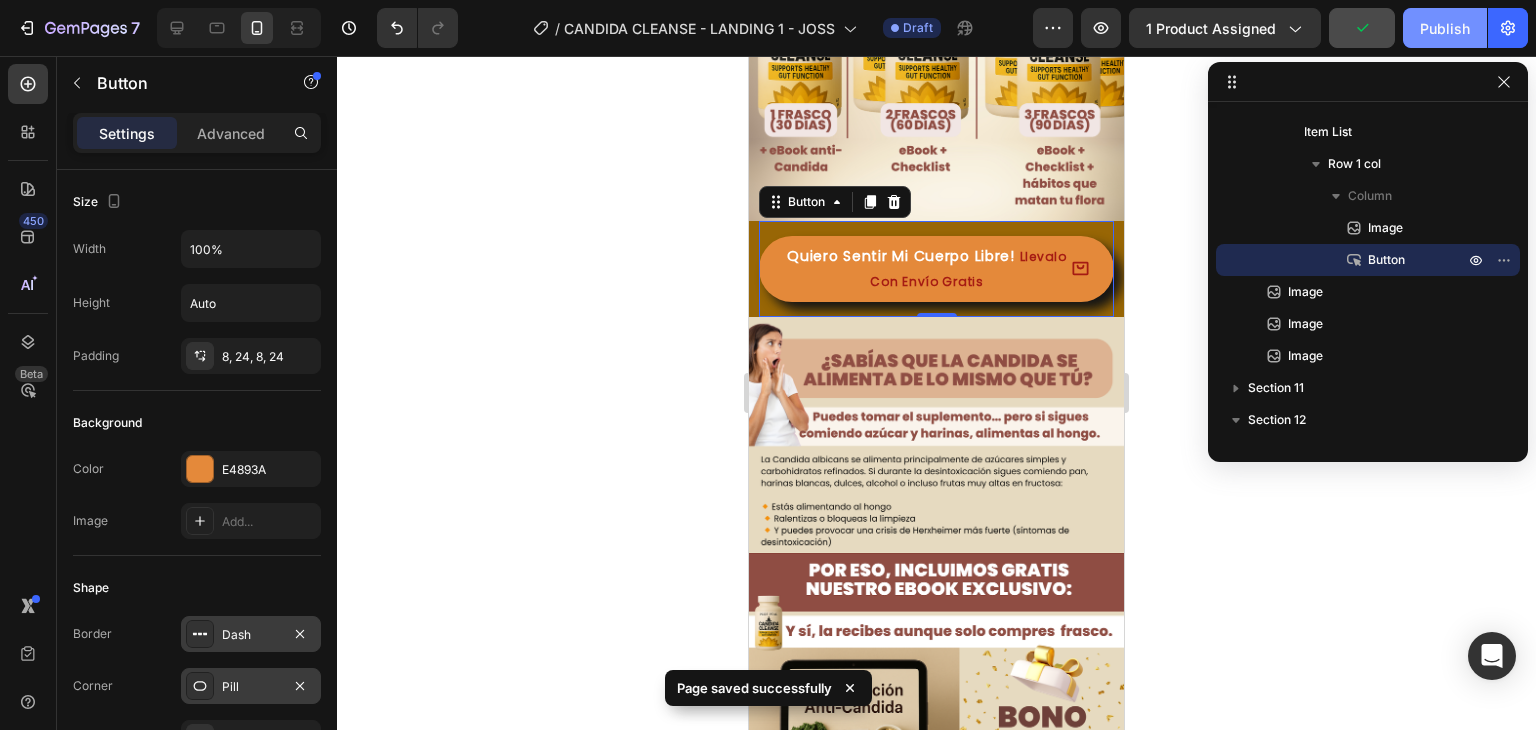 click on "Publish" at bounding box center [1445, 28] 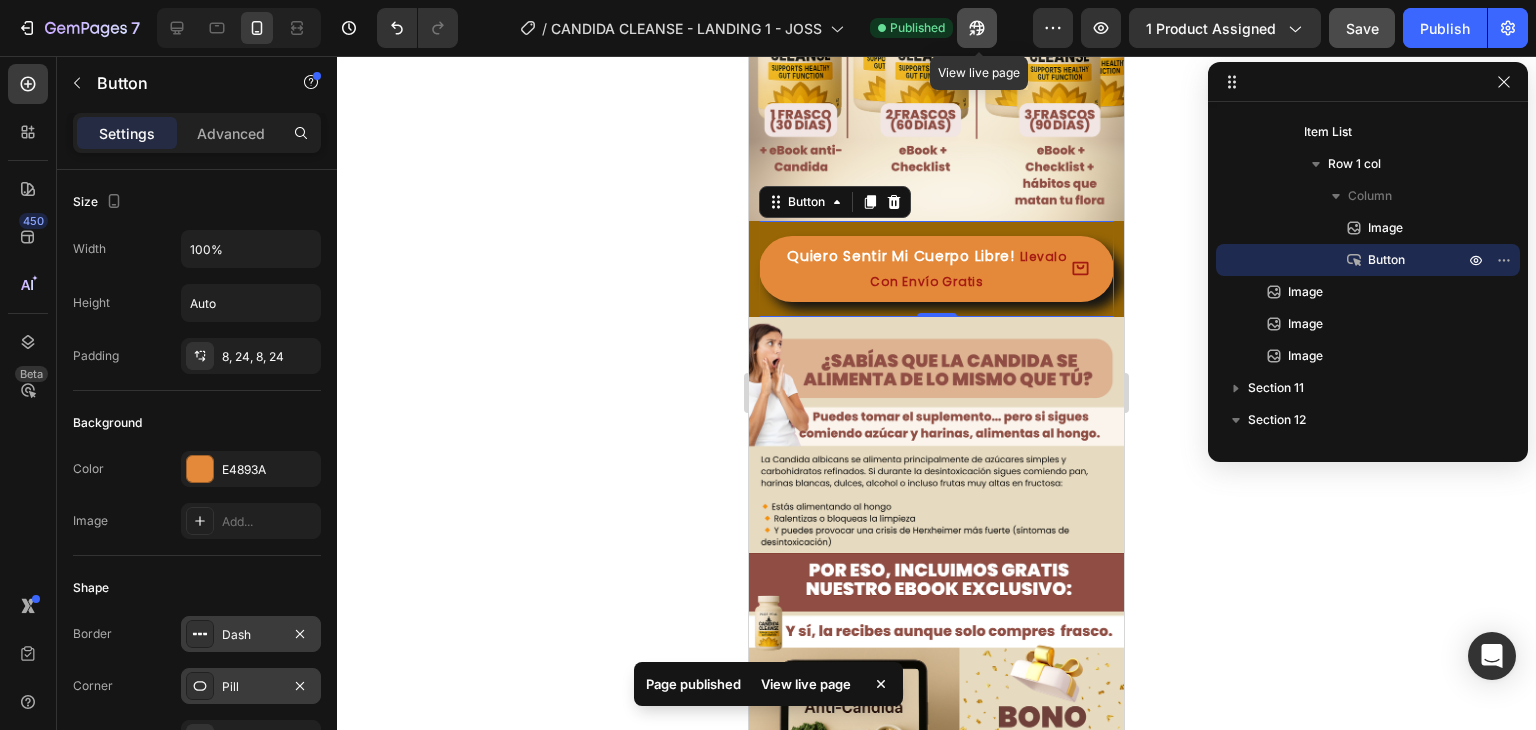 click 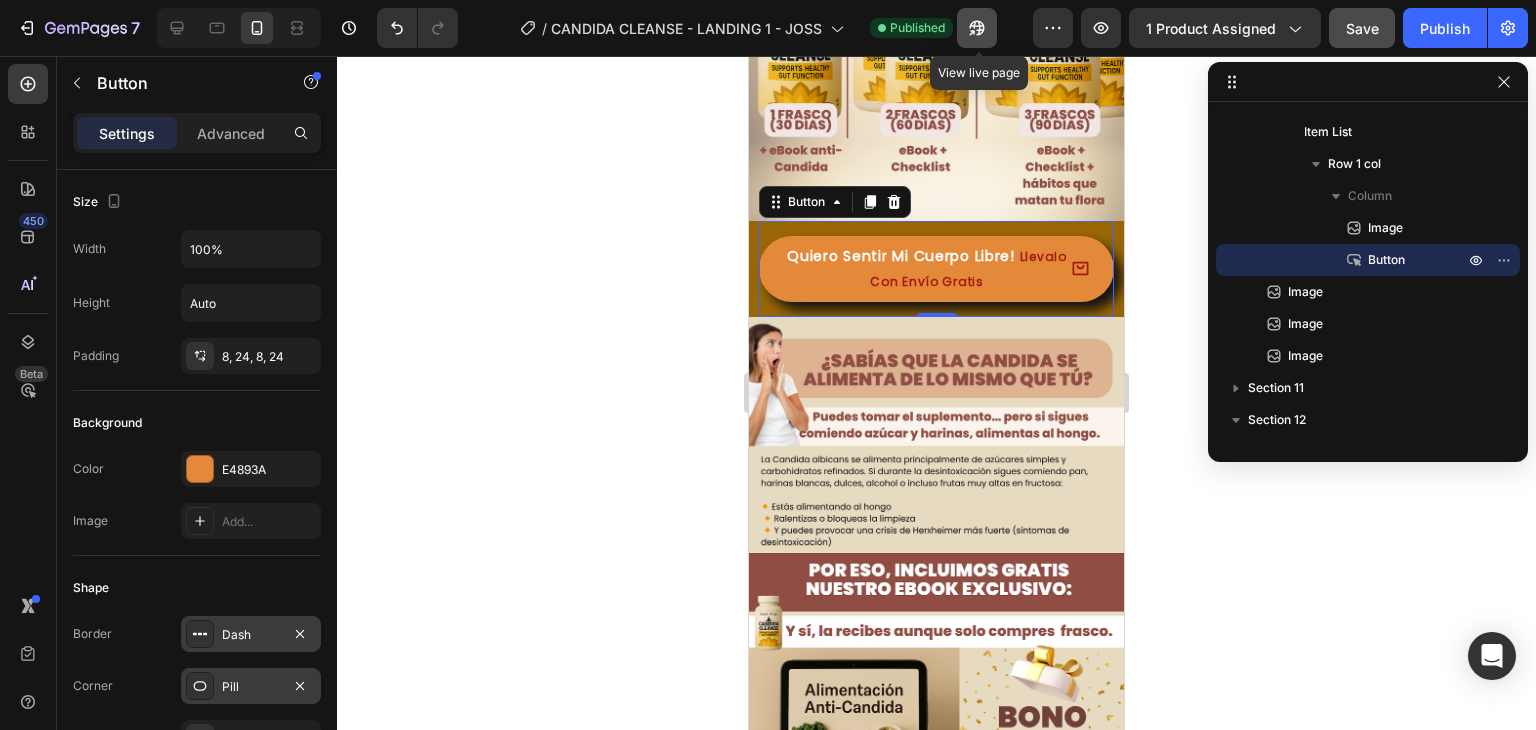 click 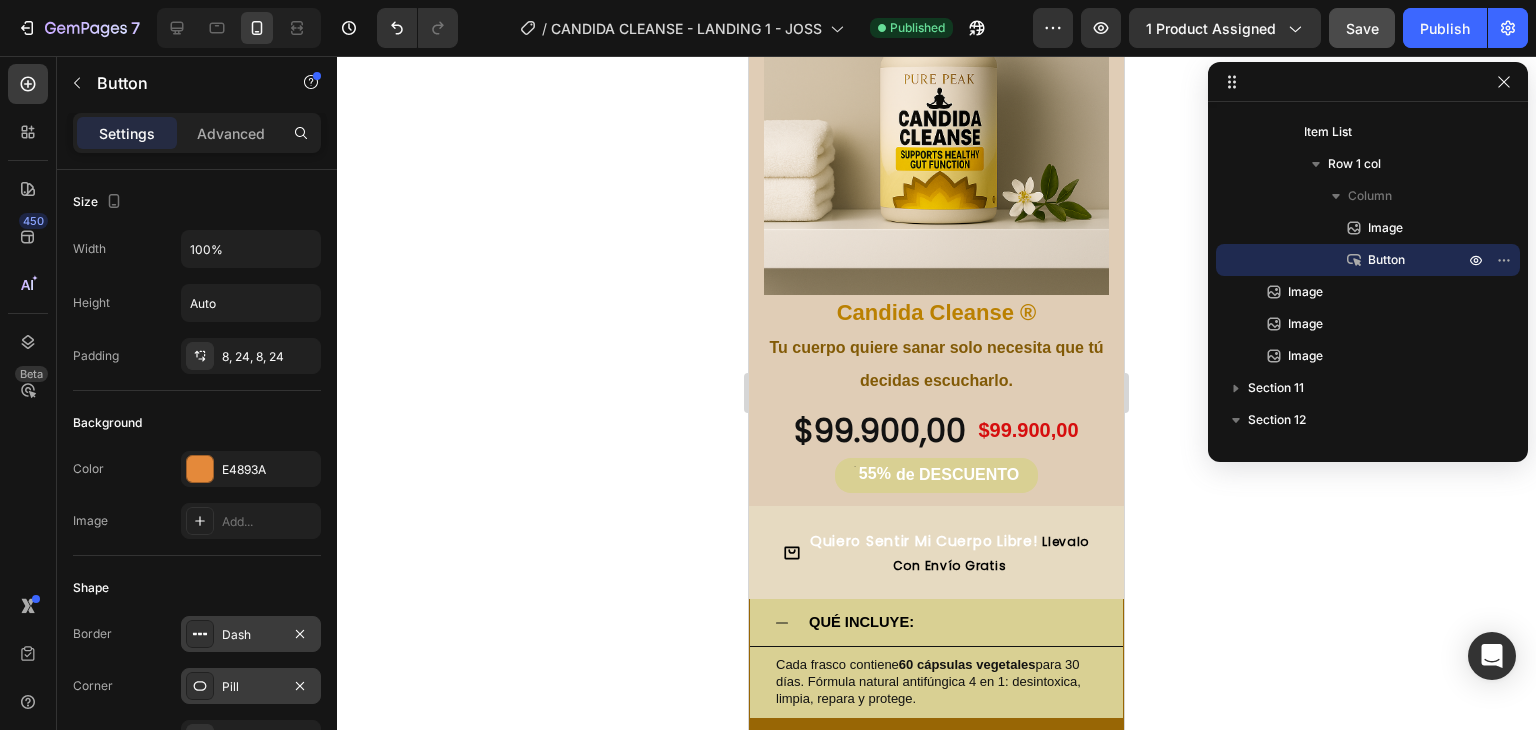 scroll, scrollTop: 4441, scrollLeft: 0, axis: vertical 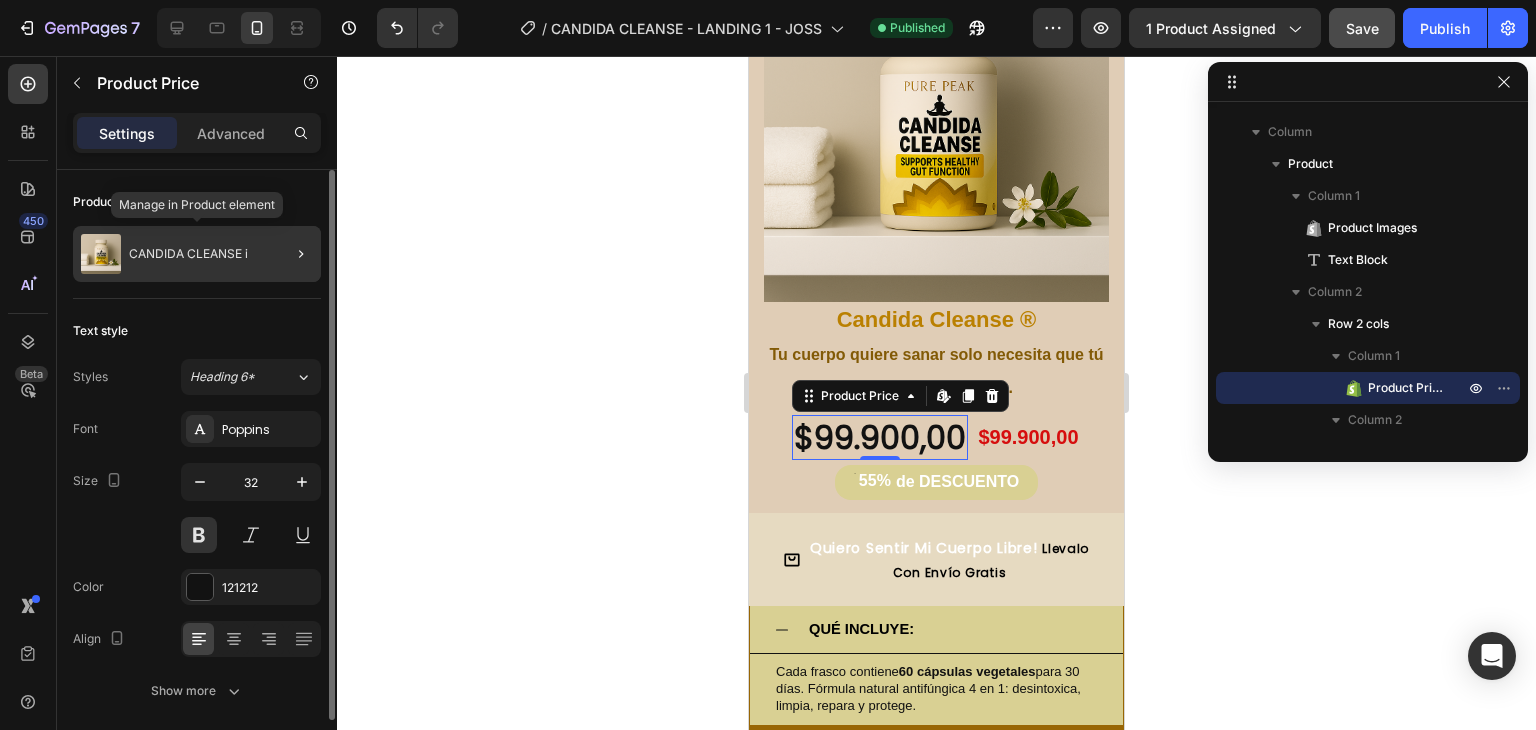 click on "CANDIDA CLEANSE i" 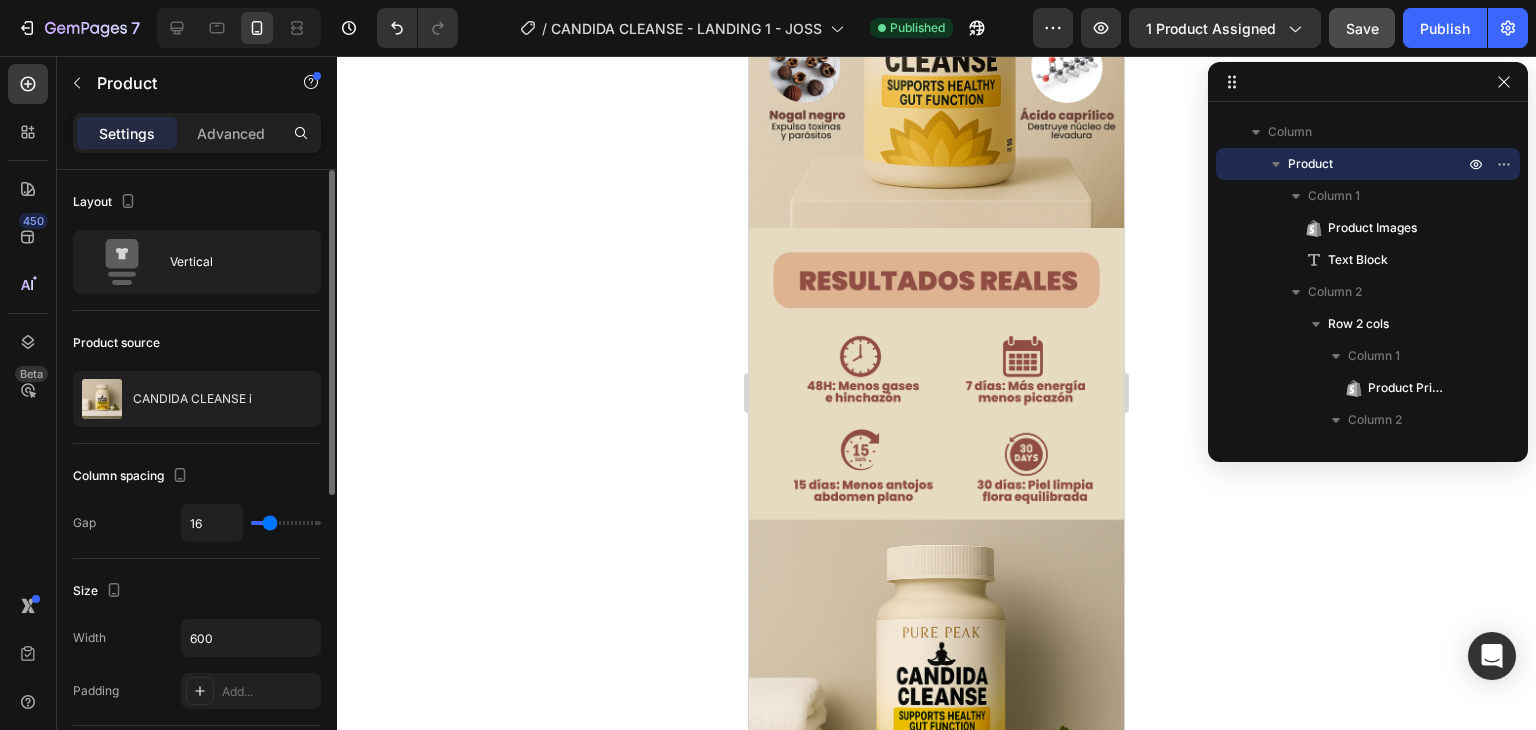 scroll, scrollTop: 2936, scrollLeft: 0, axis: vertical 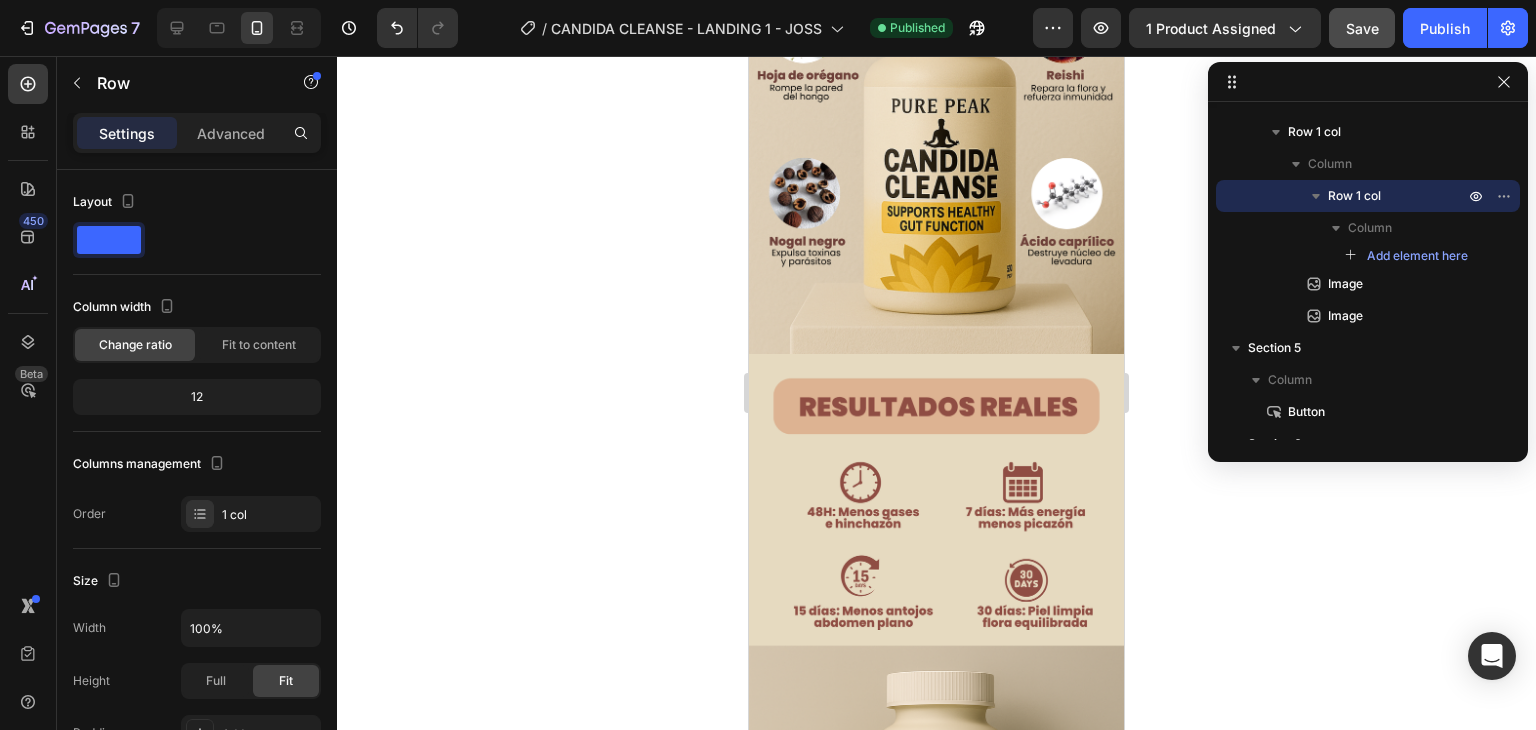 click 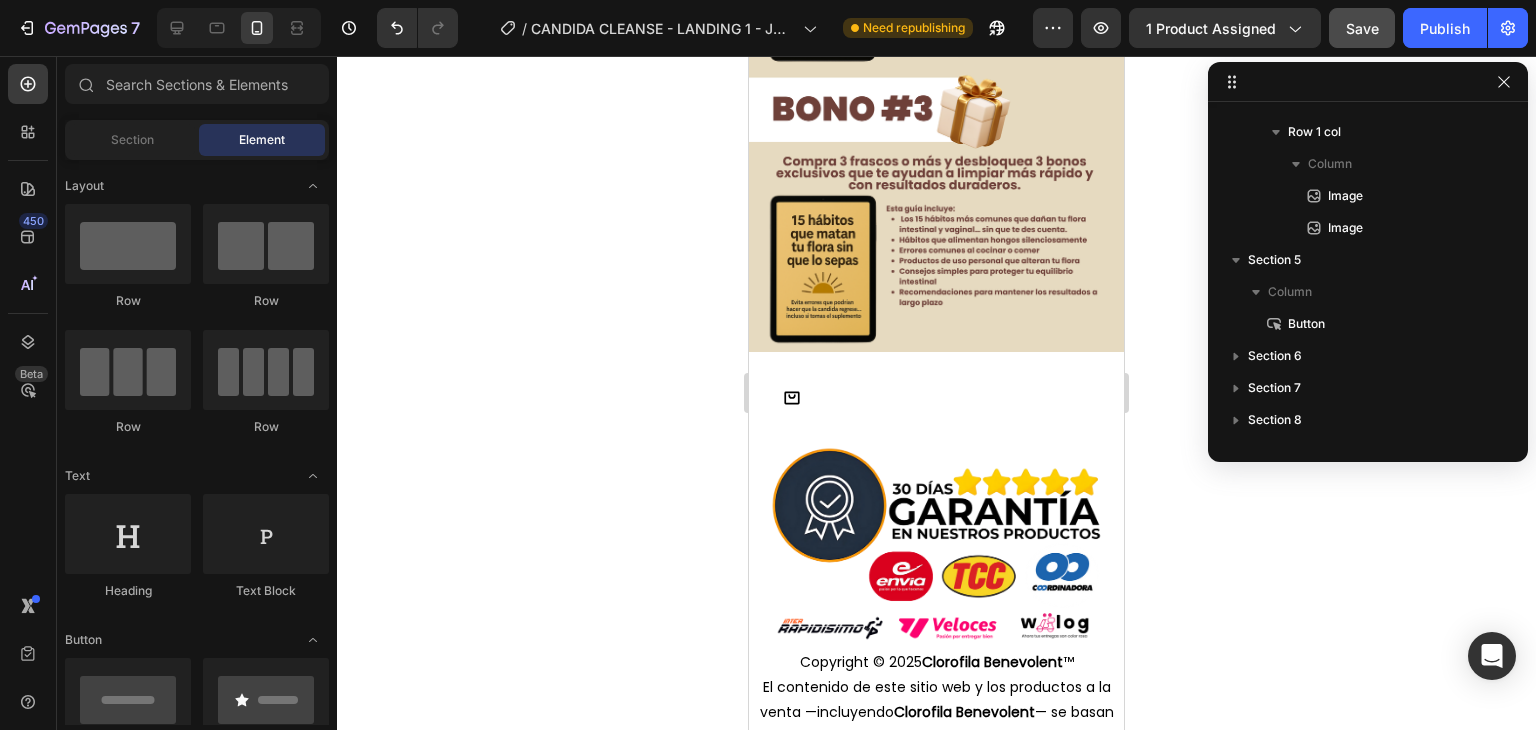 scroll, scrollTop: 7501, scrollLeft: 0, axis: vertical 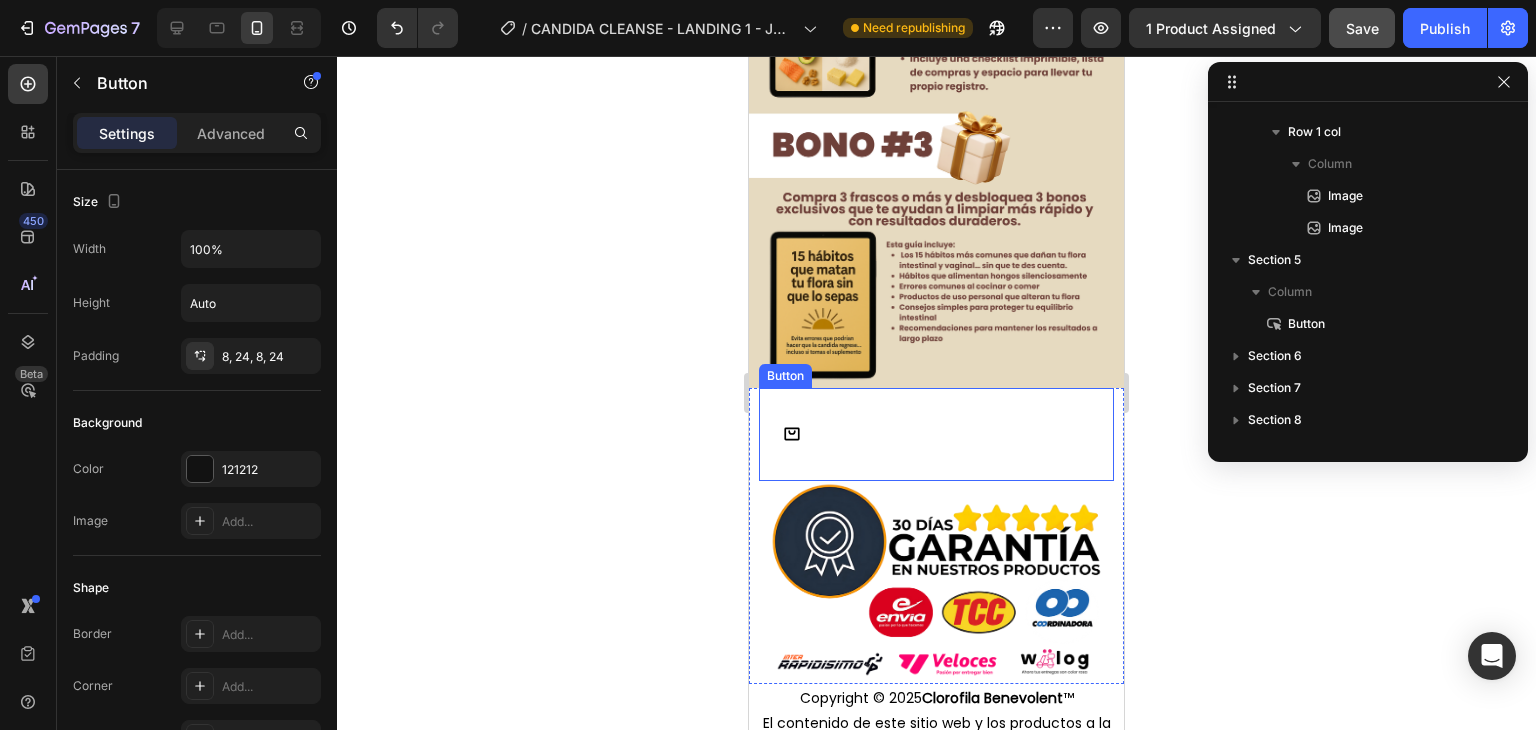 click on "Incluye Cándida Cleanse + guía alimenticia antifúngica de regalo" at bounding box center (936, 434) 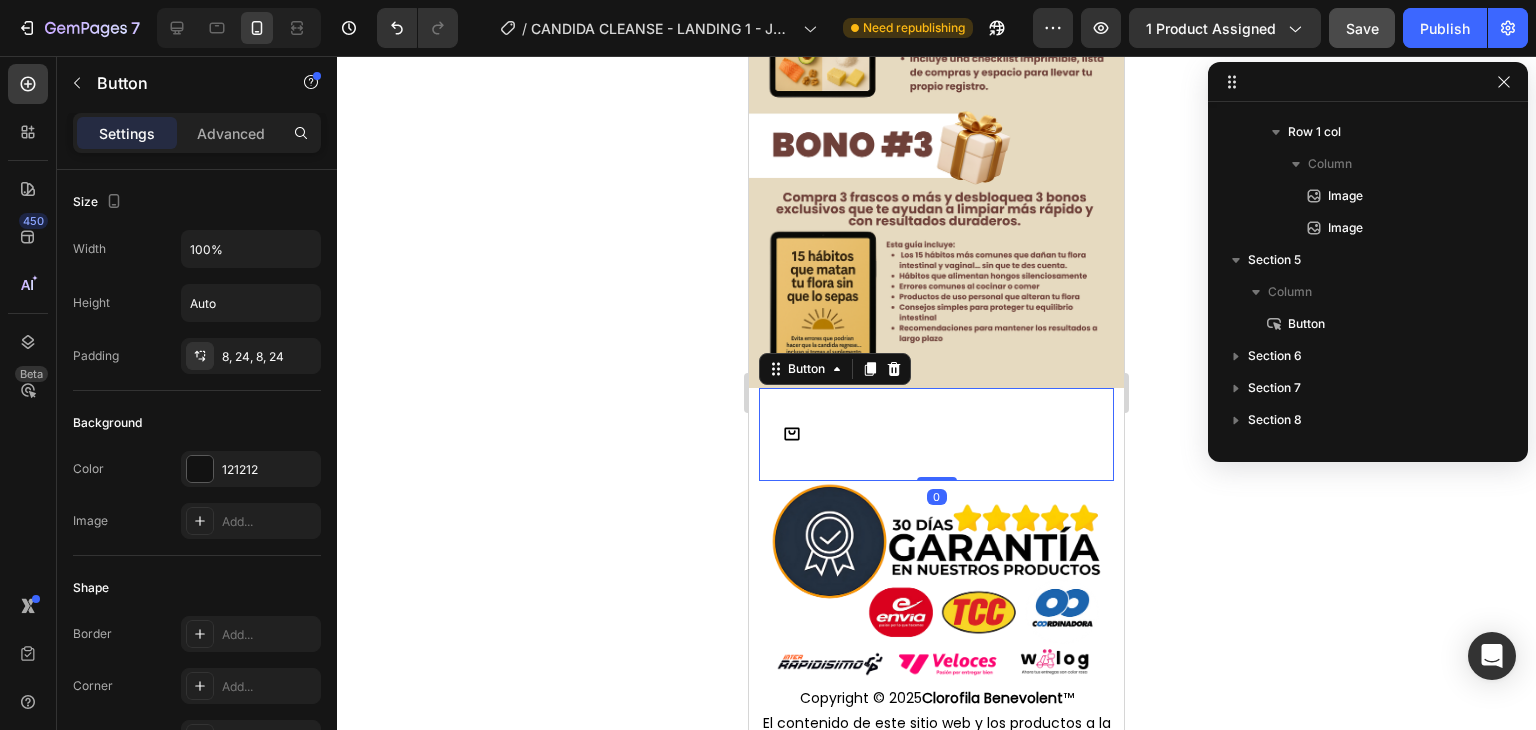 scroll, scrollTop: 2106, scrollLeft: 0, axis: vertical 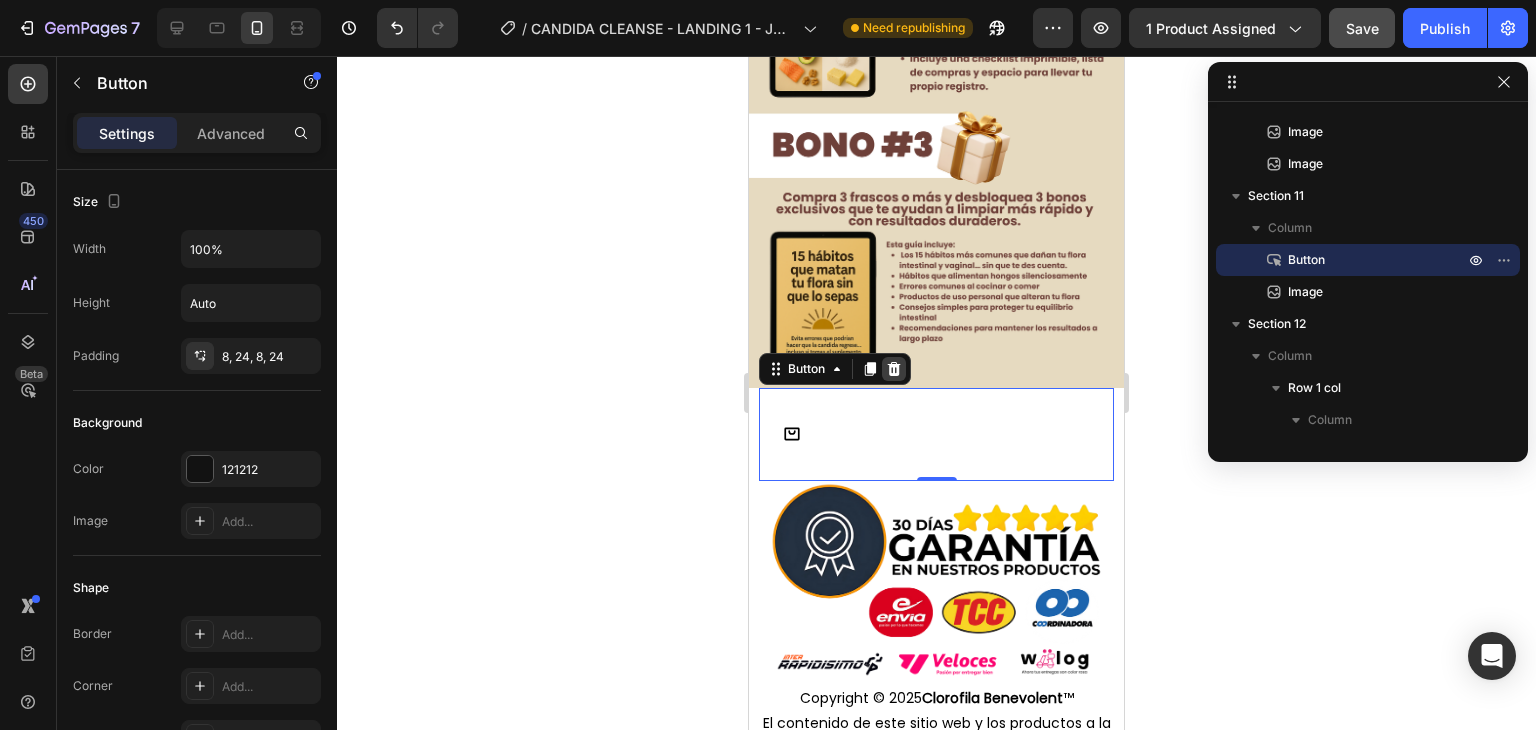 click 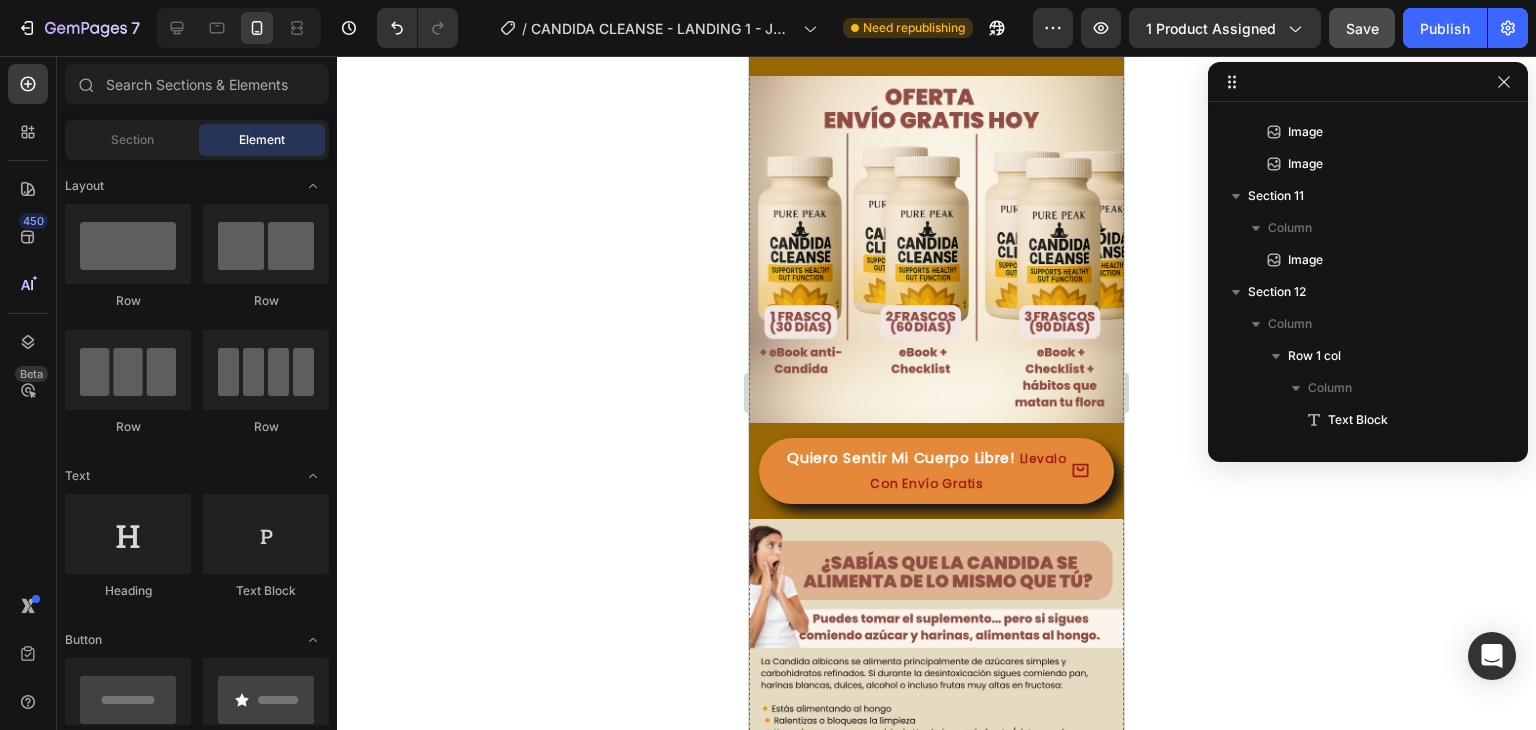 scroll, scrollTop: 5593, scrollLeft: 0, axis: vertical 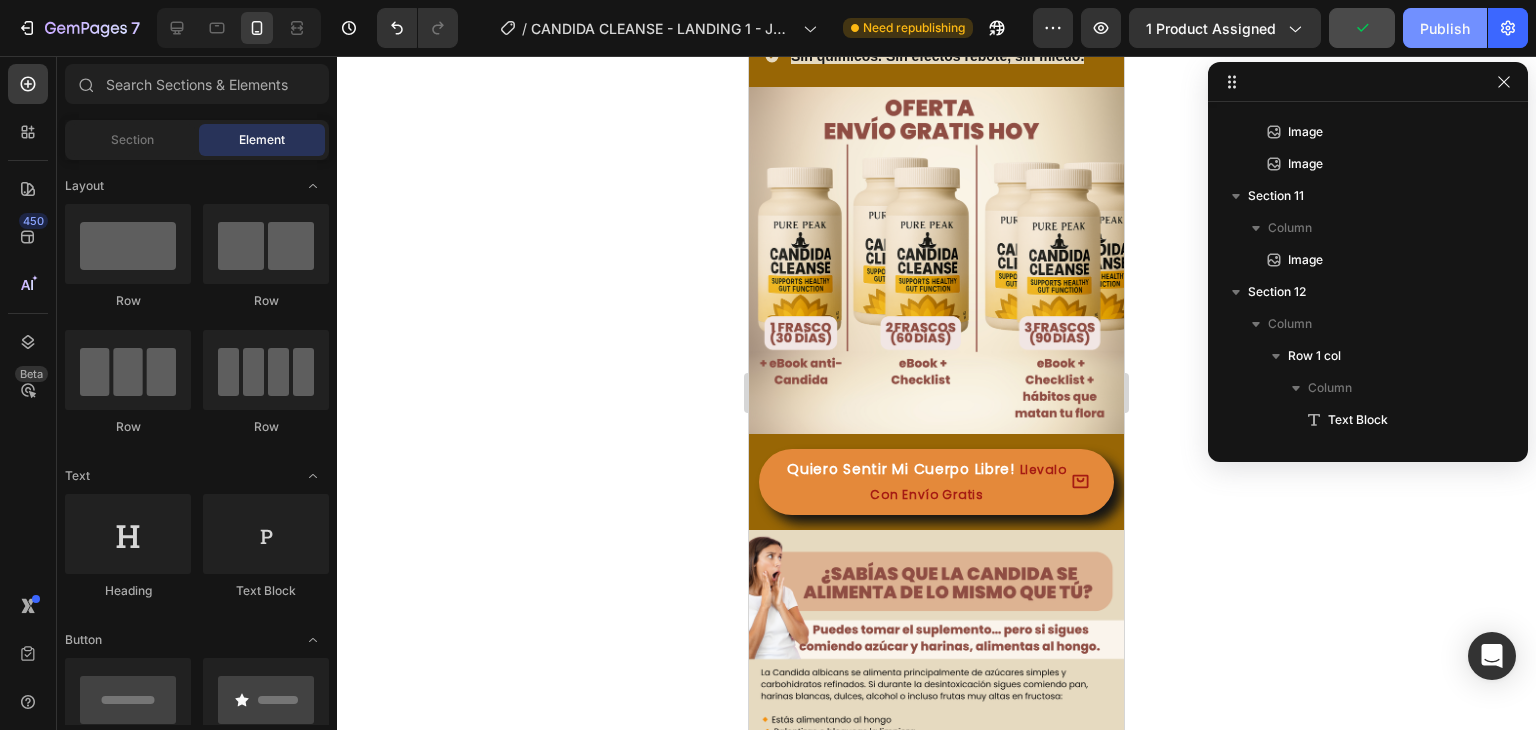 click on "Publish" at bounding box center (1445, 28) 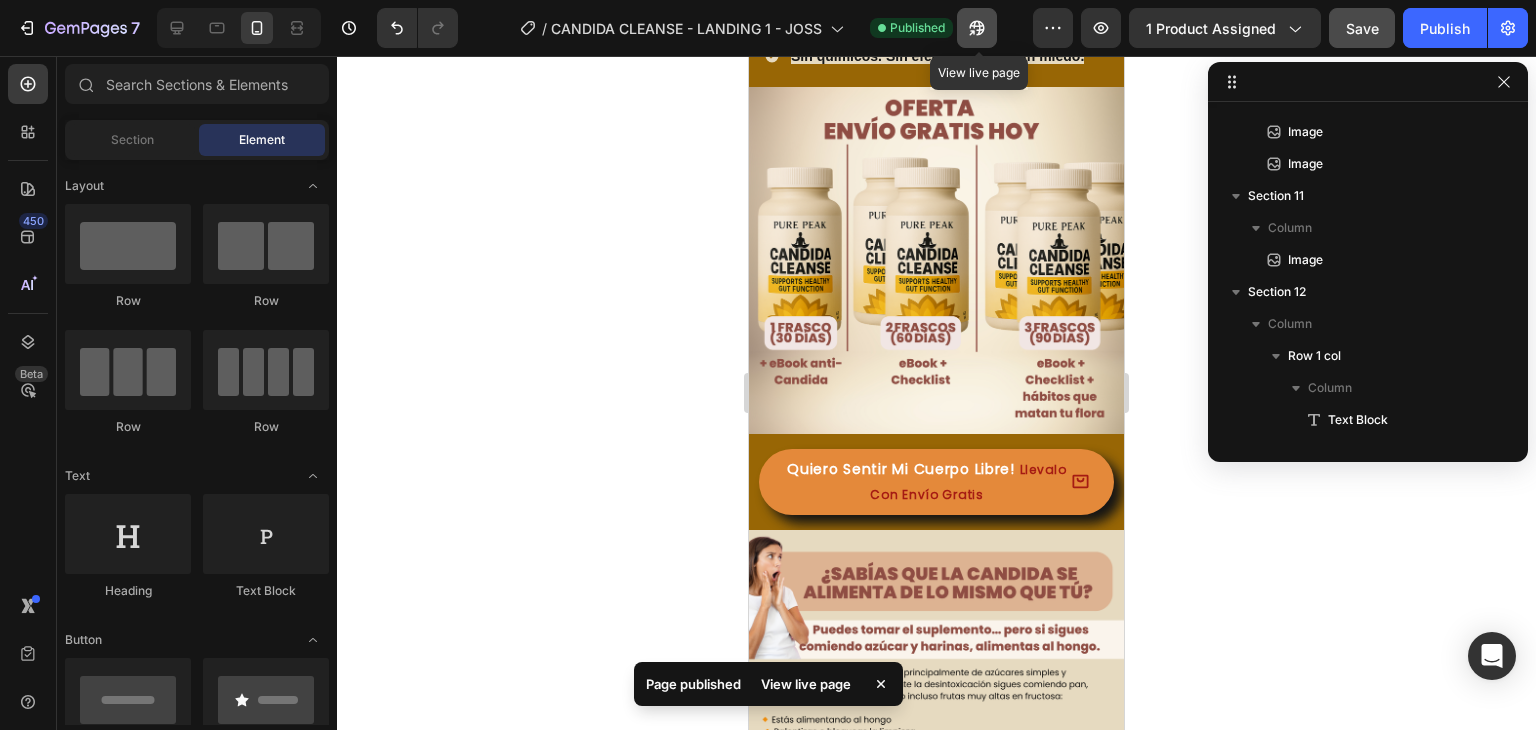 click 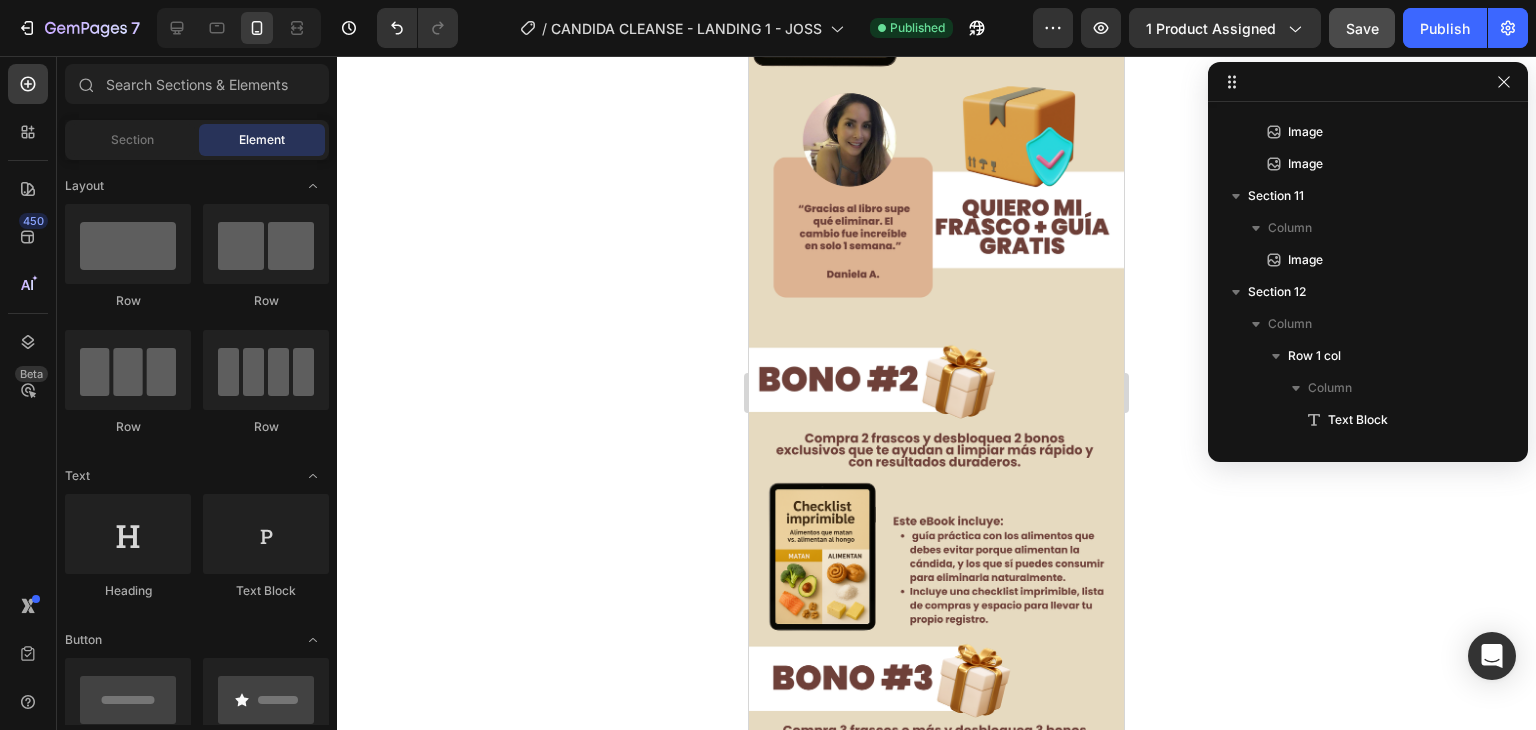 scroll, scrollTop: 7108, scrollLeft: 0, axis: vertical 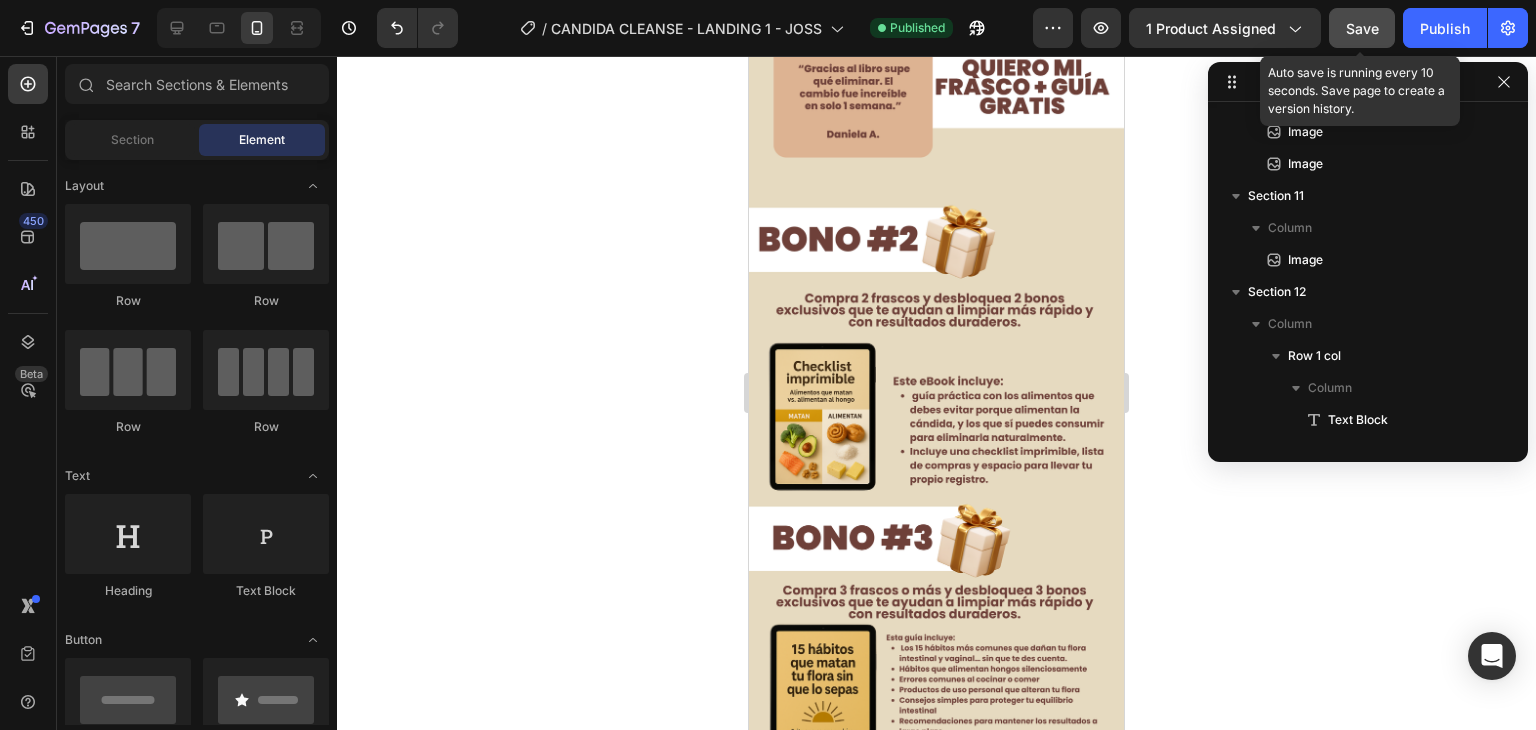 click on "Save" at bounding box center (1362, 28) 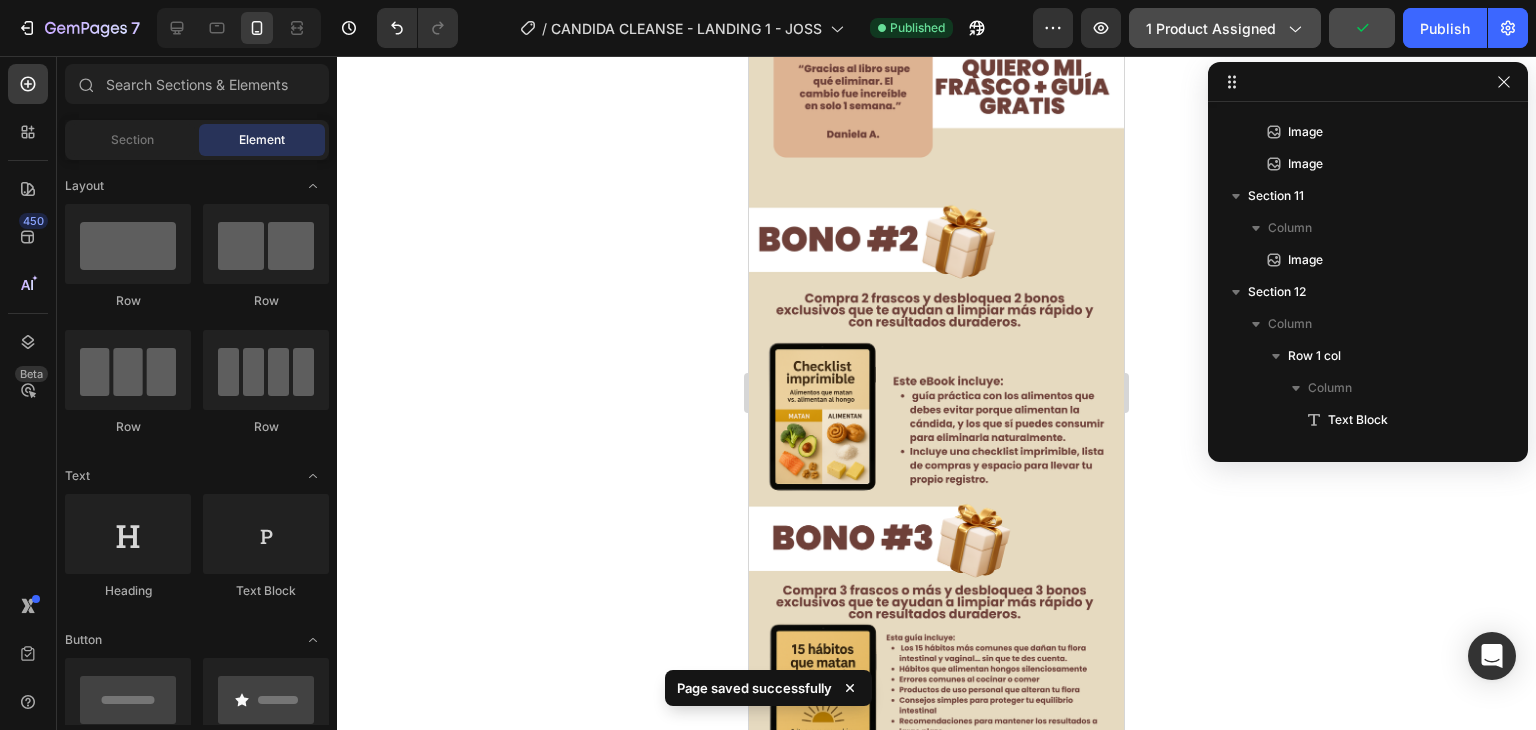 click on "1 product assigned" at bounding box center [1225, 28] 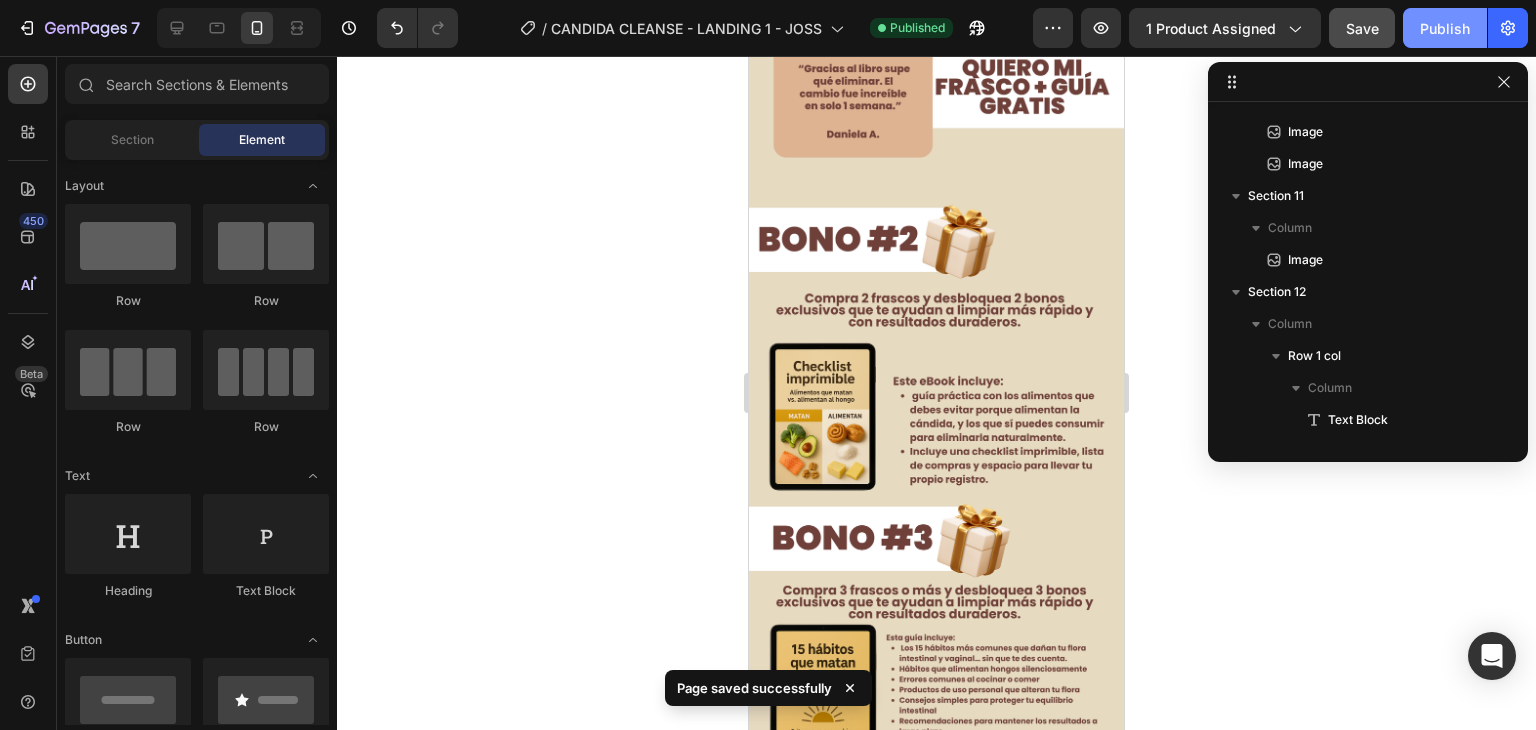 click on "Publish" 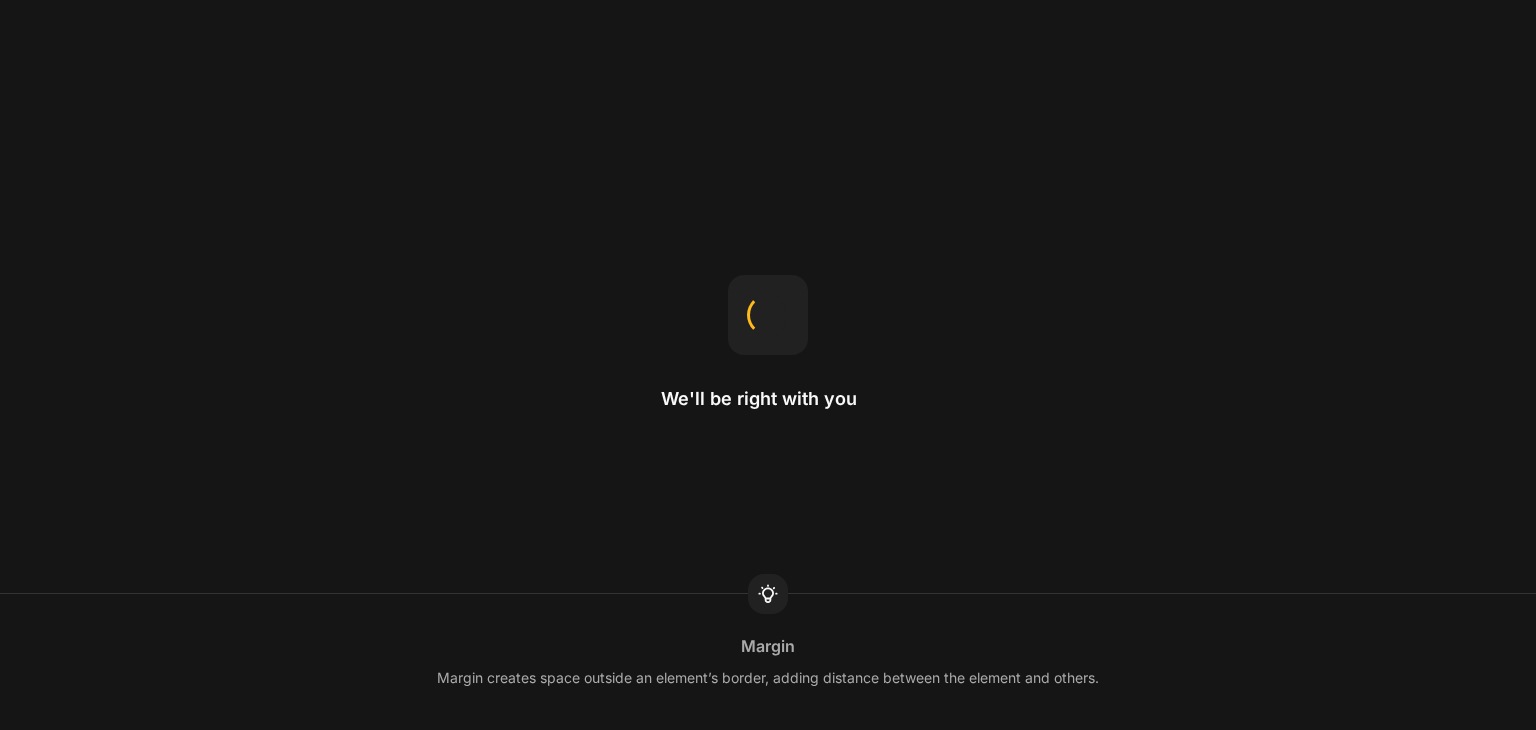 scroll, scrollTop: 0, scrollLeft: 0, axis: both 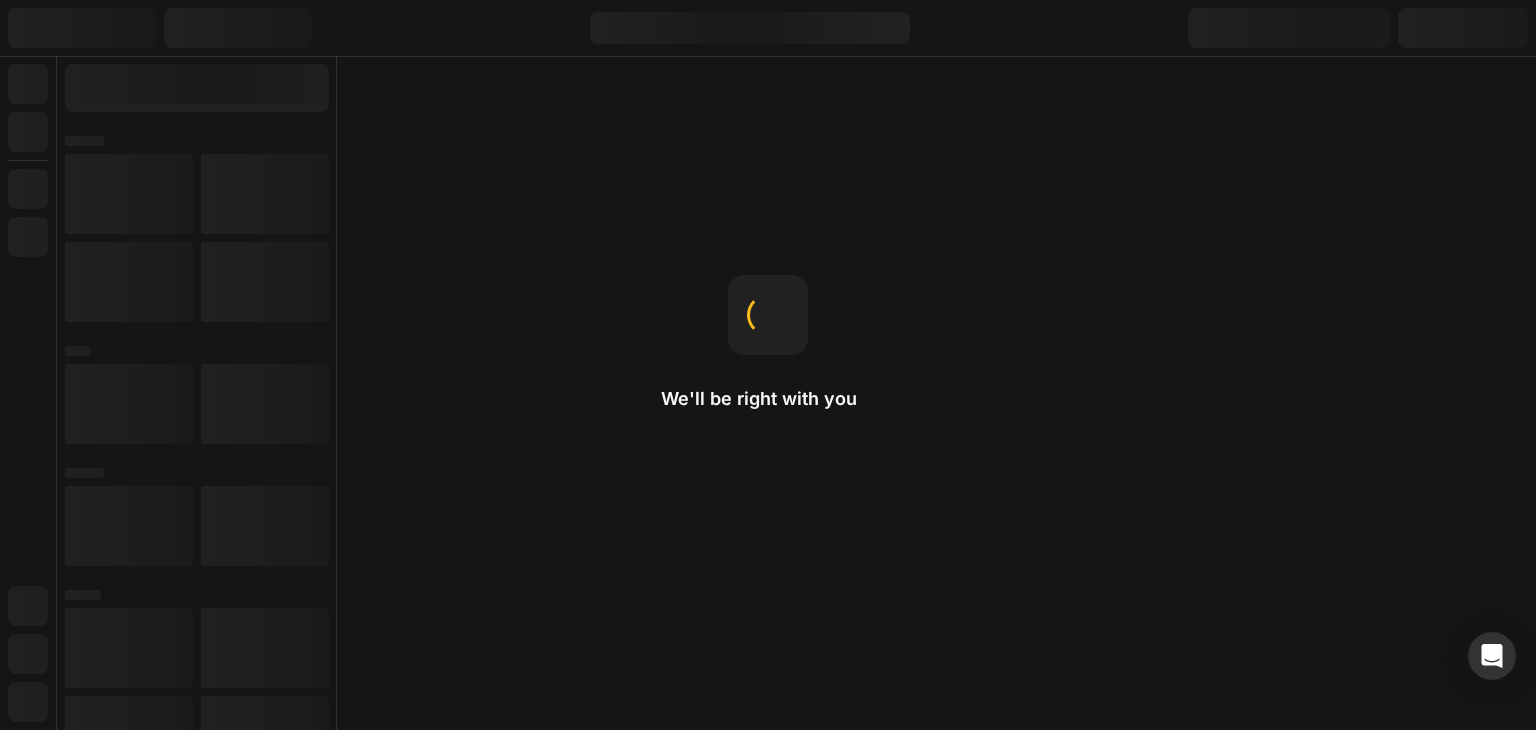 click on "We'll be right with you Margin Margin creates space outside an element’s border, adding distance between the element and others." at bounding box center [768, 365] 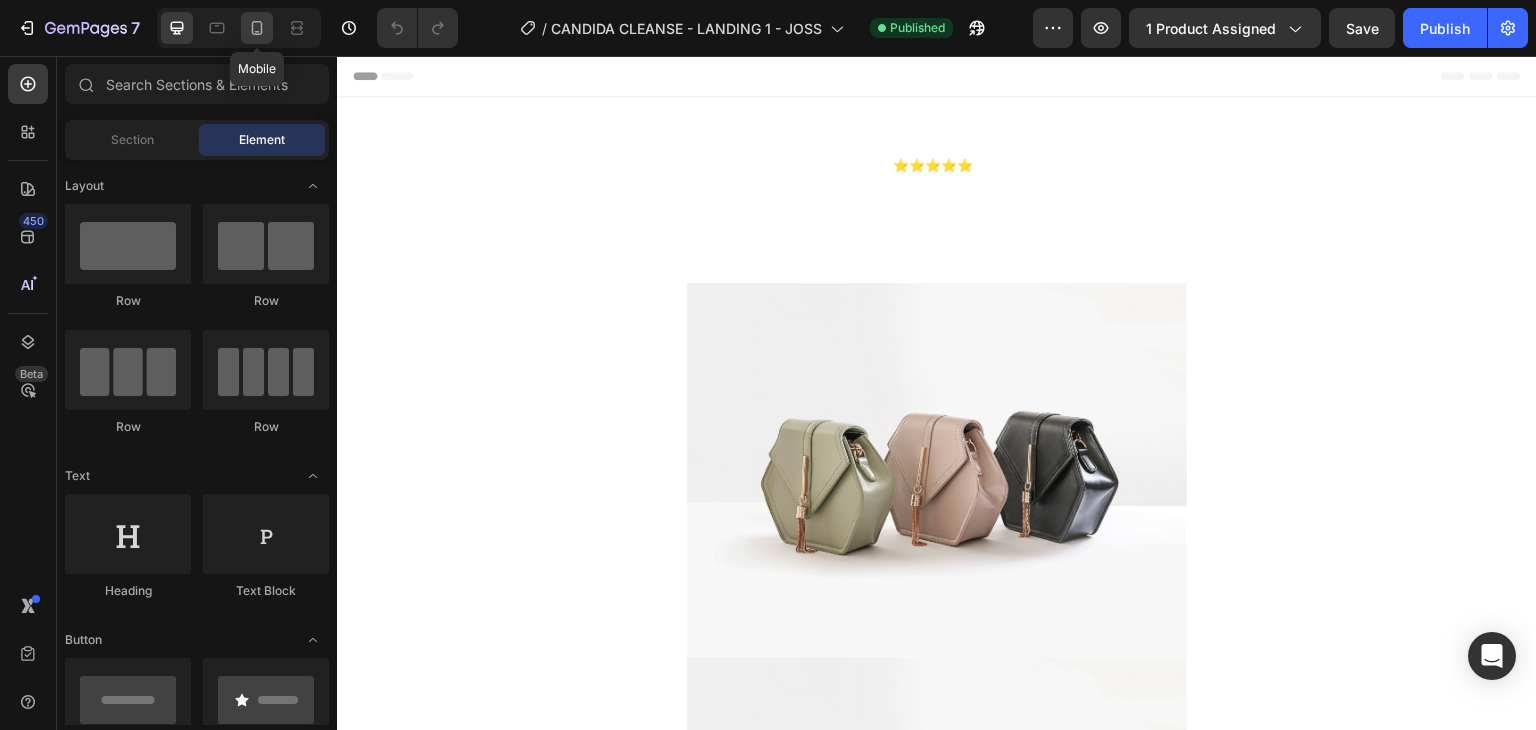 click 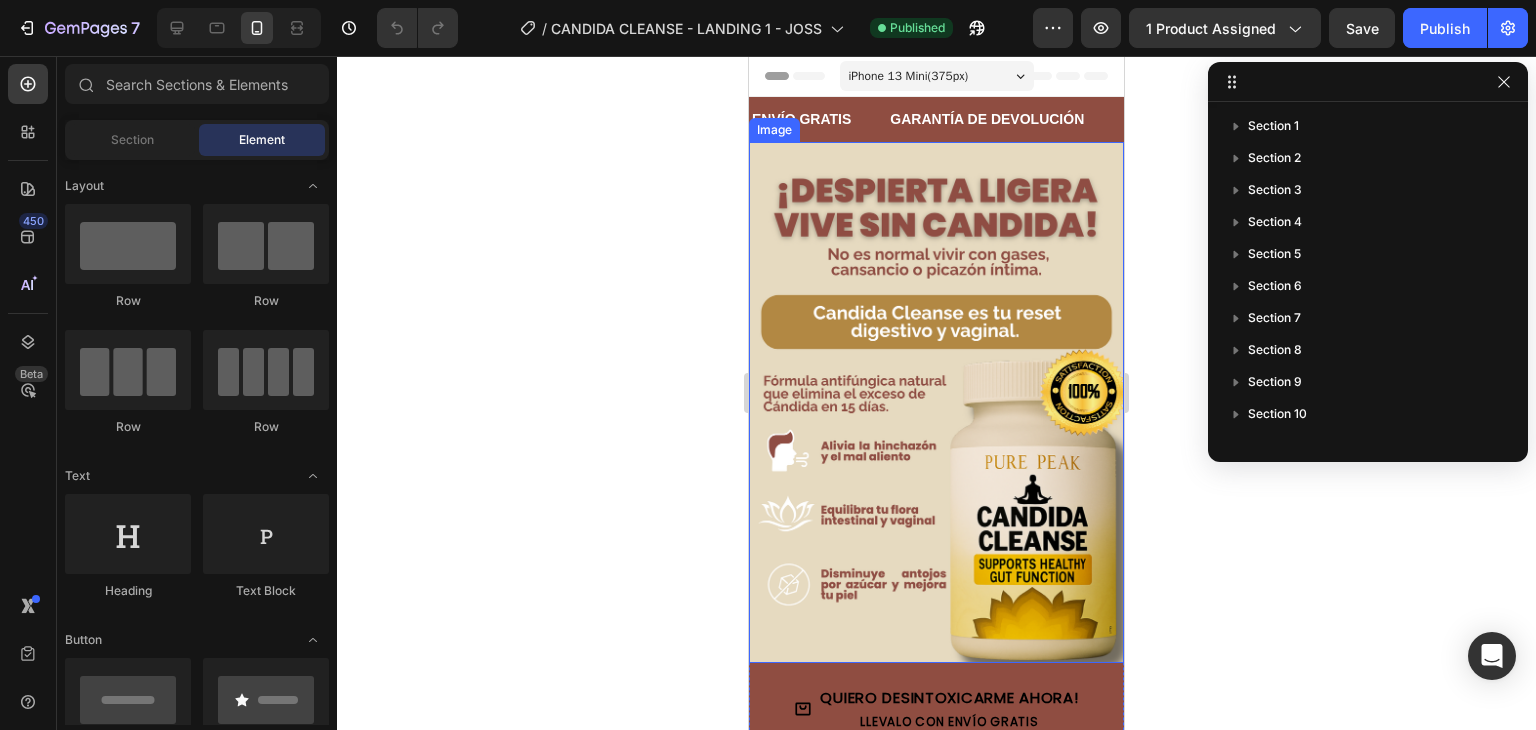 click at bounding box center (936, 402) 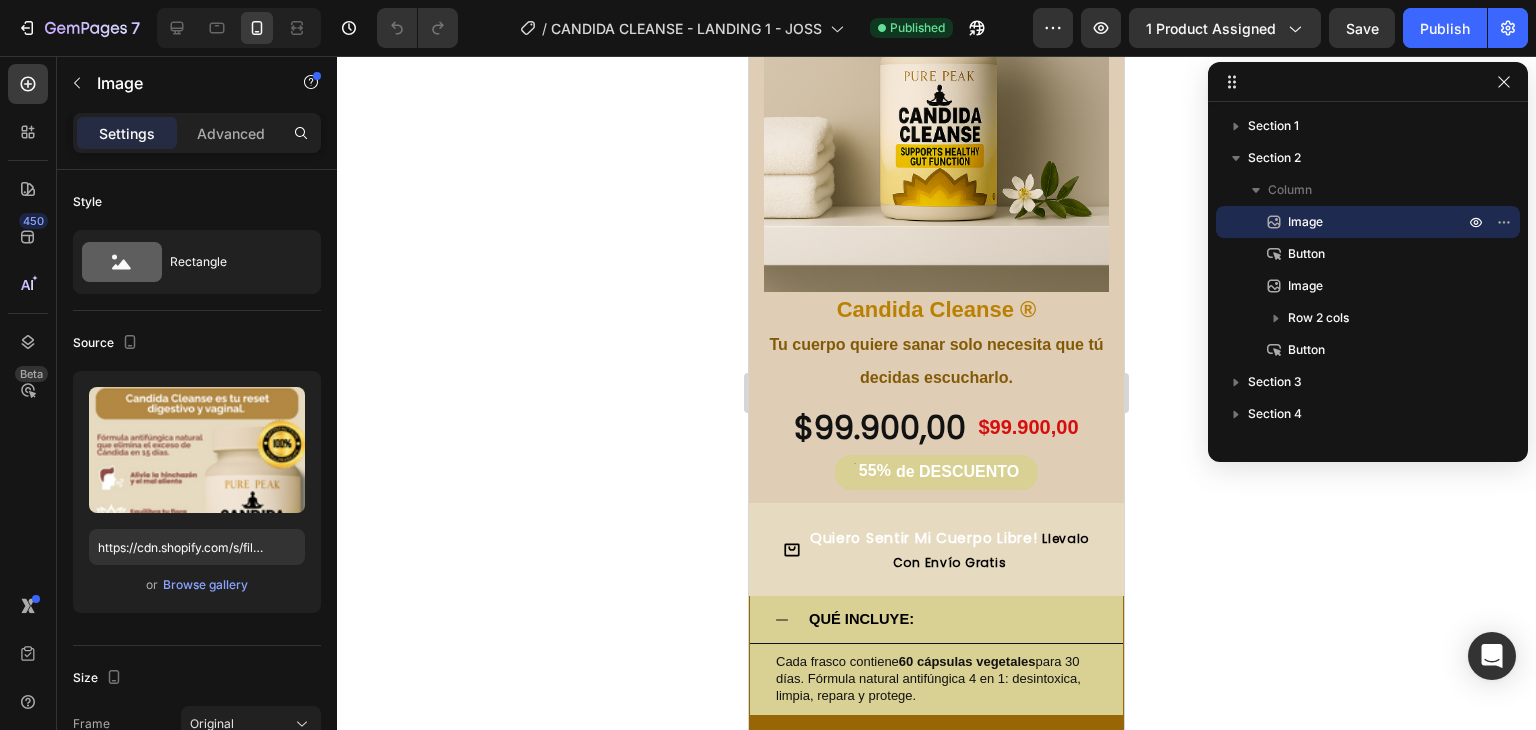 scroll, scrollTop: 4392, scrollLeft: 0, axis: vertical 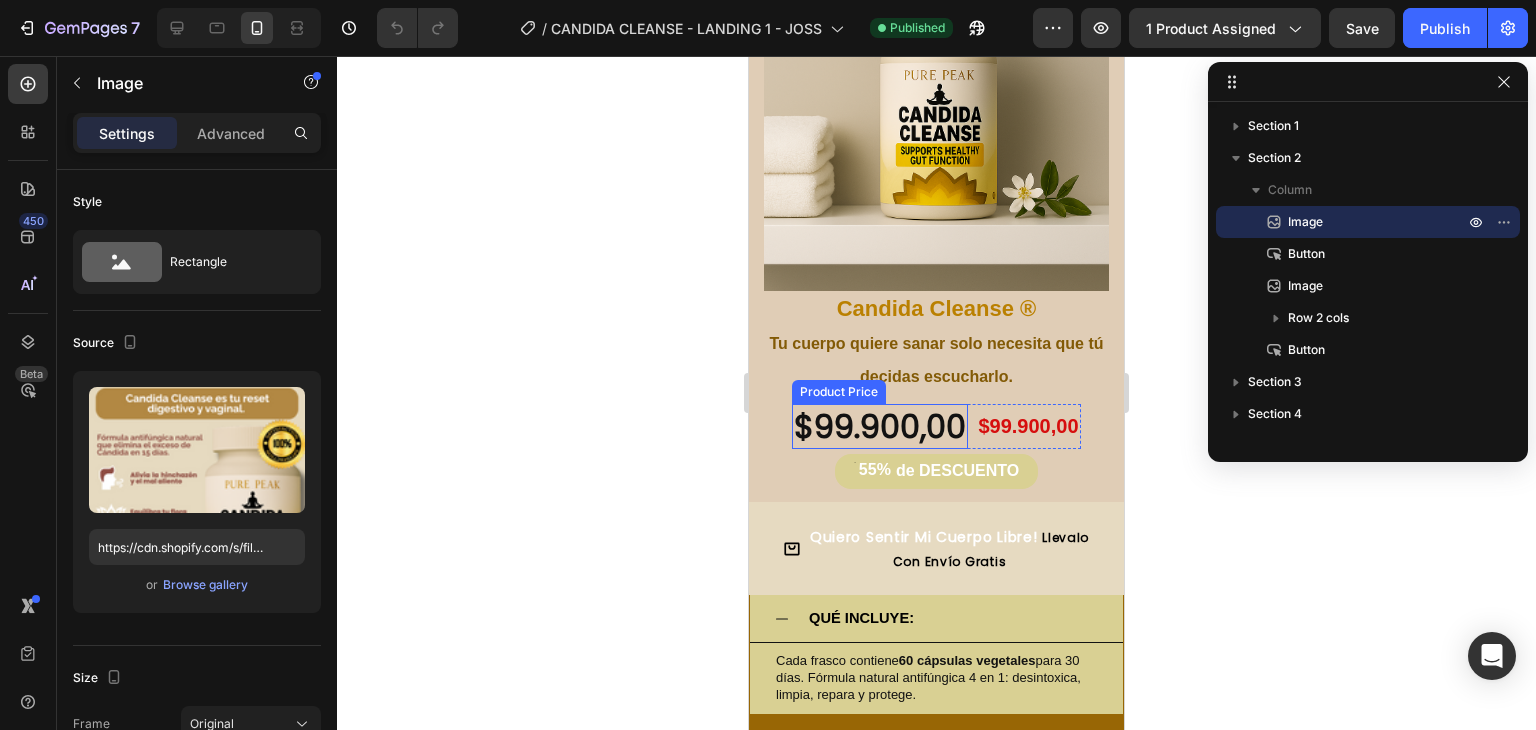 click on "$99.900,00" at bounding box center (880, 427) 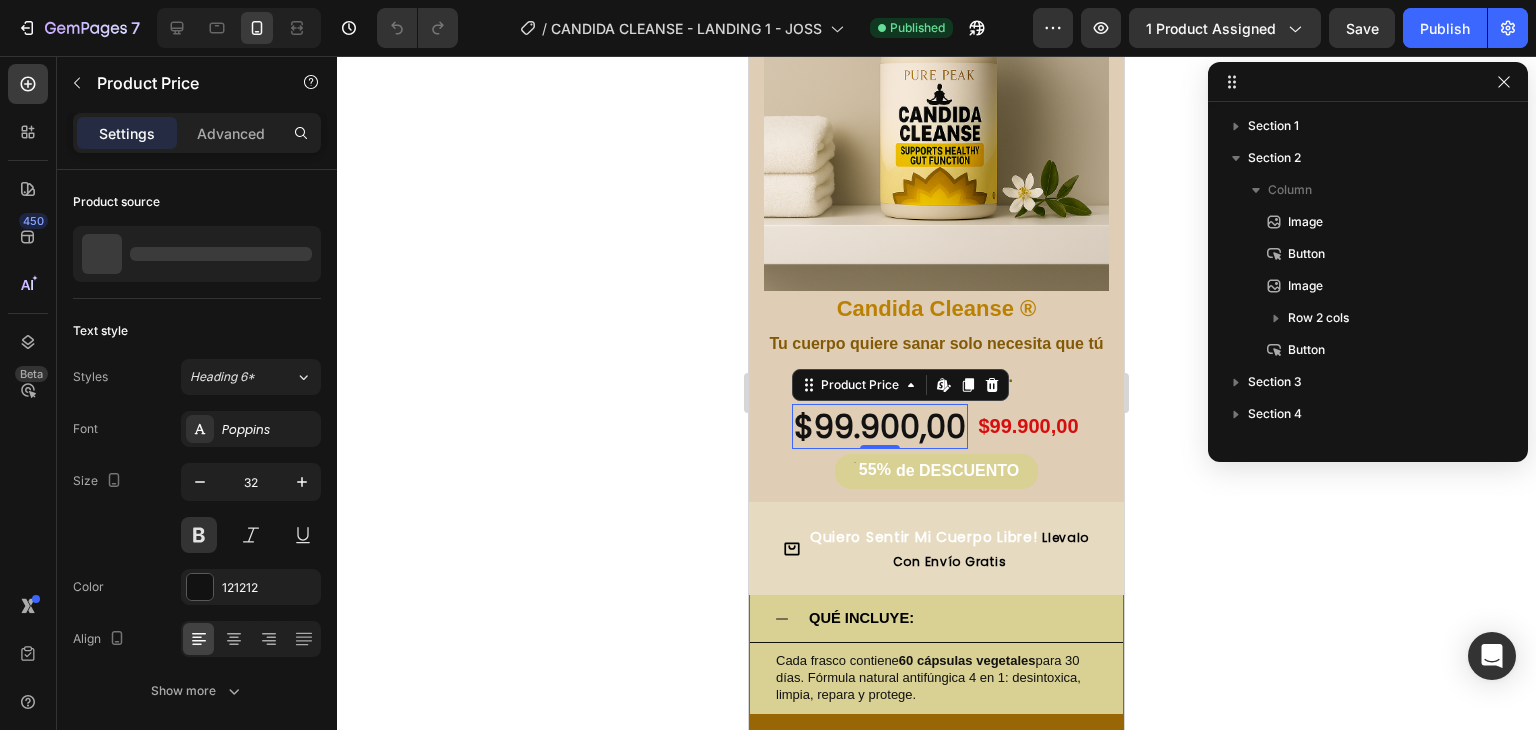 scroll, scrollTop: 602, scrollLeft: 0, axis: vertical 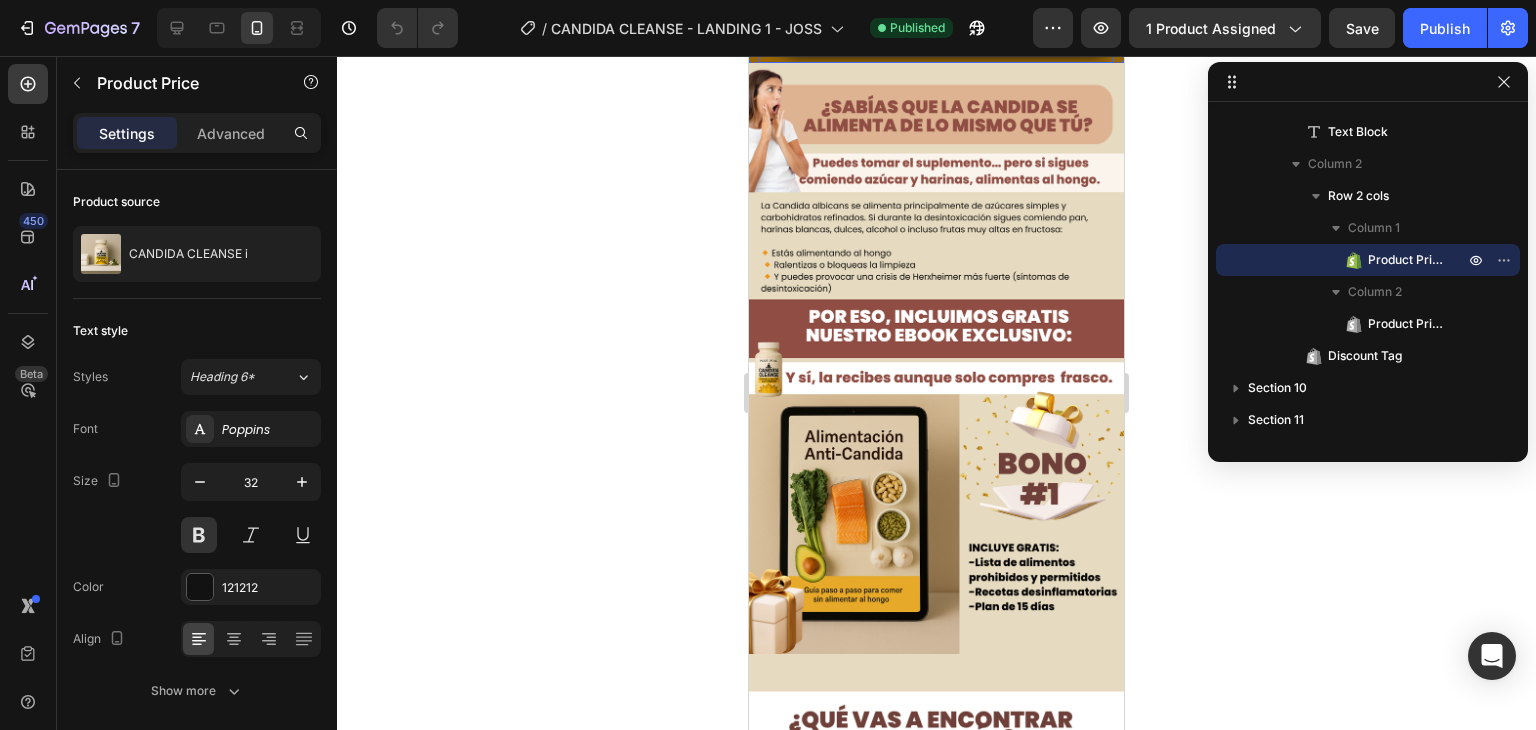 click on "llevalo con envío gratis" at bounding box center [968, 16] 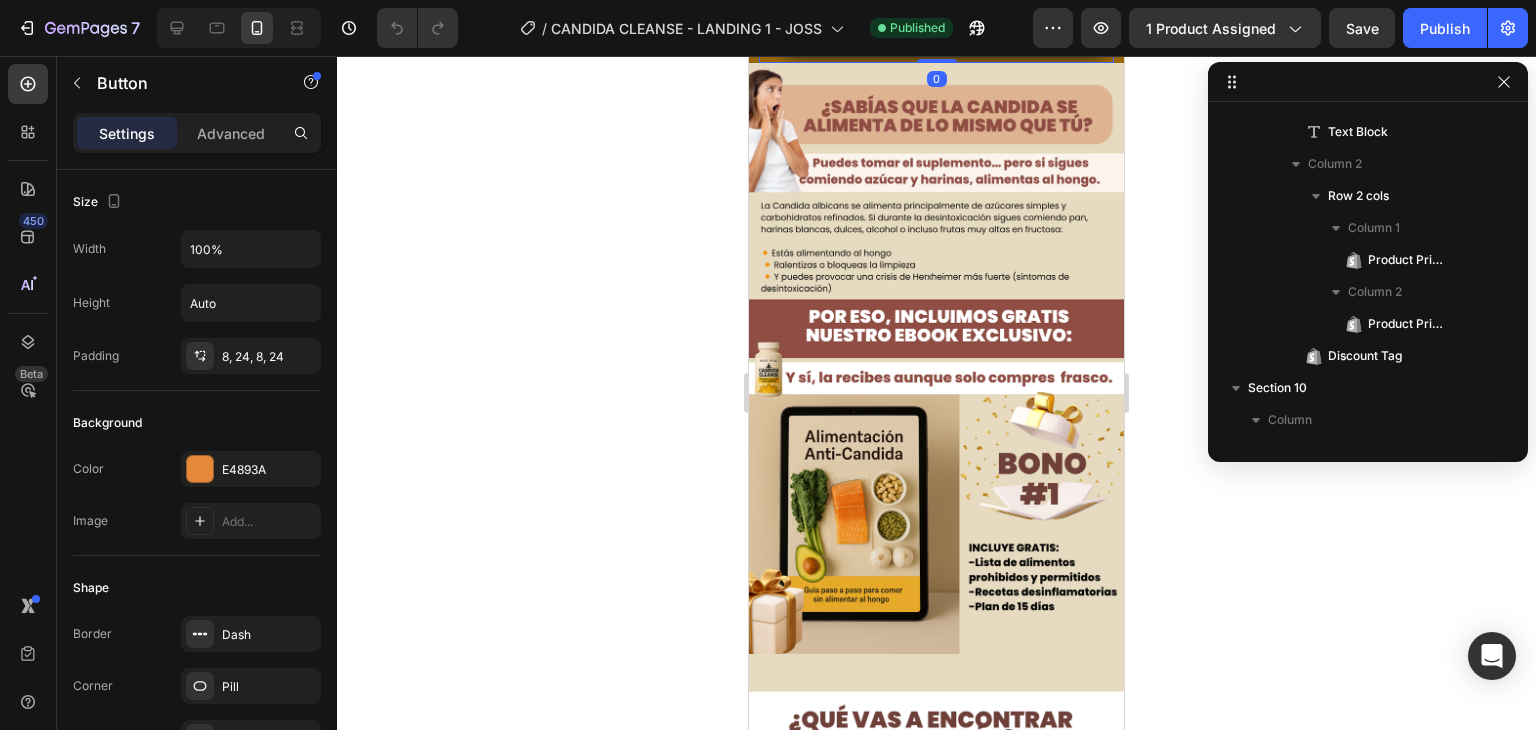 scroll, scrollTop: 1045, scrollLeft: 0, axis: vertical 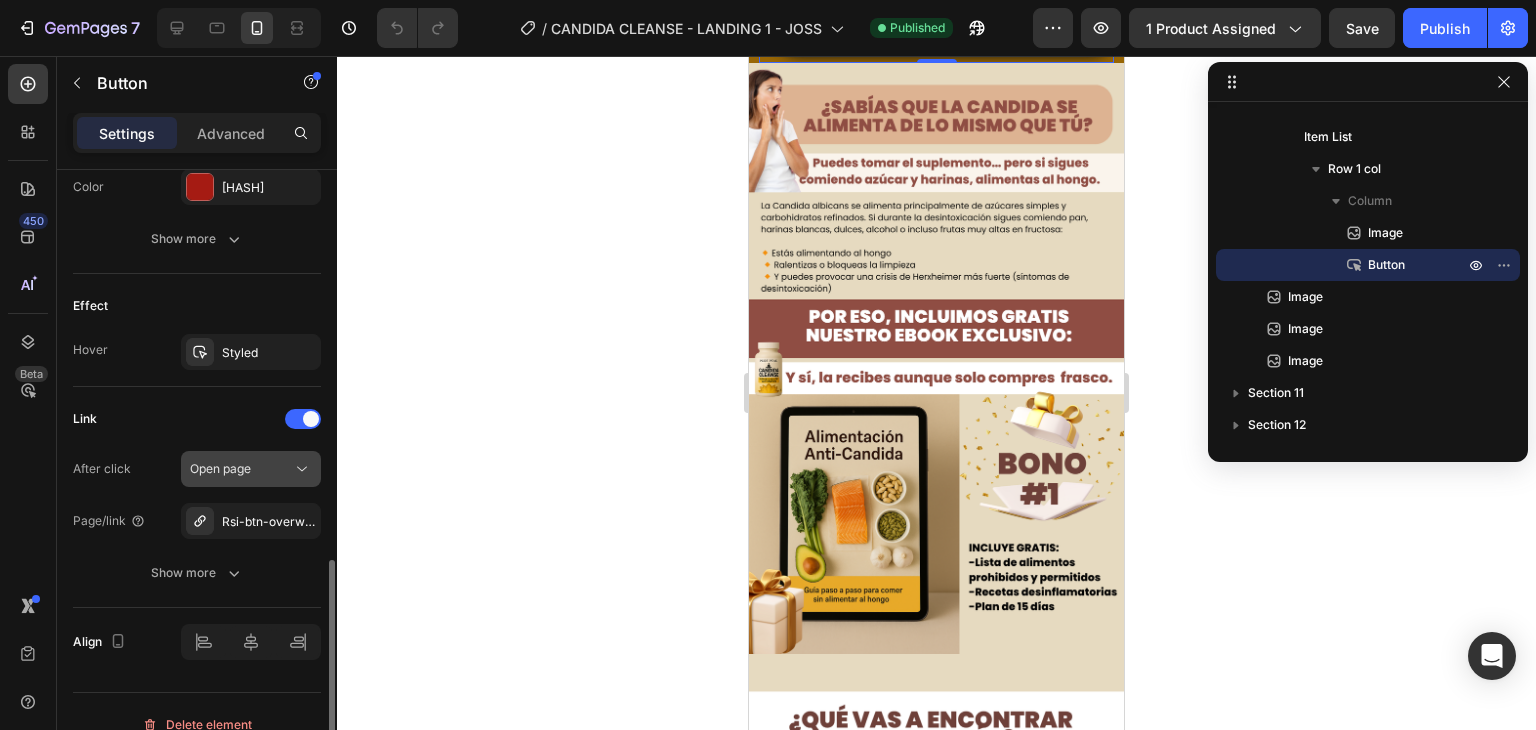 click 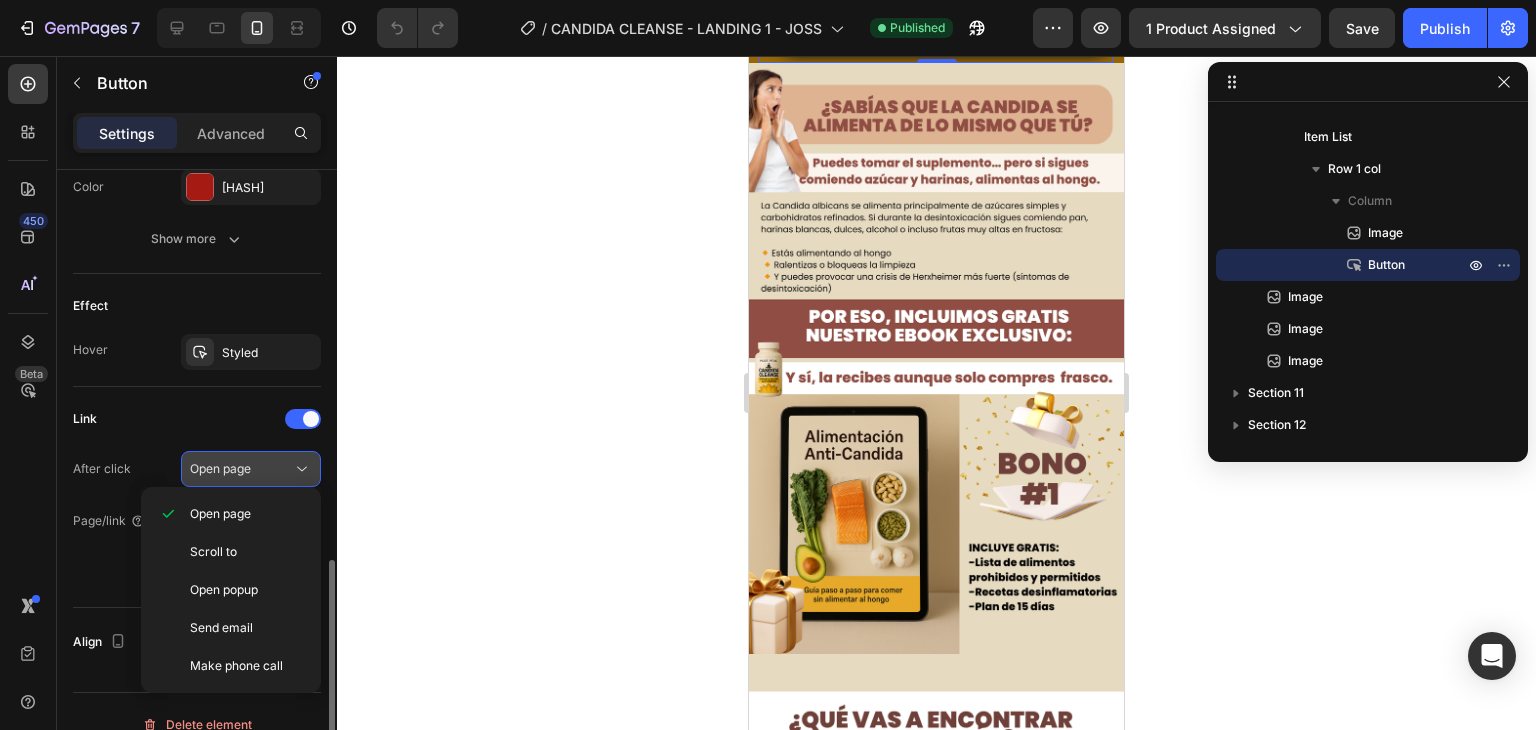 click 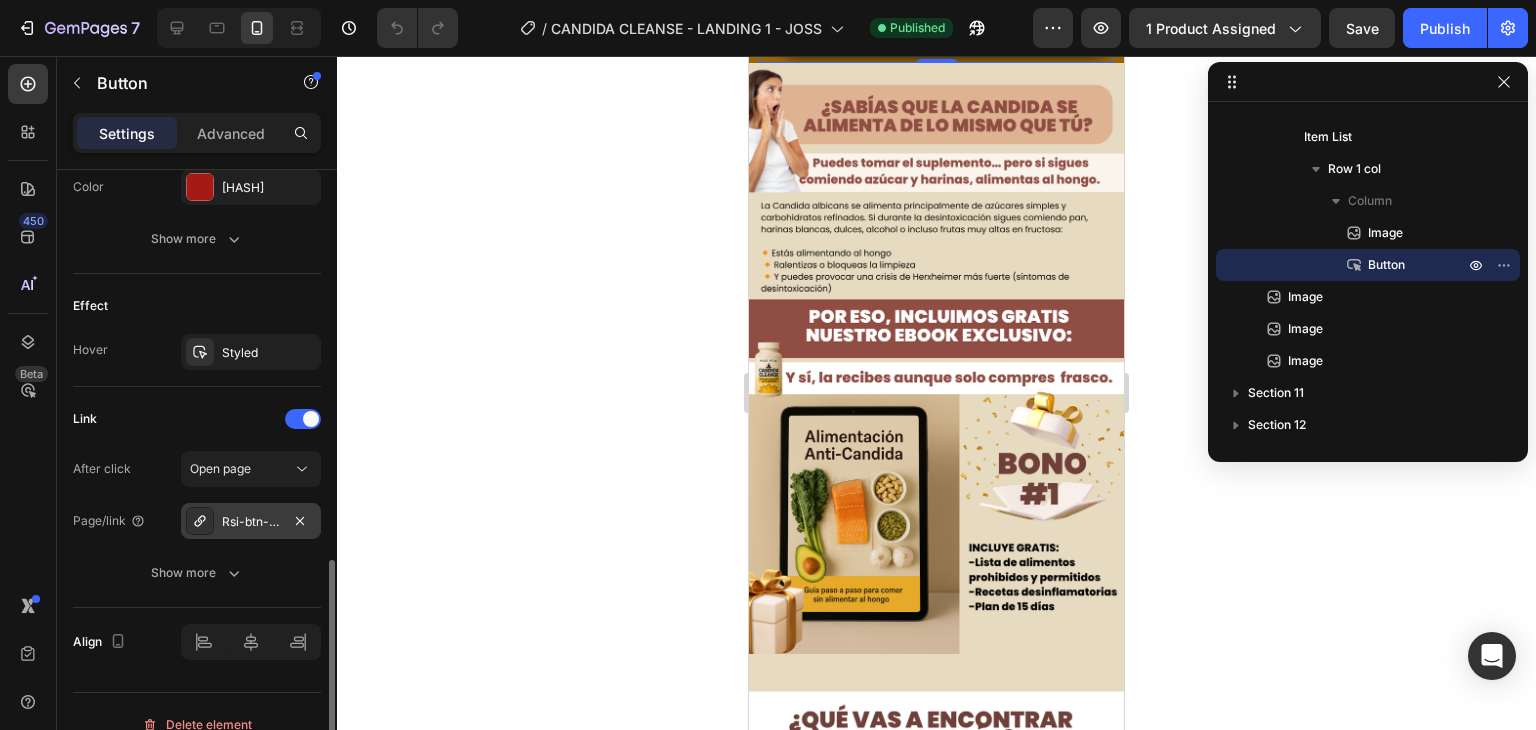 click 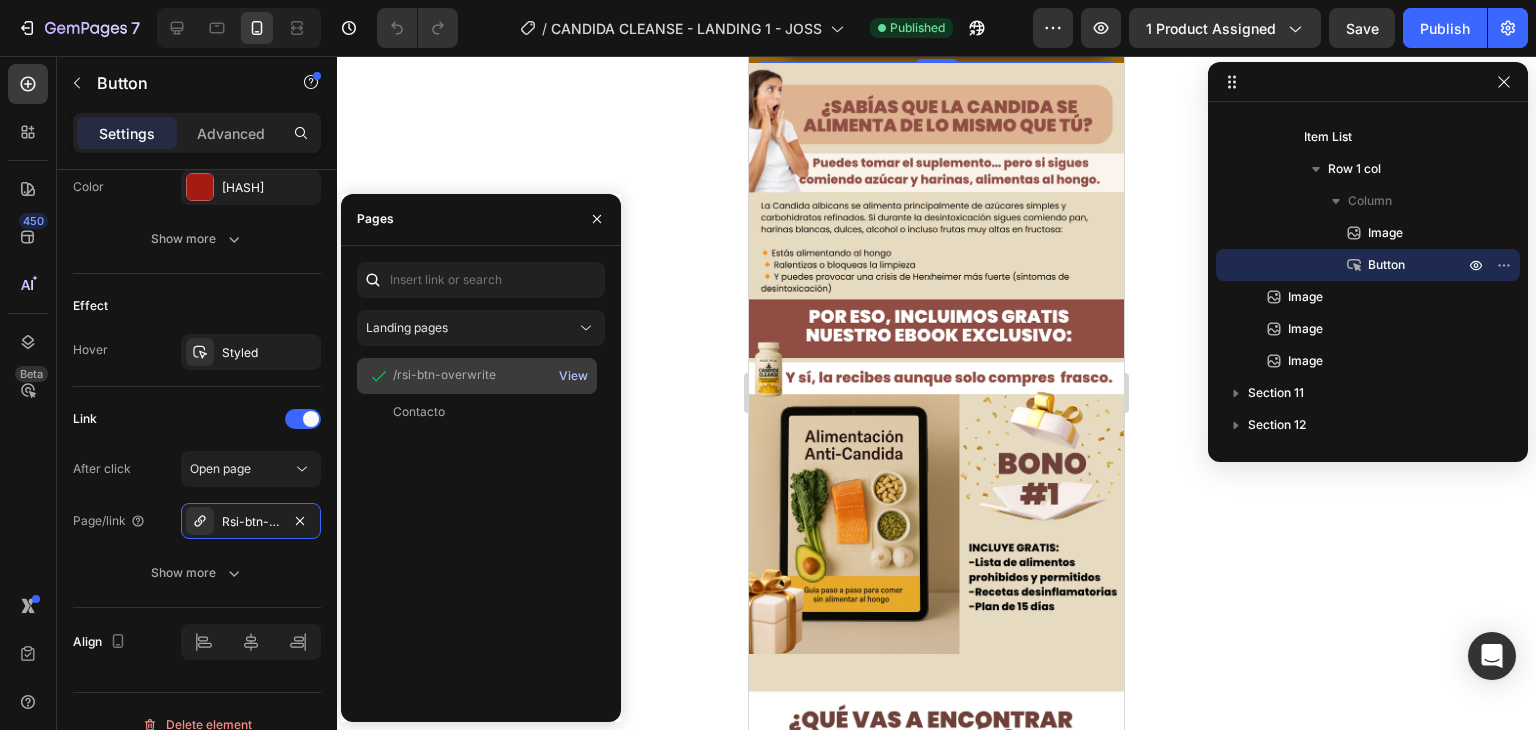 click on "View" at bounding box center [573, 376] 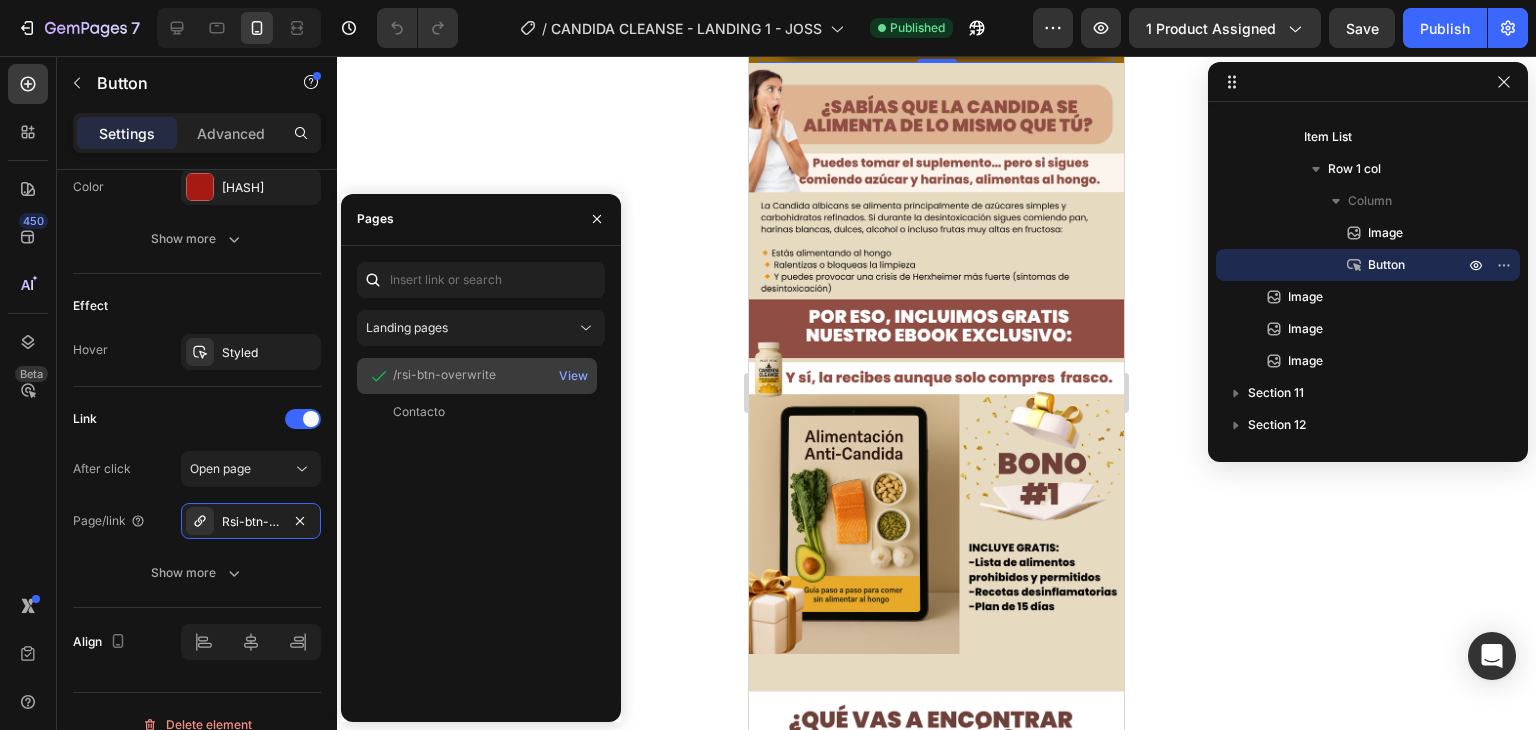 click on "/rsi-btn-overwrite" 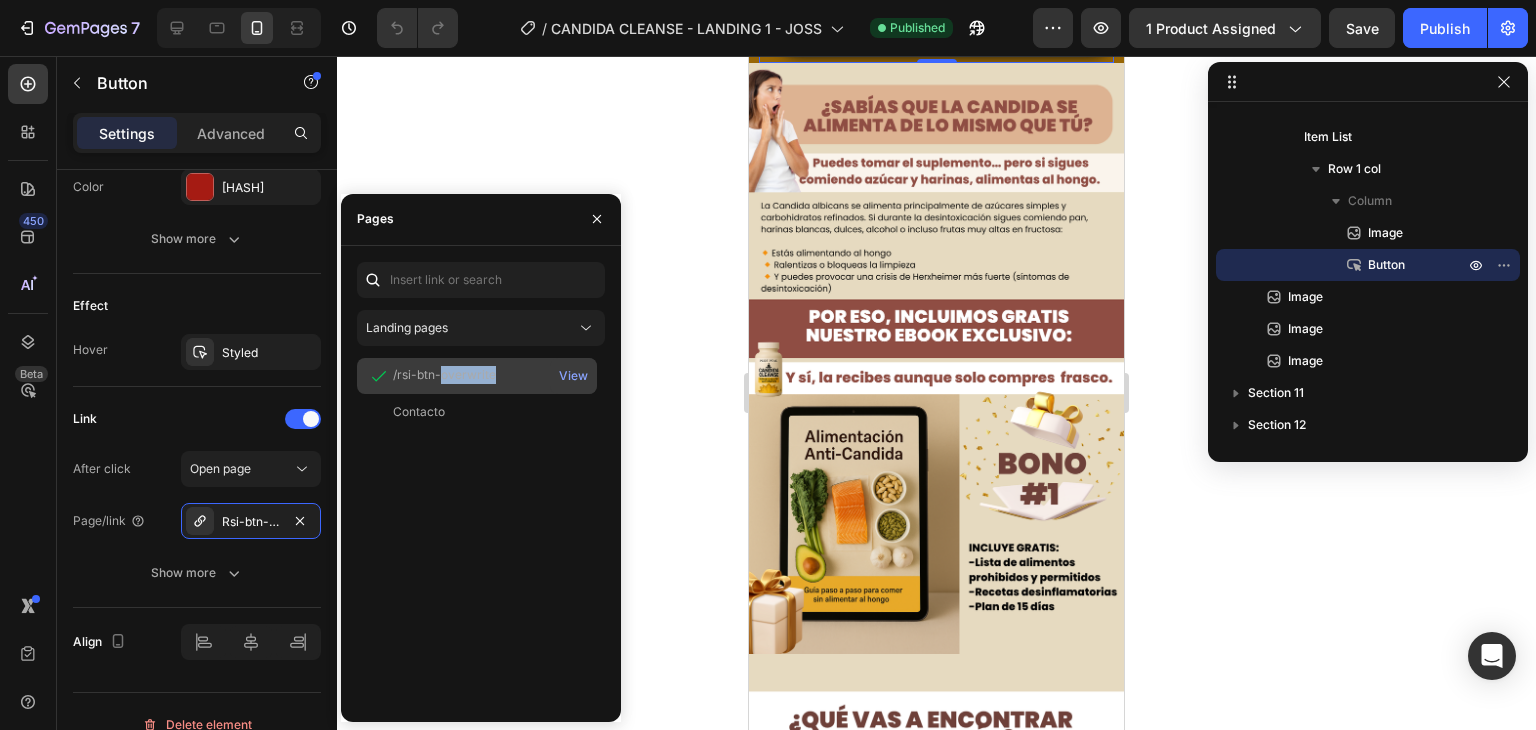 click on "/rsi-btn-overwrite" 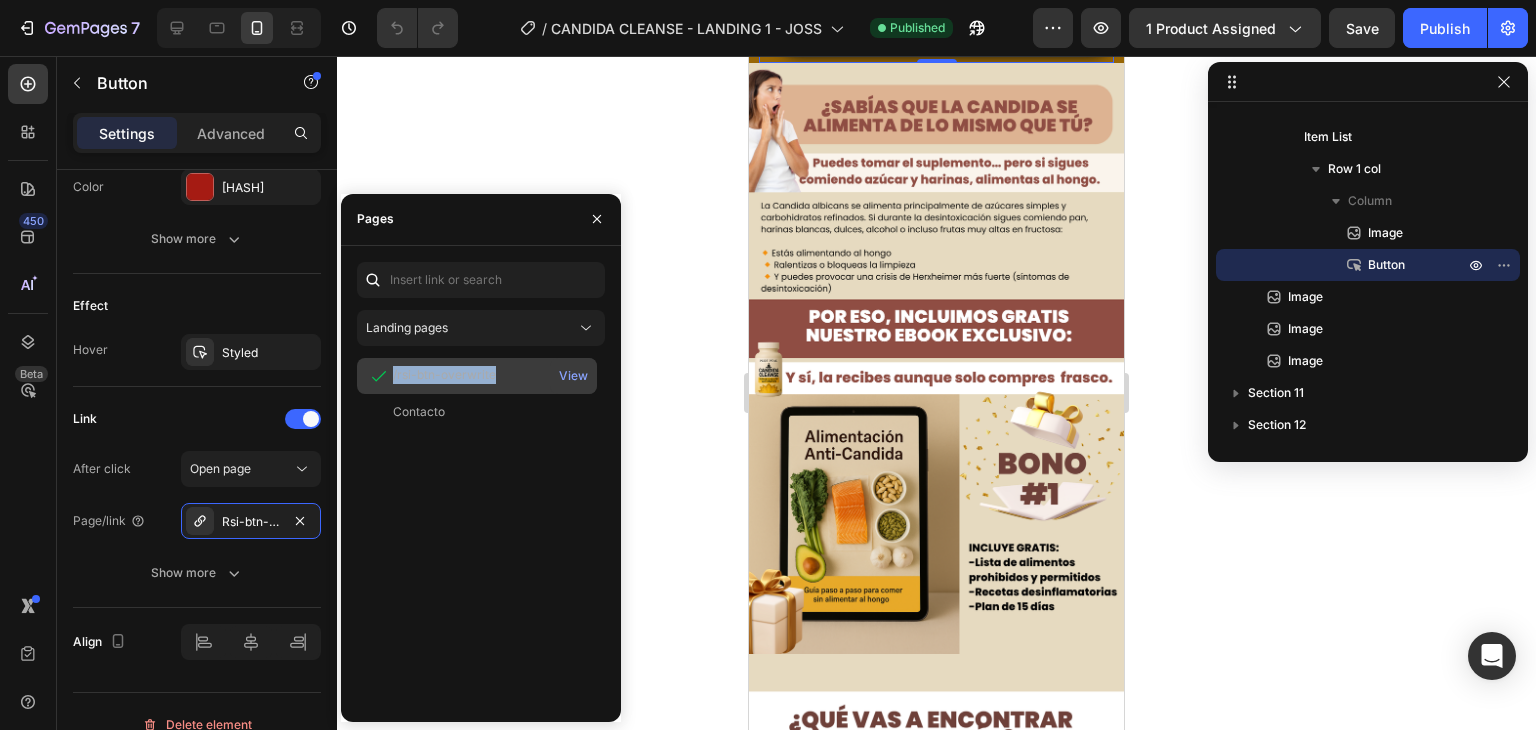 click on "/rsi-btn-overwrite" 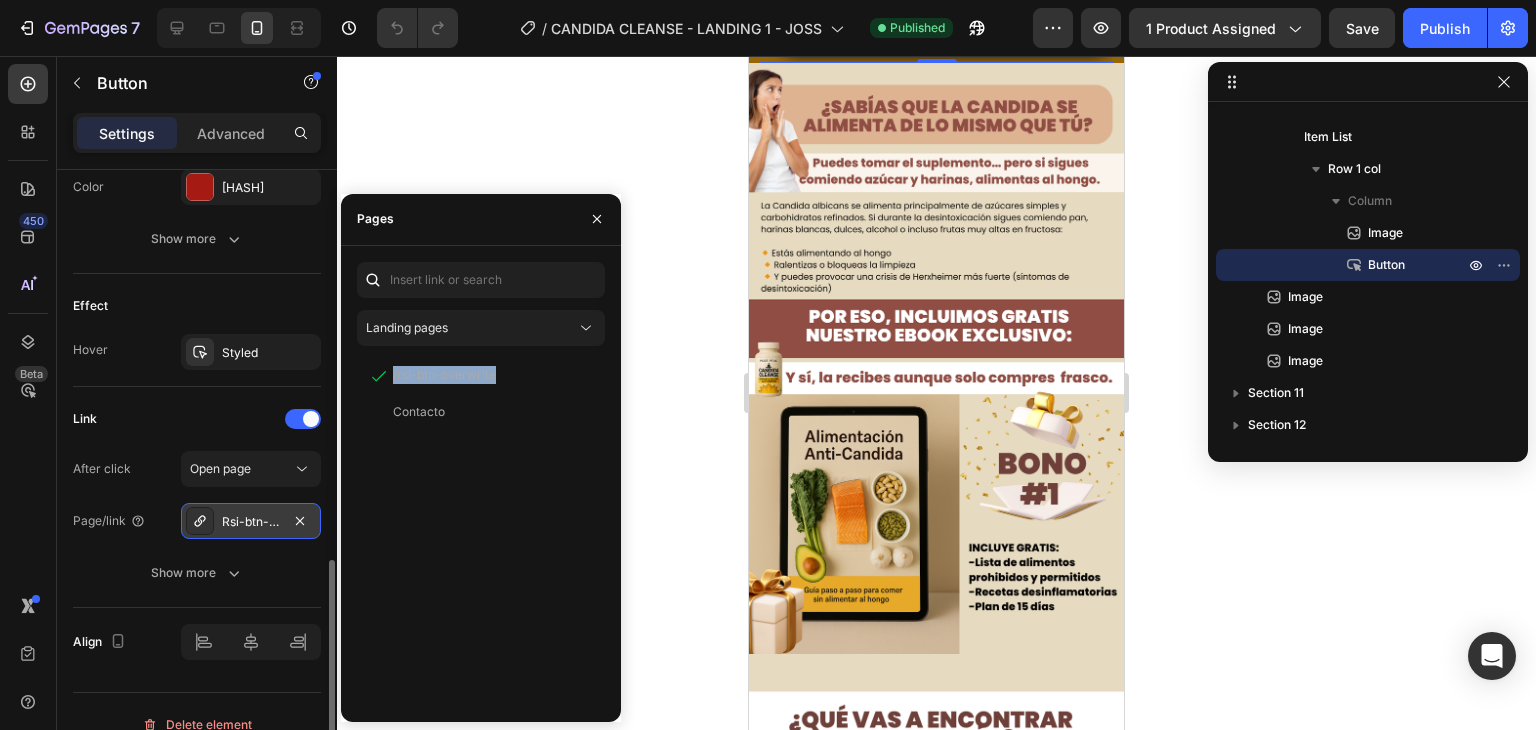 click on "Rsi-btn-overwrite" at bounding box center (251, 522) 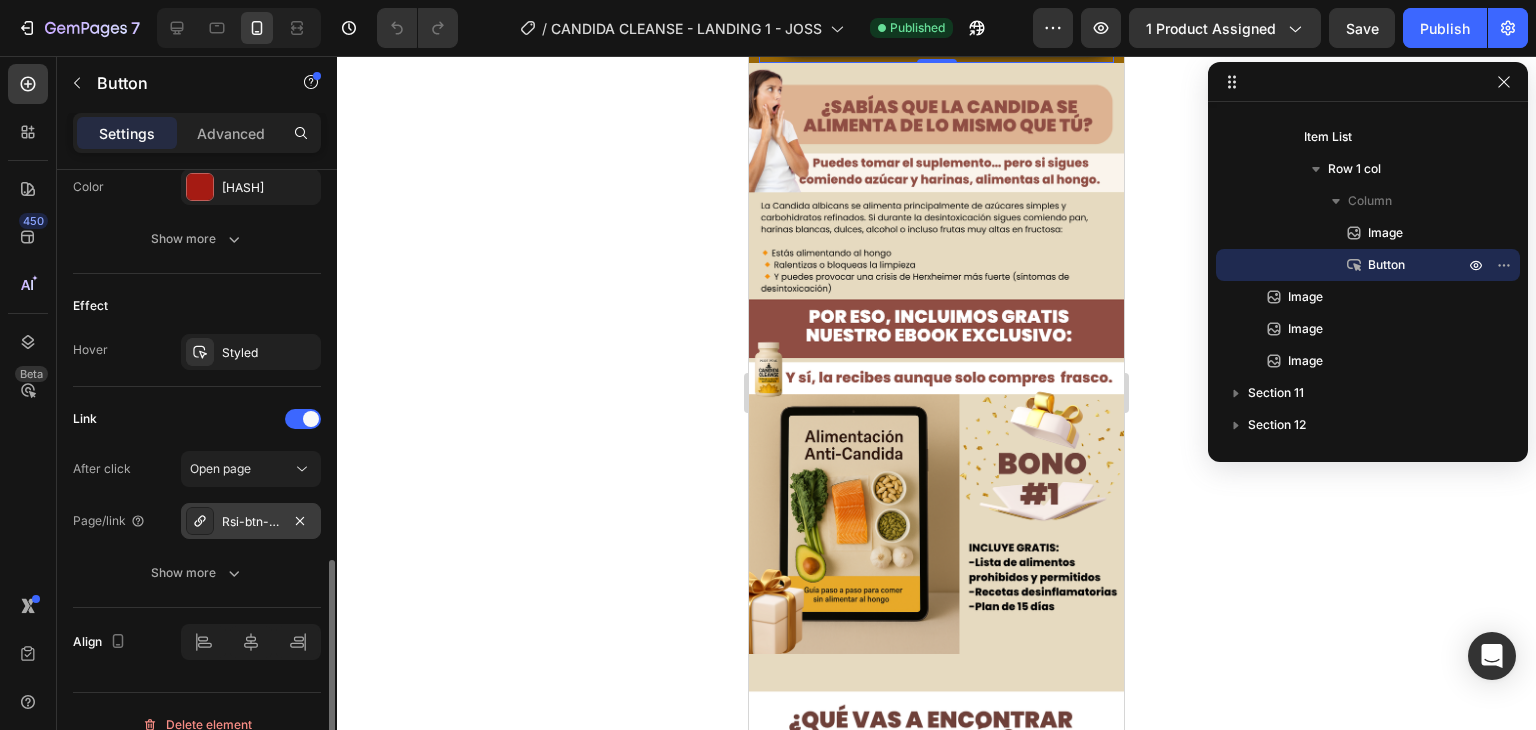 click on "Rsi-btn-overwrite" at bounding box center [251, 522] 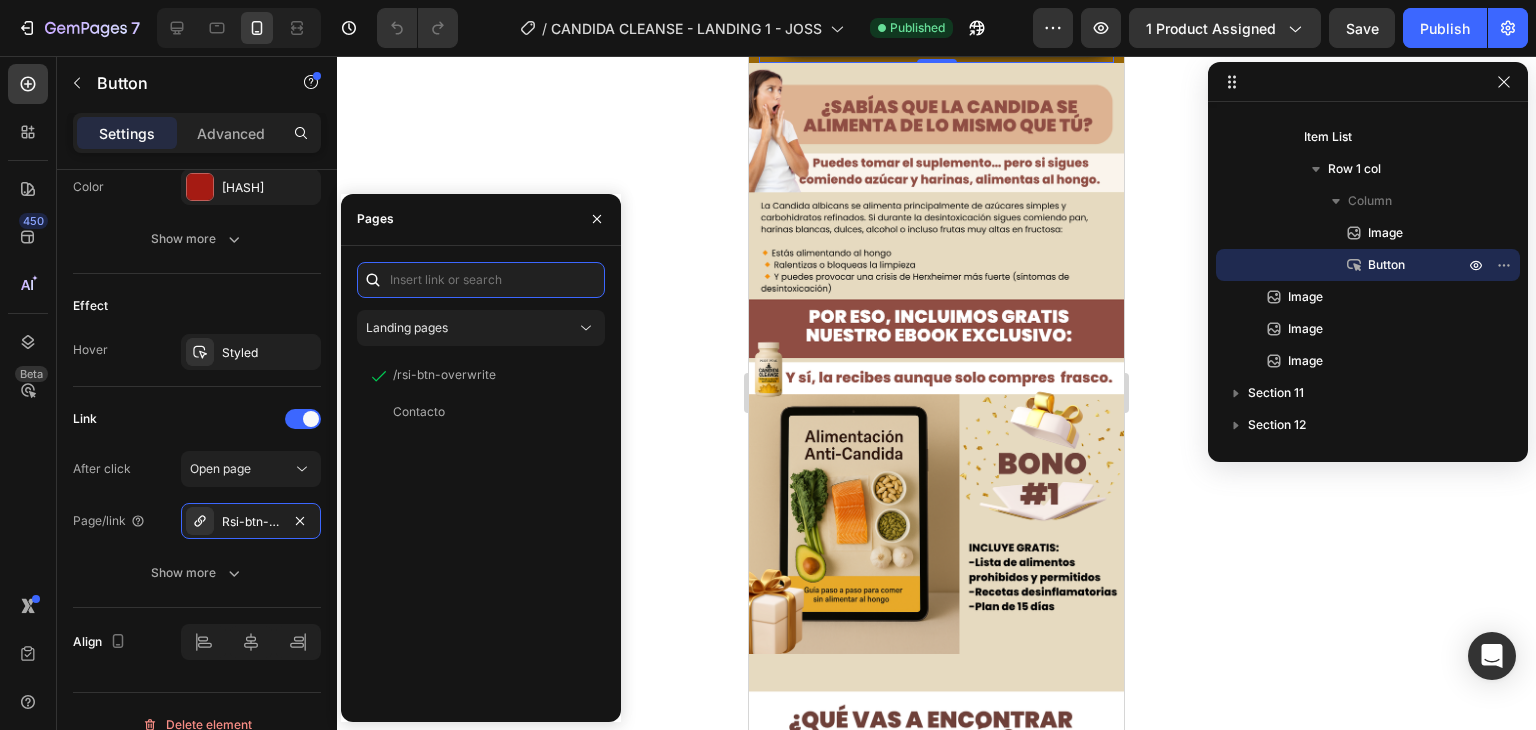 paste on "_rsi-cod-form-gempages-button-overwrite _rsi-cod-form-is-gempage" 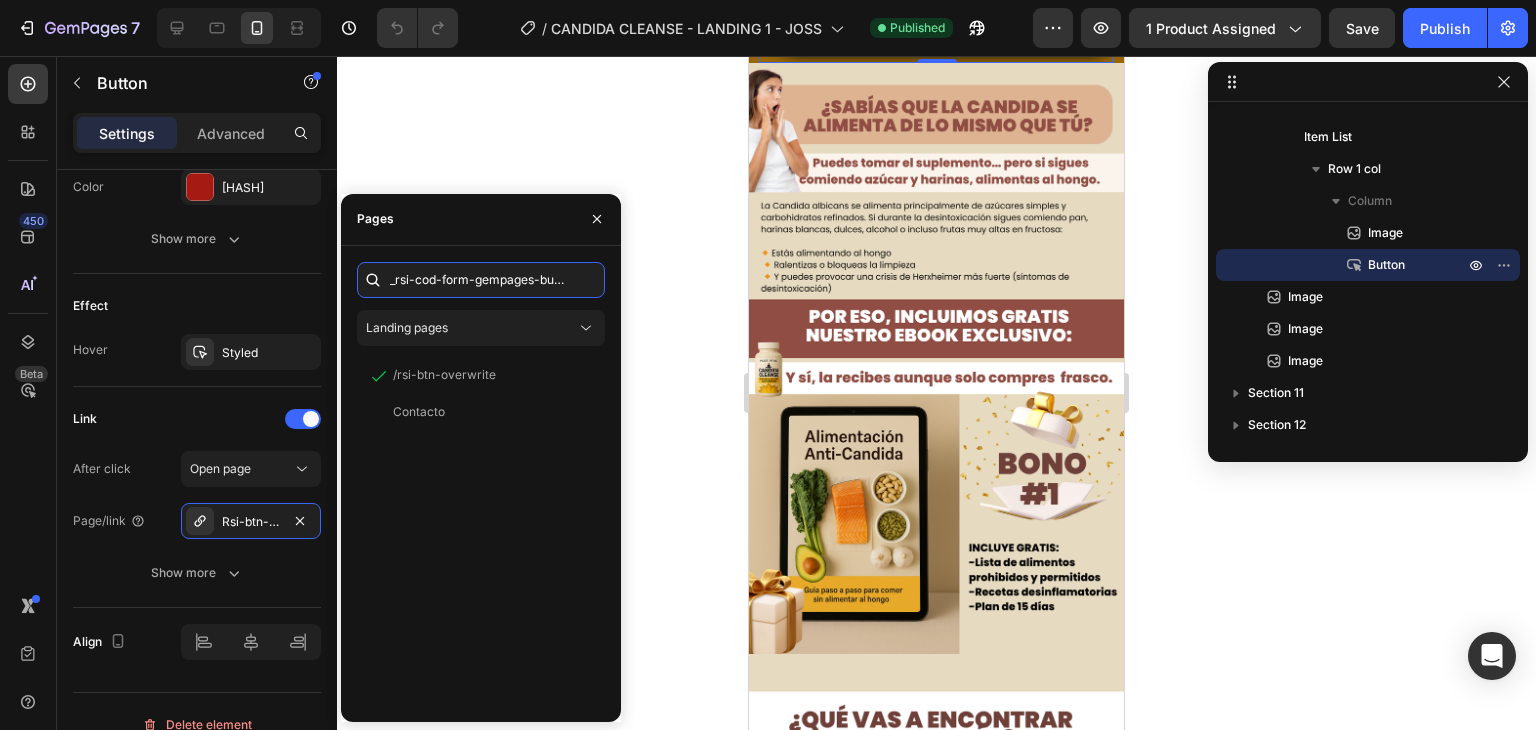 scroll, scrollTop: 0, scrollLeft: 225, axis: horizontal 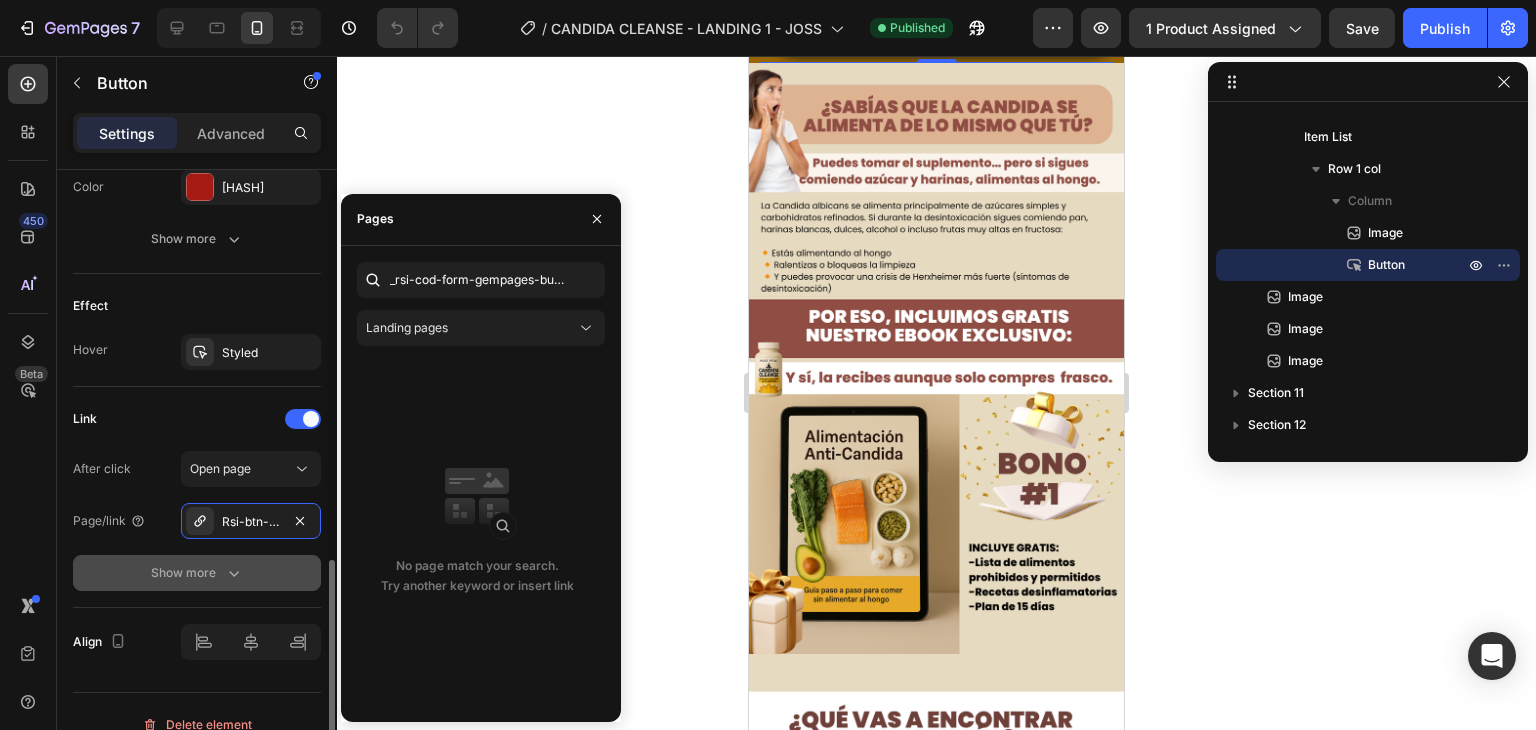 click on "Show more" 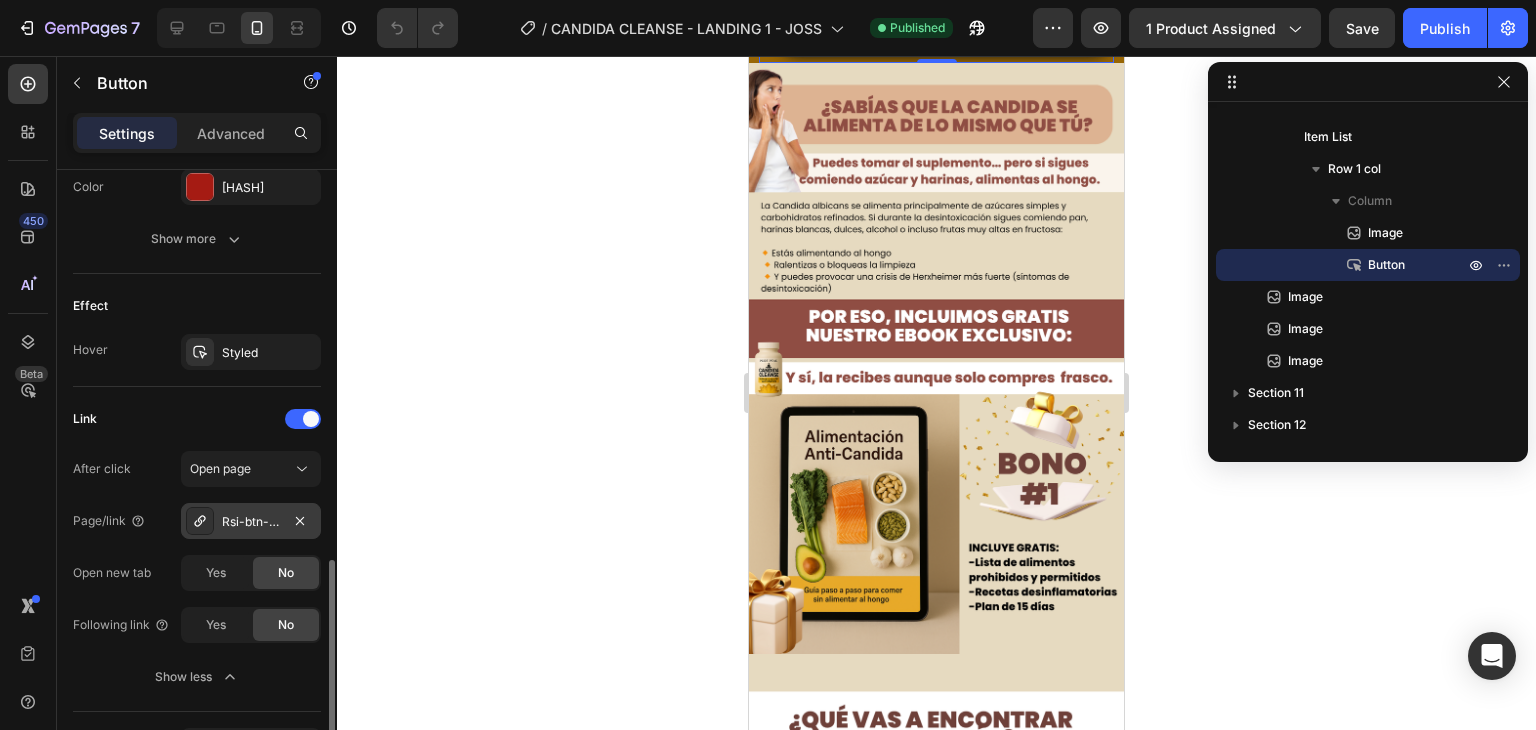 click on "Rsi-btn-overwrite" at bounding box center (251, 522) 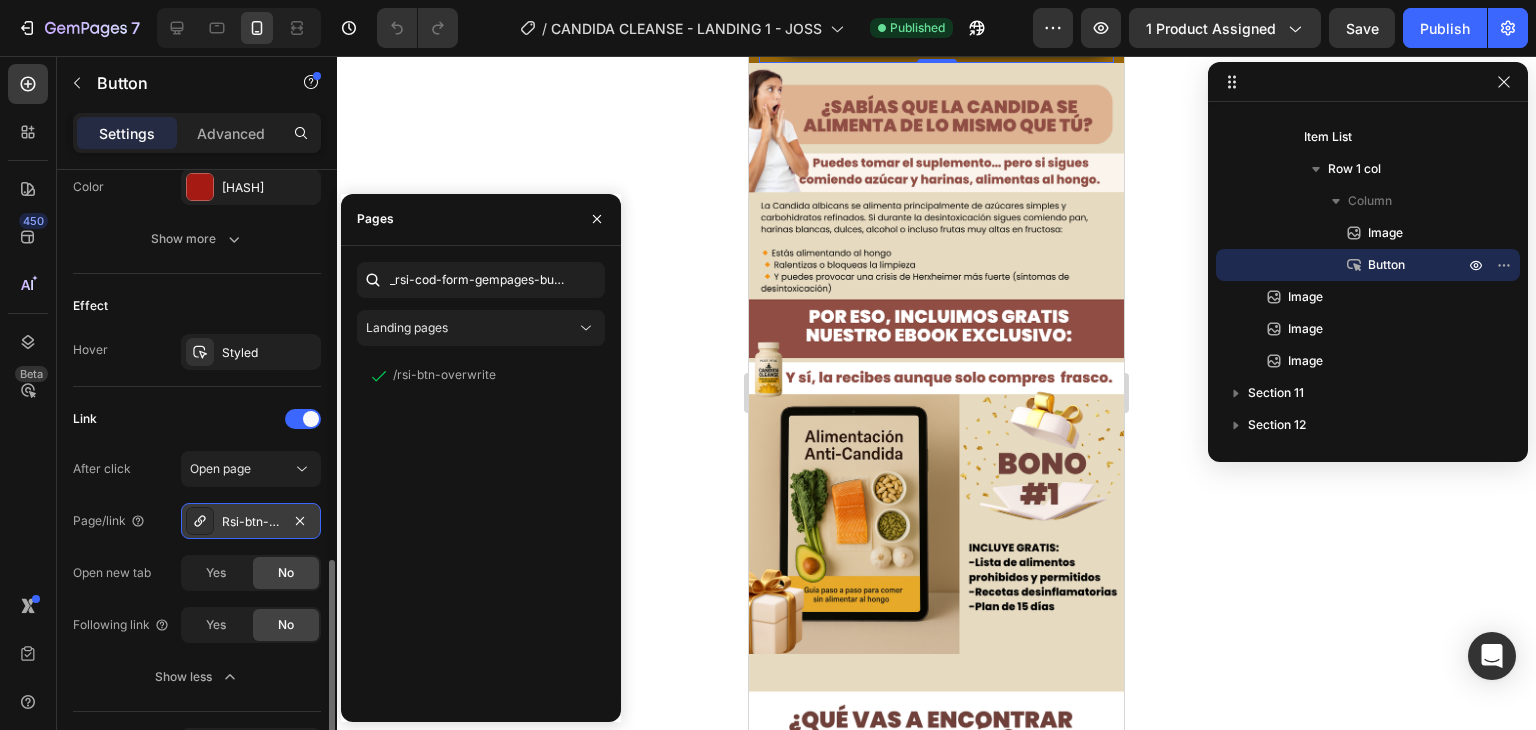 click 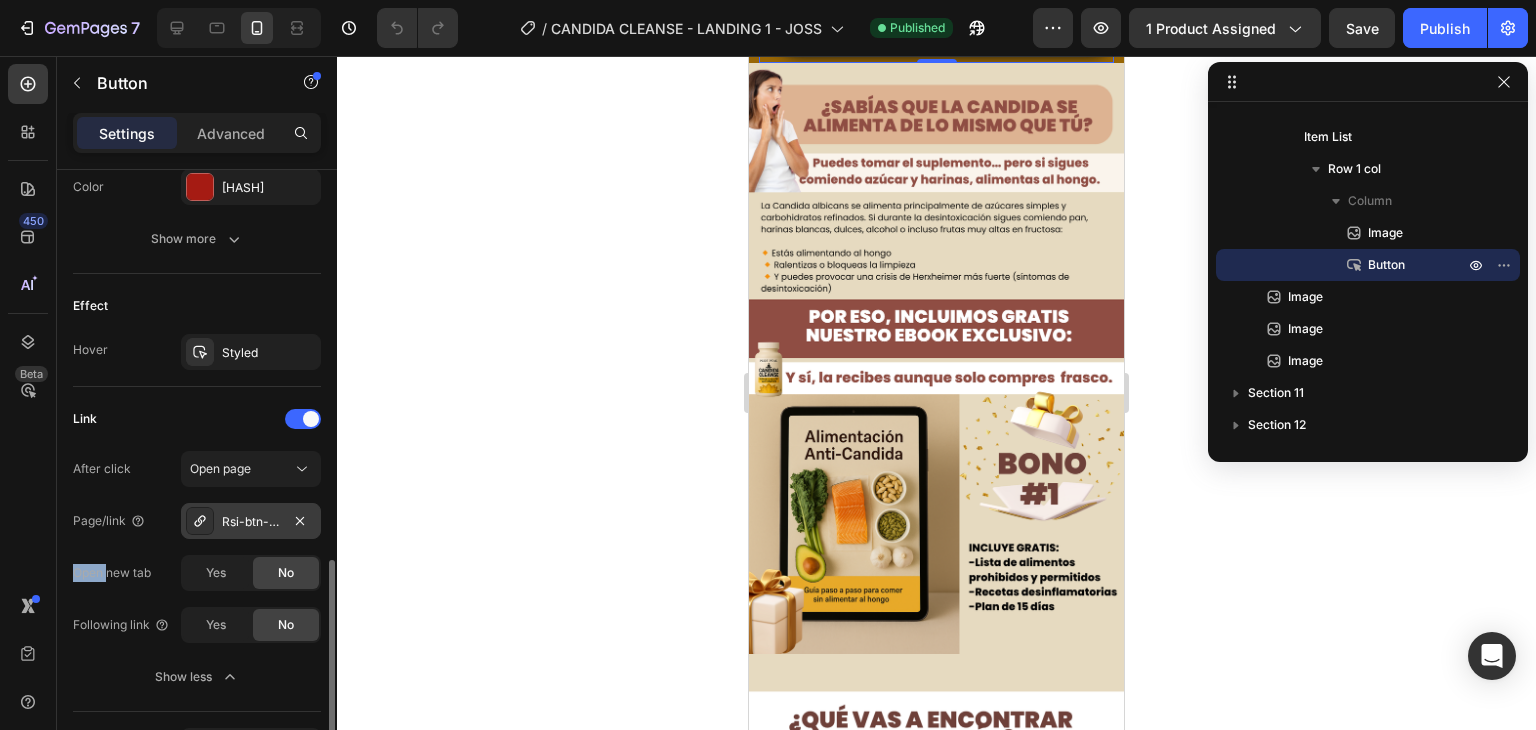 click 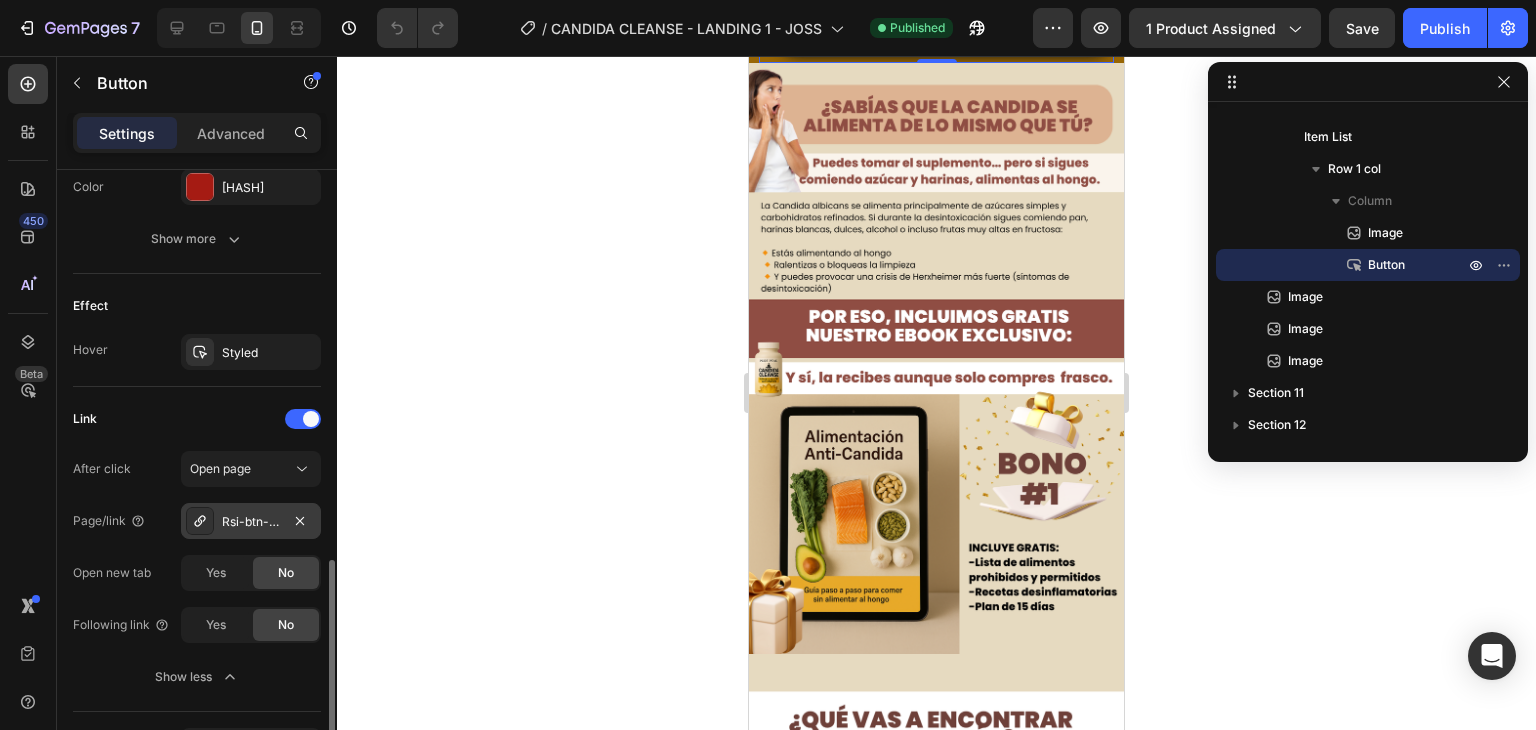 scroll, scrollTop: 0, scrollLeft: 0, axis: both 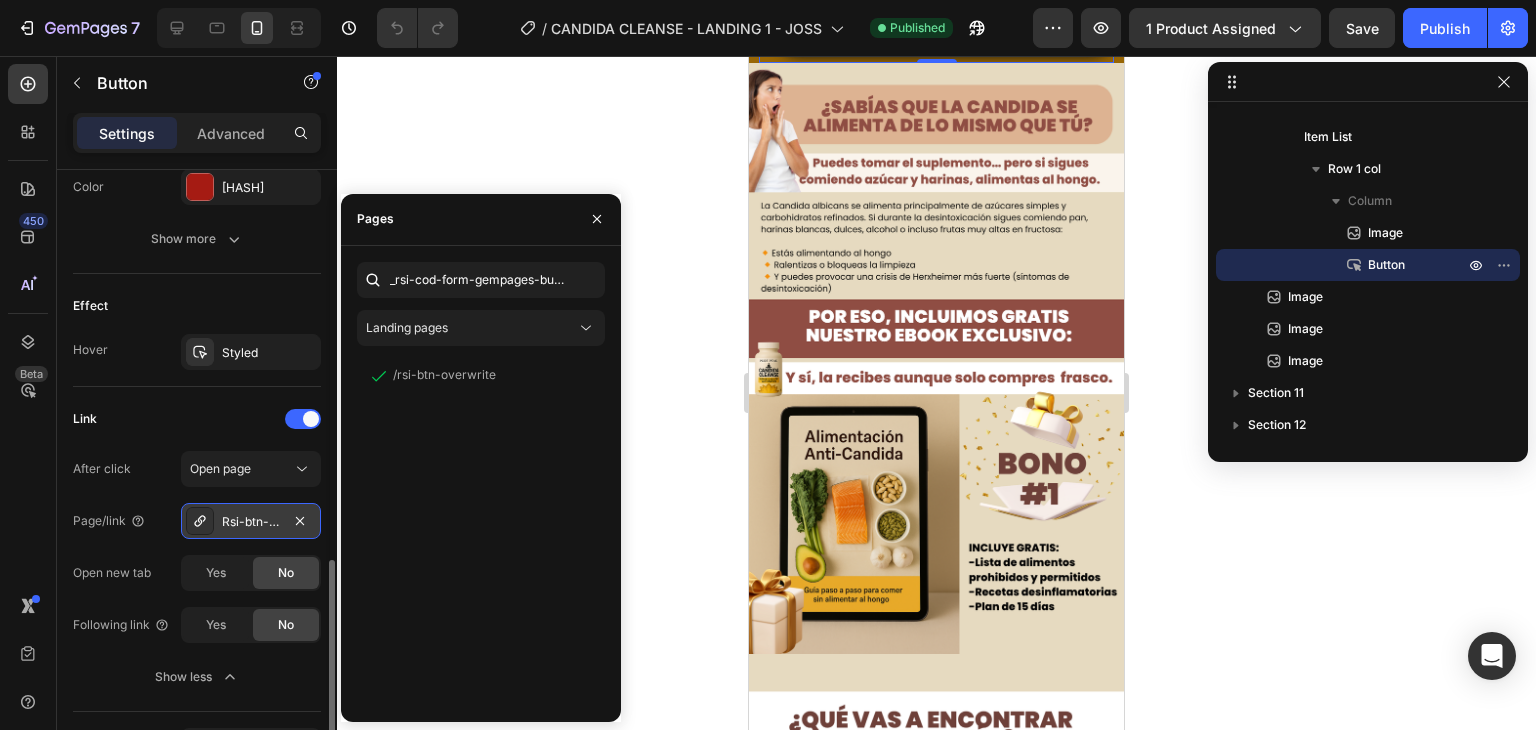 click 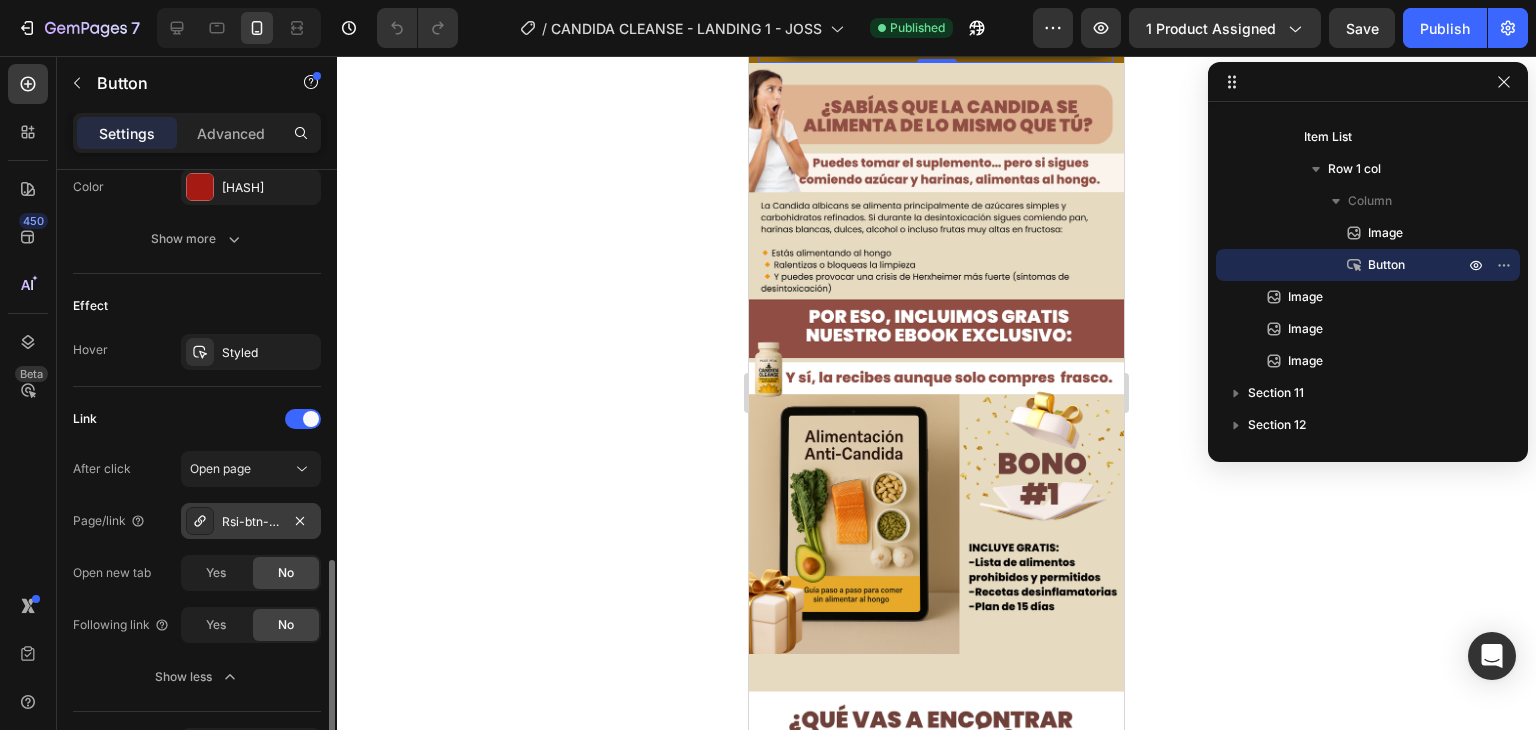 click 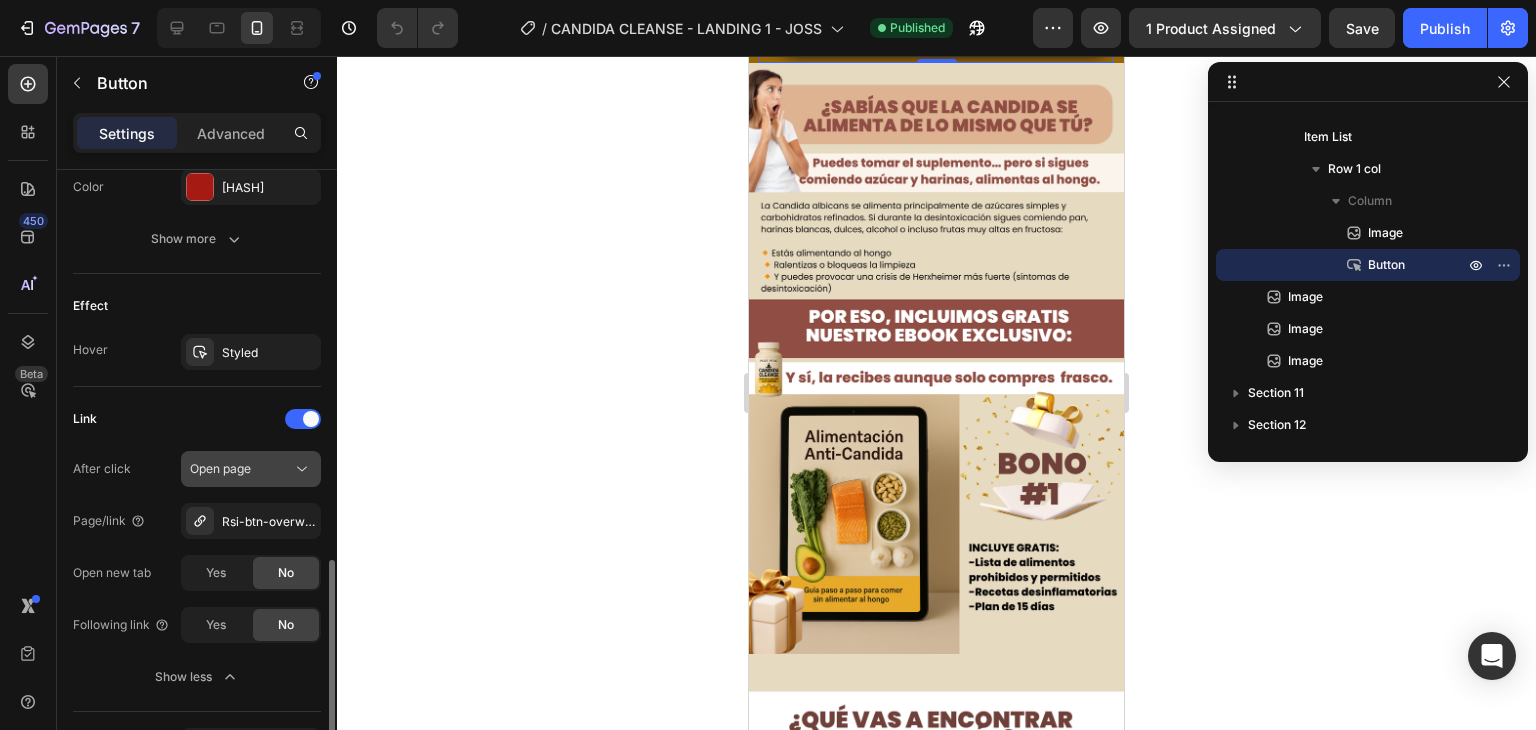 click on "Open page" at bounding box center (220, 468) 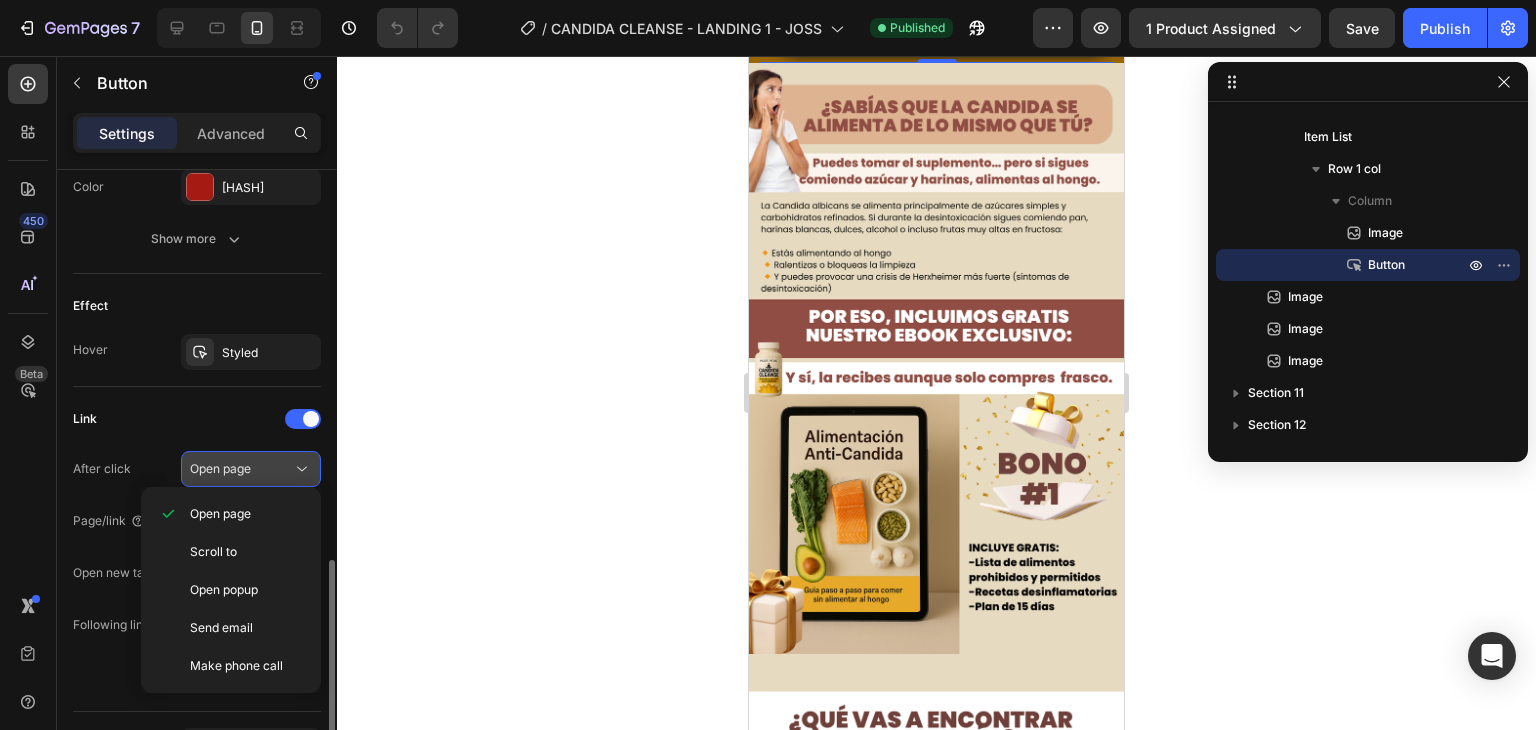 click on "Open page" at bounding box center (220, 468) 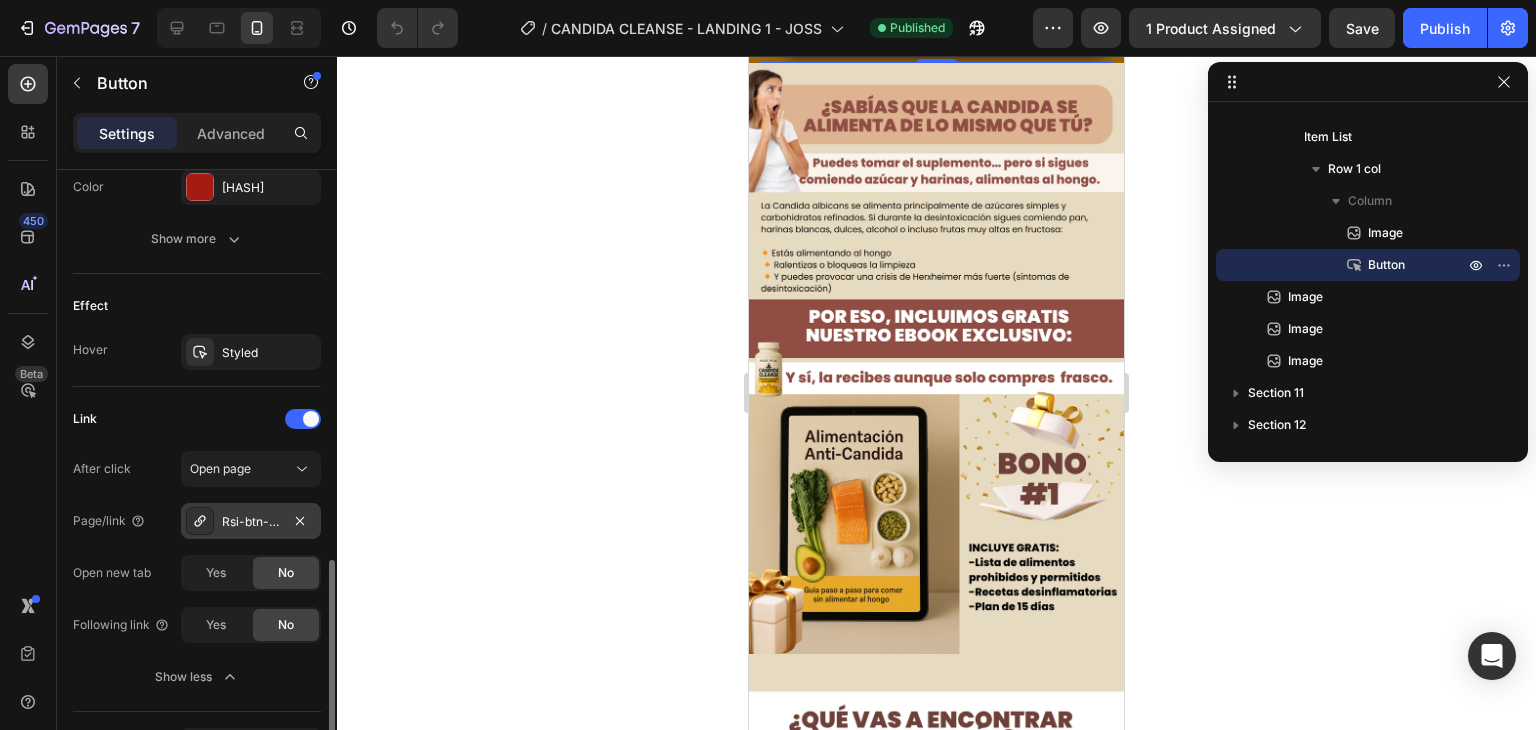 click 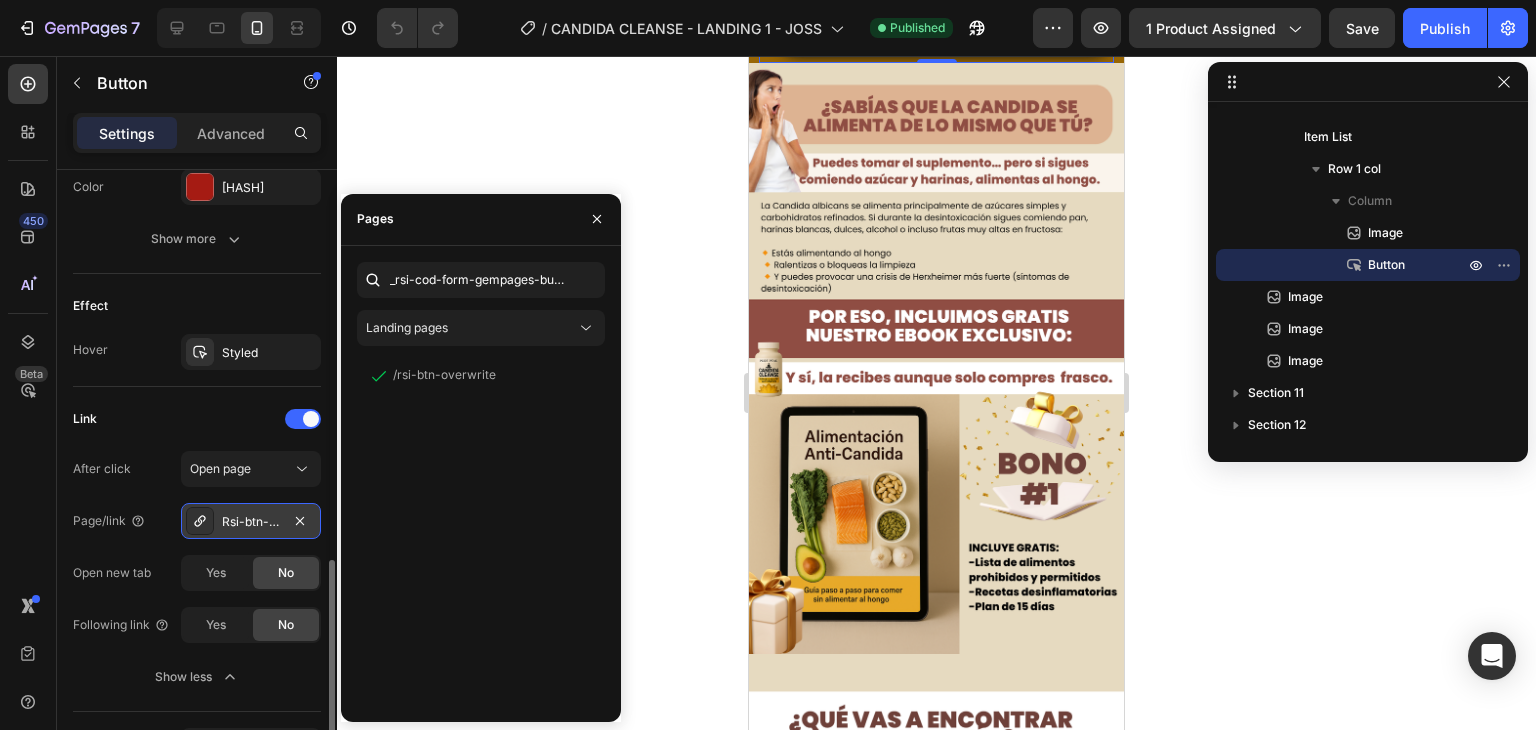 click on "Rsi-btn-overwrite" at bounding box center [251, 522] 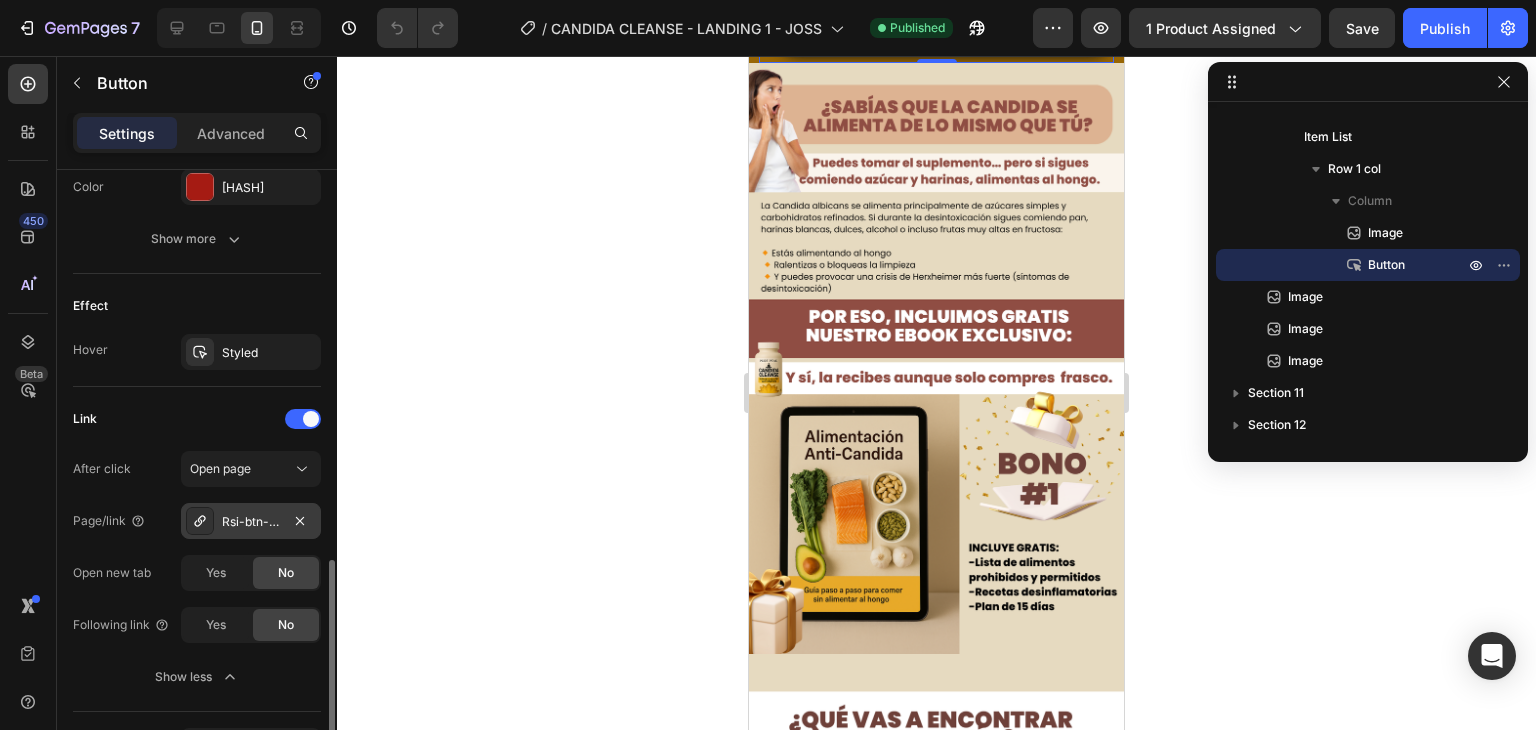 click on "Rsi-btn-overwrite" at bounding box center (251, 522) 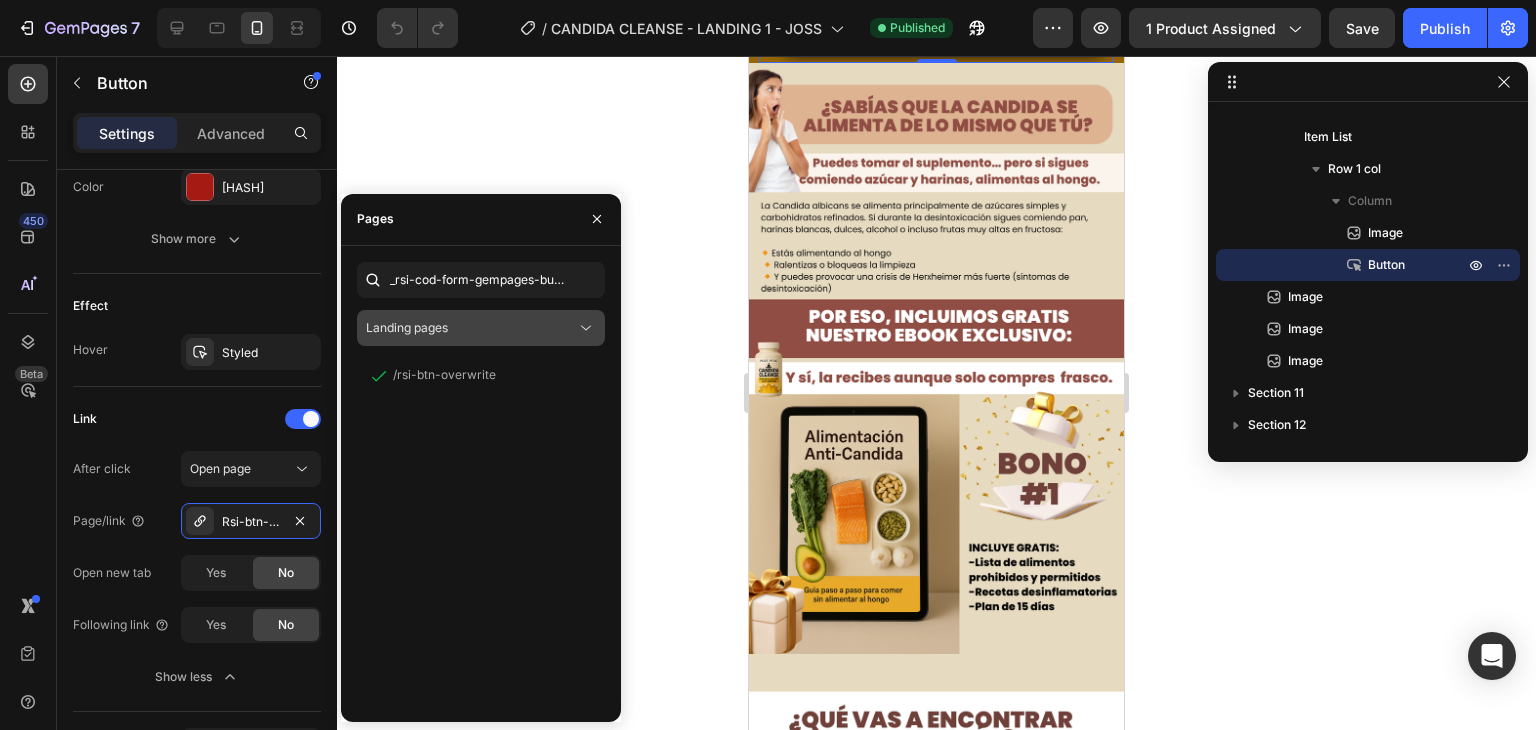 click on "Landing pages" 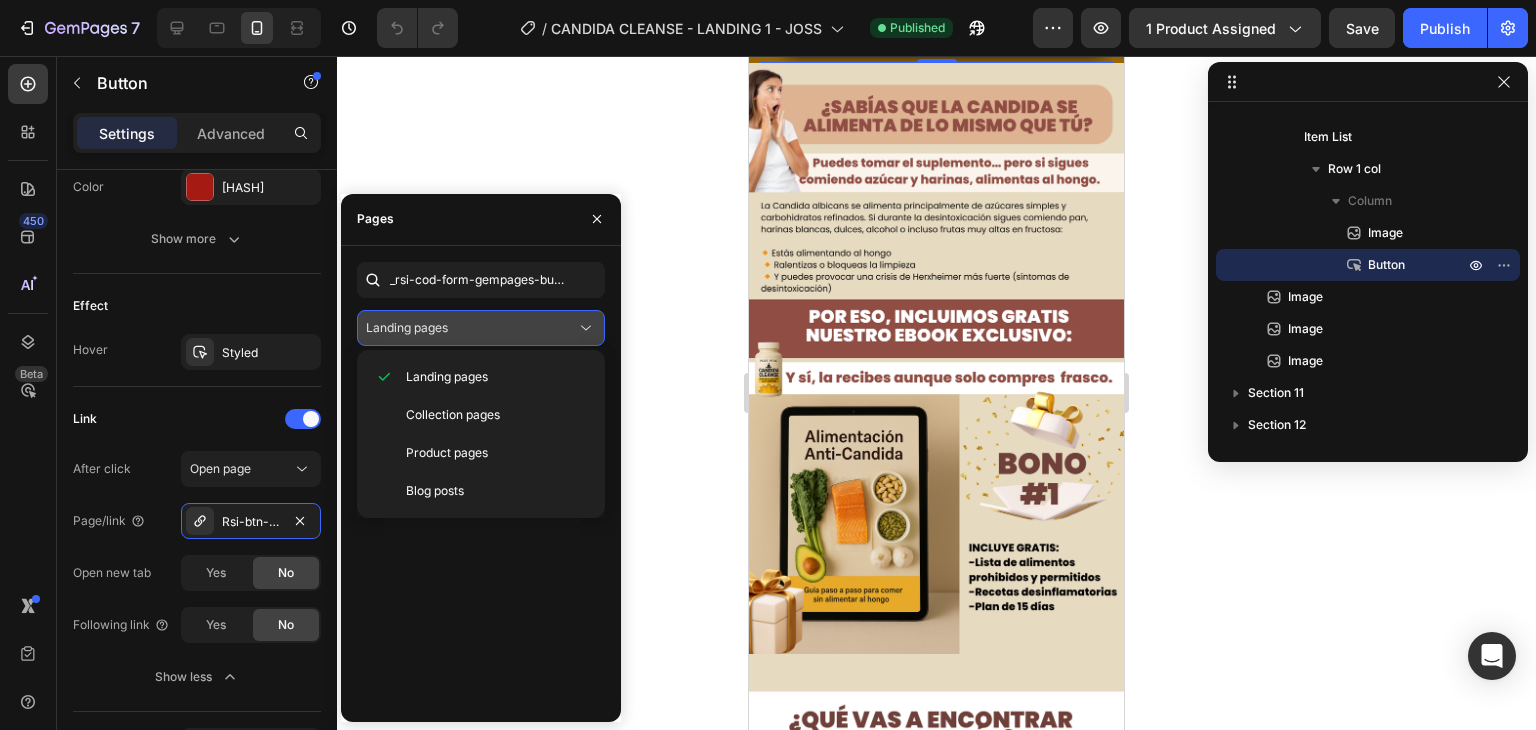 click on "Landing pages" 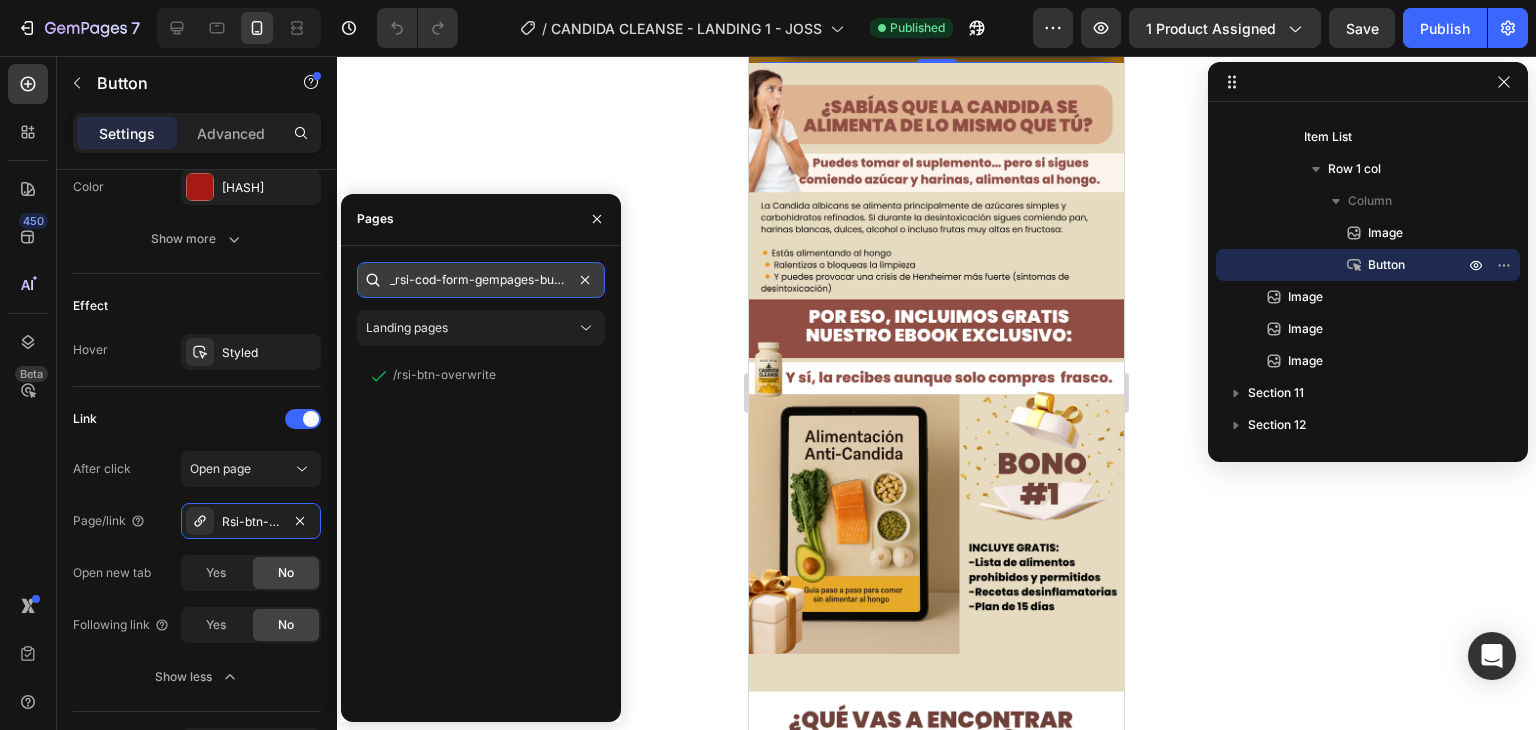 click on "_rsi-cod-form-gempages-button-overwrite _rsi-cod-form-is-gempage" at bounding box center (481, 280) 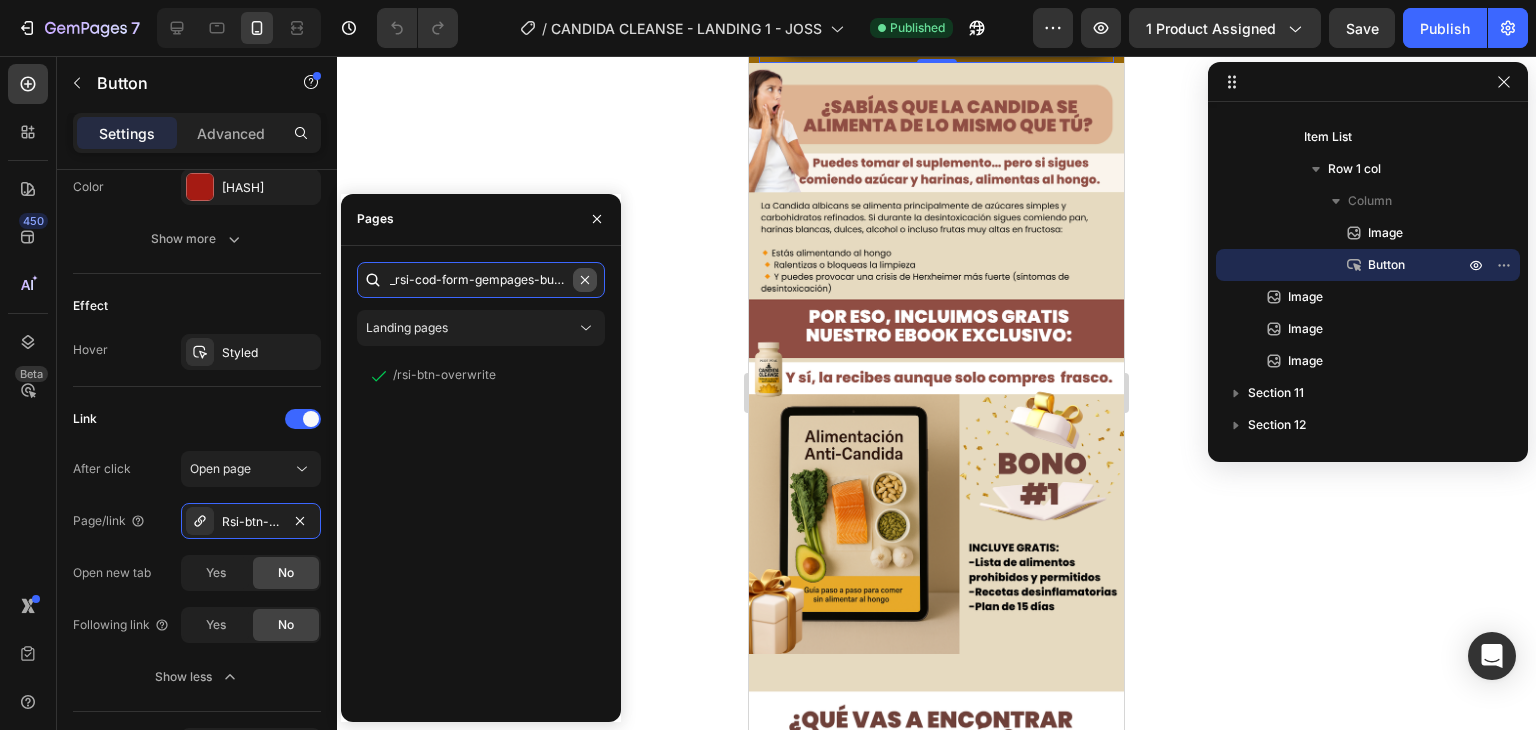 type 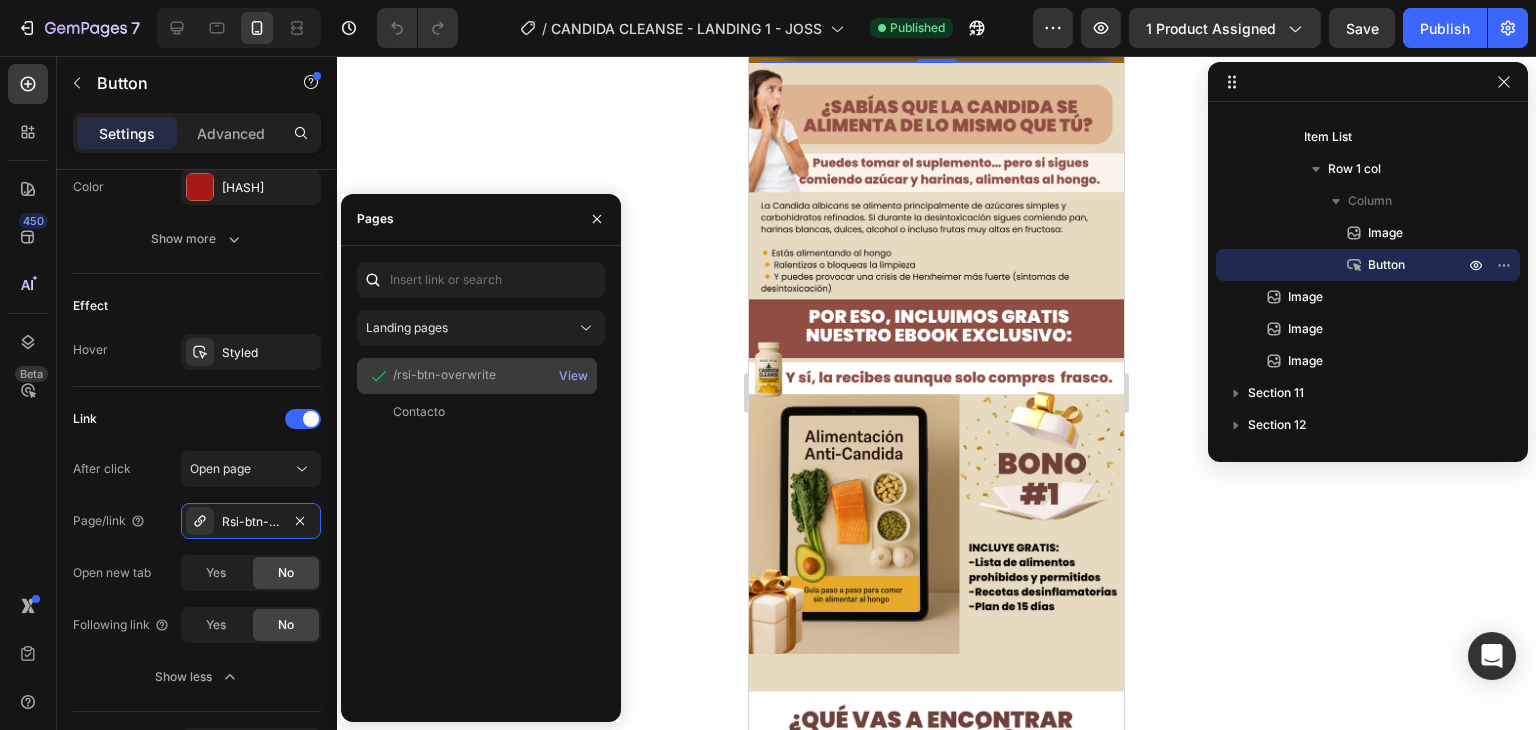 click on "/rsi-btn-overwrite" at bounding box center [477, 376] 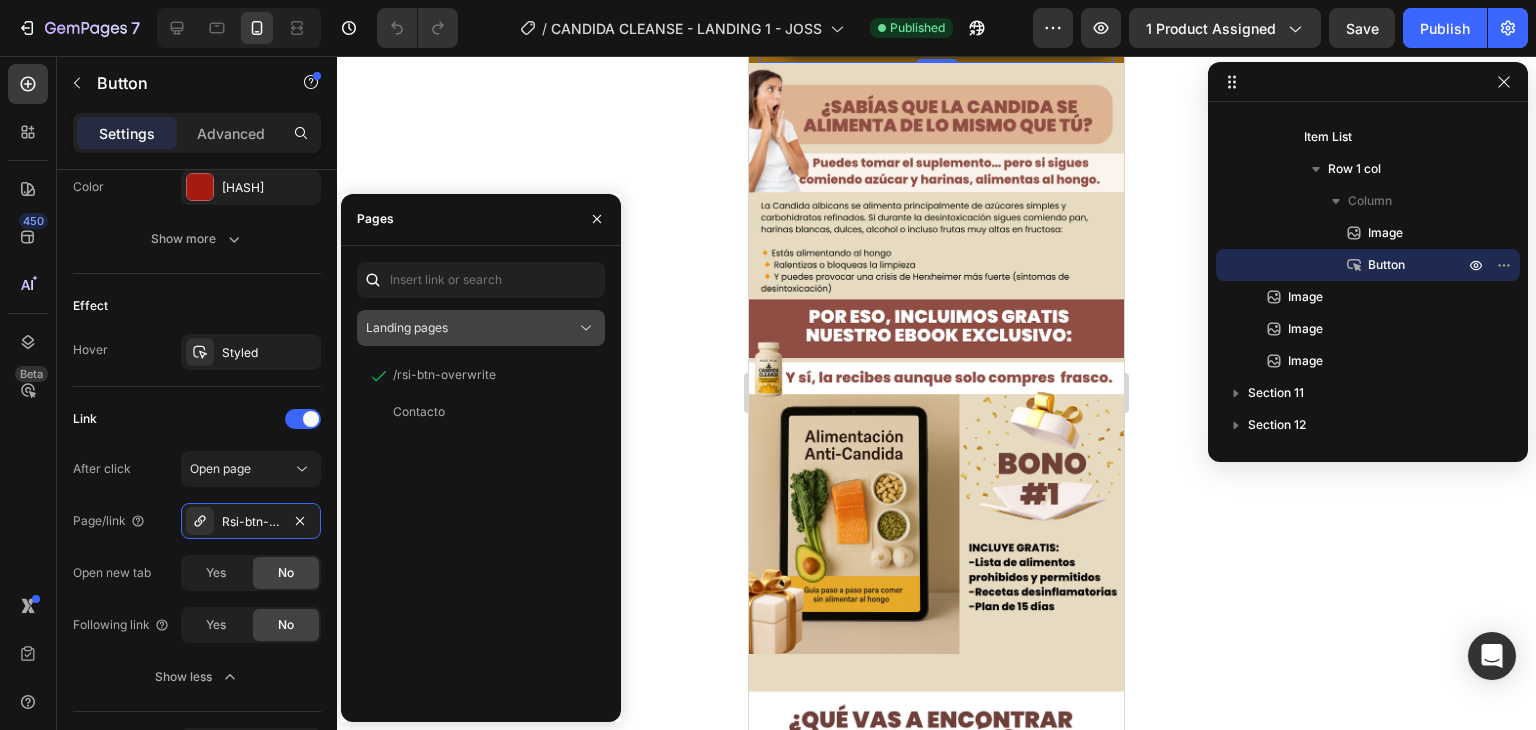 click on "Landing pages" at bounding box center [471, 328] 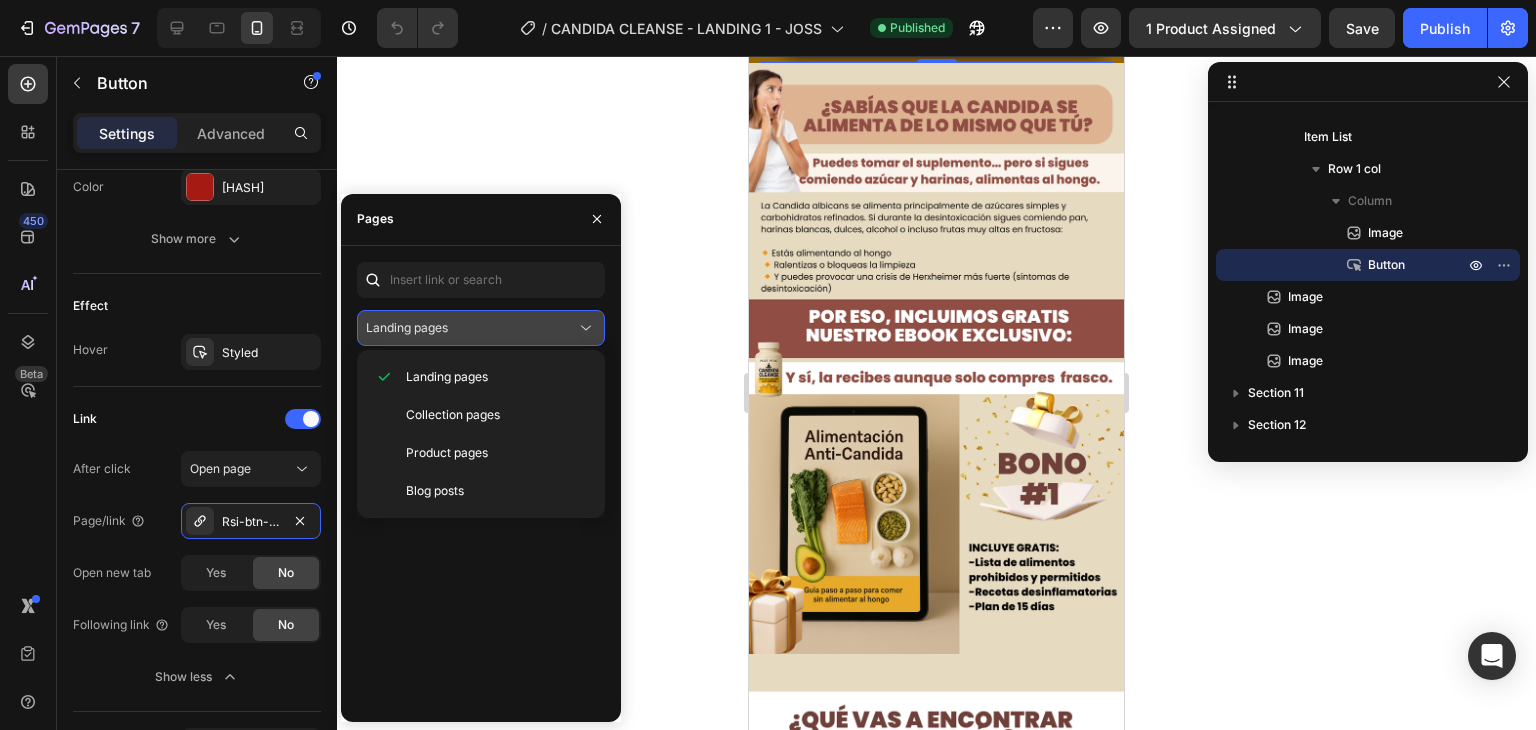 click on "Landing pages" at bounding box center (471, 328) 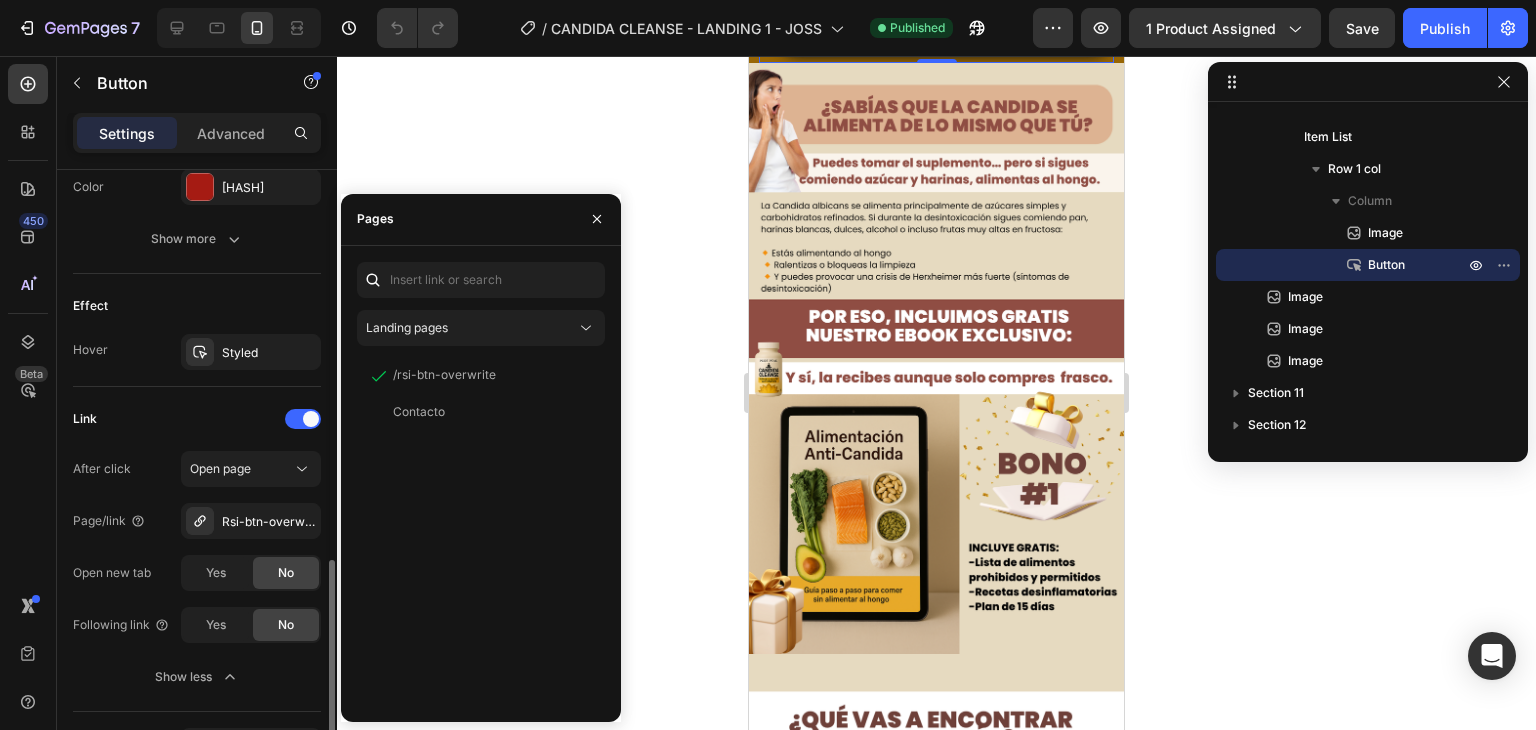 click on "Link" at bounding box center (197, 419) 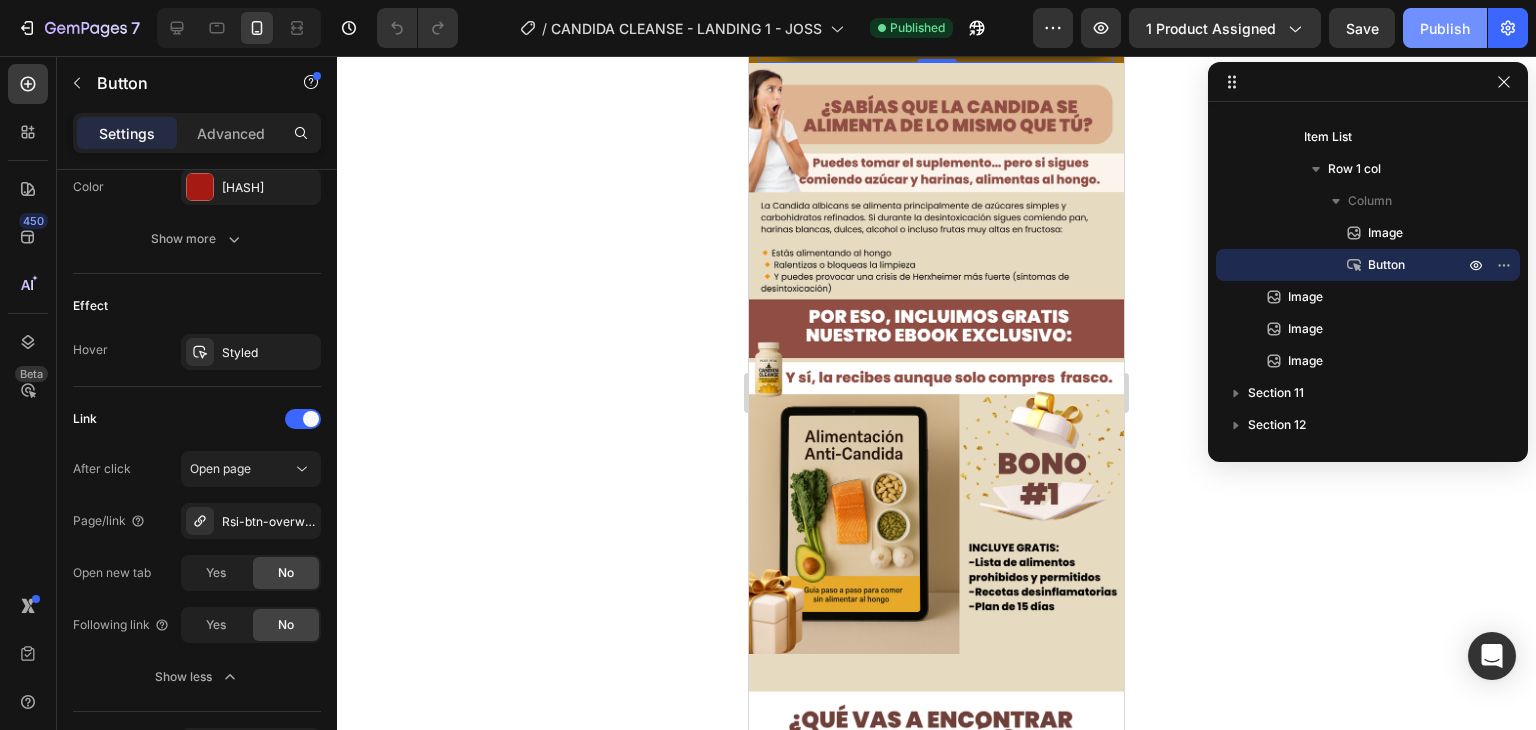 drag, startPoint x: 1368, startPoint y: 29, endPoint x: 1416, endPoint y: 32, distance: 48.09366 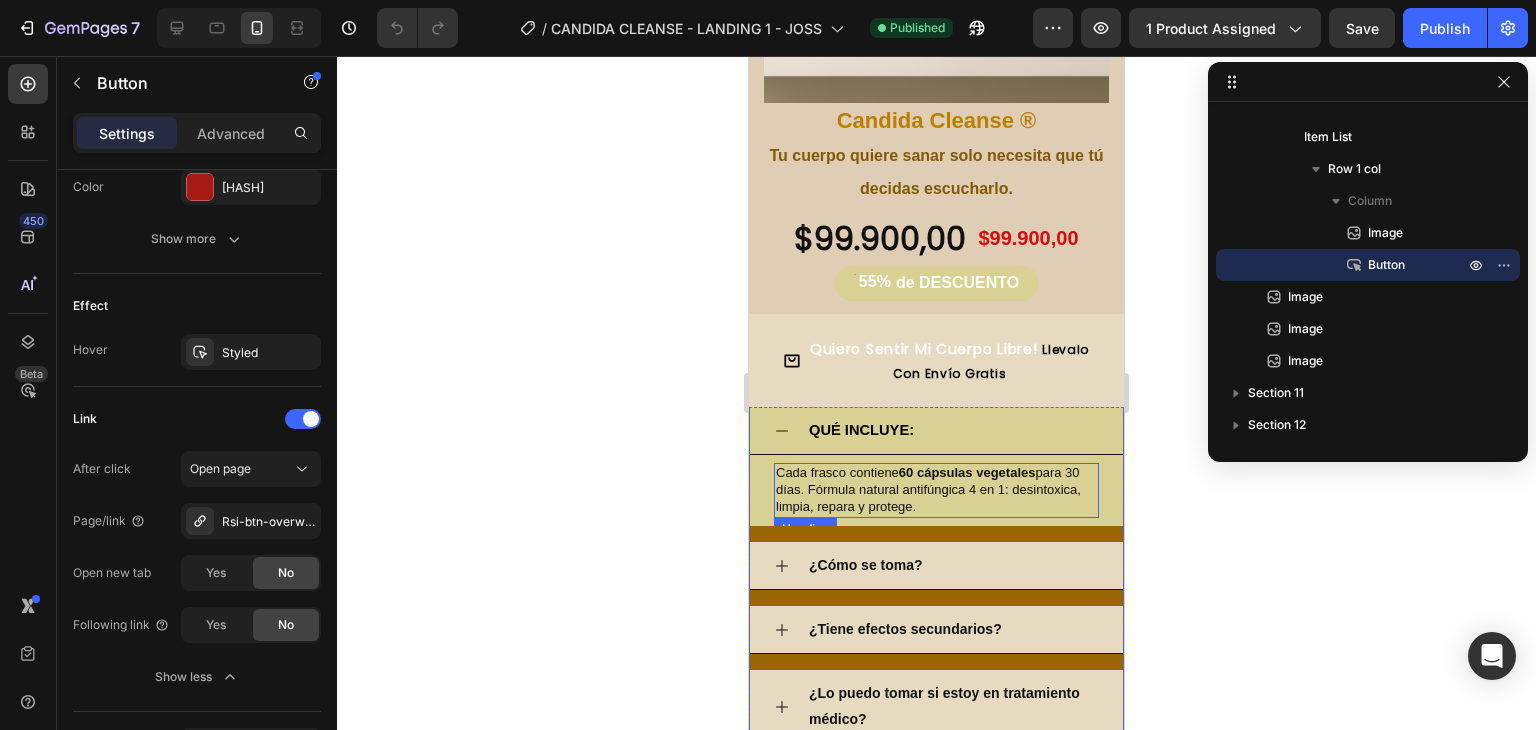 scroll, scrollTop: 4582, scrollLeft: 0, axis: vertical 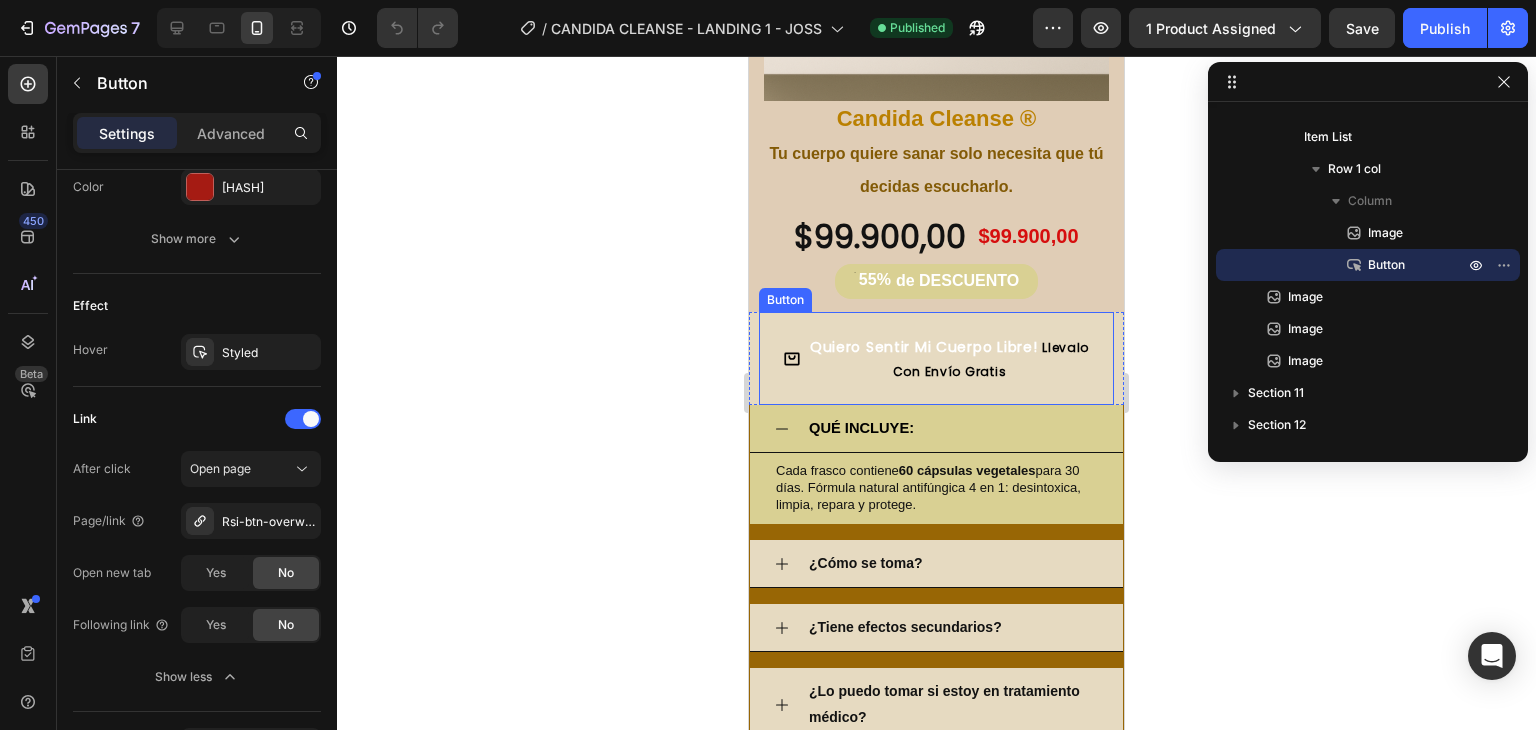 click on "quiero sentir mi cuerpo libre!   llevalo con envío gratis" at bounding box center (936, 358) 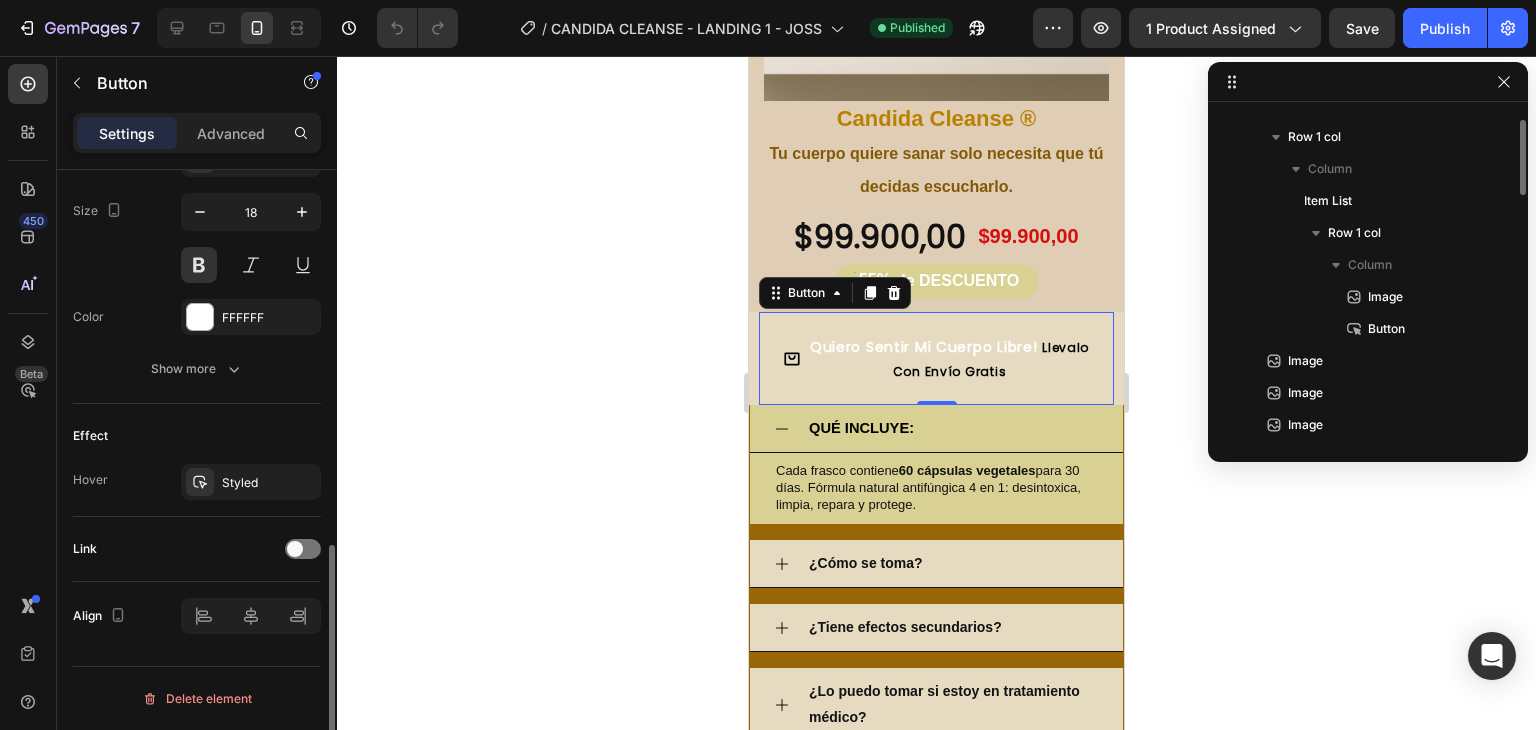 scroll, scrollTop: 972, scrollLeft: 0, axis: vertical 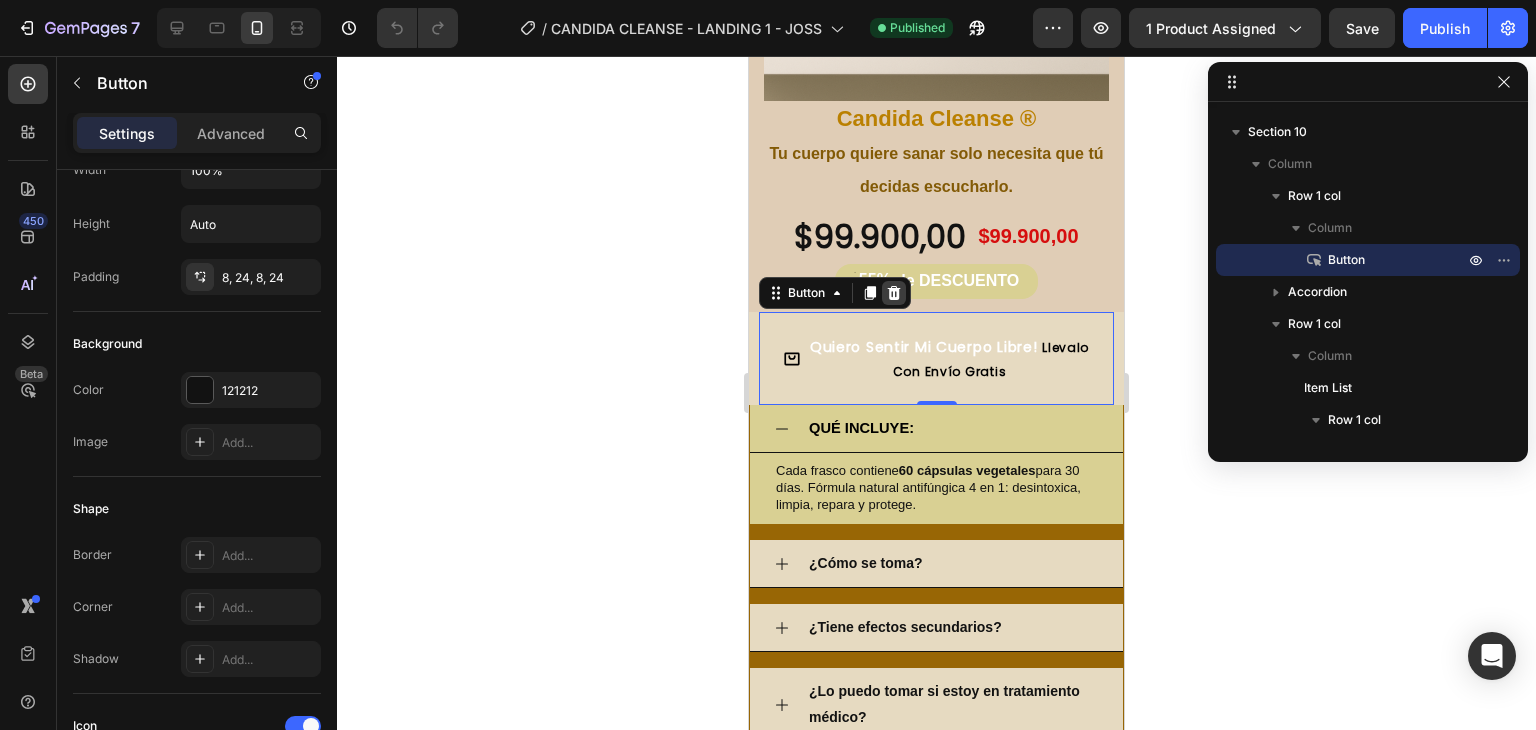 click 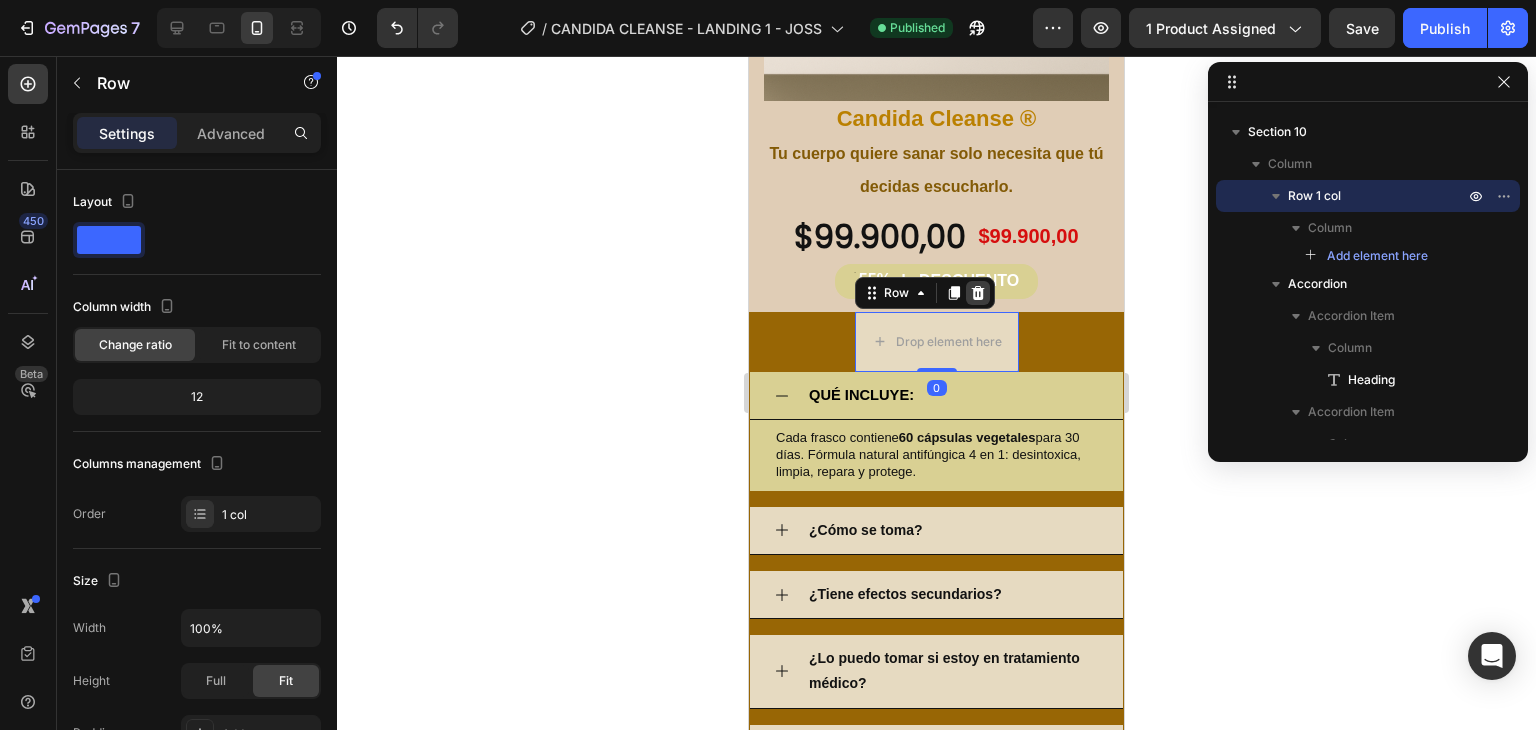 click 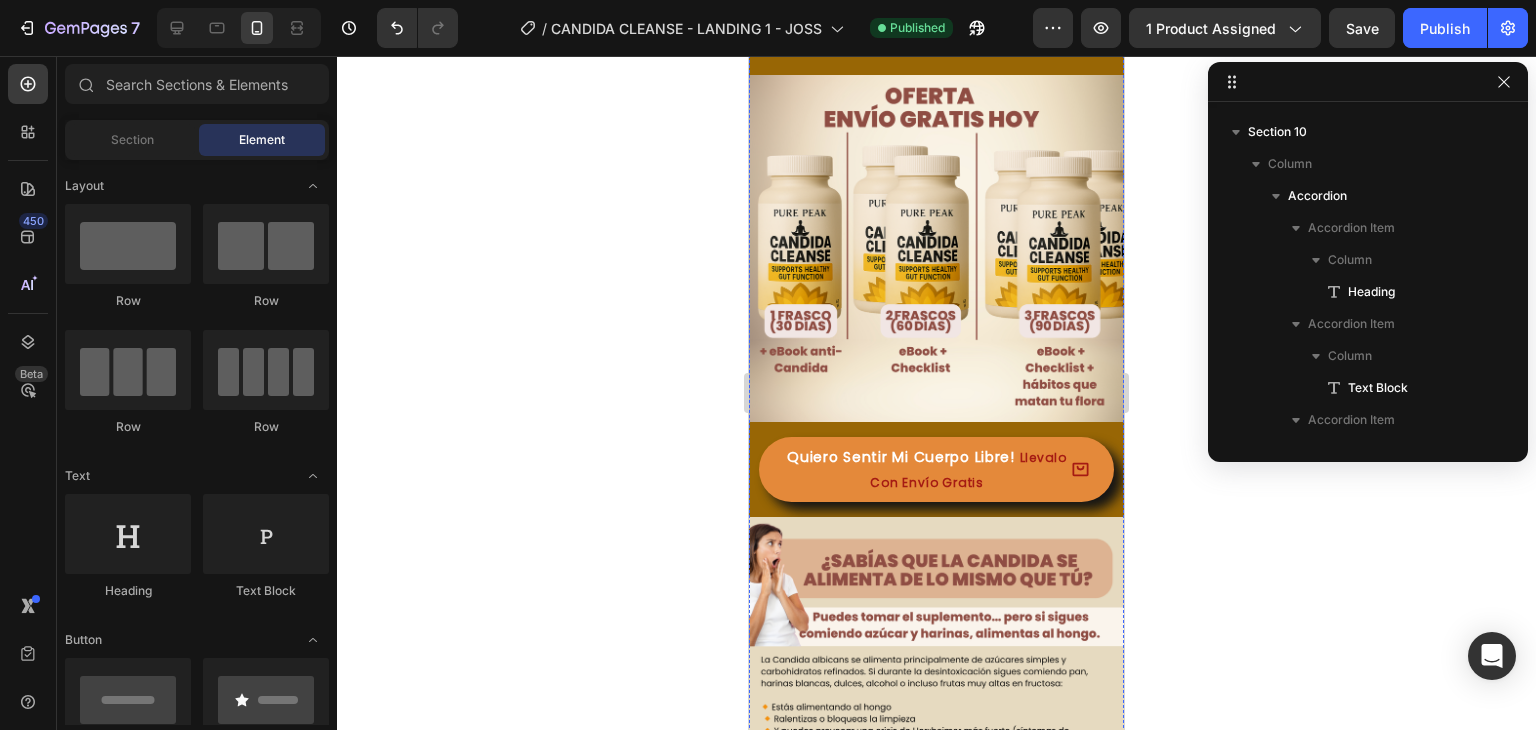 scroll, scrollTop: 5522, scrollLeft: 0, axis: vertical 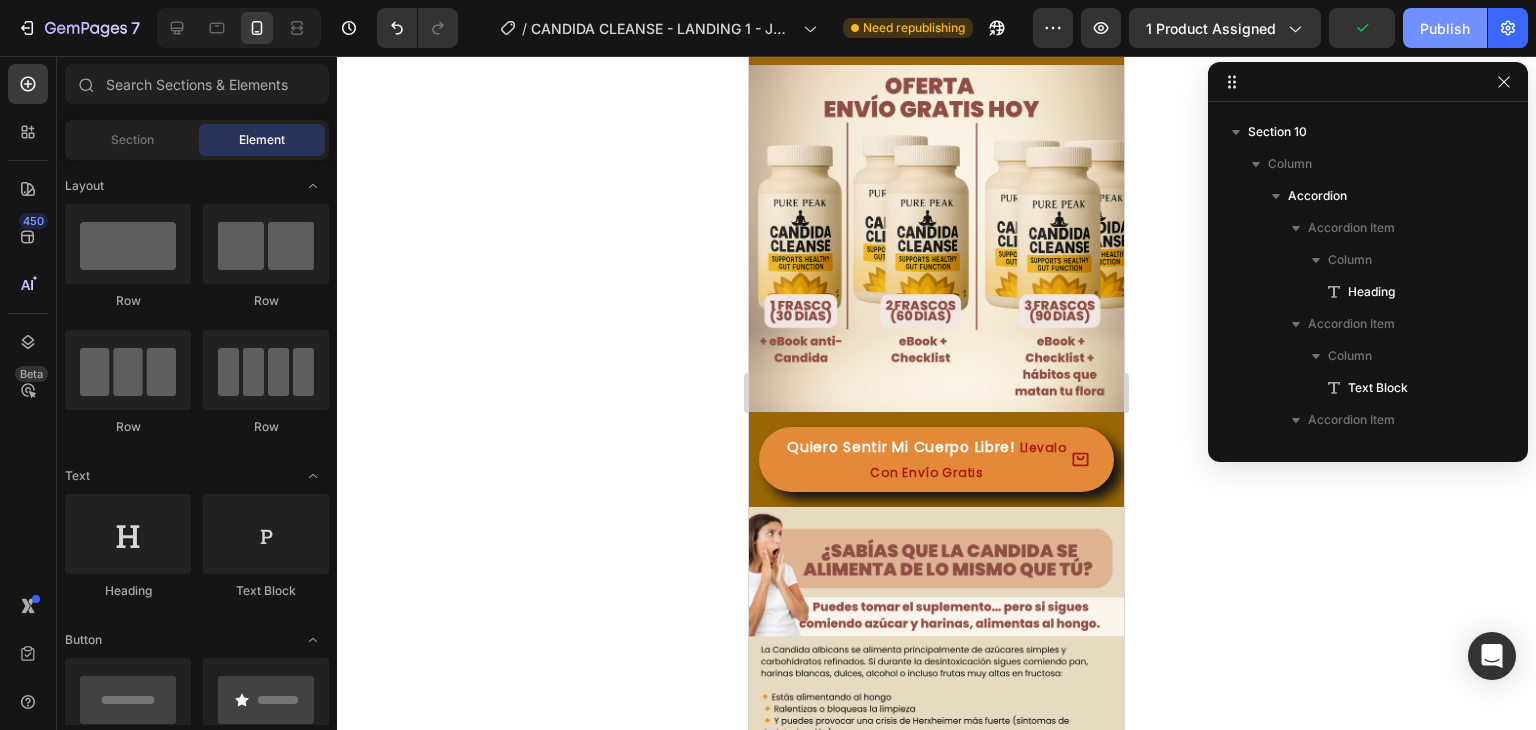 click on "Publish" at bounding box center (1445, 28) 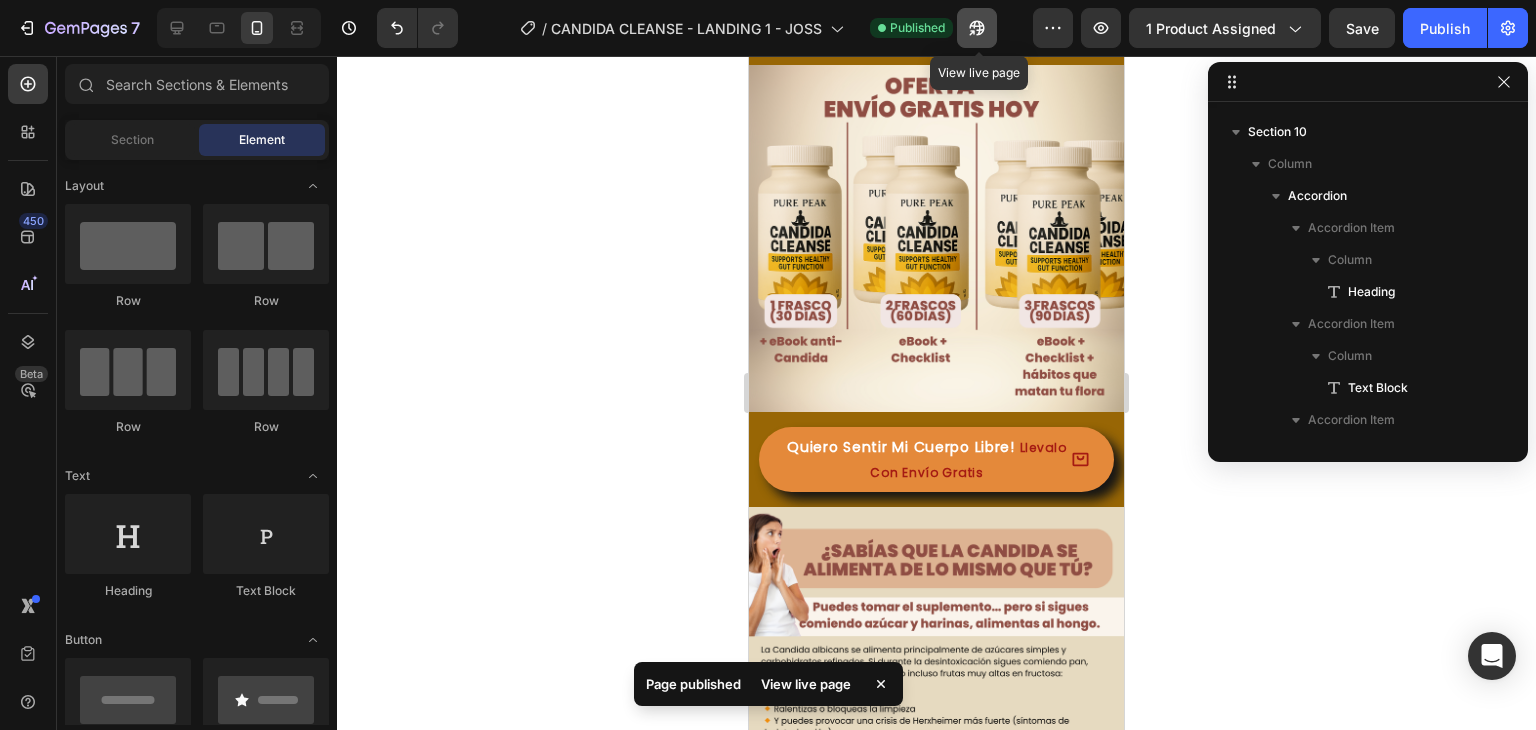 click 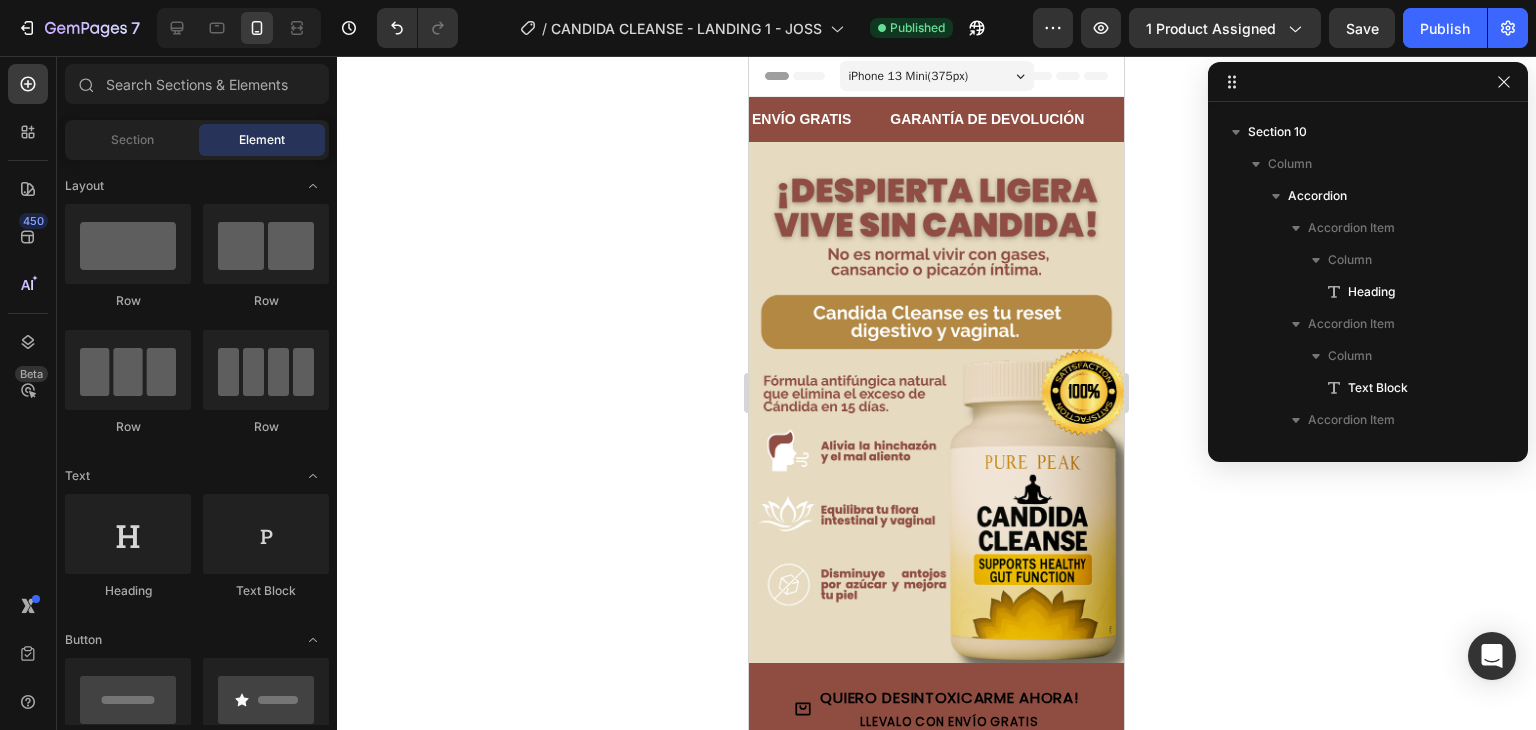 scroll, scrollTop: 0, scrollLeft: 0, axis: both 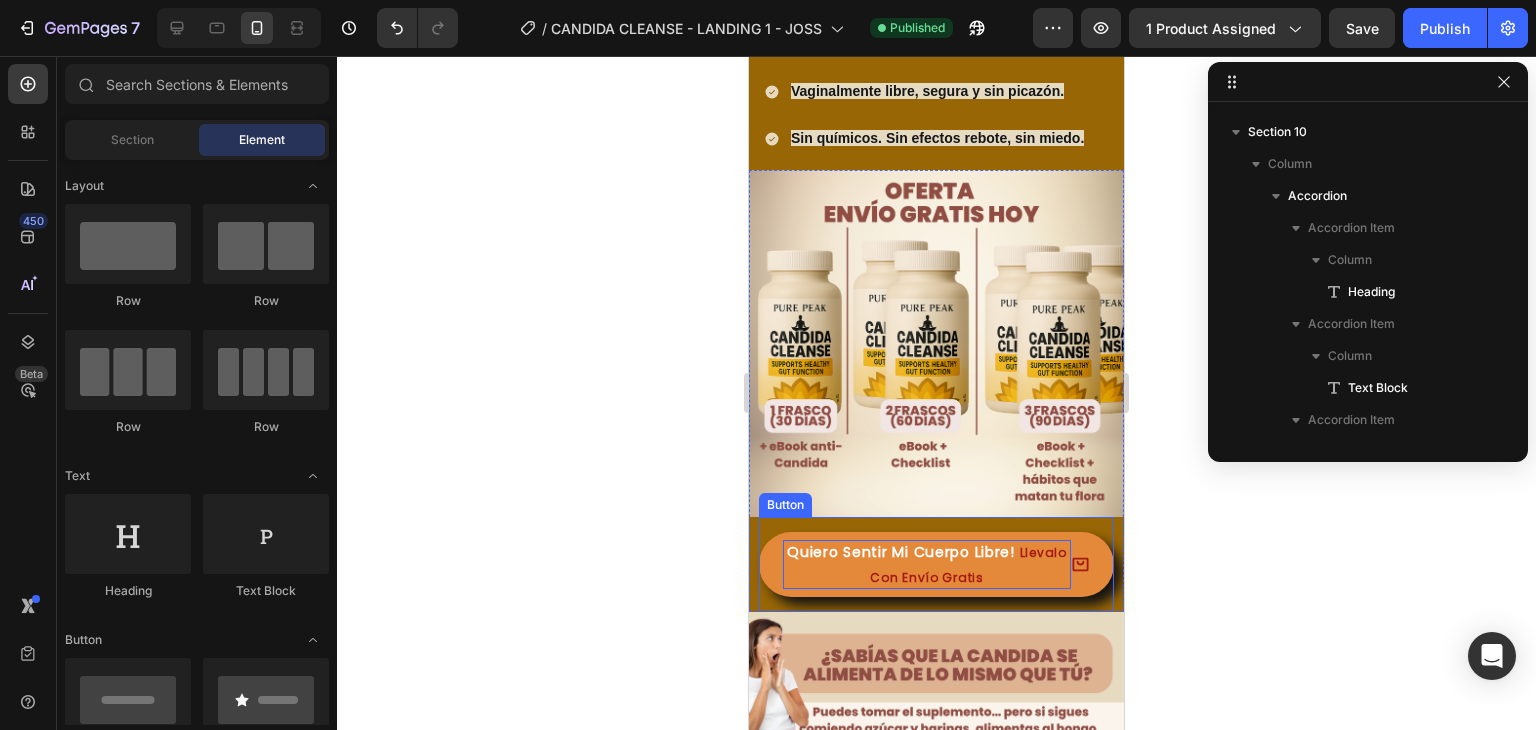 click on "quiero sentir mi cuerpo libre!" at bounding box center (901, 552) 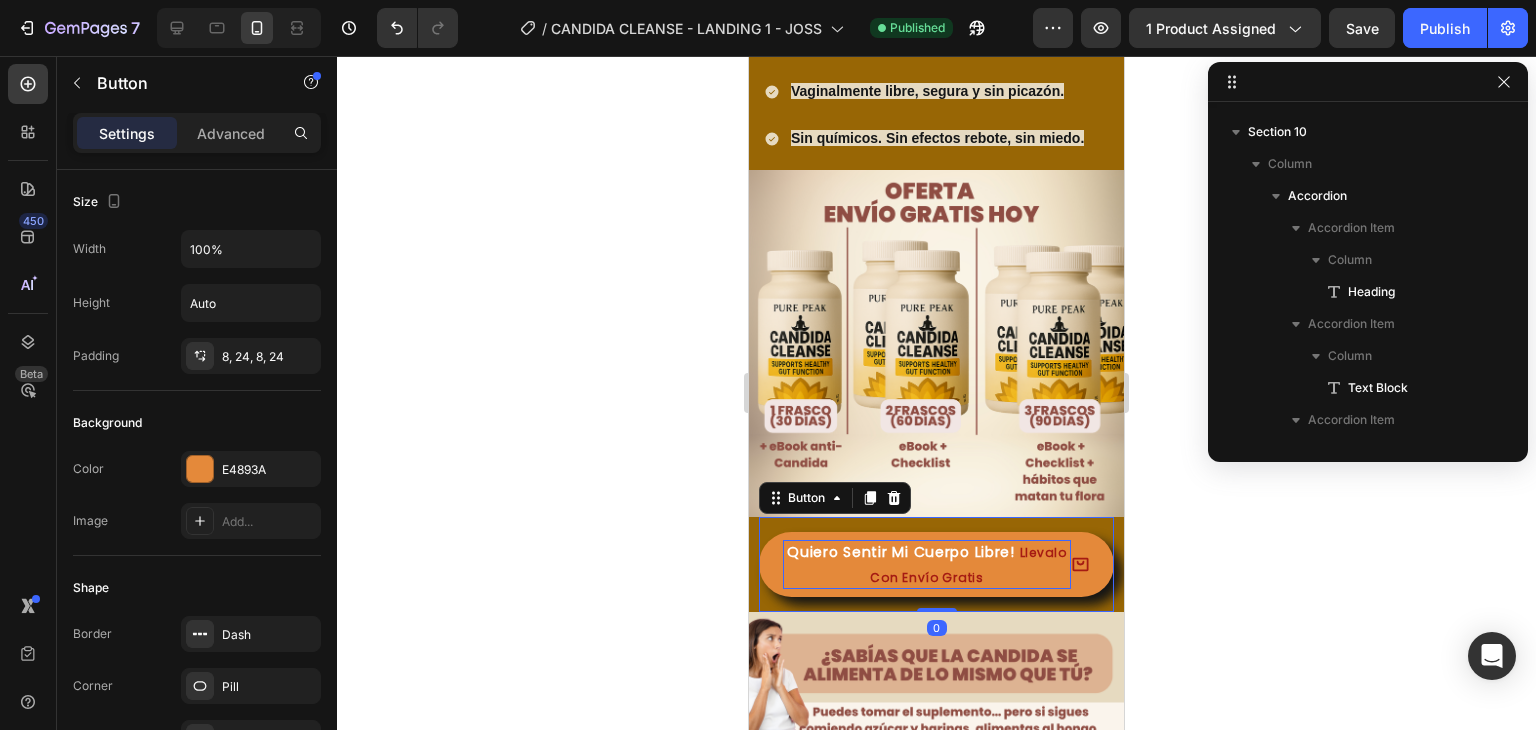 scroll, scrollTop: 1589, scrollLeft: 0, axis: vertical 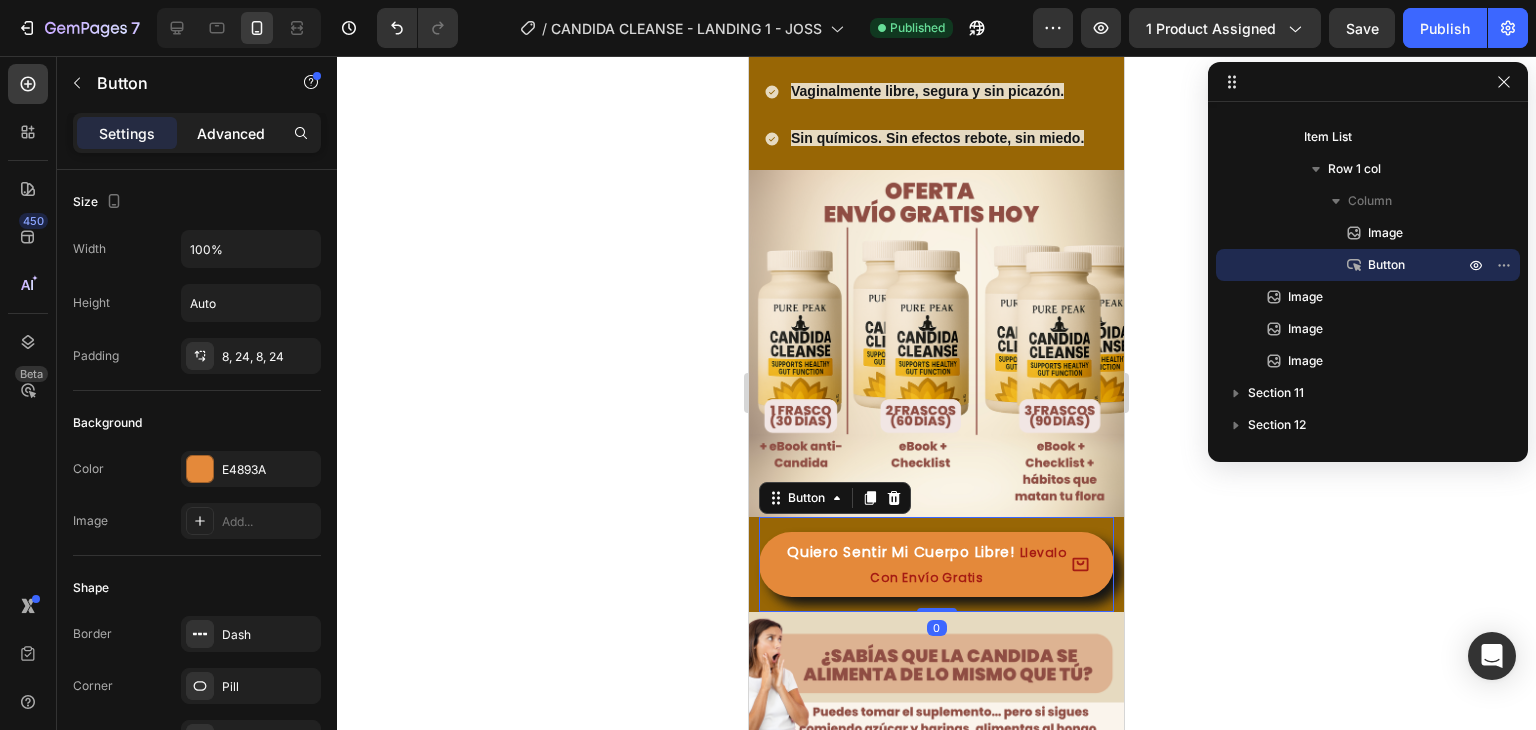 click on "Advanced" at bounding box center (231, 133) 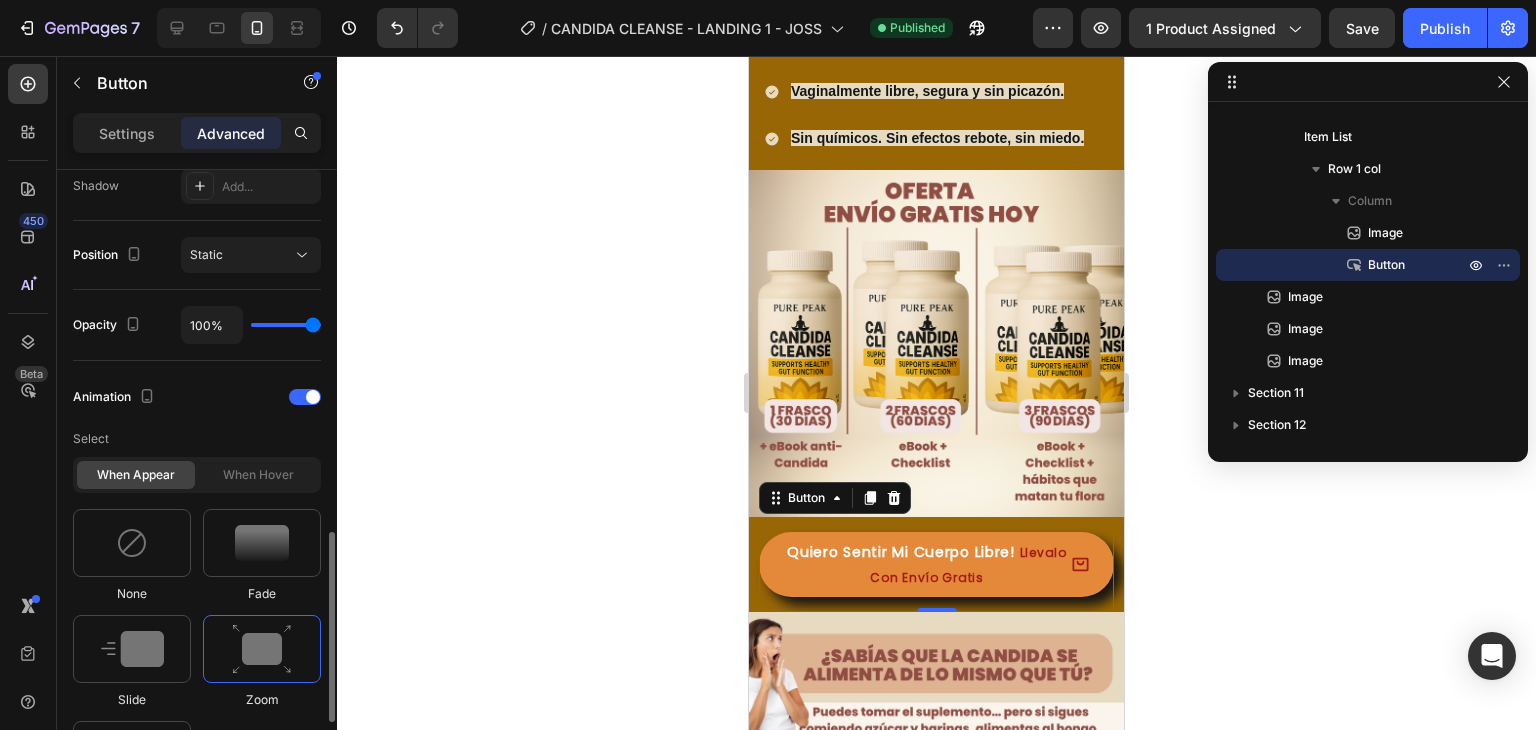 scroll, scrollTop: 1377, scrollLeft: 0, axis: vertical 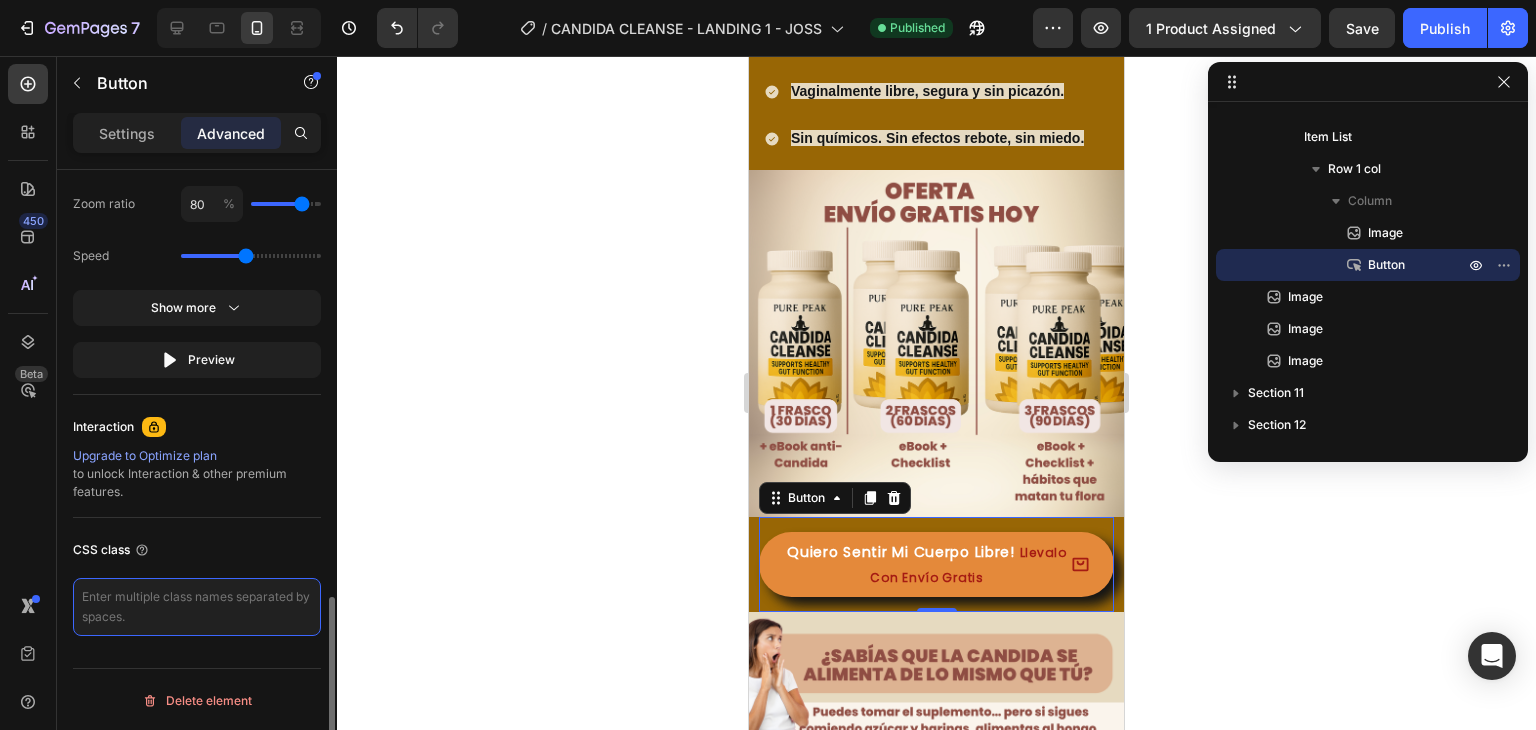 click at bounding box center (197, 607) 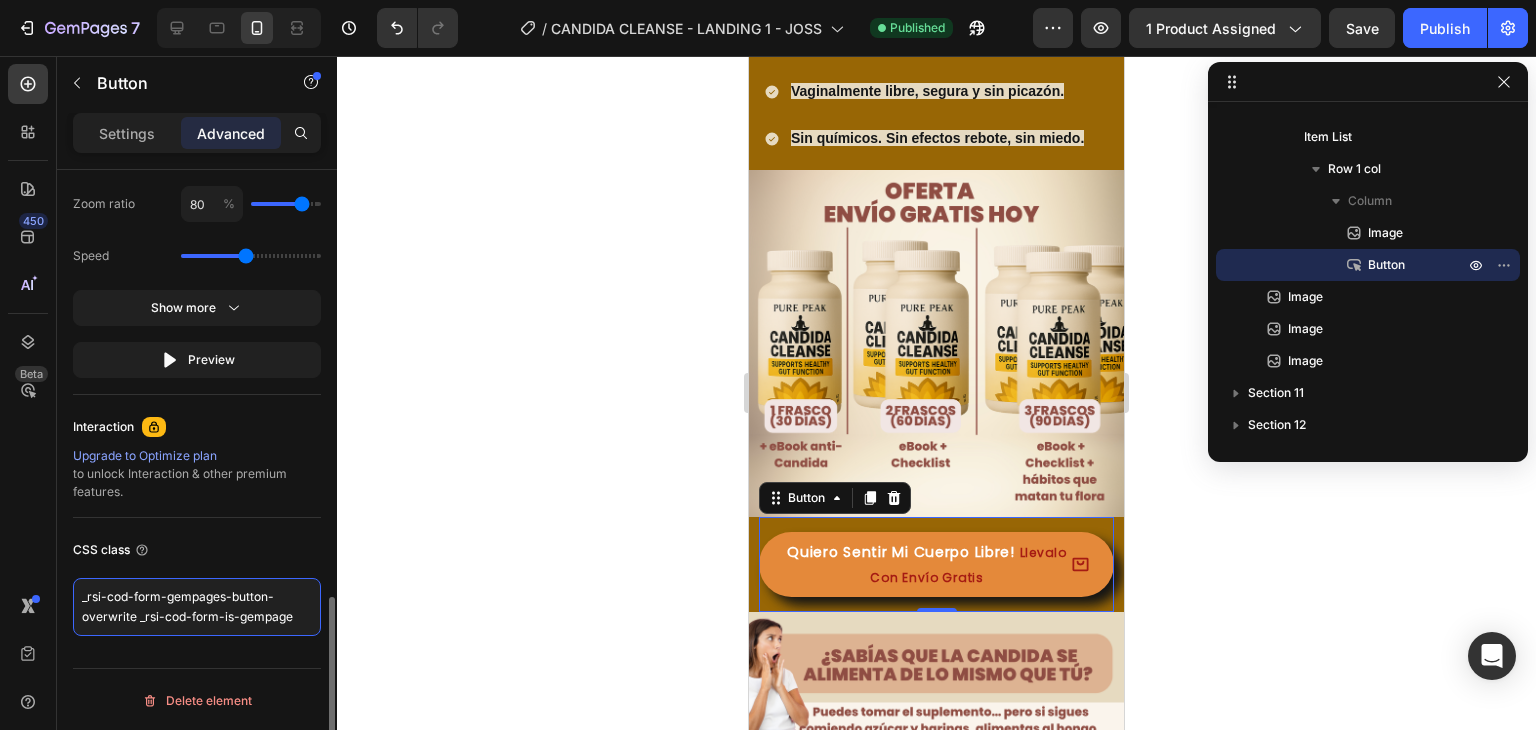 type on "_rsi-cod-form-gempages-button-overwrite _rsi-cod-form-is-gempage" 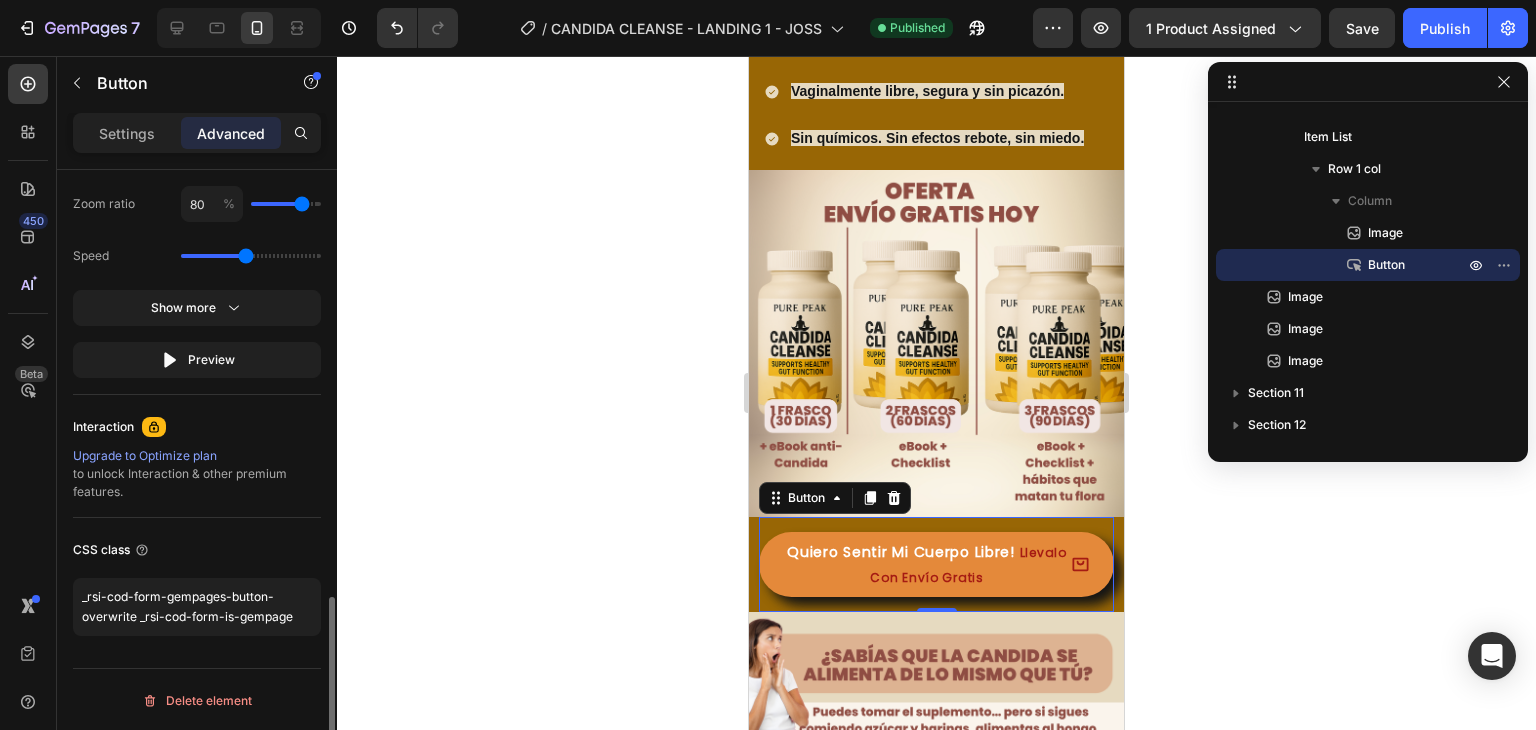click on "CSS class" at bounding box center (197, 550) 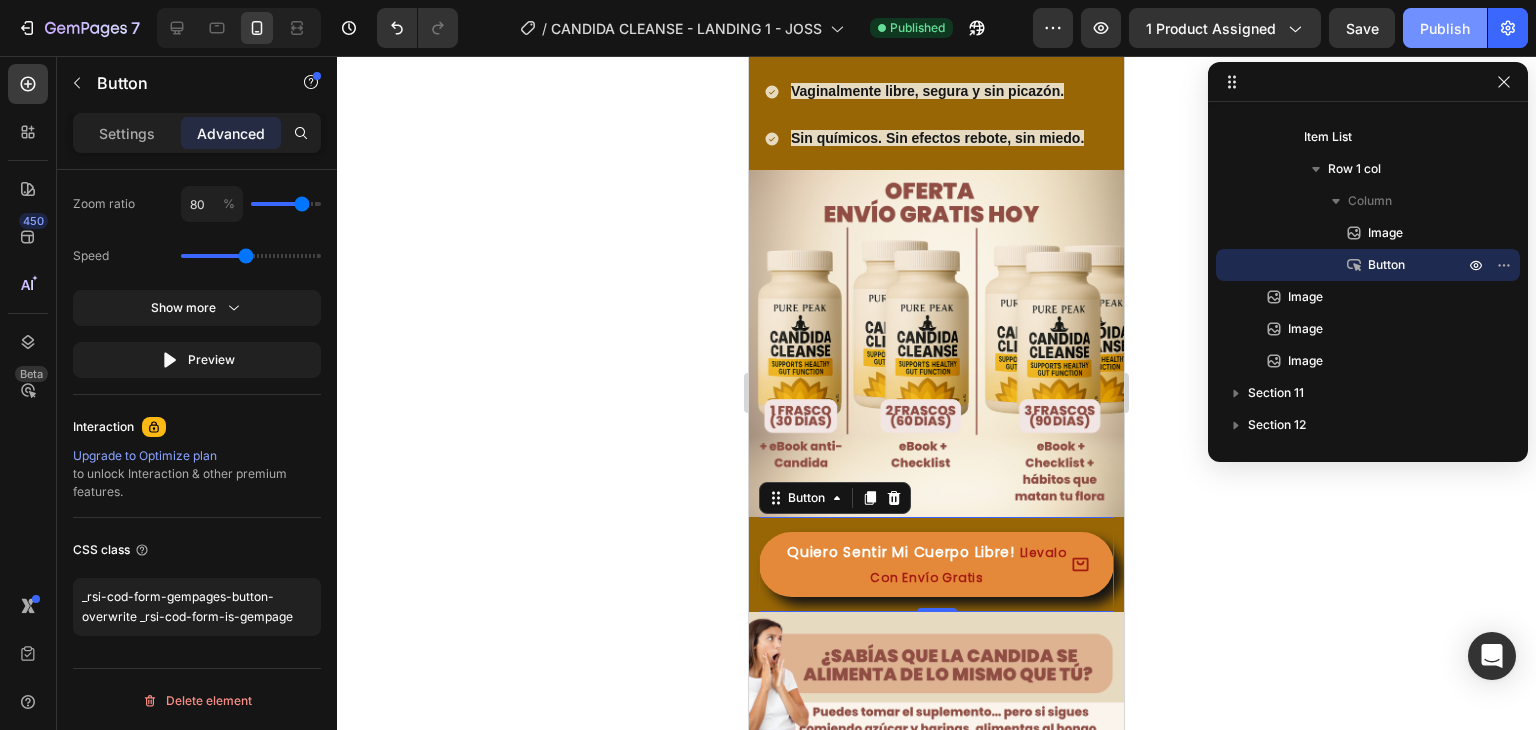 click on "Publish" at bounding box center (1445, 28) 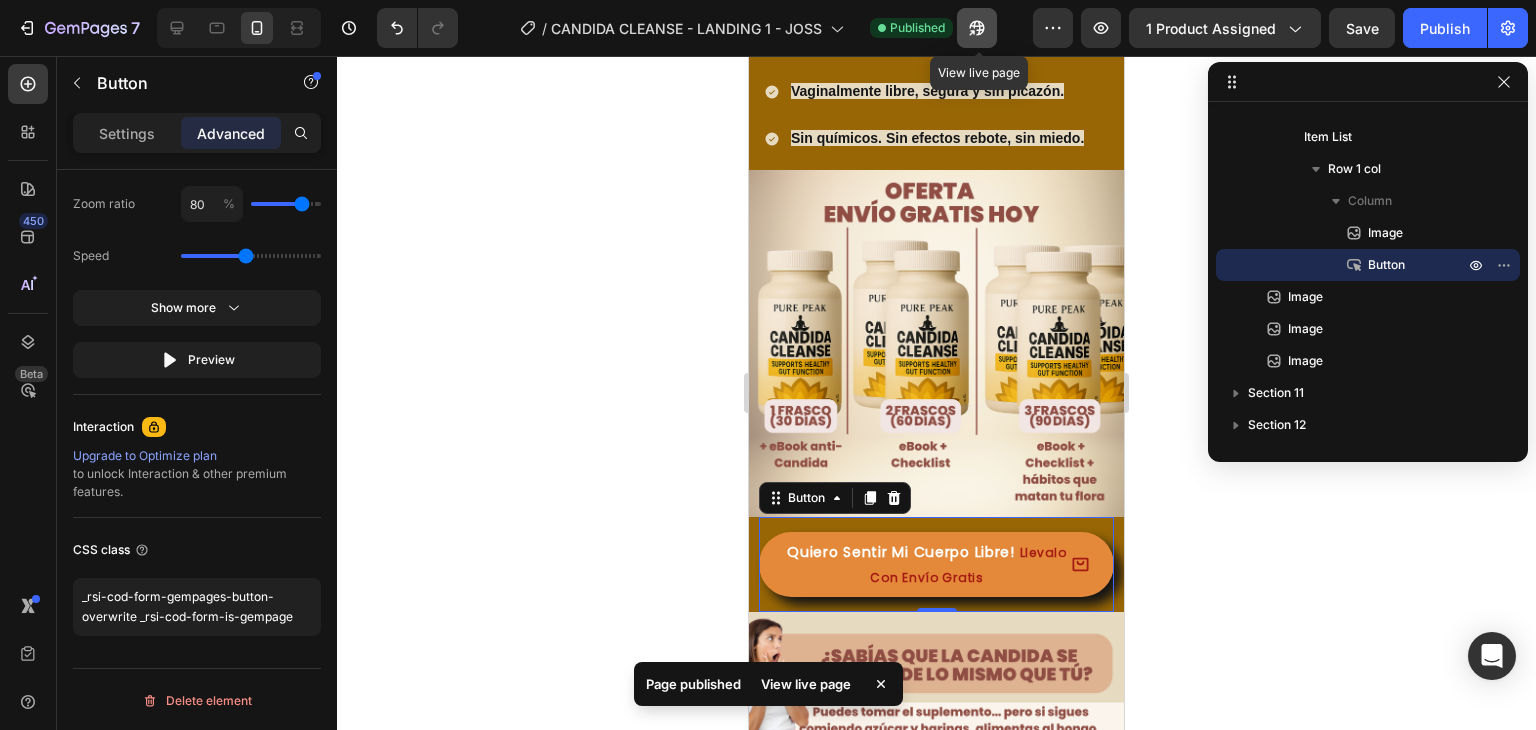 click 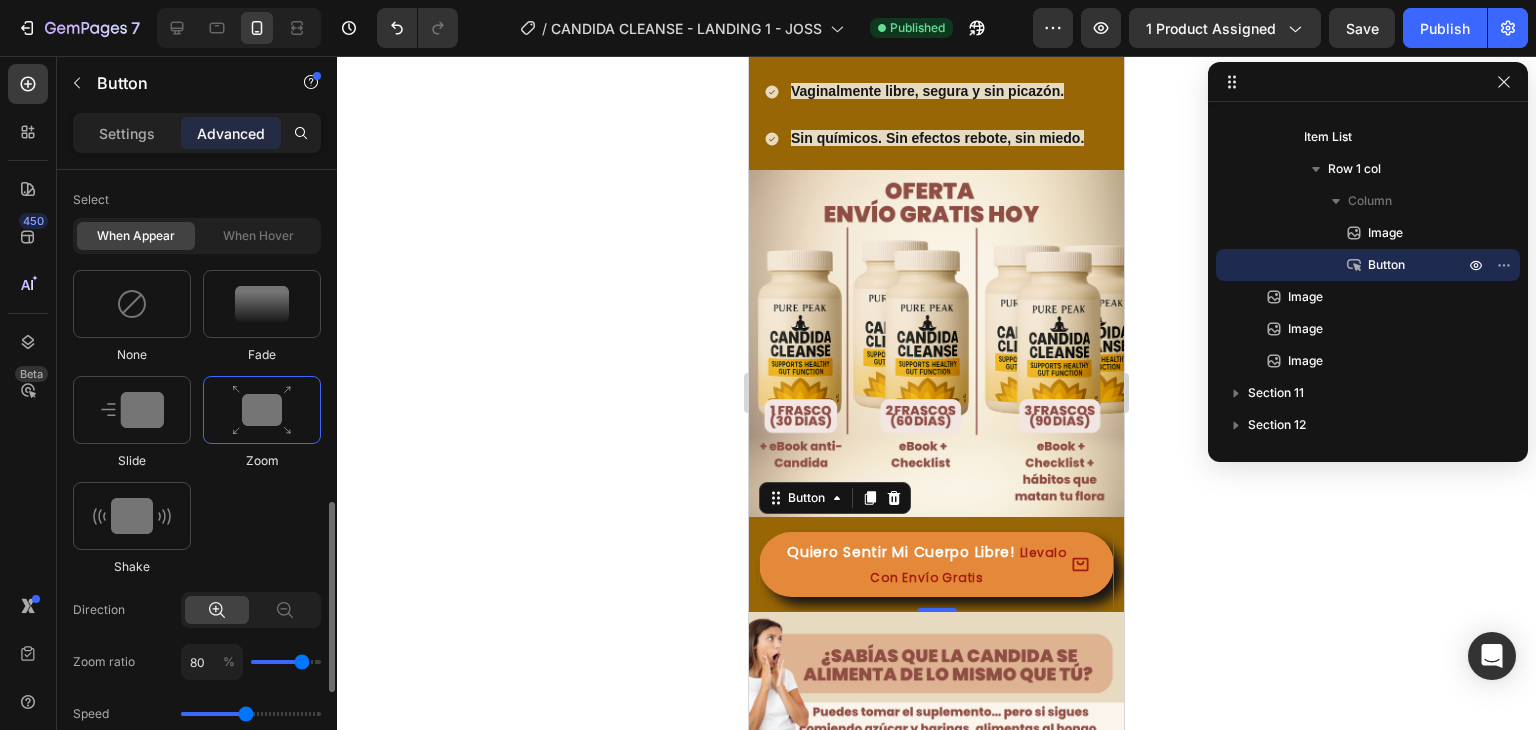 scroll, scrollTop: 915, scrollLeft: 0, axis: vertical 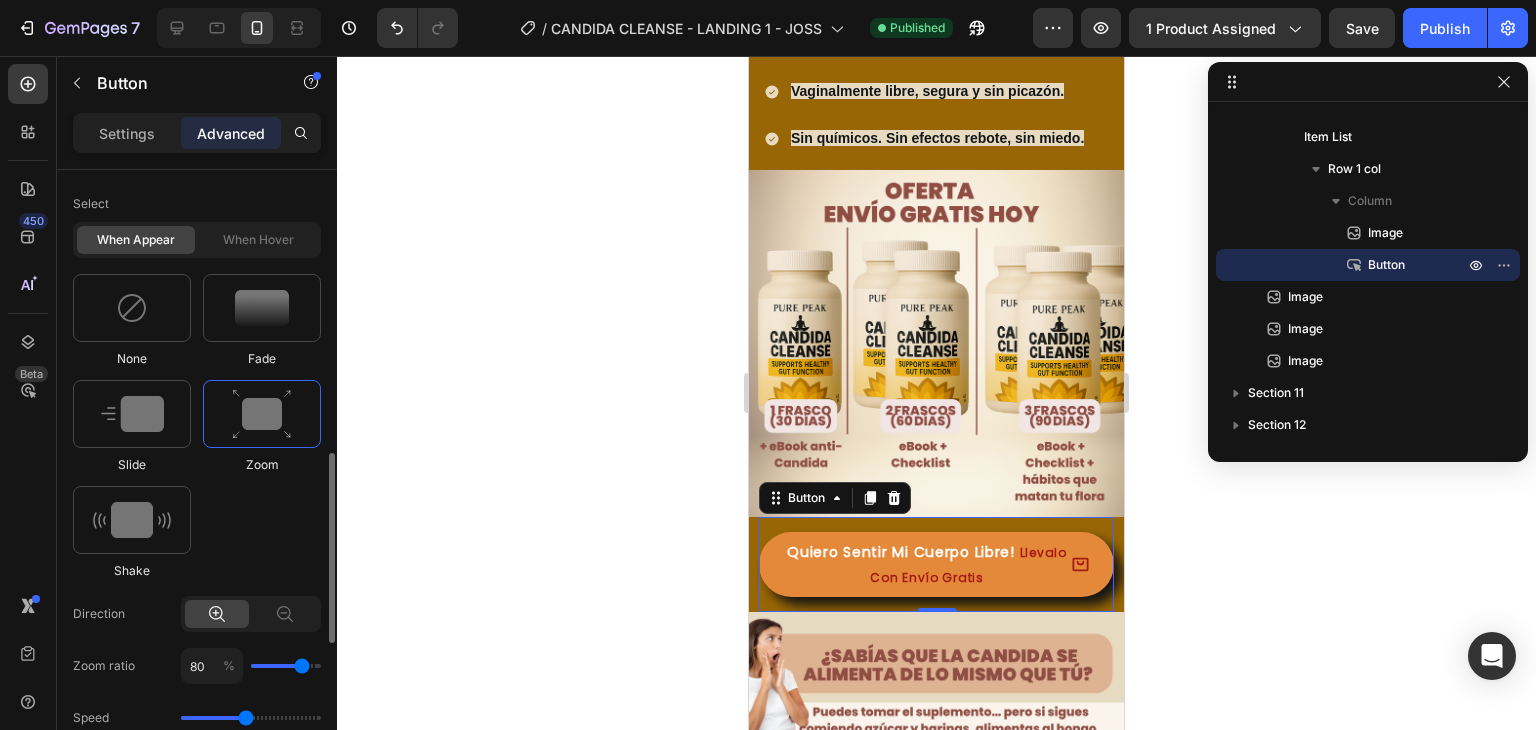 click on "None Fade Slide Zoom Shake" at bounding box center (197, 427) 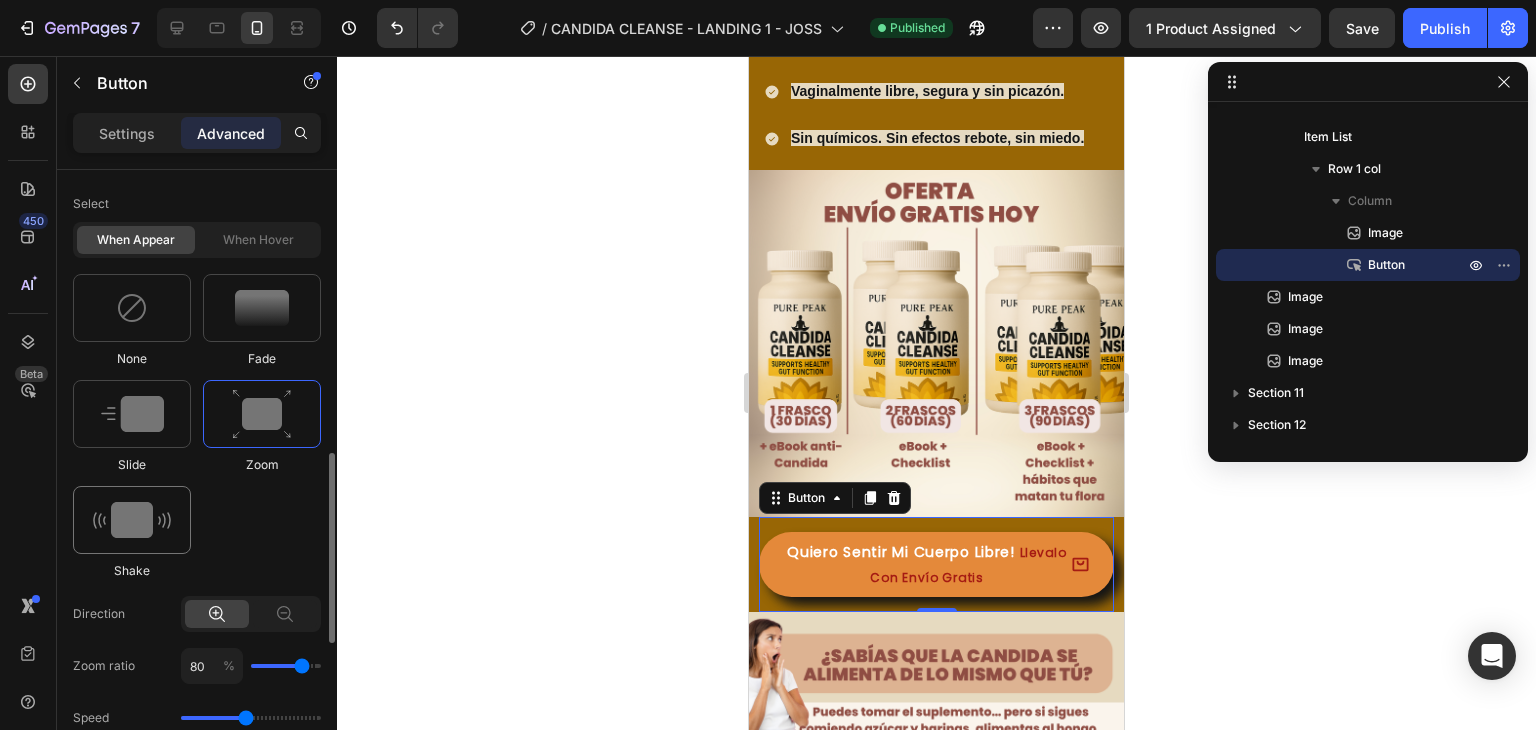 click at bounding box center (132, 520) 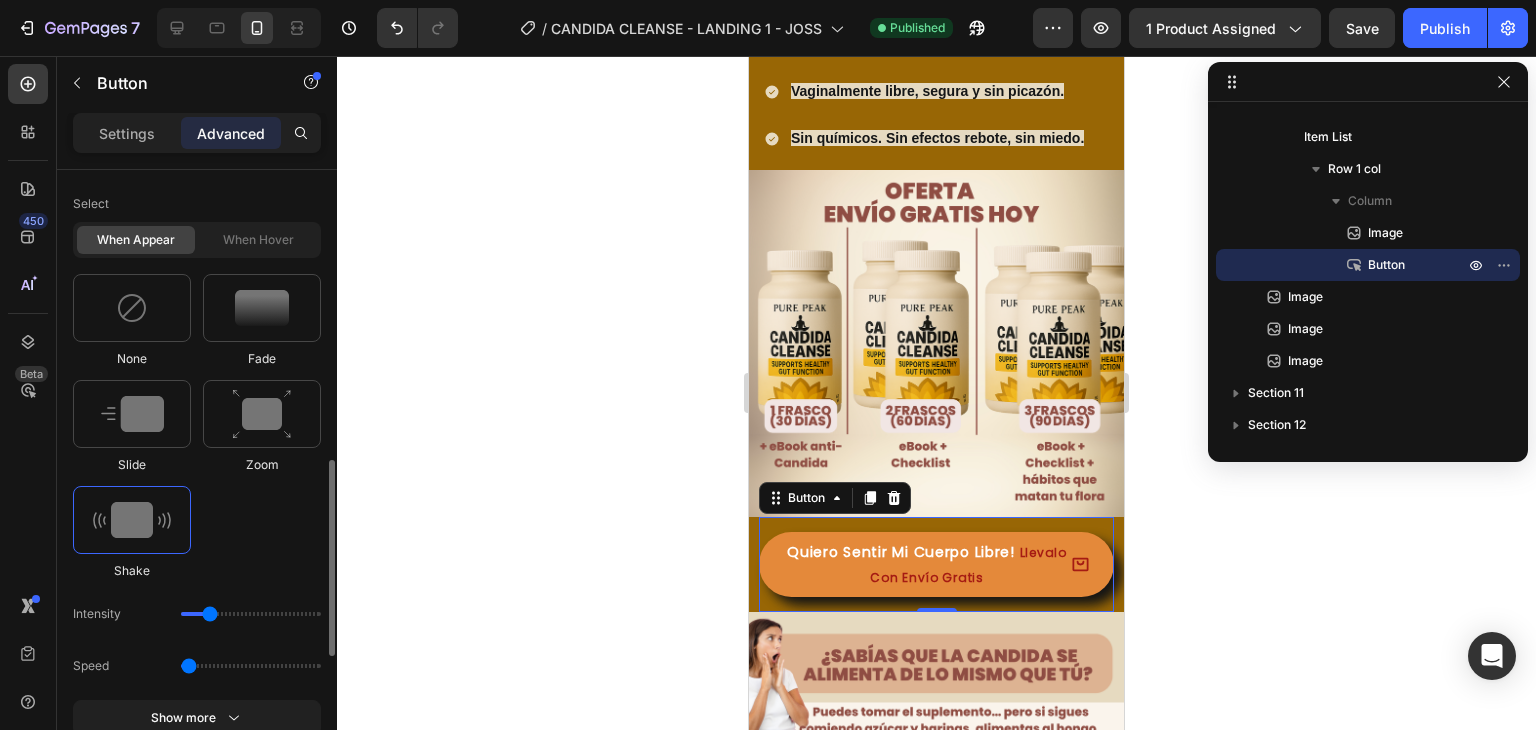 type on "0.5" 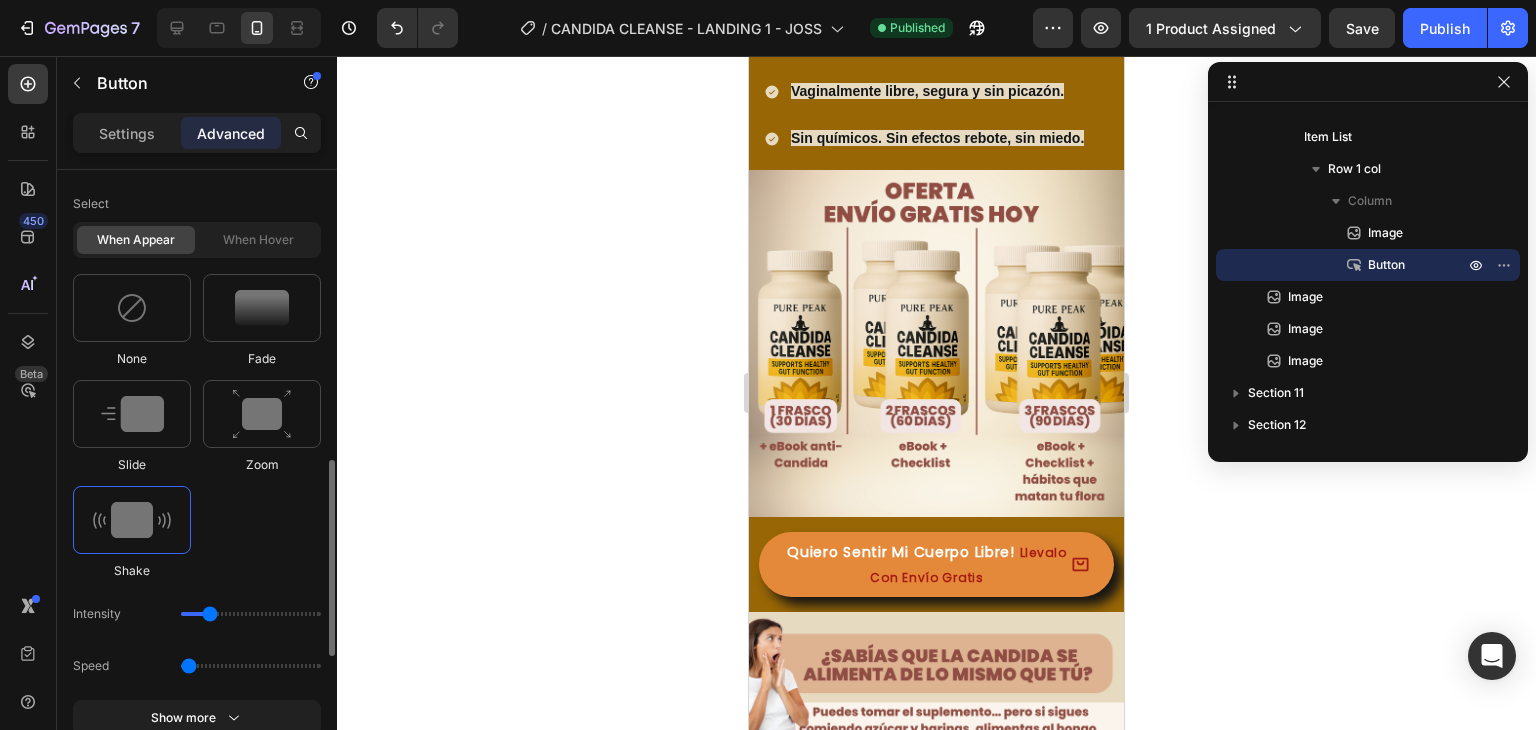 click on "None Fade Slide Zoom Shake" at bounding box center [197, 427] 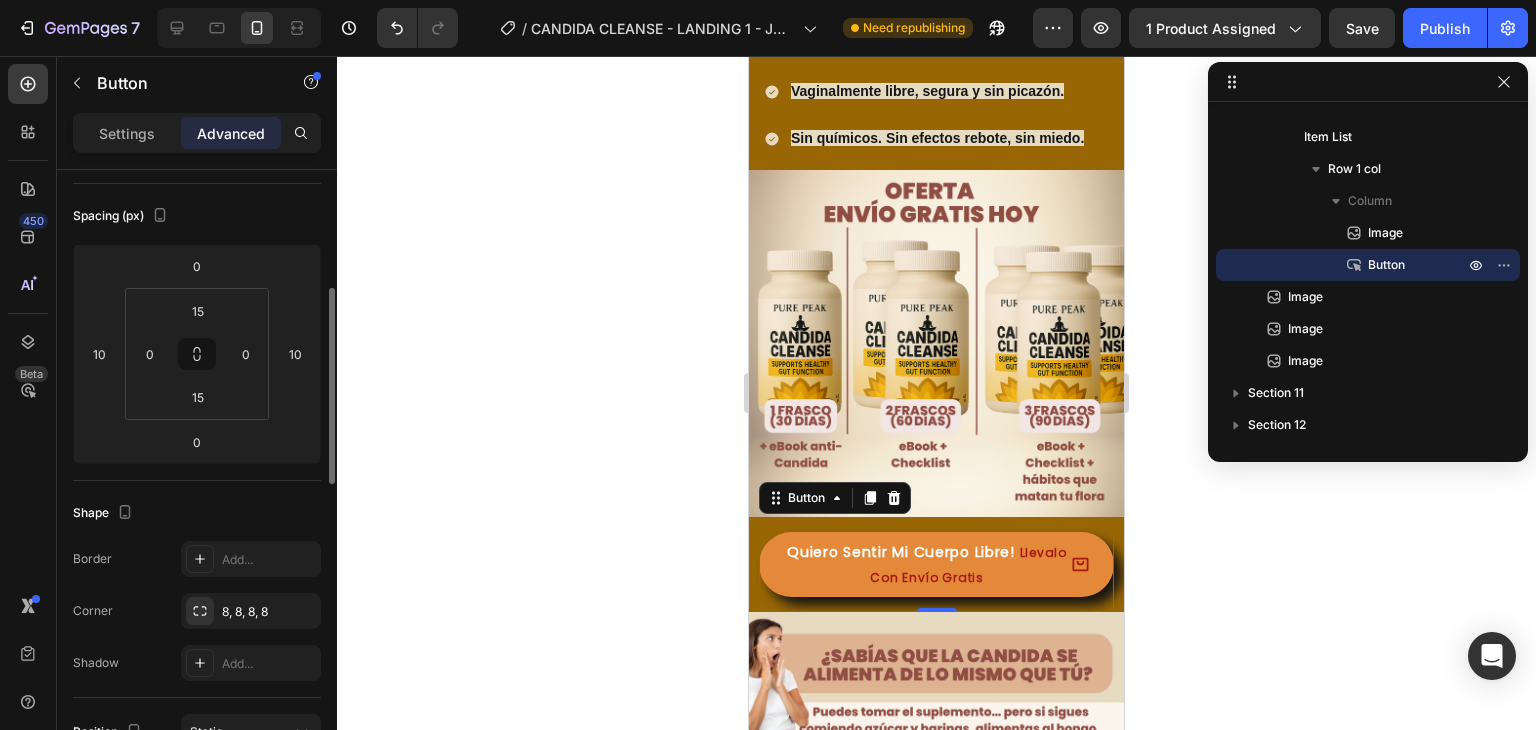 scroll, scrollTop: 0, scrollLeft: 0, axis: both 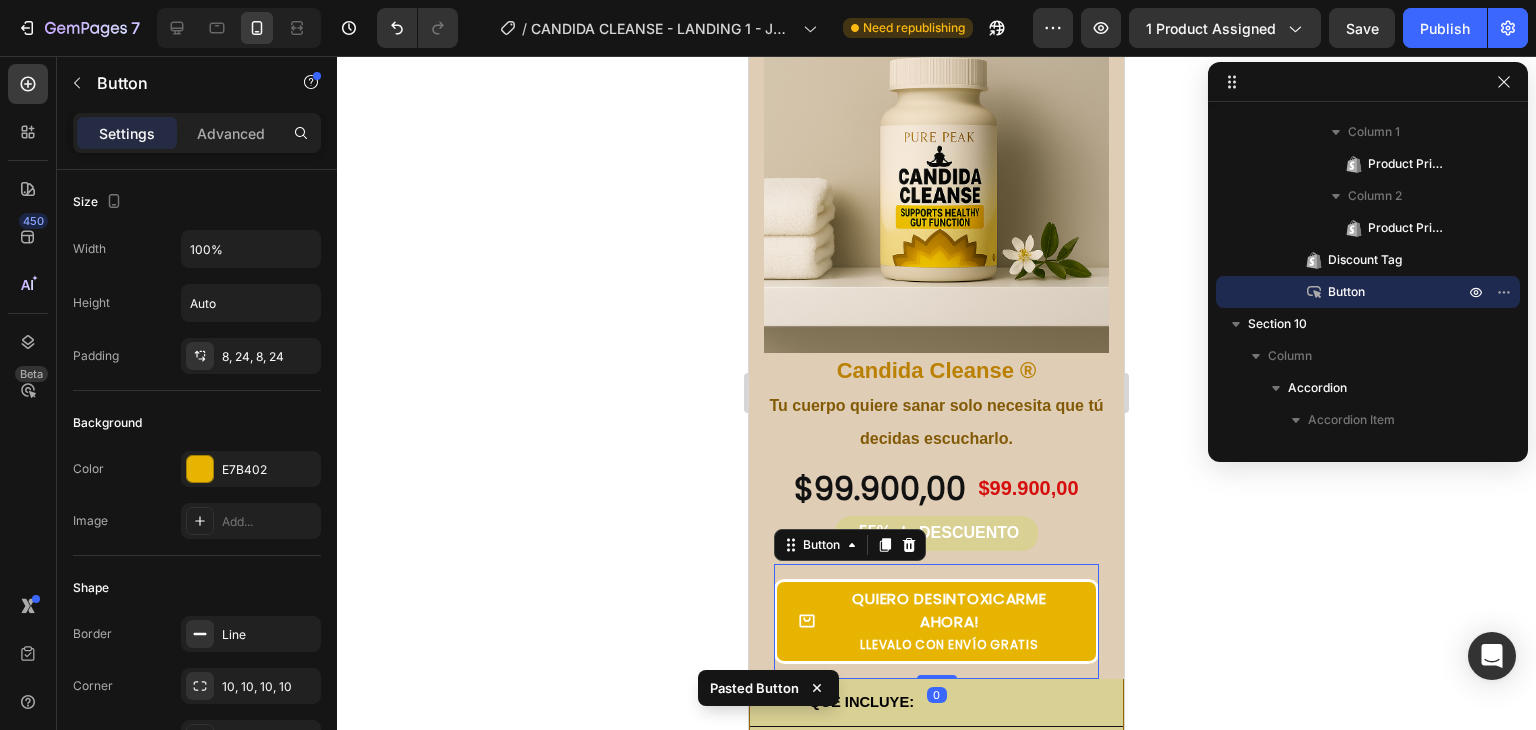 click 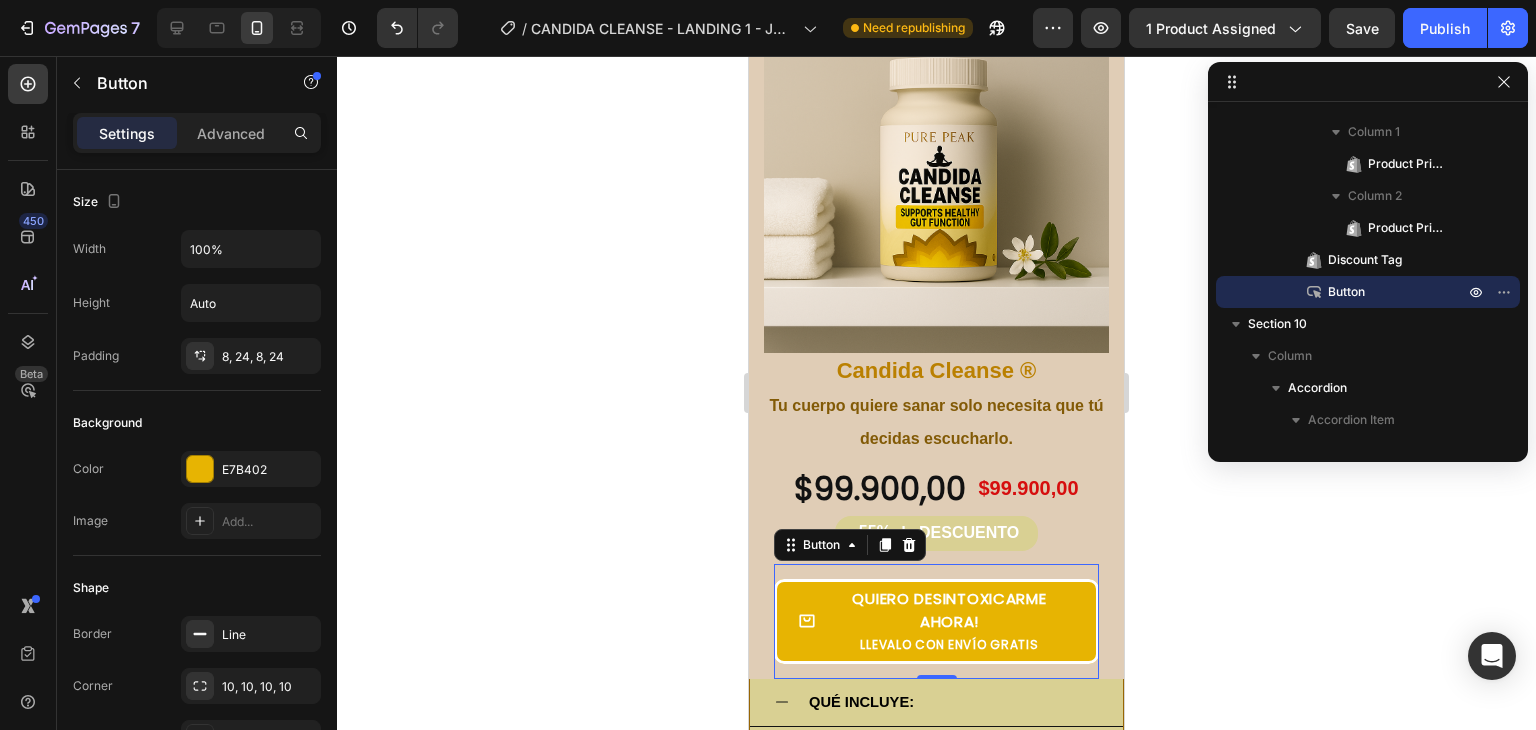 click 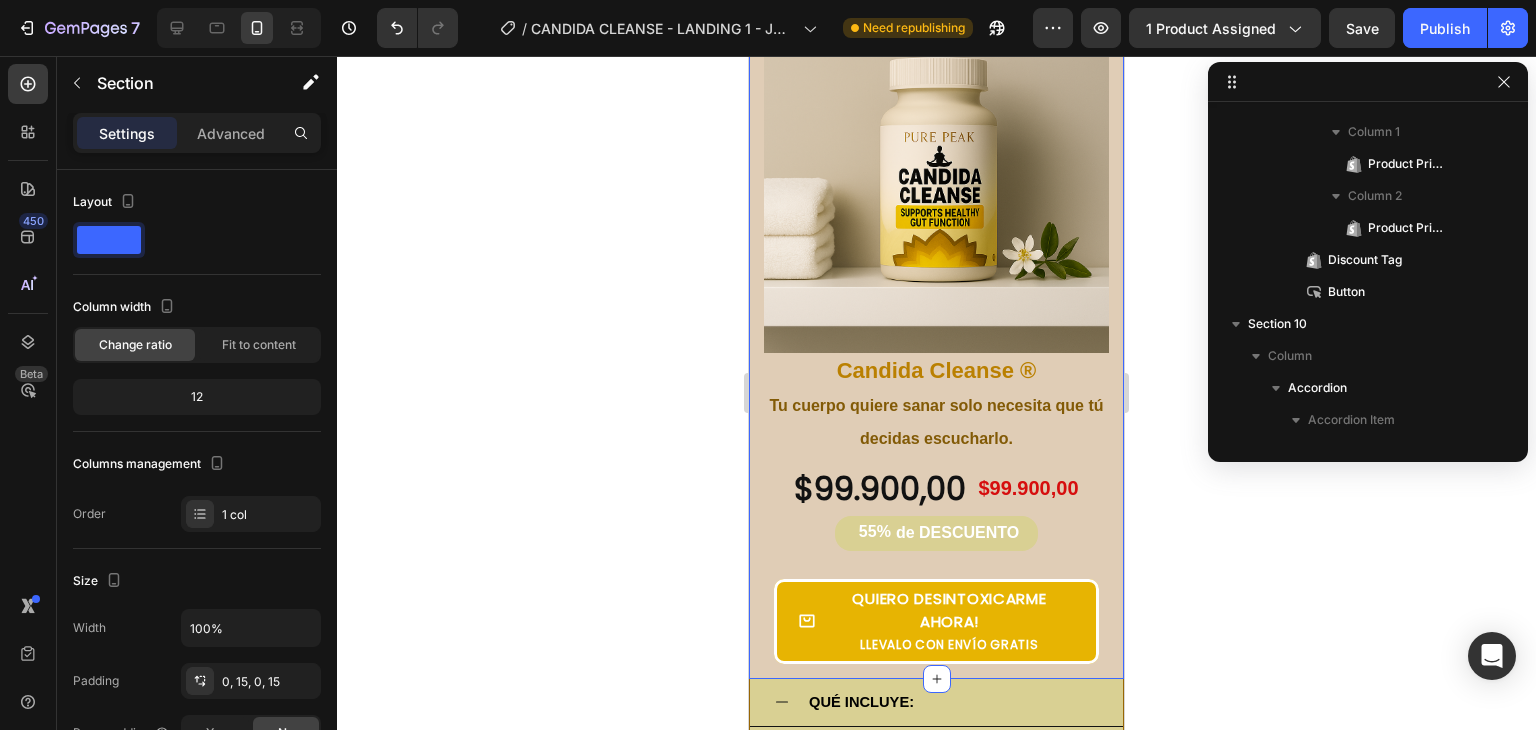 scroll, scrollTop: 314, scrollLeft: 0, axis: vertical 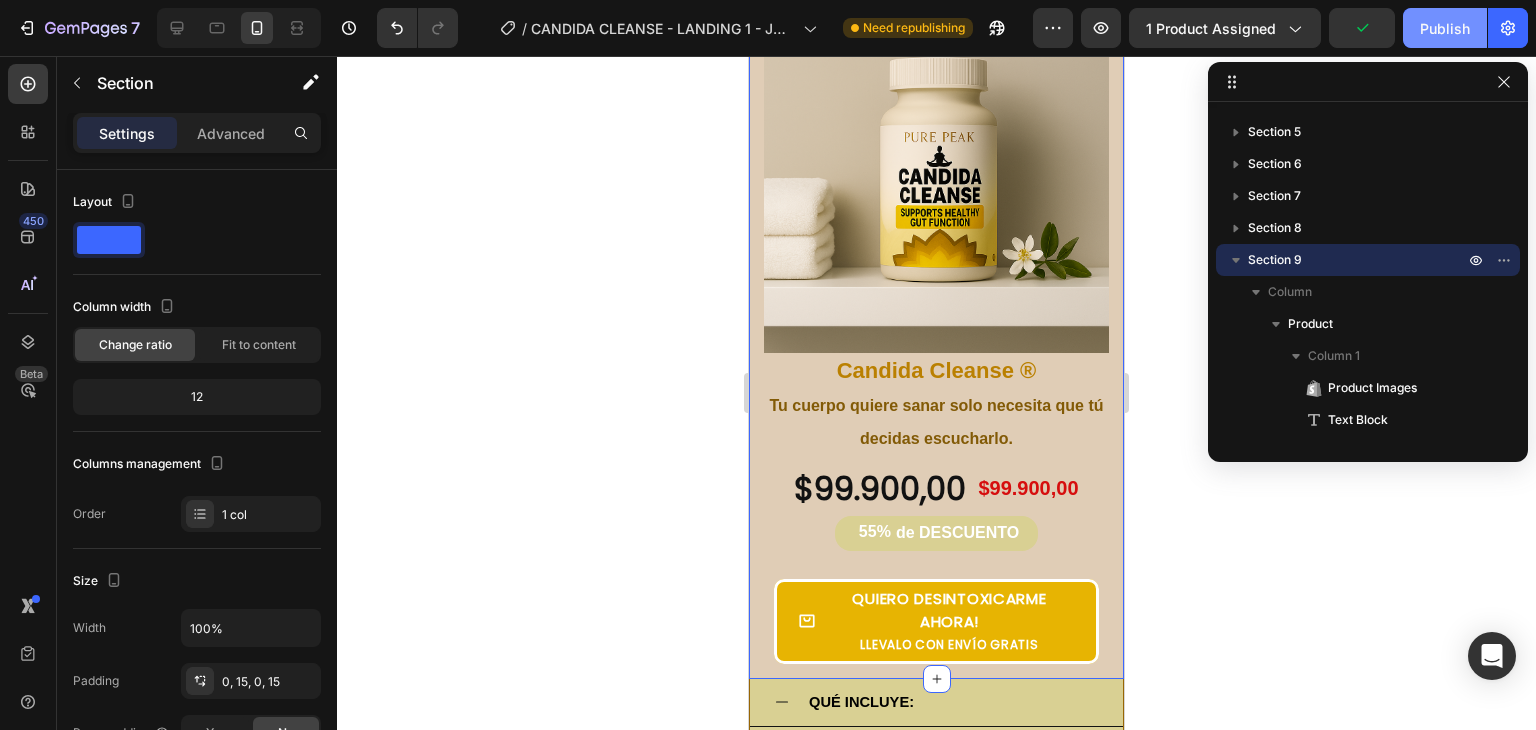 click on "Publish" 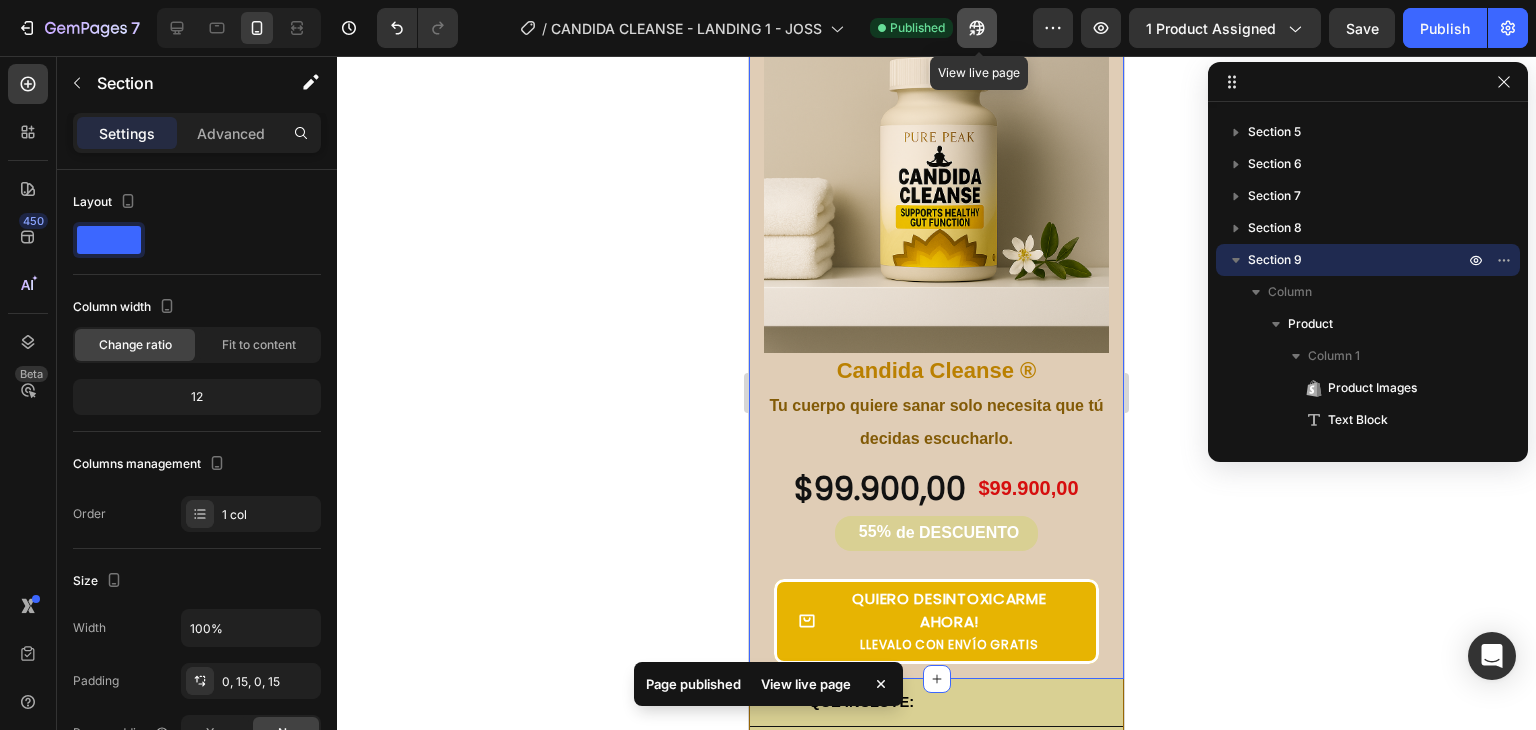 click 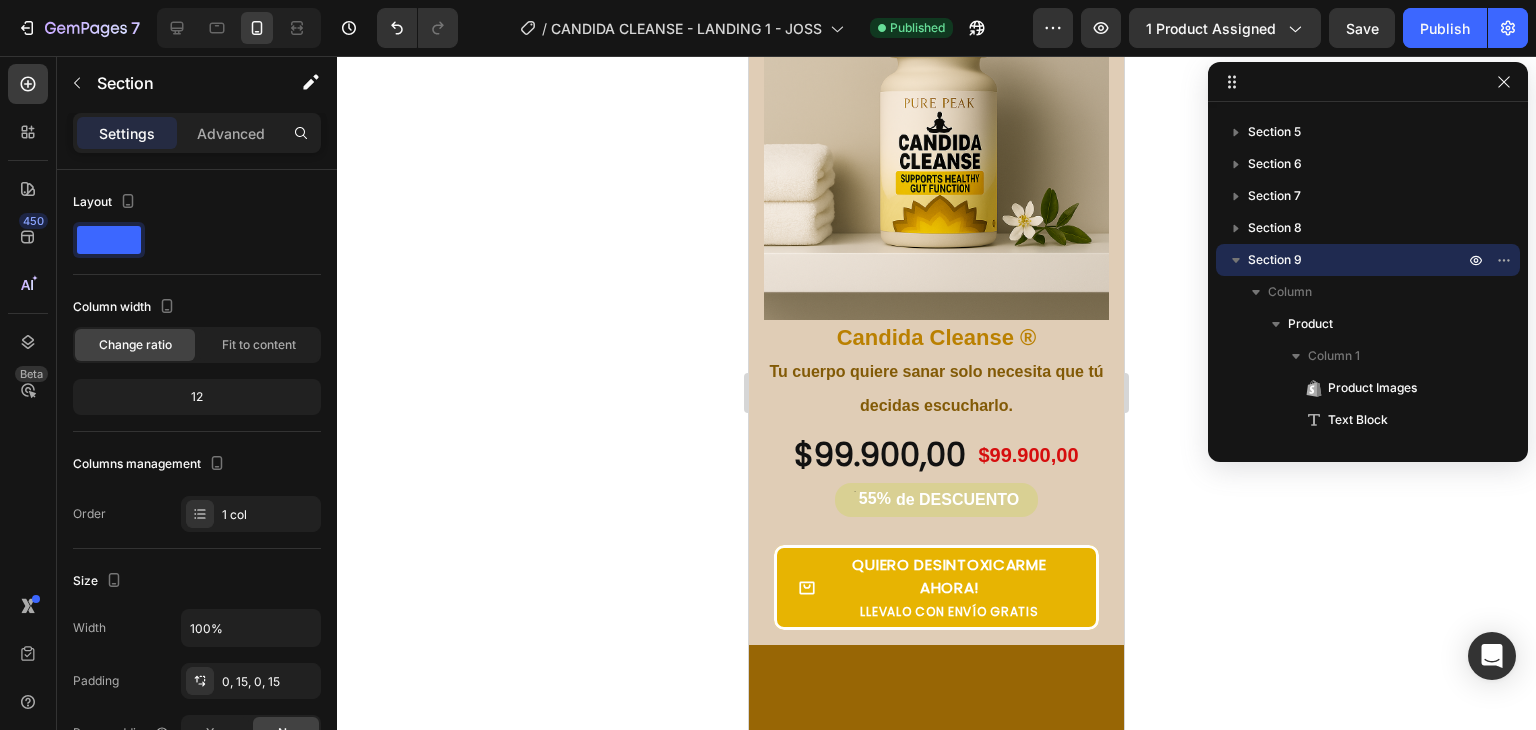 scroll, scrollTop: 3968, scrollLeft: 0, axis: vertical 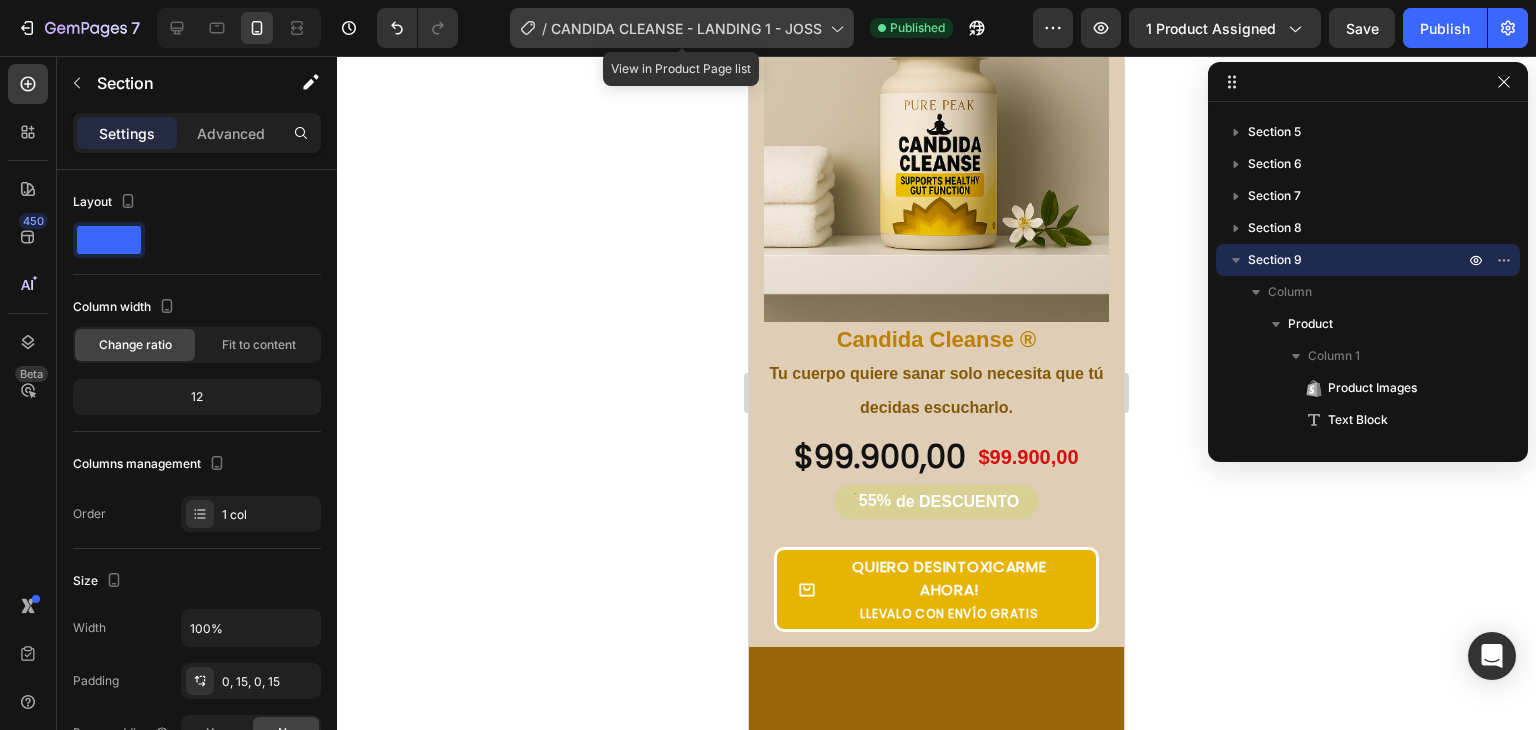 click 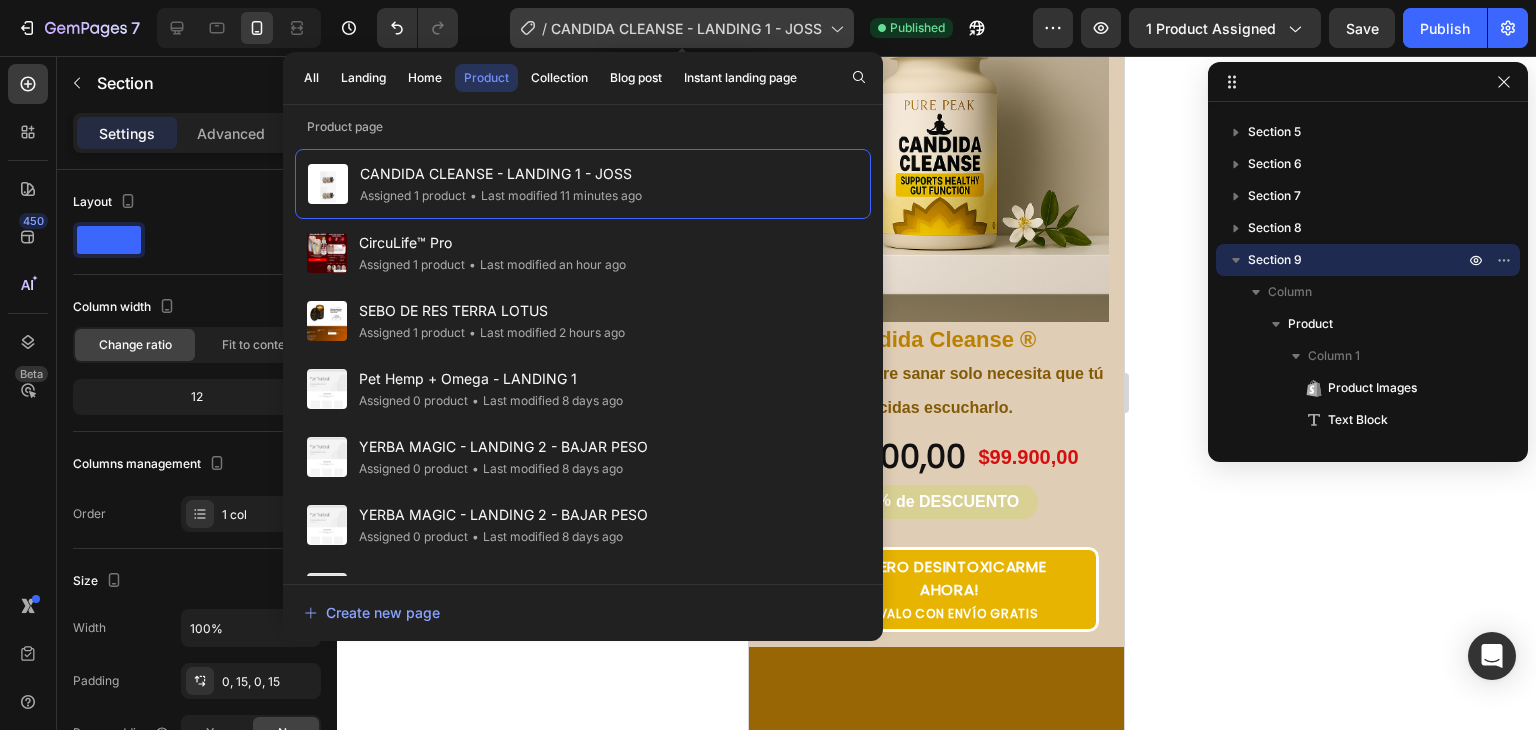 click 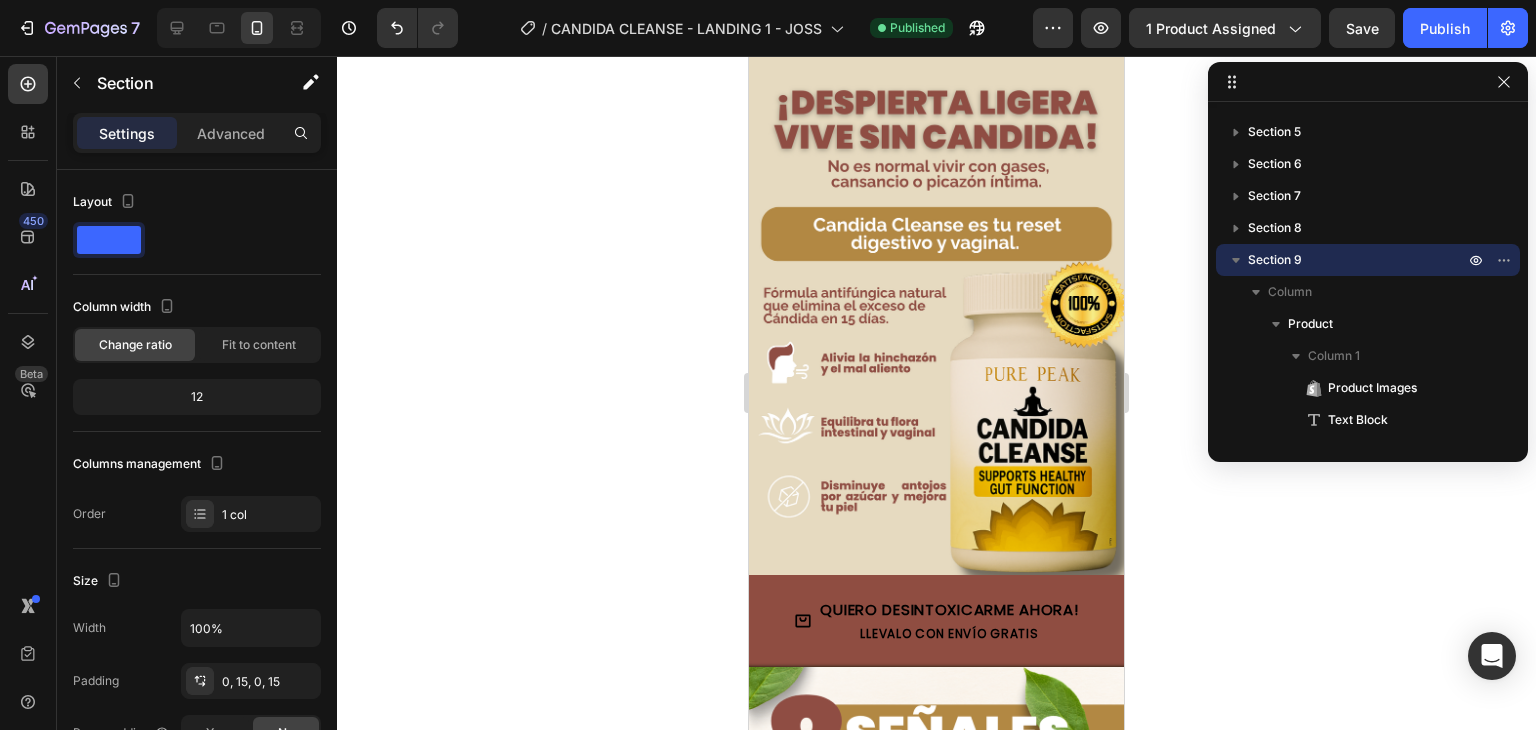 scroll, scrollTop: 0, scrollLeft: 0, axis: both 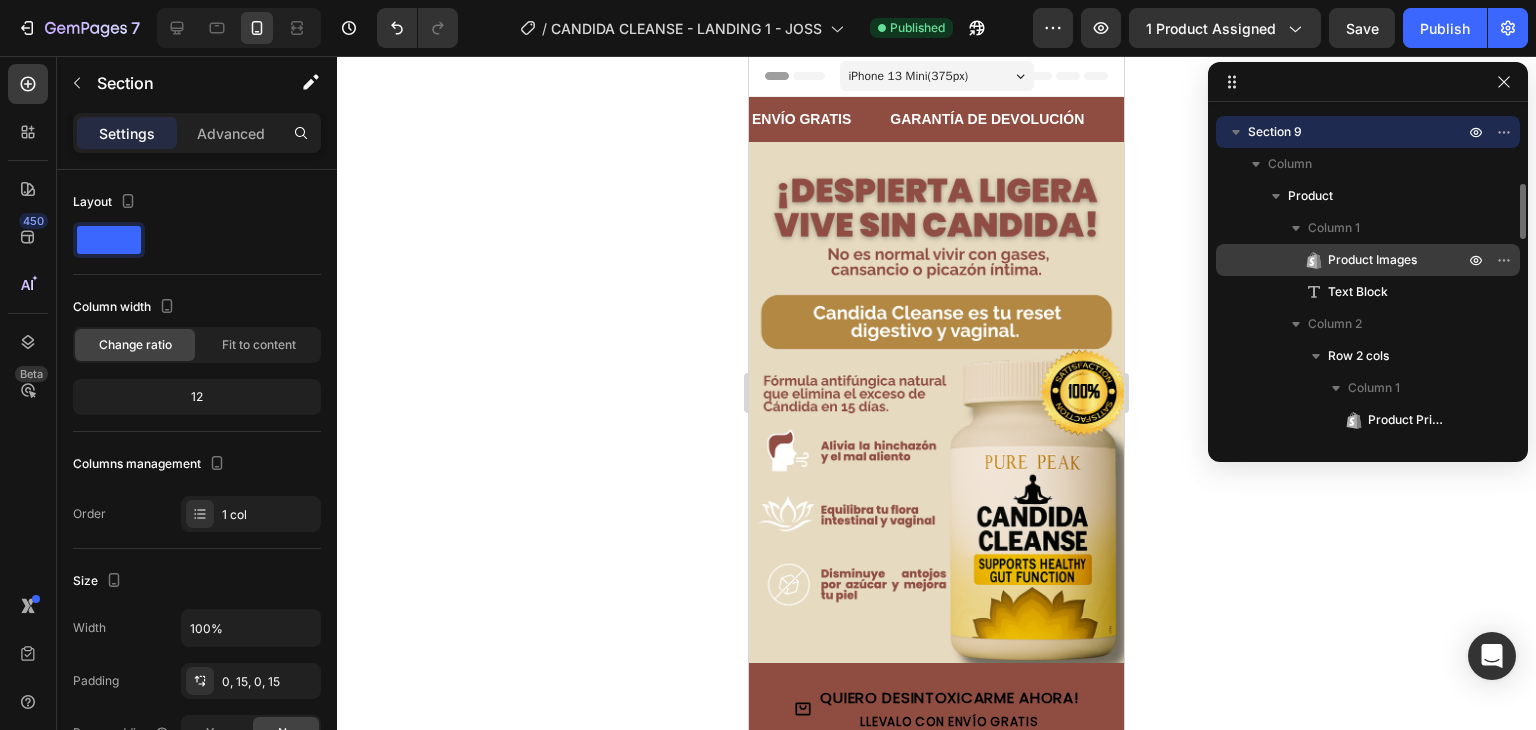 click on "Product Images" at bounding box center (1372, 260) 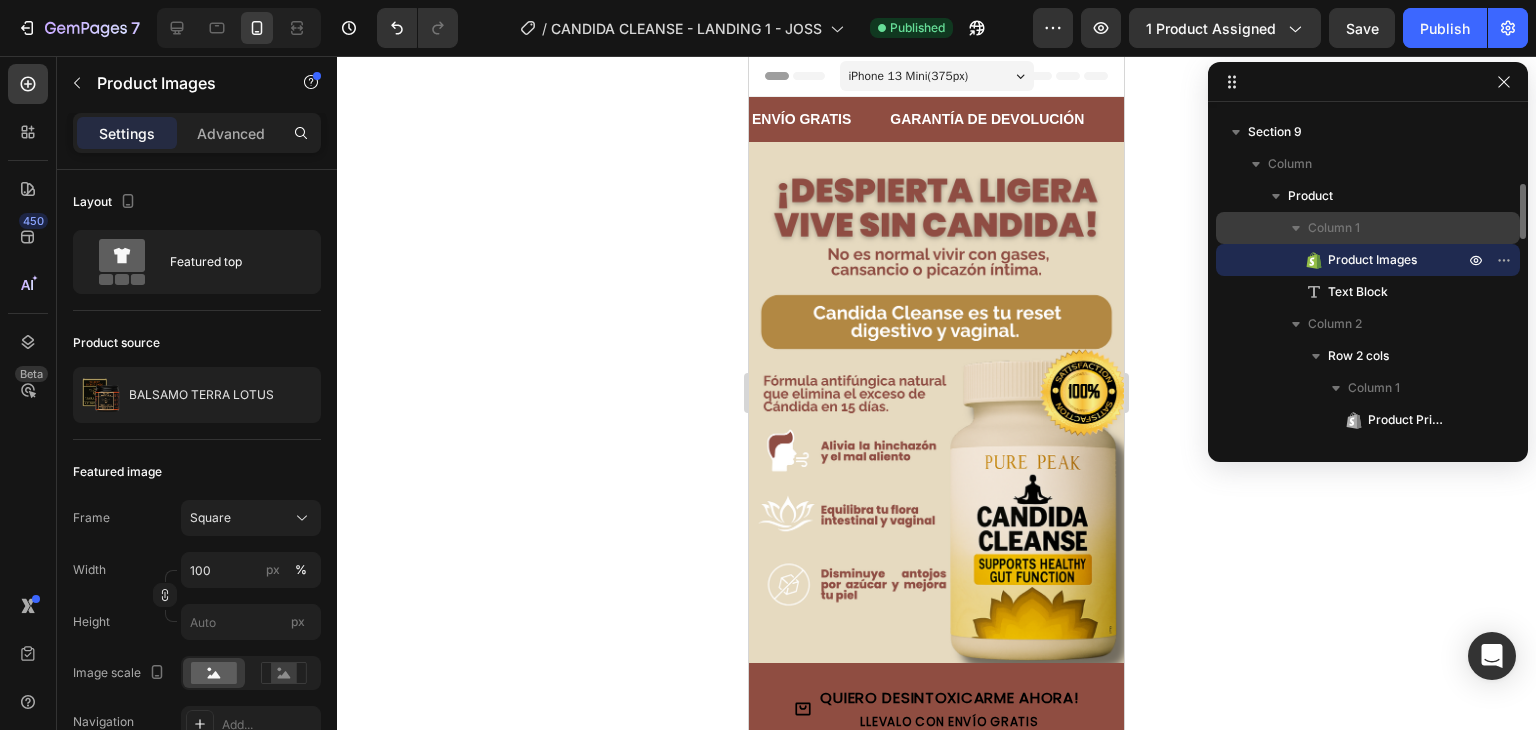 click on "Column 1" at bounding box center (1388, 228) 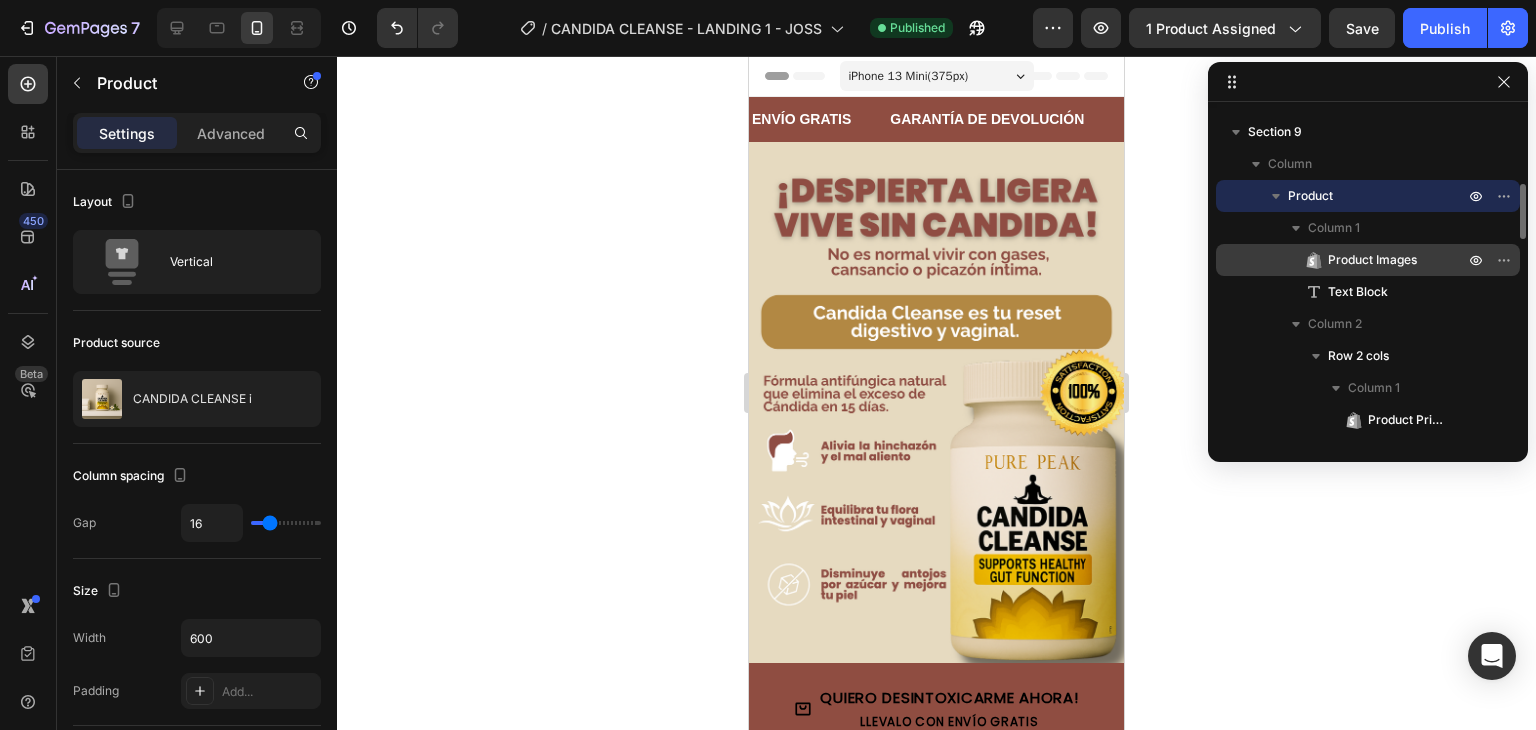 click on "Product Images" at bounding box center [1372, 260] 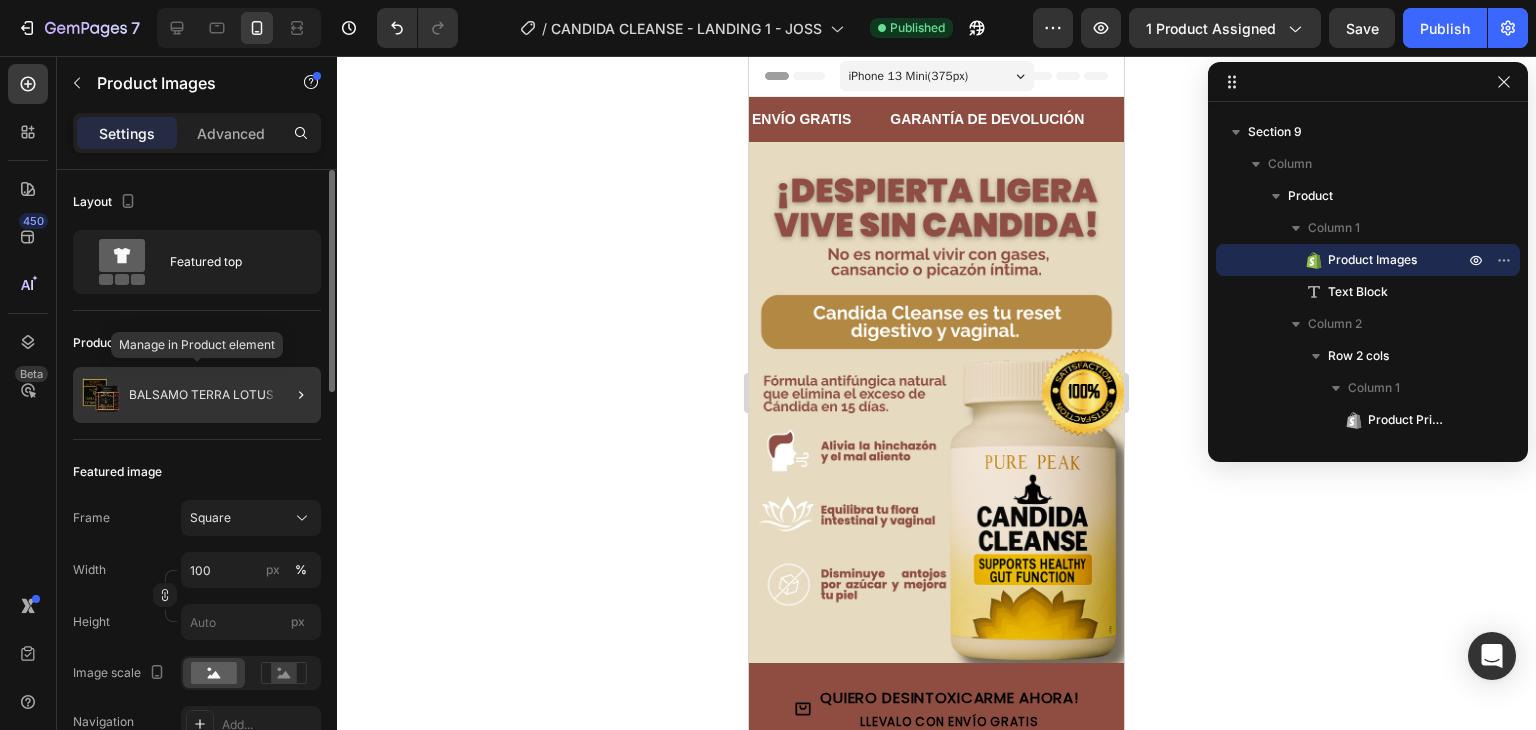click on "BALSAMO TERRA LOTUS" at bounding box center (201, 395) 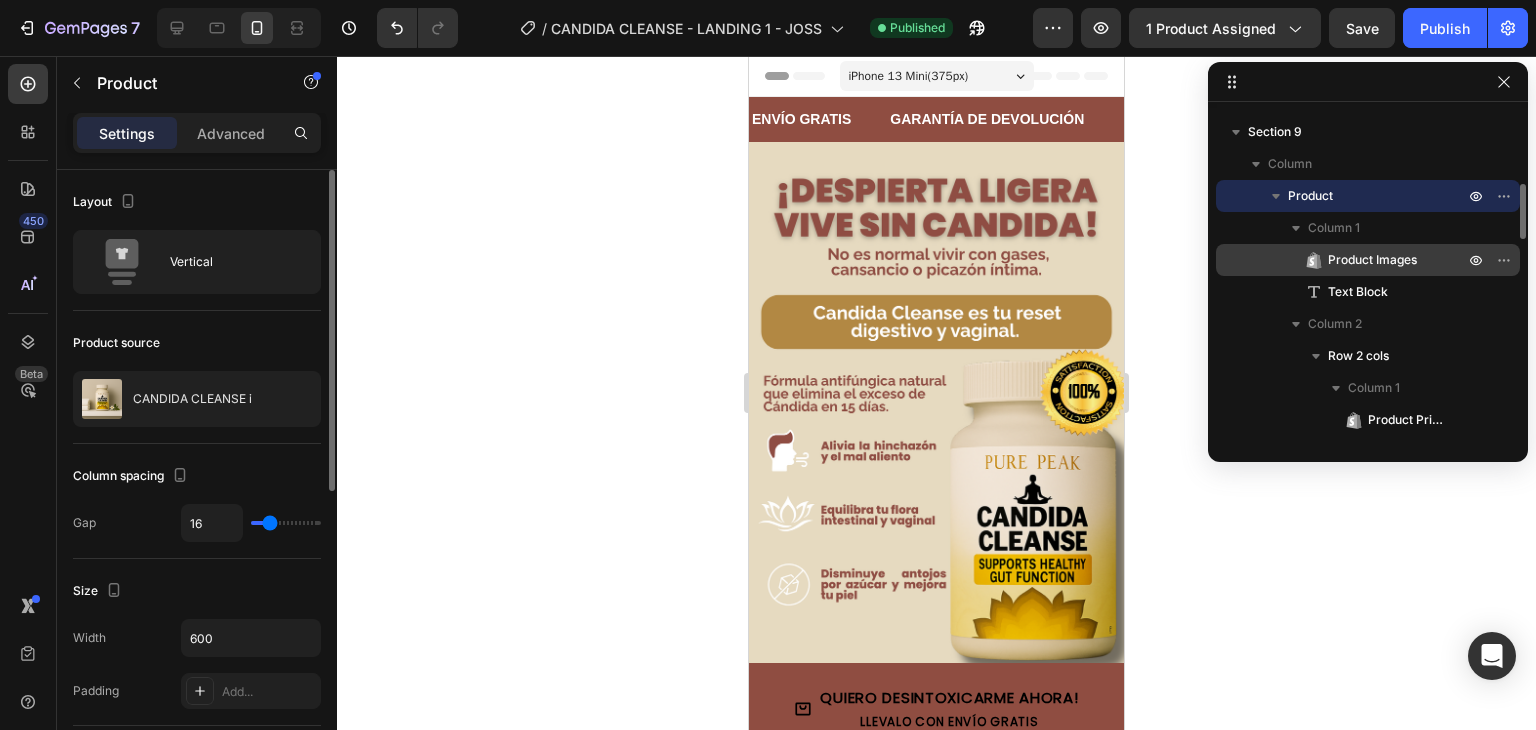 click on "Product Images" at bounding box center [1374, 260] 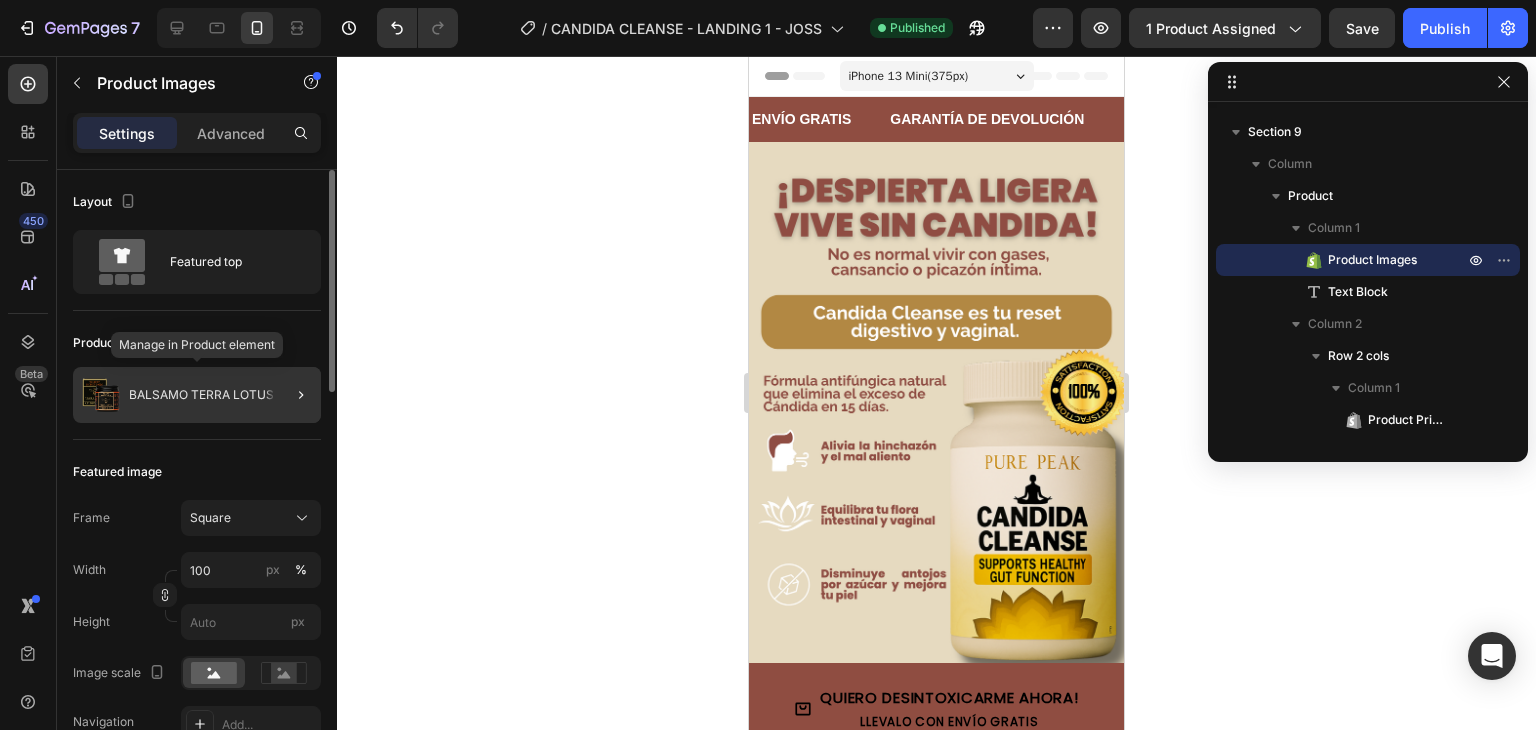 click on "BALSAMO TERRA LOTUS" 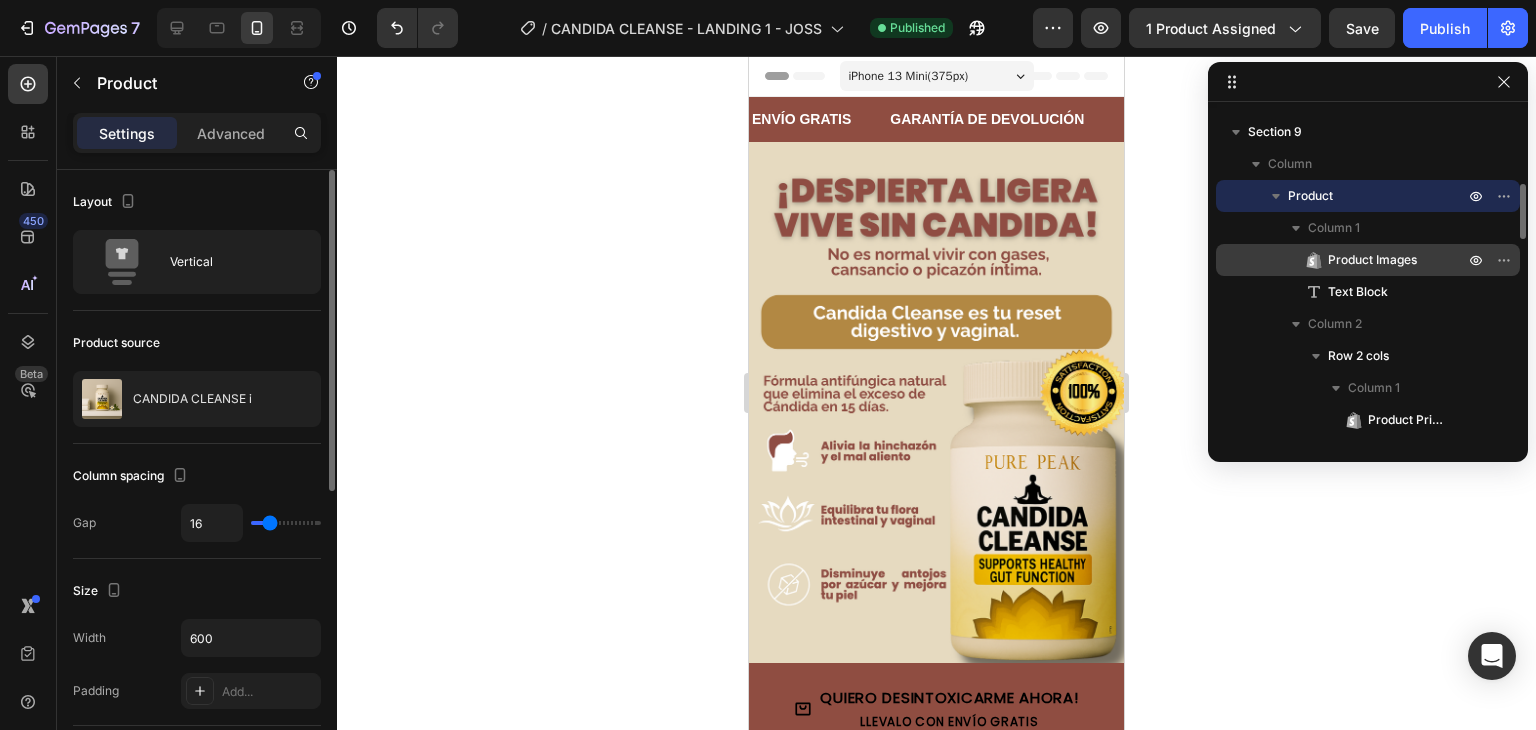click on "Product Images" at bounding box center [1372, 260] 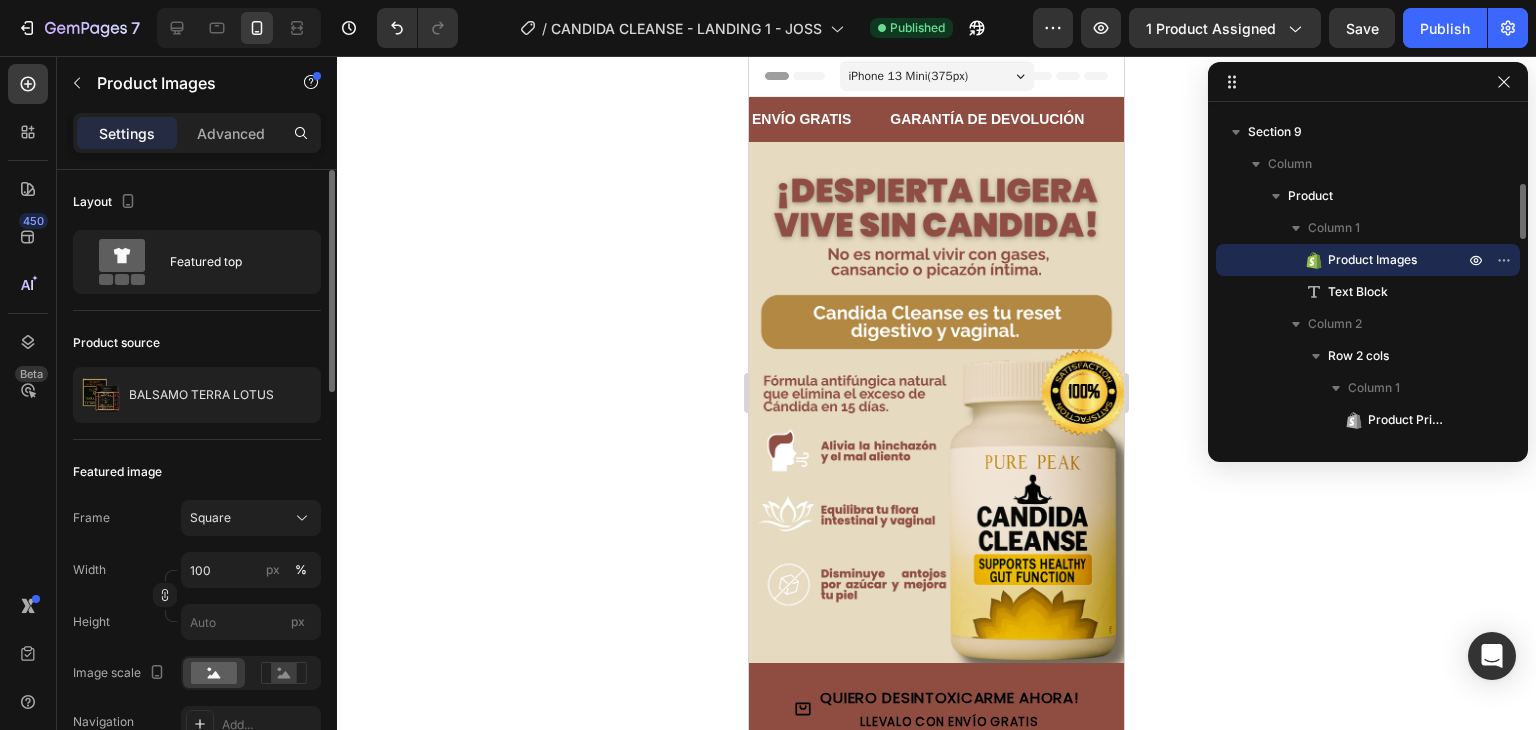 click on "Product Images" at bounding box center [1372, 260] 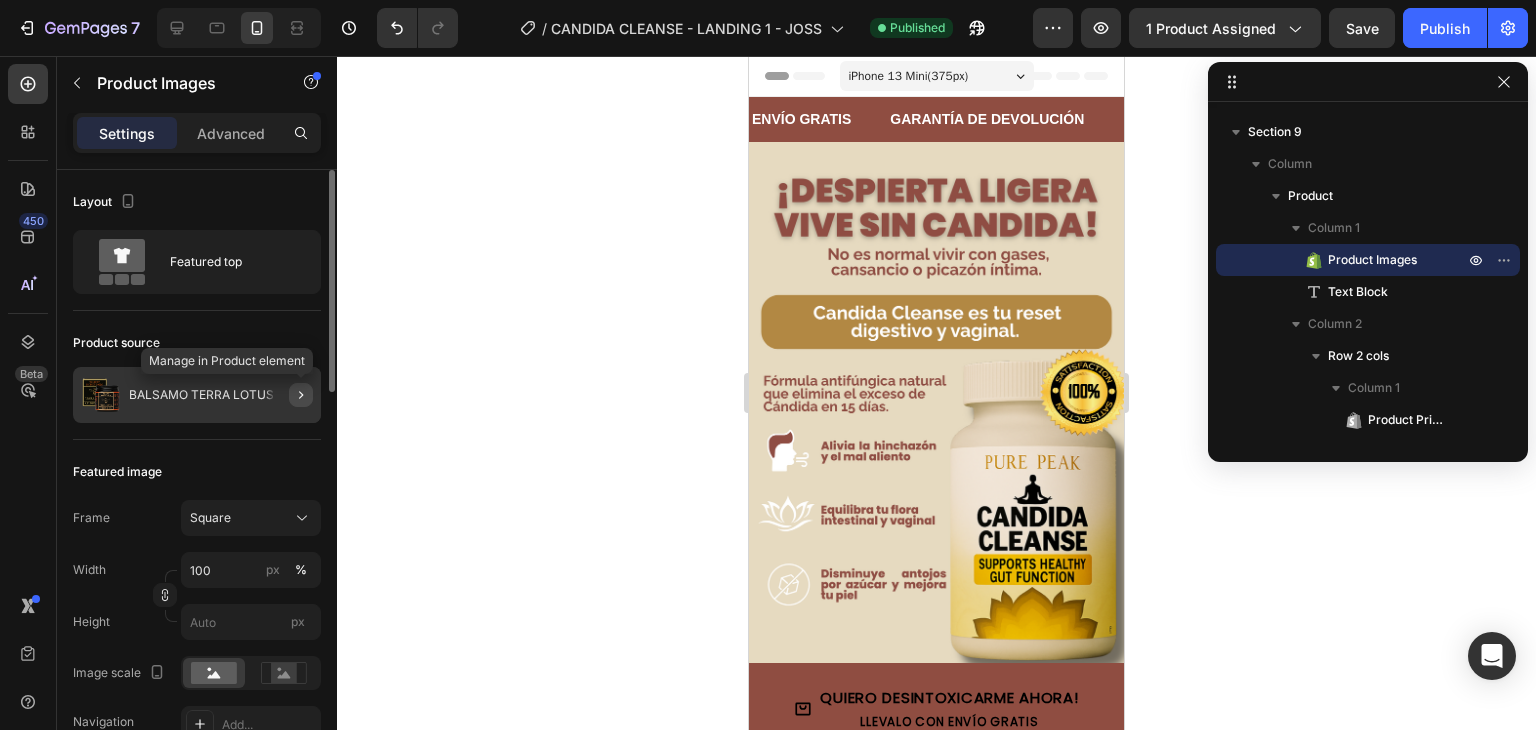 click 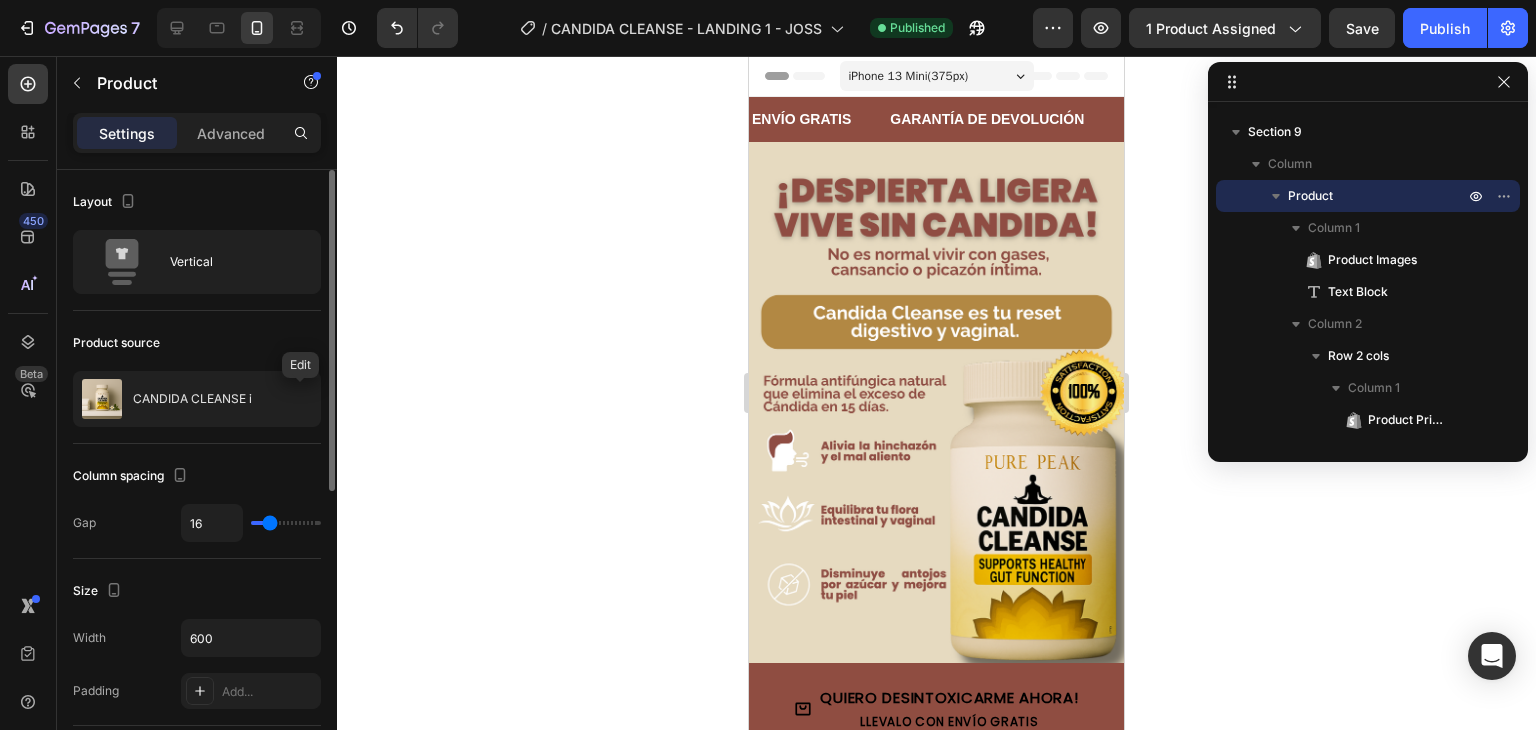 click 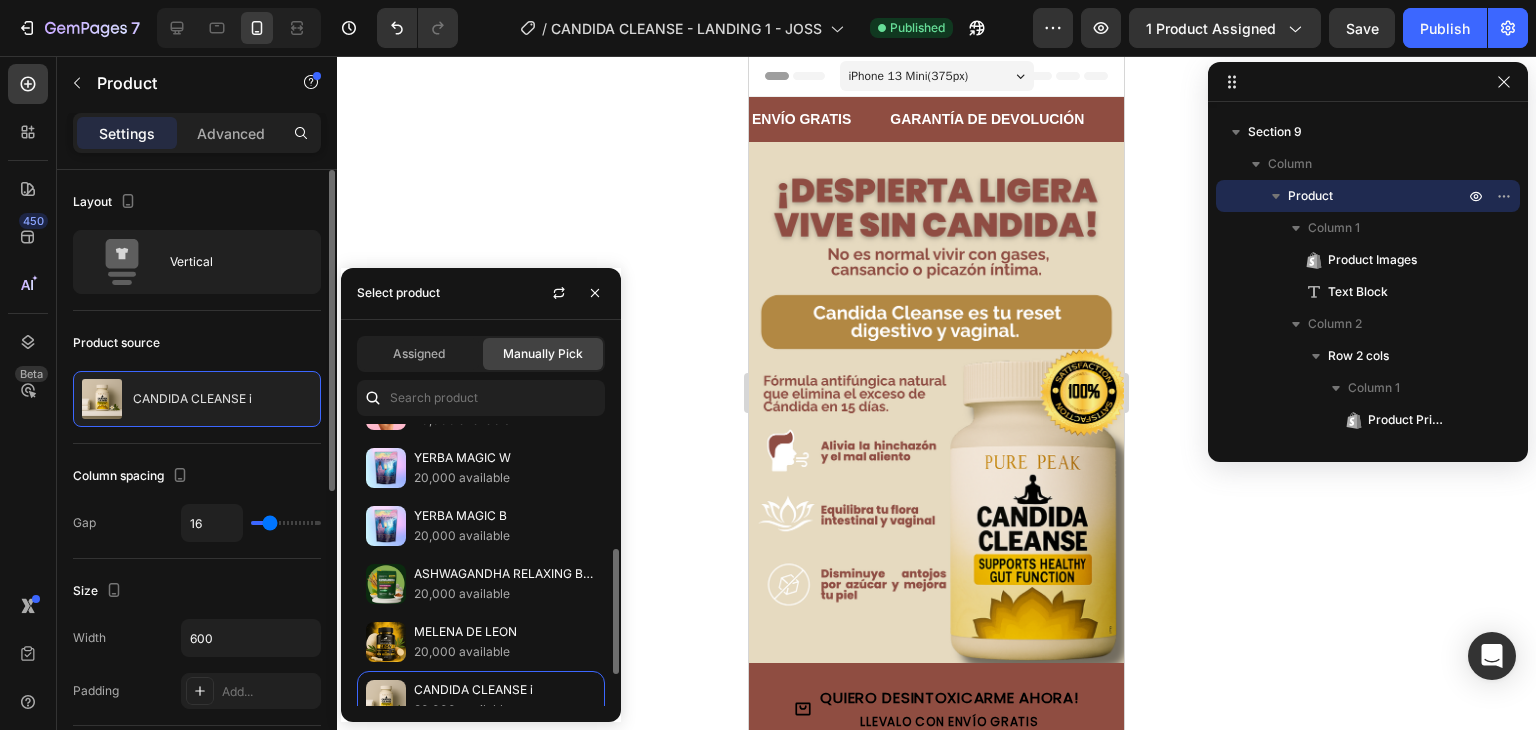 scroll, scrollTop: 351, scrollLeft: 0, axis: vertical 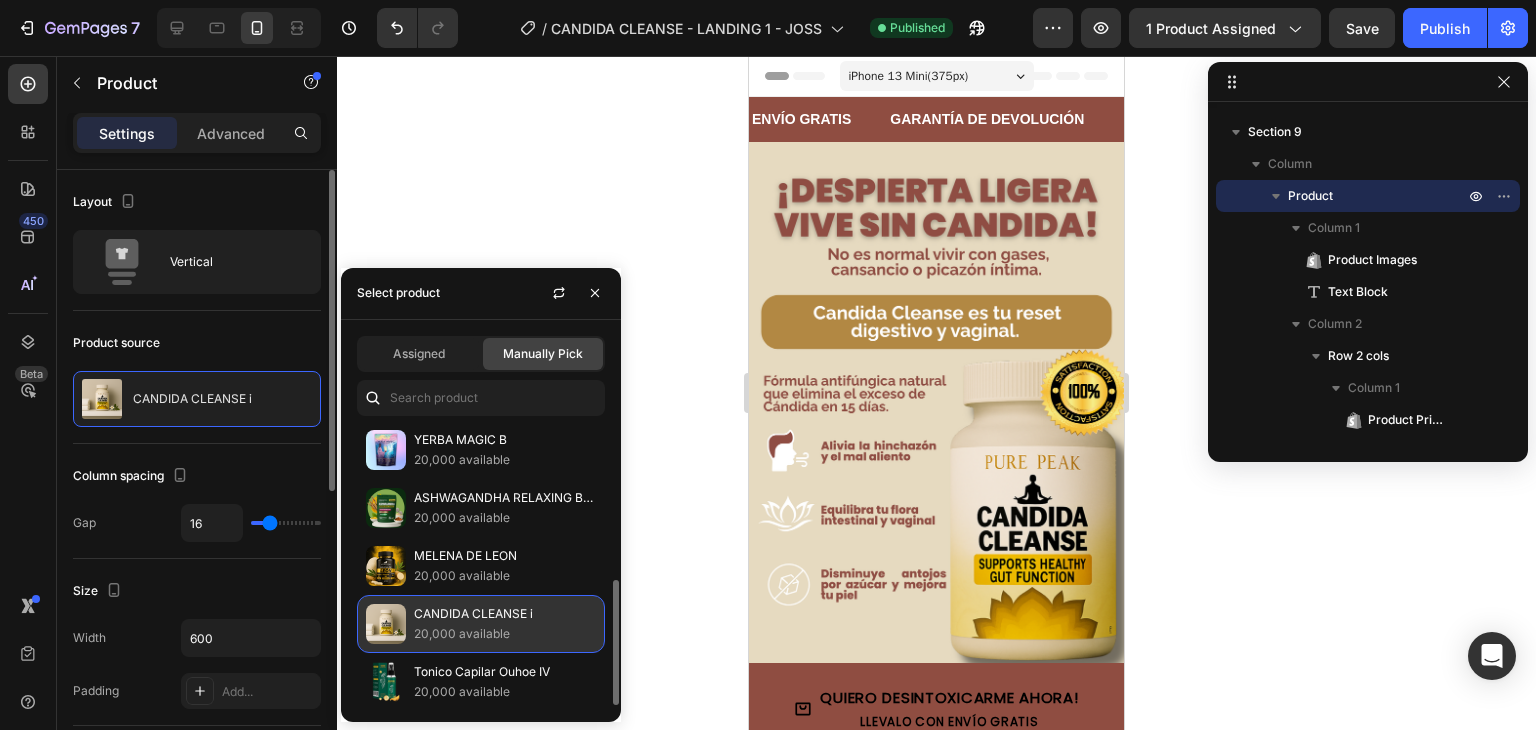 click on "CANDIDA CLEANSE i" at bounding box center [505, 614] 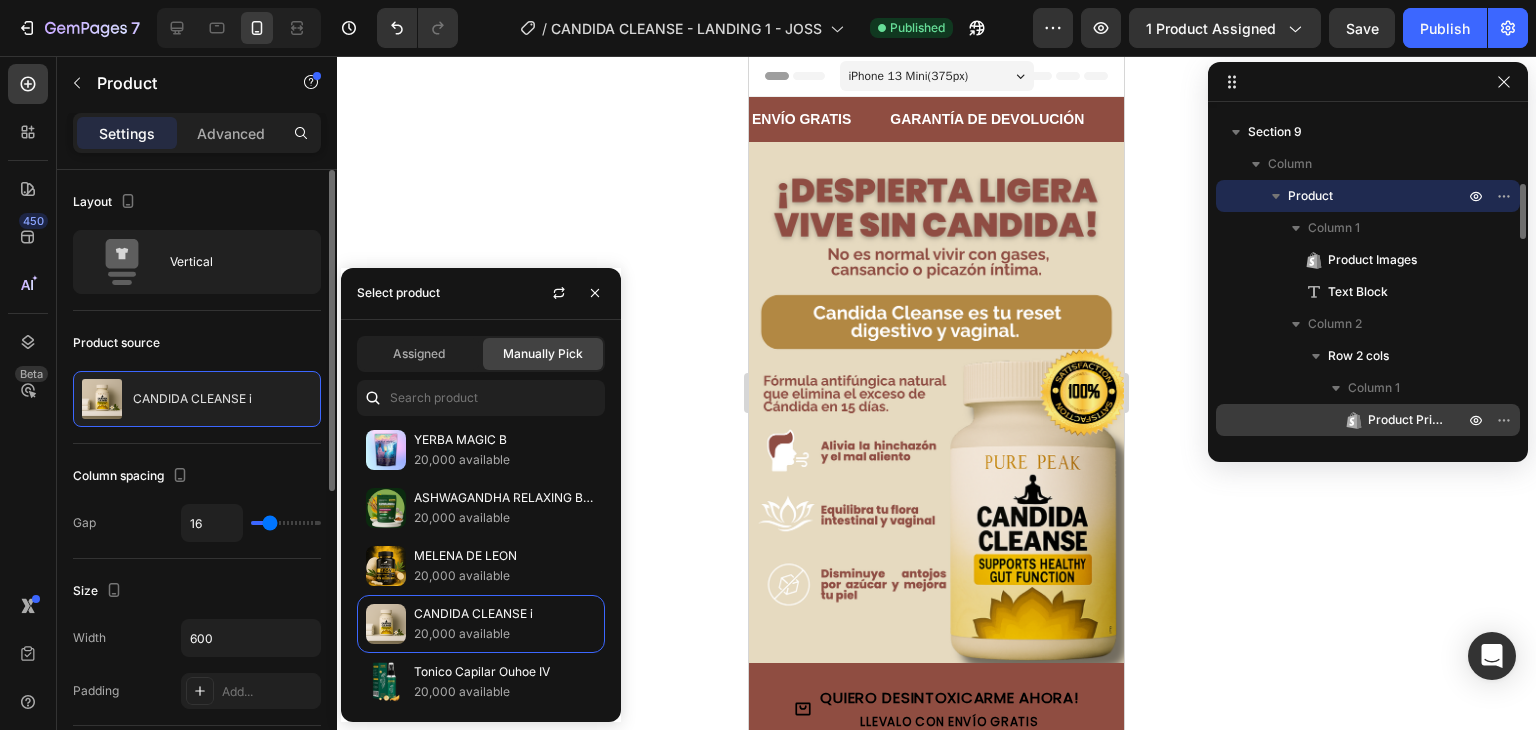 click 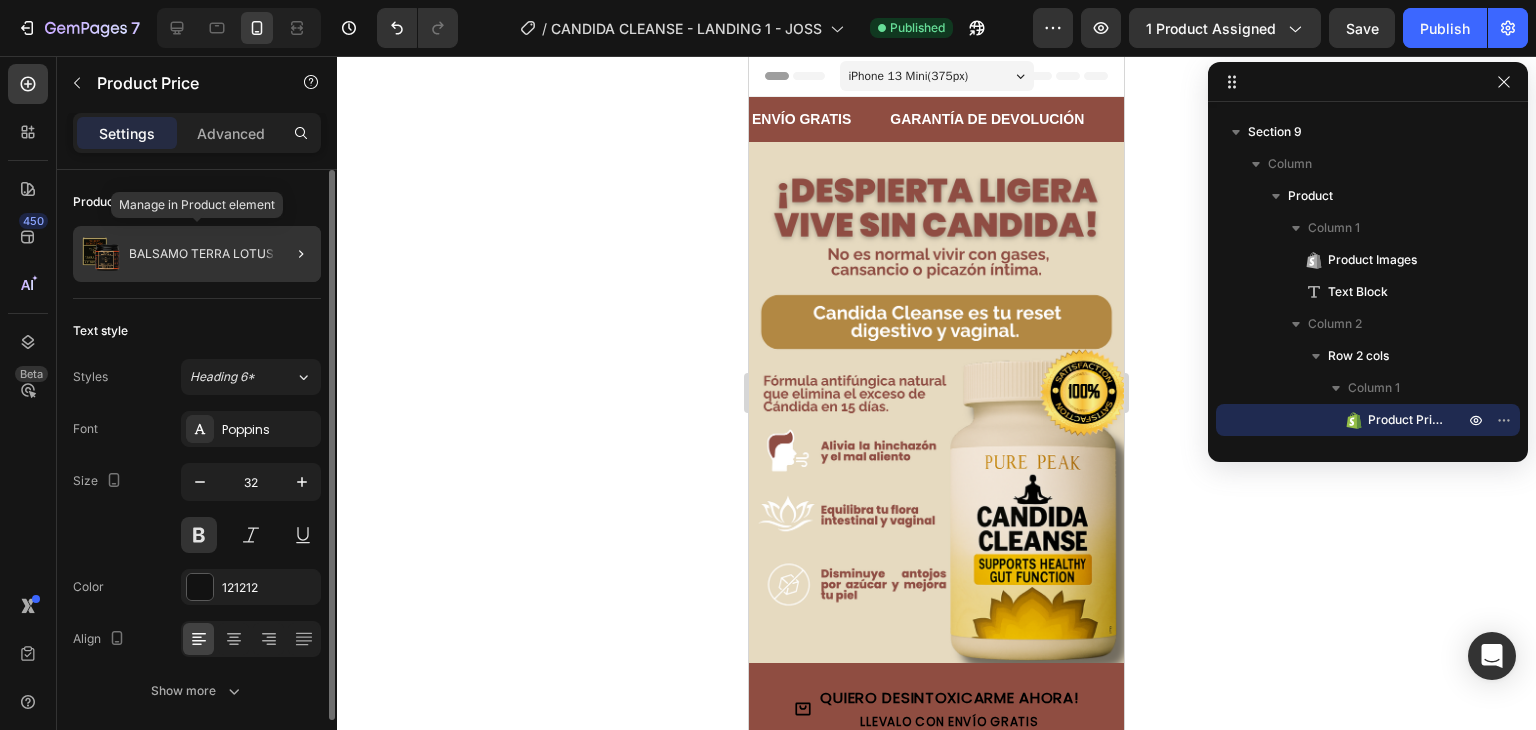 click on "BALSAMO TERRA LOTUS" at bounding box center [201, 254] 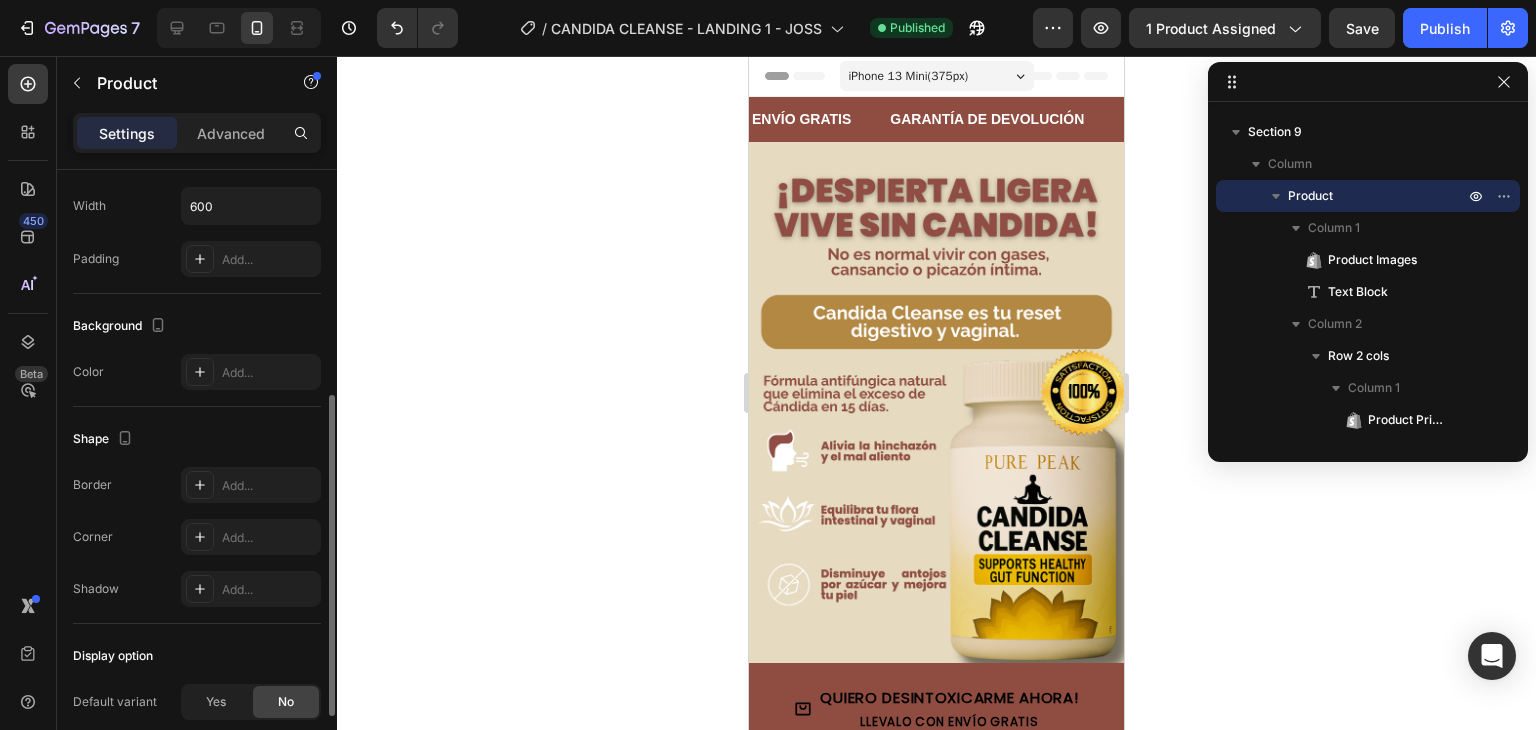 scroll, scrollTop: 568, scrollLeft: 0, axis: vertical 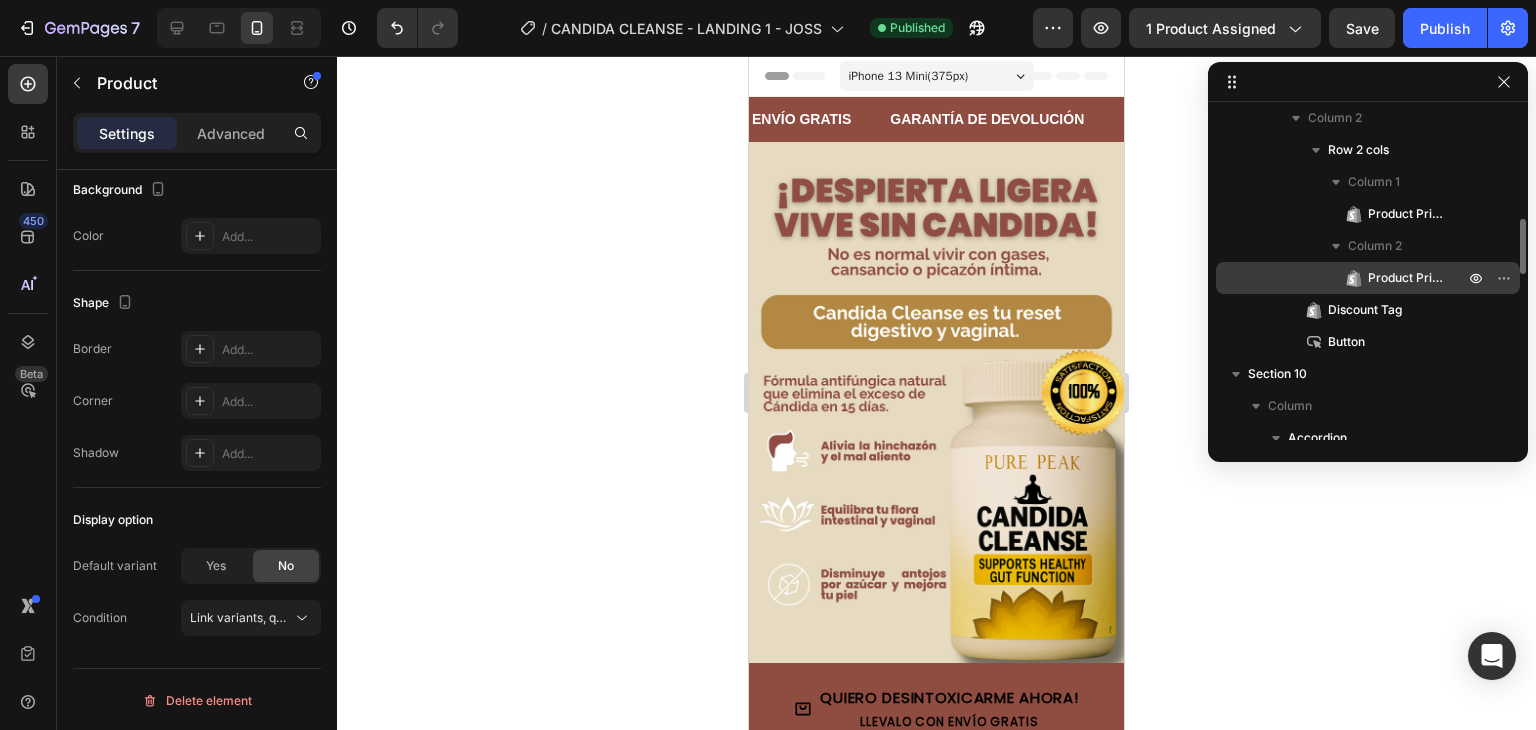 click on "Product Price" at bounding box center (1406, 278) 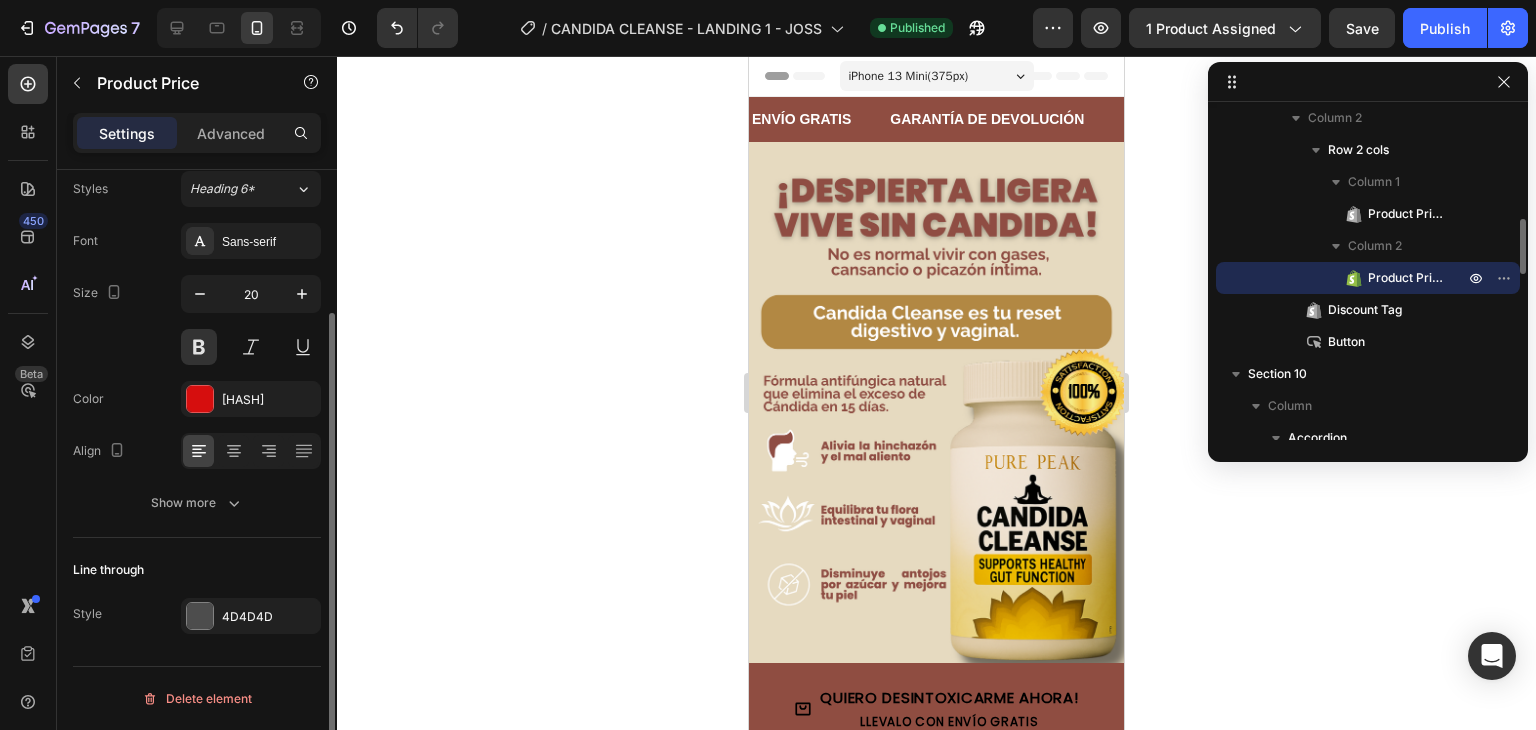 scroll, scrollTop: 0, scrollLeft: 0, axis: both 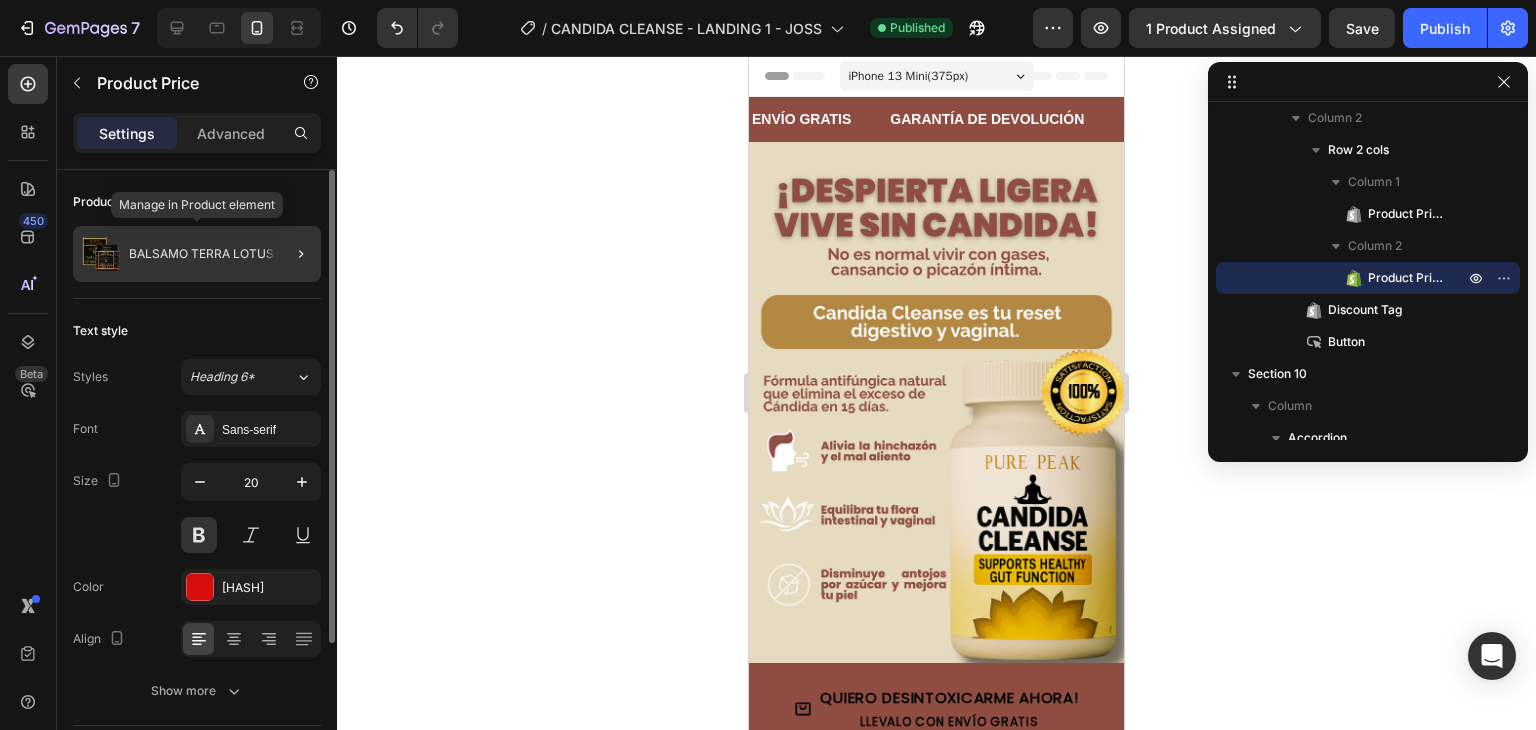 click on "BALSAMO TERRA LOTUS" at bounding box center (201, 254) 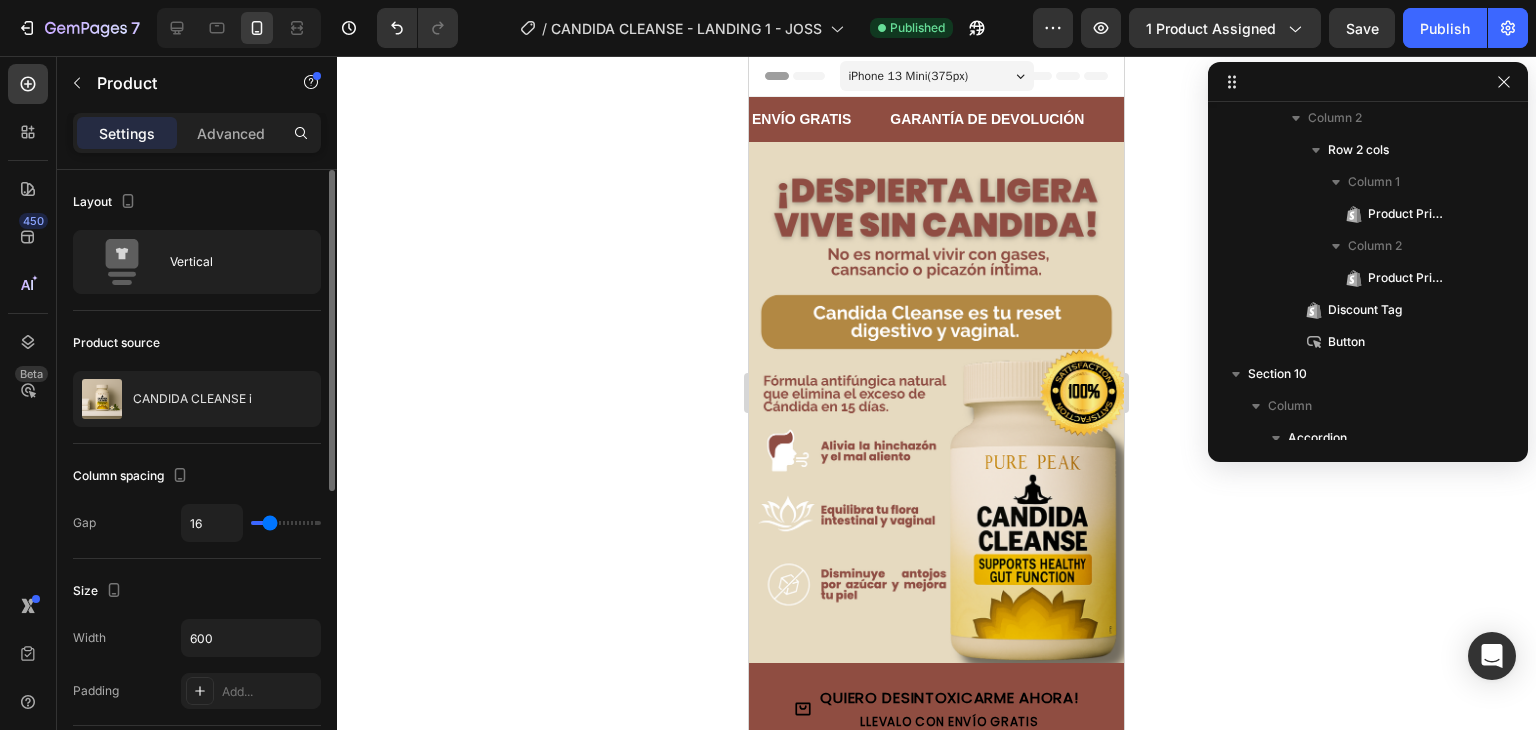 scroll, scrollTop: 378, scrollLeft: 0, axis: vertical 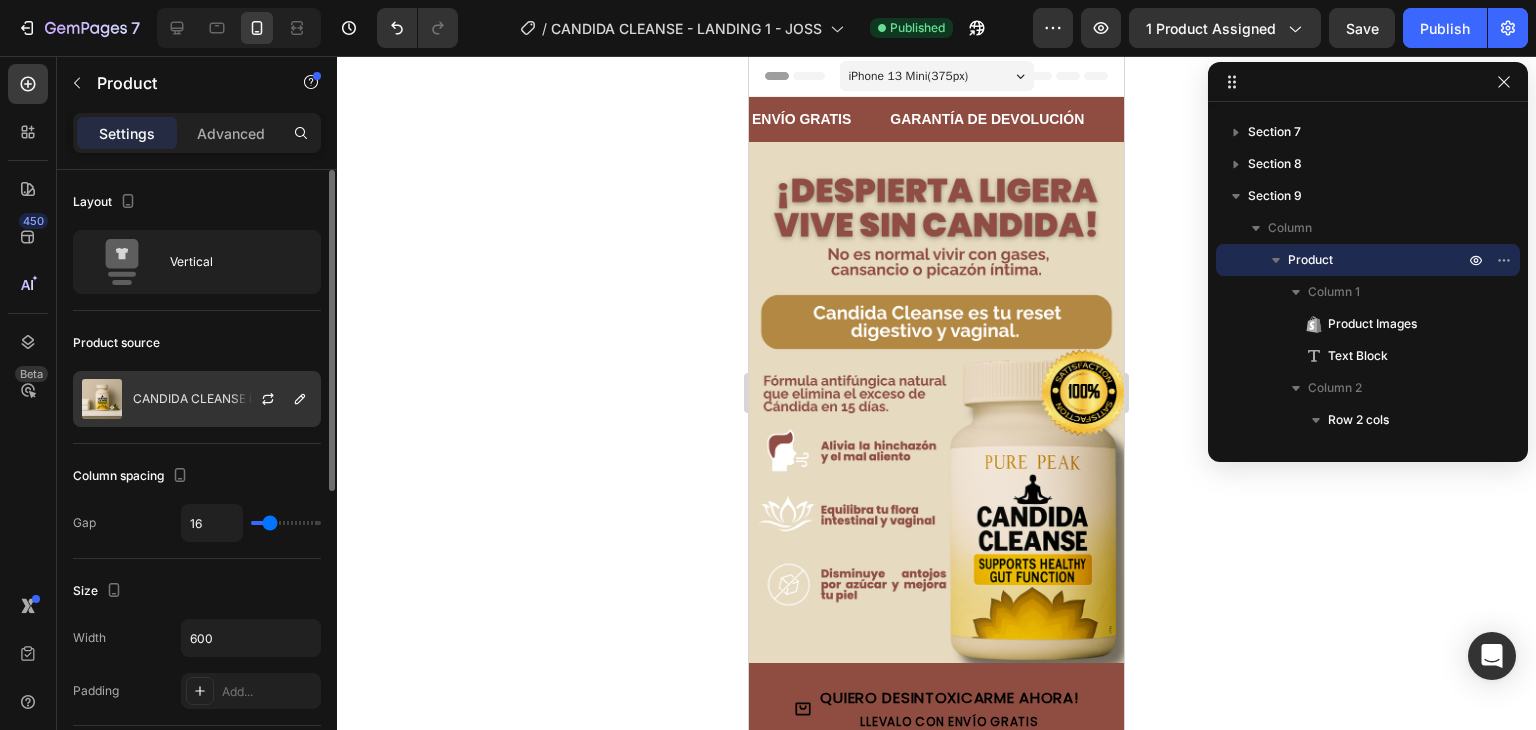 click on "CANDIDA CLEANSE i" at bounding box center [192, 399] 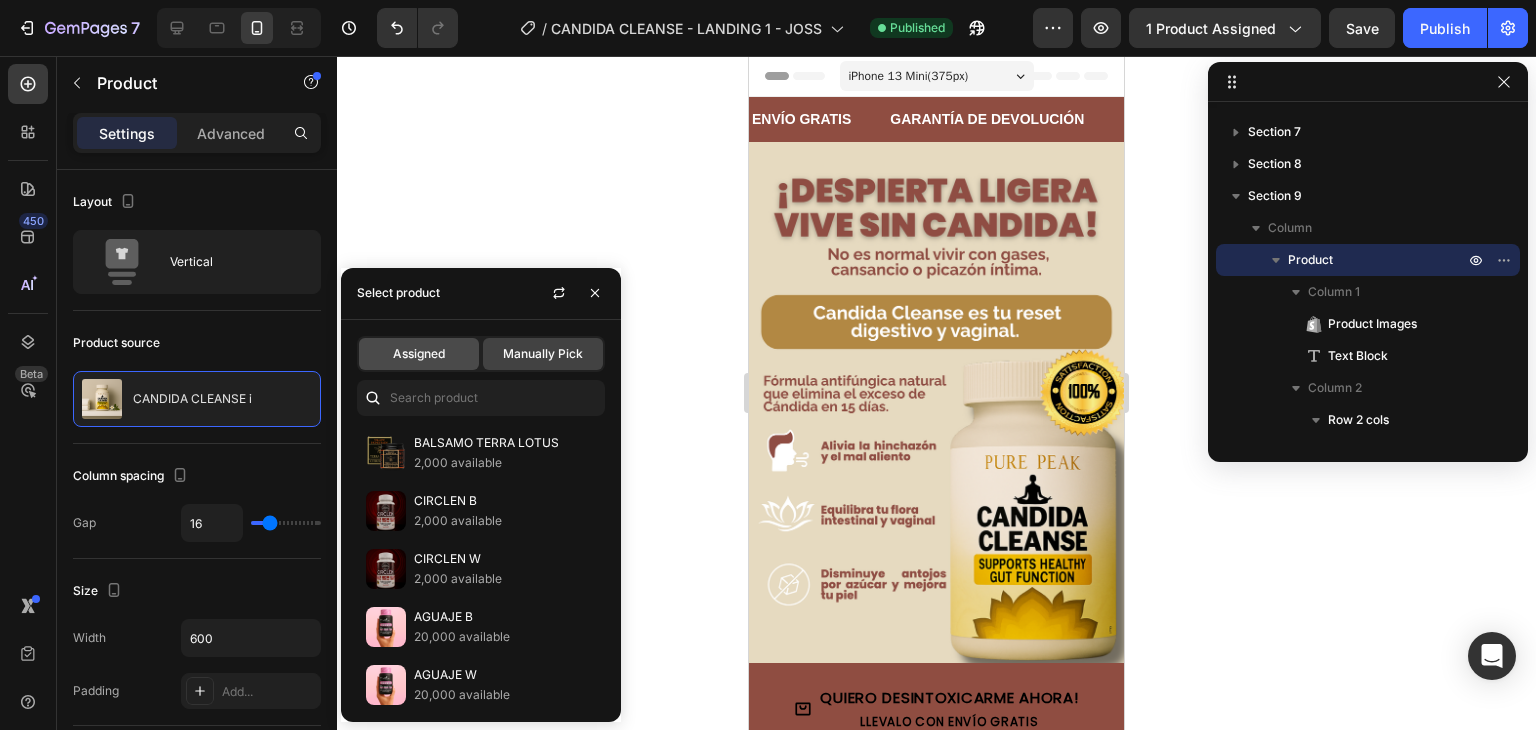 click on "Assigned" 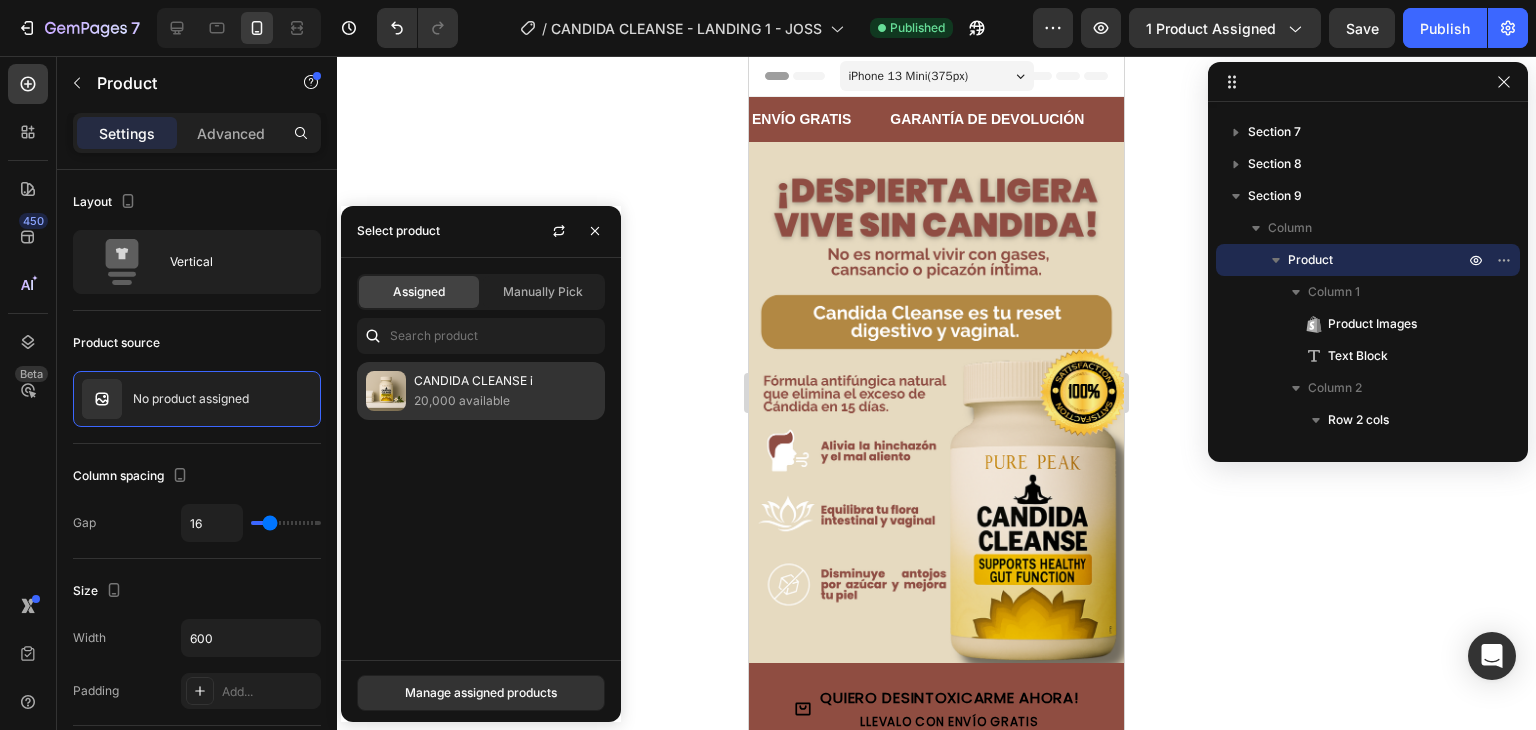 click on "CANDIDA CLEANSE i" at bounding box center [505, 381] 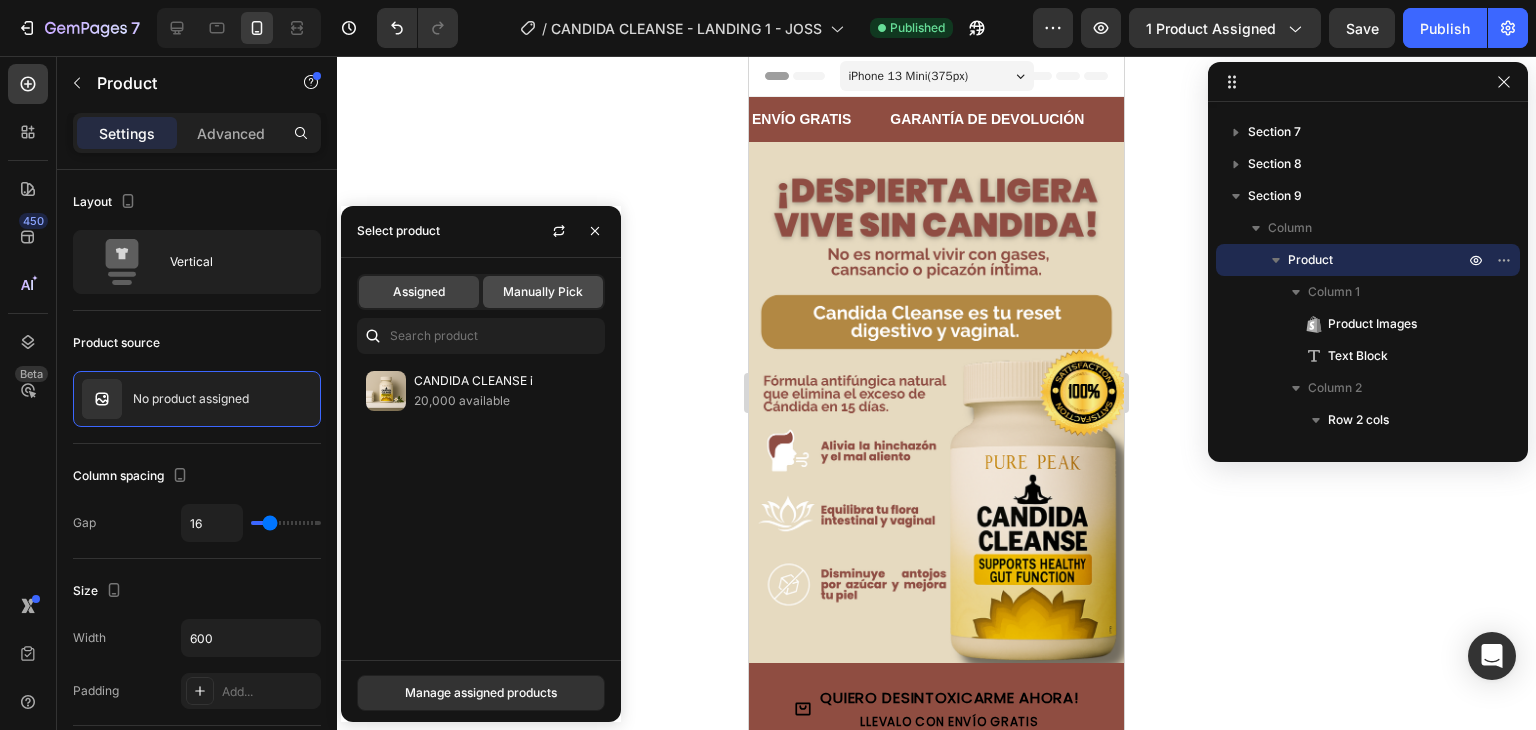 click on "Manually Pick" 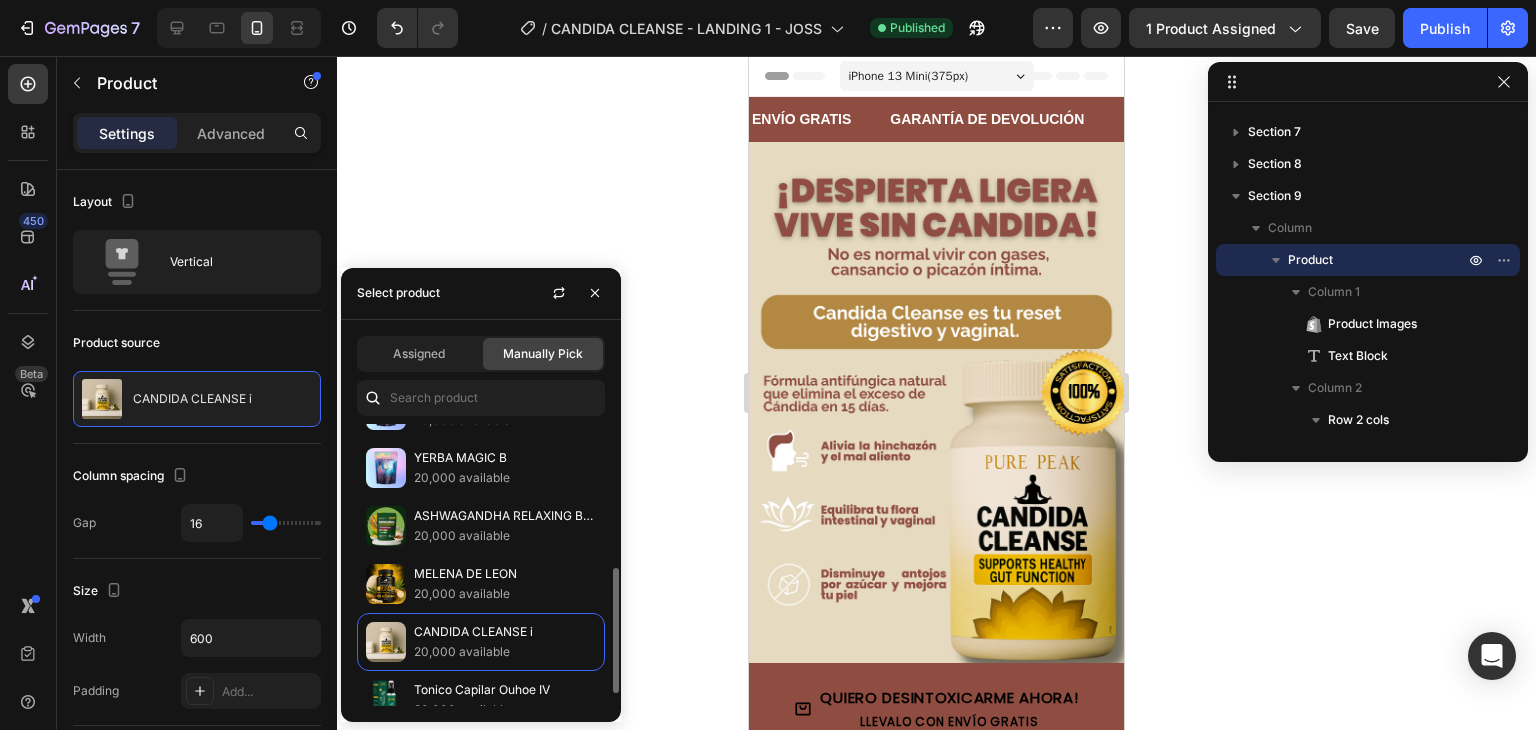 scroll, scrollTop: 340, scrollLeft: 0, axis: vertical 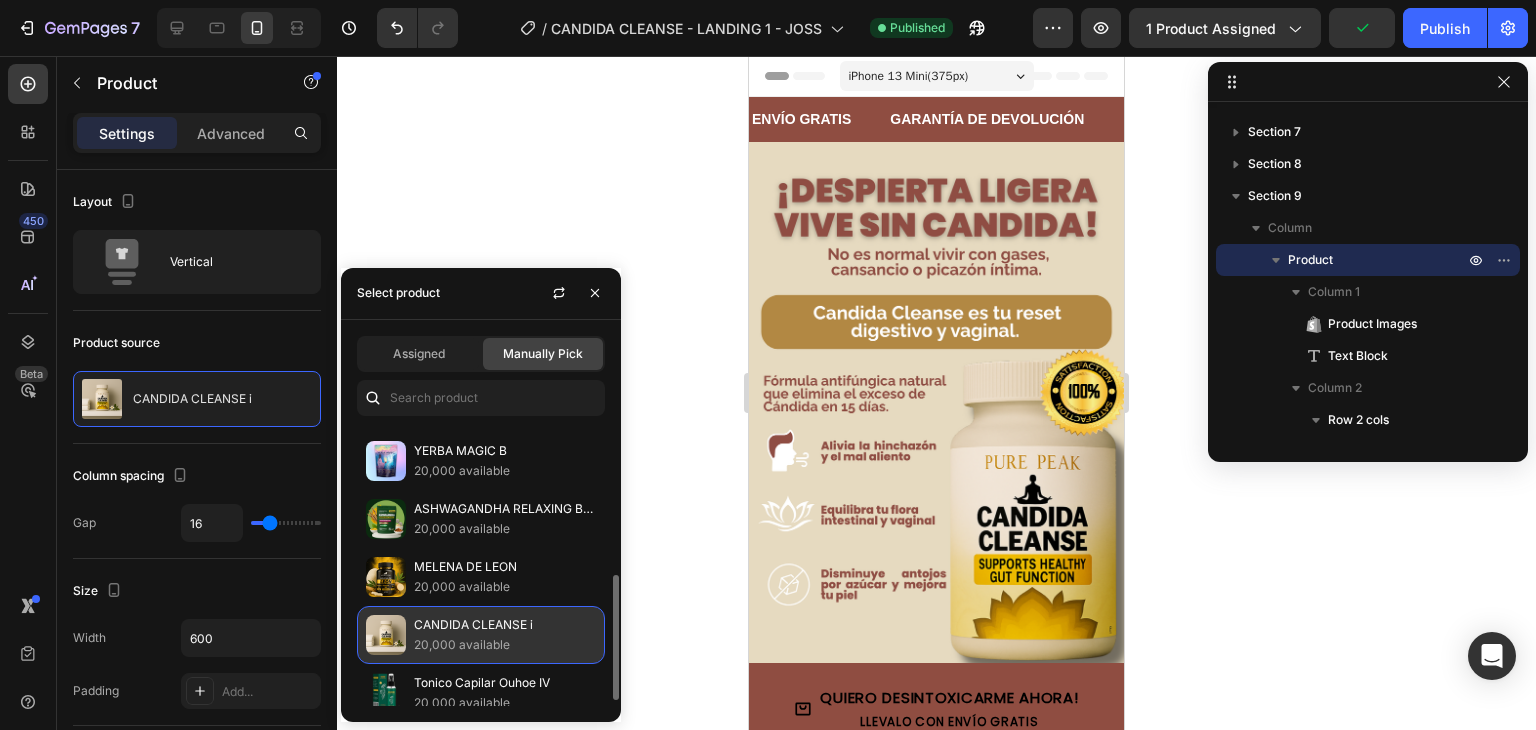 click on "CANDIDA CLEANSE i" at bounding box center [505, 625] 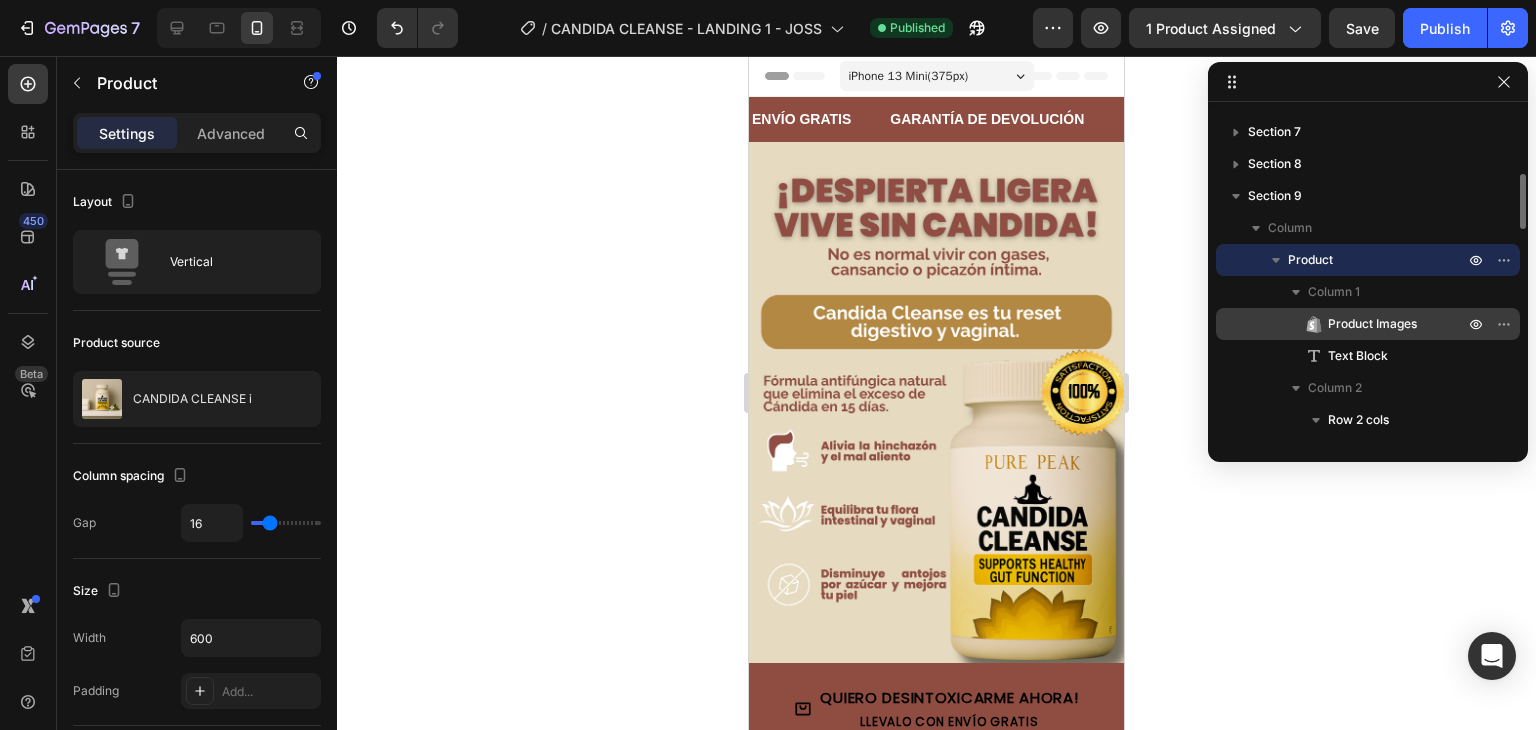 click on "Product Images" at bounding box center [1372, 324] 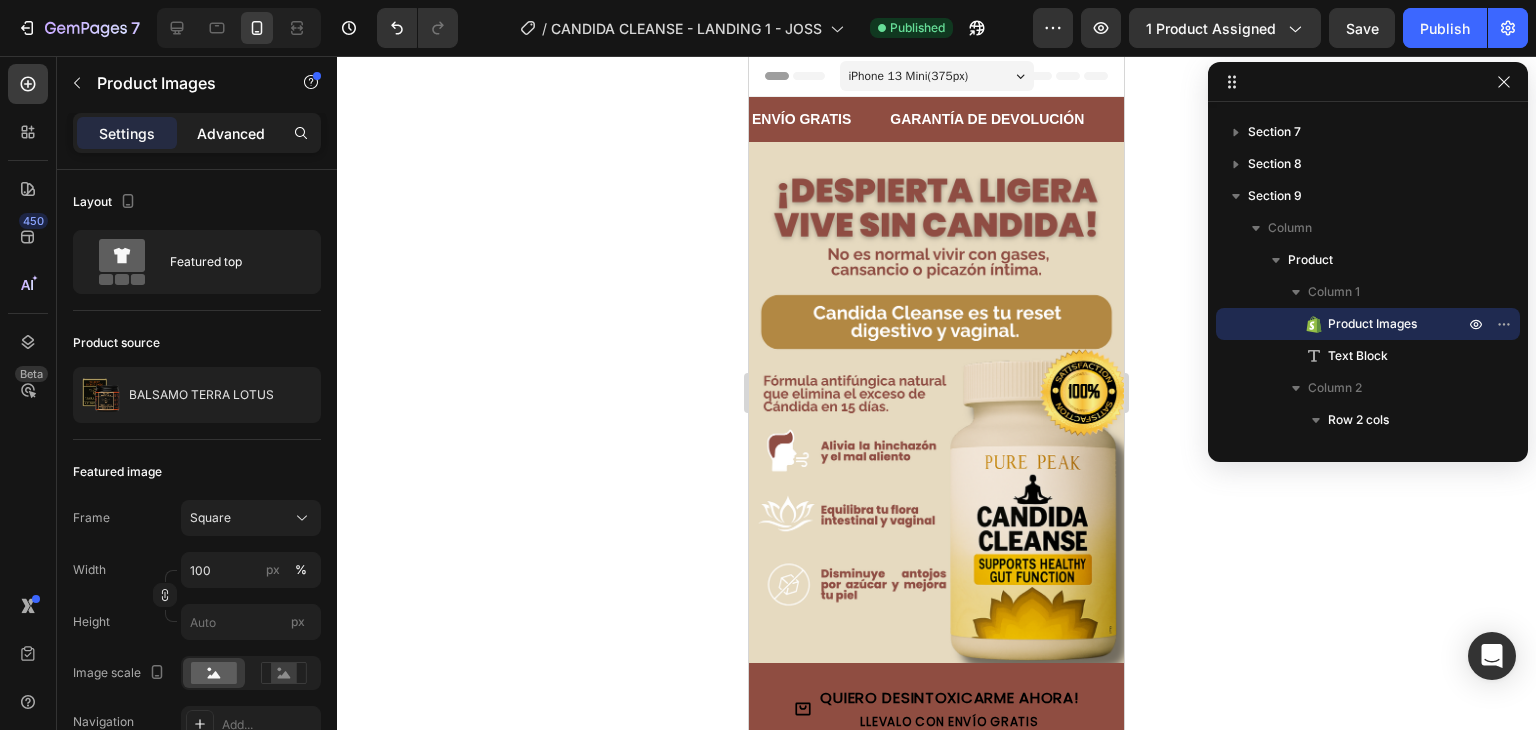 click on "Advanced" at bounding box center [231, 133] 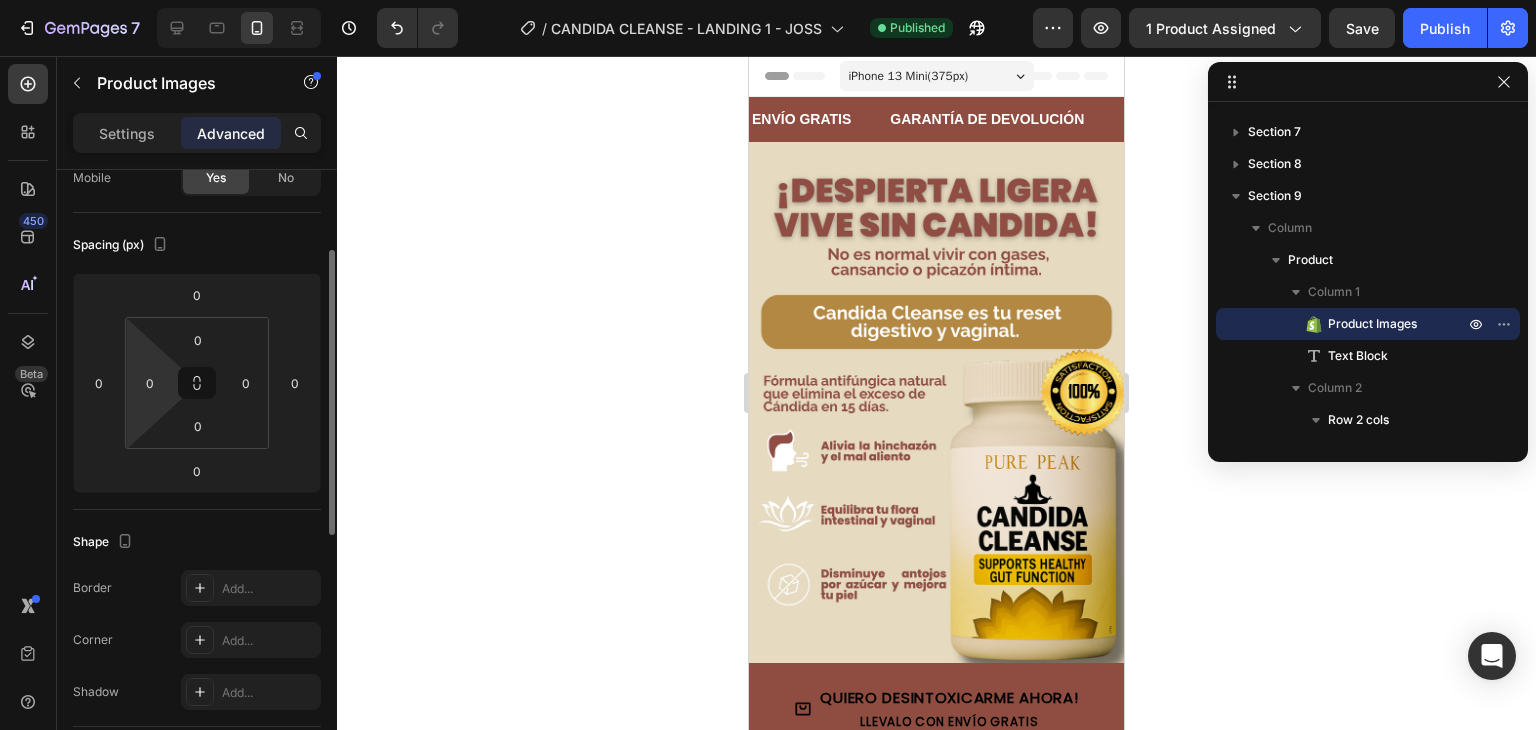 scroll, scrollTop: 0, scrollLeft: 0, axis: both 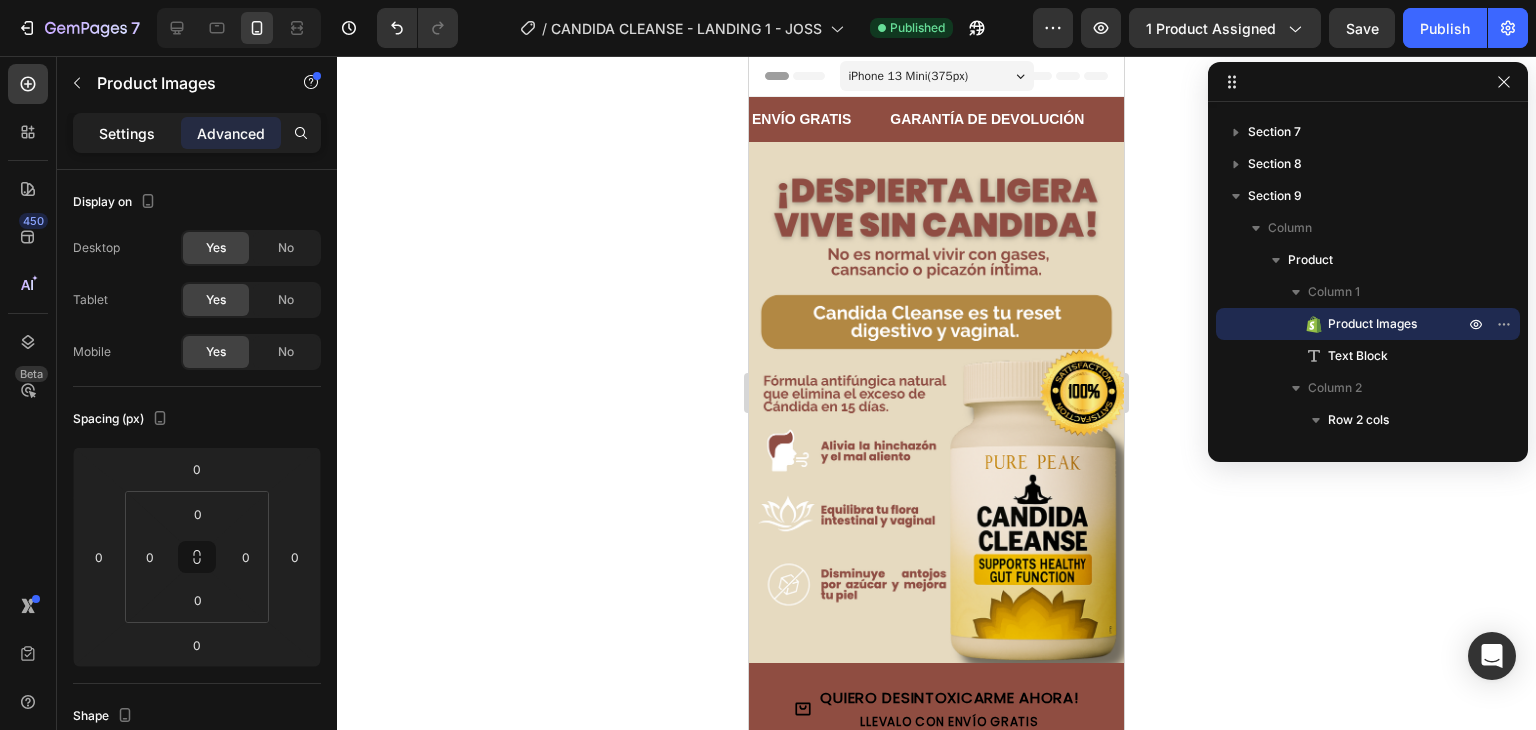 click on "Settings" at bounding box center (127, 133) 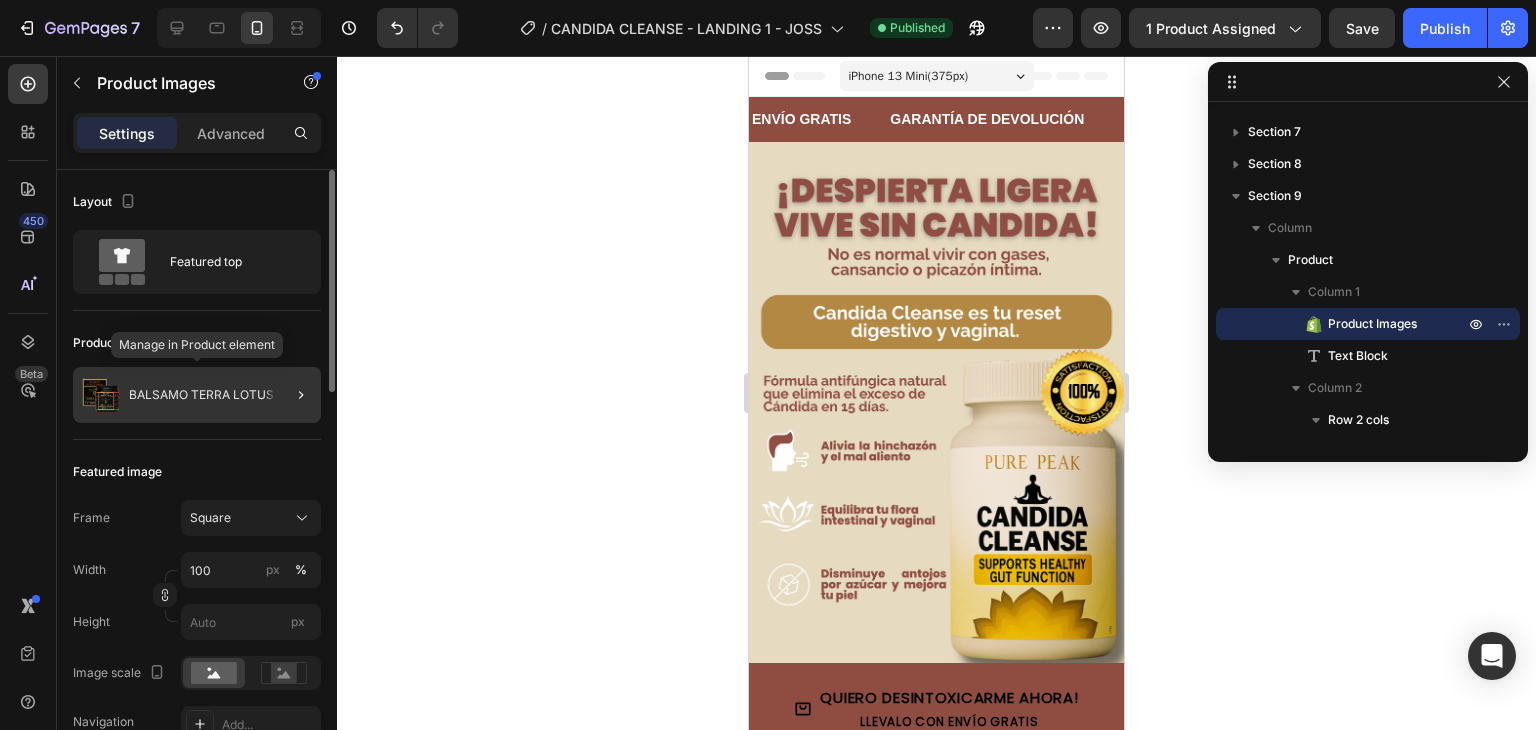 click on "BALSAMO TERRA LOTUS" 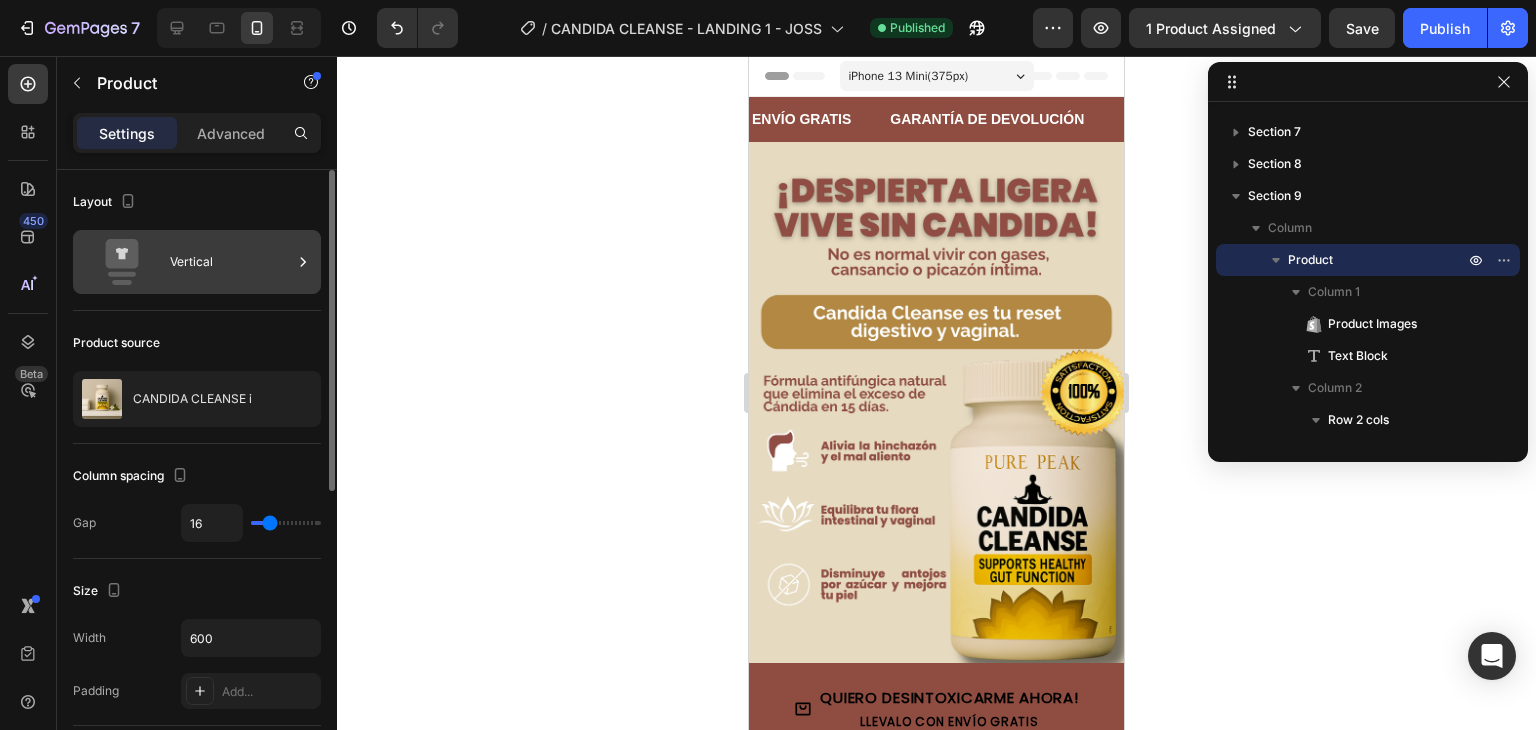 click on "Vertical" at bounding box center (231, 262) 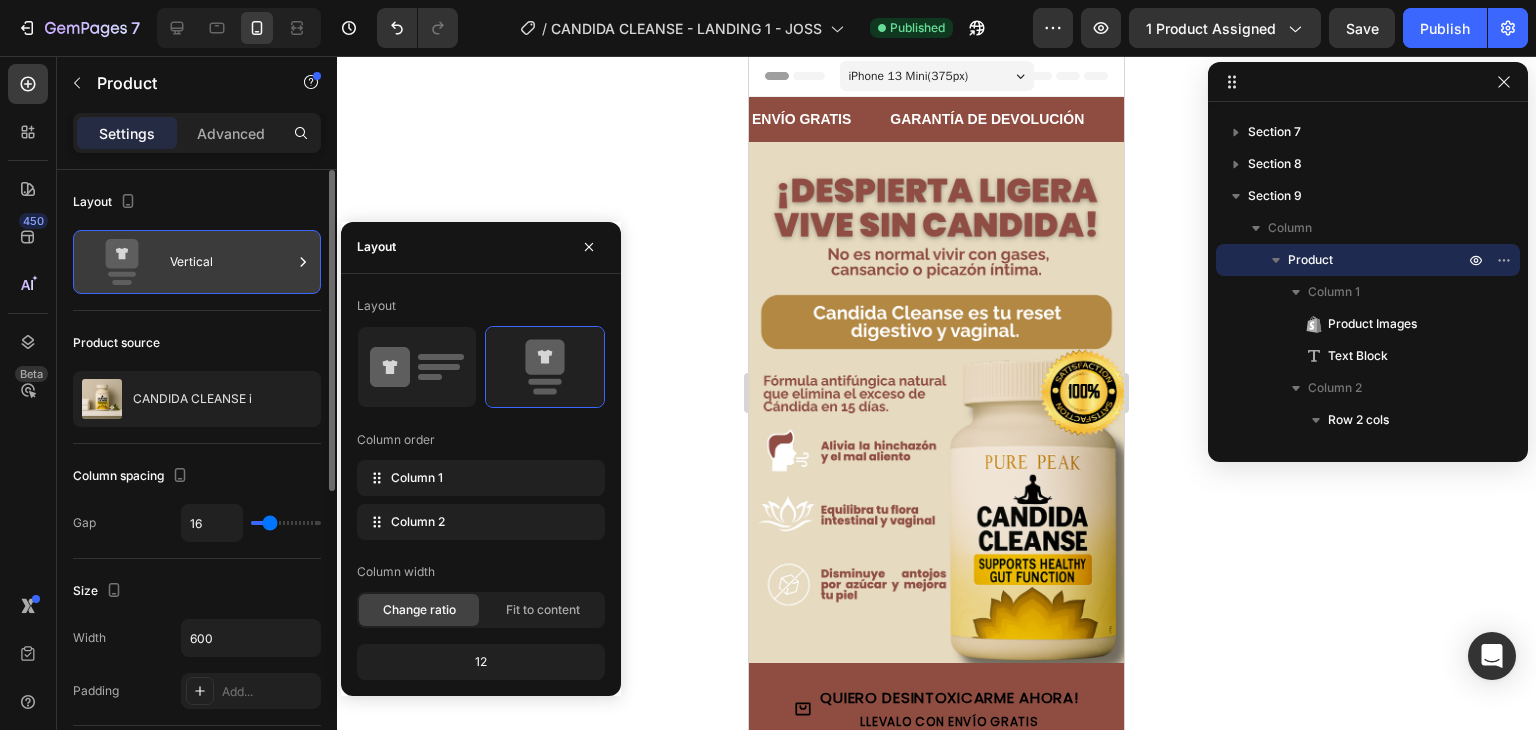 click on "Vertical" at bounding box center (231, 262) 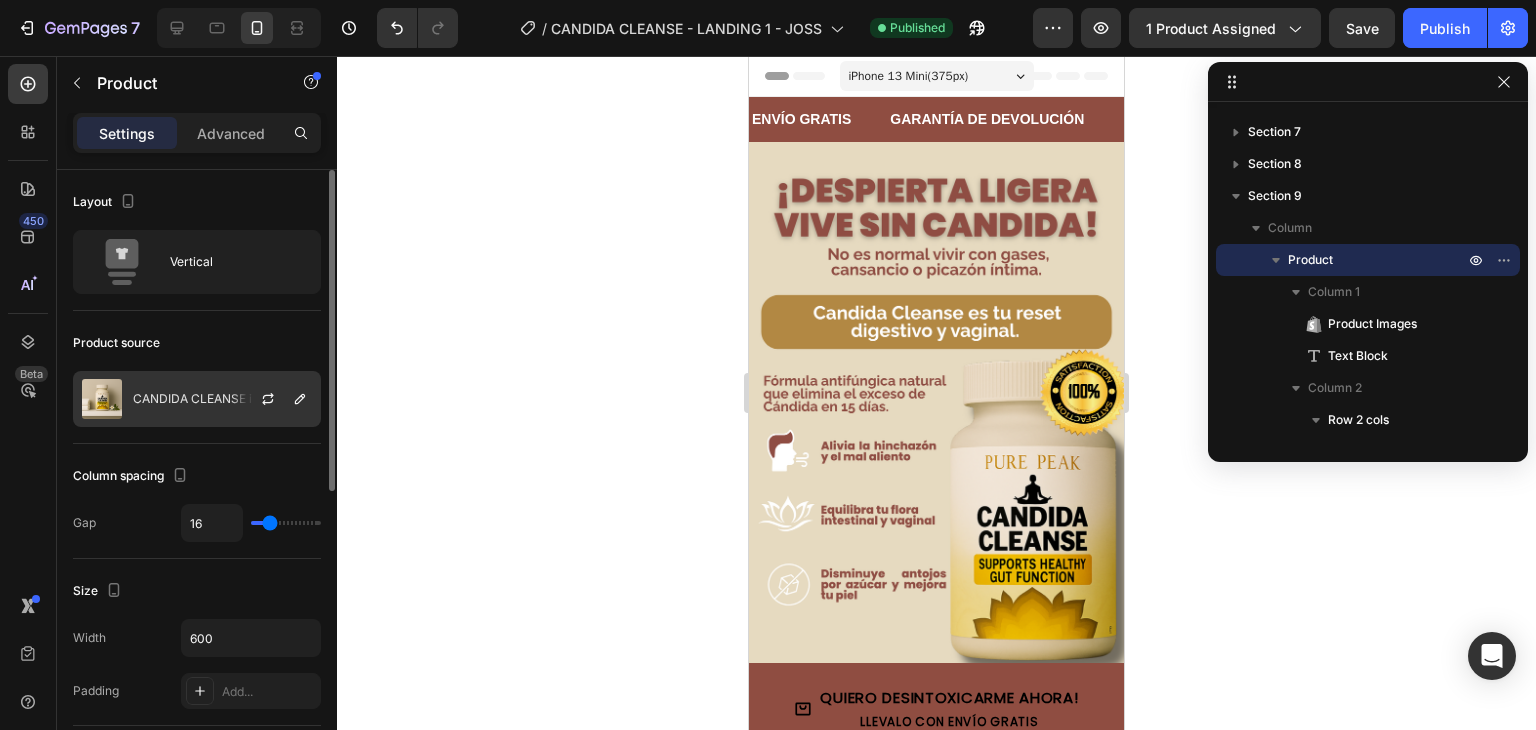 click on "CANDIDA CLEANSE i" at bounding box center [192, 399] 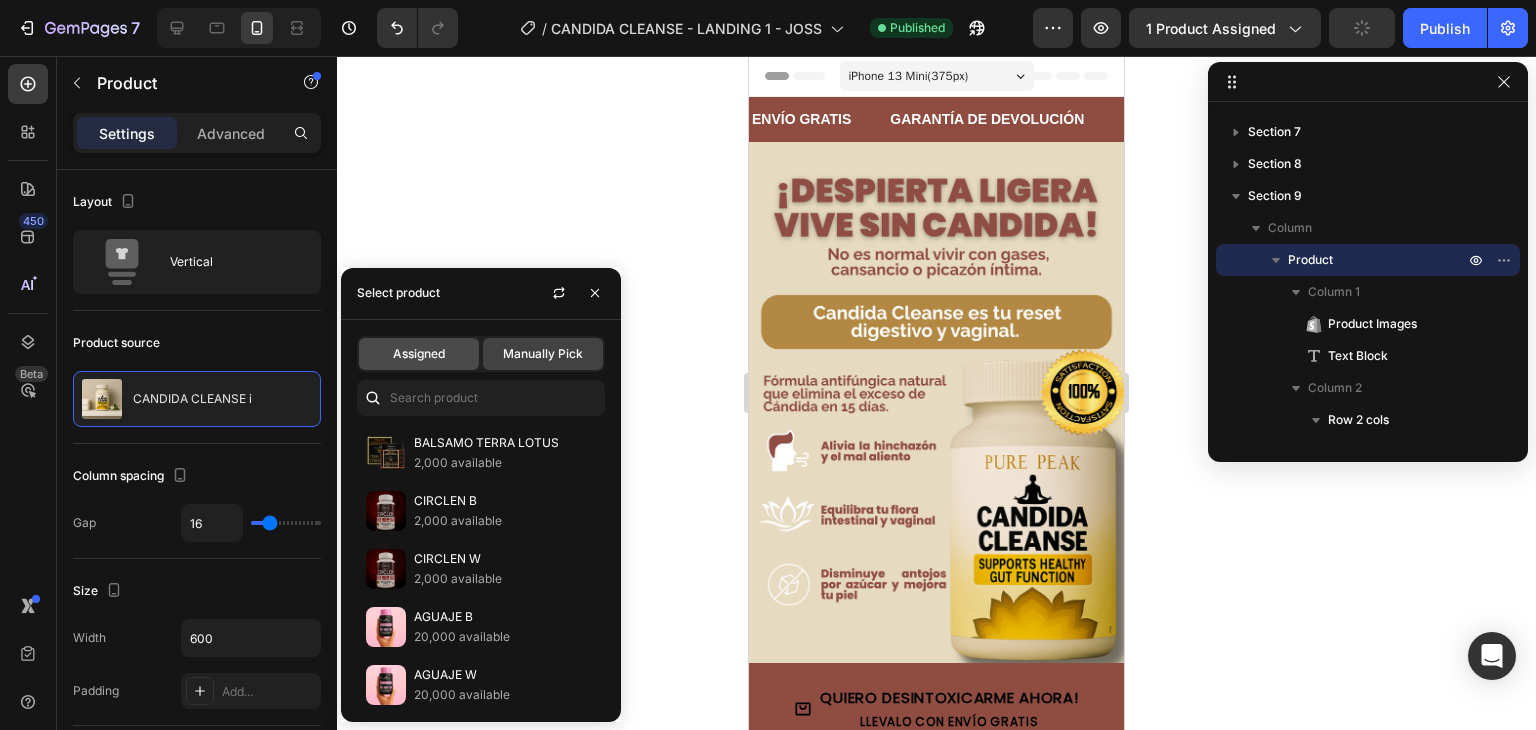 click on "Assigned" 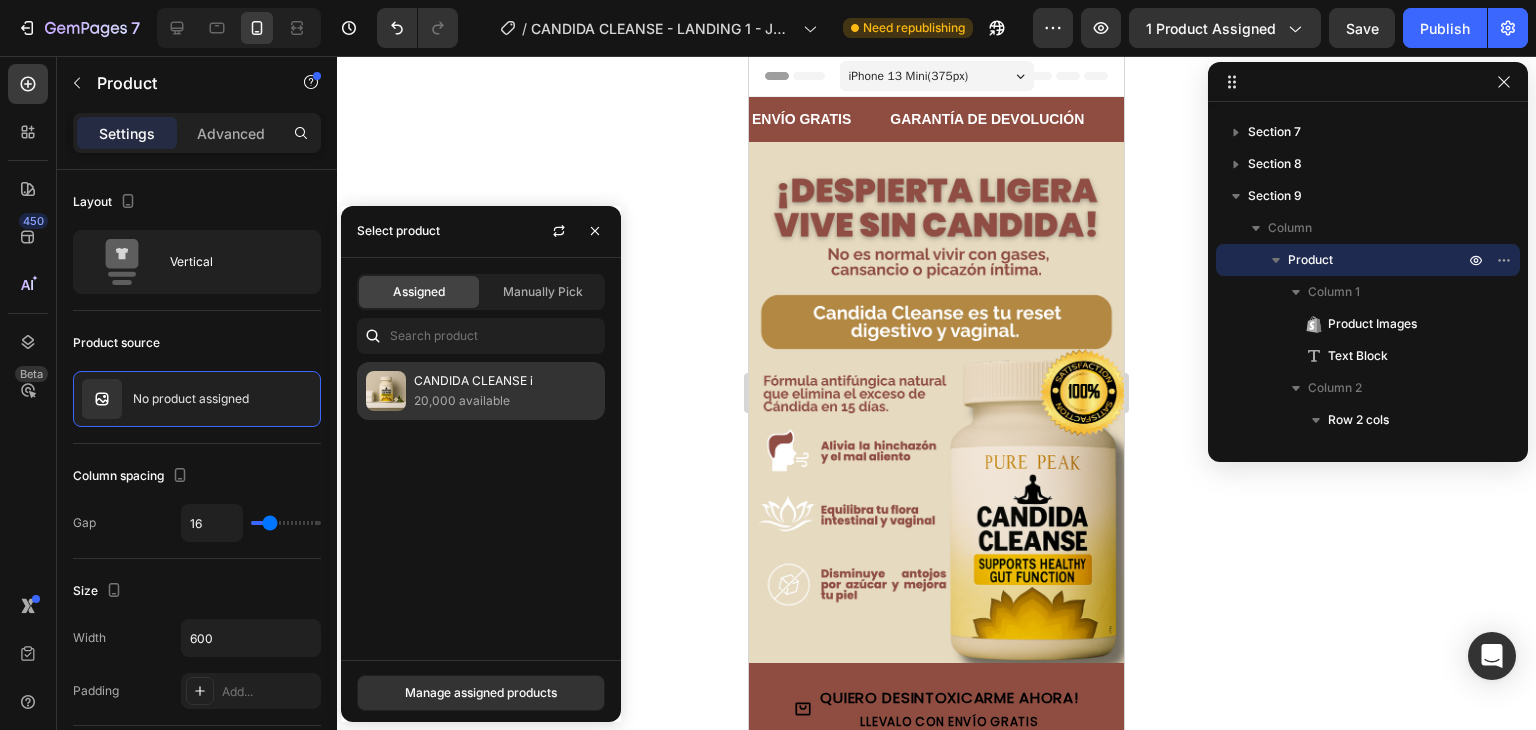 click on "CANDIDA CLEANSE i" at bounding box center [505, 381] 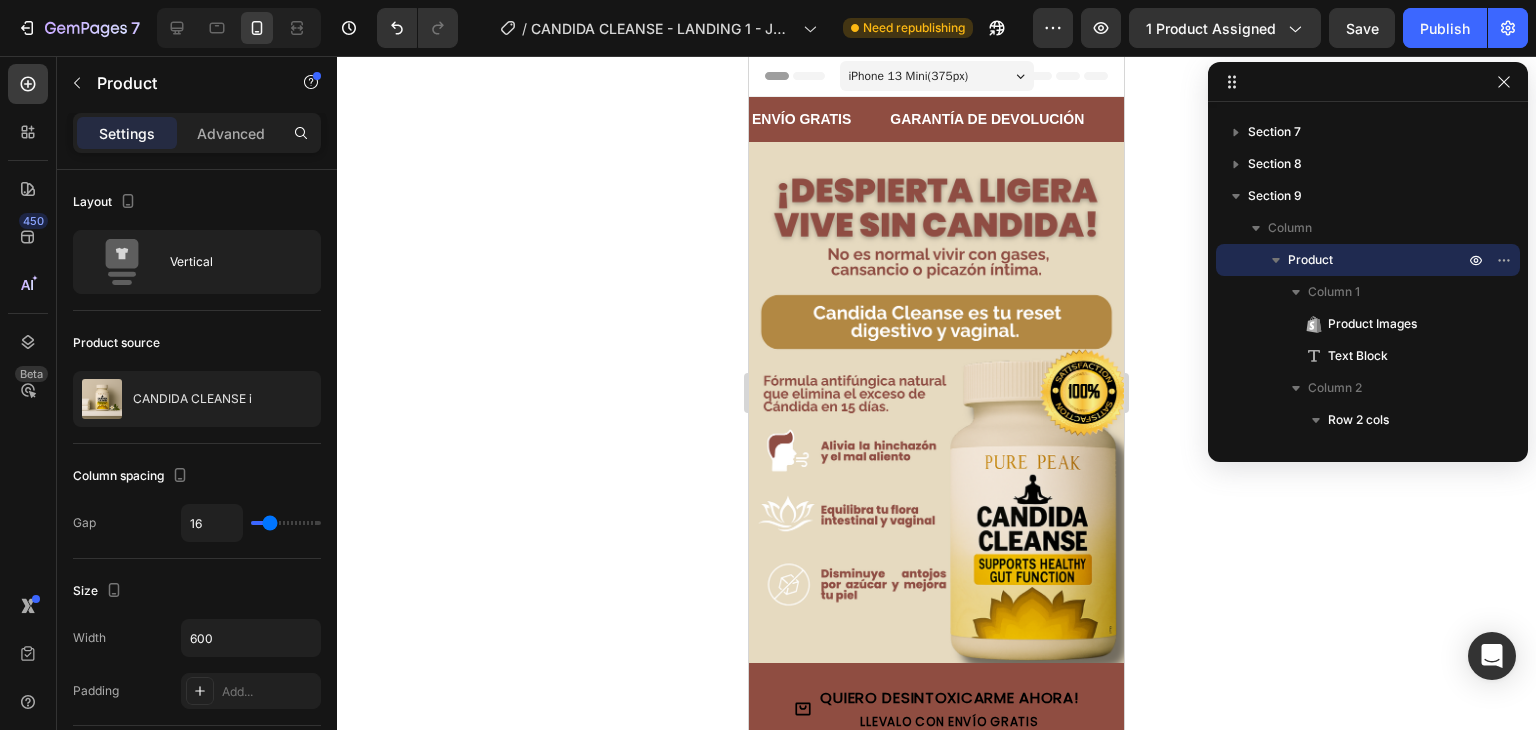 click on "7  Version history  /  CANDIDA CLEANSE - LANDING 1 - JOSS Need republishing Preview 1 product assigned  Save   Publish" 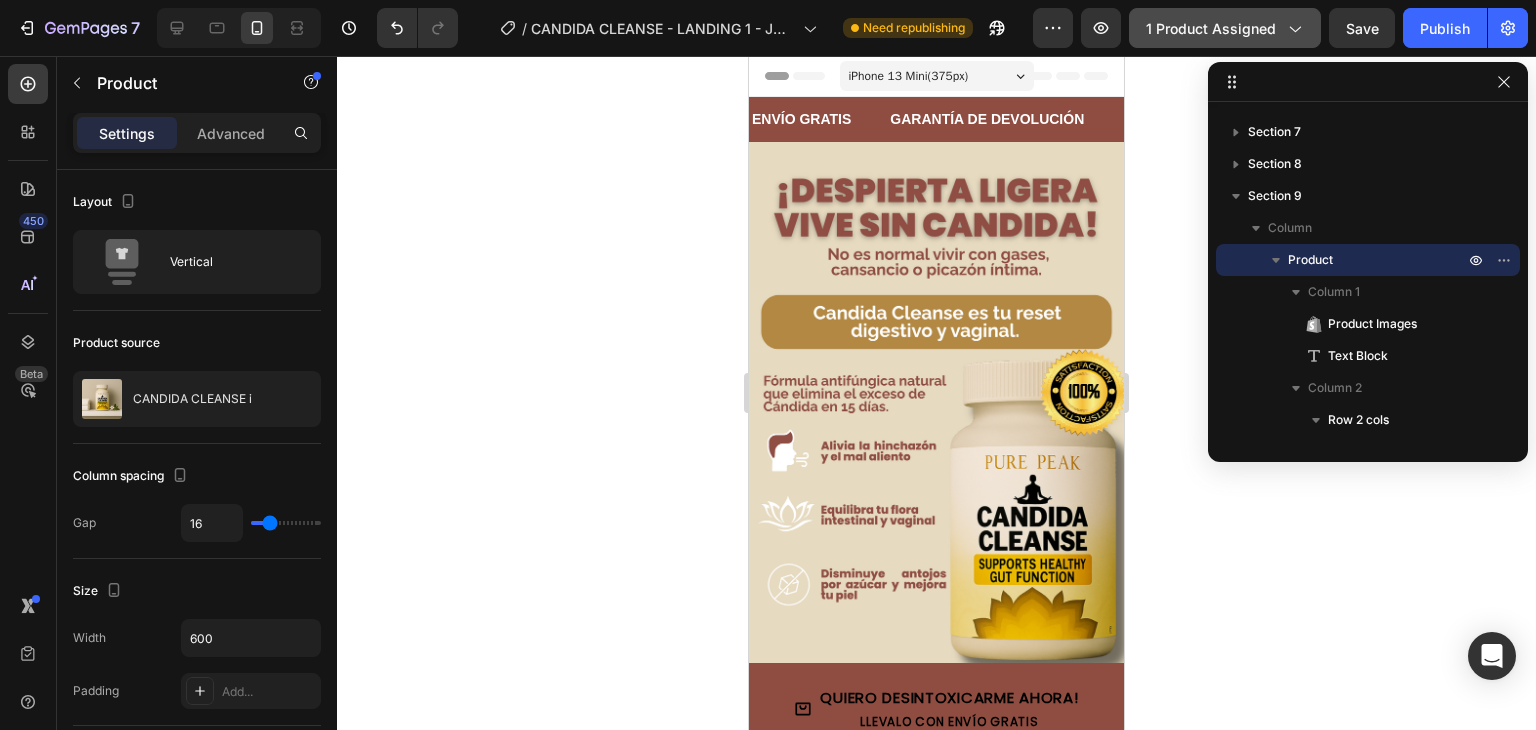 click on "1 product assigned" 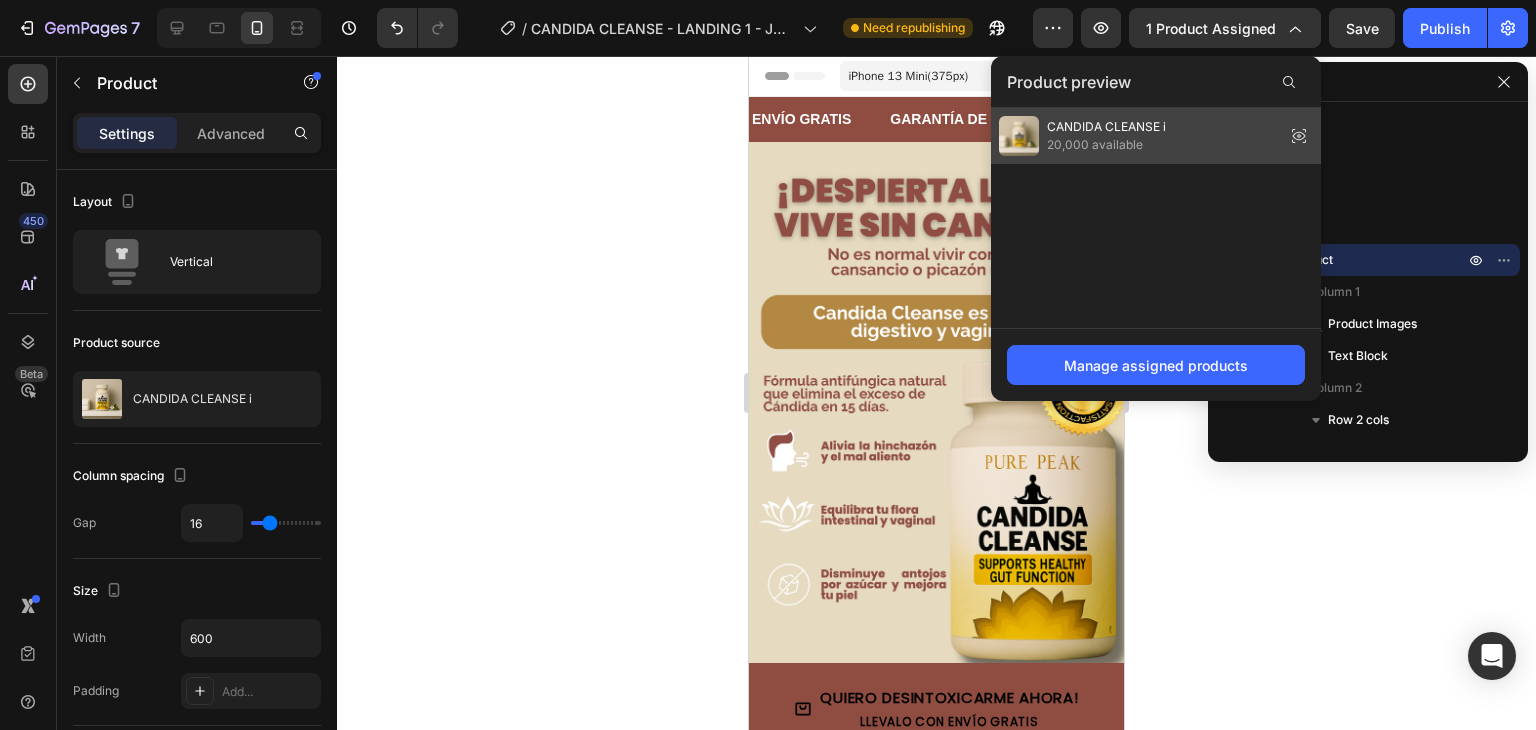 click on "CANDIDA CLEANSE i 20,000 available" 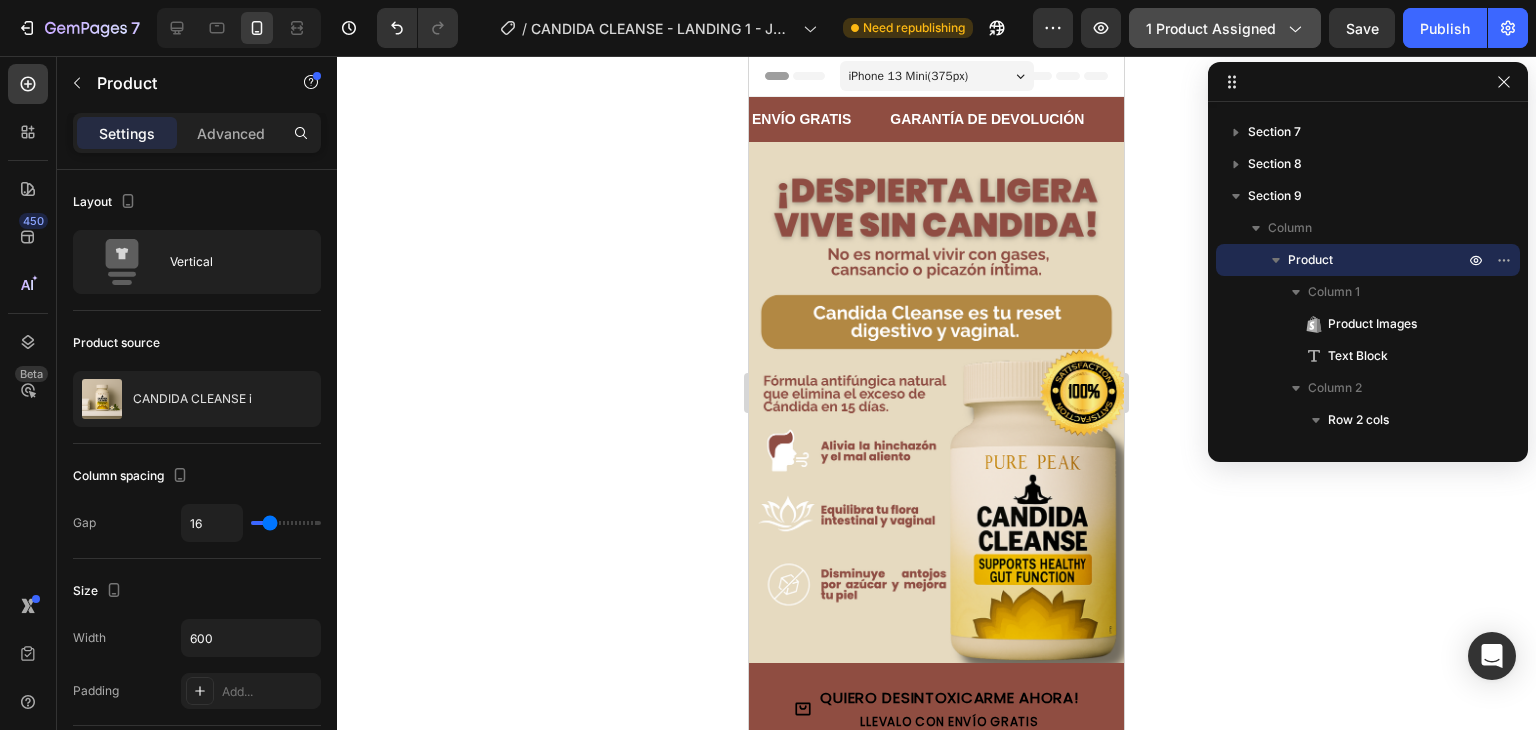 click on "1 product assigned" 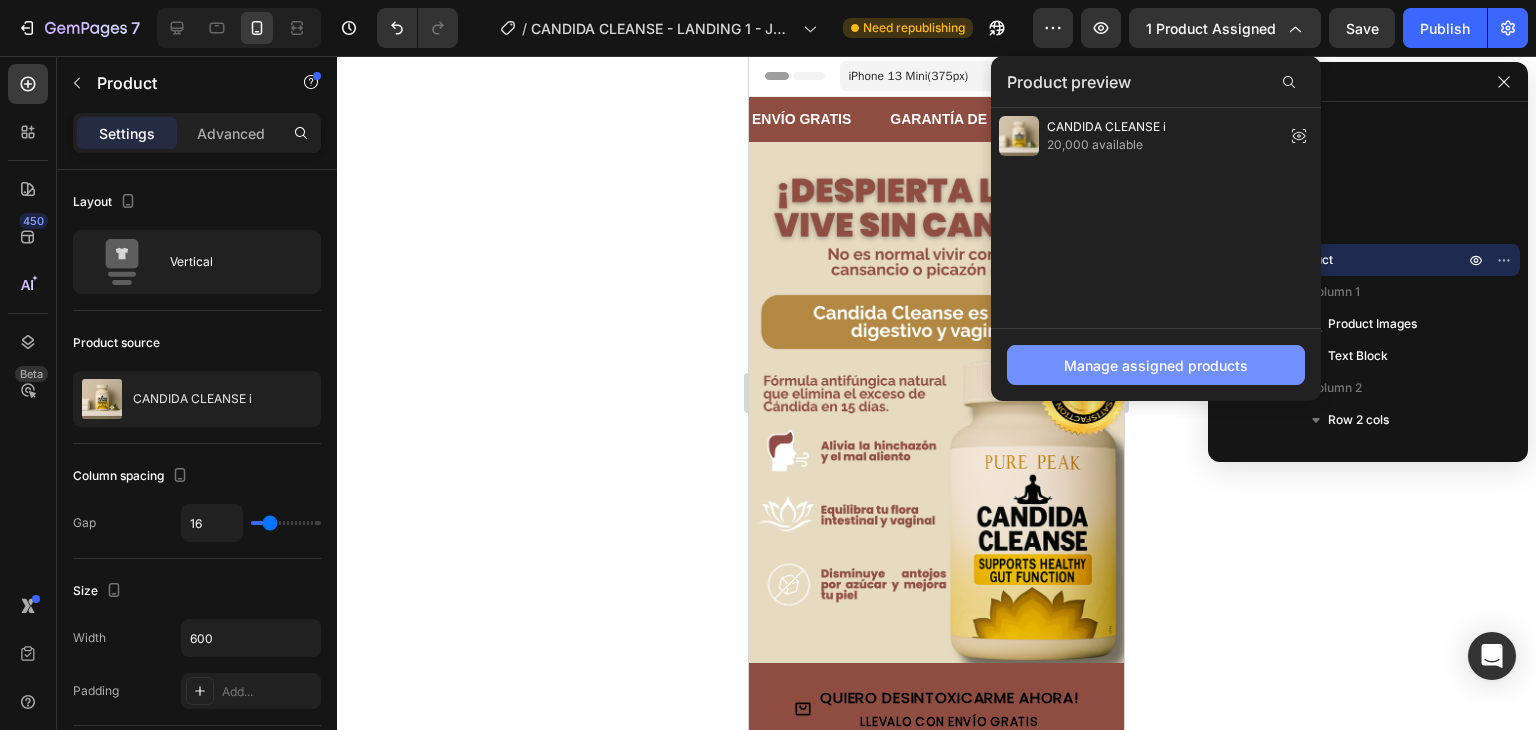click on "Manage assigned products" at bounding box center (1156, 365) 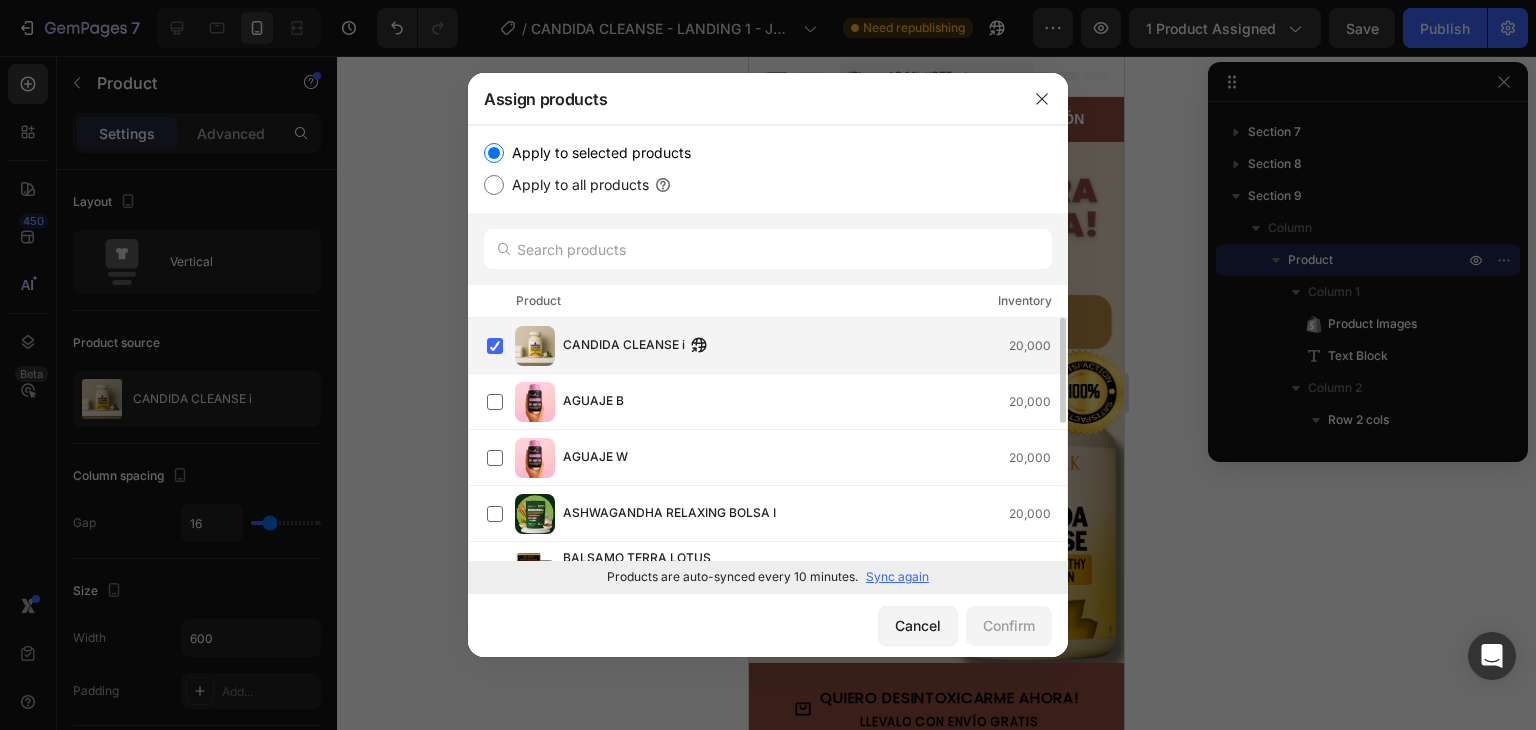 click on "CANDIDA CLEANSE i" at bounding box center (624, 346) 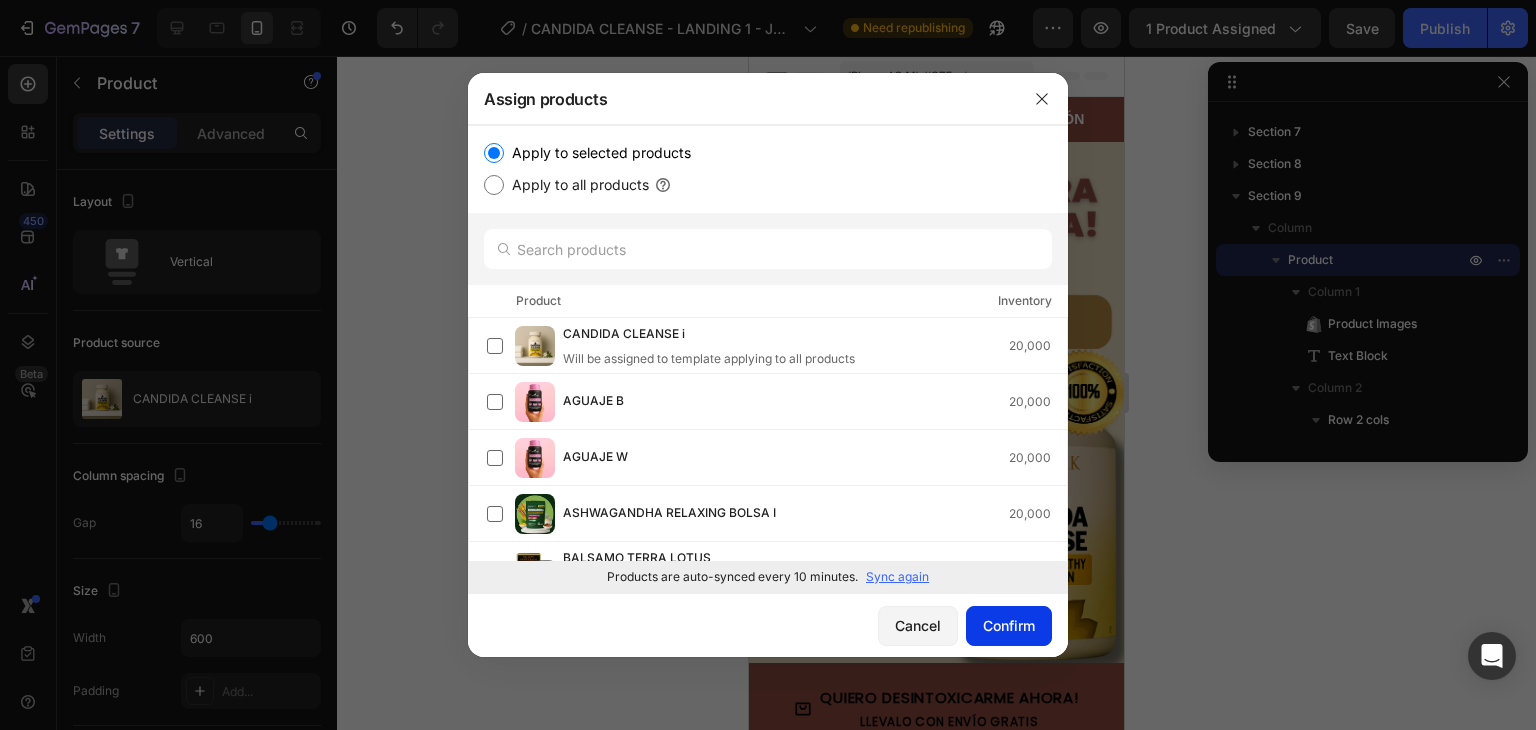 click on "Confirm" at bounding box center [1009, 625] 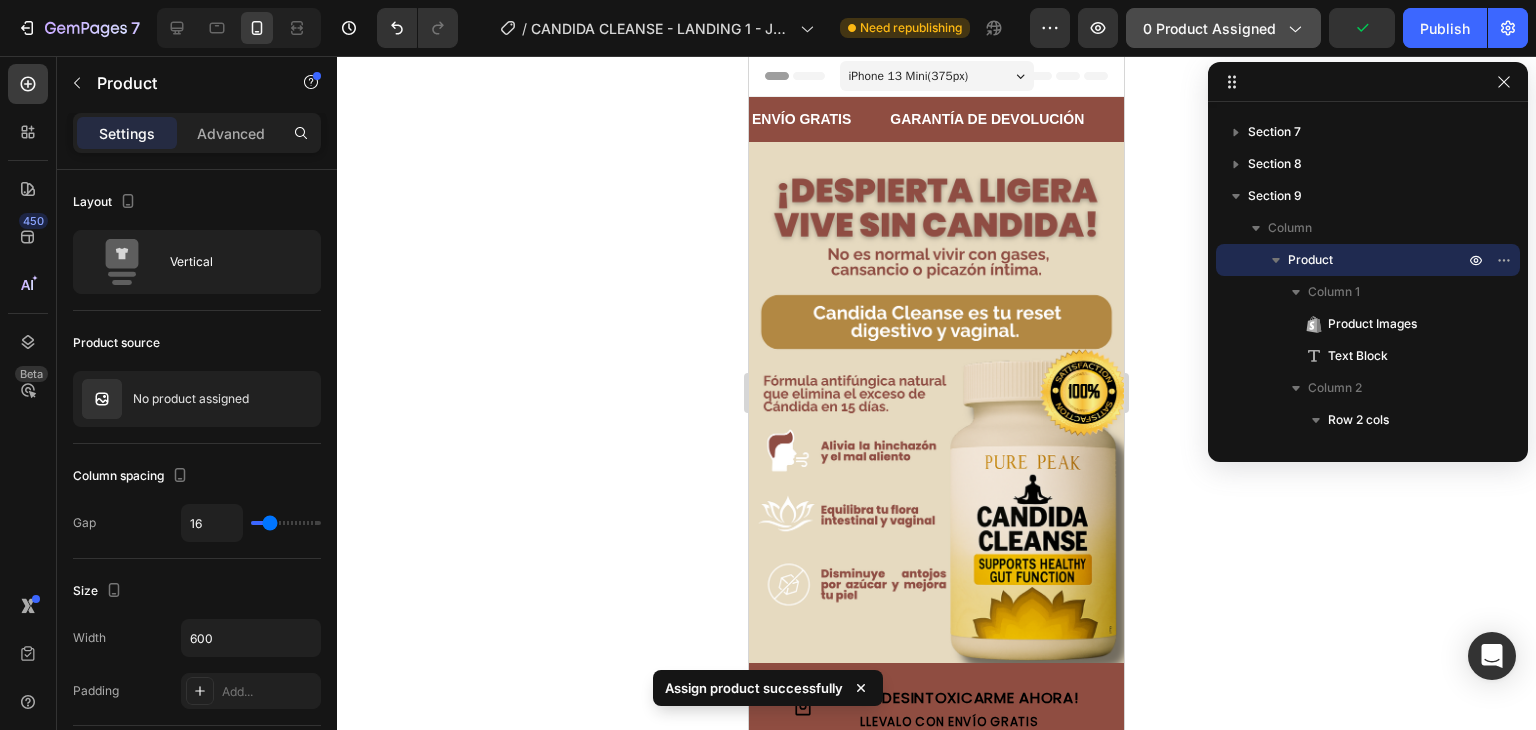 click on "0 product assigned" at bounding box center [1223, 28] 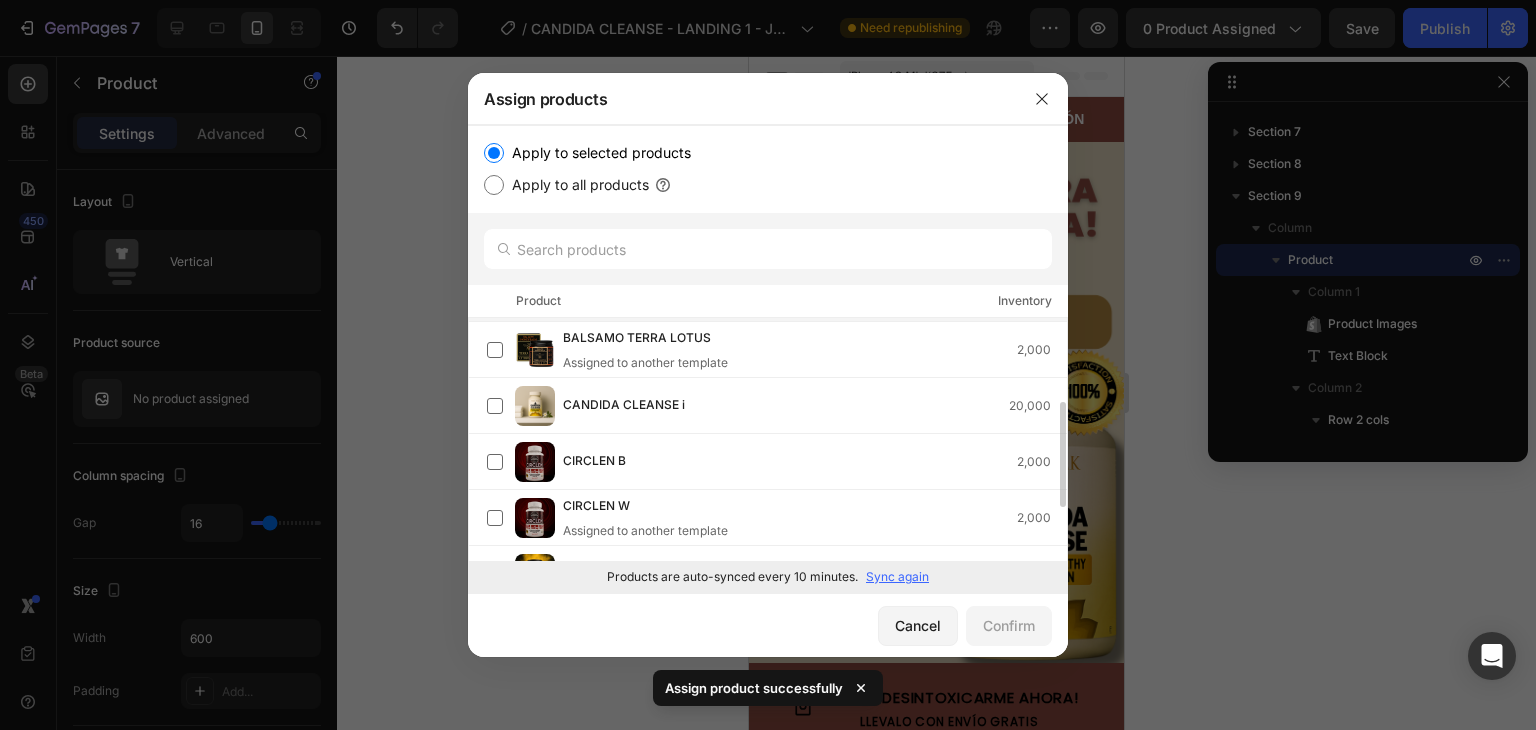 scroll, scrollTop: 177, scrollLeft: 0, axis: vertical 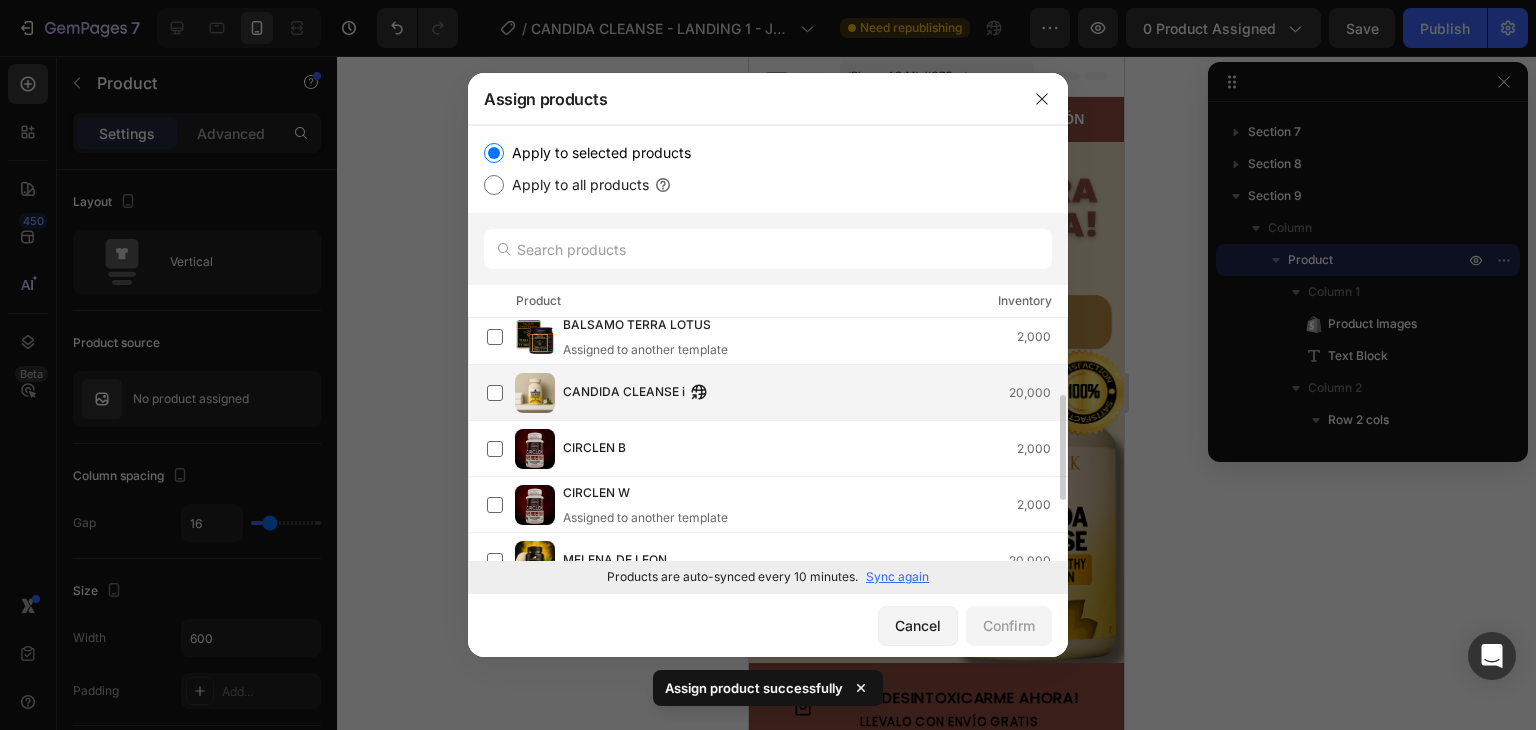 click on "CANDIDA CLEANSE i 20,000" at bounding box center [777, 393] 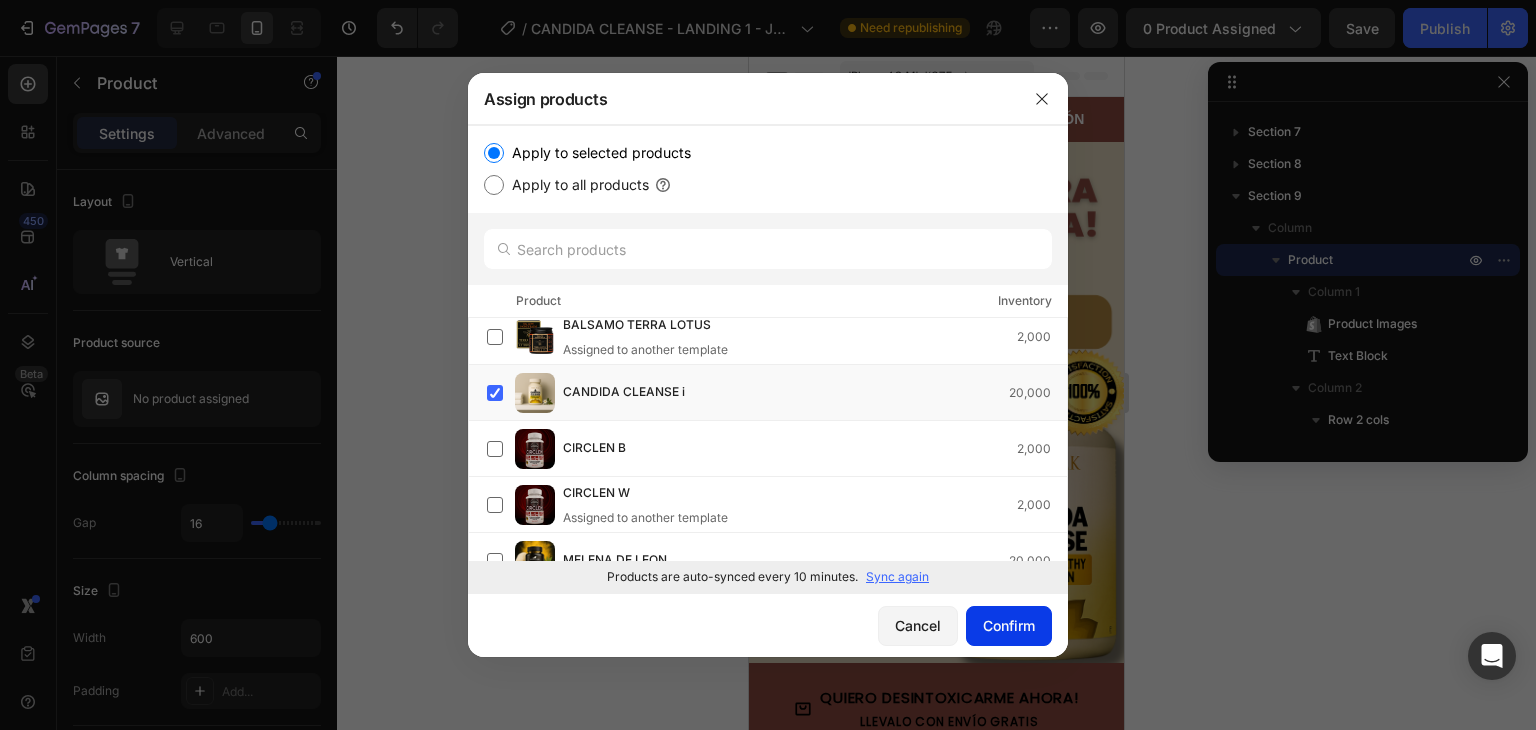 click on "Confirm" at bounding box center [1009, 625] 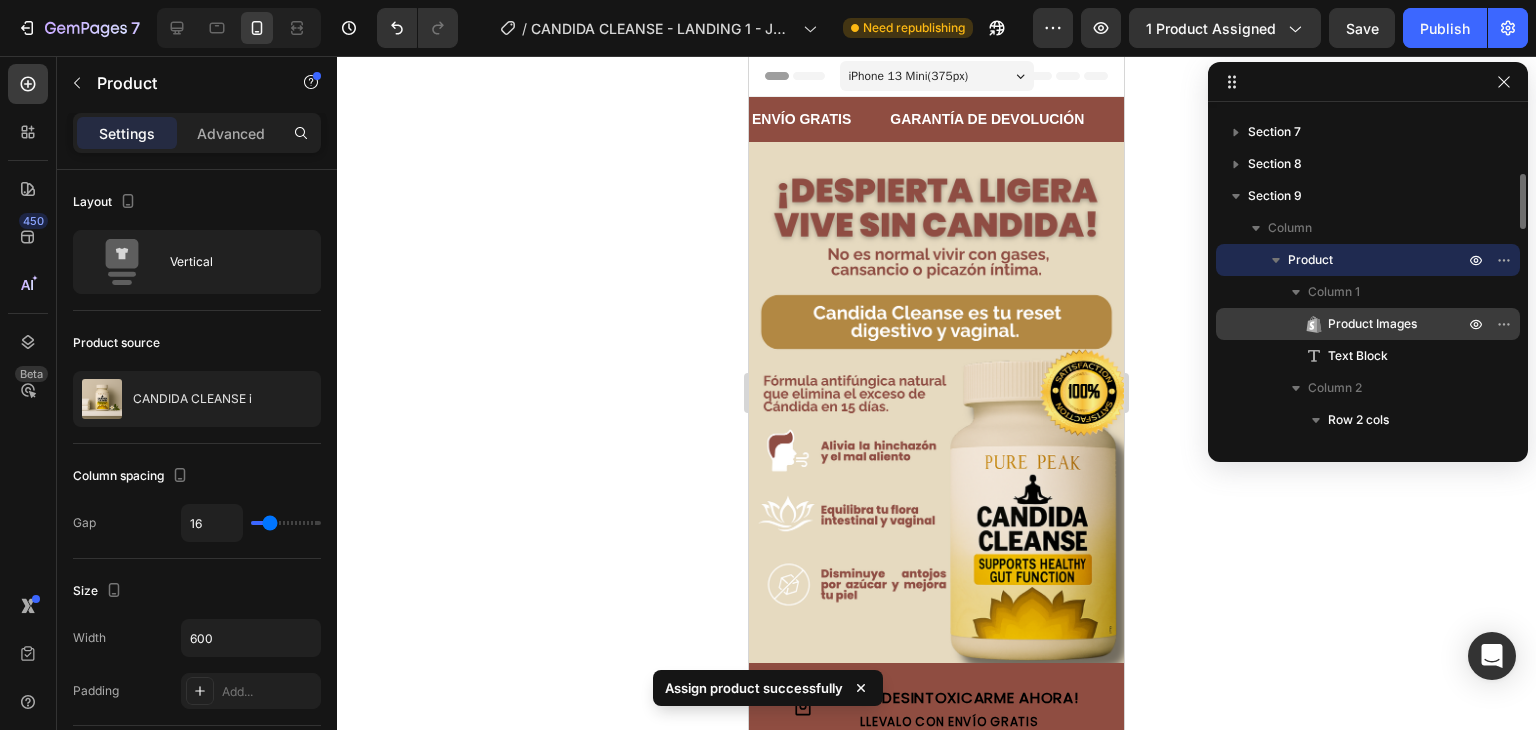 click on "Product Images" at bounding box center (1372, 324) 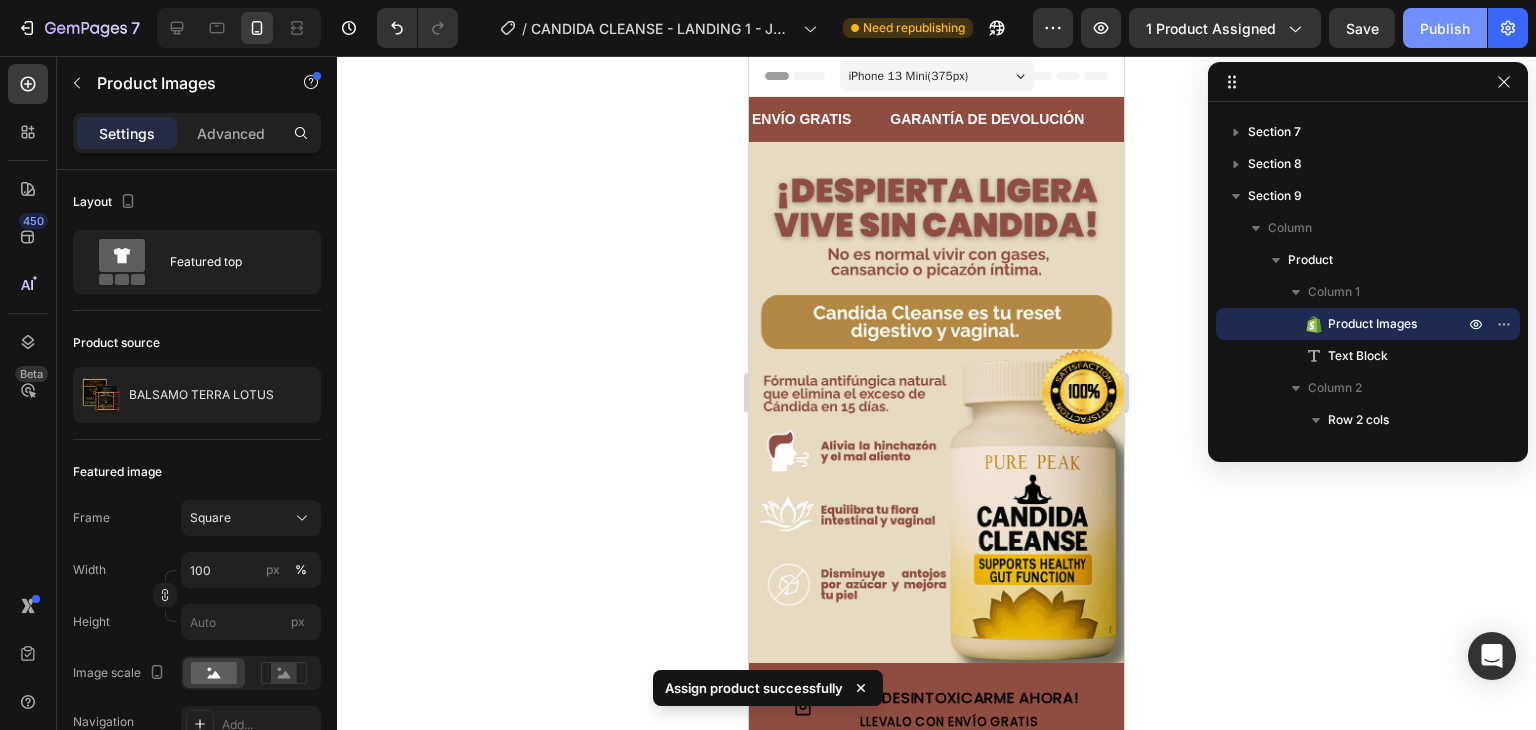 click on "Publish" 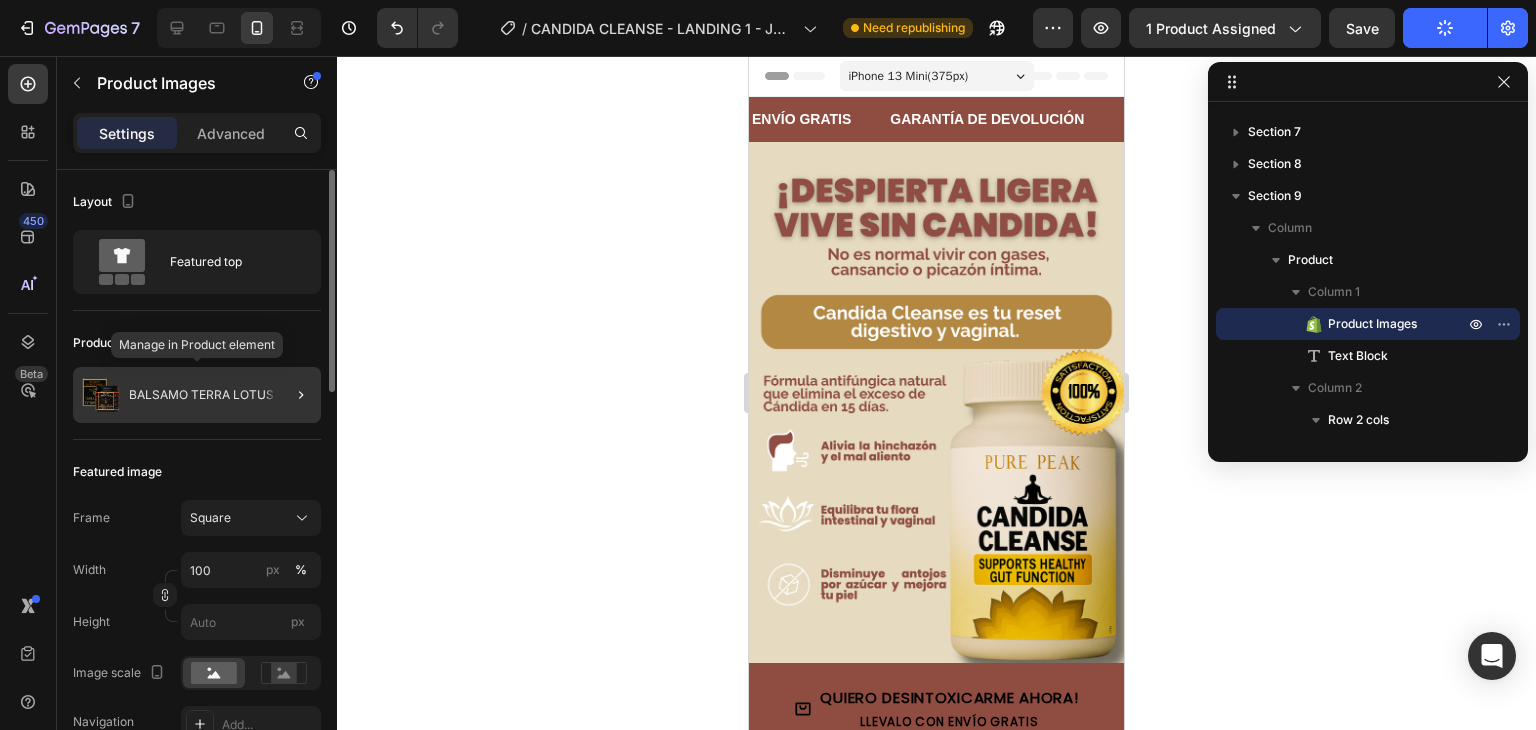 click on "BALSAMO TERRA LOTUS" at bounding box center (201, 395) 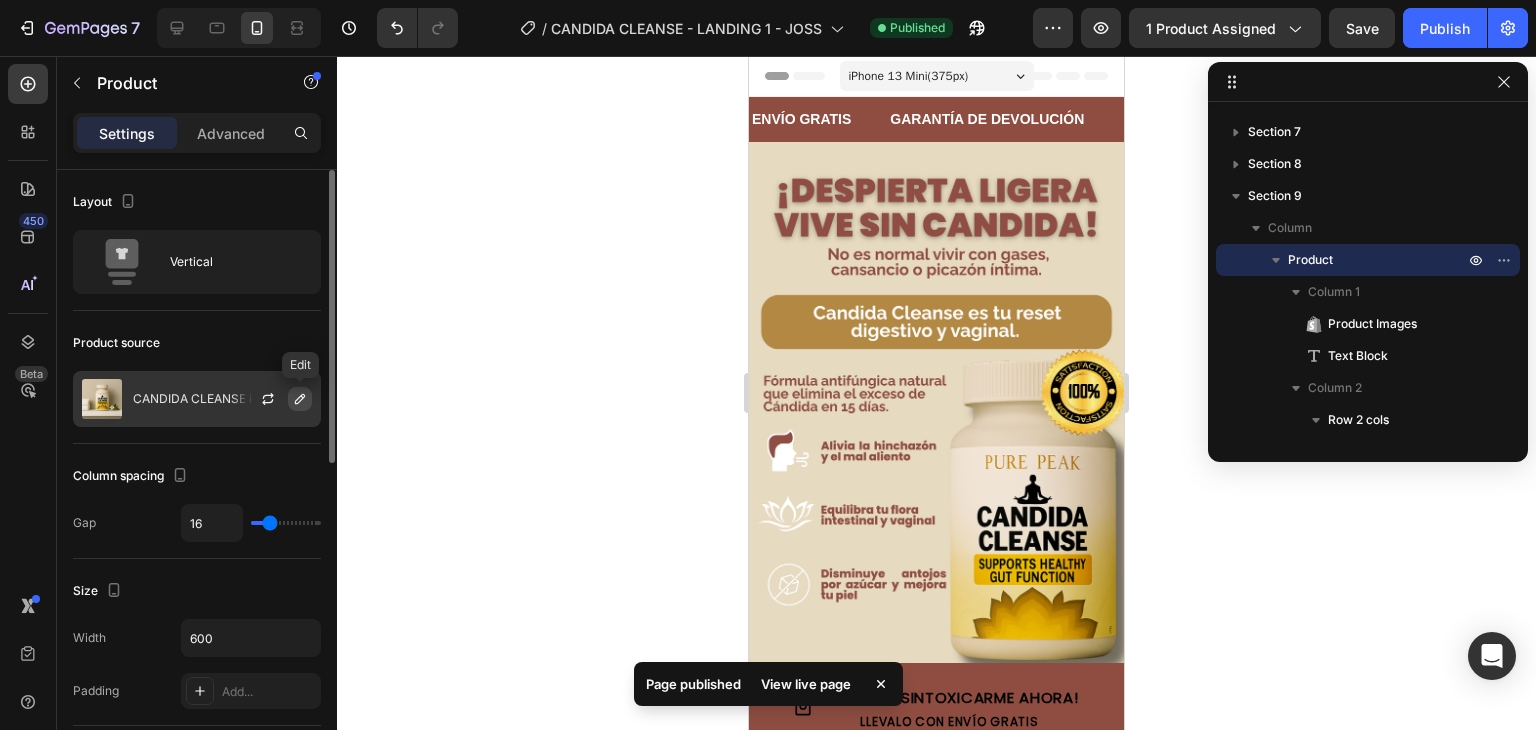 click 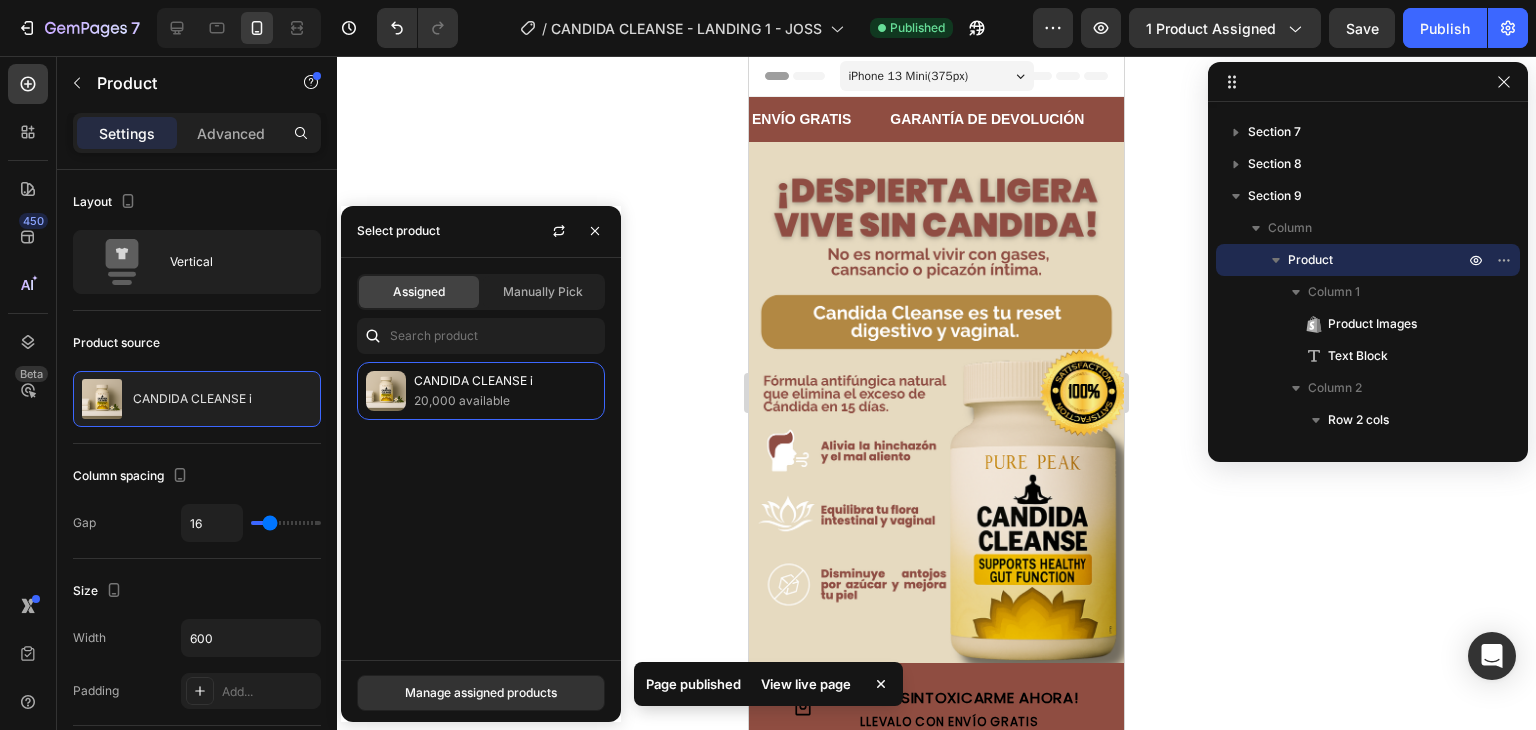 click on "Assigned Manually Pick CANDIDA CLEANSE i 20,000 available" at bounding box center [481, 459] 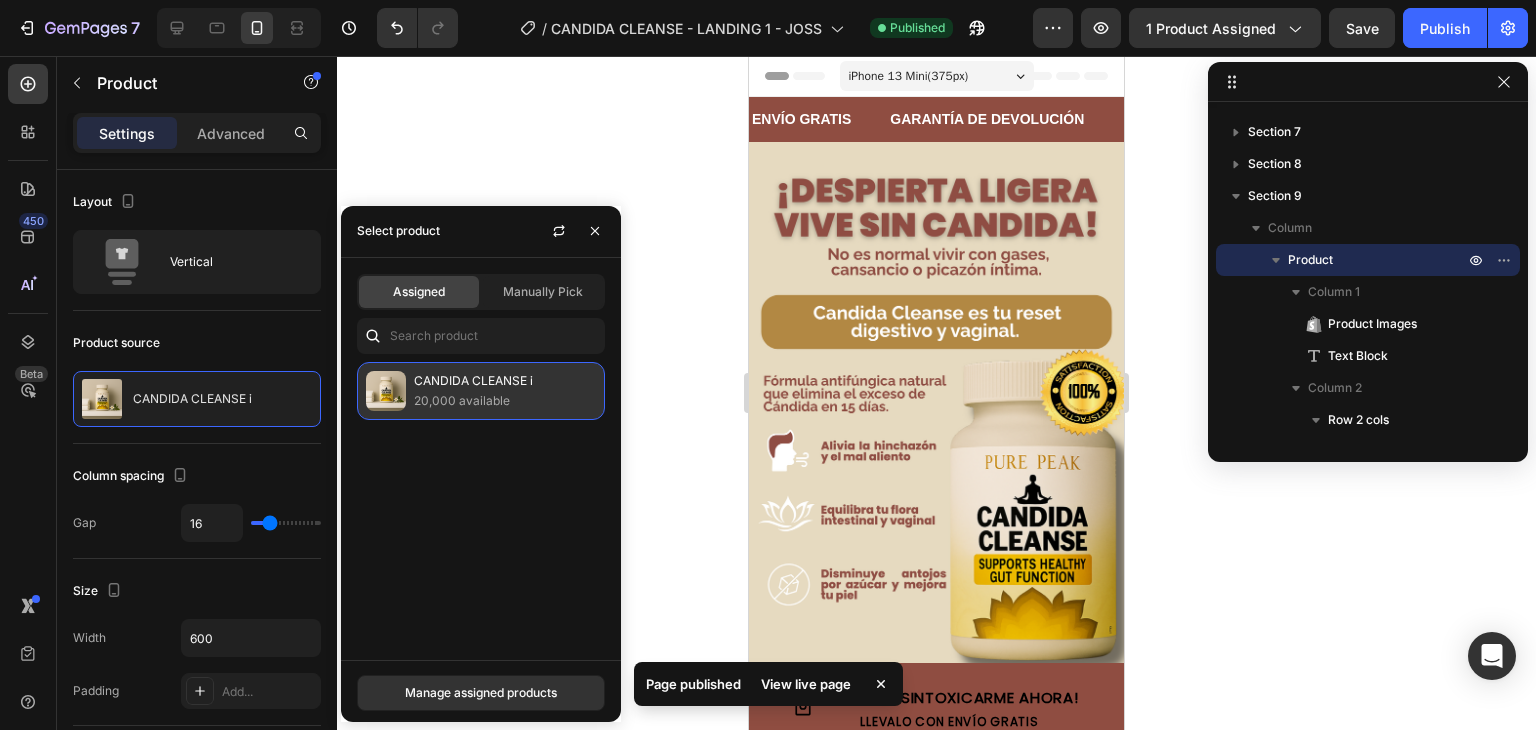 click on "CANDIDA CLEANSE i" at bounding box center [505, 381] 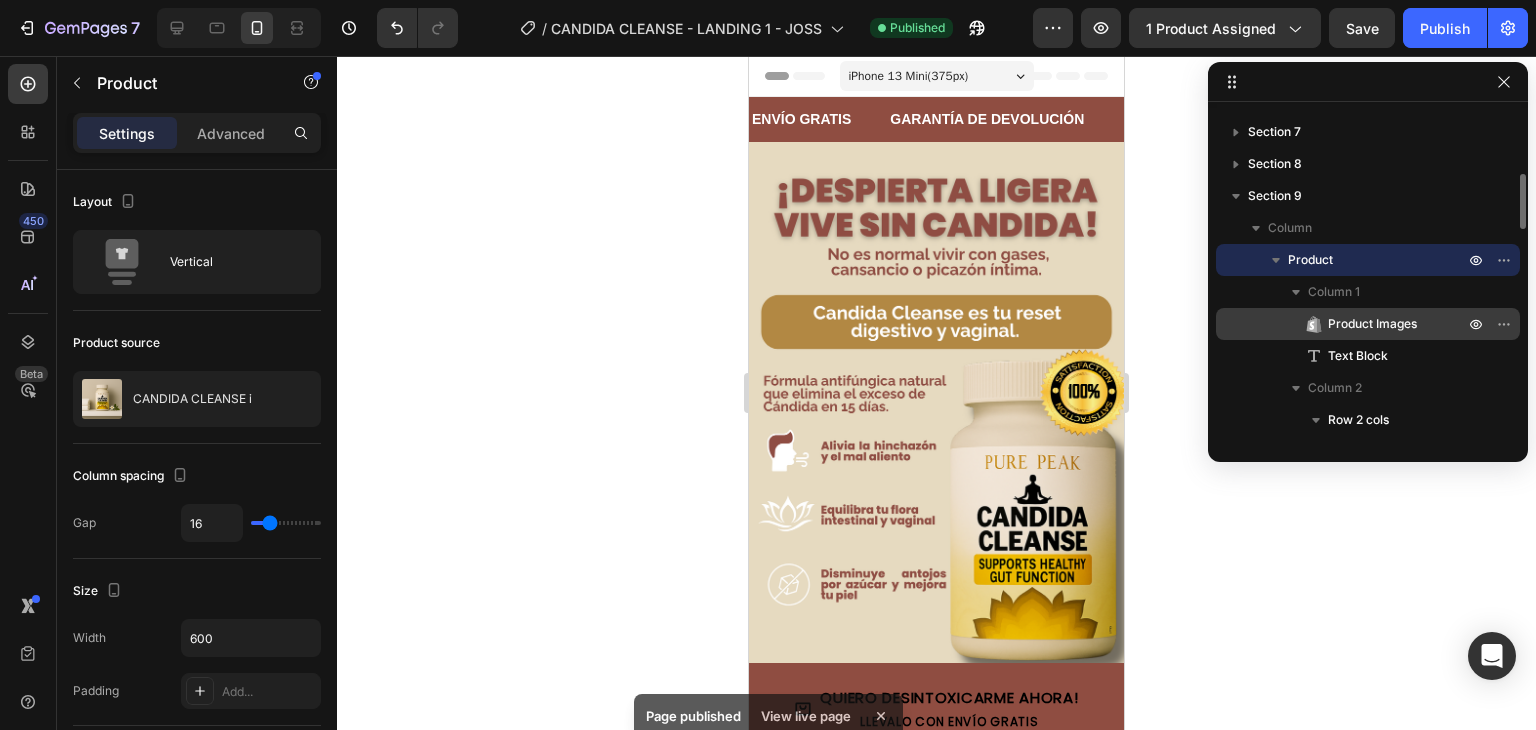 click on "Product Images" at bounding box center (1368, 324) 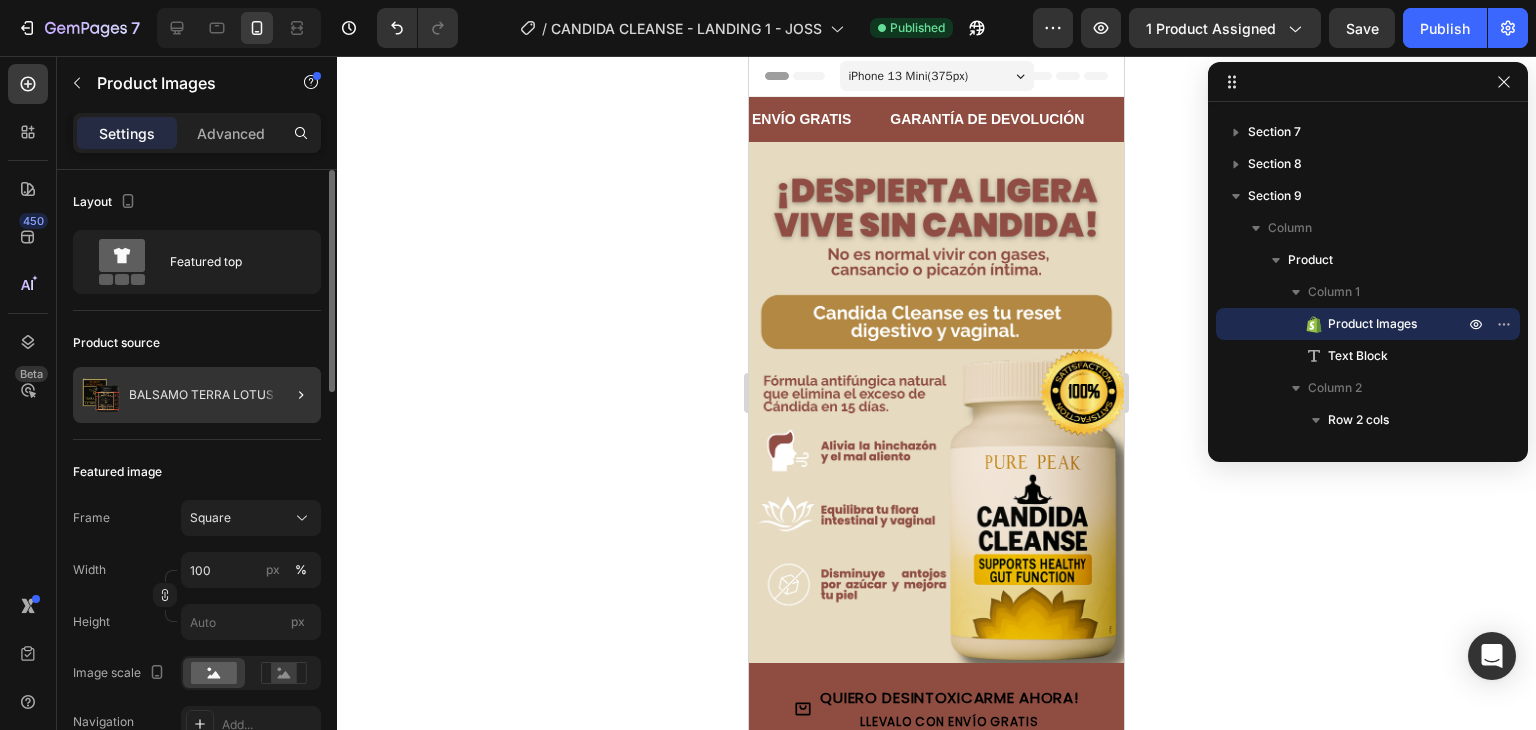click 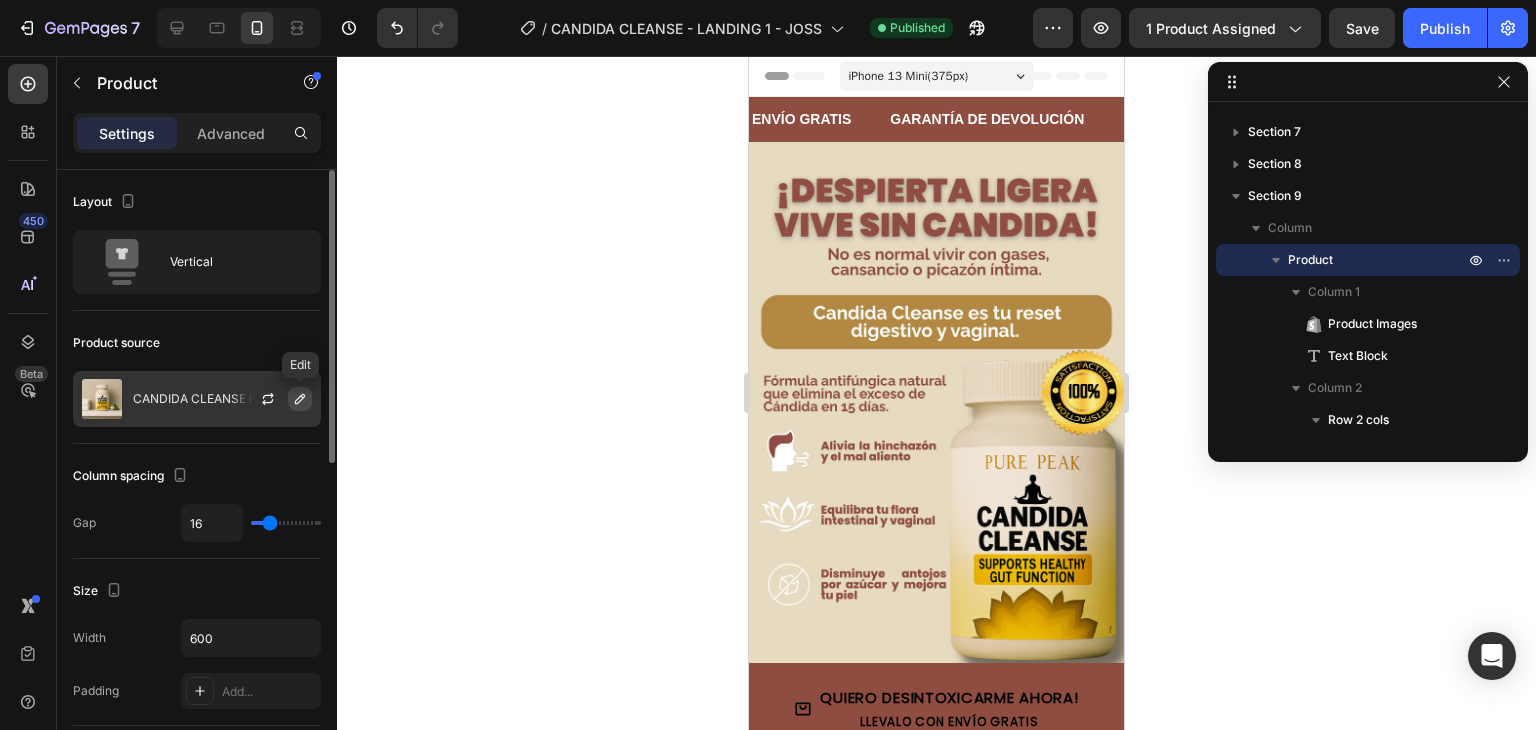 click 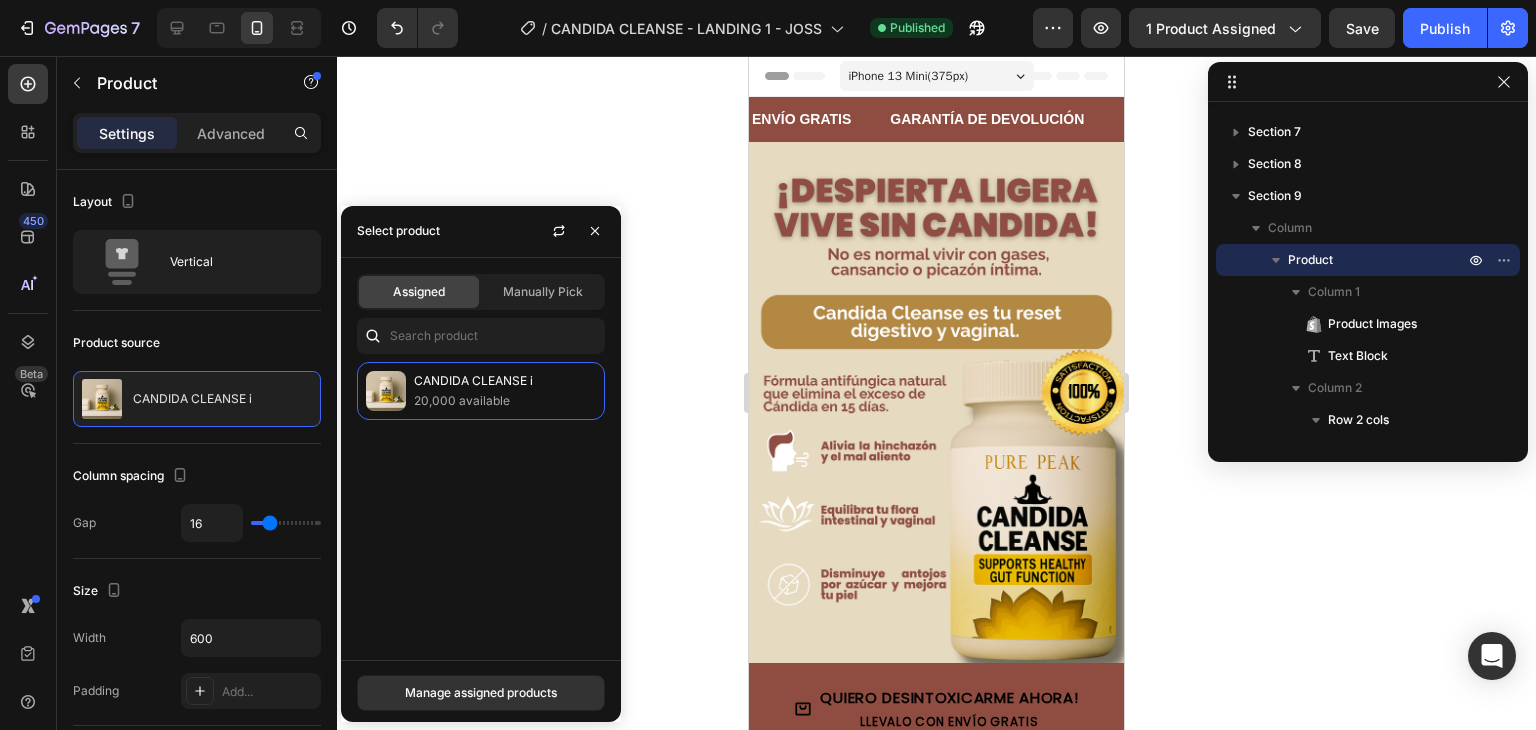 click on "Assigned" 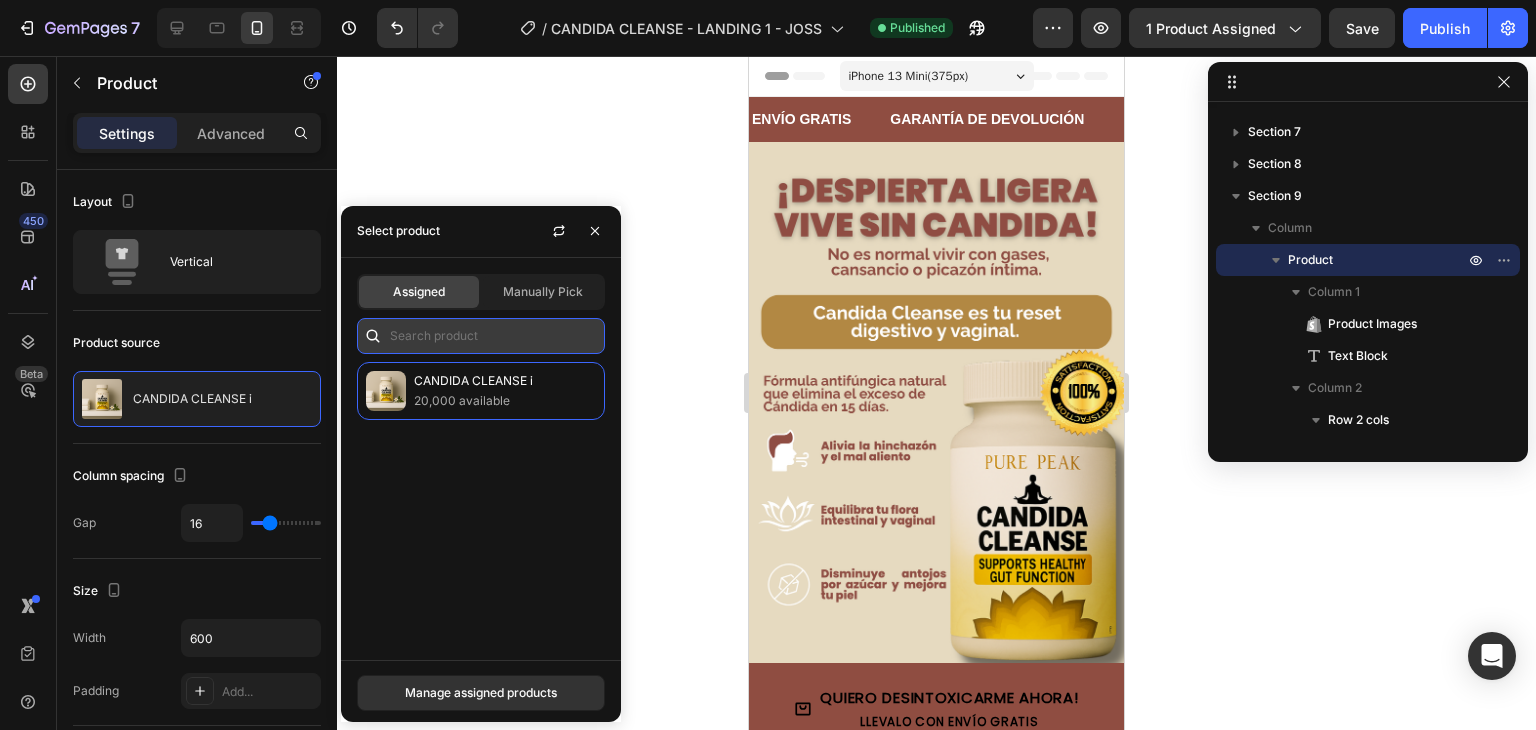 click at bounding box center [481, 336] 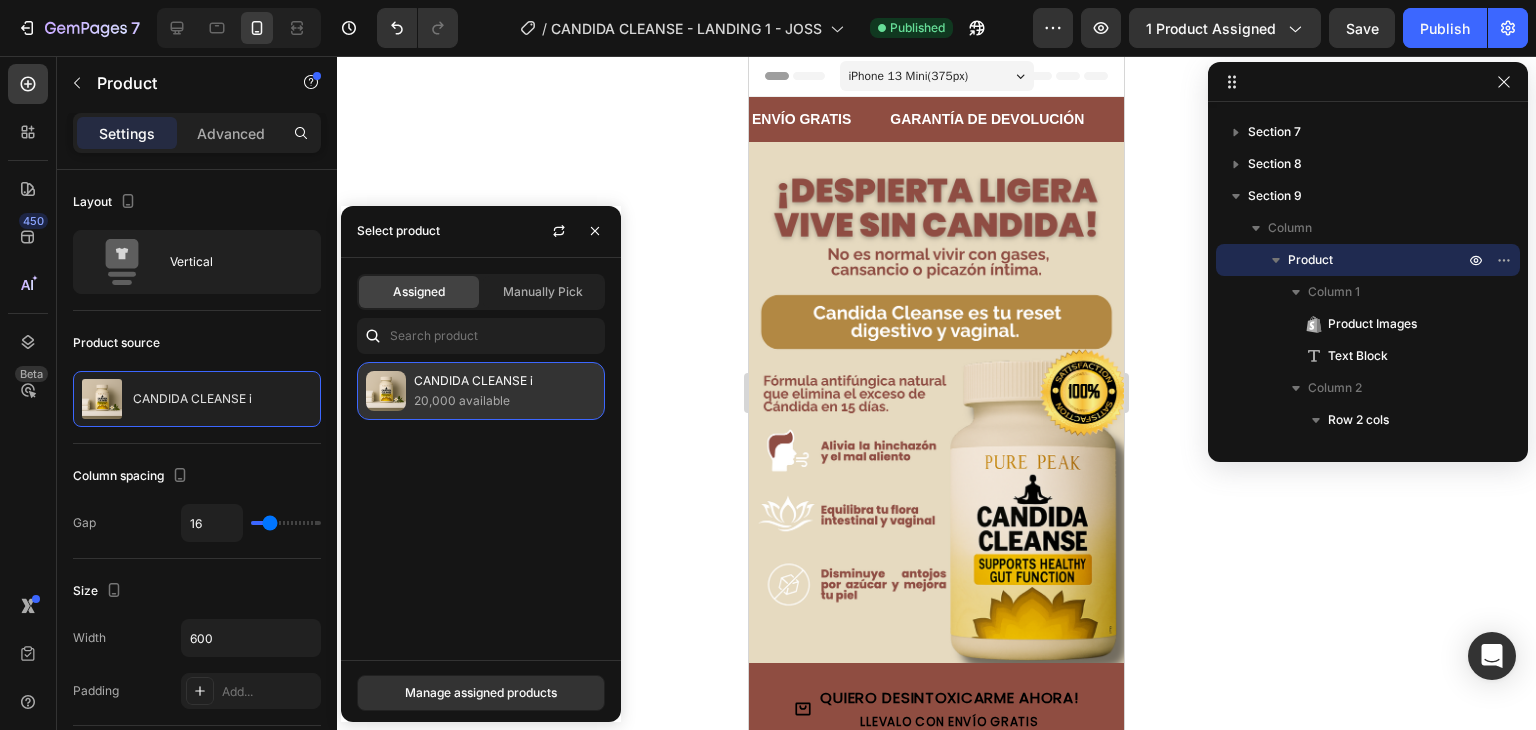 click on "CANDIDA CLEANSE i" at bounding box center (505, 381) 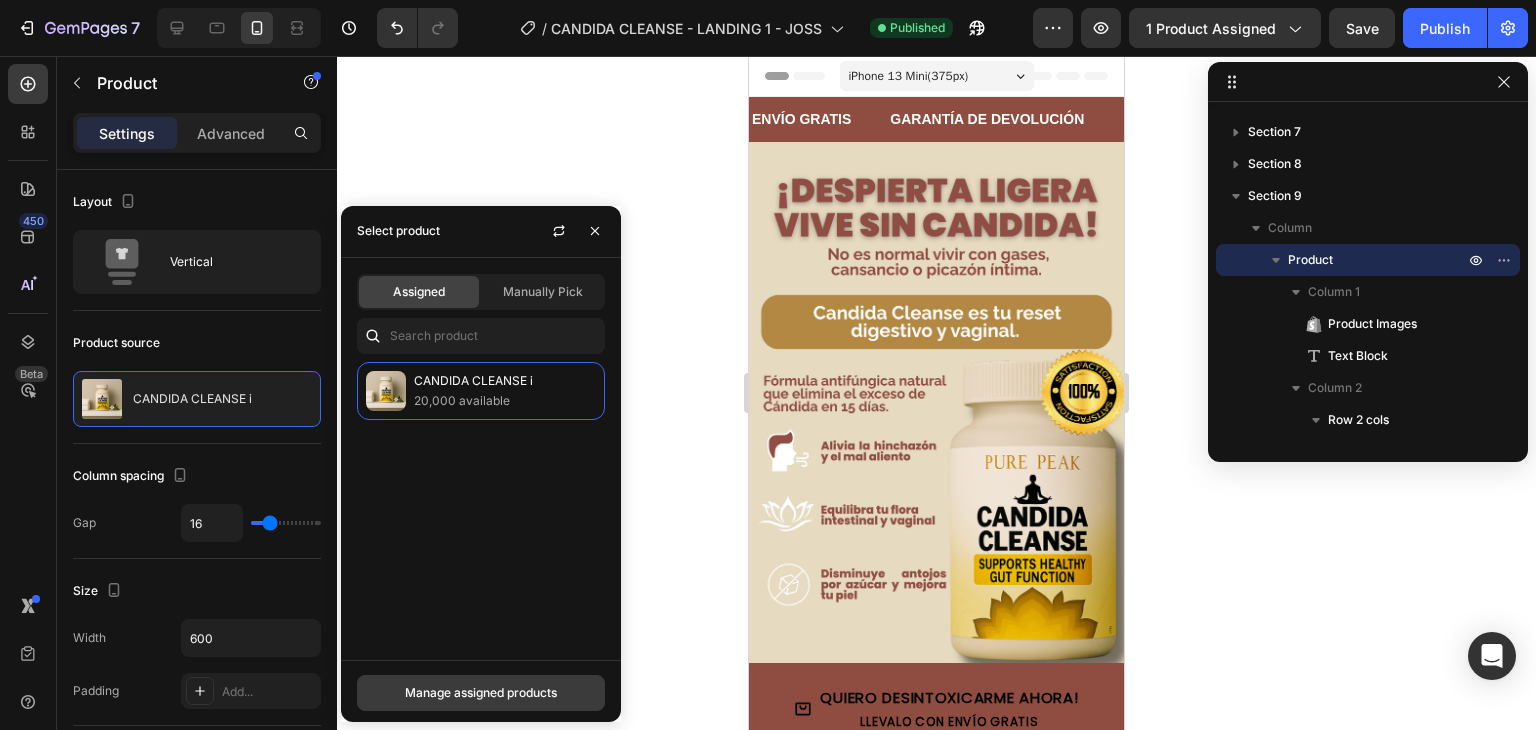 click on "Manage assigned products" at bounding box center (481, 693) 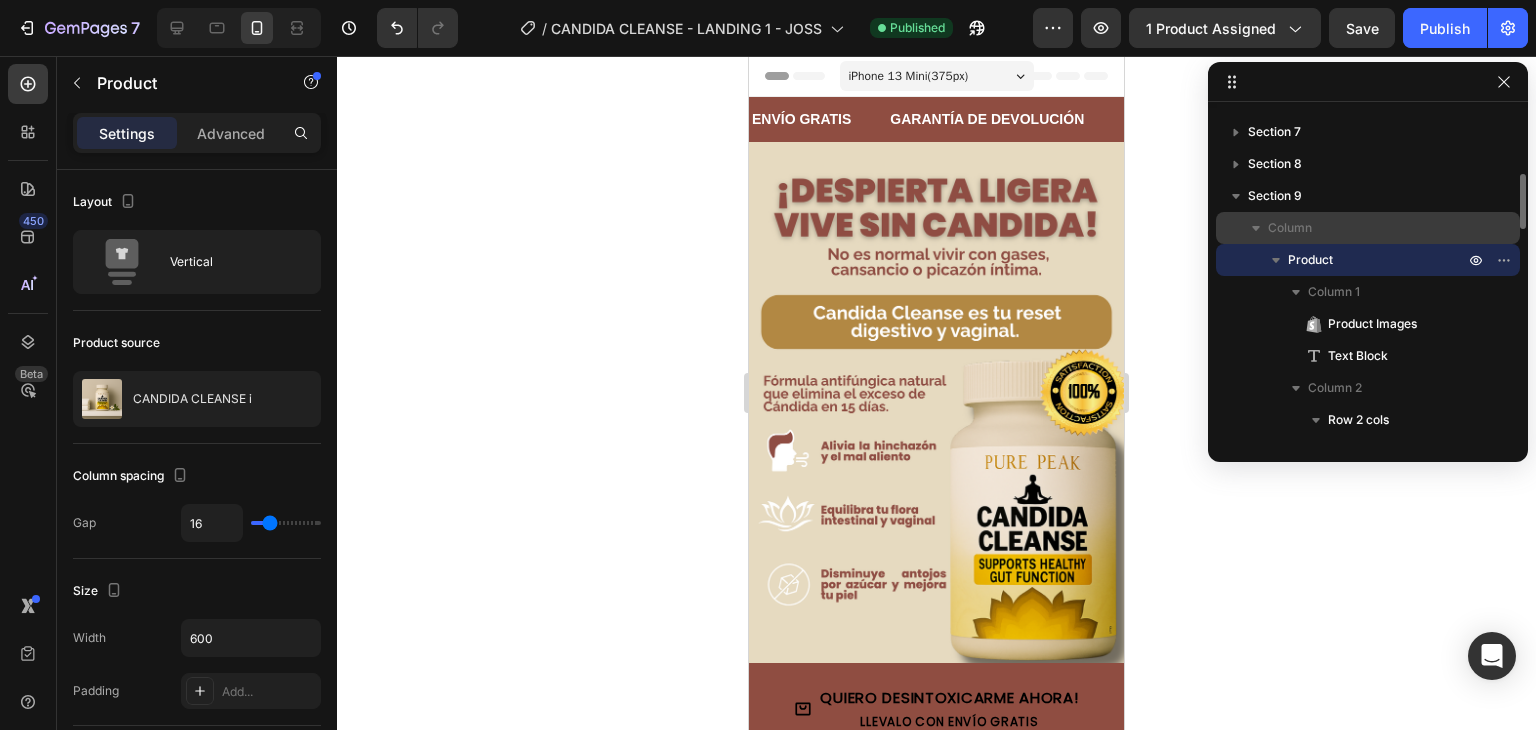 click on "Column" at bounding box center [1368, 228] 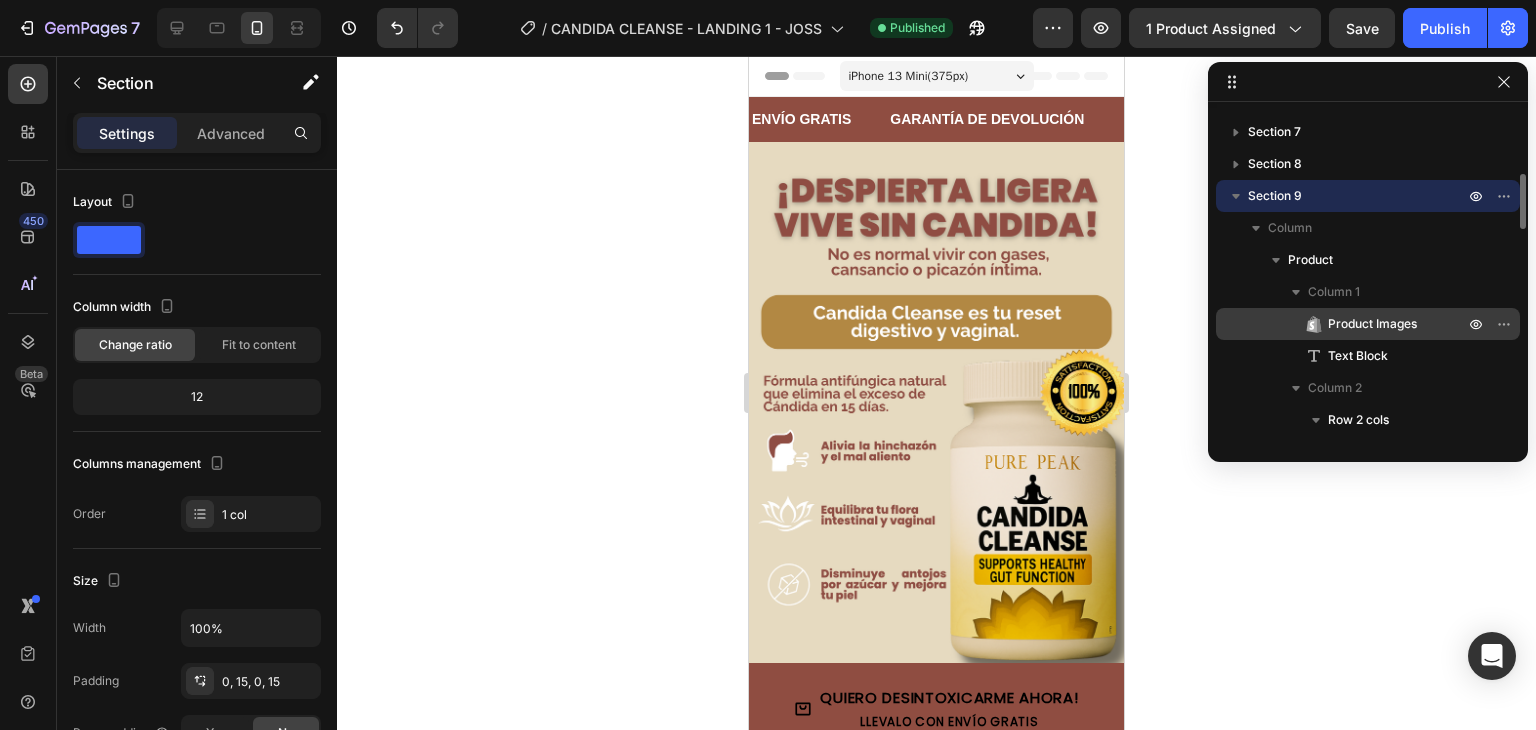 click on "Product Images" at bounding box center (1368, 324) 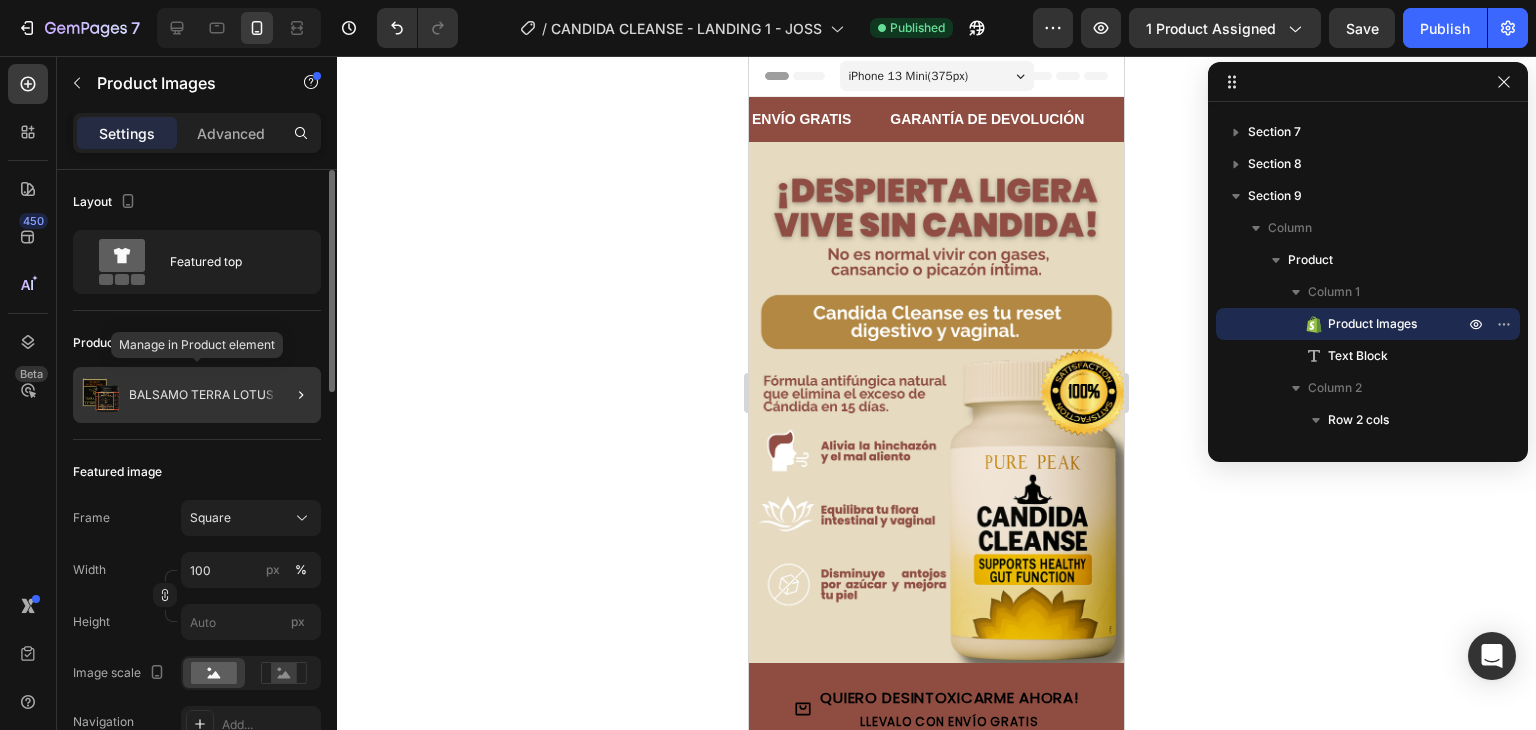 click on "BALSAMO TERRA LOTUS" 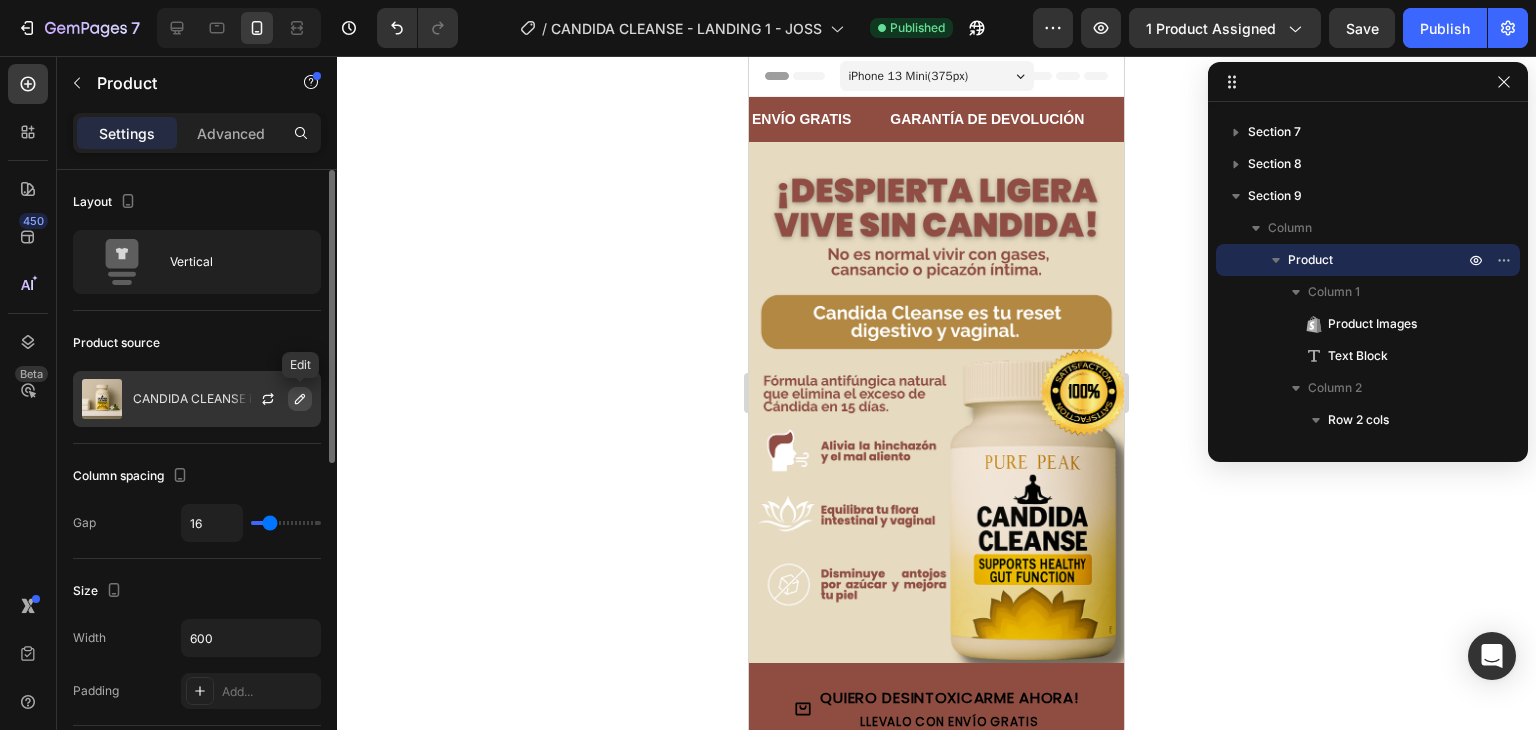click 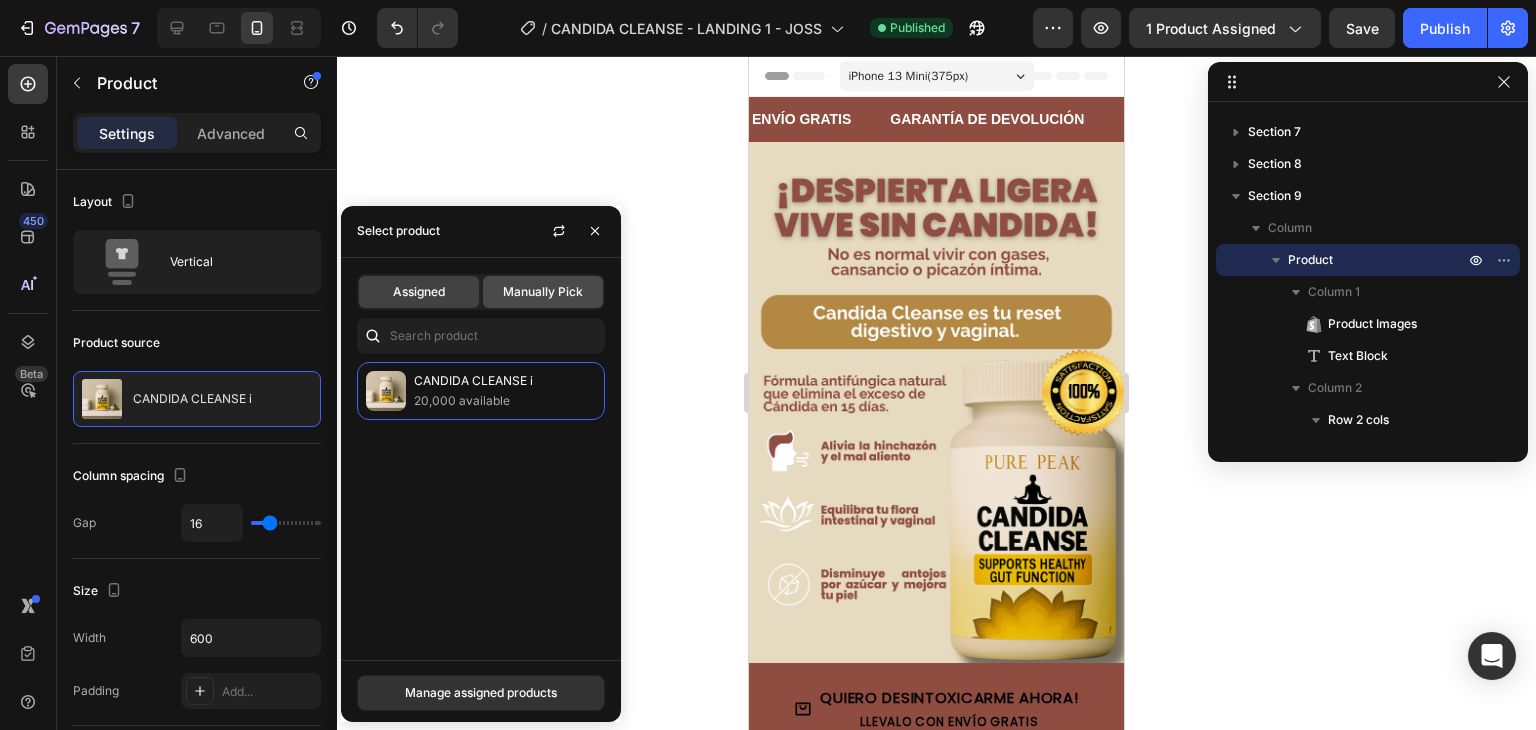click on "Manually Pick" 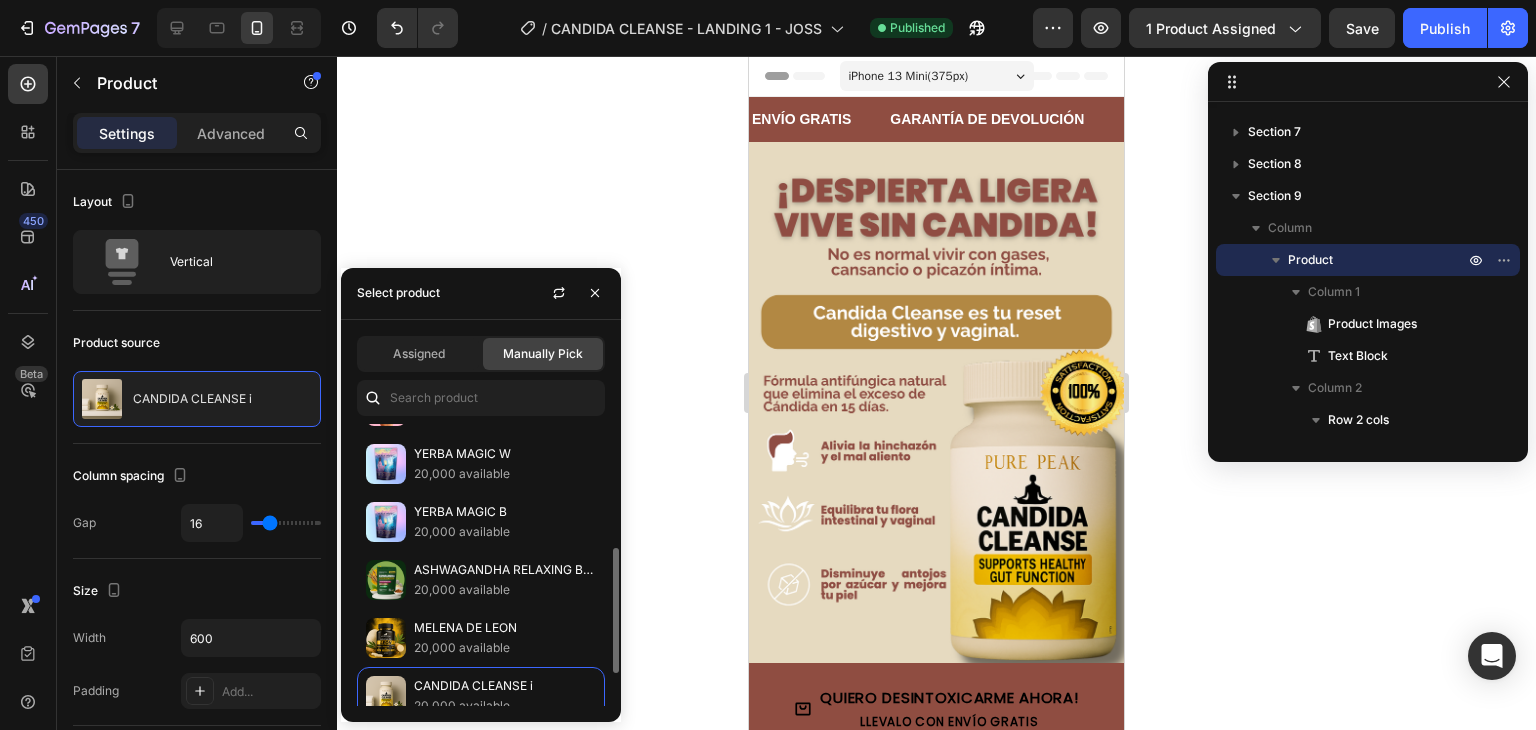 scroll, scrollTop: 351, scrollLeft: 0, axis: vertical 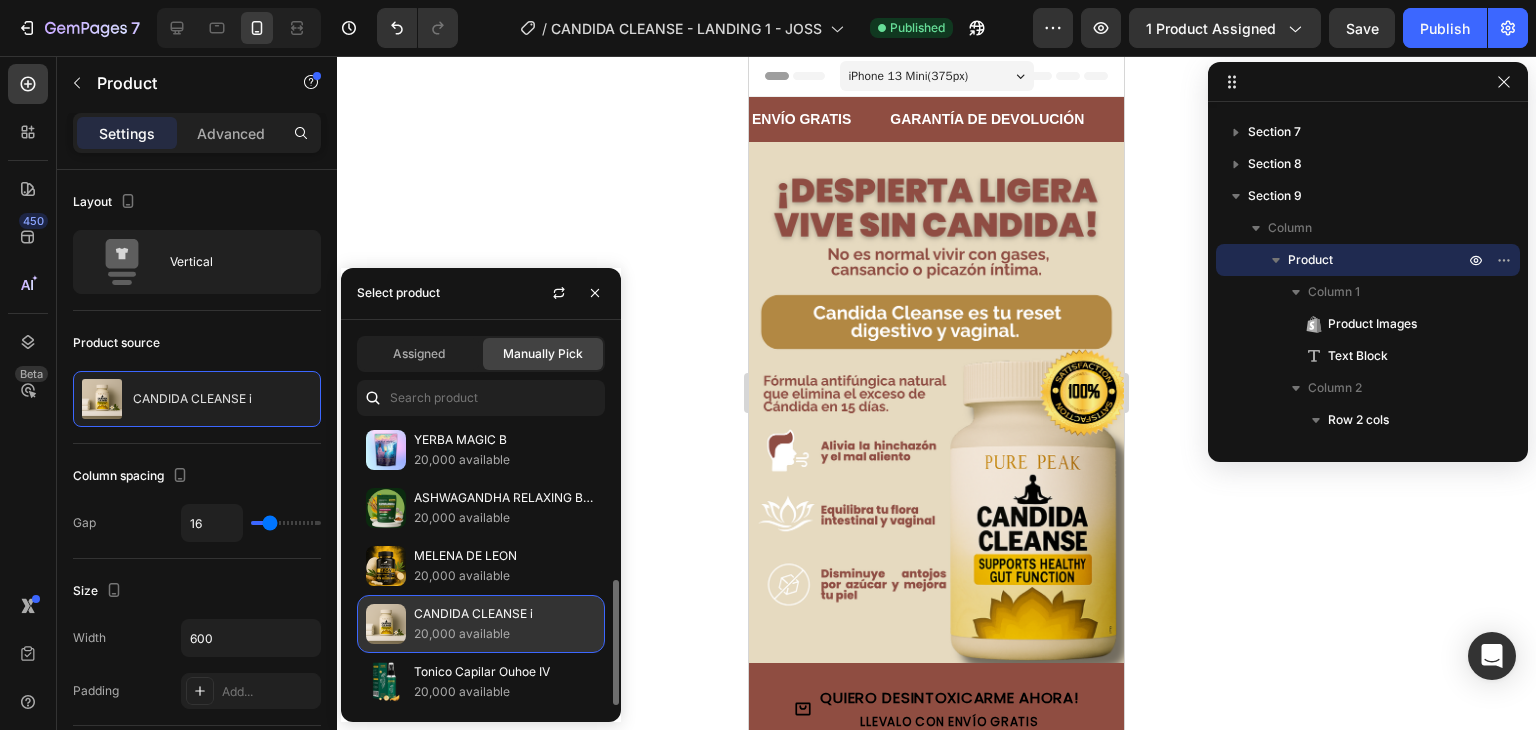 click on "20,000 available" at bounding box center [505, 634] 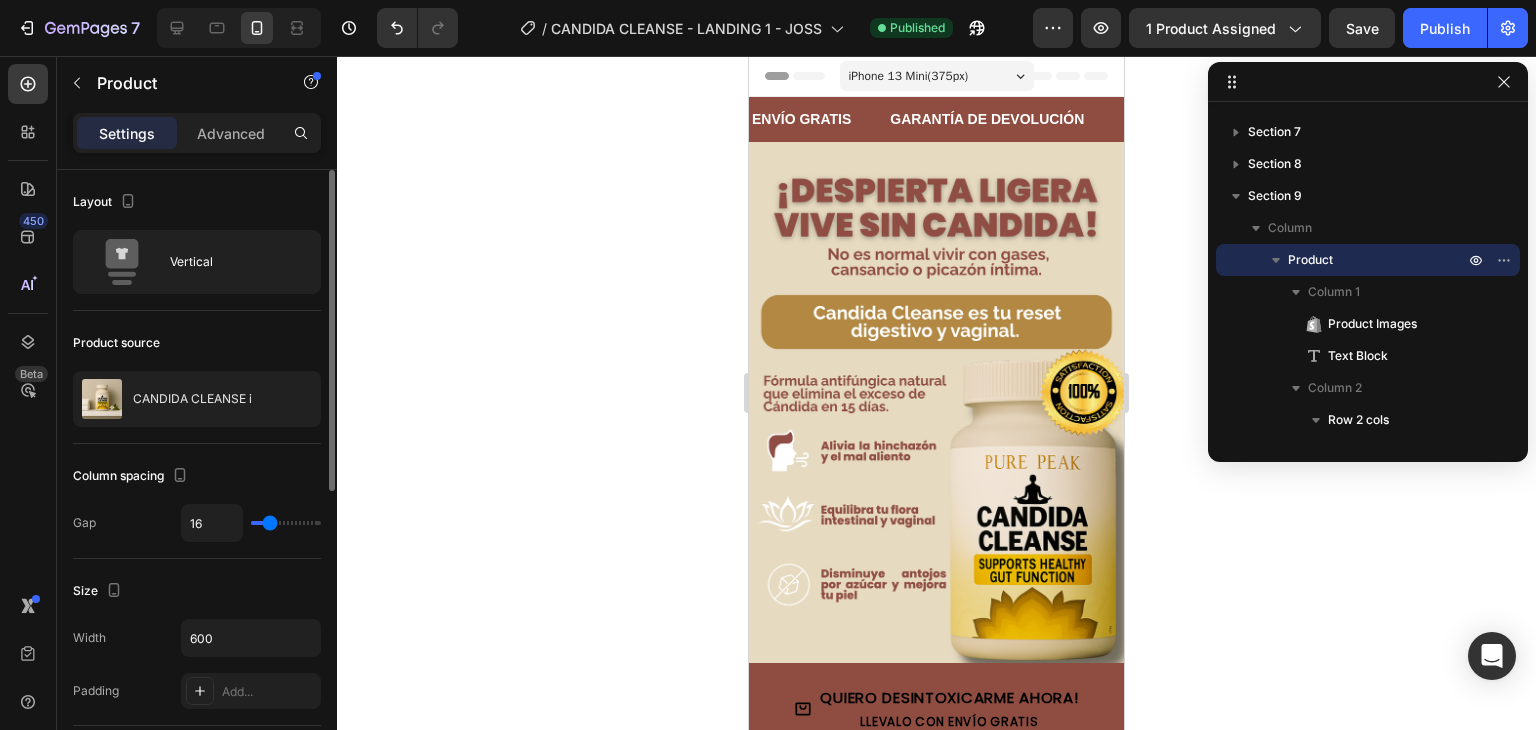 click on "Column spacing" at bounding box center [197, 476] 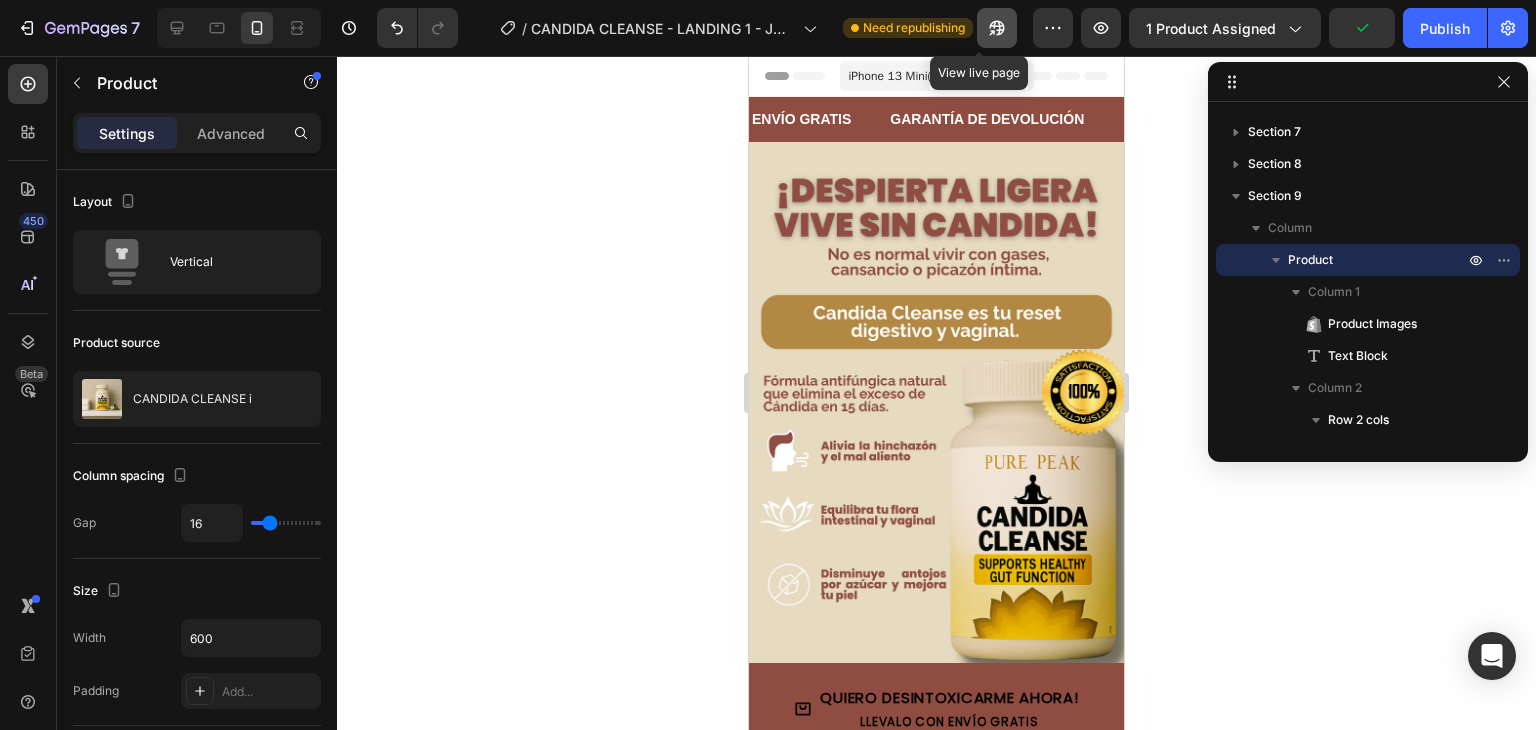 click 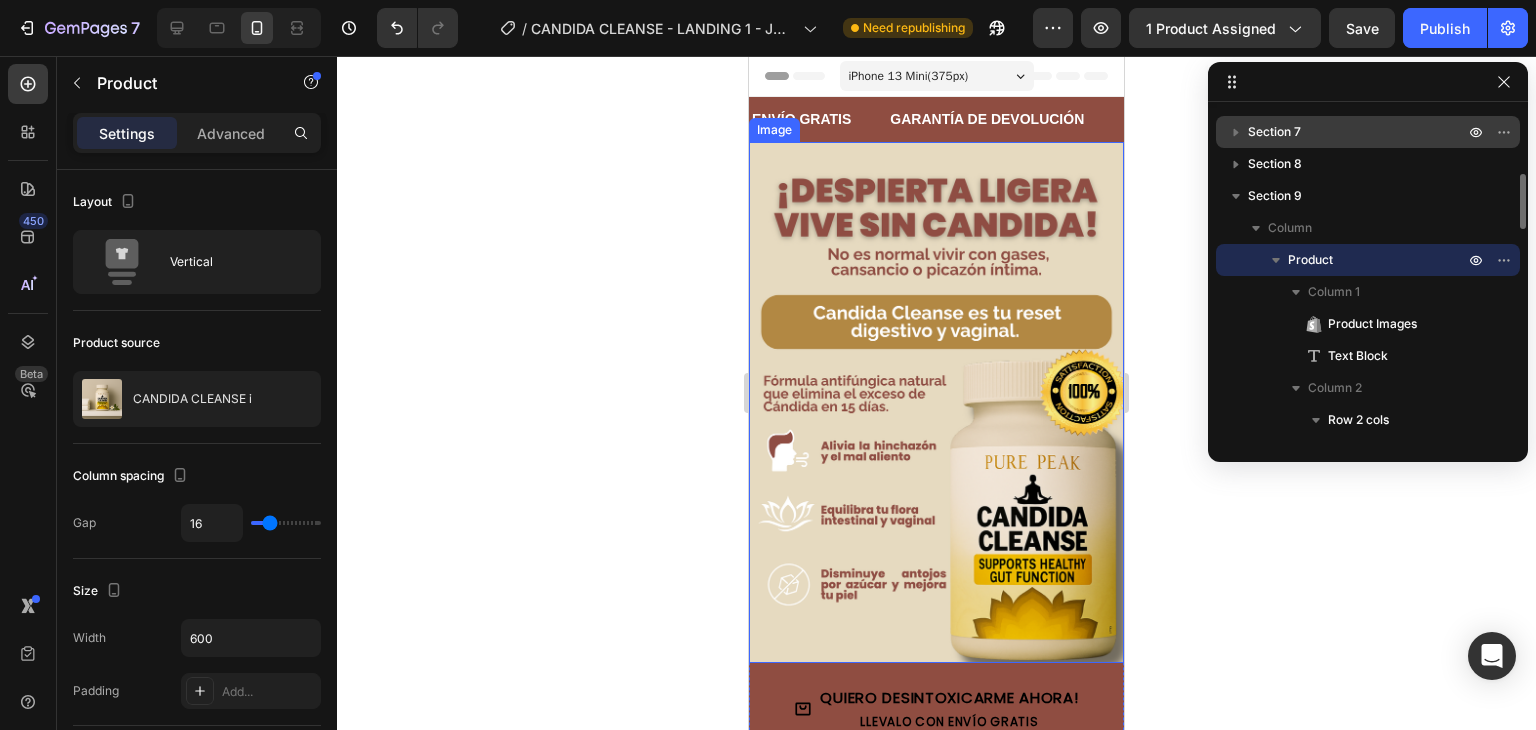 click 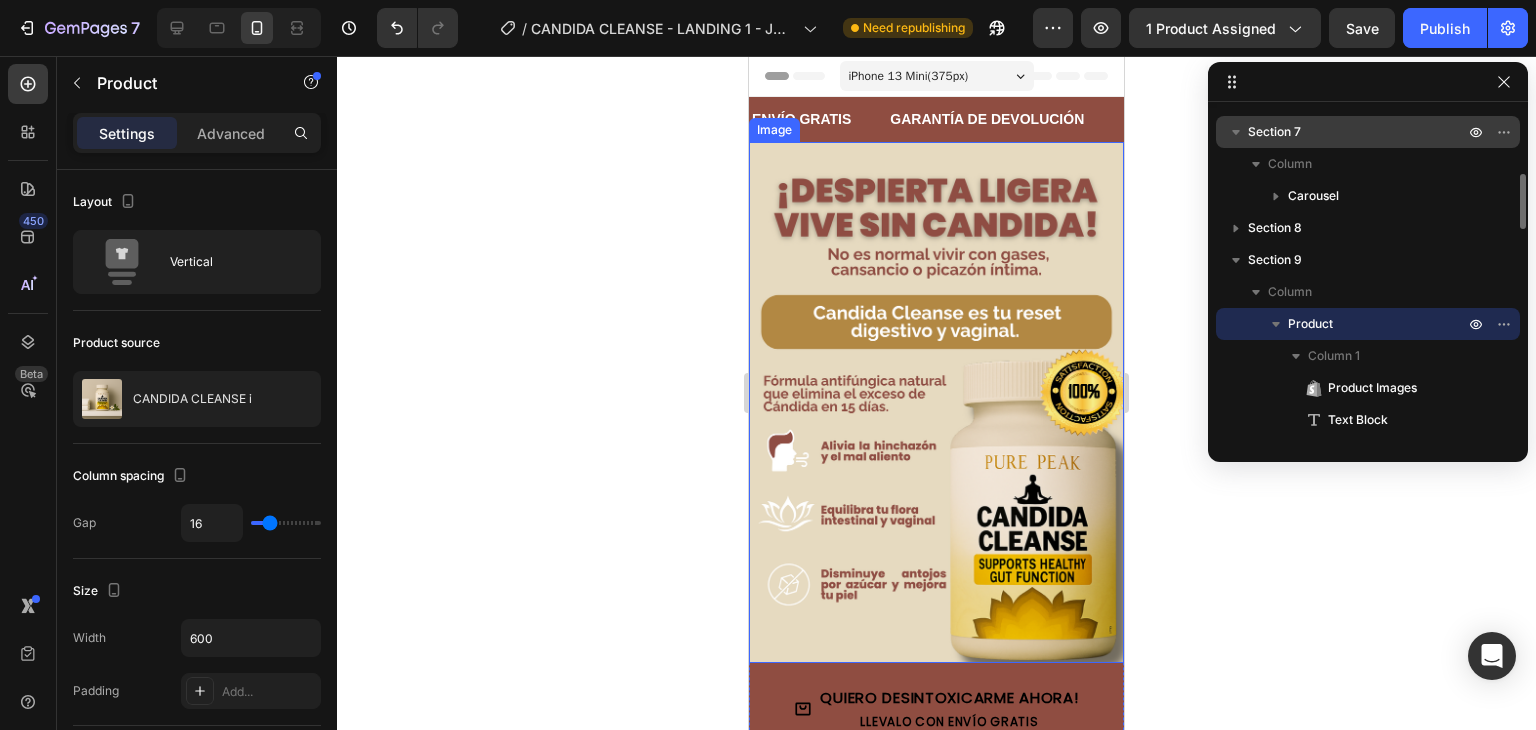 click 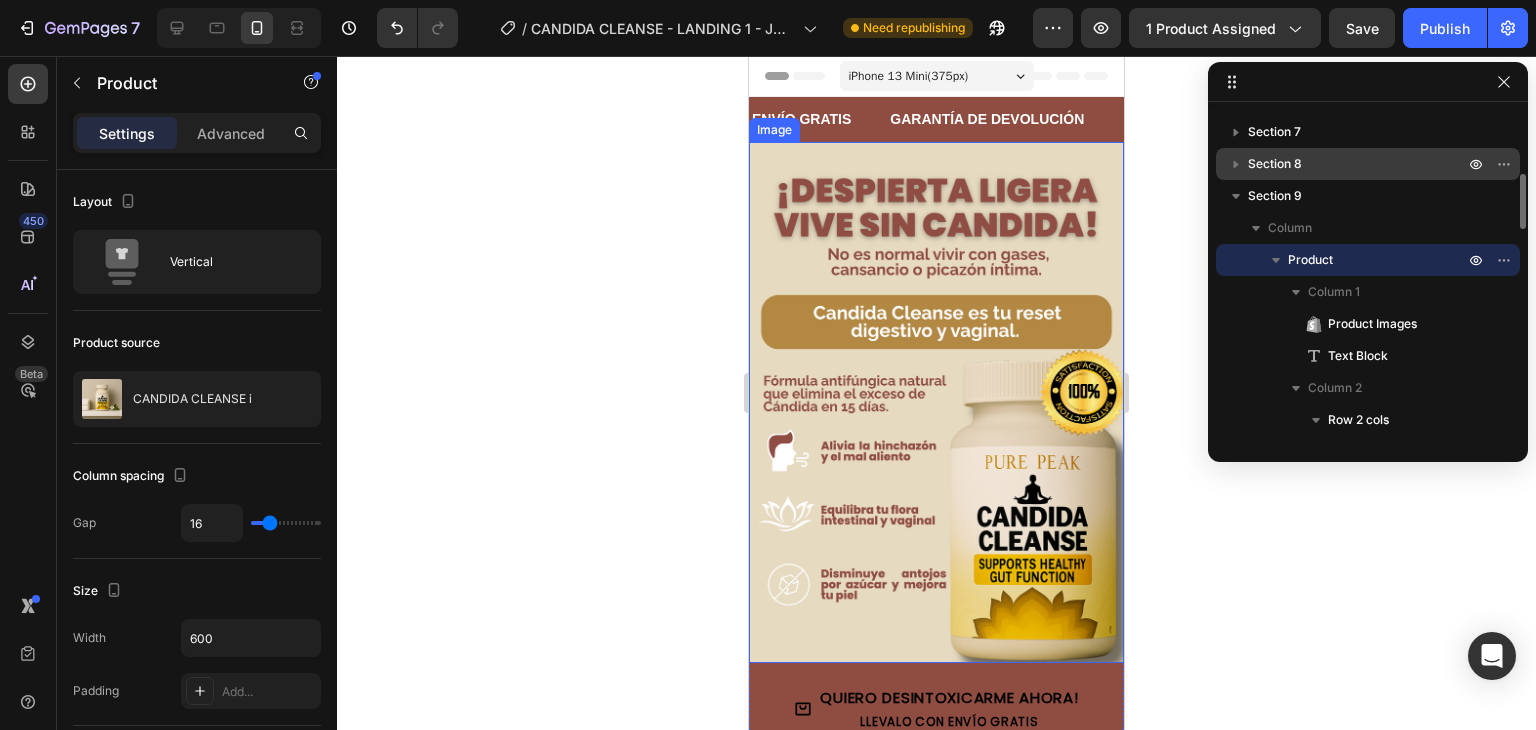 click 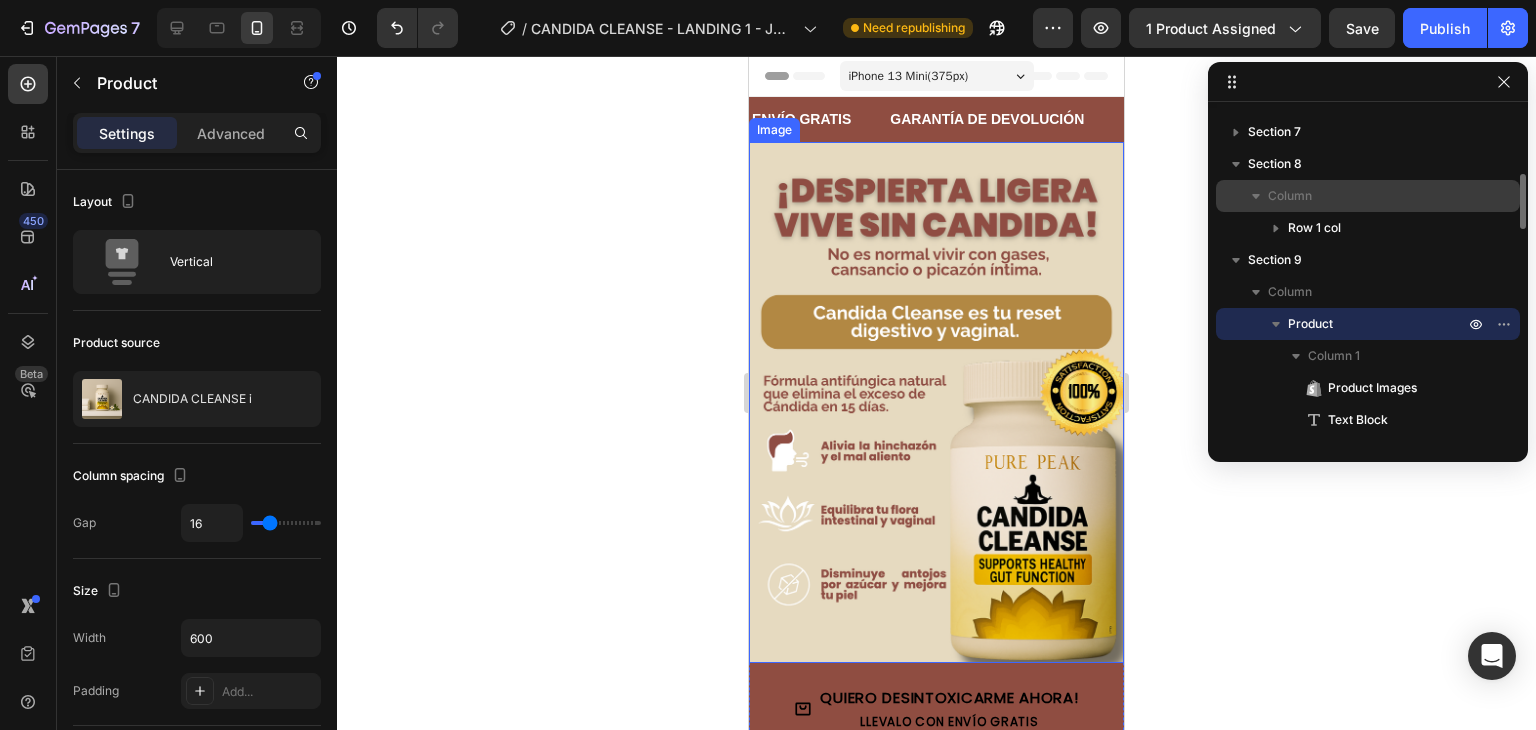 click 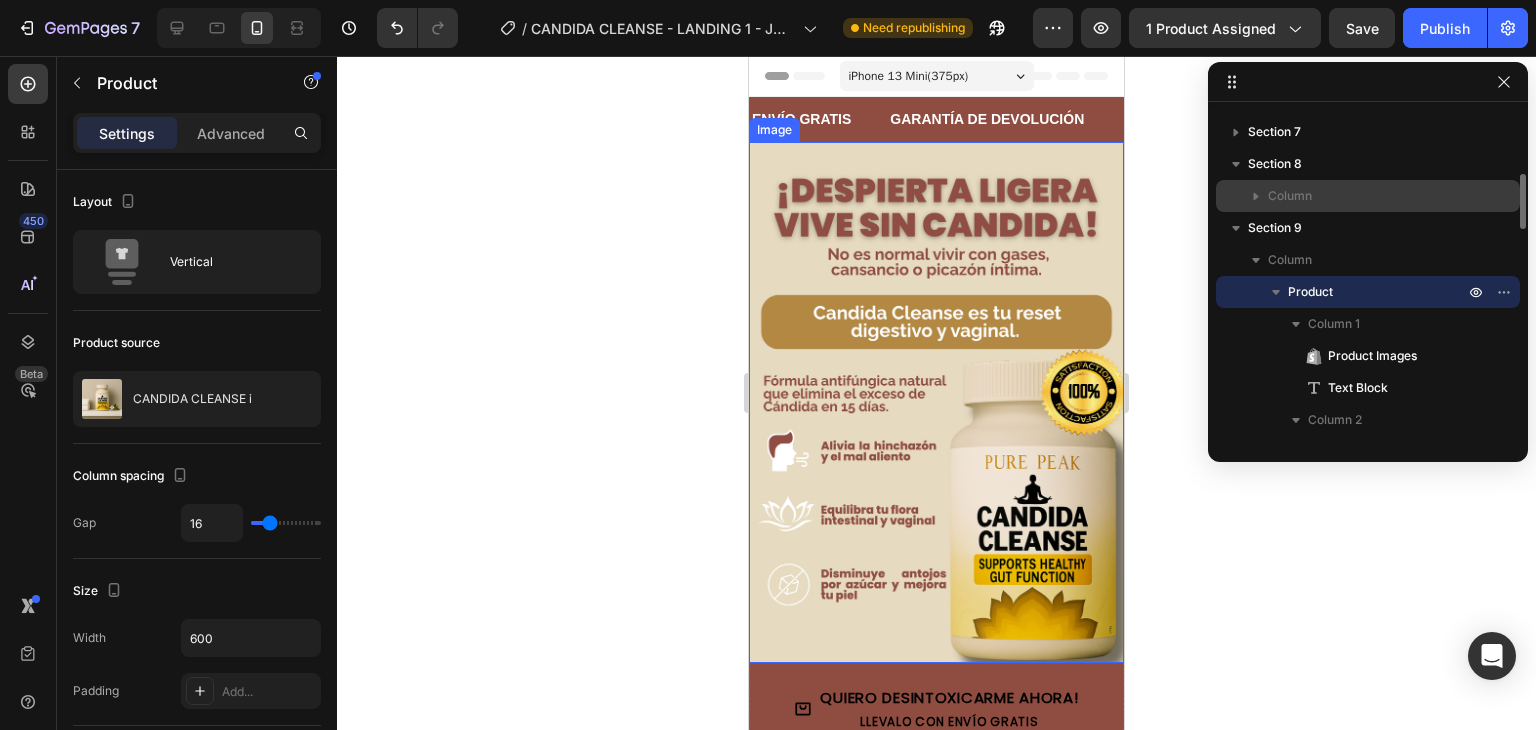 click 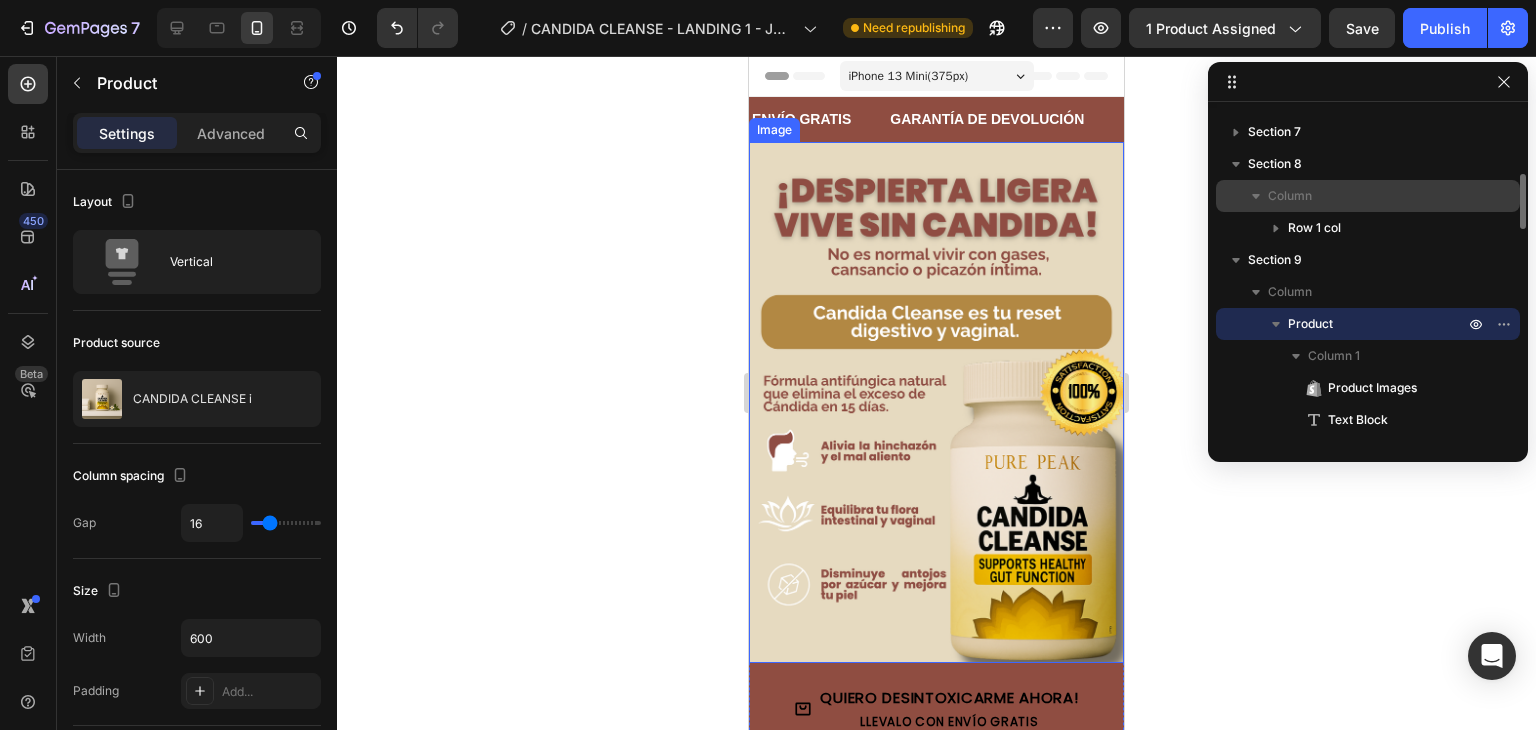 click 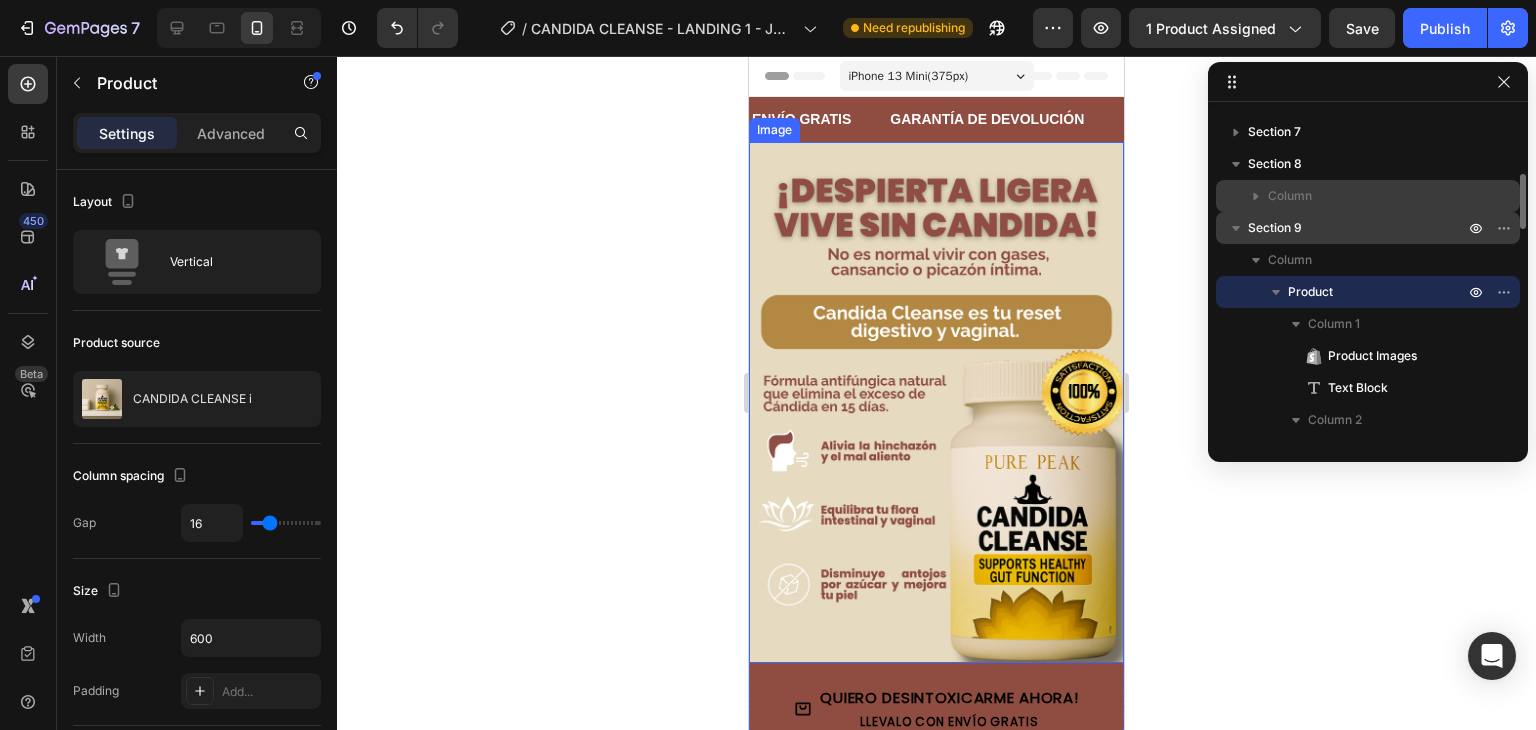 click 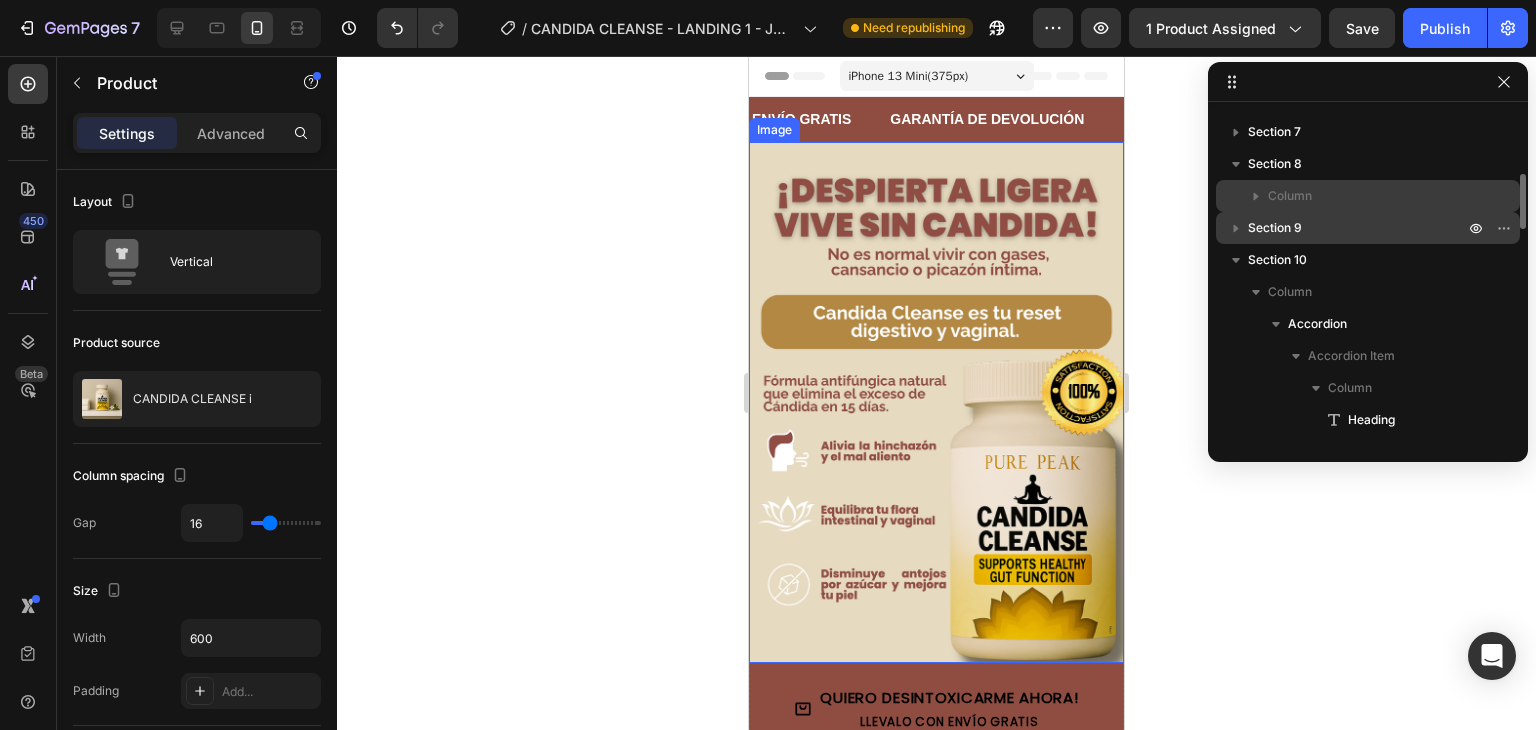 click 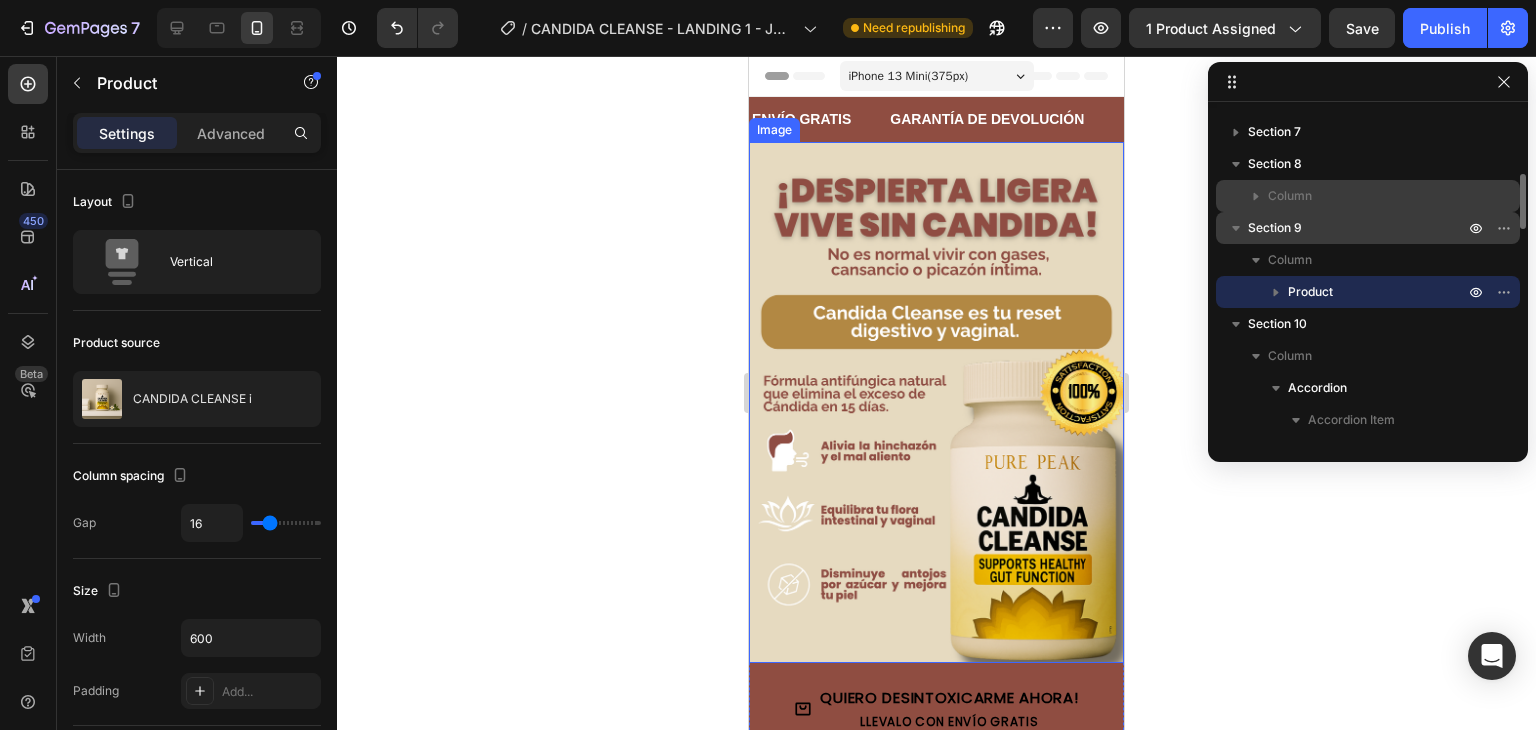 click 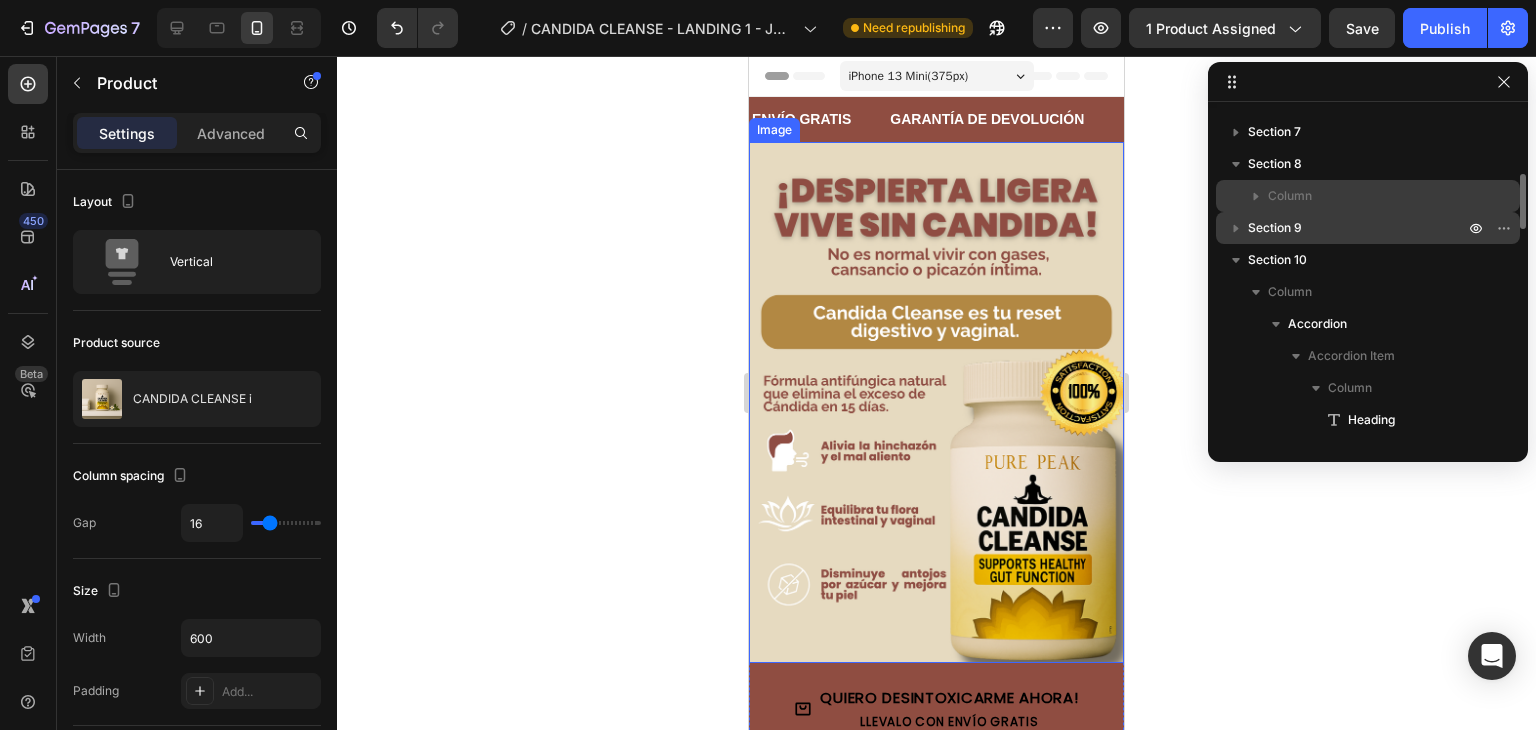 click 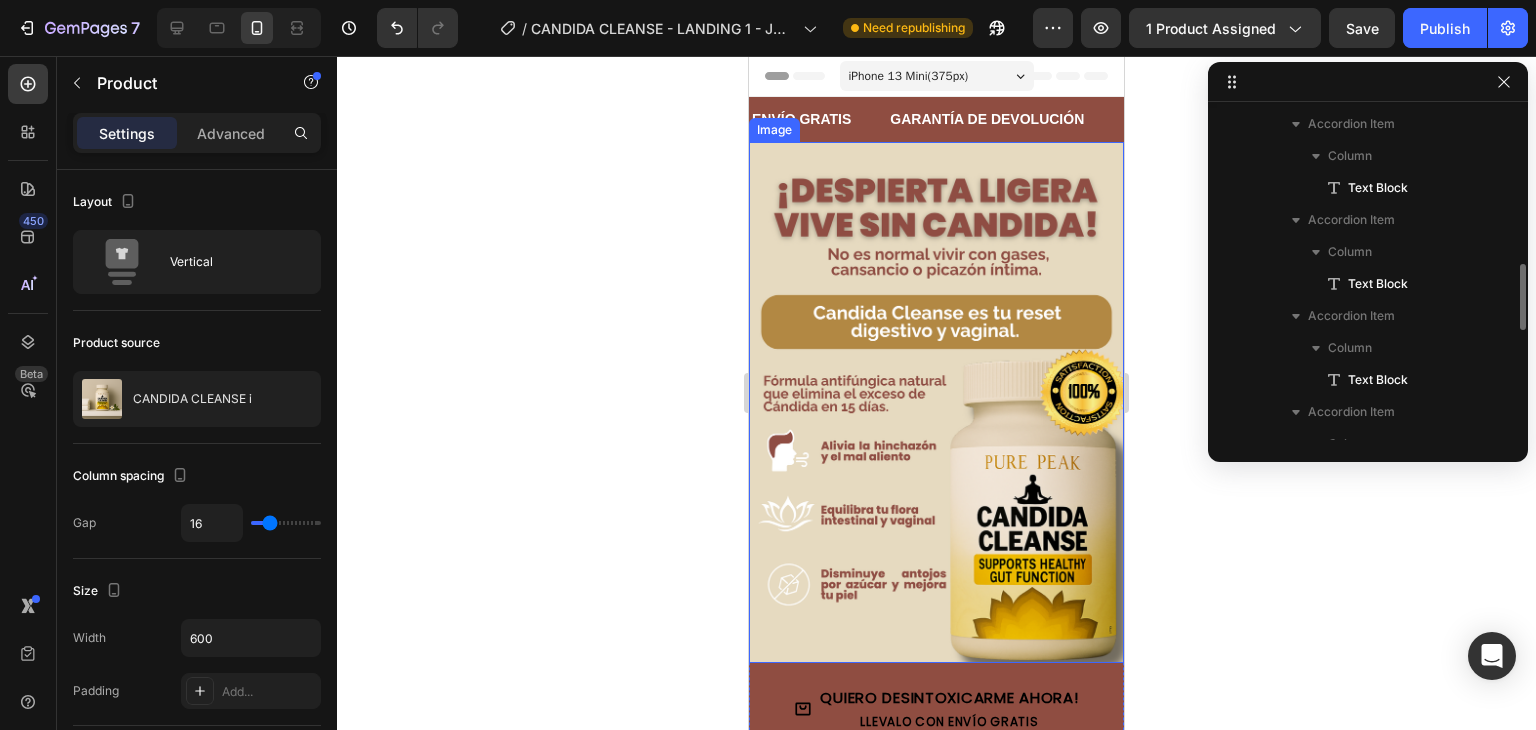 scroll, scrollTop: 768, scrollLeft: 0, axis: vertical 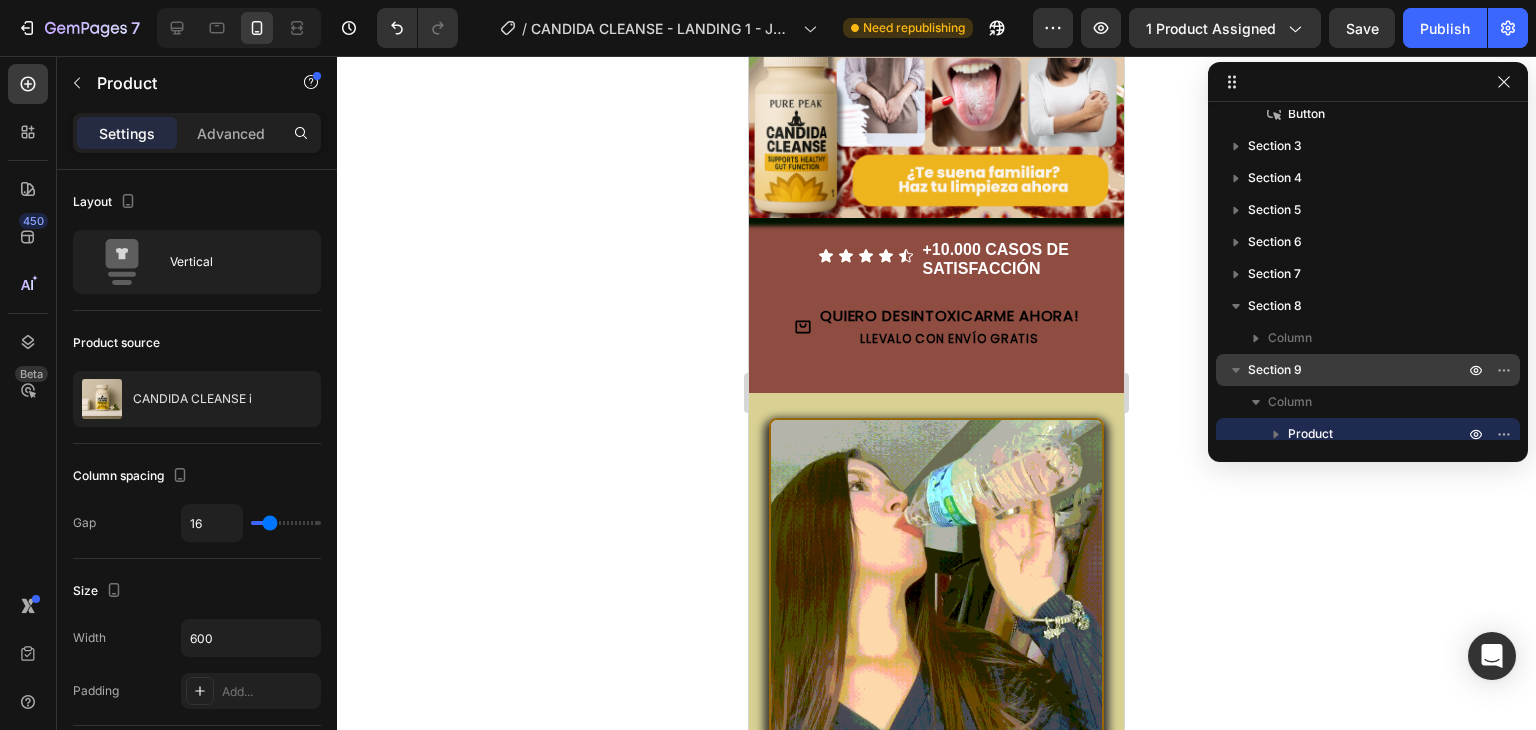 click 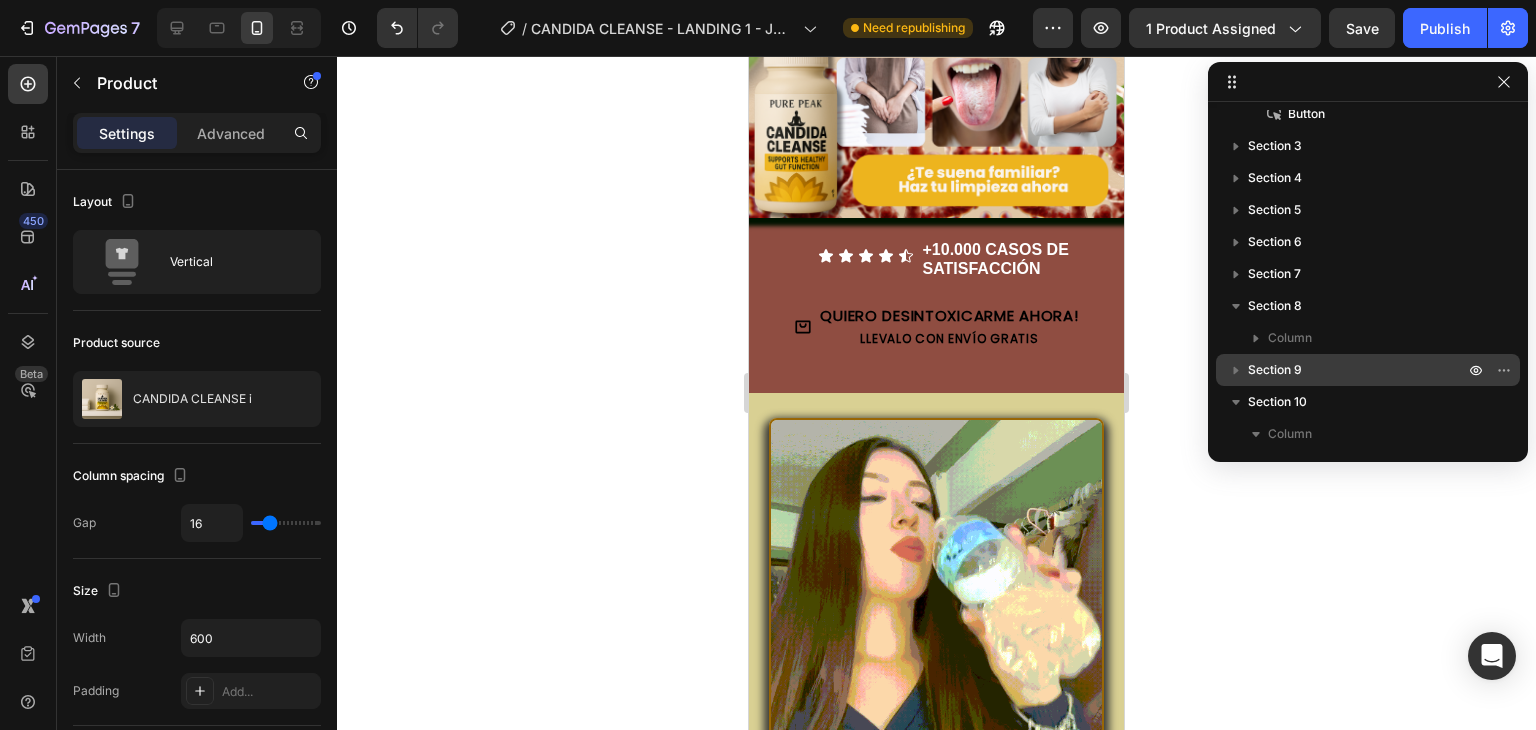 click 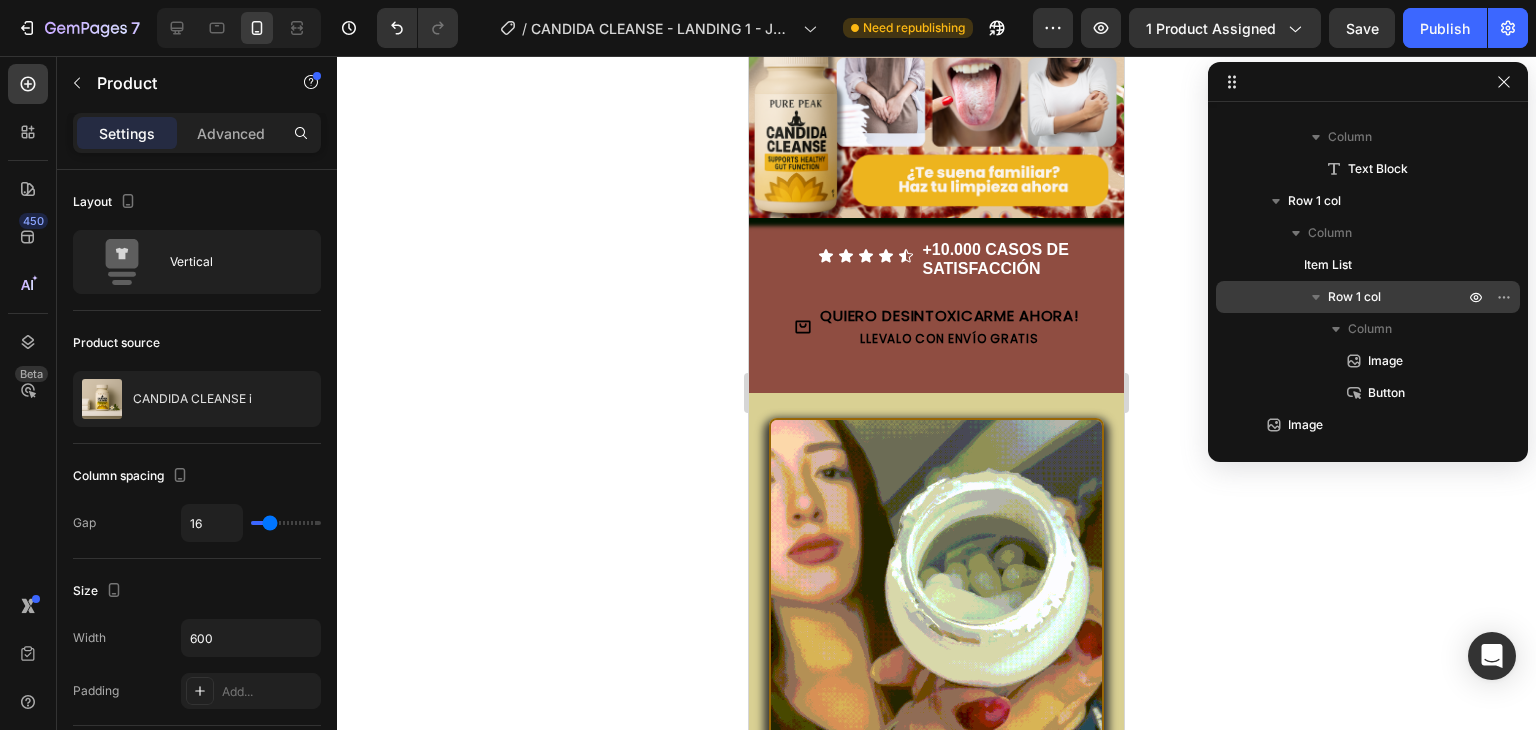 scroll, scrollTop: 1301, scrollLeft: 0, axis: vertical 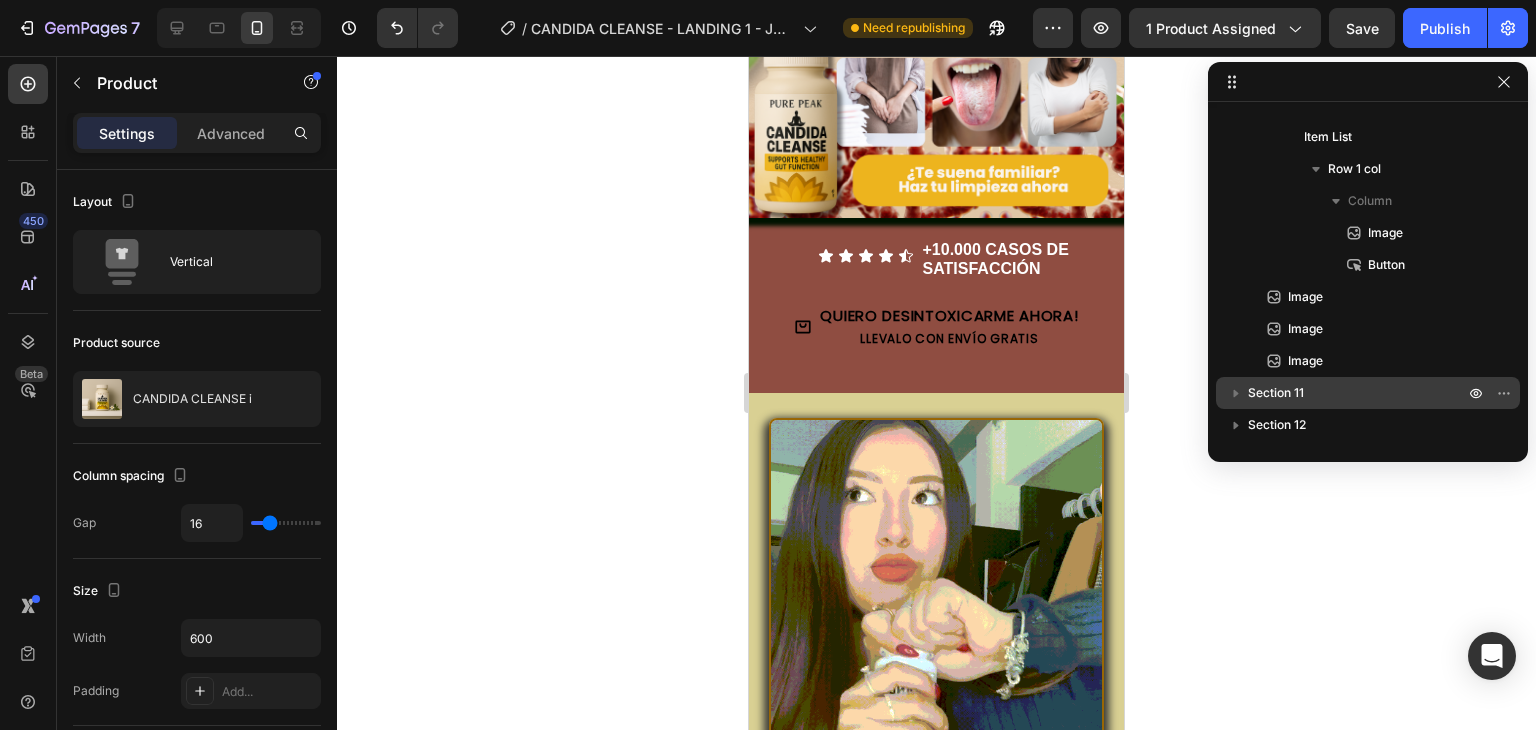 click 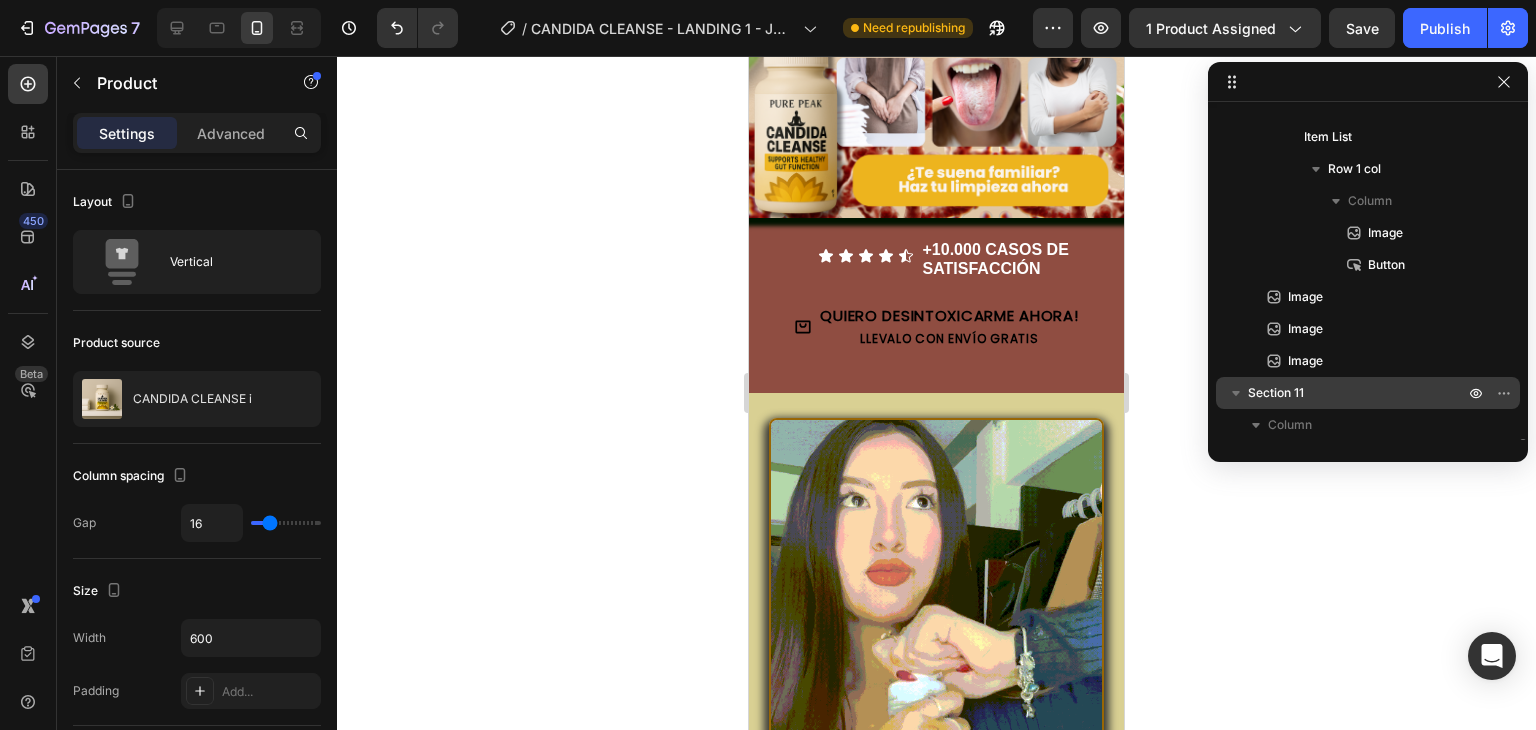 scroll, scrollTop: 1365, scrollLeft: 0, axis: vertical 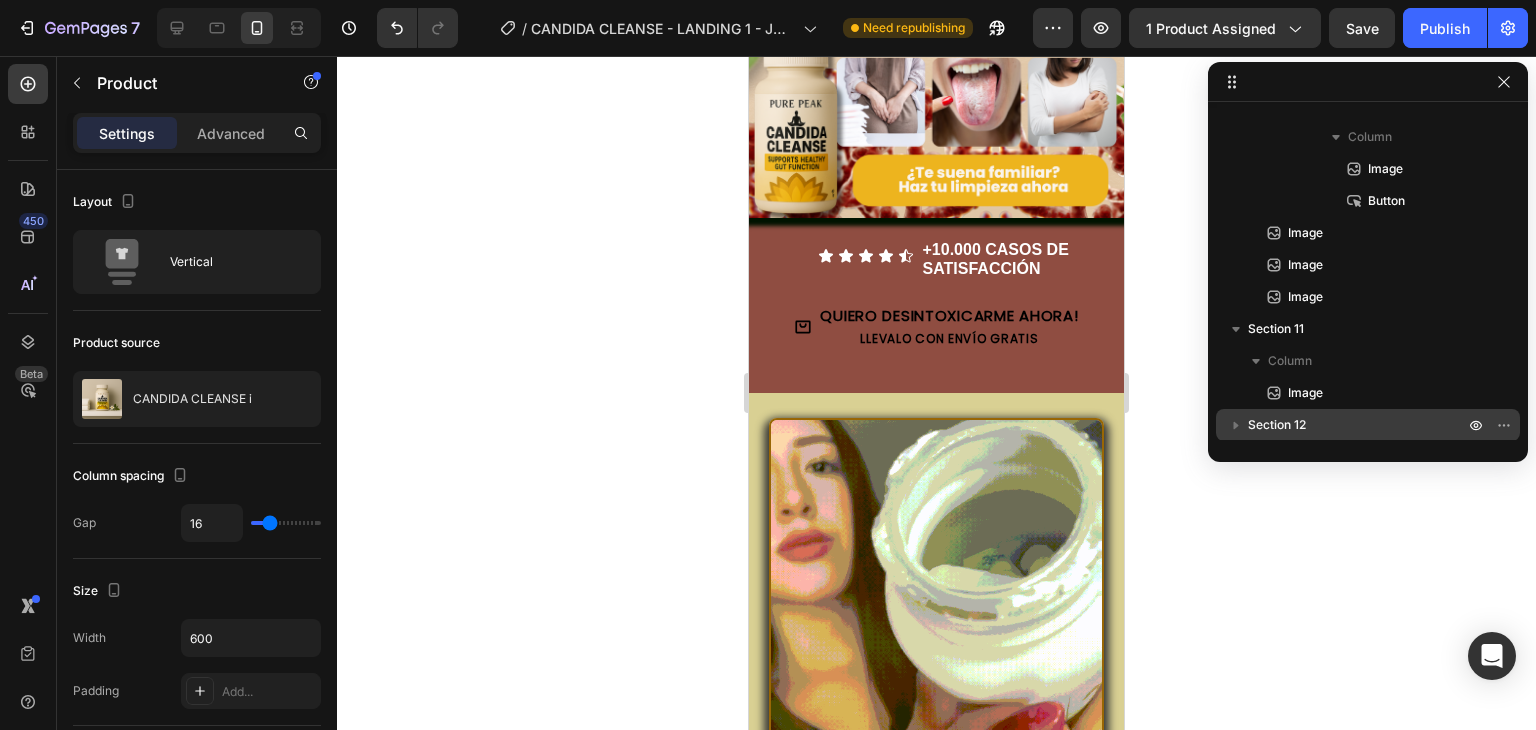 click 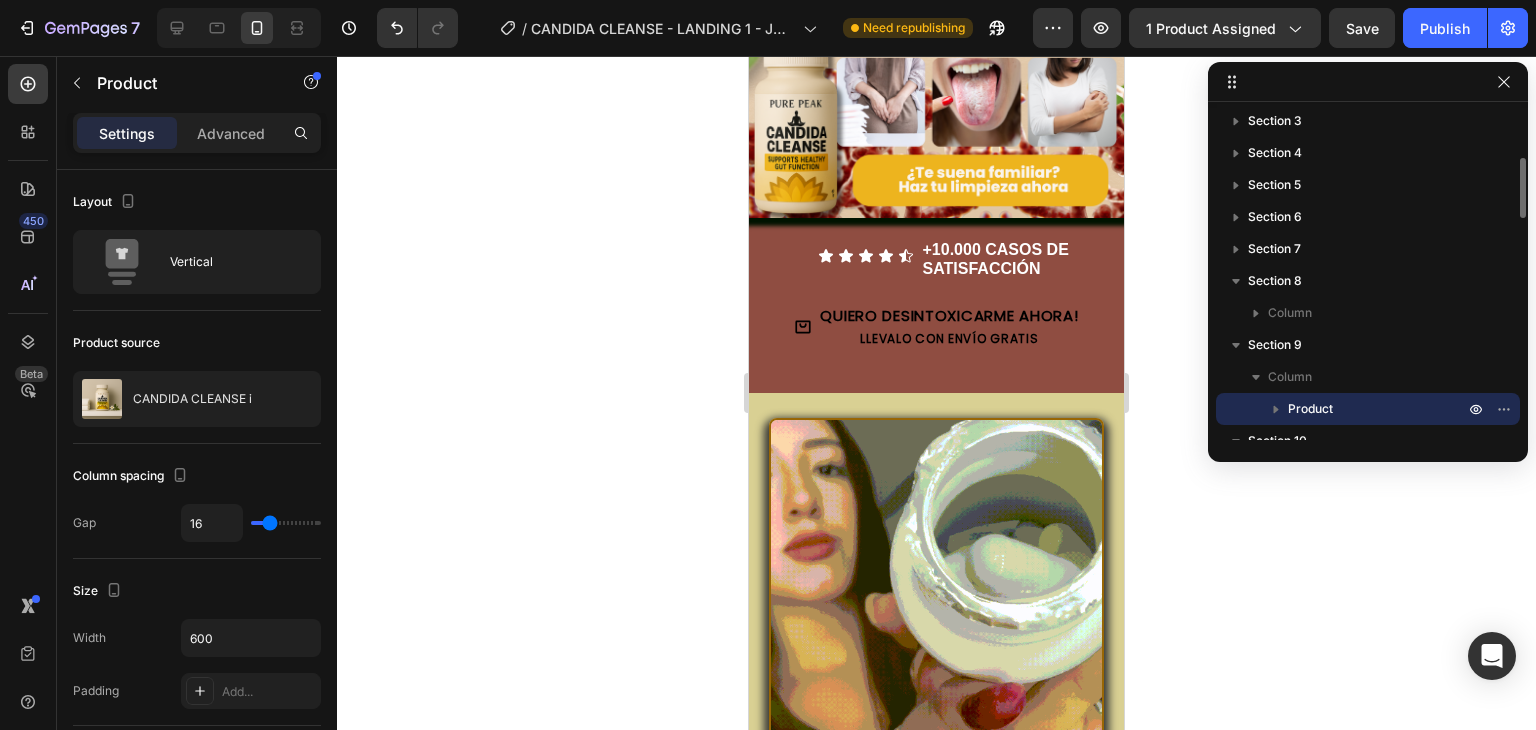 scroll, scrollTop: 260, scrollLeft: 0, axis: vertical 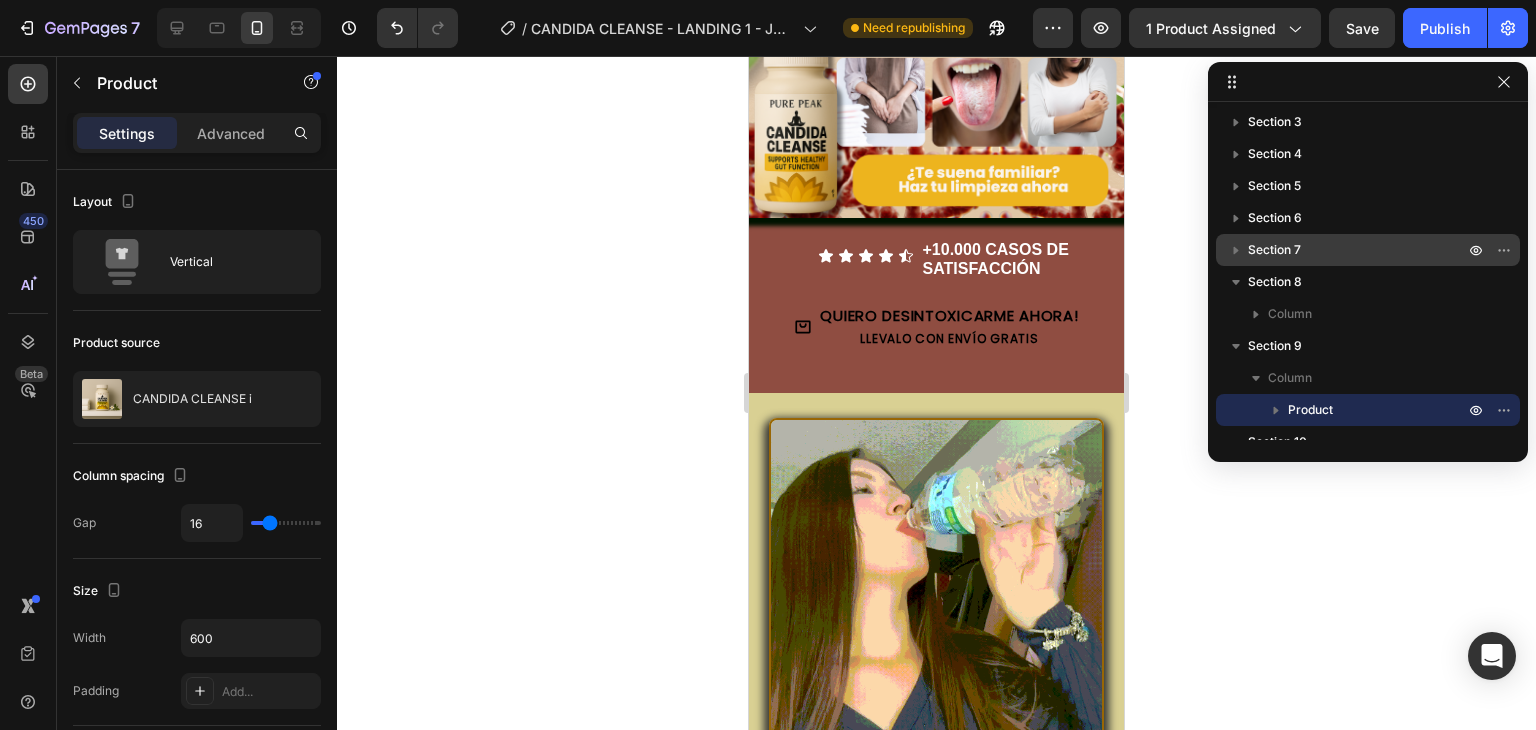 click 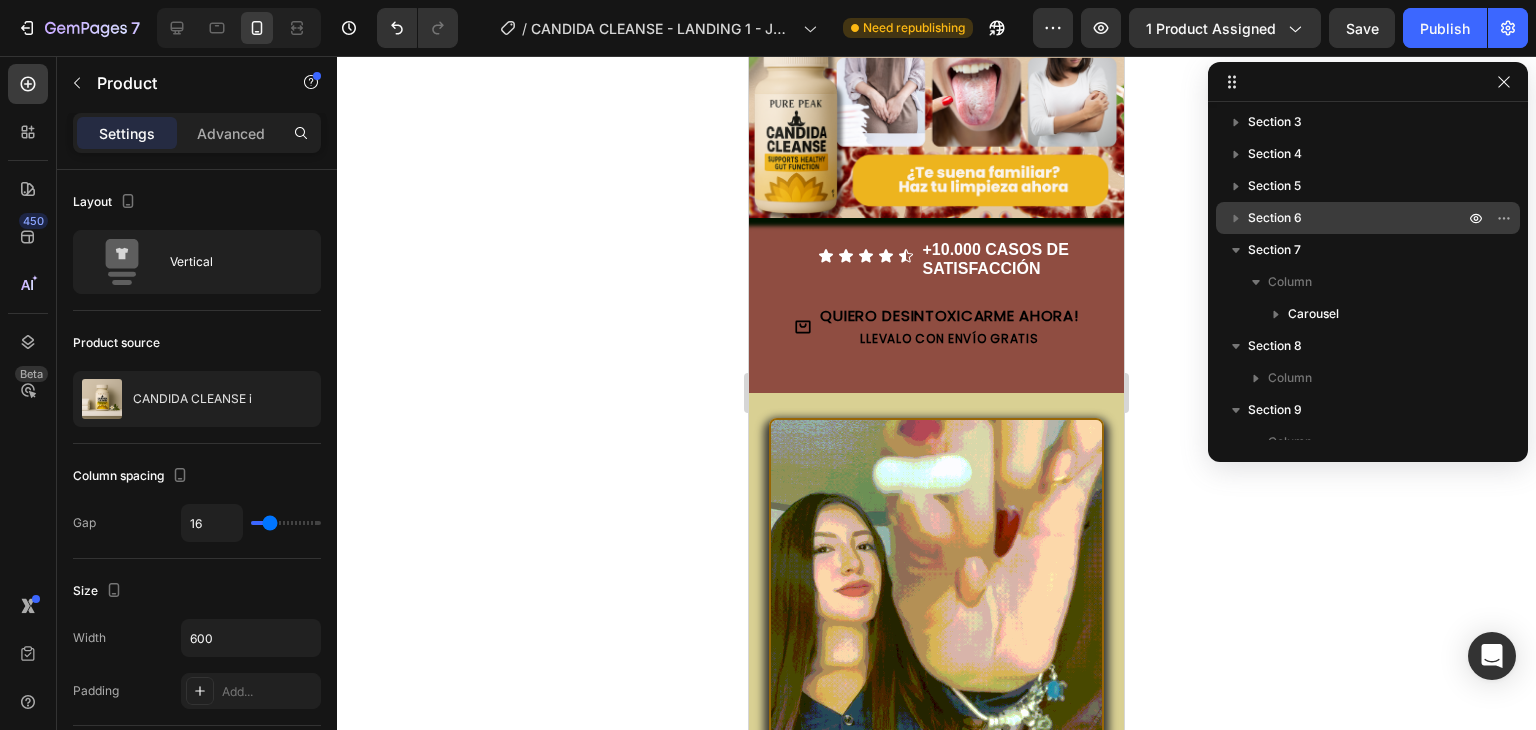 click at bounding box center [1236, 218] 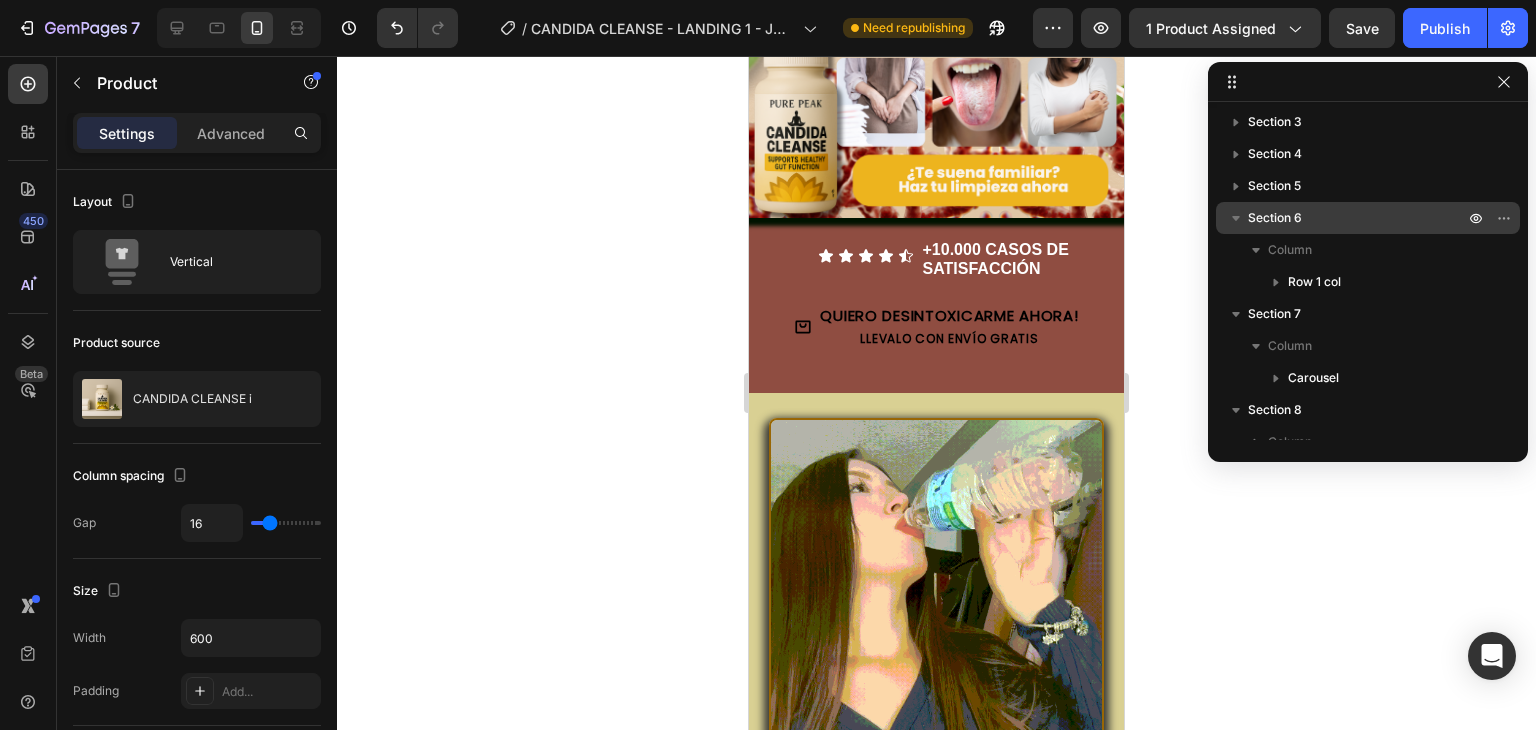 click 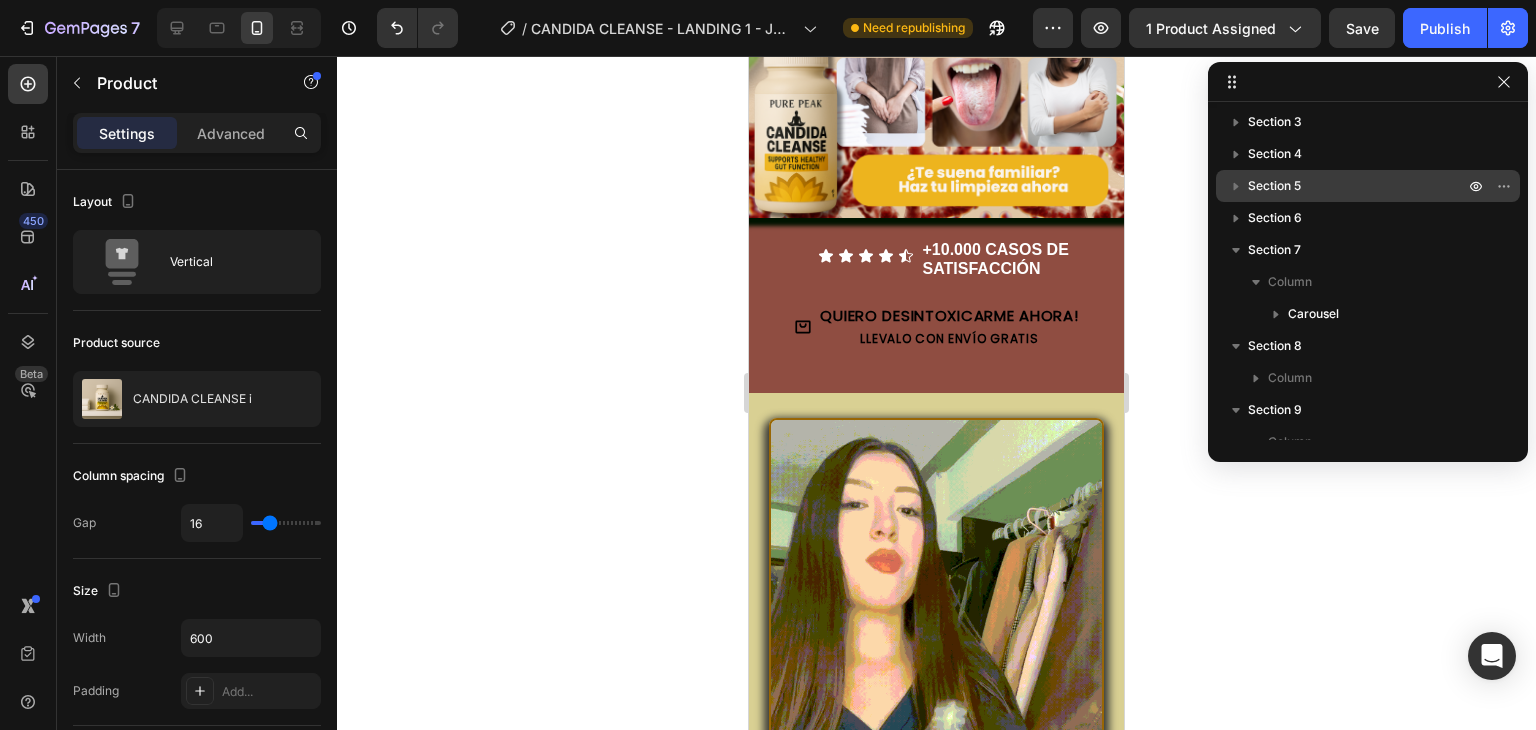 click 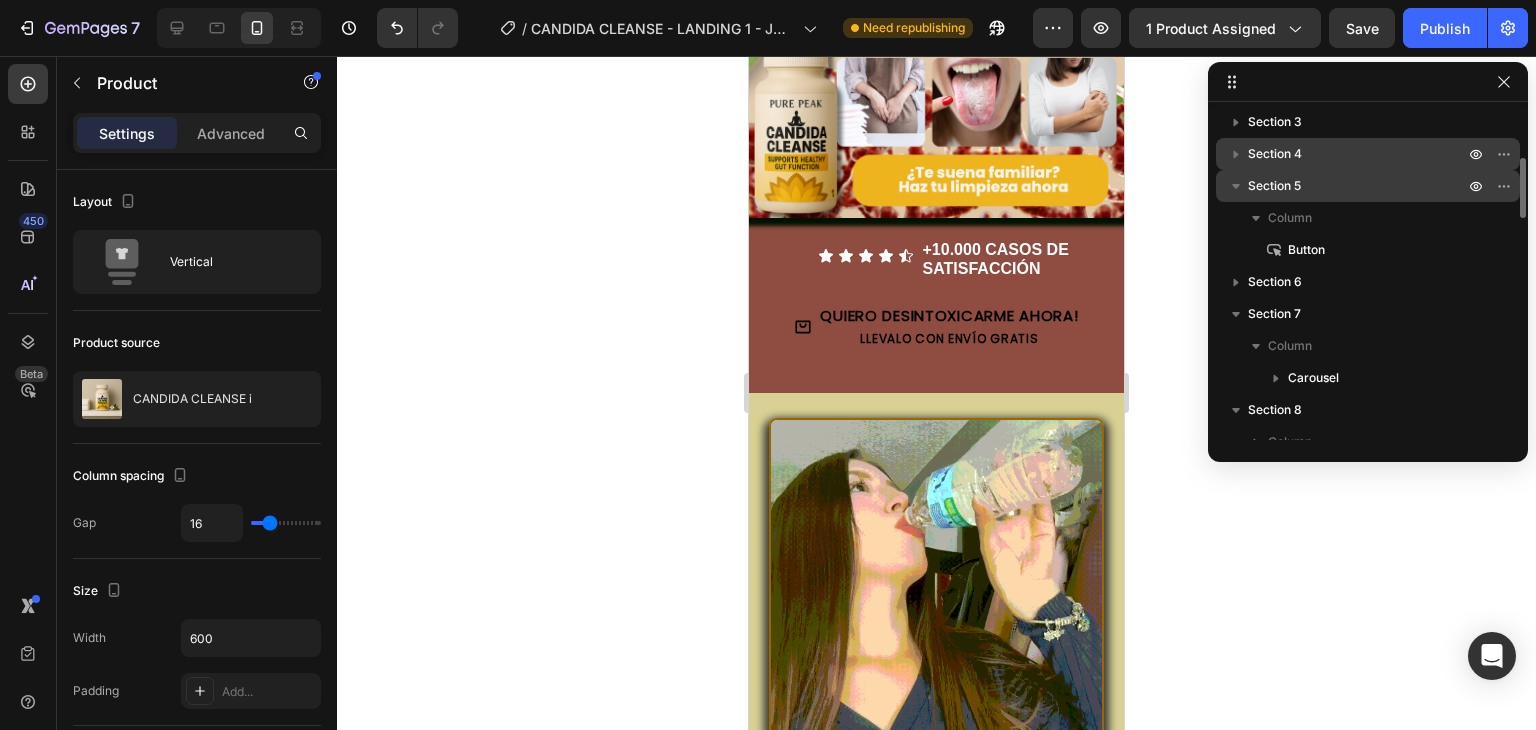 click at bounding box center [1236, 154] 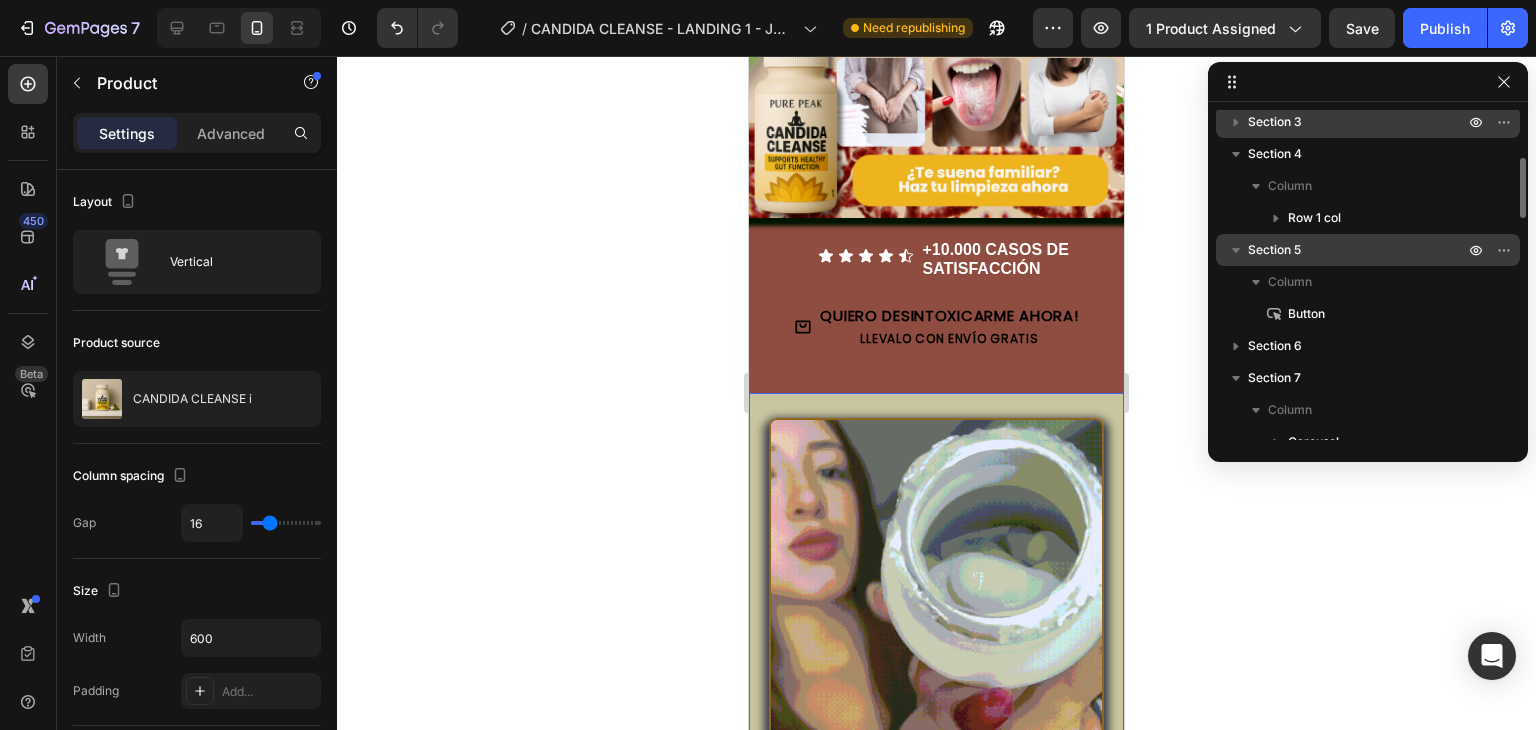 click 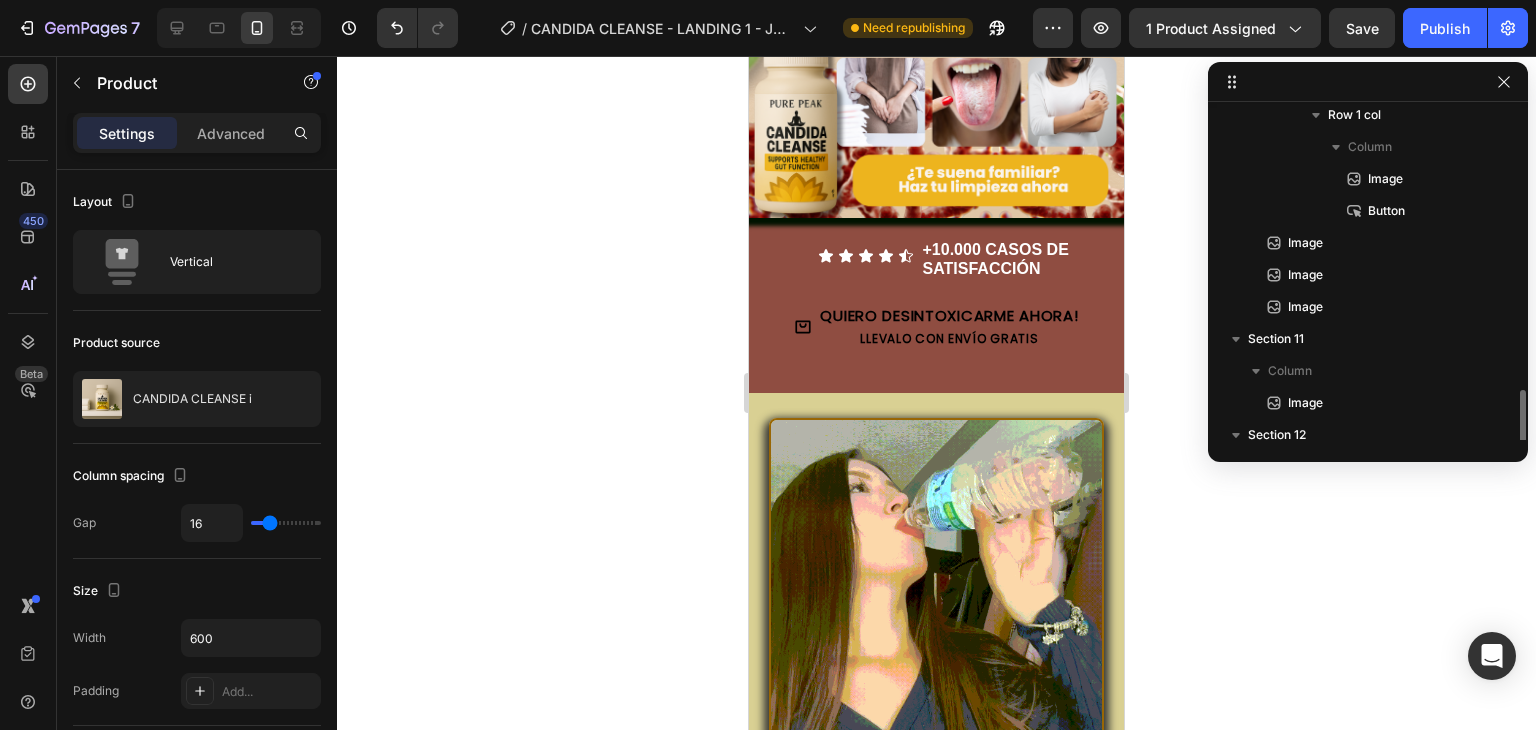 scroll, scrollTop: 1668, scrollLeft: 0, axis: vertical 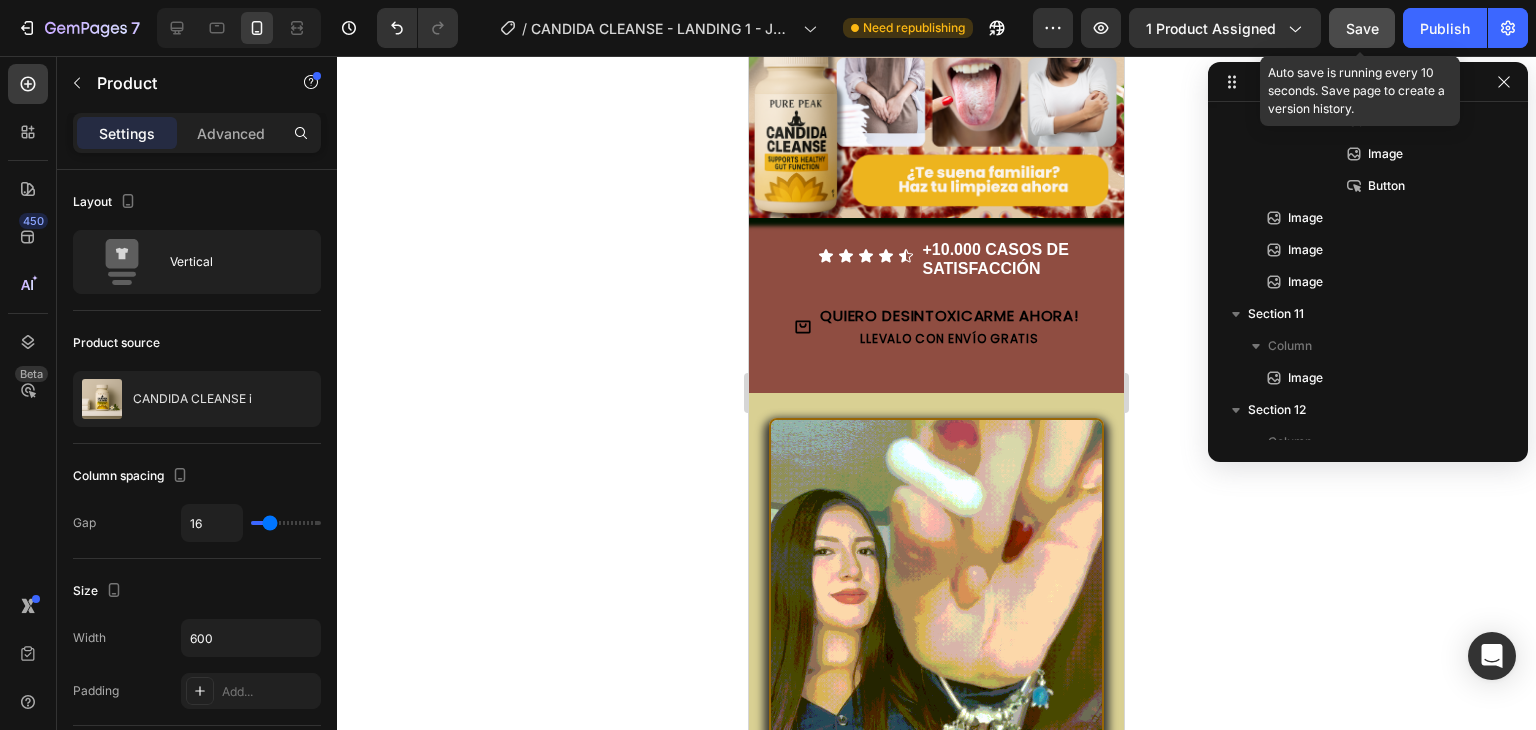 click on "Save" at bounding box center [1362, 28] 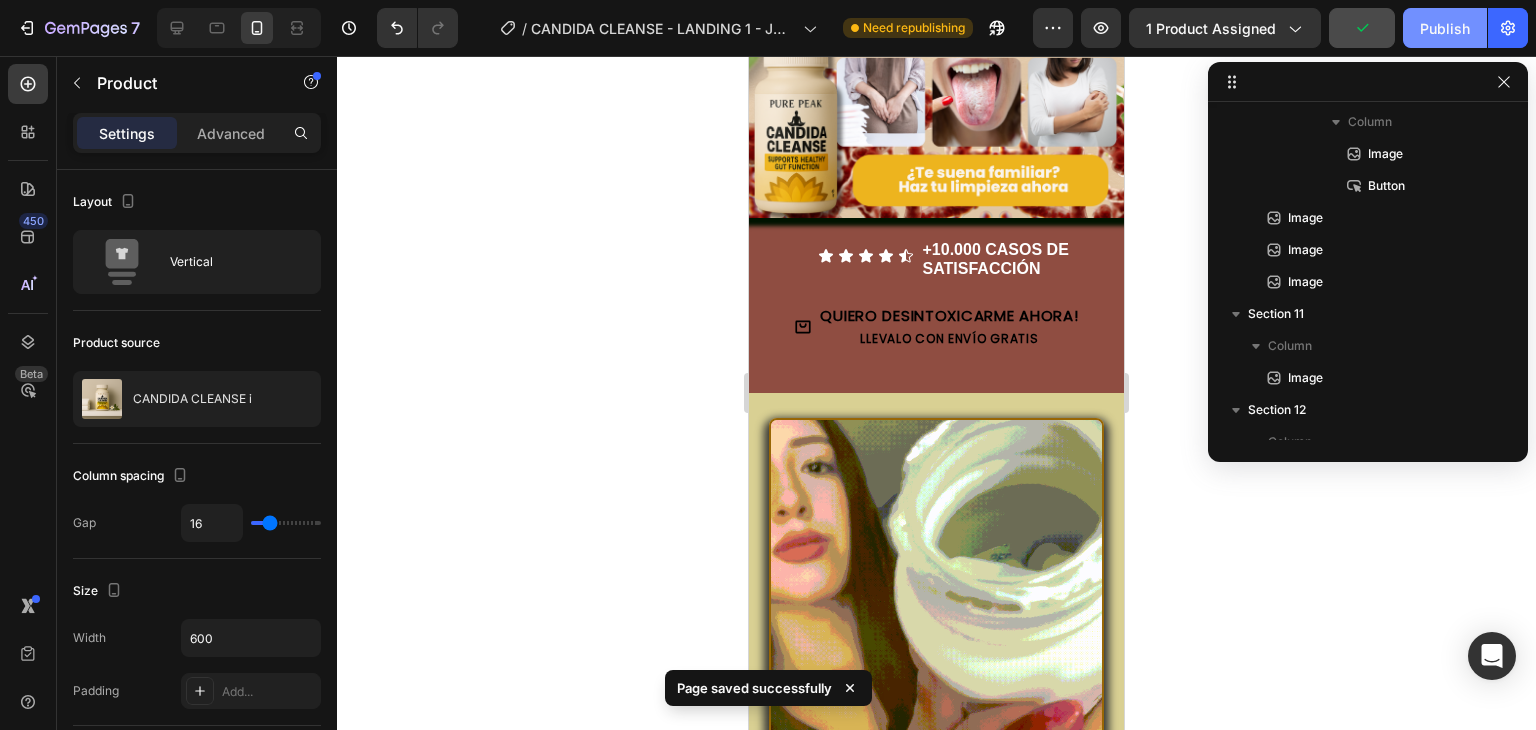 click on "Publish" 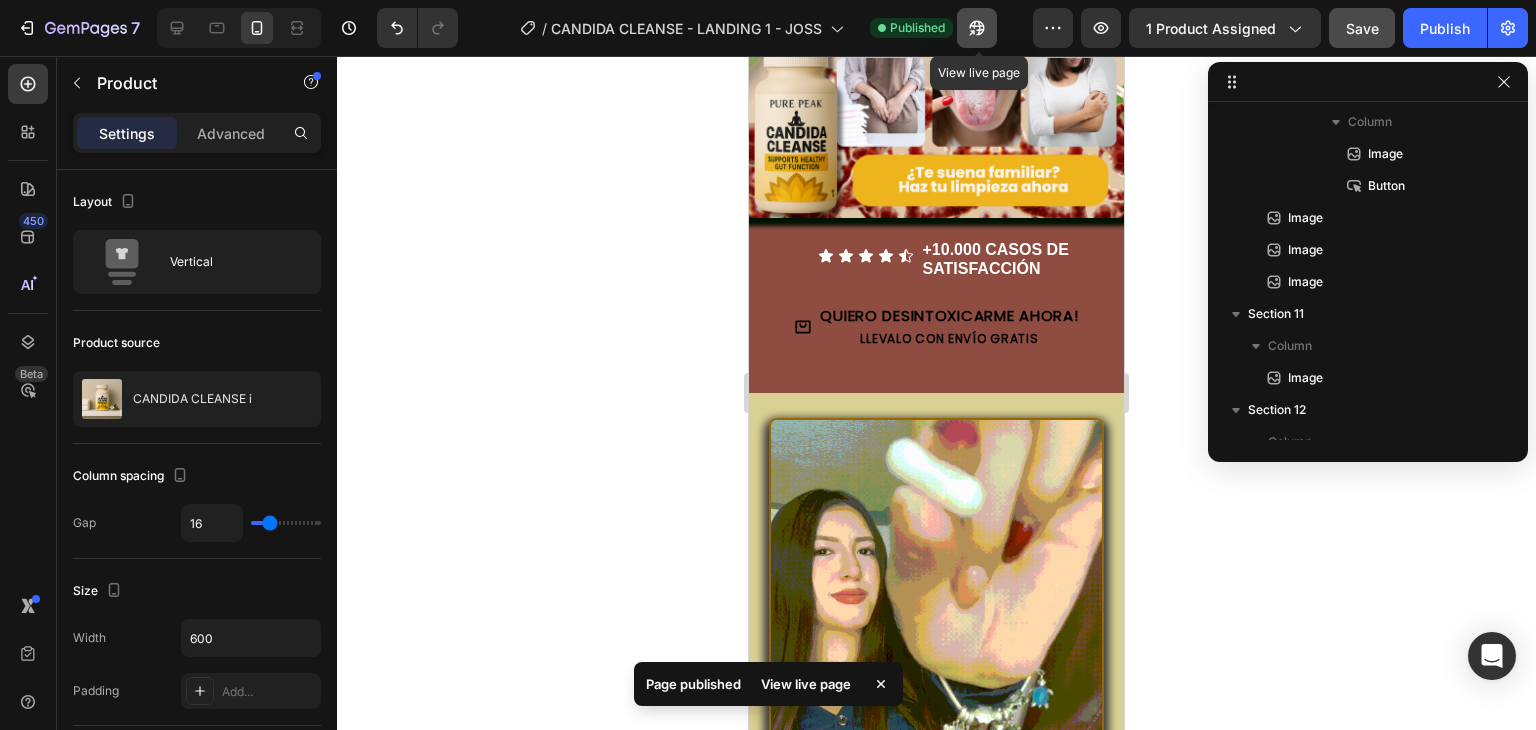 click 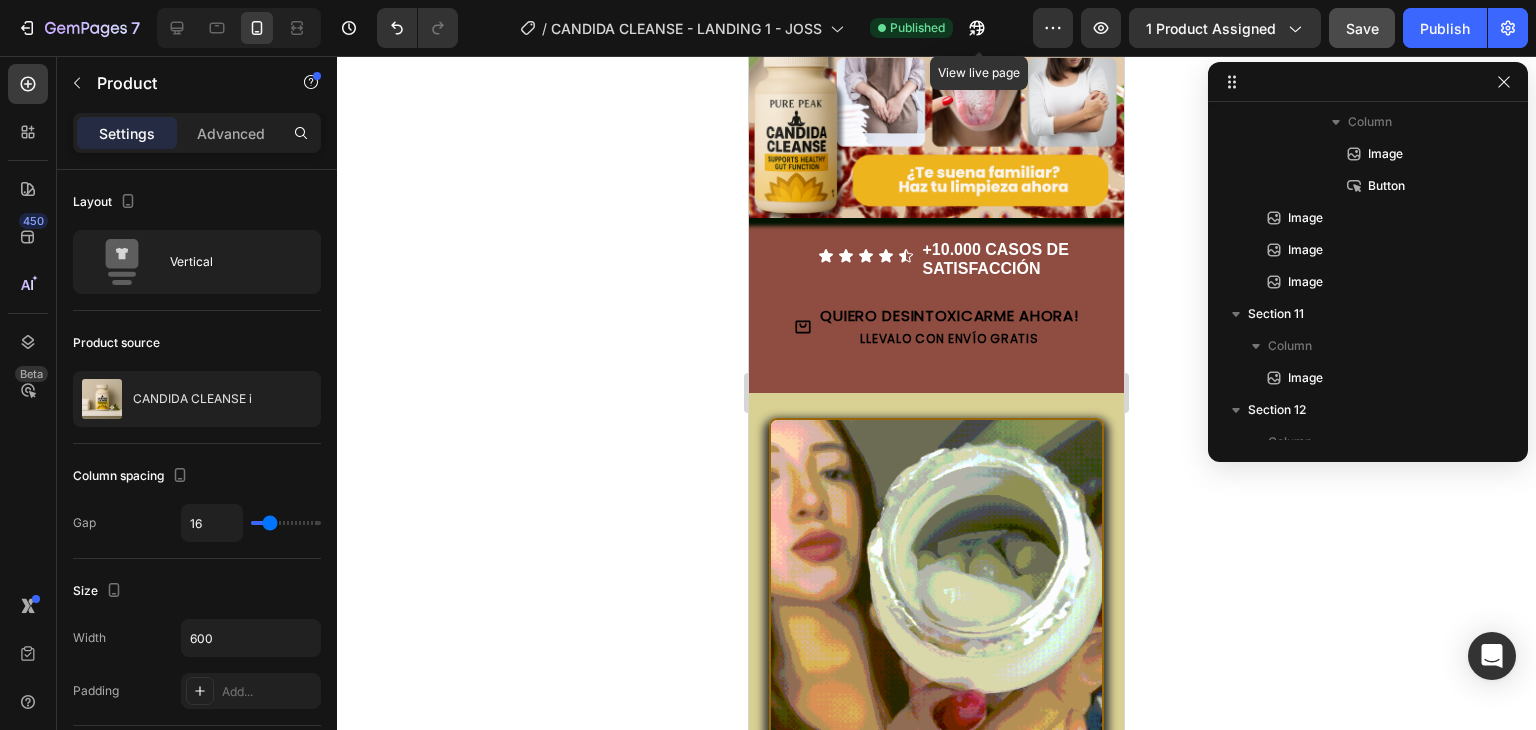 click on "7  Version history  /  CANDIDA CLEANSE - LANDING 1 - JOSS Published View live page Preview 1 product assigned  Save   Publish" 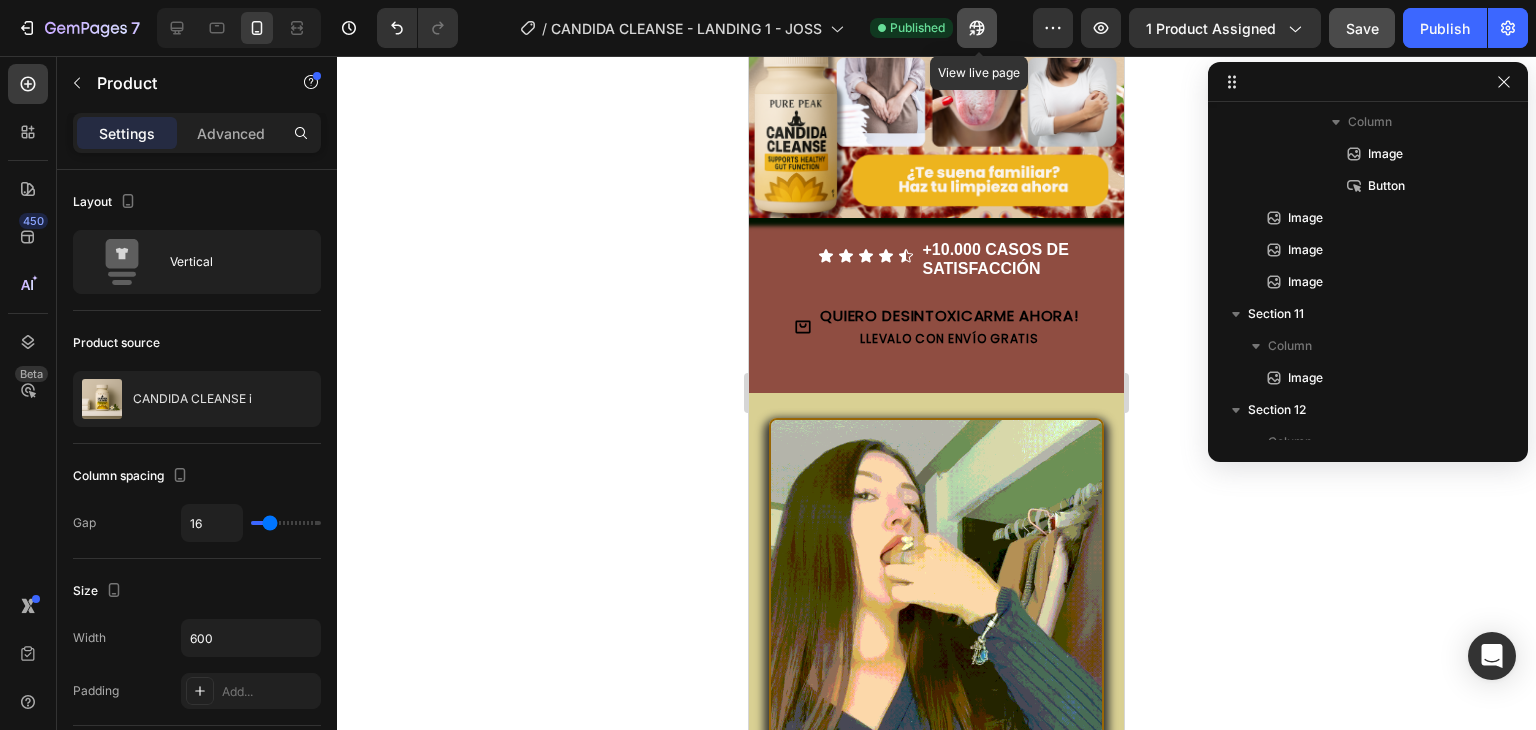 click 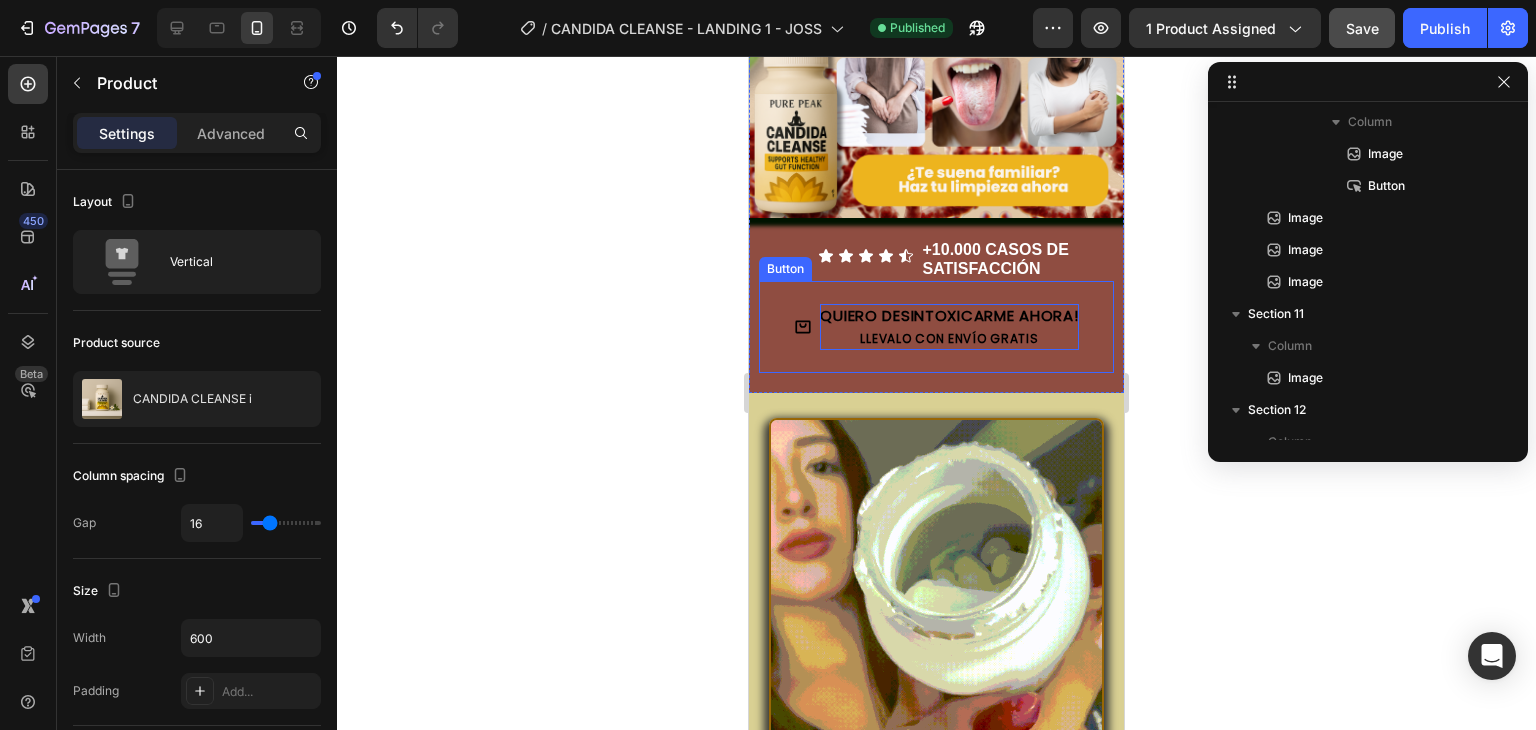 click on "LLEVALO CON ENVÍO GRATIS" at bounding box center (949, 338) 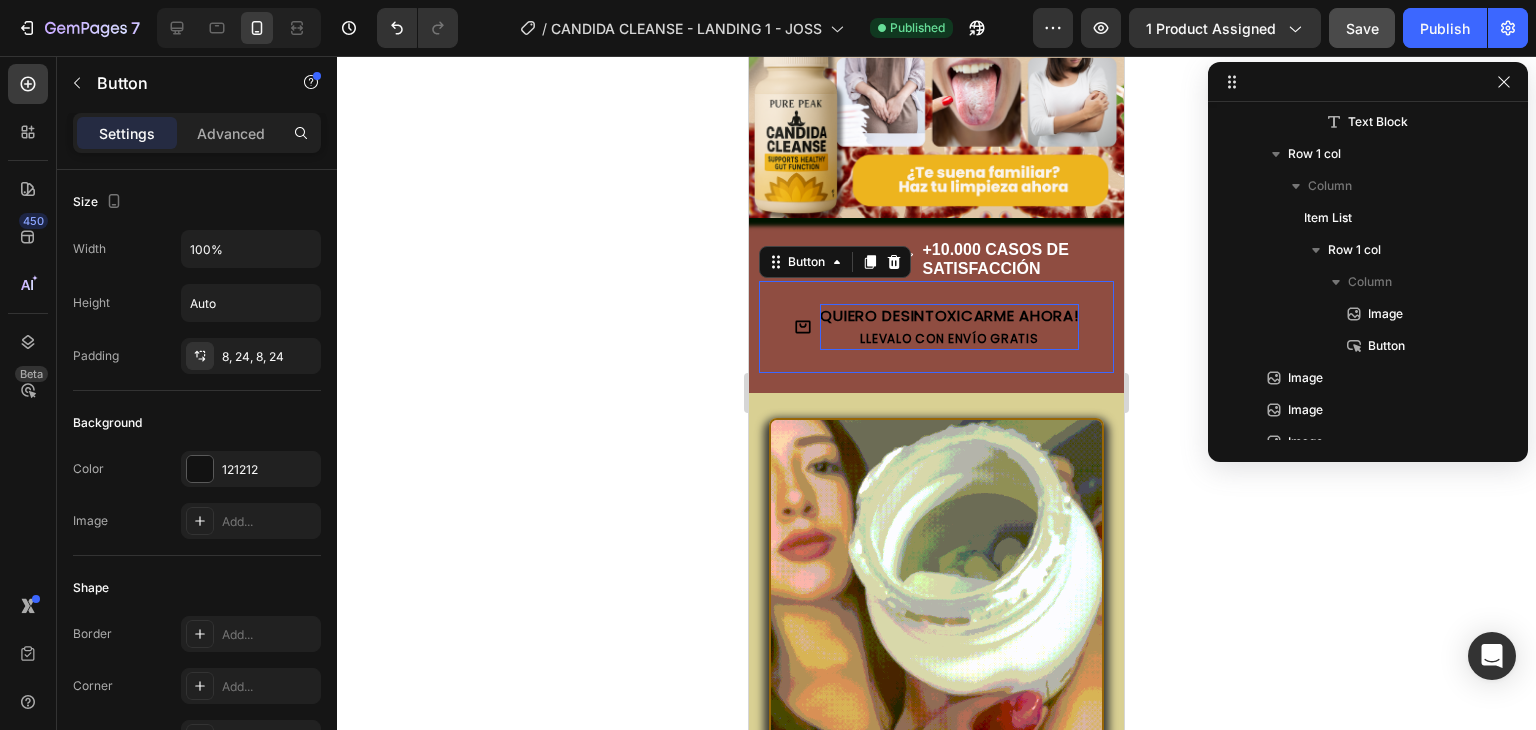 scroll, scrollTop: 218, scrollLeft: 0, axis: vertical 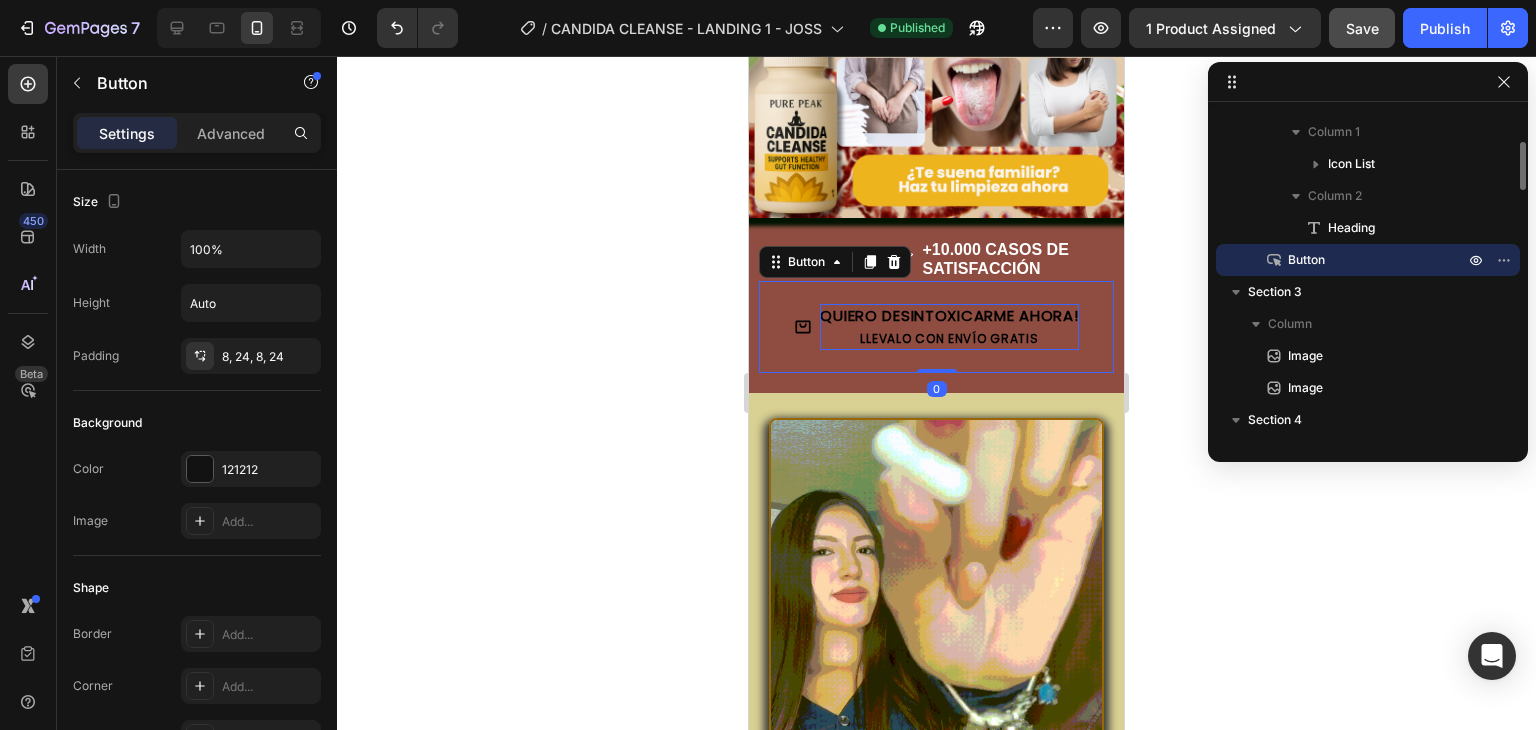 type 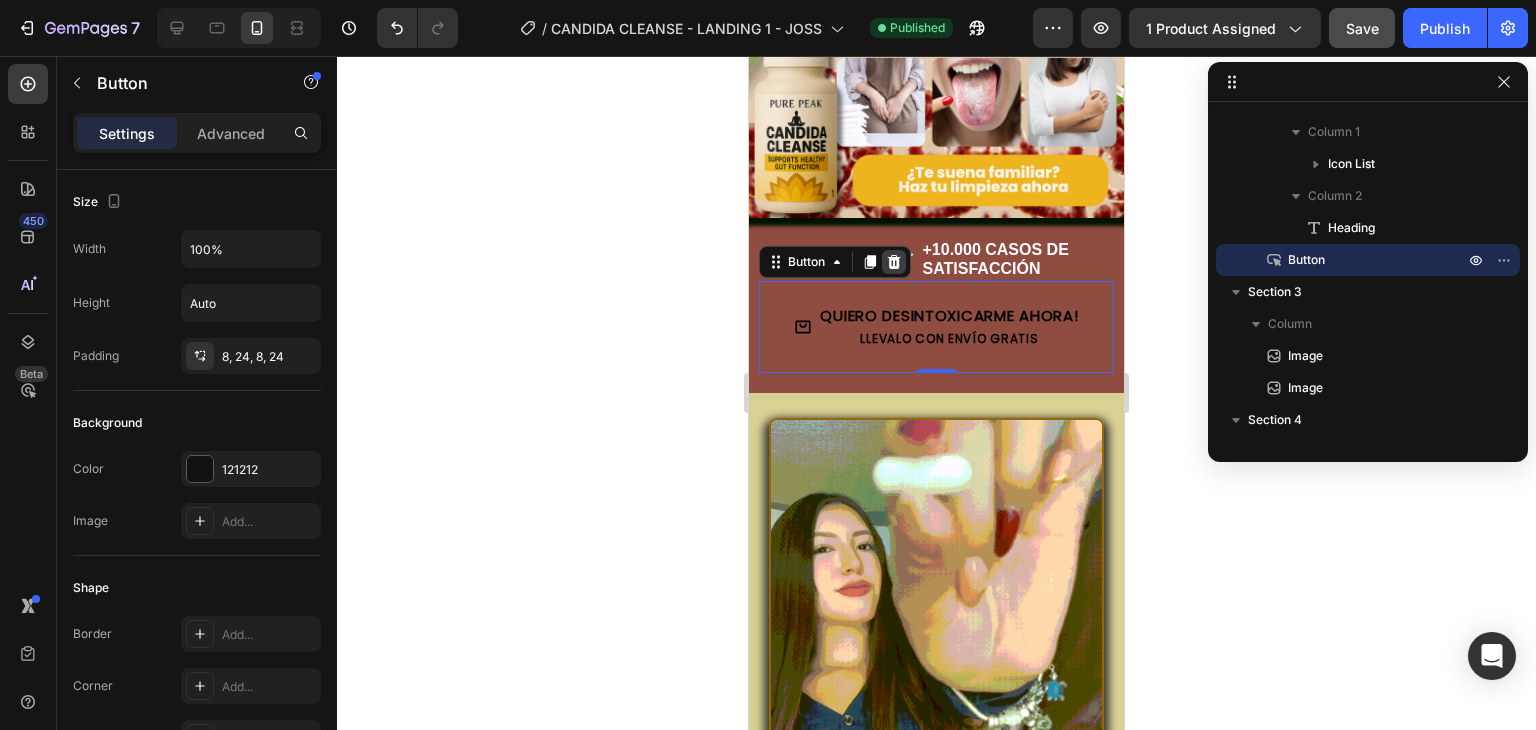 click 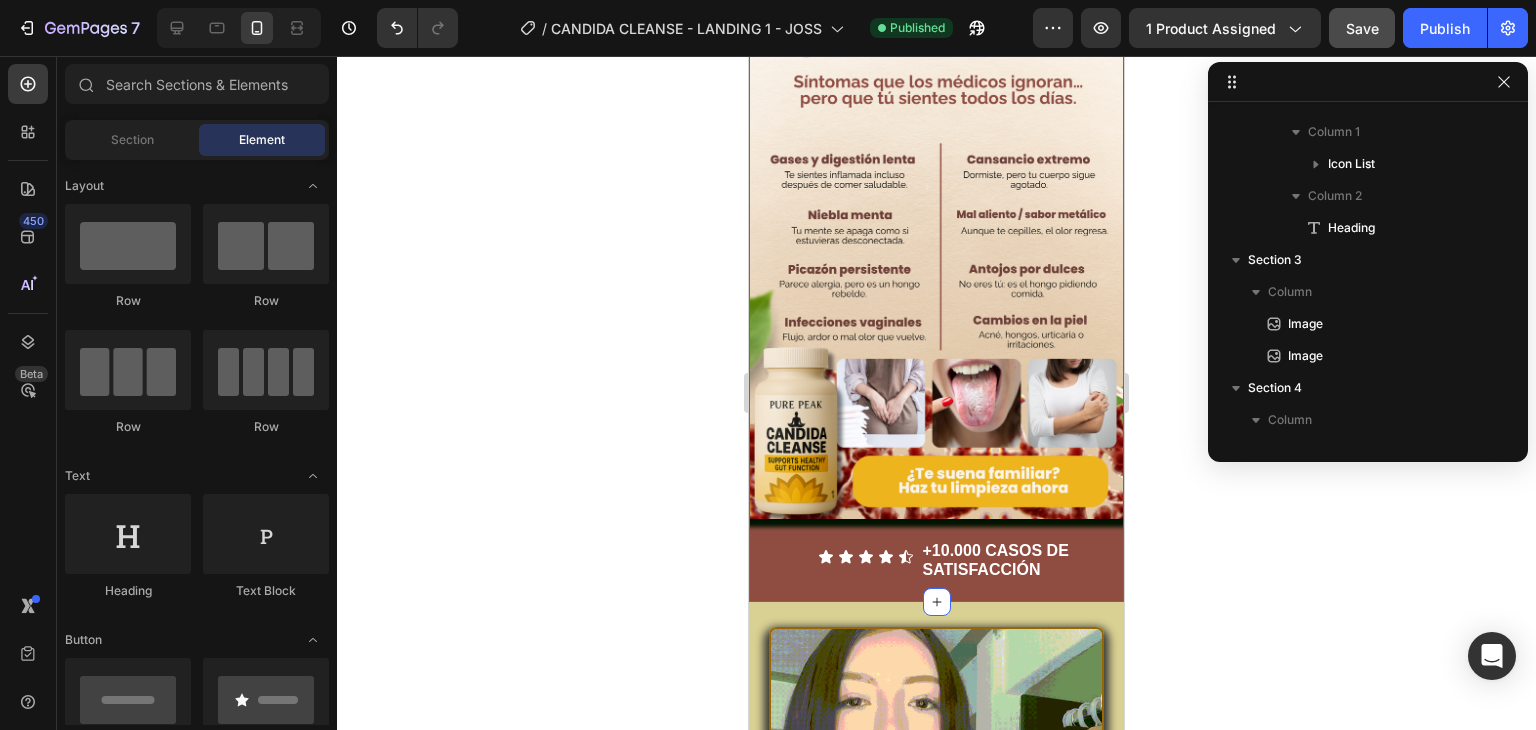 scroll, scrollTop: 828, scrollLeft: 0, axis: vertical 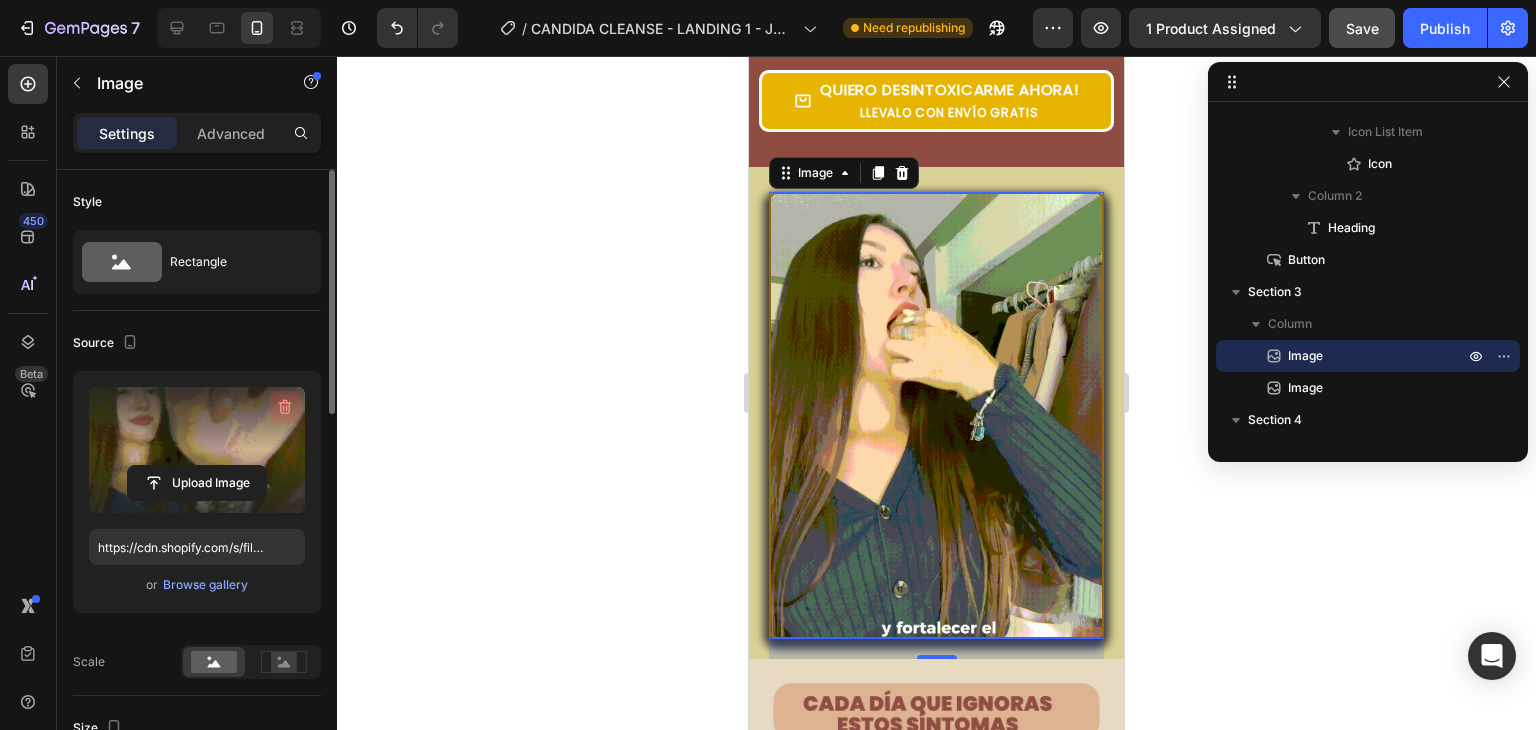 click 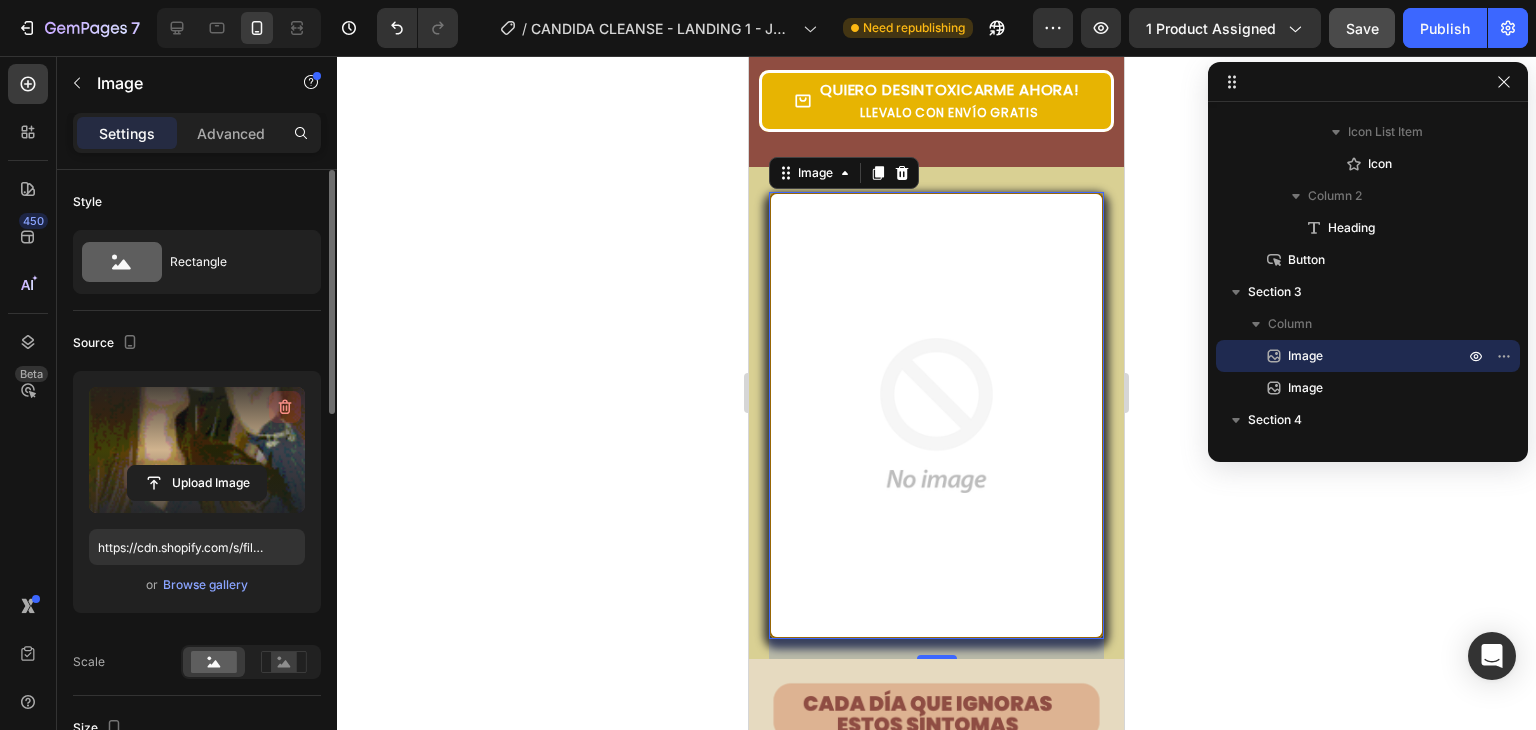 type 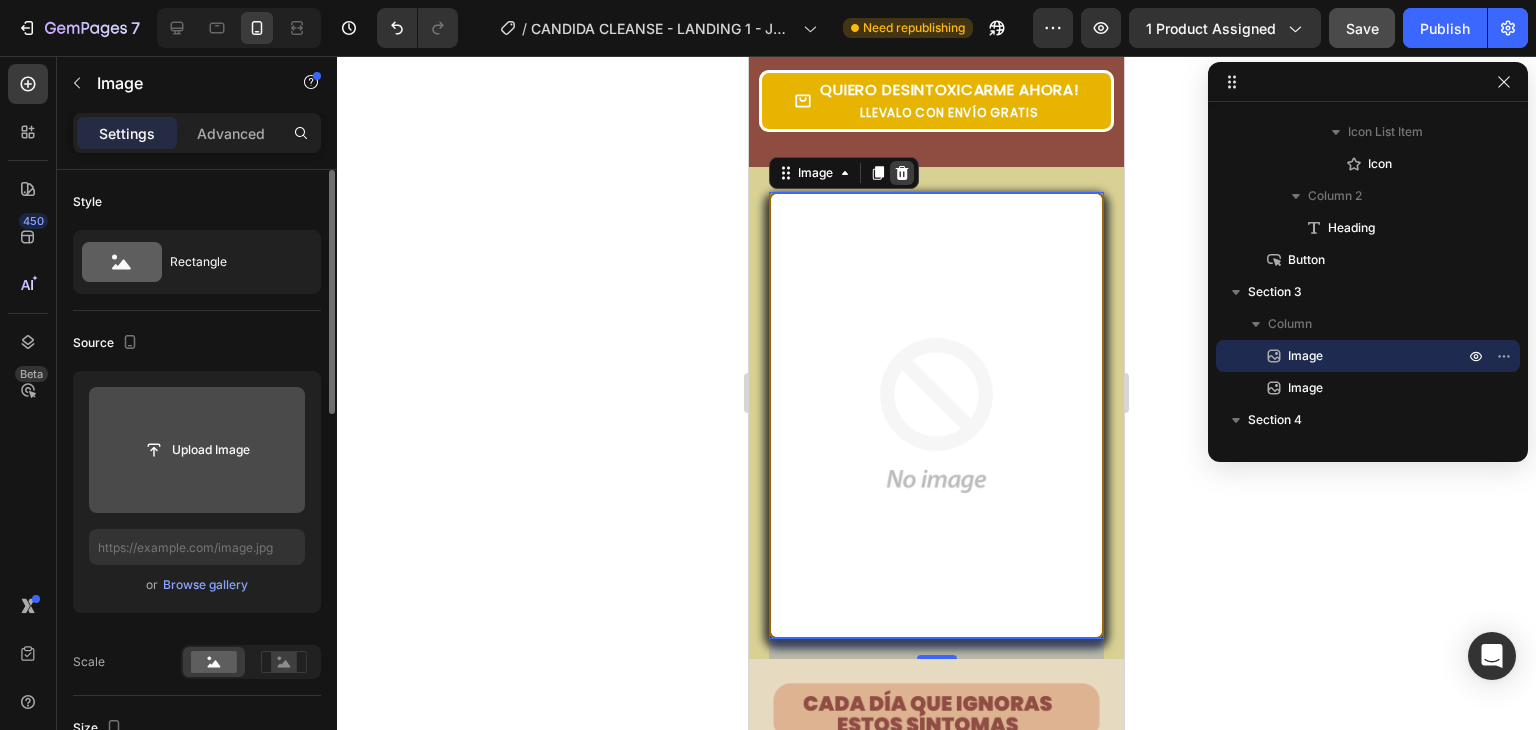 click 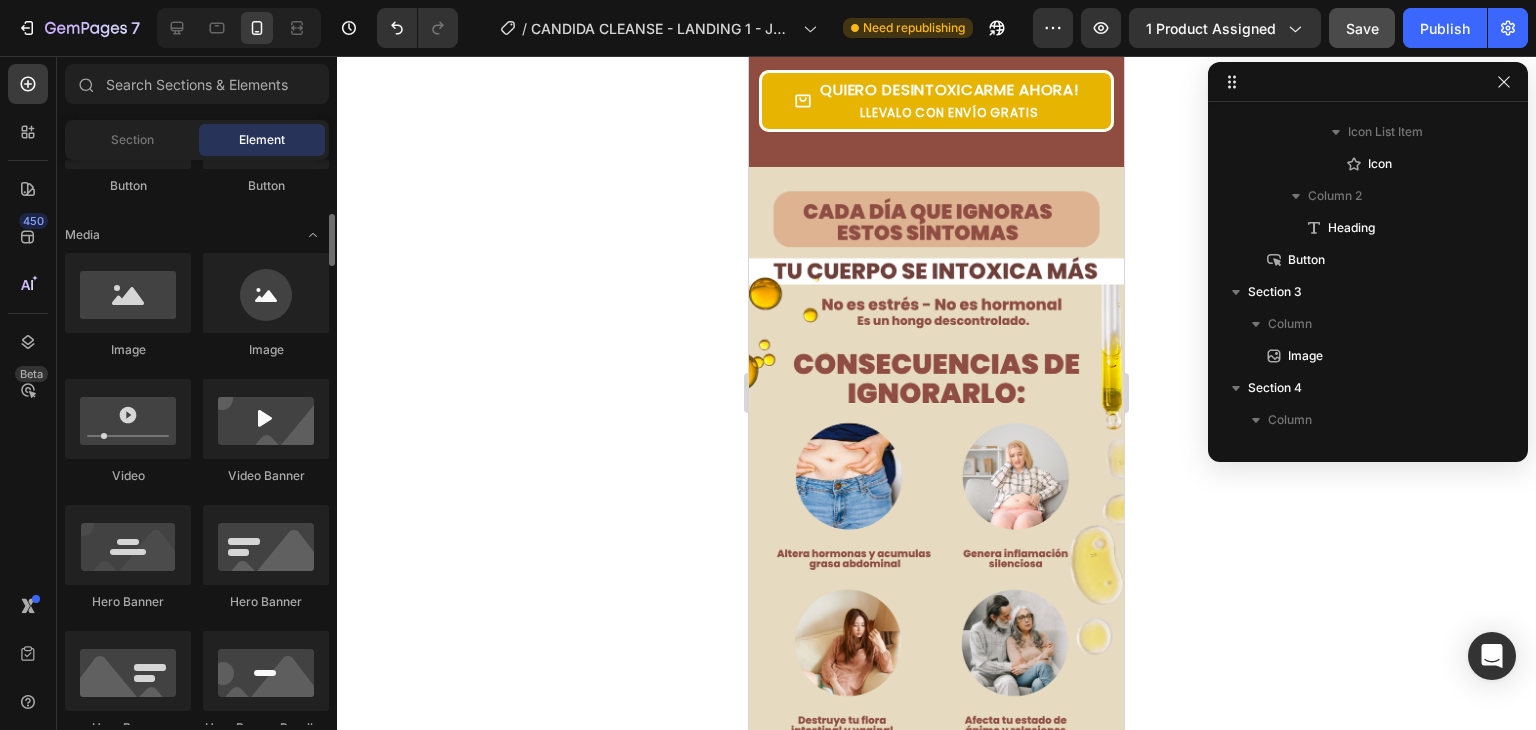 scroll, scrollTop: 571, scrollLeft: 0, axis: vertical 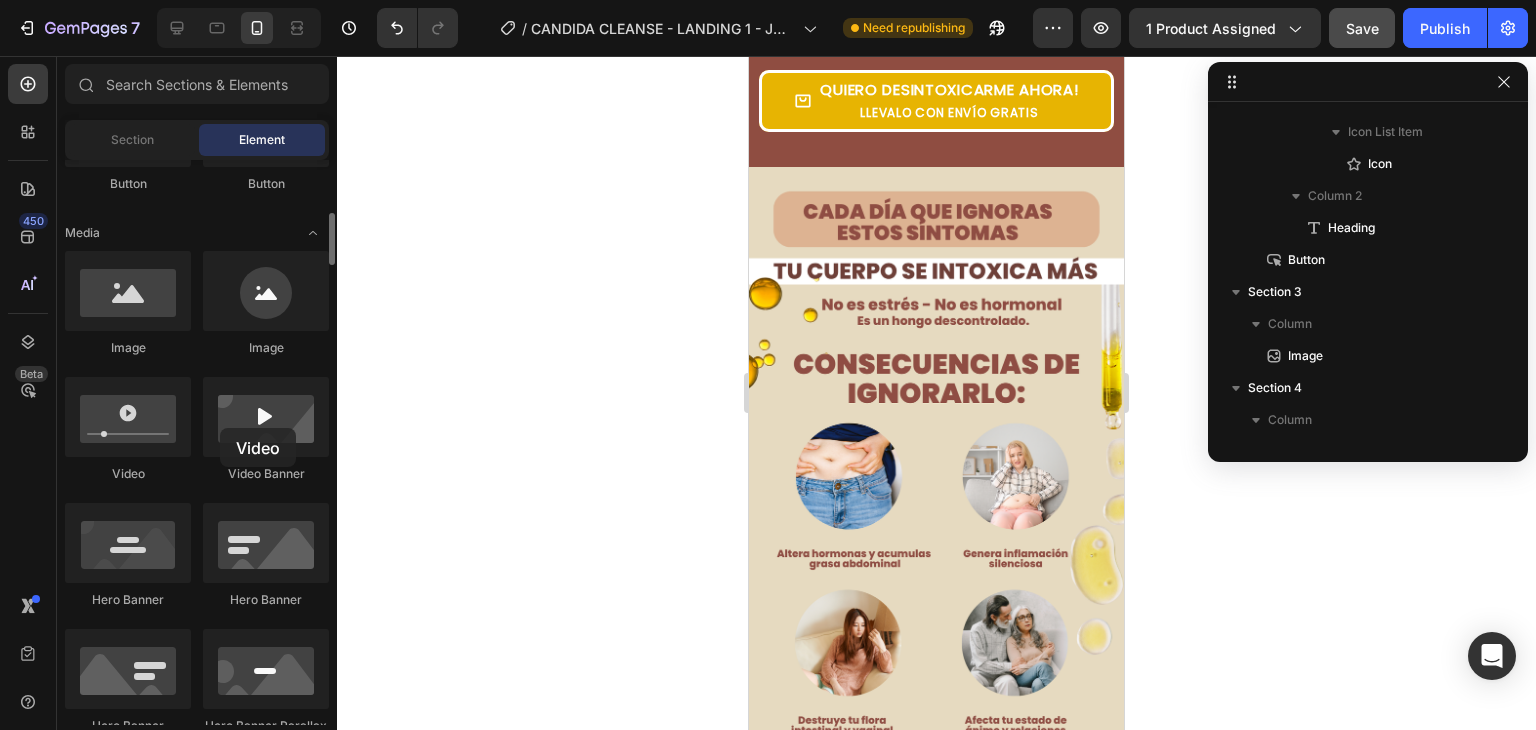 drag, startPoint x: 136, startPoint y: 417, endPoint x: 93, endPoint y: 470, distance: 68.24954 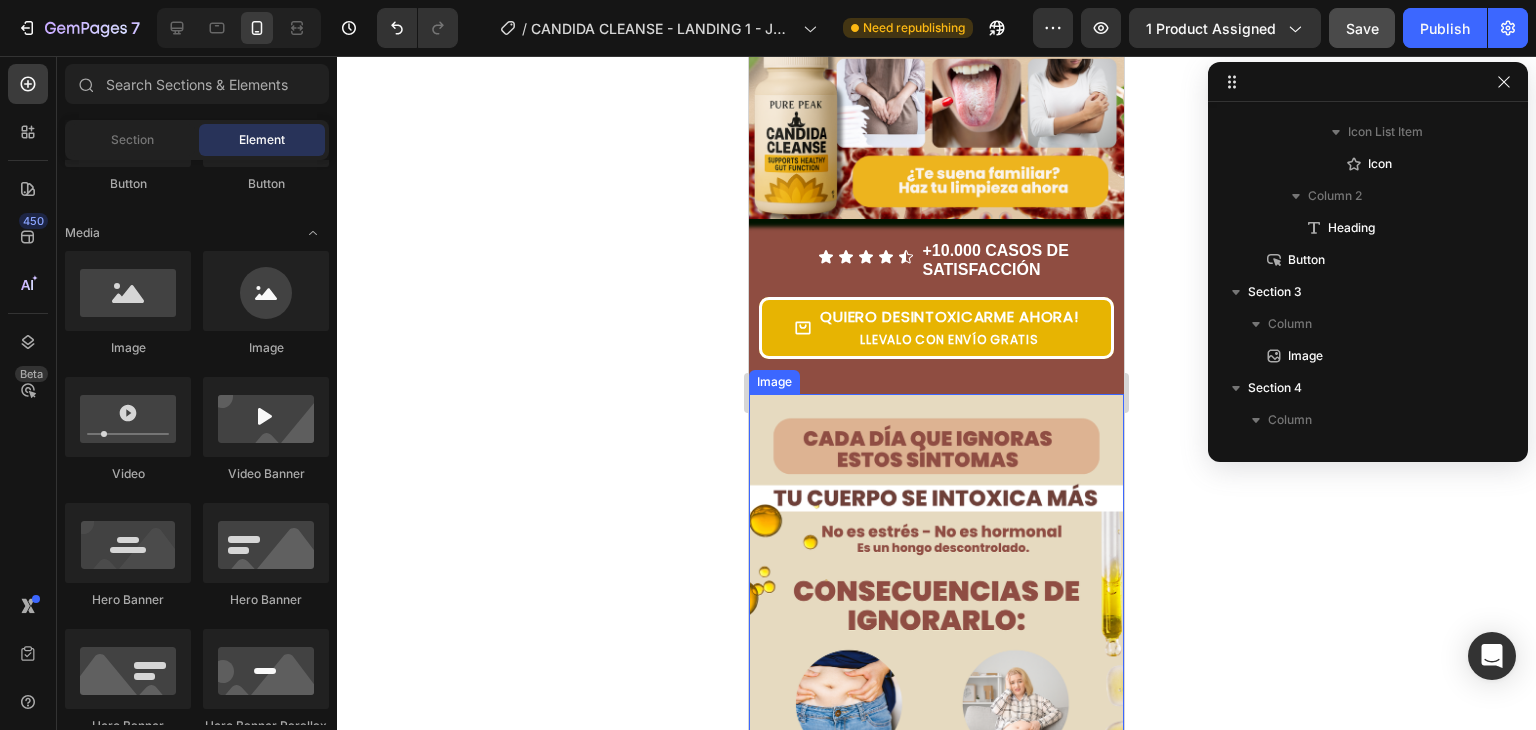 scroll, scrollTop: 1124, scrollLeft: 0, axis: vertical 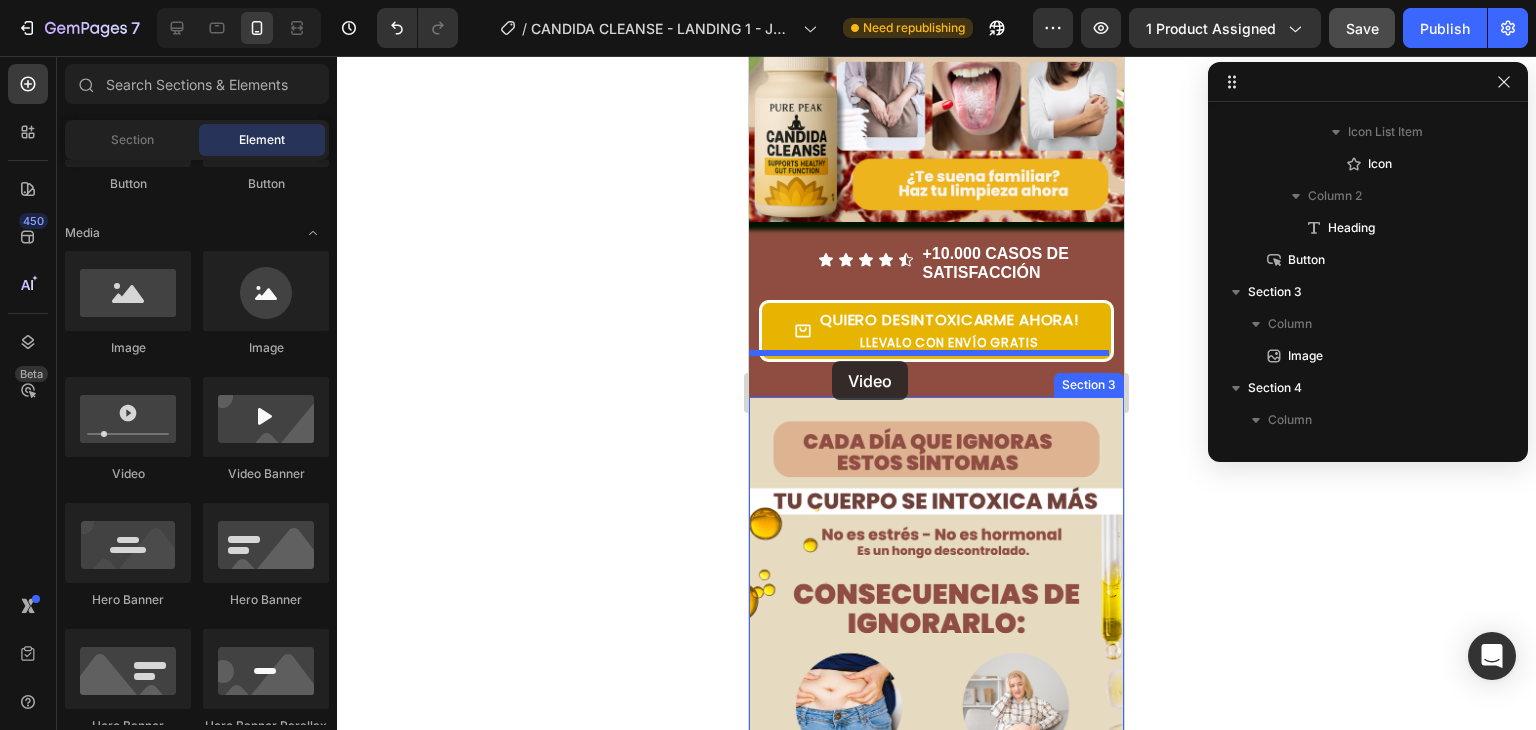 drag, startPoint x: 881, startPoint y: 457, endPoint x: 832, endPoint y: 361, distance: 107.78219 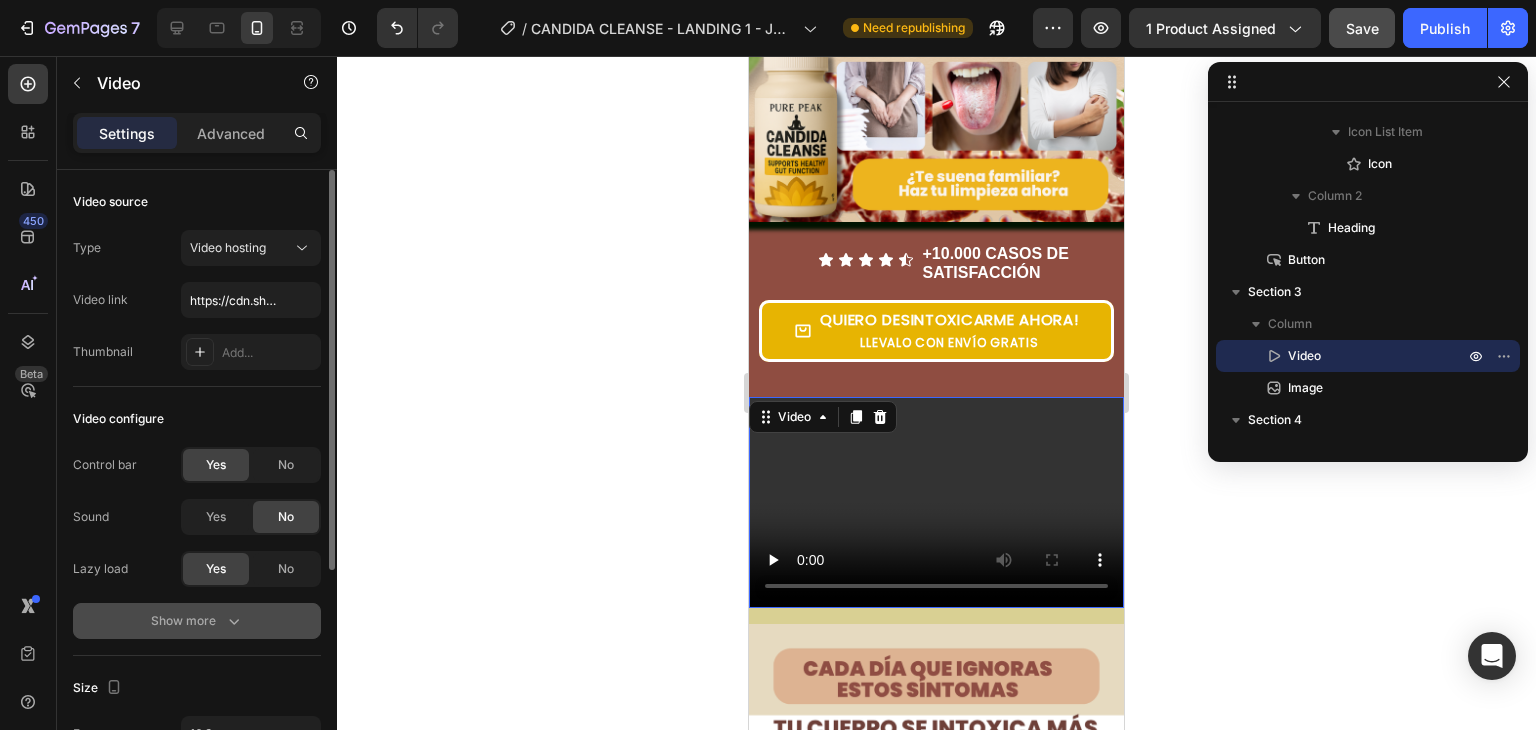 click on "Show more" at bounding box center (197, 621) 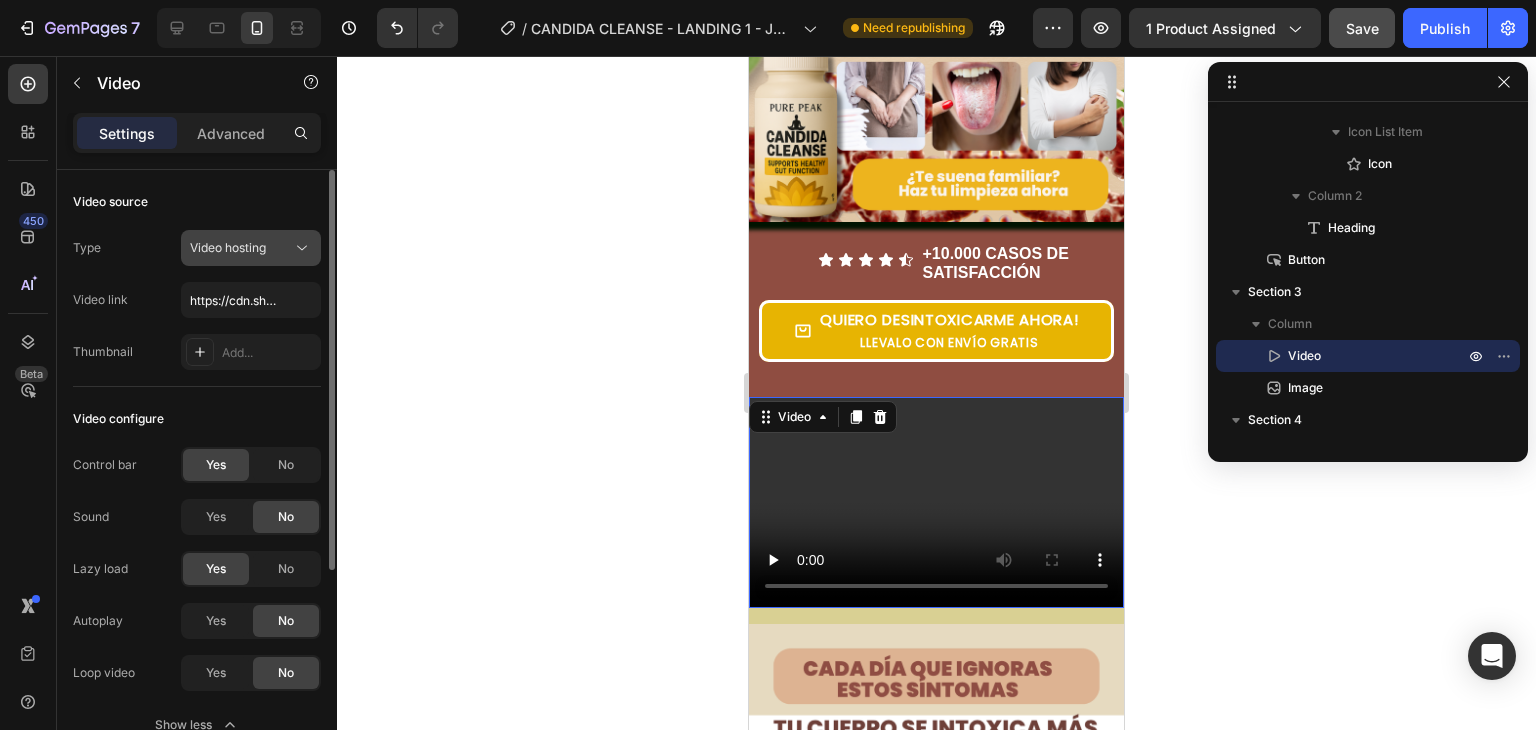 click on "Video hosting" at bounding box center [251, 248] 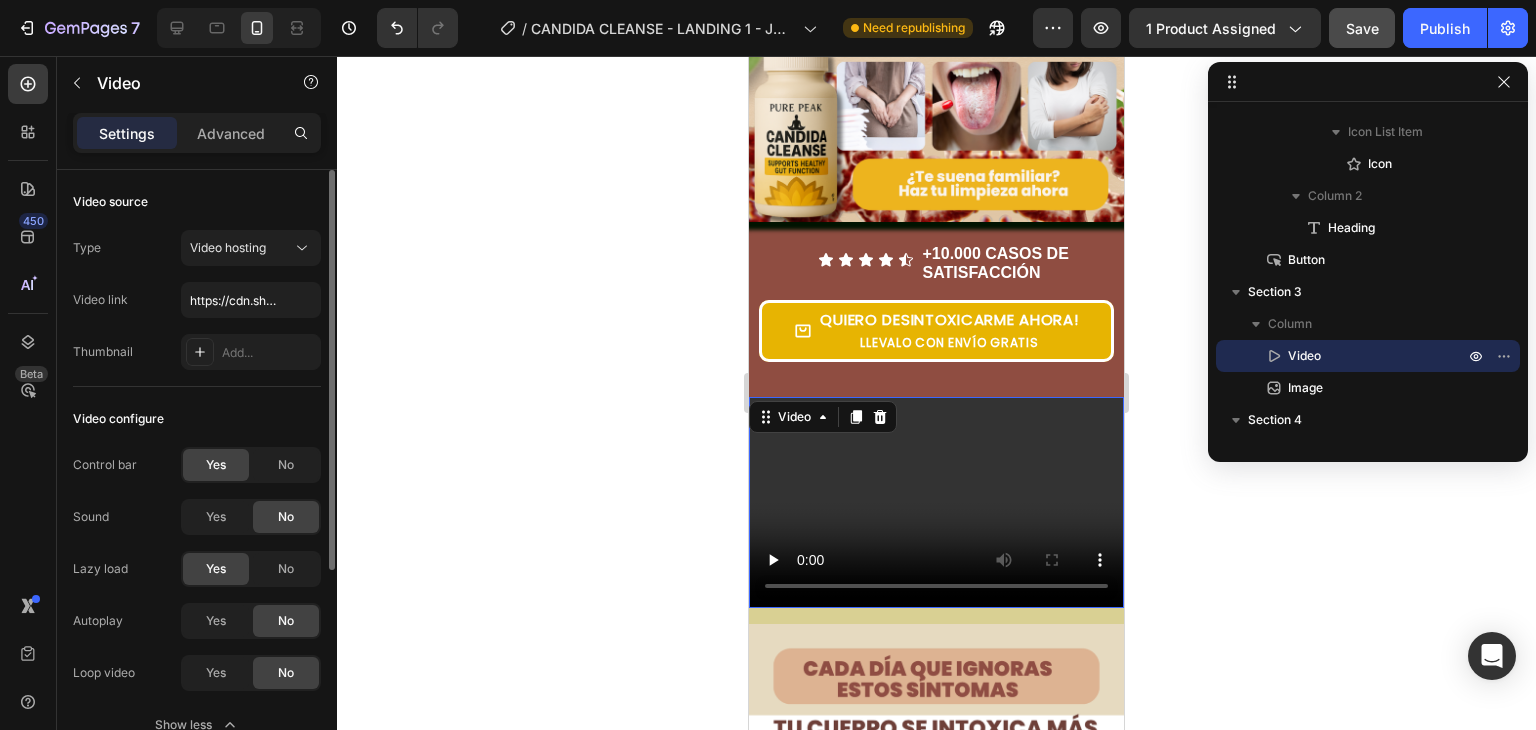 click on "Thumbnail" at bounding box center [103, 352] 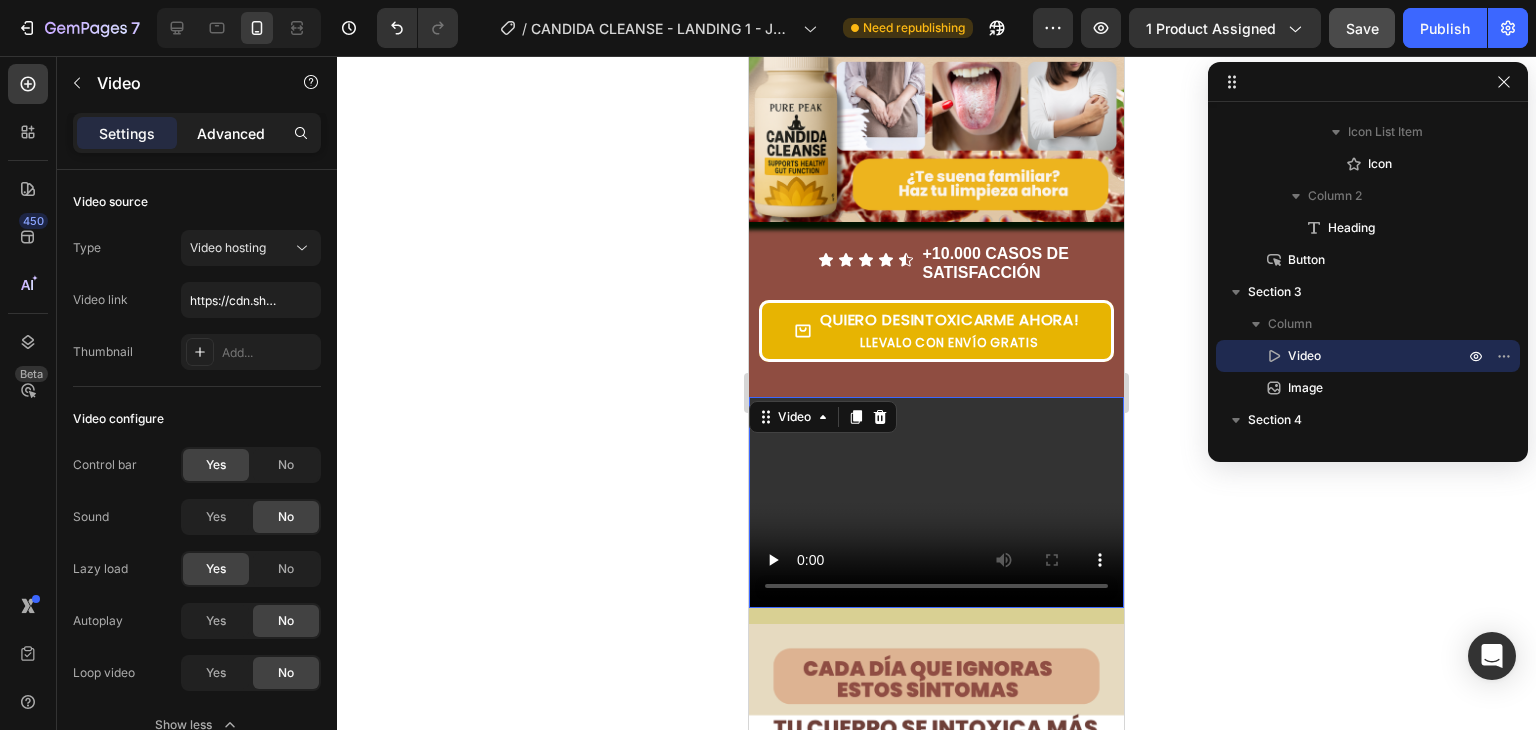click on "Advanced" at bounding box center [231, 133] 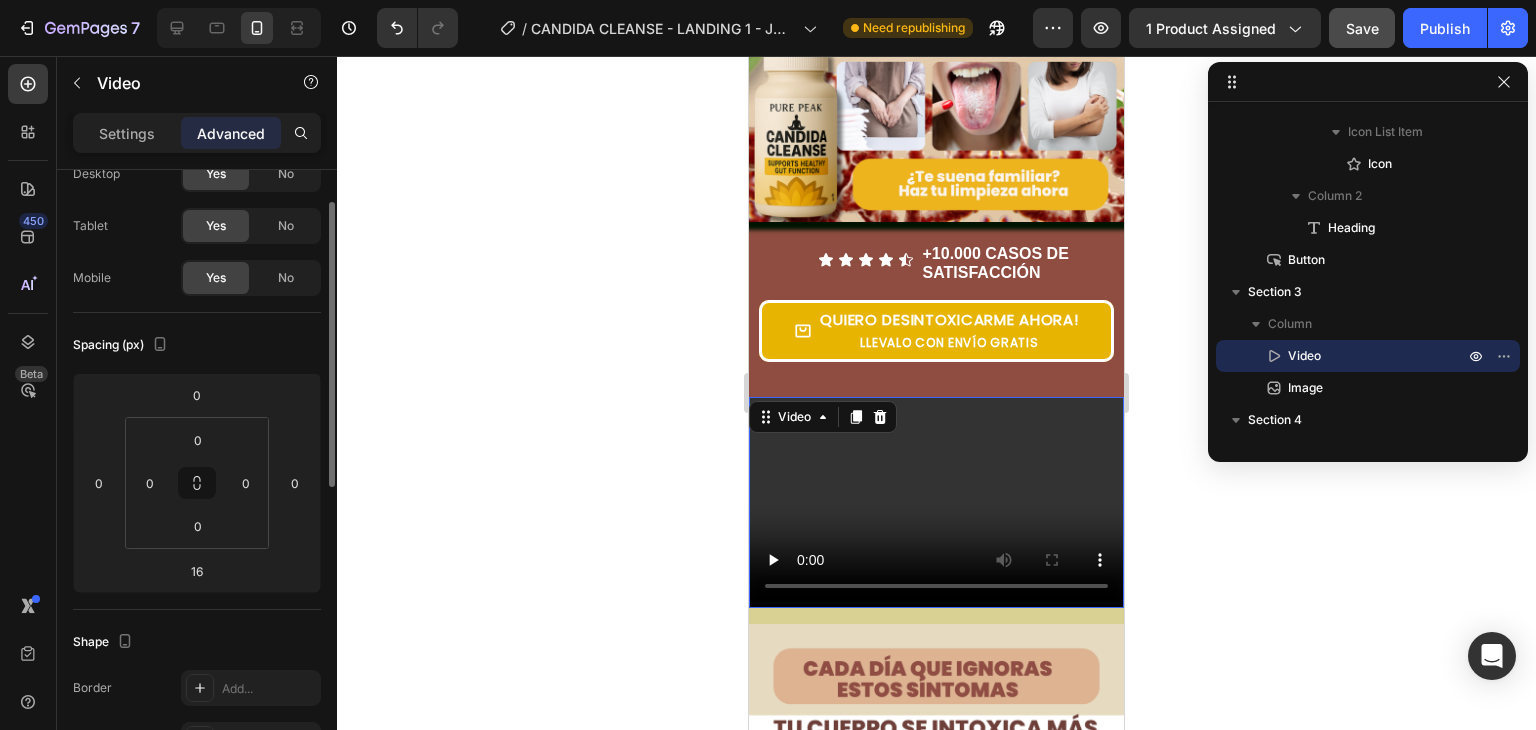scroll, scrollTop: 73, scrollLeft: 0, axis: vertical 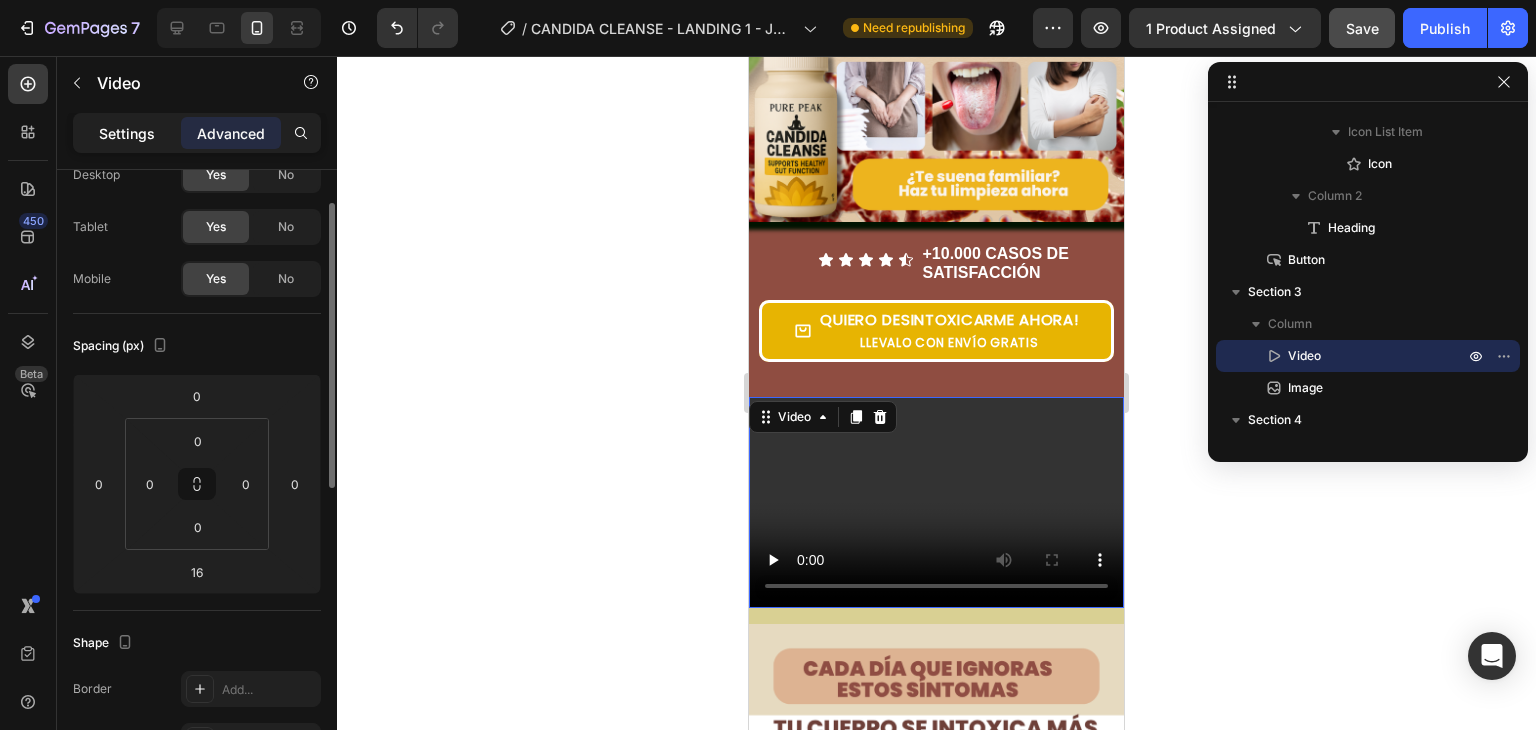 click on "Settings" at bounding box center (127, 133) 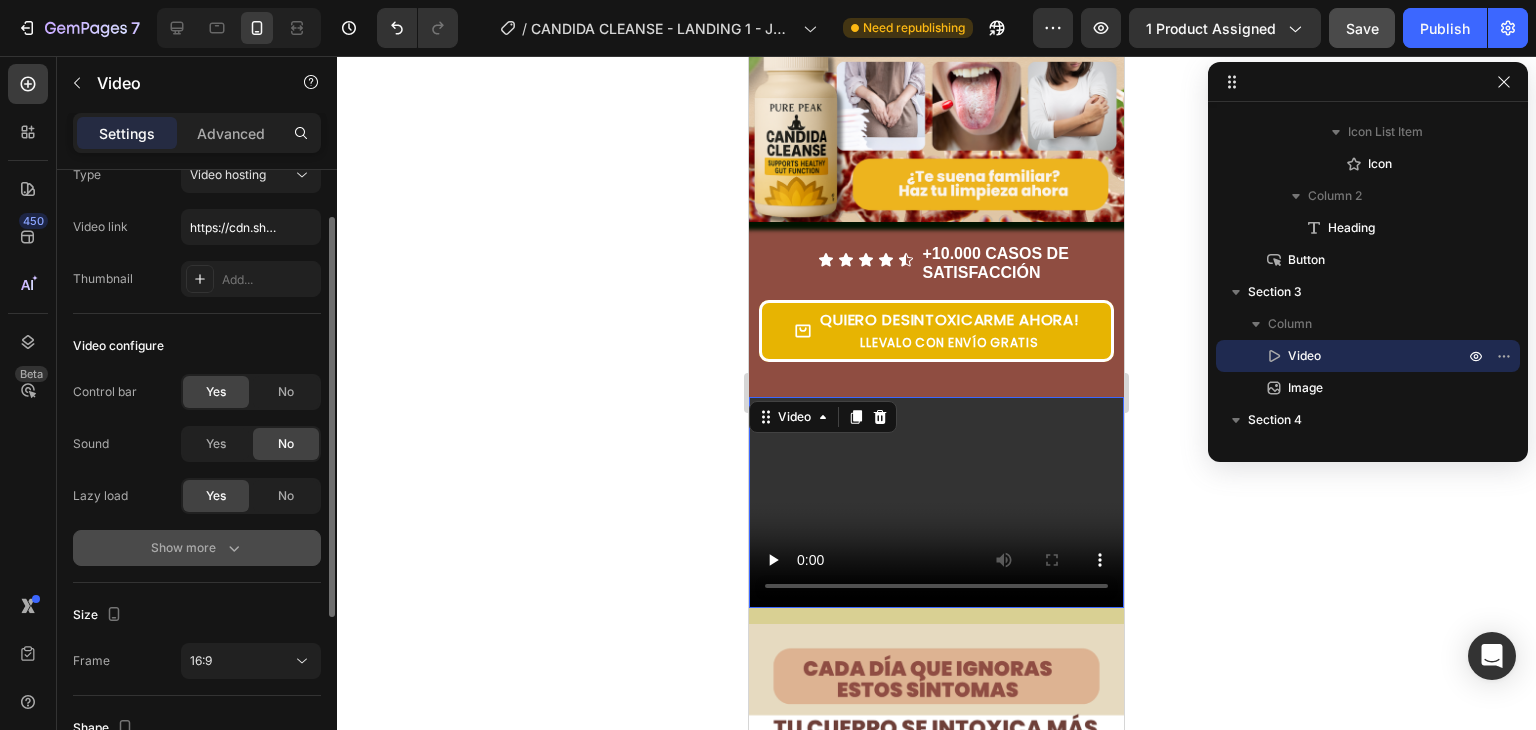 scroll, scrollTop: 334, scrollLeft: 0, axis: vertical 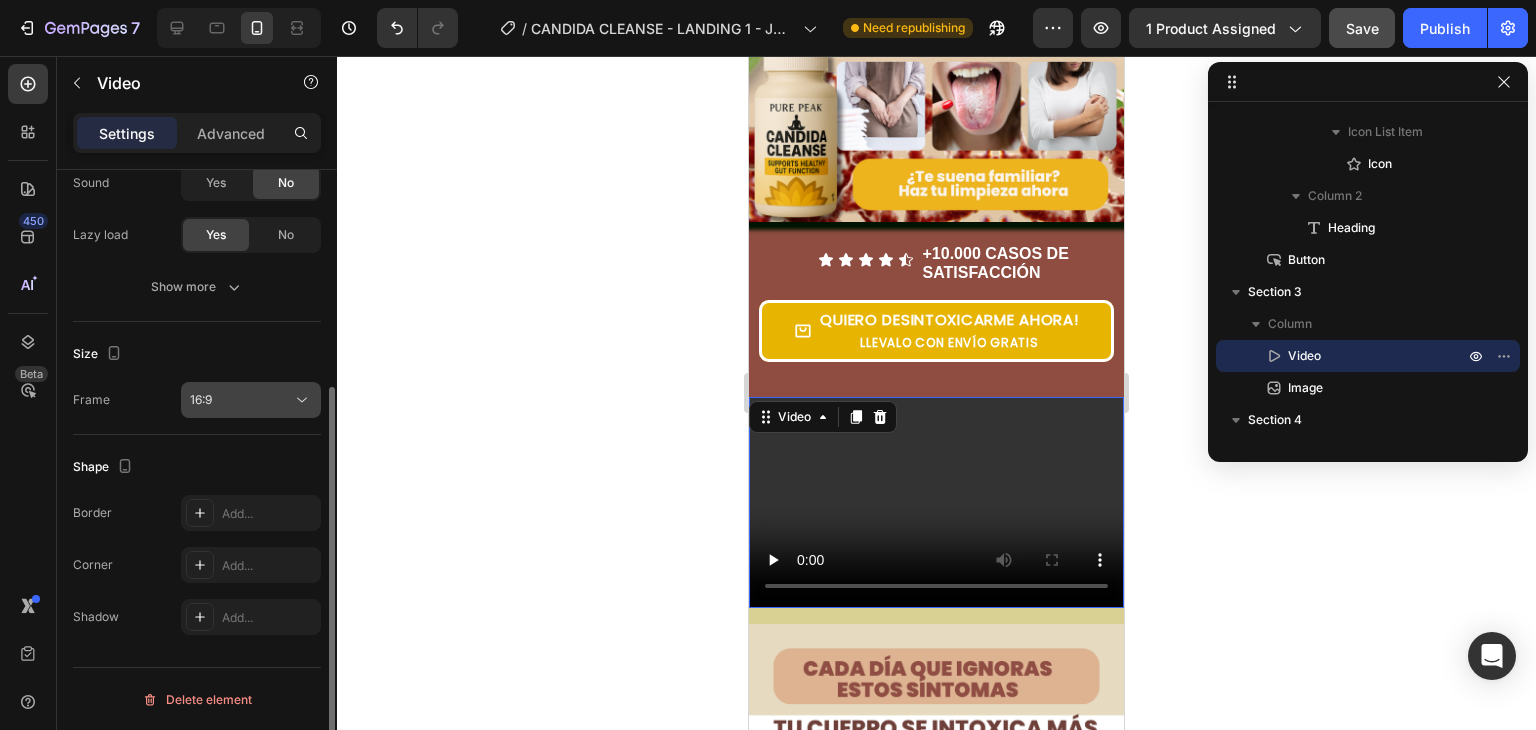click on "16:9" at bounding box center (241, 400) 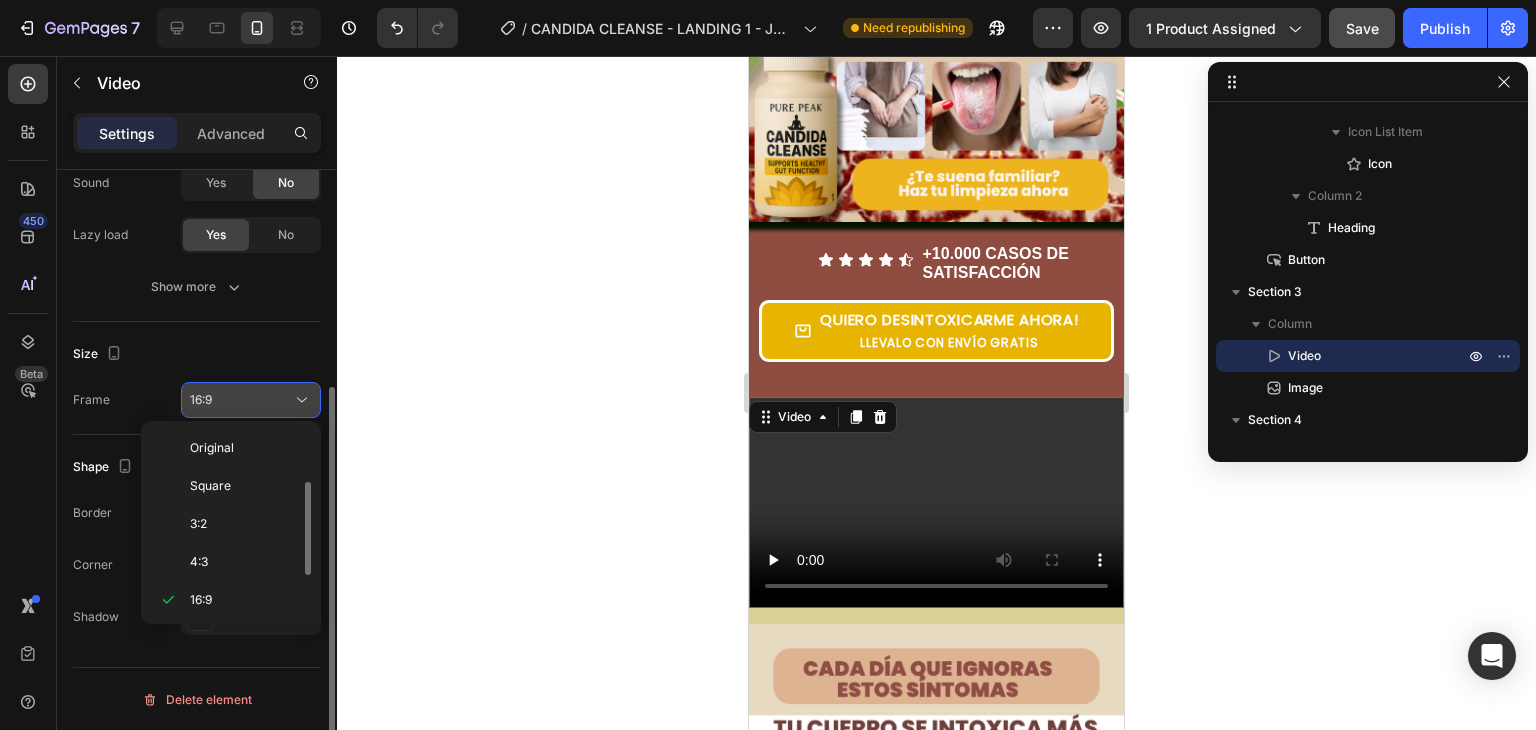 scroll, scrollTop: 36, scrollLeft: 0, axis: vertical 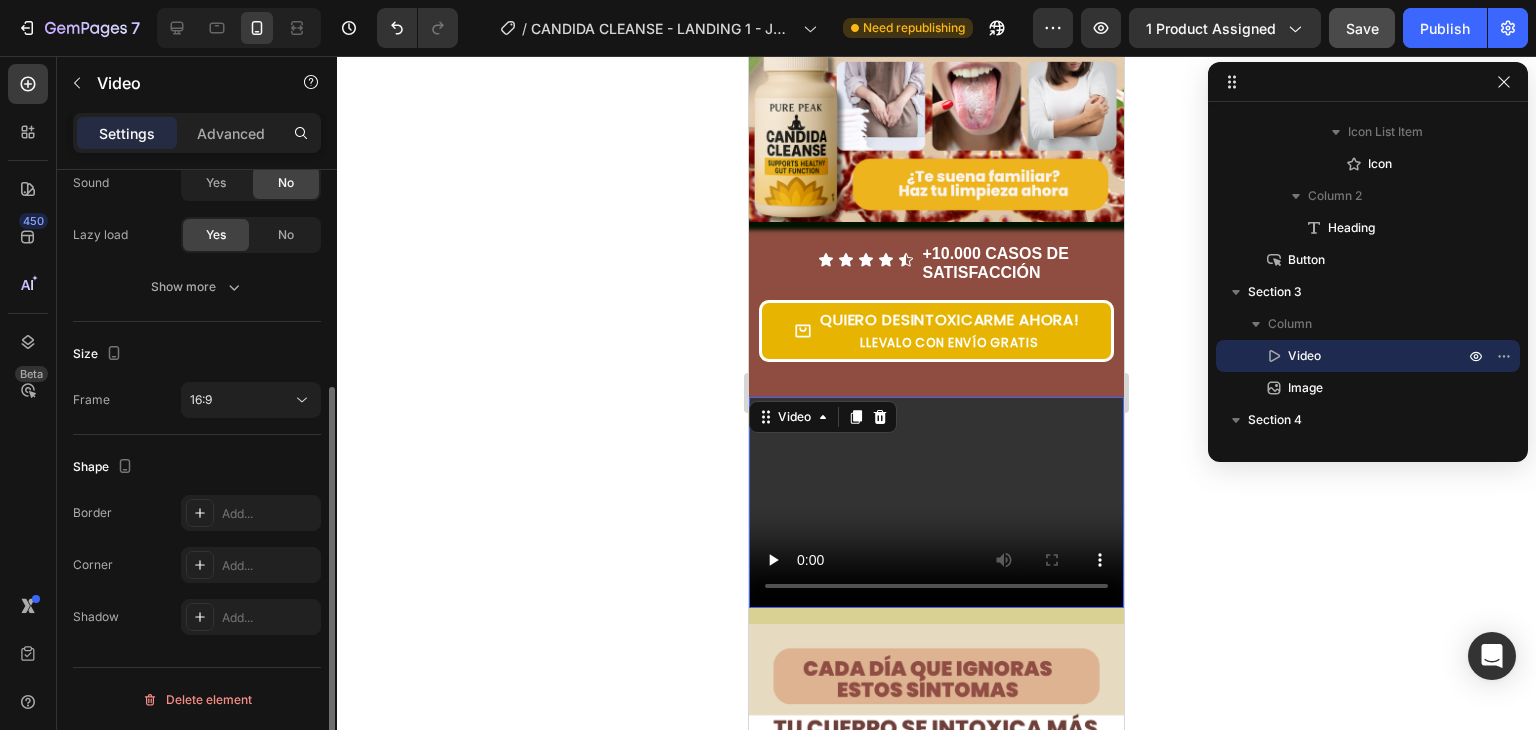 drag, startPoint x: 214, startPoint y: 355, endPoint x: 168, endPoint y: 336, distance: 49.76947 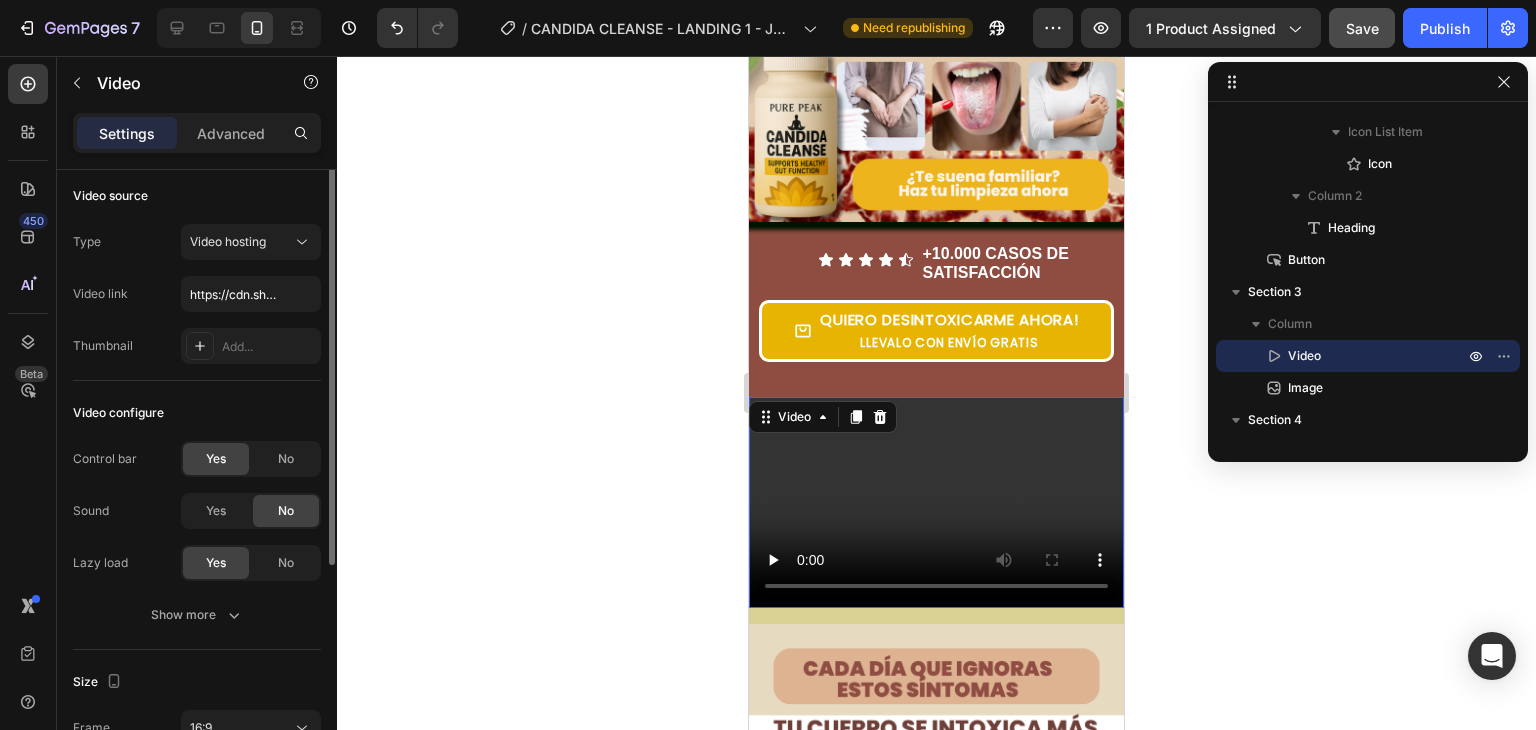 scroll, scrollTop: 0, scrollLeft: 0, axis: both 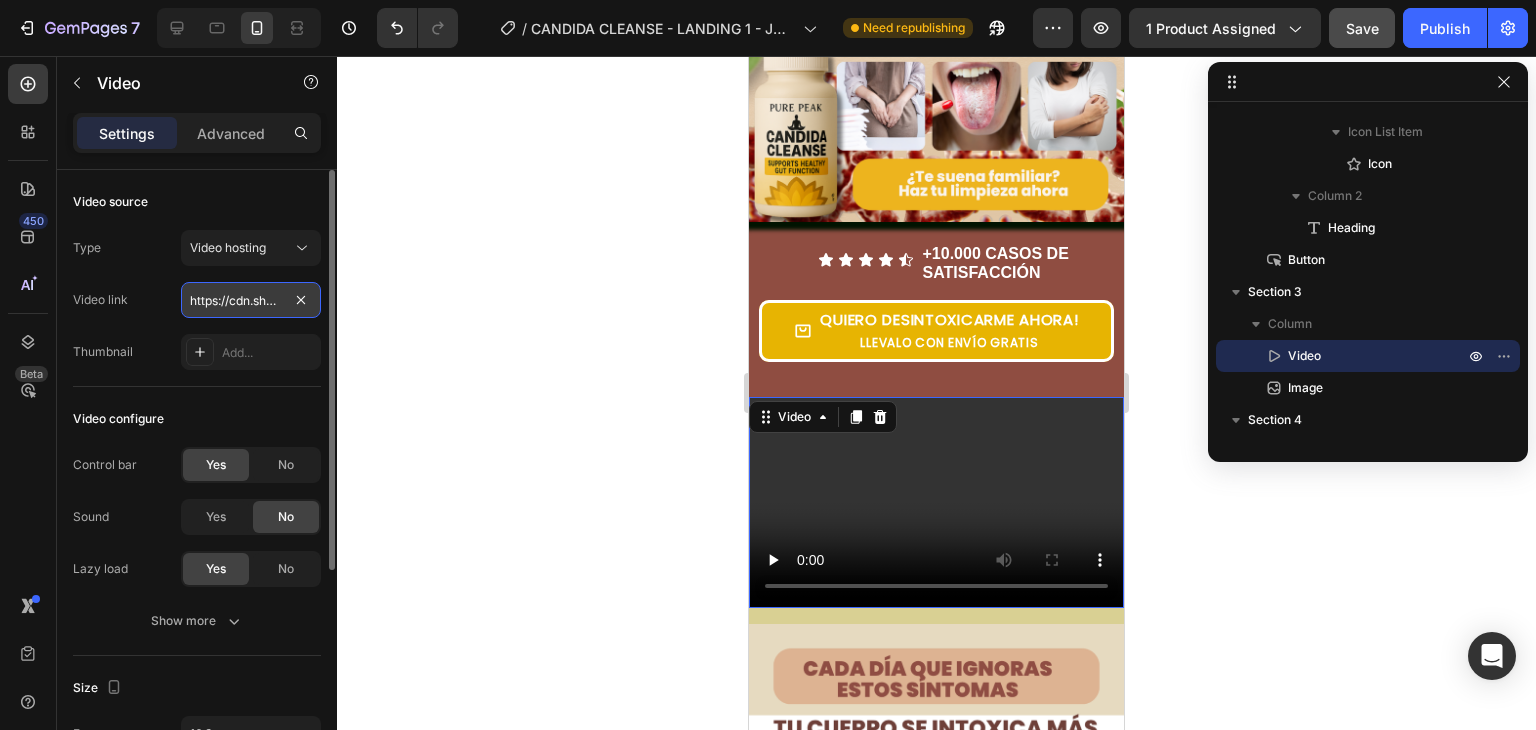 click on "https://cdn.shopify.com/videos/c/o/v/2cd3deb506b54b009063f7270ab5cf2e.mp4" at bounding box center (251, 300) 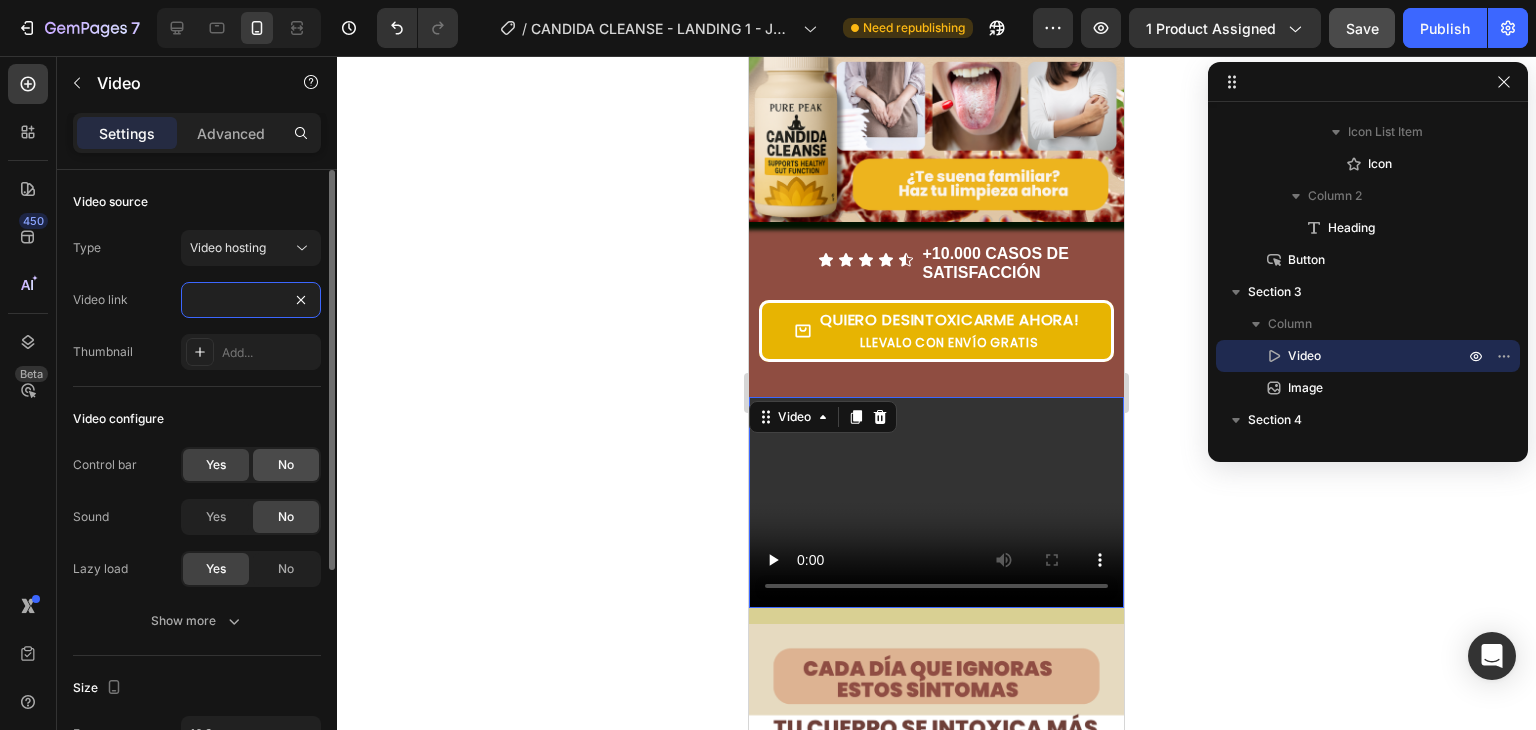 type on "https://cdn.shopify.com/videos/c/o/v/5056a4bb31a54ab8b77b72c20f86d77e.mov" 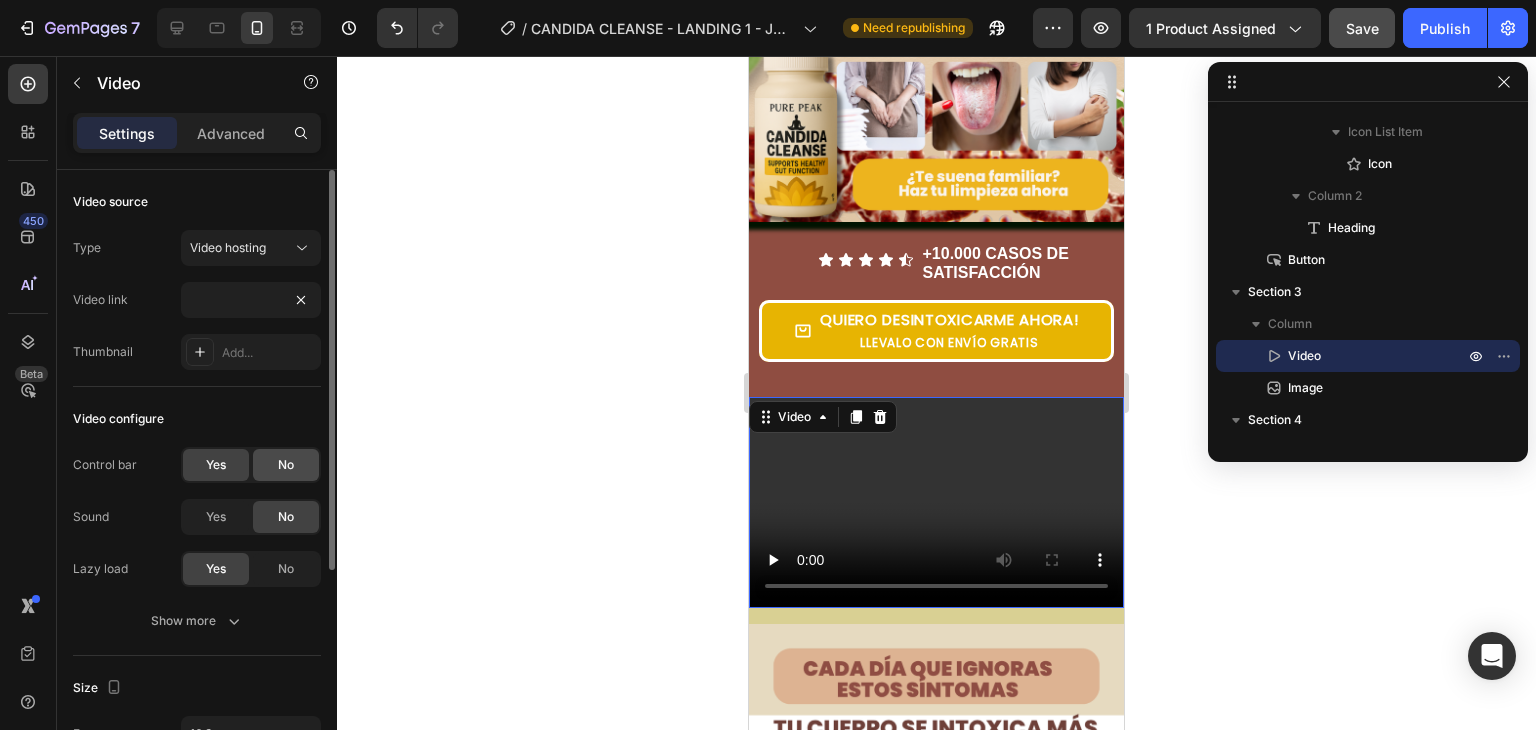 click on "No" 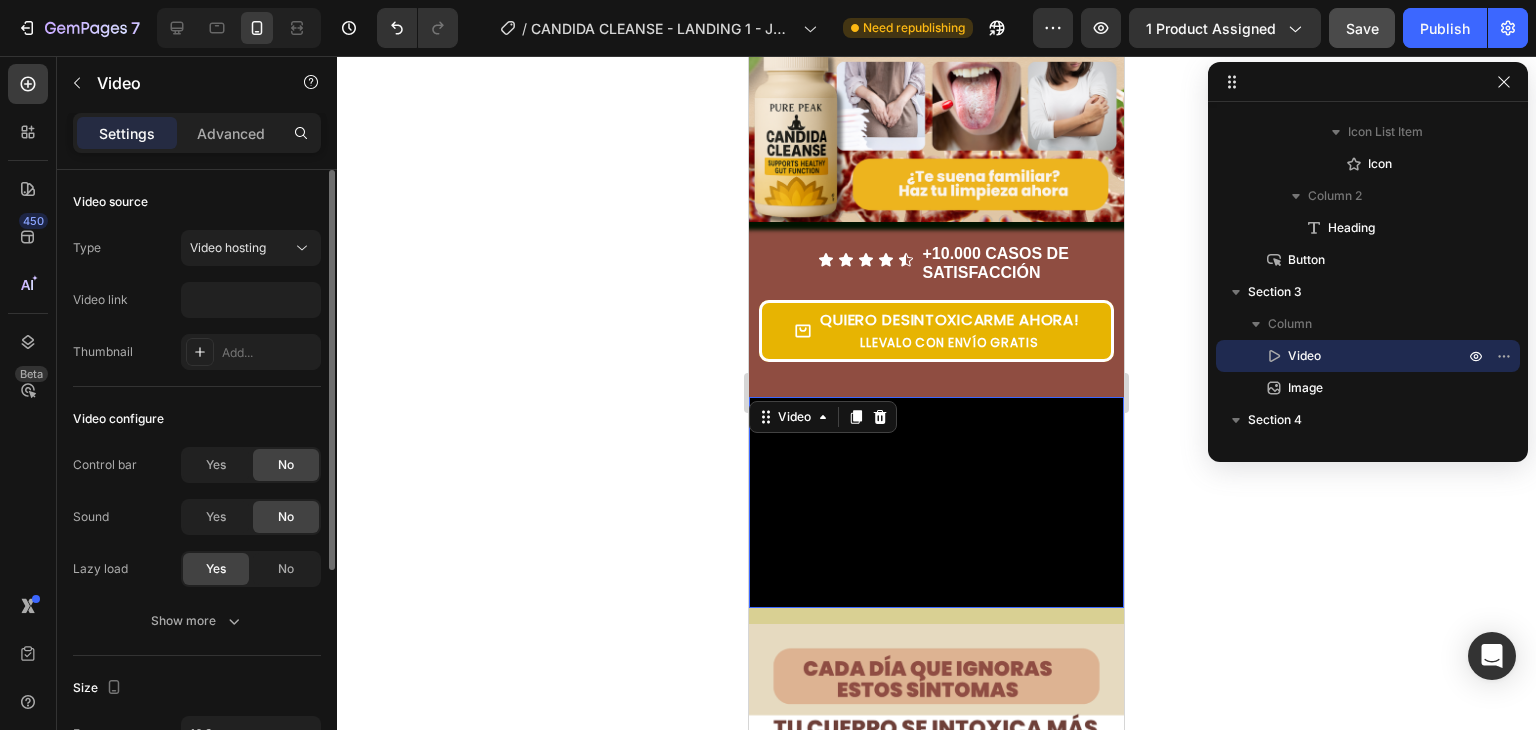 scroll, scrollTop: 0, scrollLeft: 0, axis: both 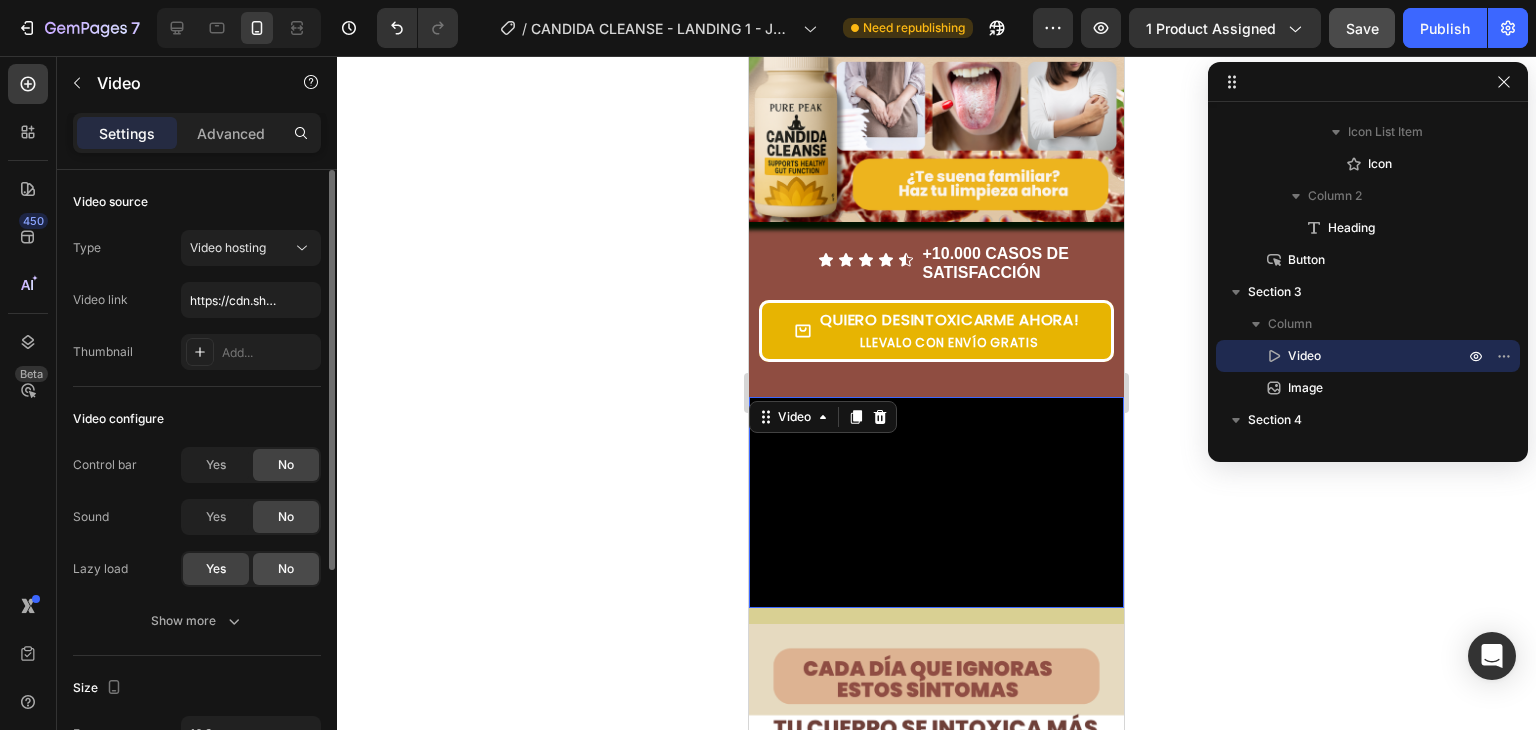 click on "No" 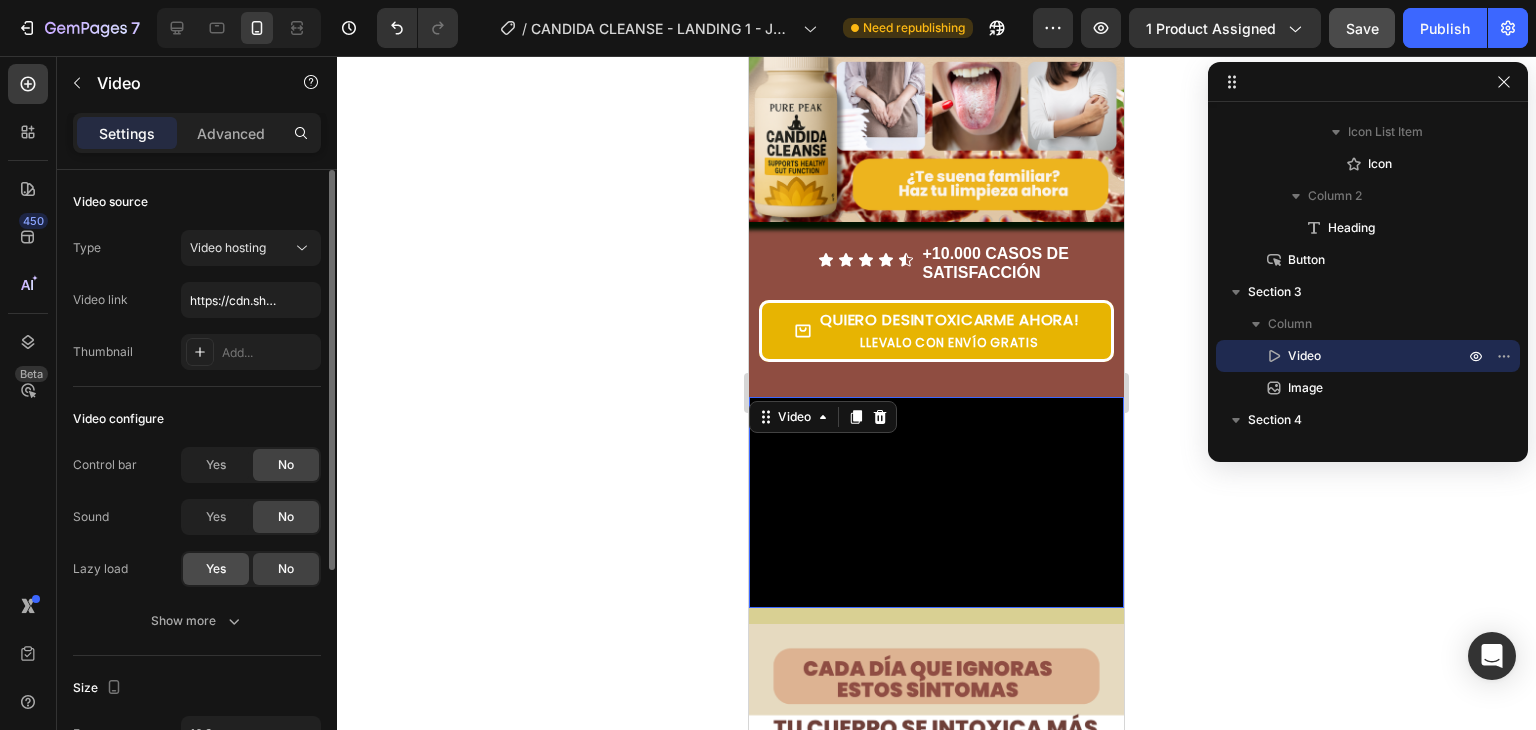 click on "Yes" 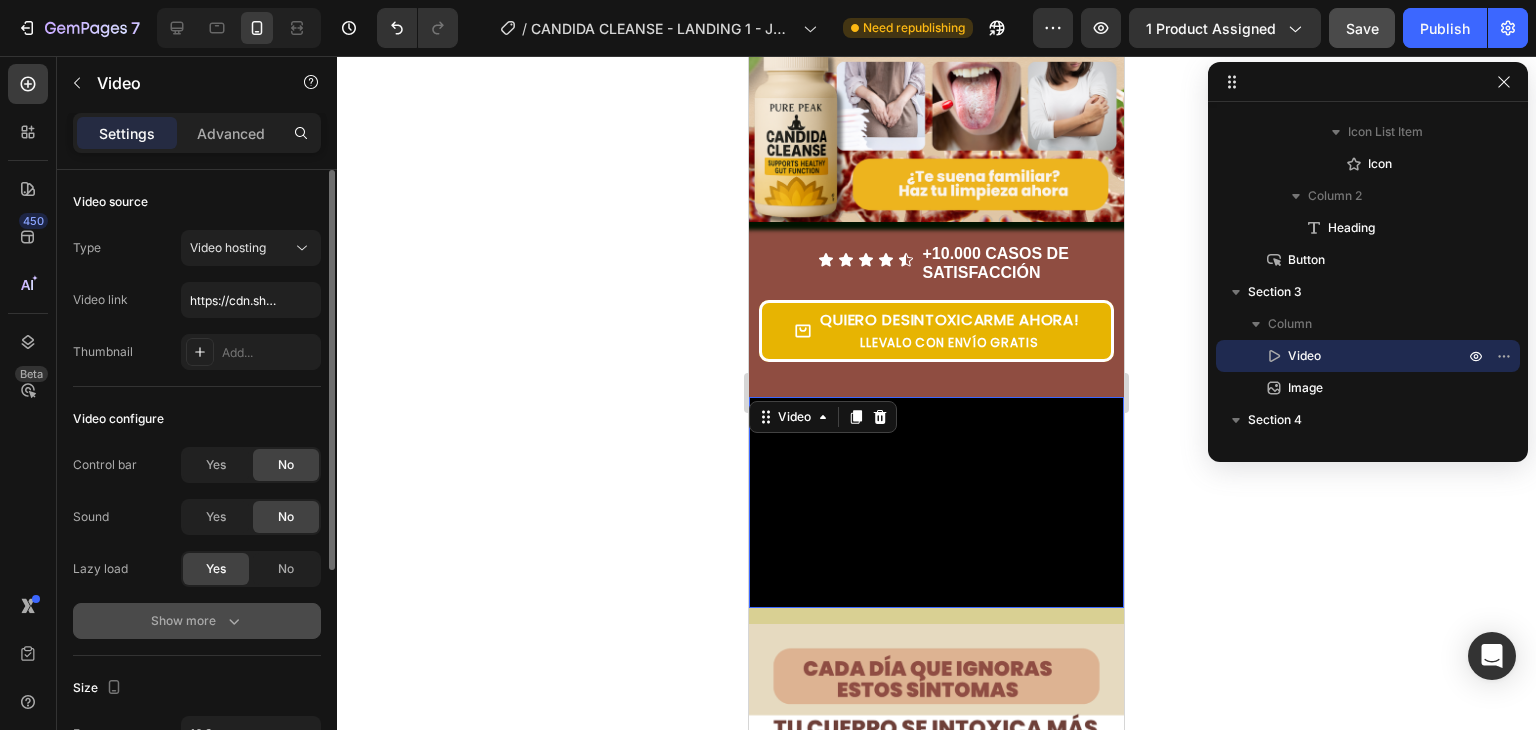 click 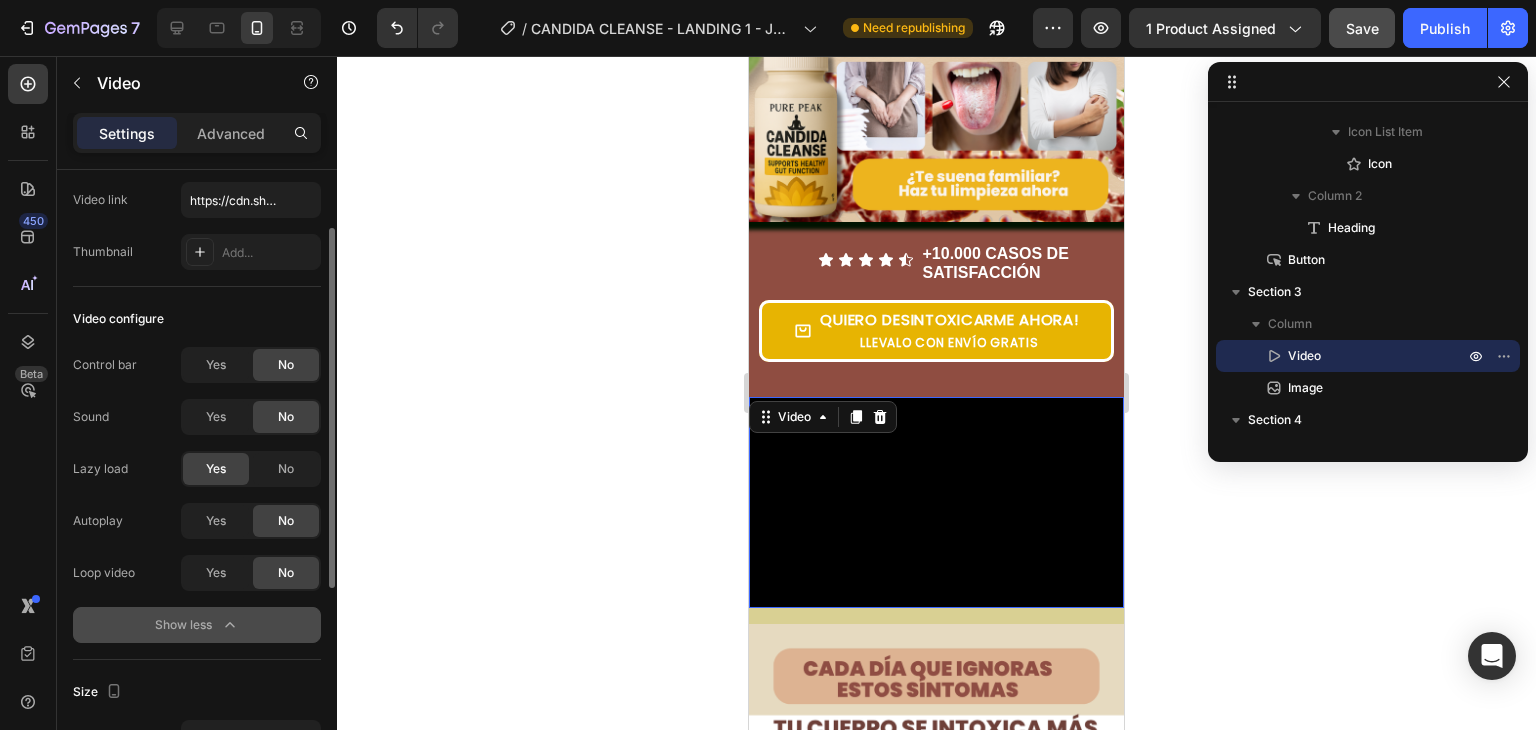 scroll, scrollTop: 101, scrollLeft: 0, axis: vertical 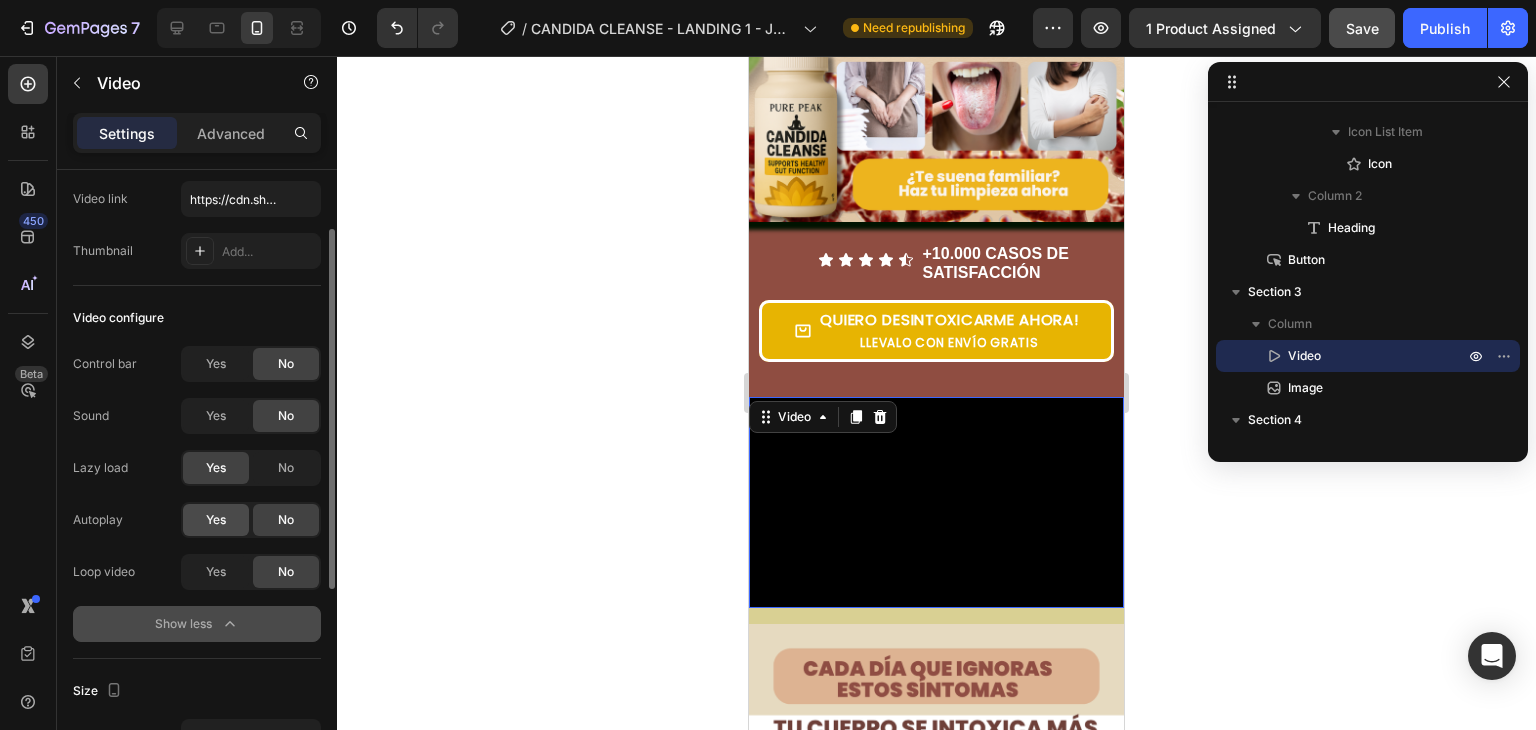 click on "Yes" 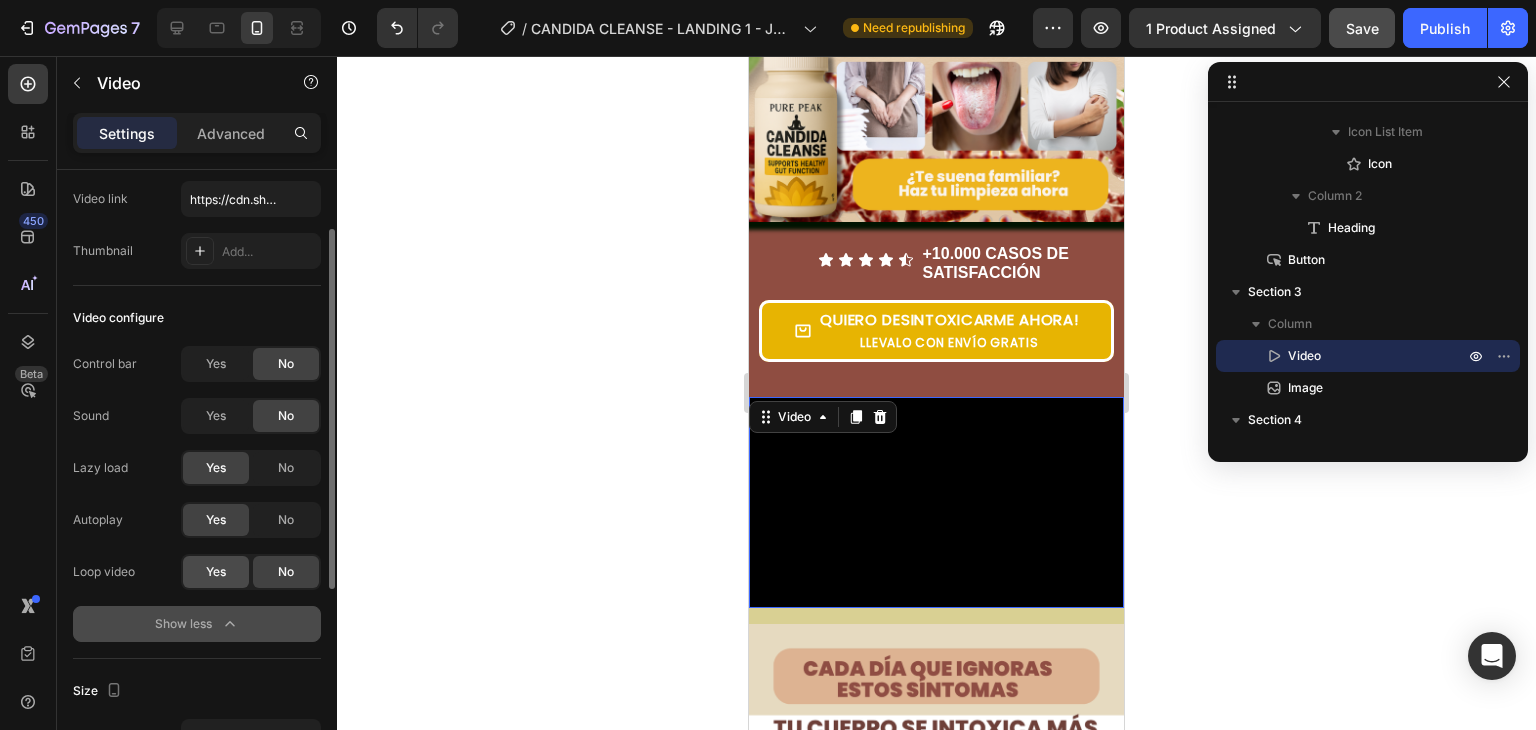 click on "Yes" 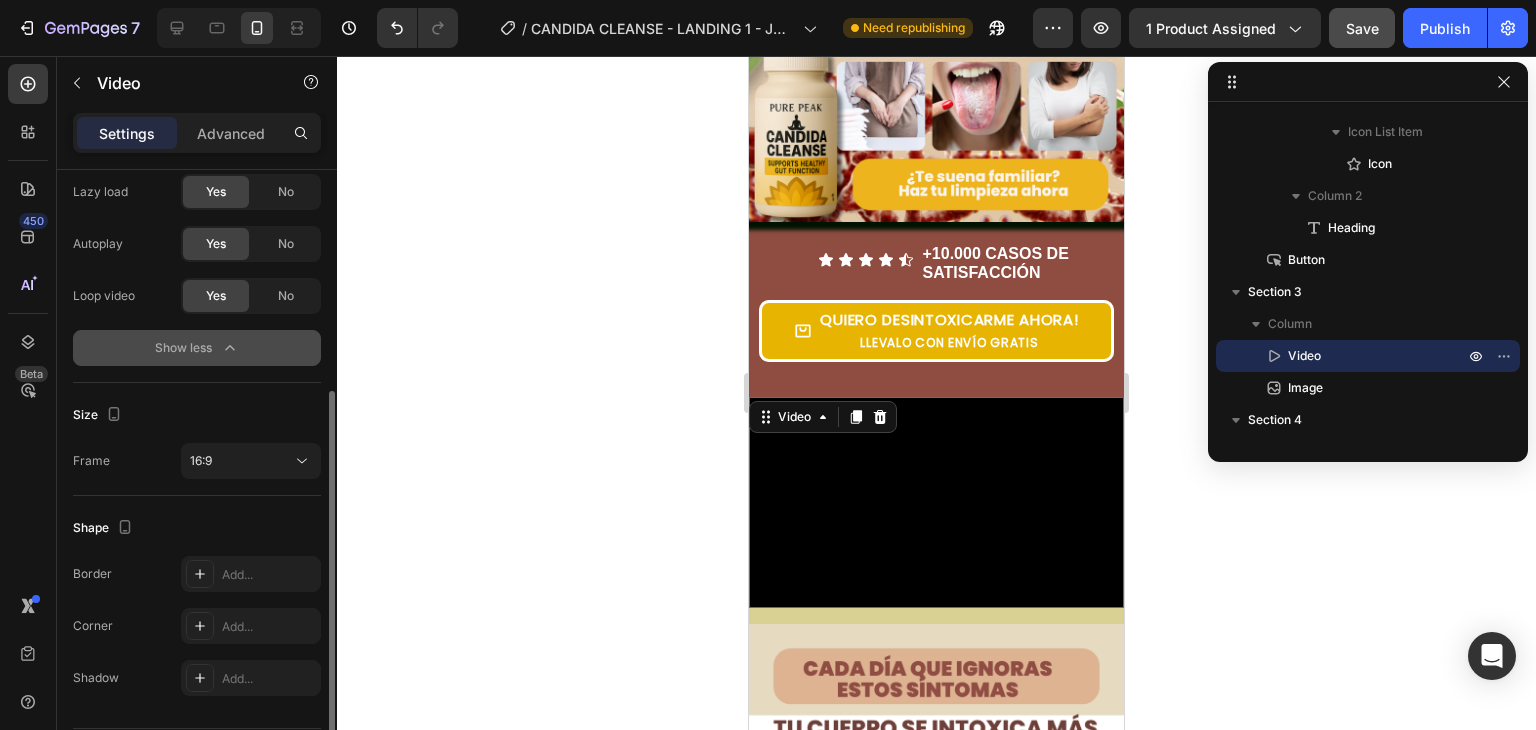 scroll, scrollTop: 438, scrollLeft: 0, axis: vertical 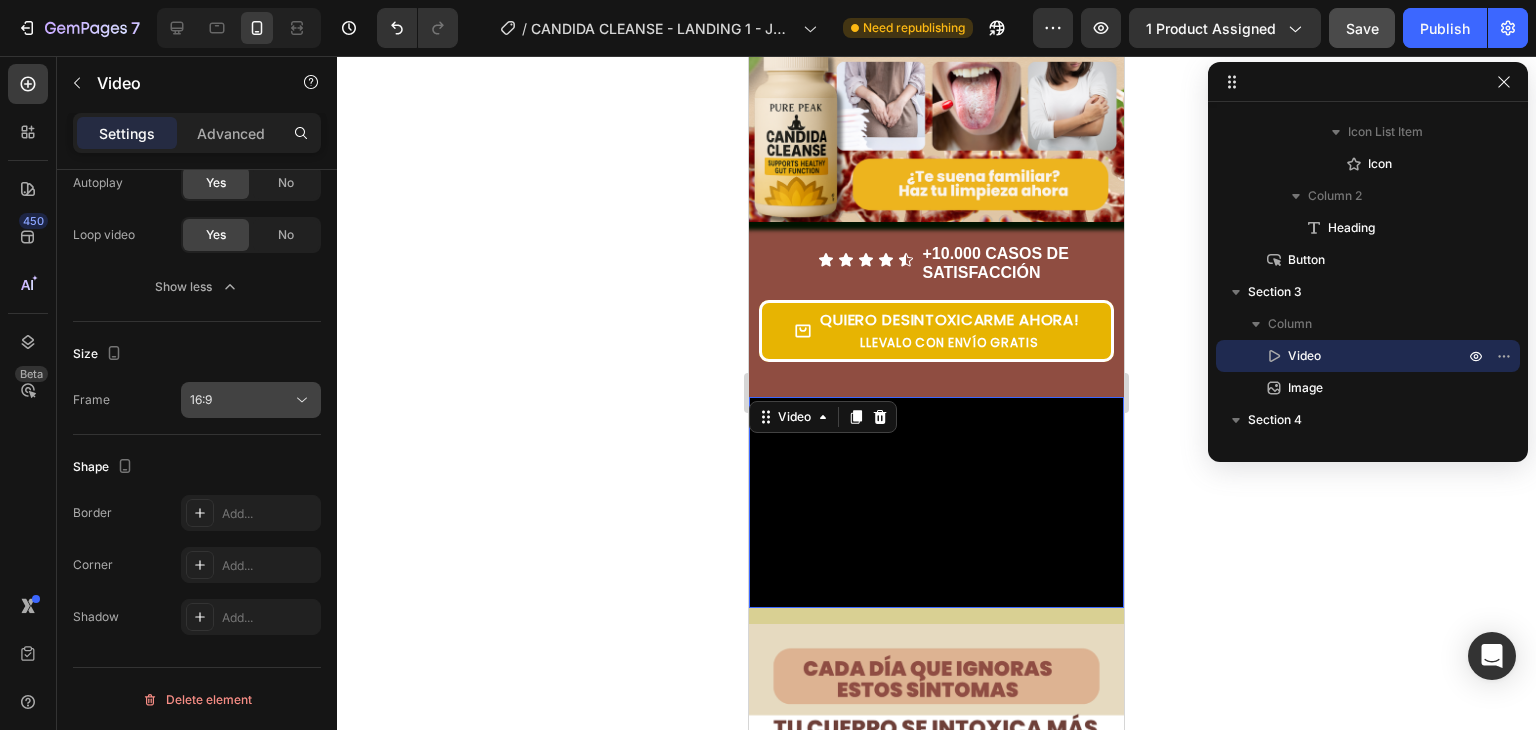 click on "16:9" 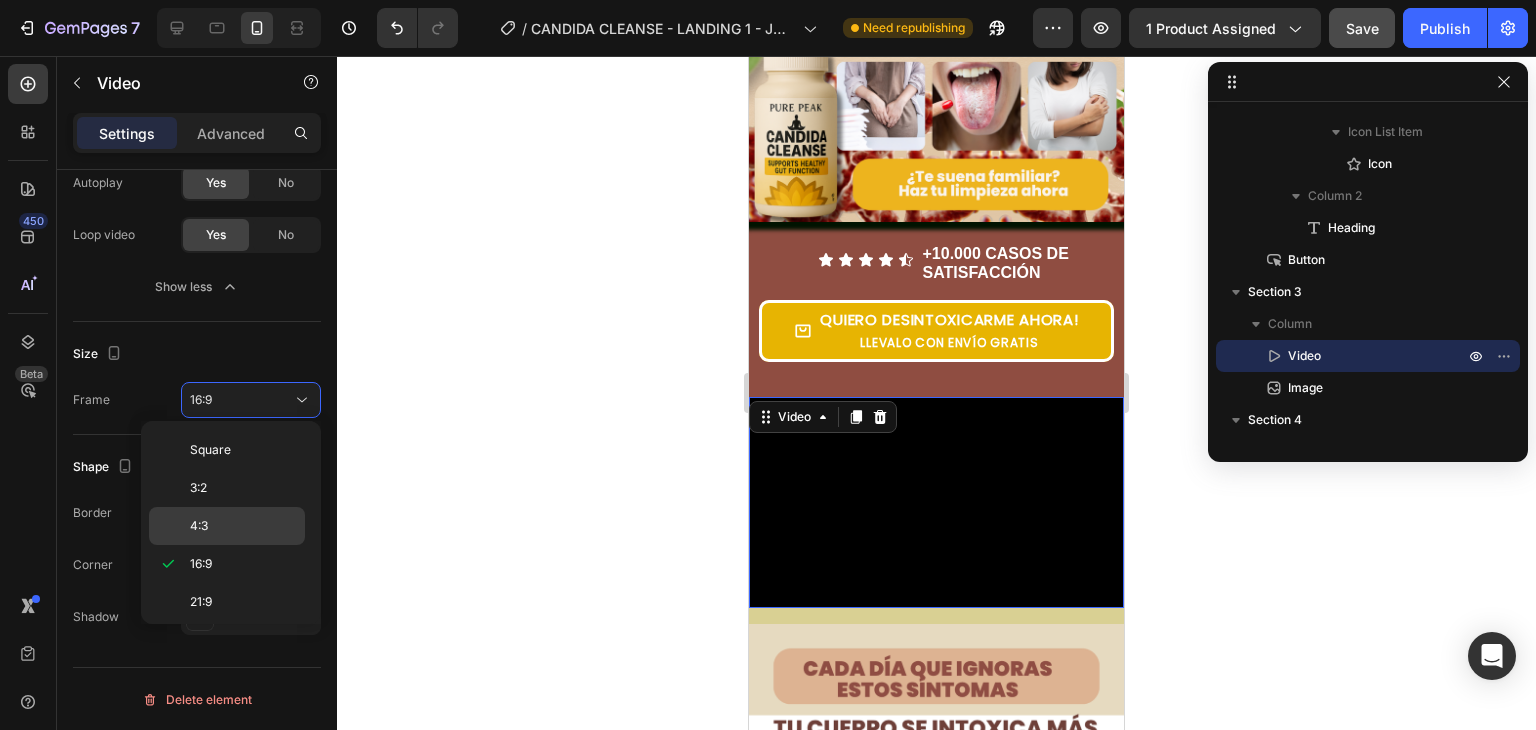 click on "4:3" 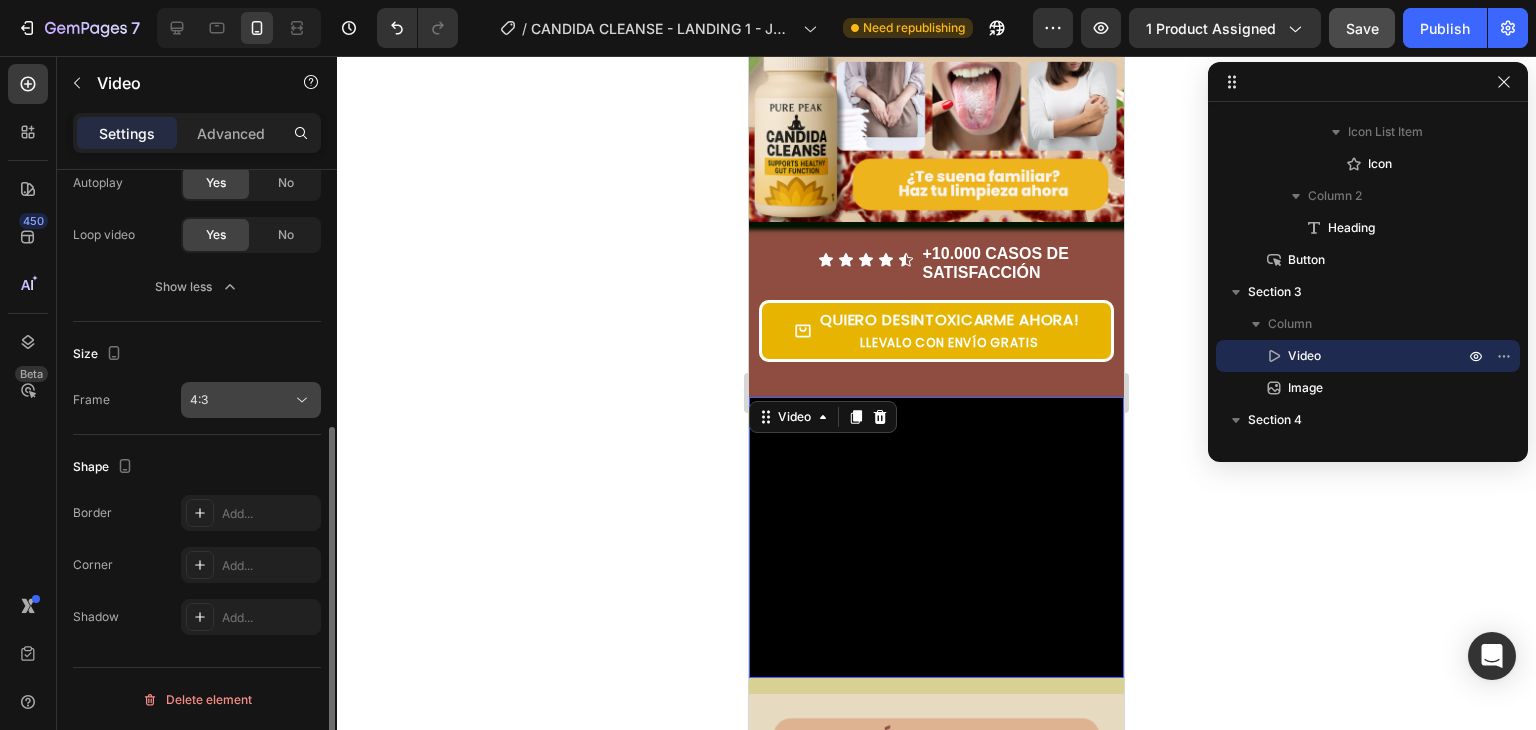 click on "4:3" at bounding box center [251, 400] 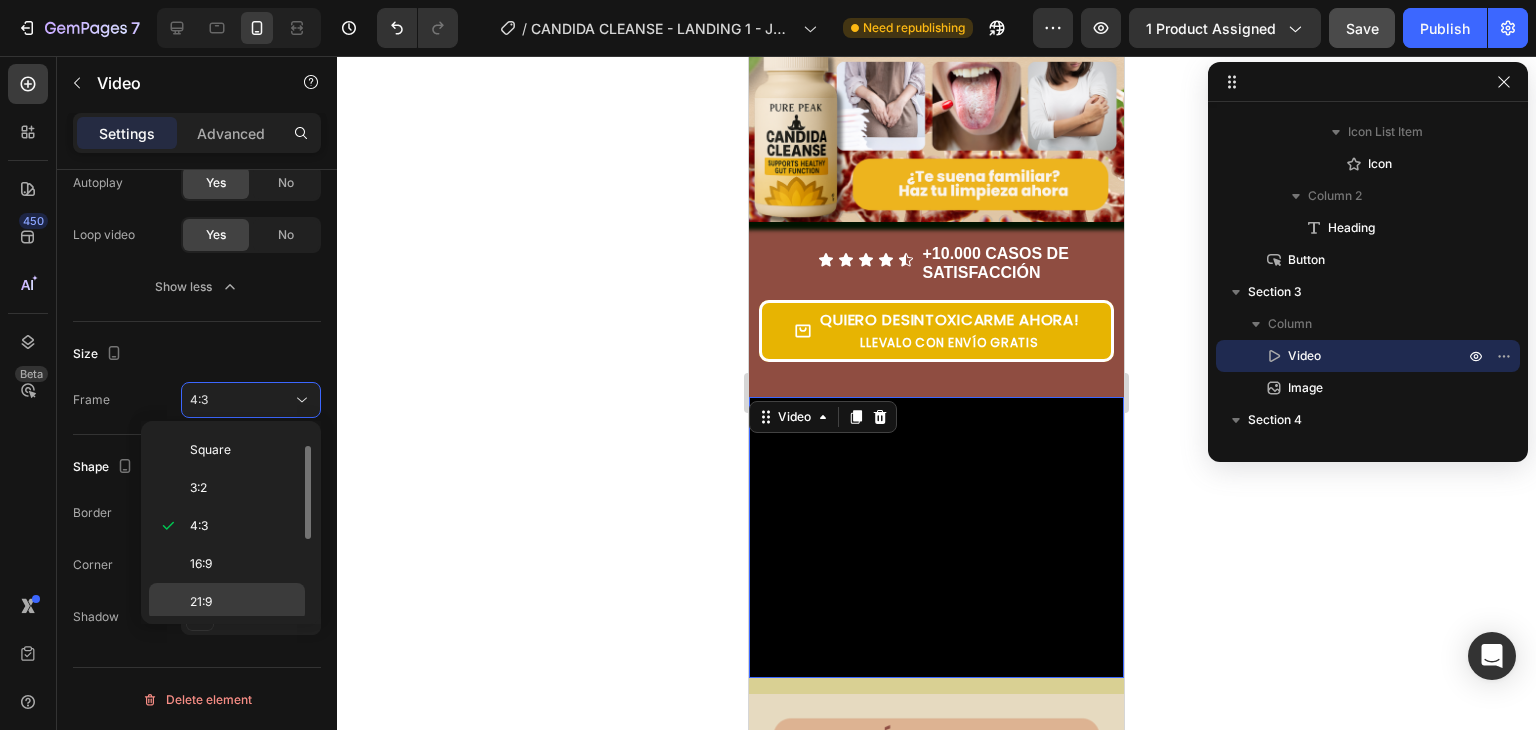 click on "21:9" at bounding box center [243, 602] 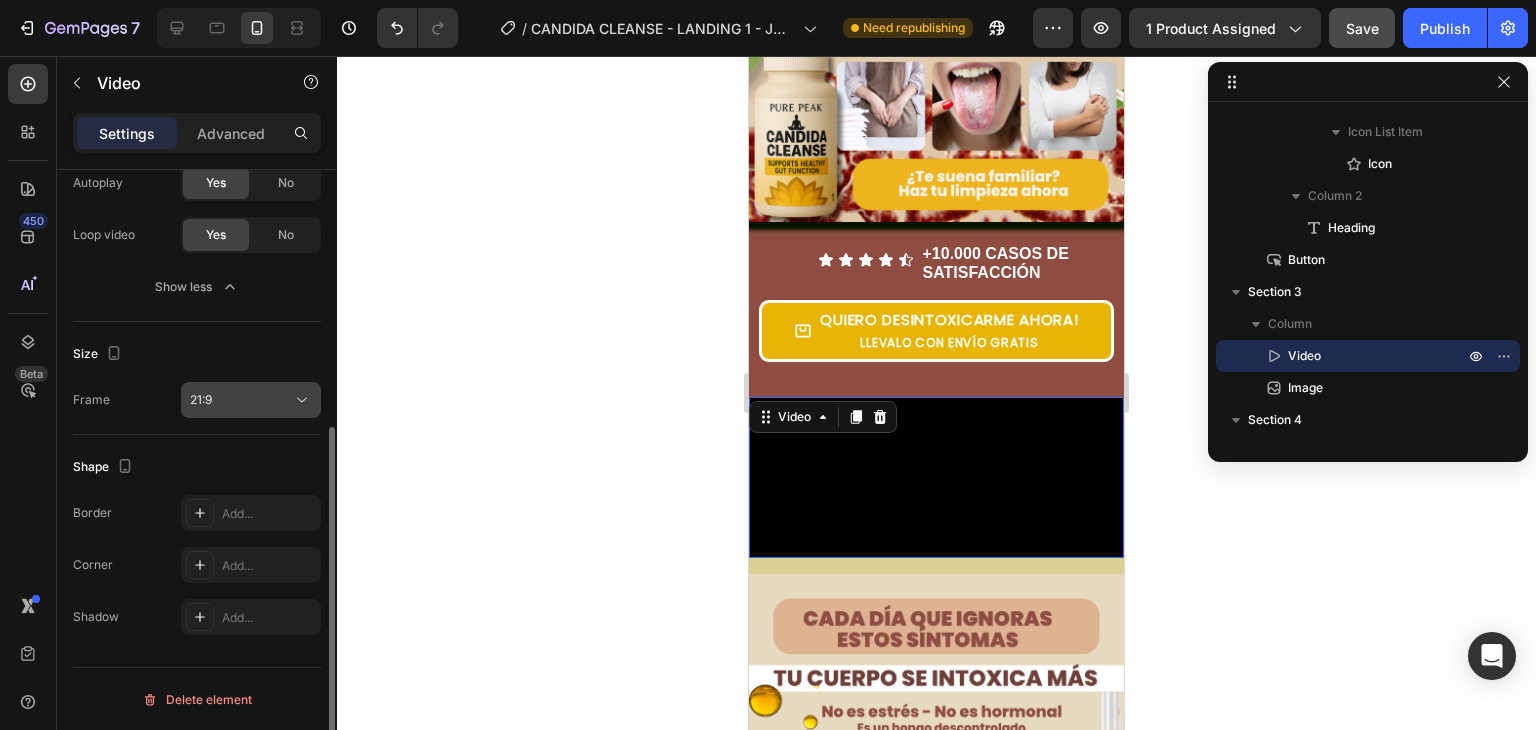 click on "21:9" at bounding box center [241, 400] 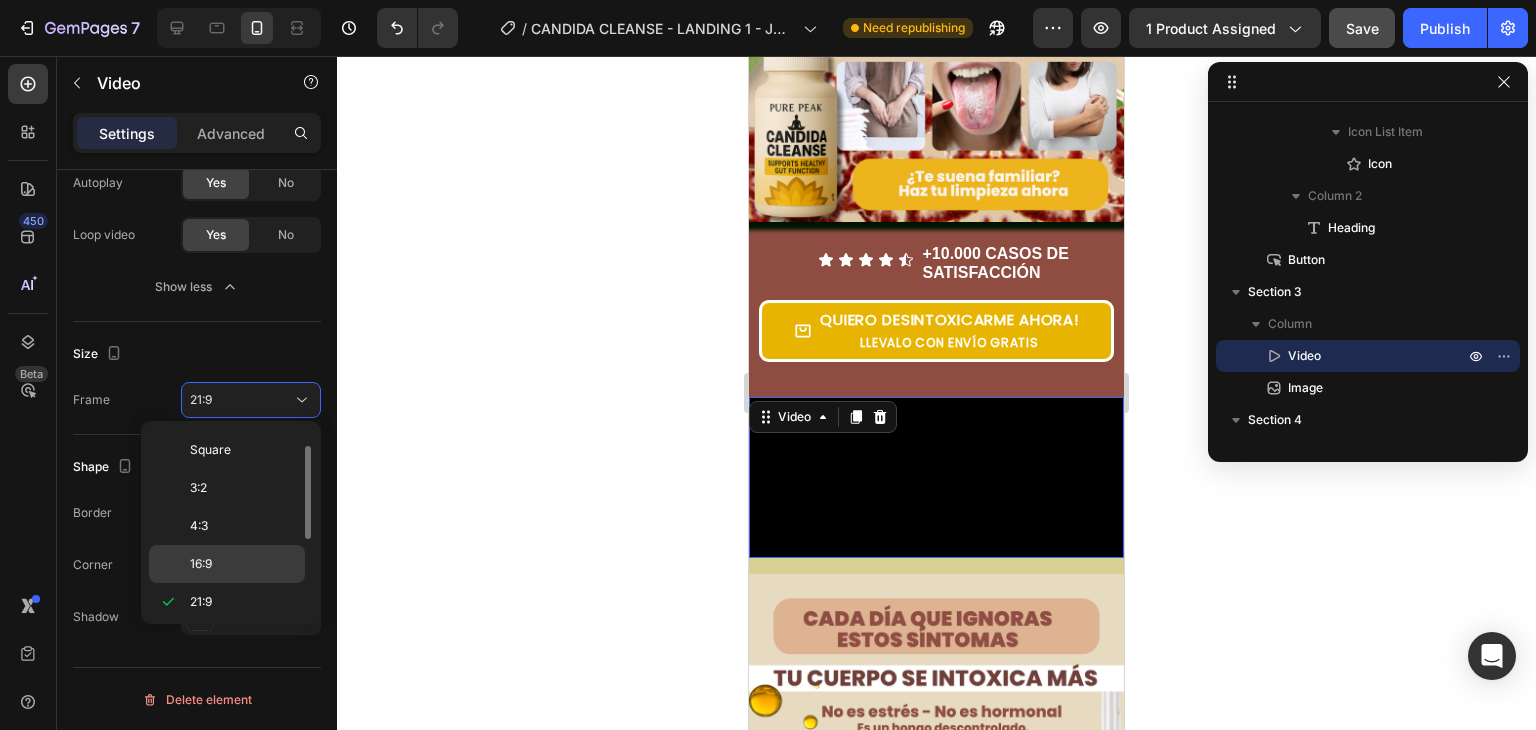 click on "16:9" at bounding box center [243, 564] 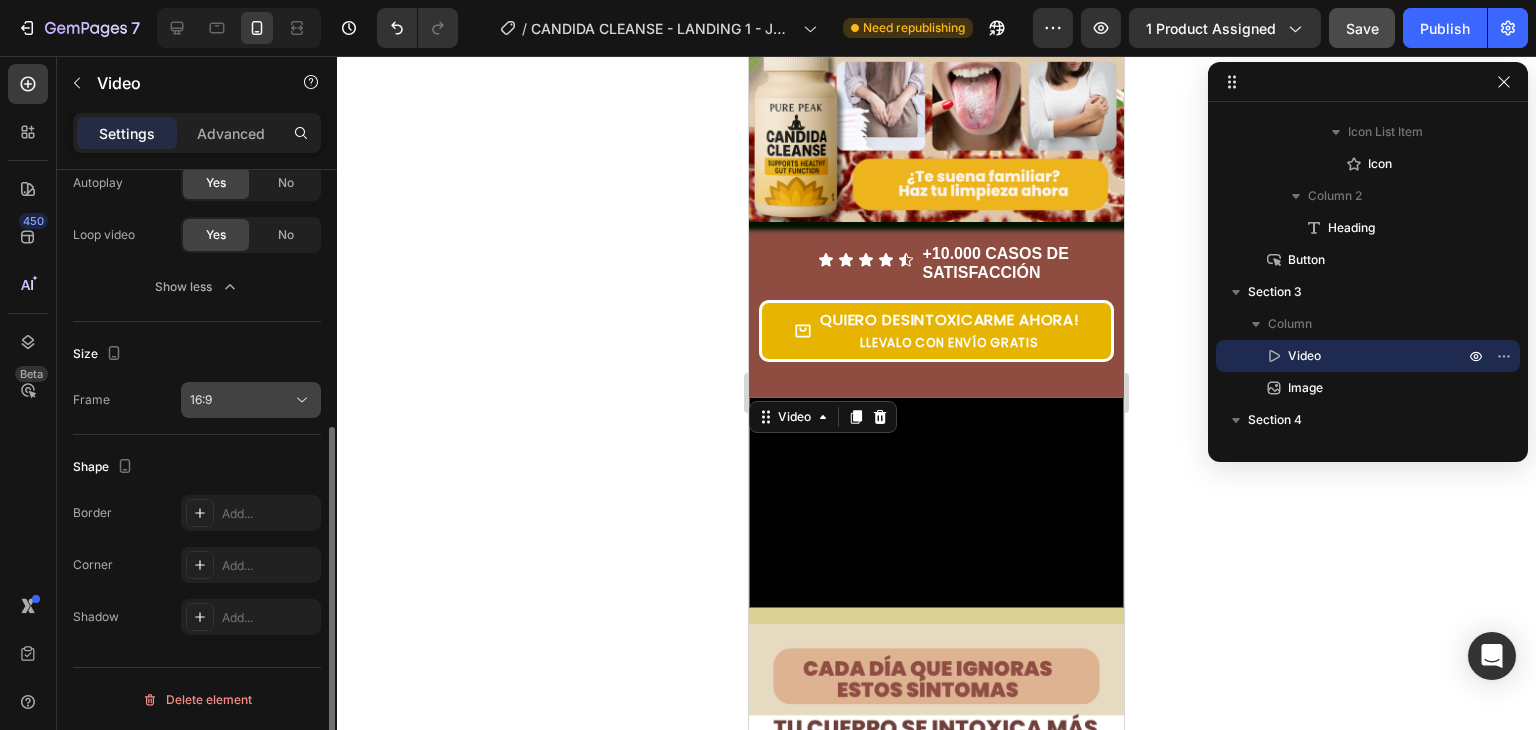 click on "16:9" 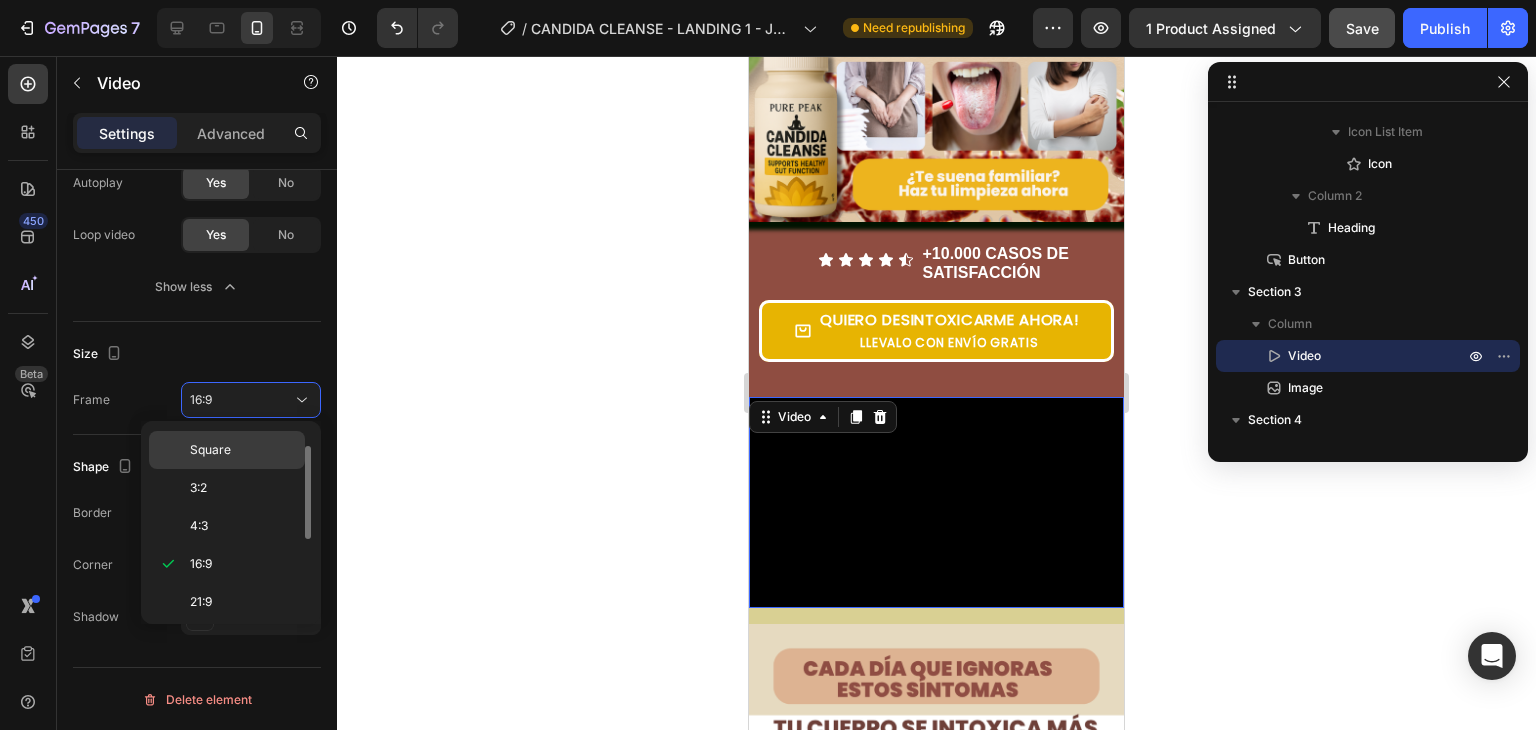 click on "Square" at bounding box center [243, 450] 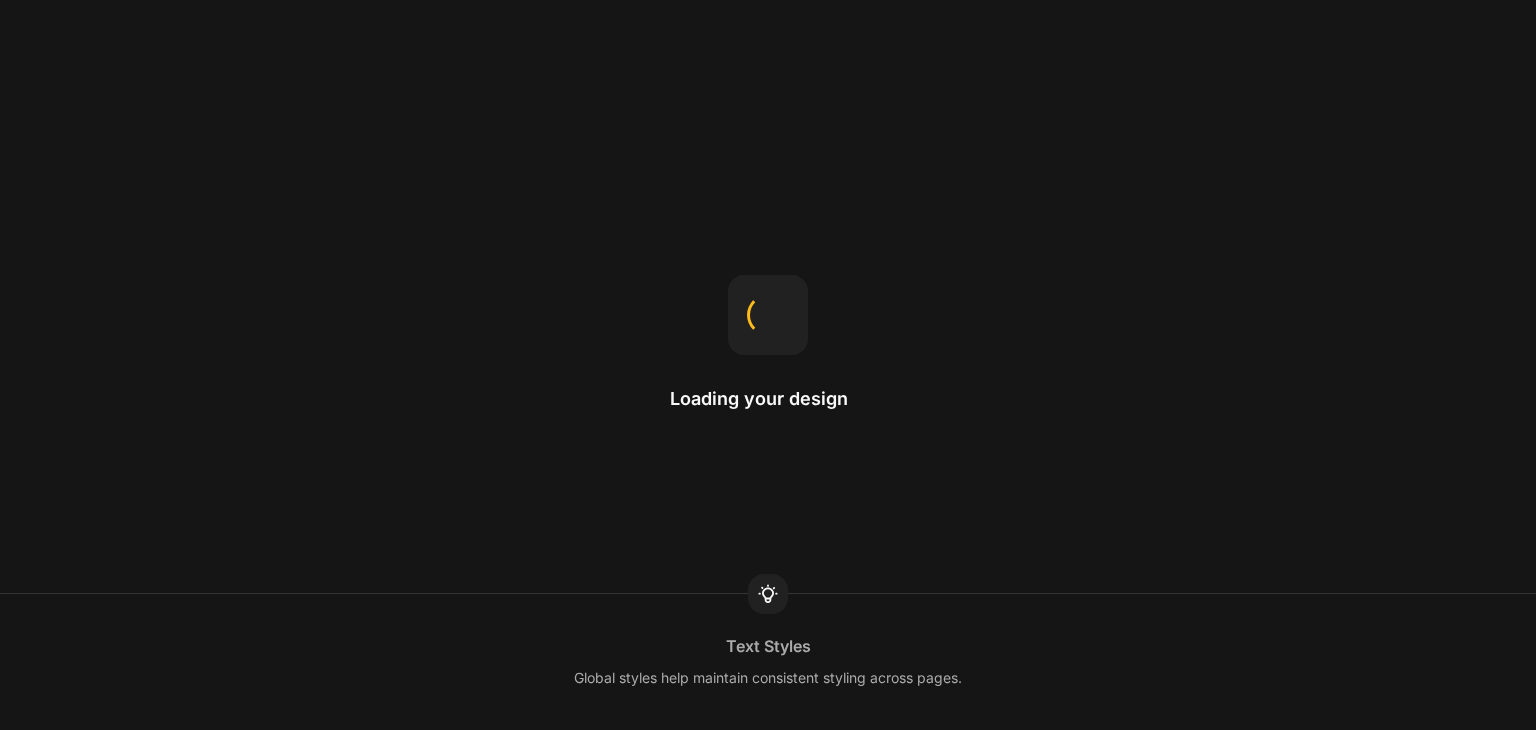 scroll, scrollTop: 0, scrollLeft: 0, axis: both 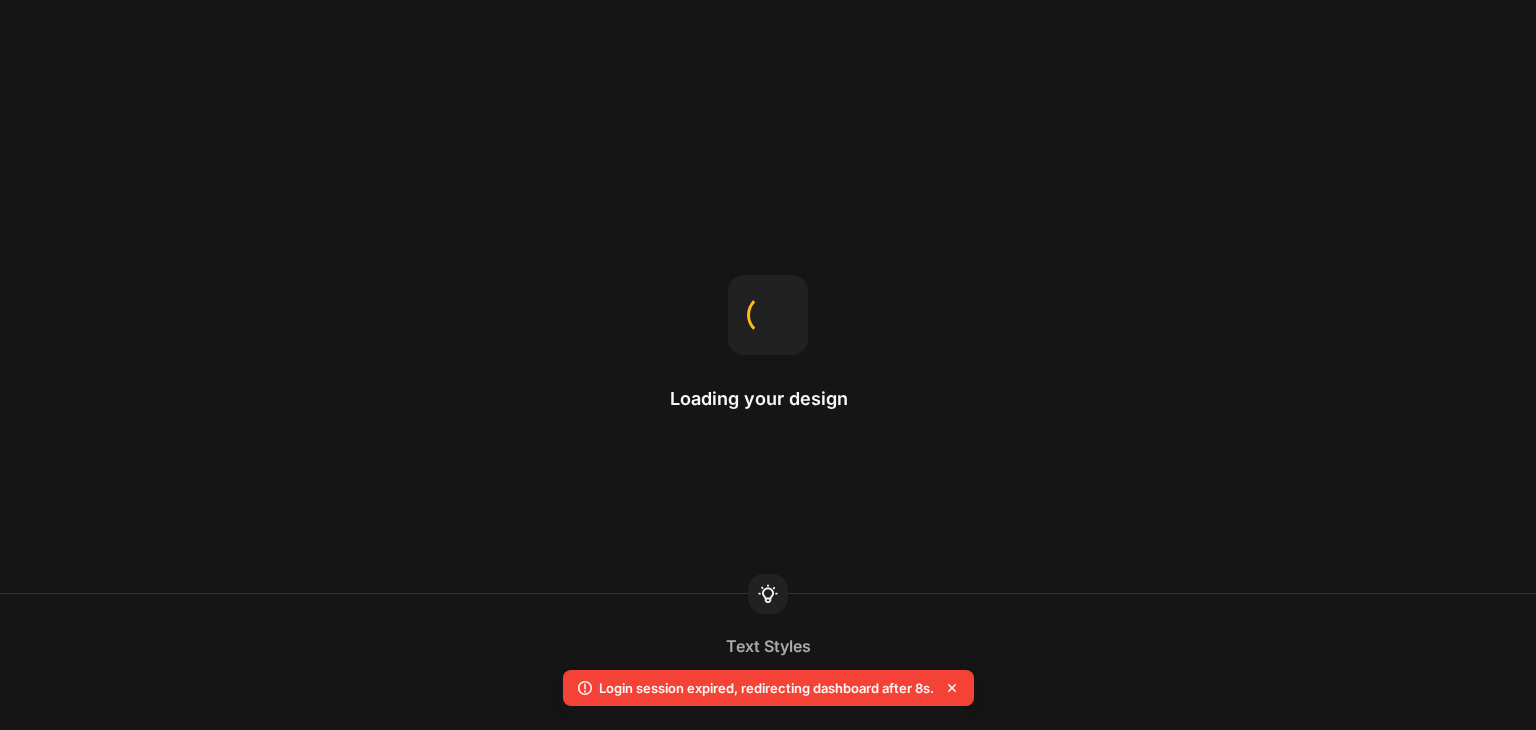 drag, startPoint x: 0, startPoint y: 0, endPoint x: 584, endPoint y: 377, distance: 695.1151 